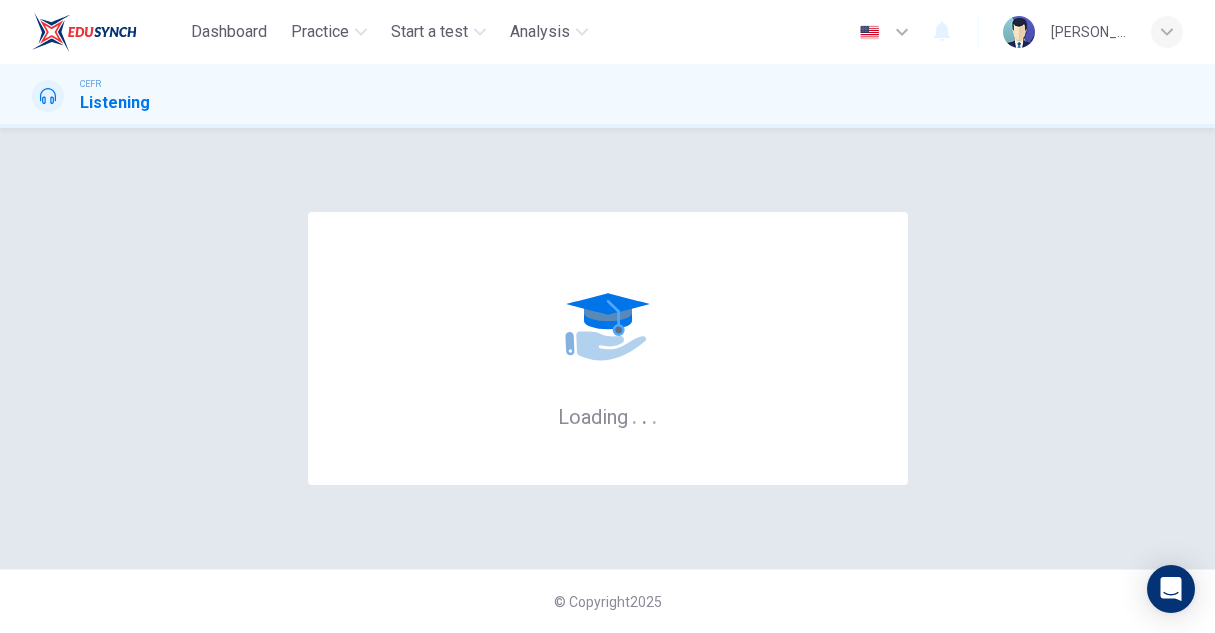scroll, scrollTop: 0, scrollLeft: 0, axis: both 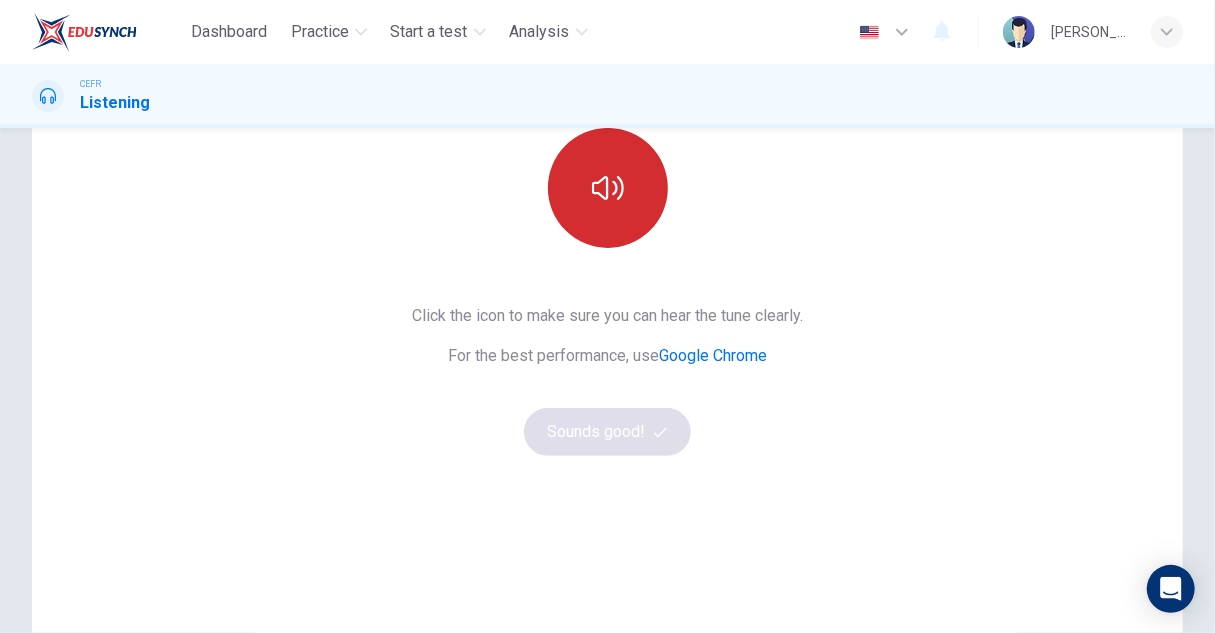 click 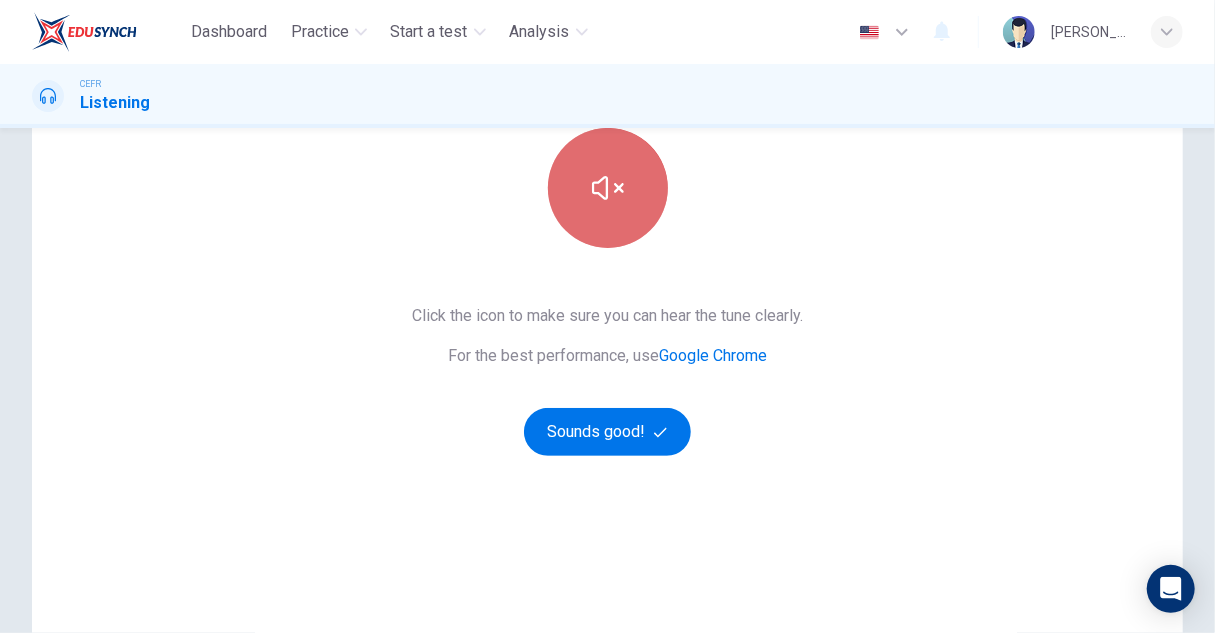 click at bounding box center [608, 188] 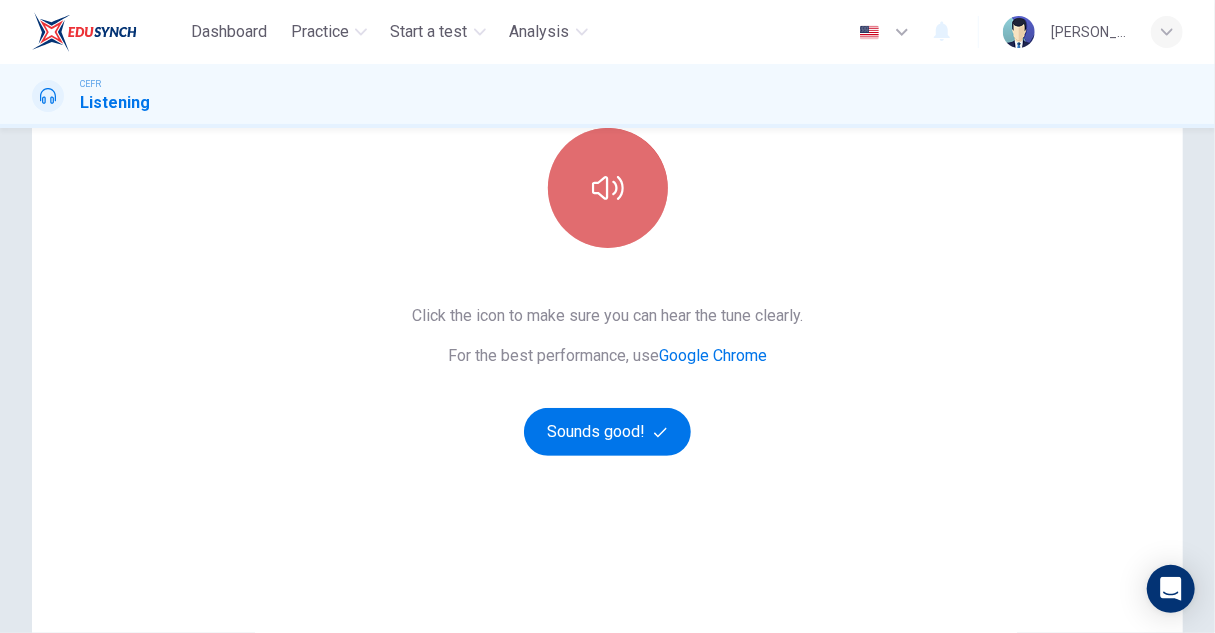 click at bounding box center (608, 188) 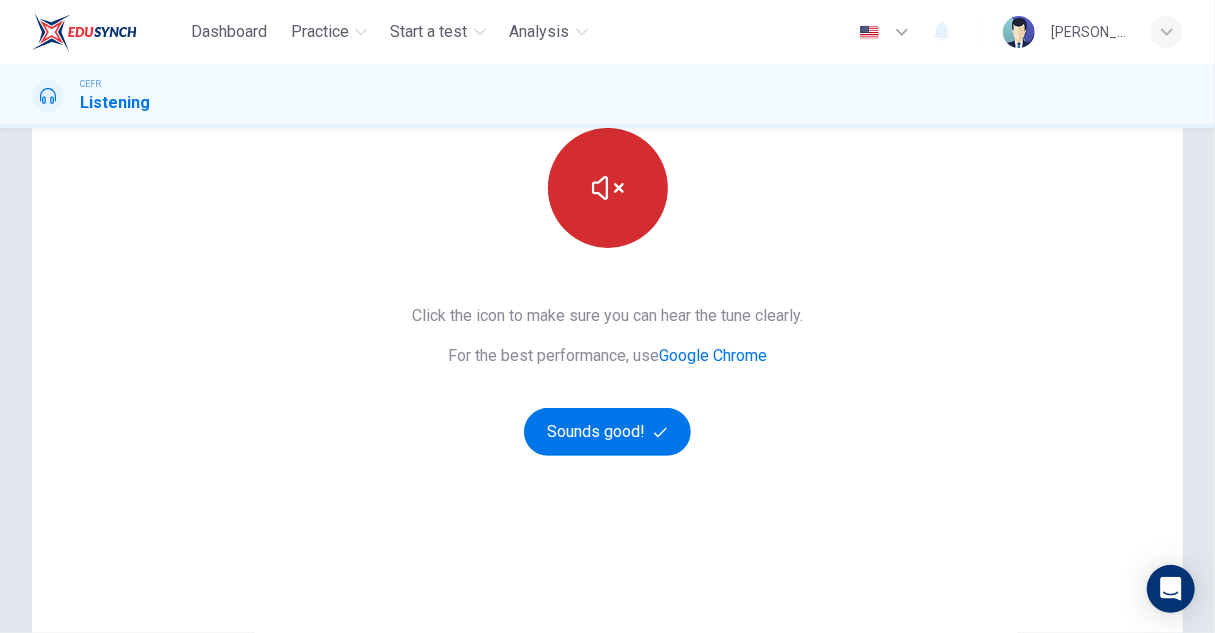 click at bounding box center [608, 188] 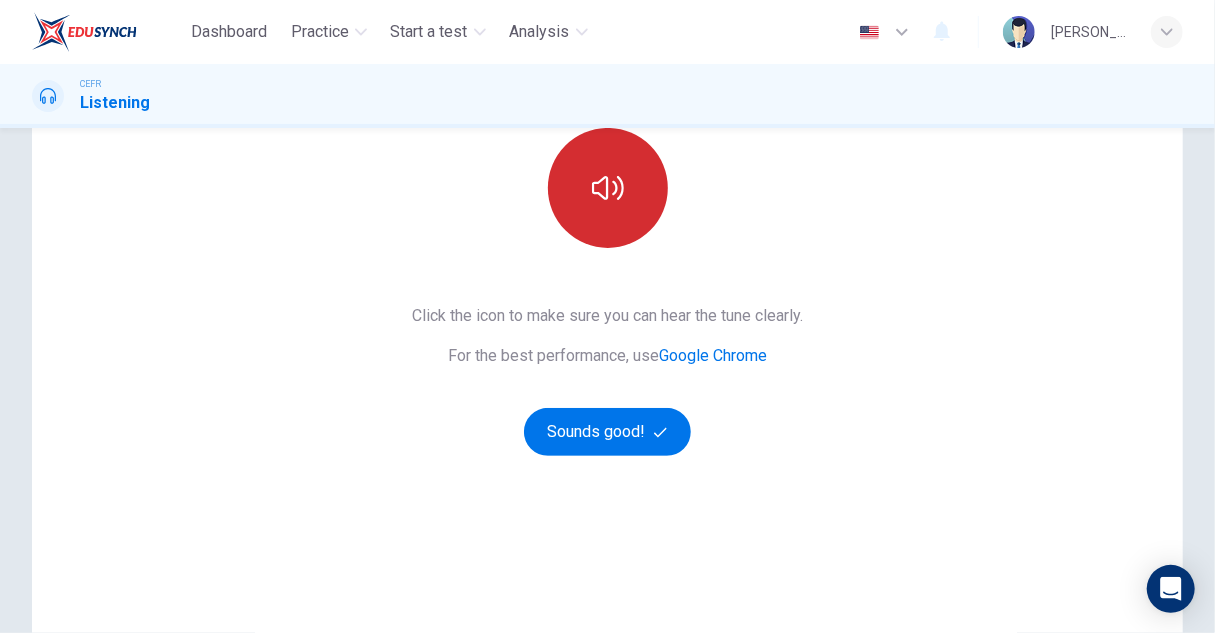 click at bounding box center [608, 188] 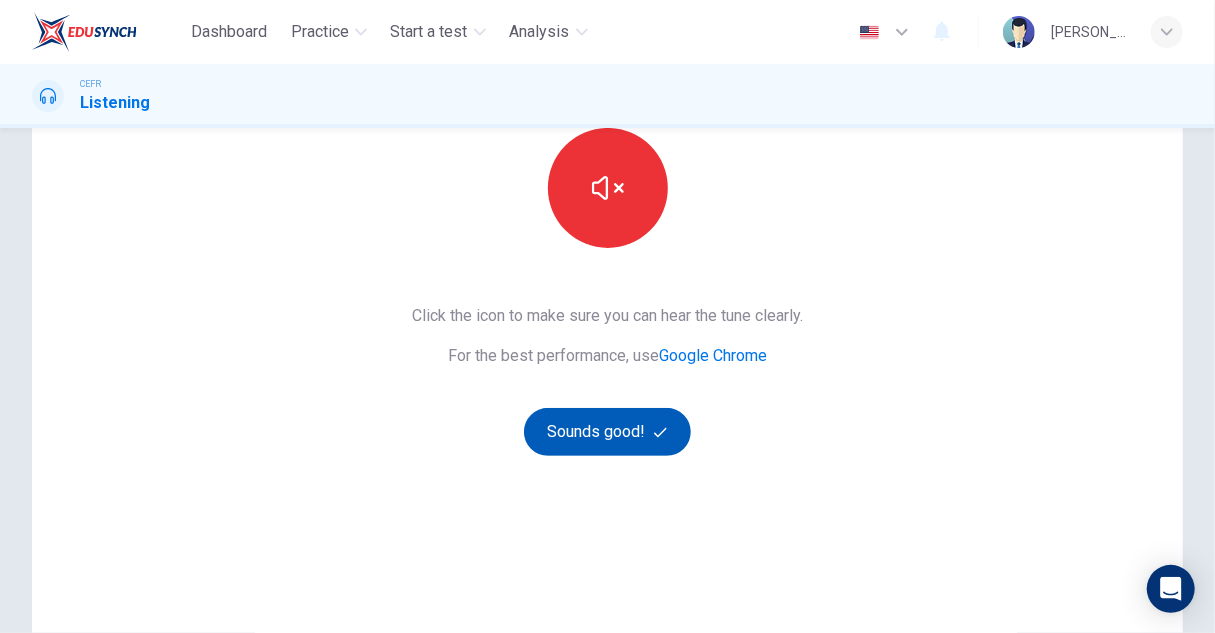 click on "Sounds good!" at bounding box center [608, 432] 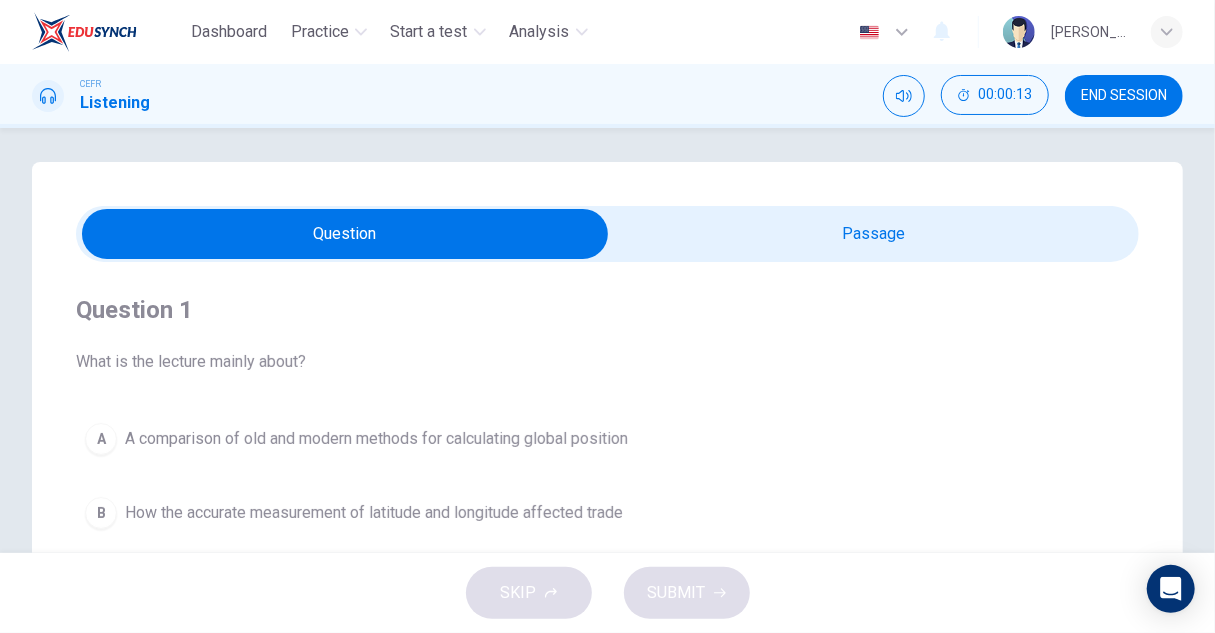 scroll, scrollTop: 0, scrollLeft: 0, axis: both 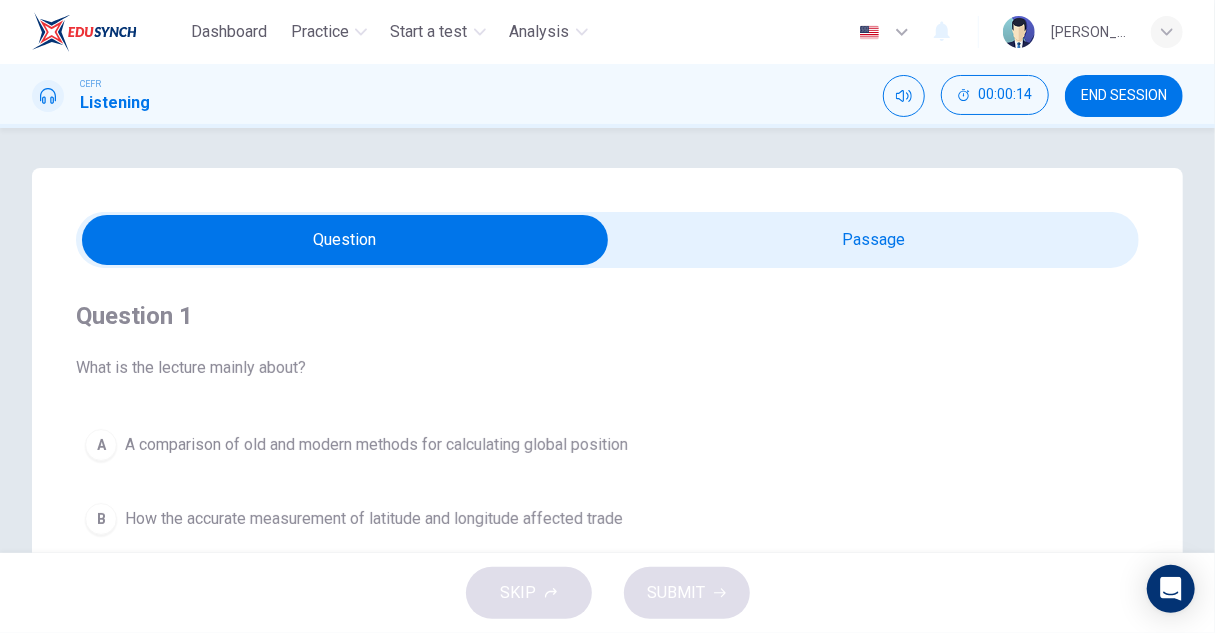 click at bounding box center (345, 240) 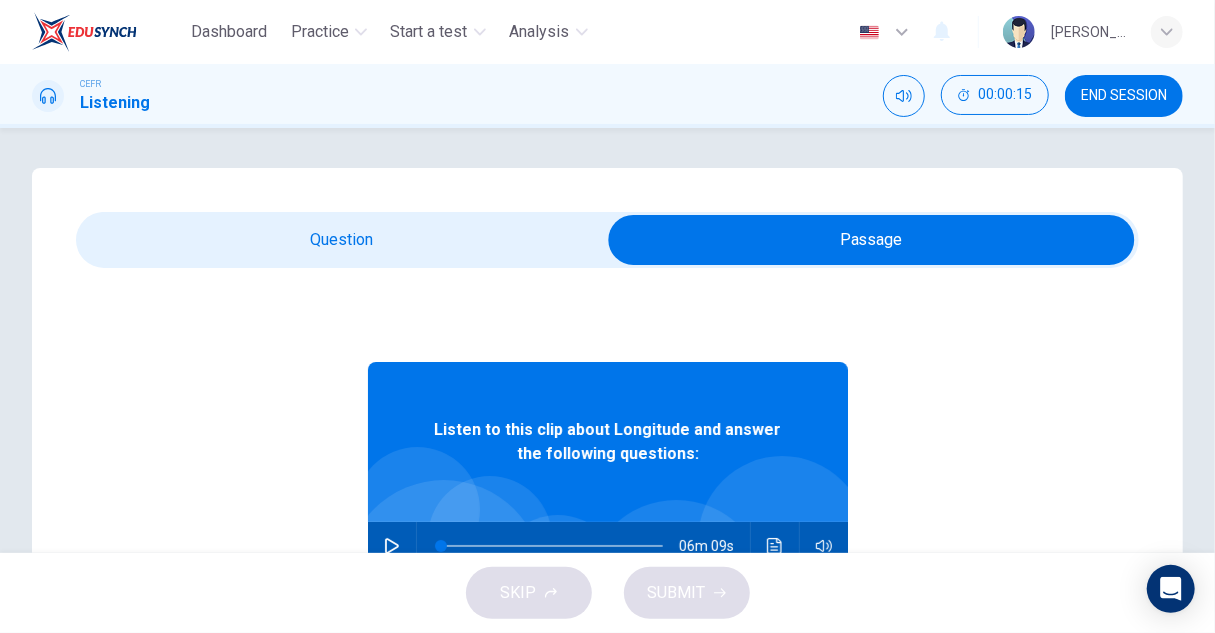 click at bounding box center (871, 240) 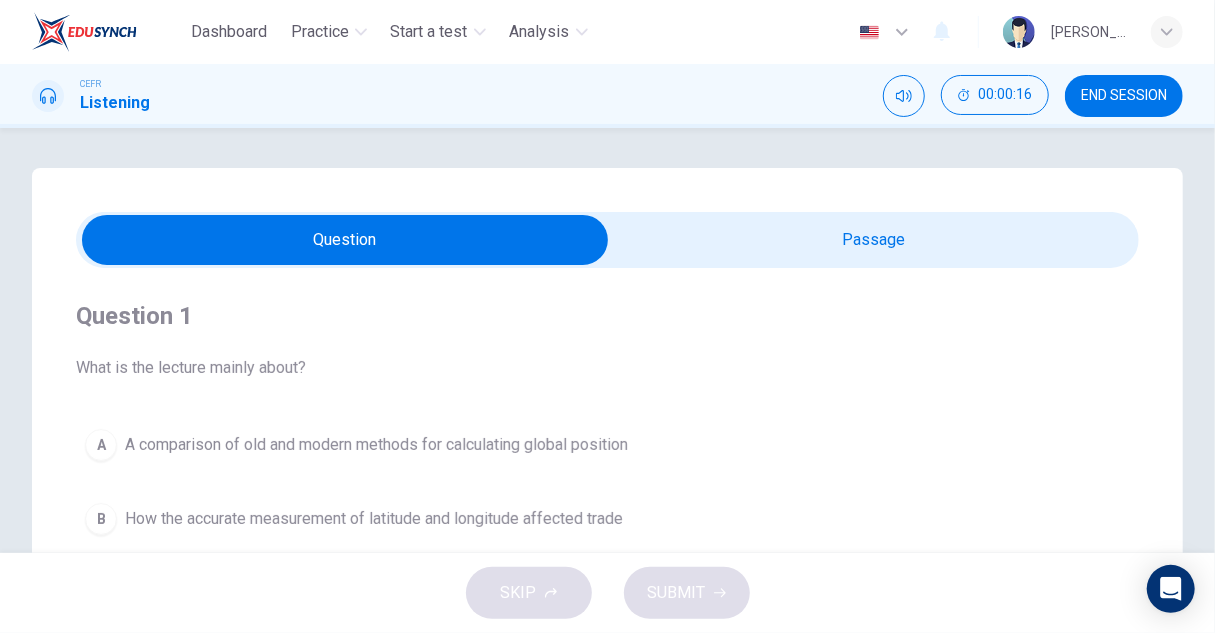 click at bounding box center (345, 240) 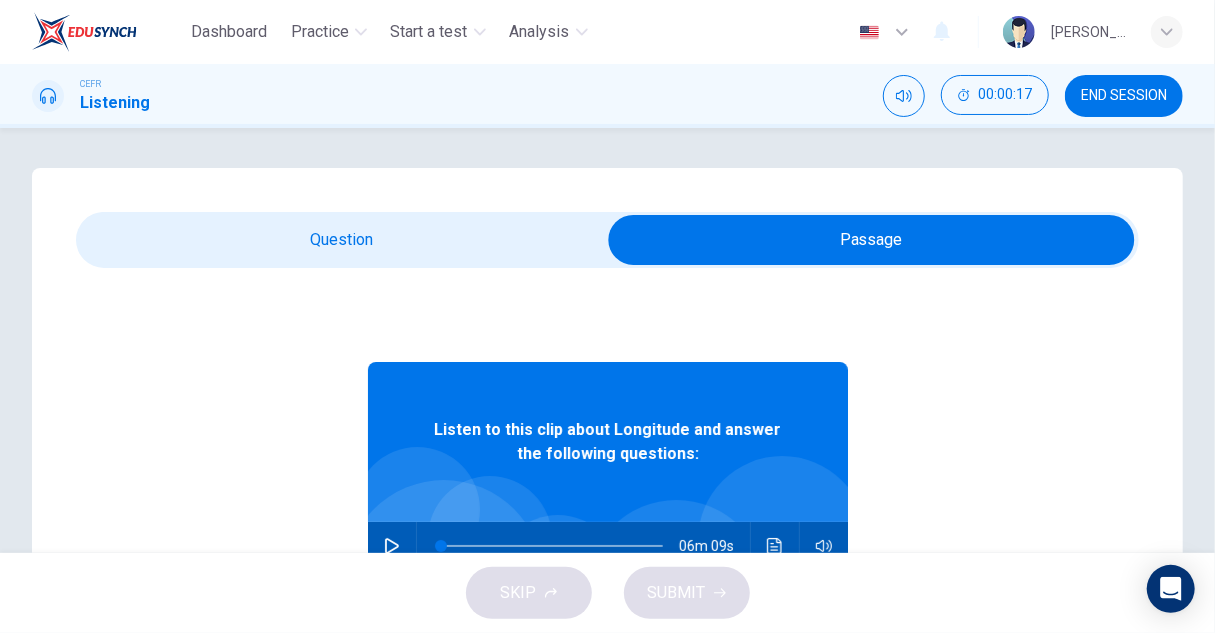 scroll, scrollTop: 100, scrollLeft: 0, axis: vertical 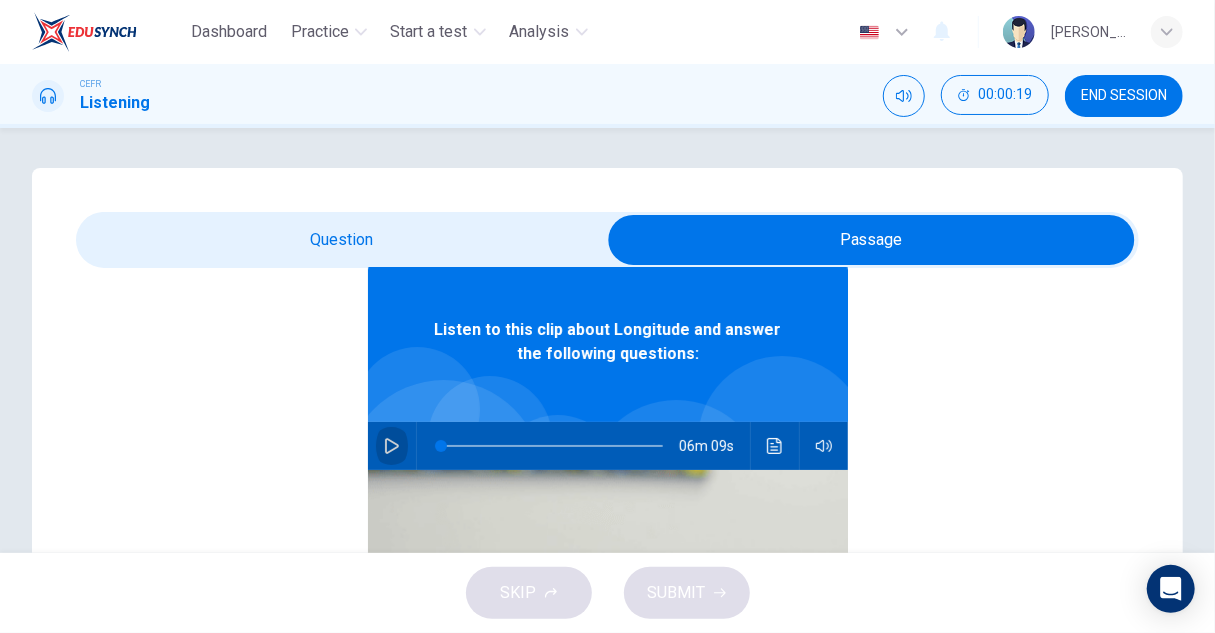 click 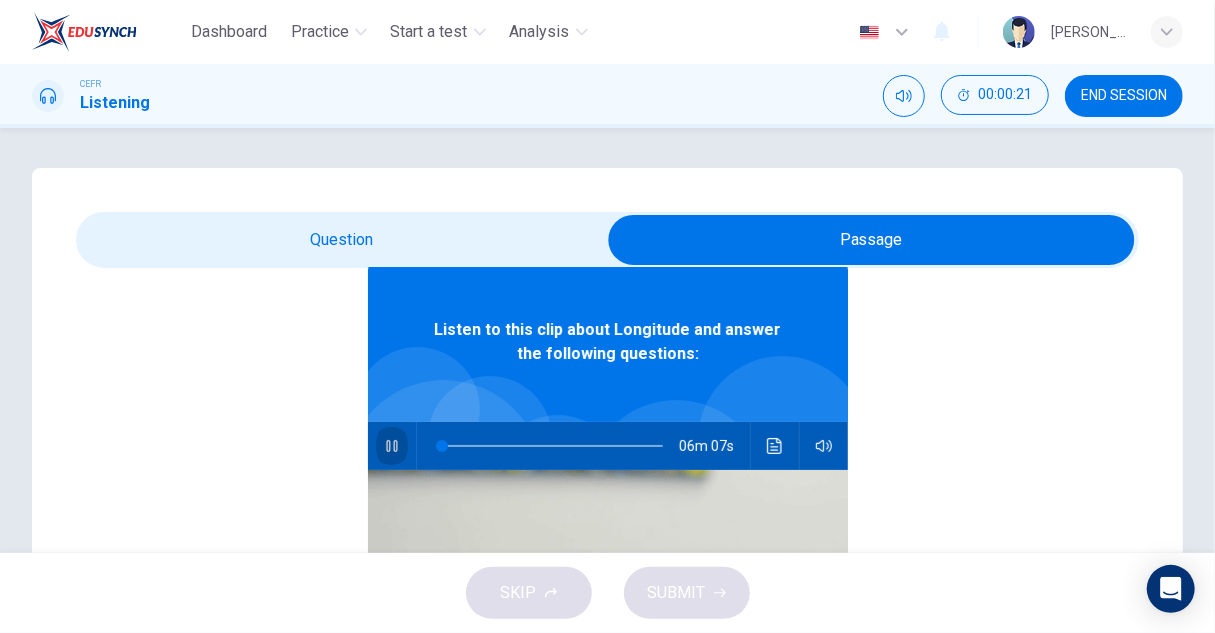 click 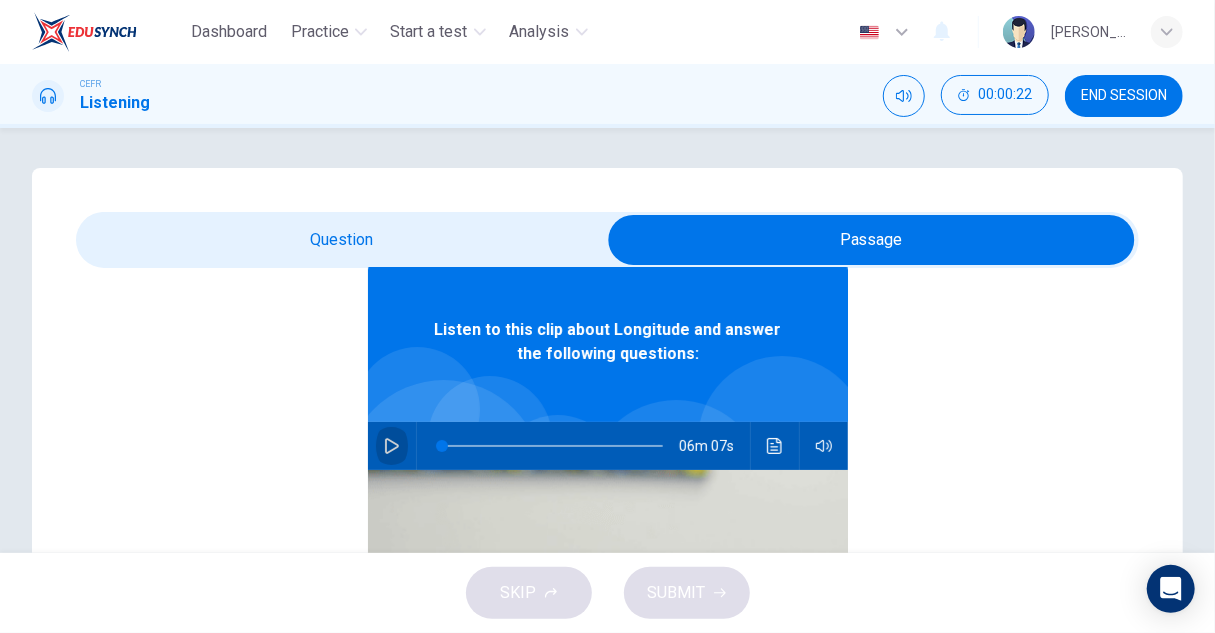 click 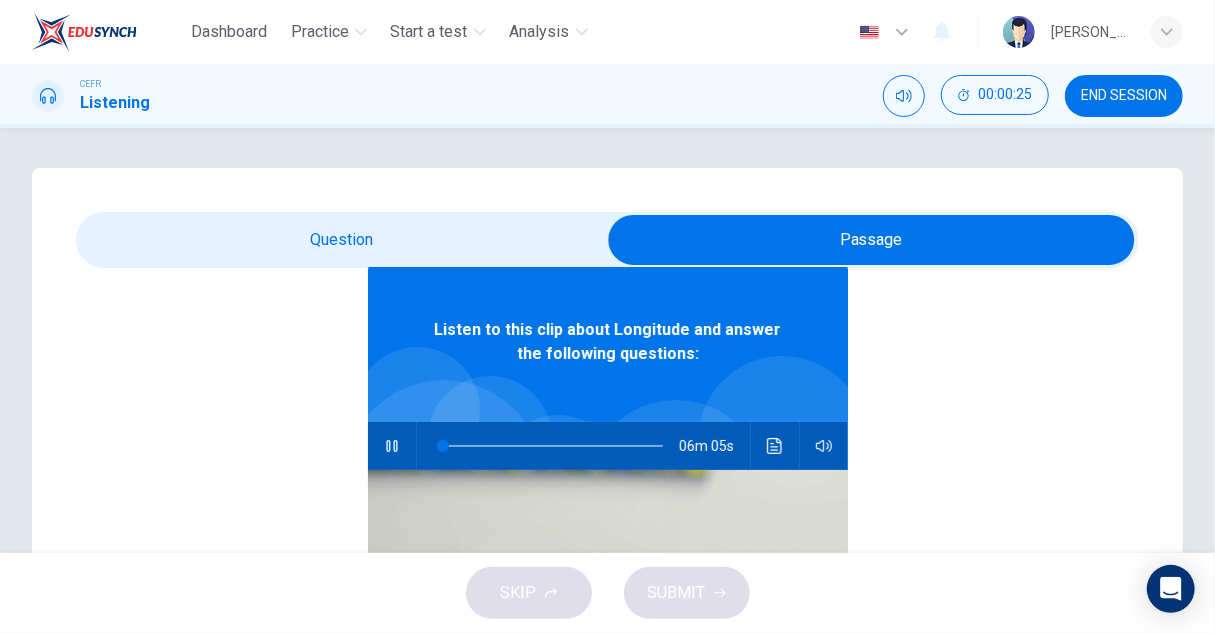 type on "1" 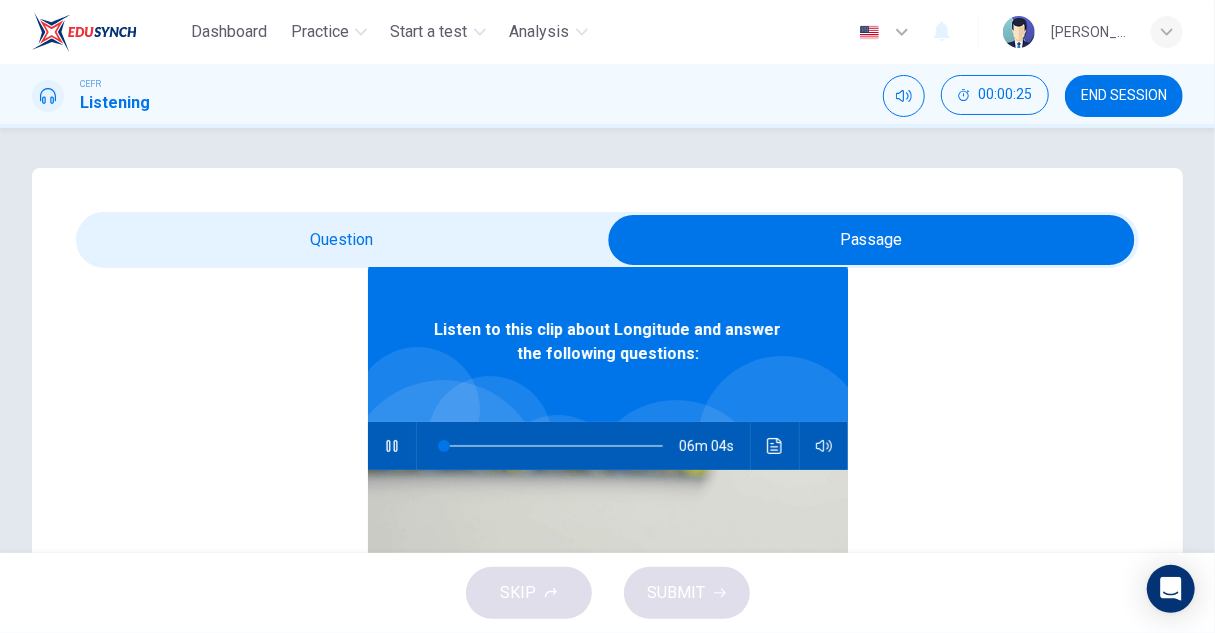 click at bounding box center [871, 240] 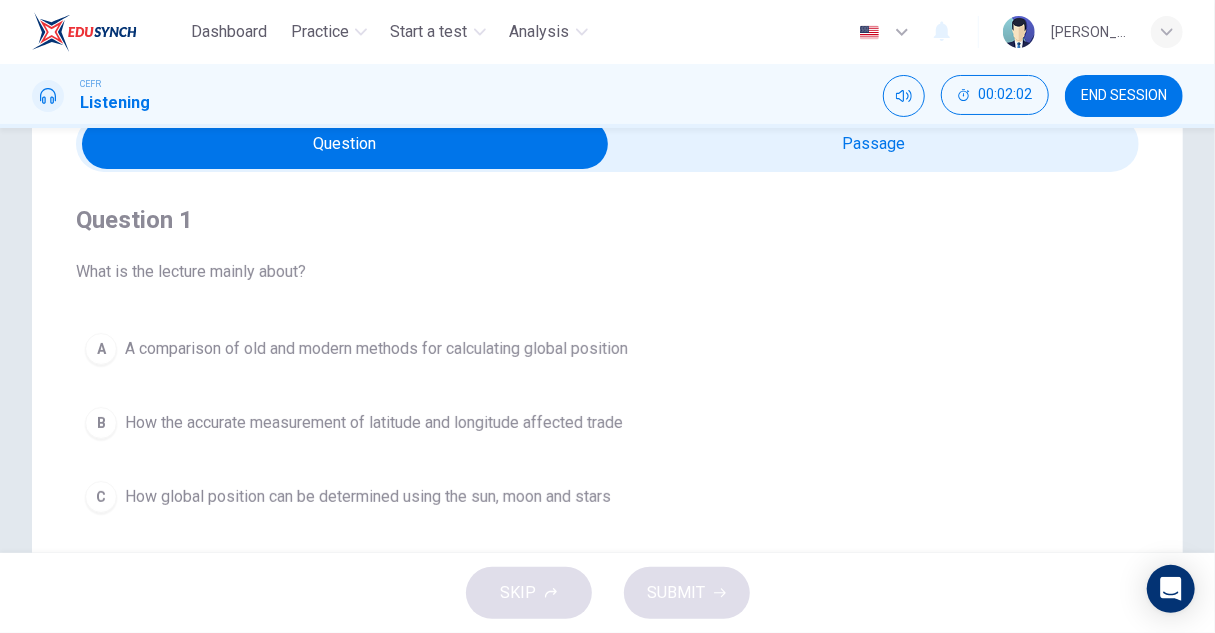 scroll, scrollTop: 20, scrollLeft: 0, axis: vertical 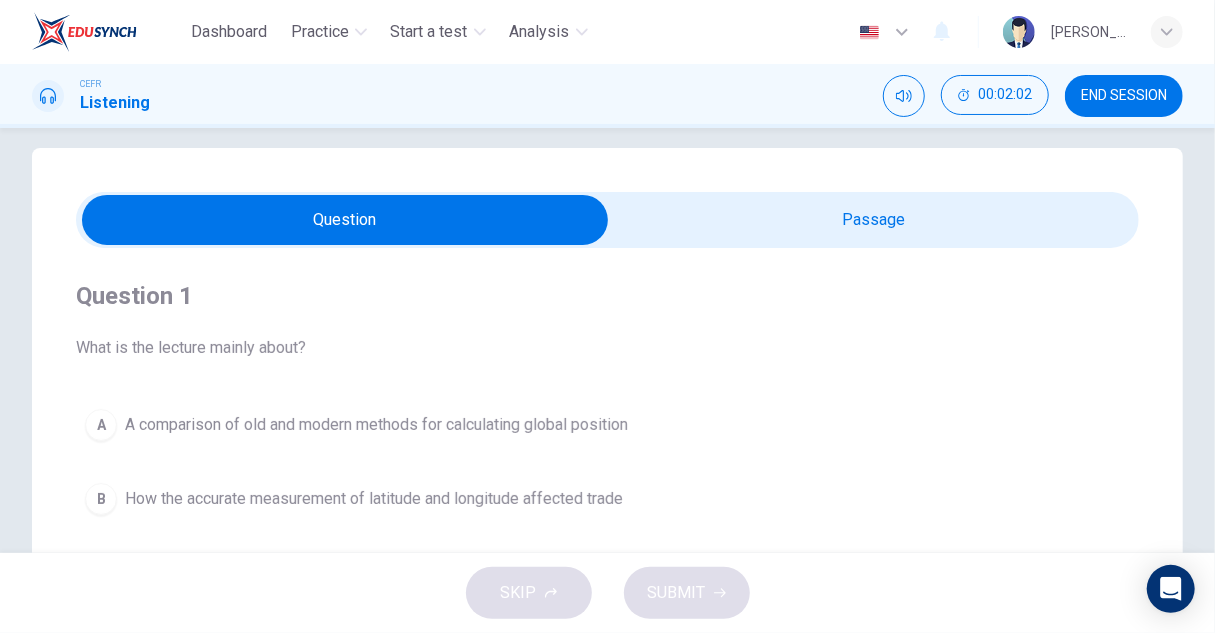 type on "28" 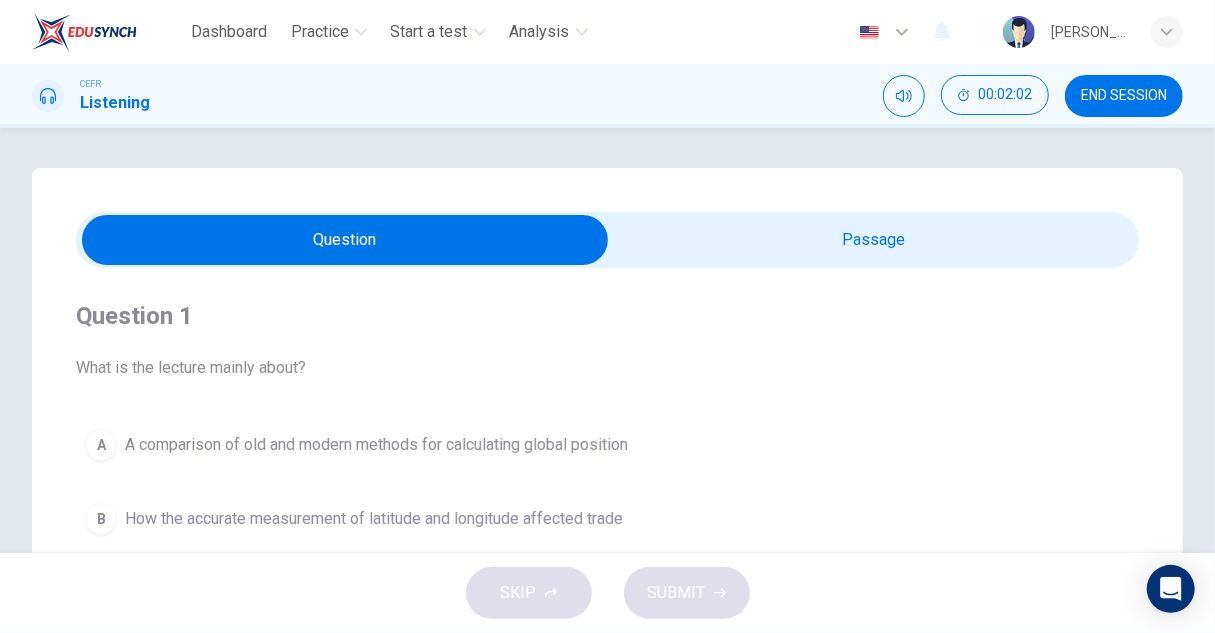 click at bounding box center (345, 240) 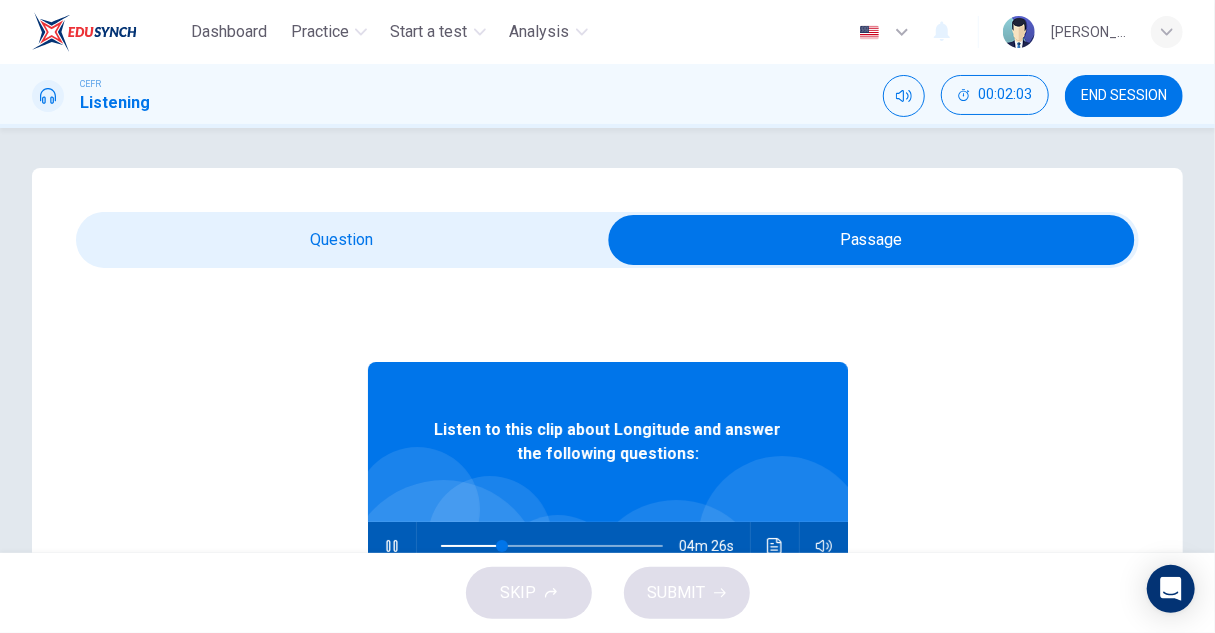 scroll, scrollTop: 100, scrollLeft: 0, axis: vertical 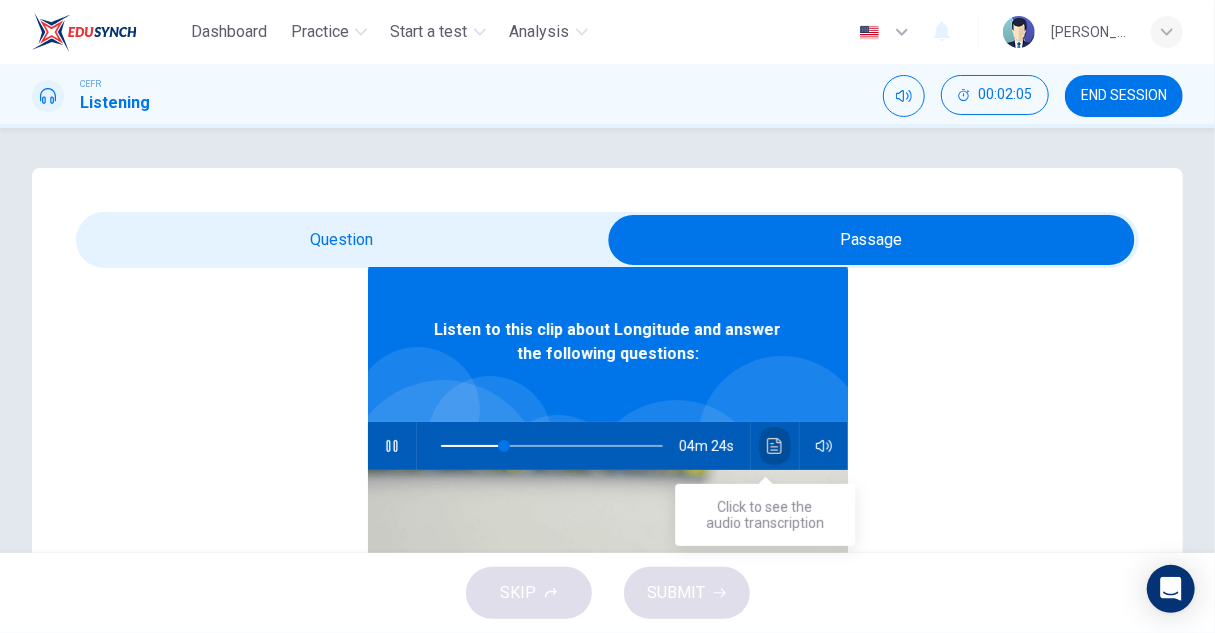 click 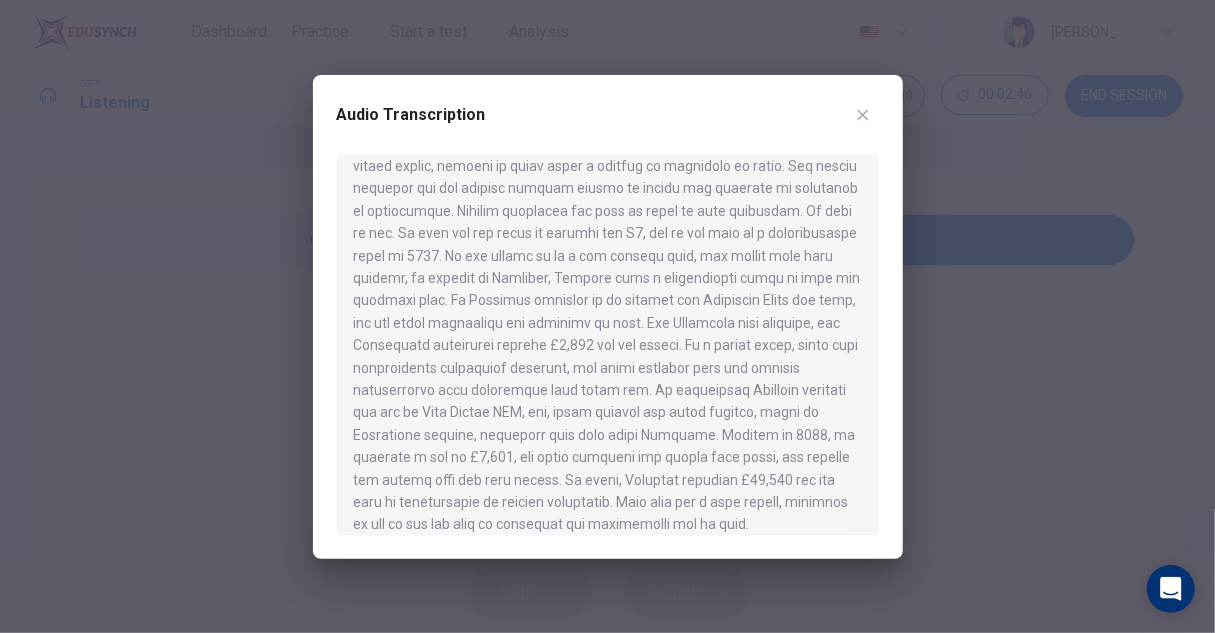 scroll, scrollTop: 1154, scrollLeft: 0, axis: vertical 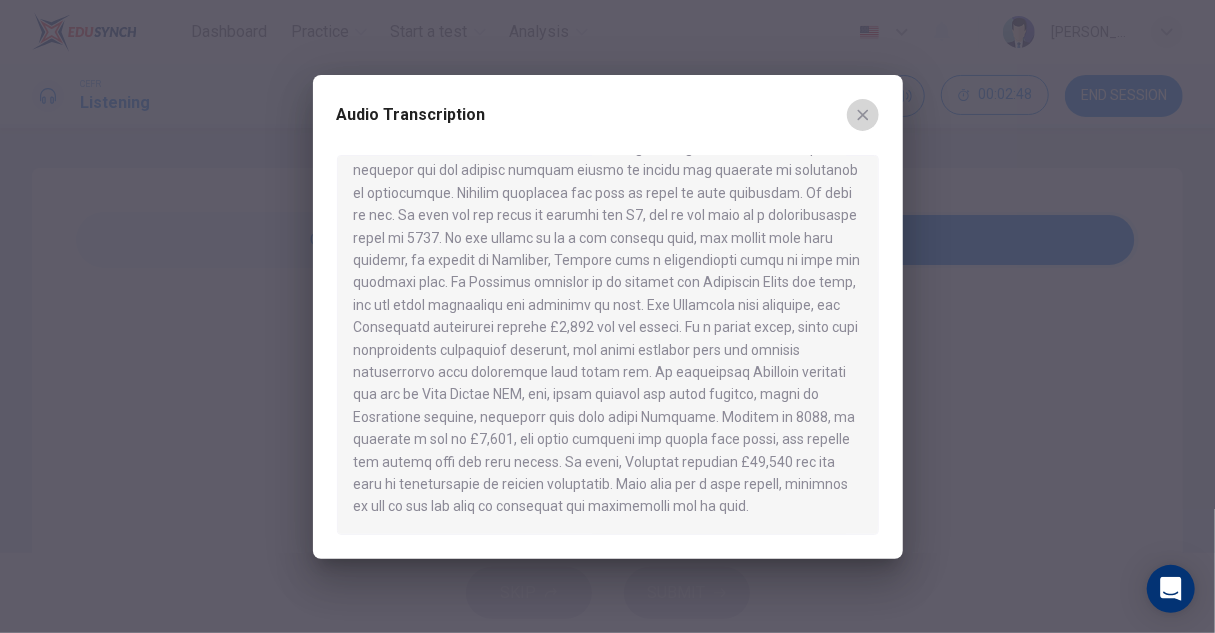 click 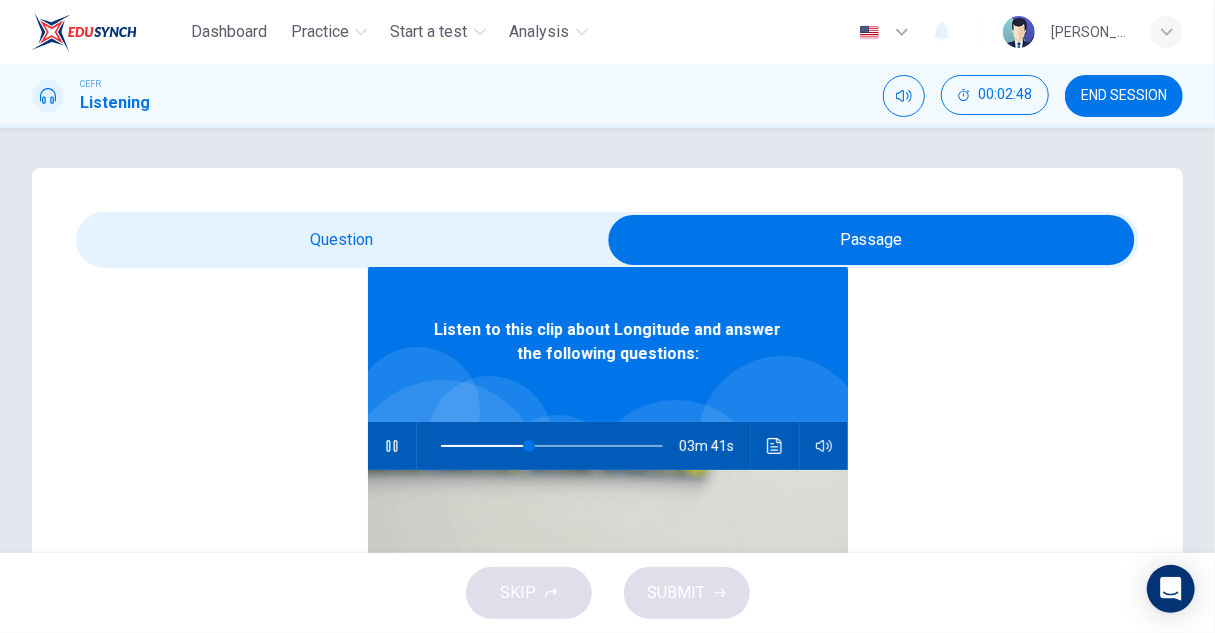 click at bounding box center [871, 240] 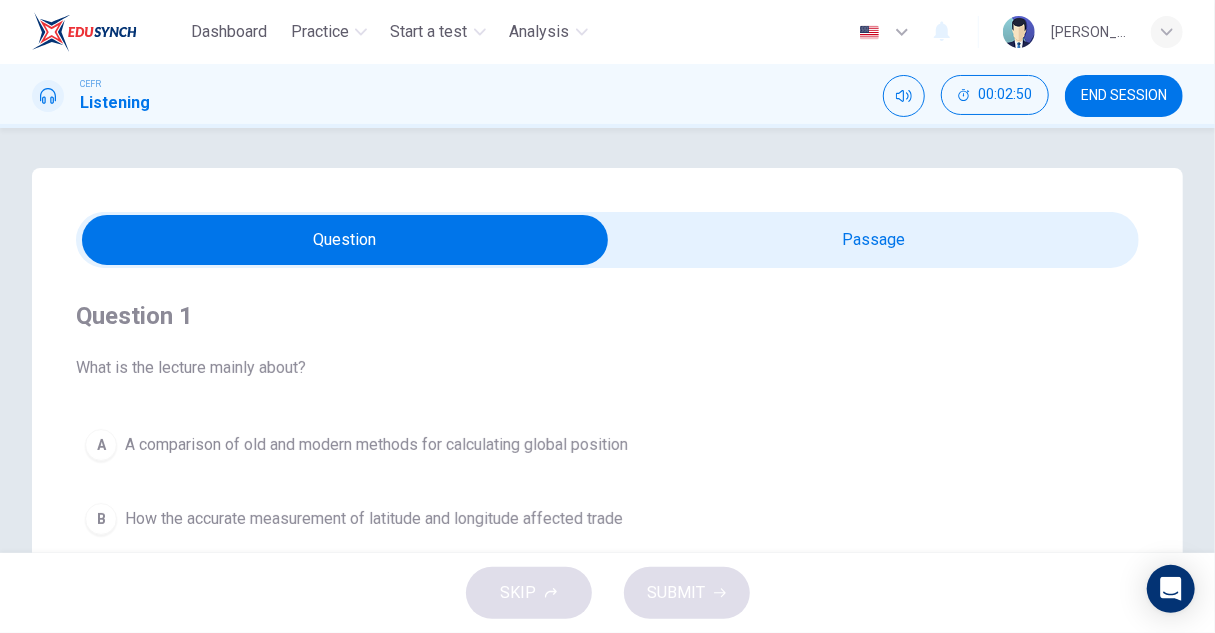 click on "A comparison of old and modern methods for calculating global position" at bounding box center (376, 445) 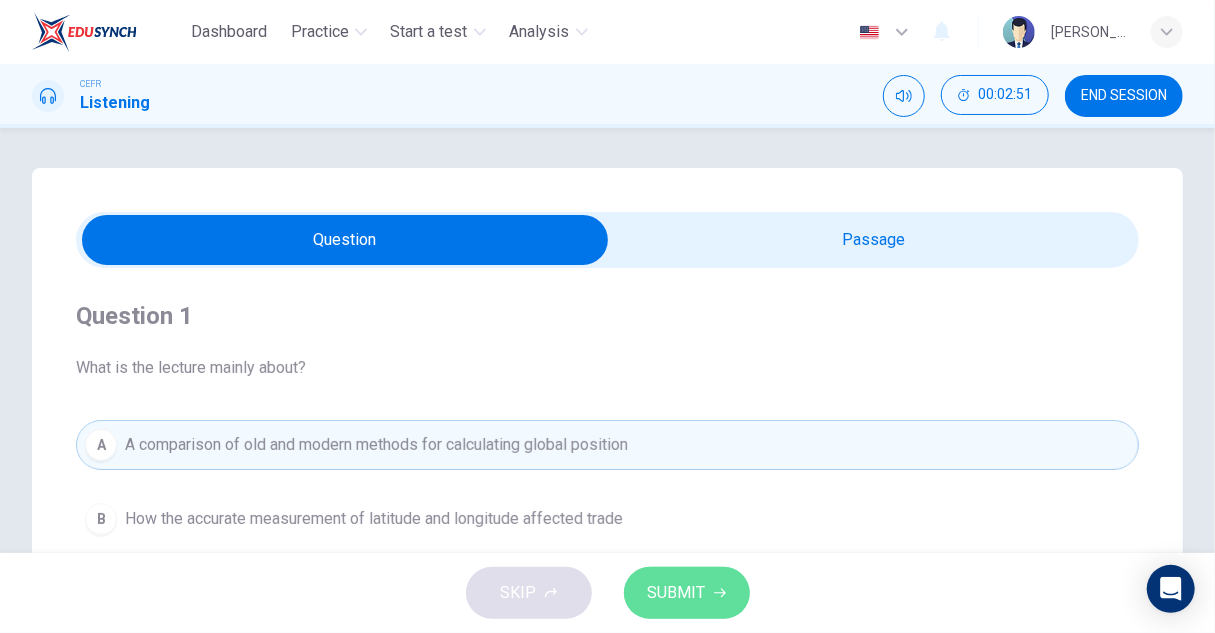 click on "SUBMIT" at bounding box center (677, 593) 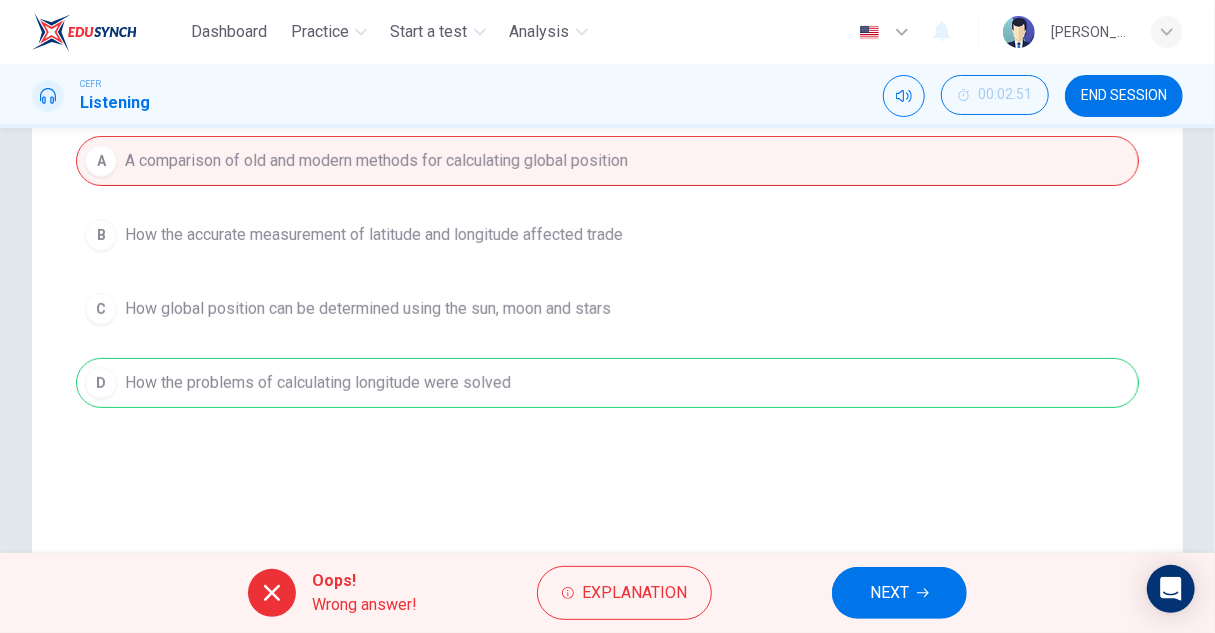 scroll, scrollTop: 300, scrollLeft: 0, axis: vertical 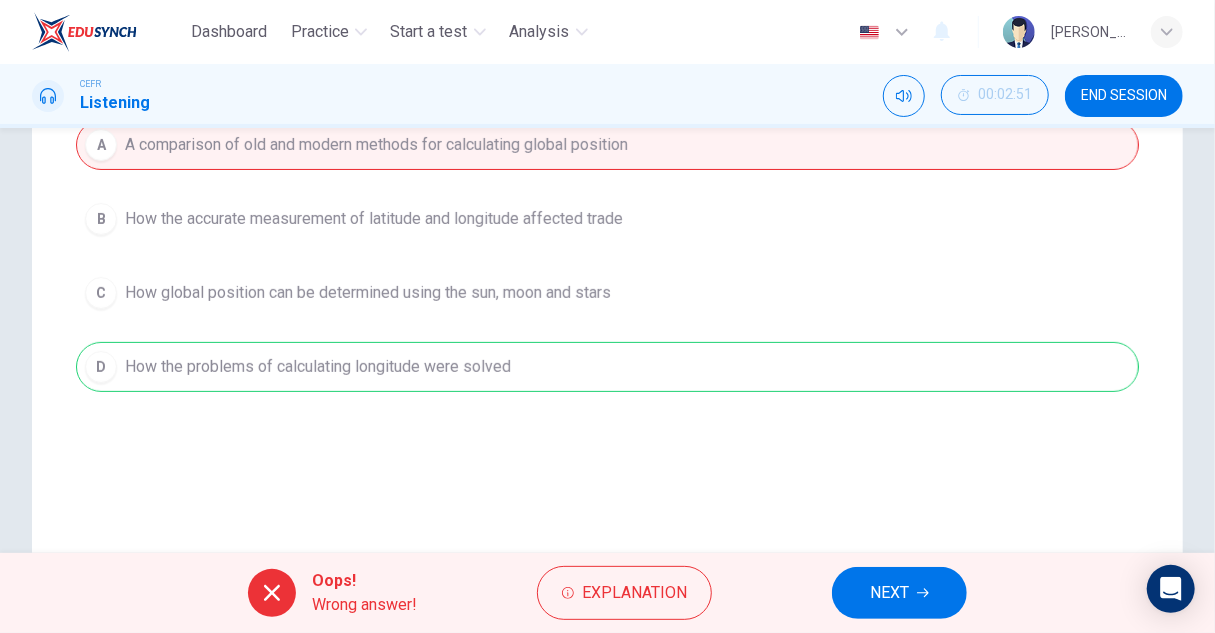 click on "NEXT" at bounding box center (899, 593) 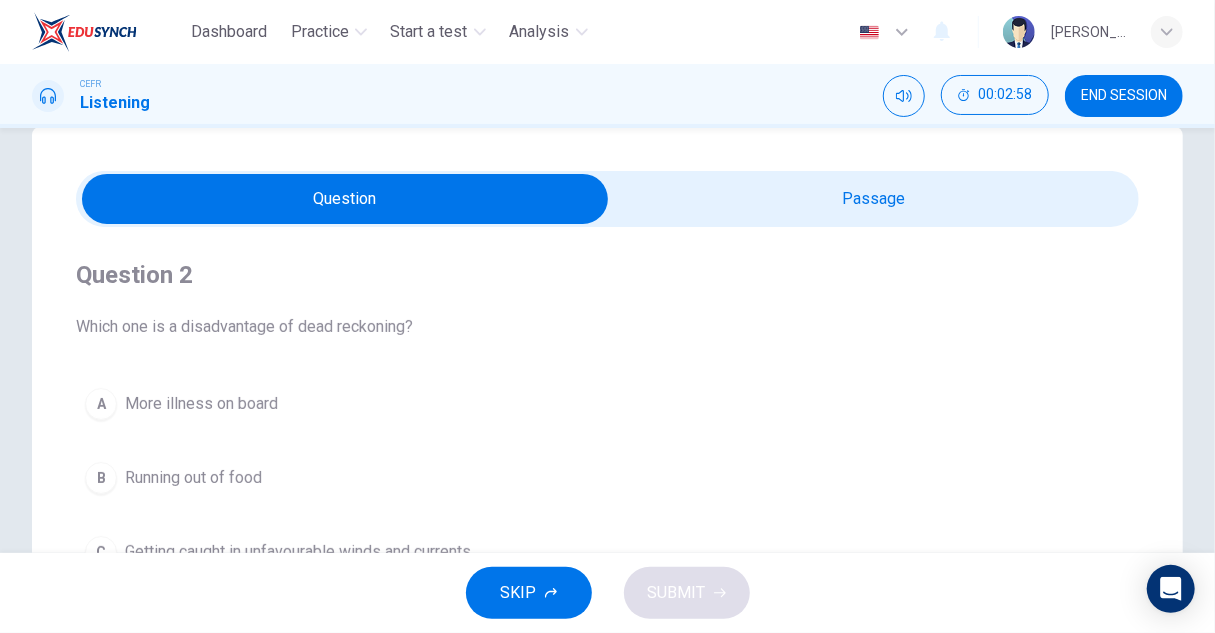 scroll, scrollTop: 0, scrollLeft: 0, axis: both 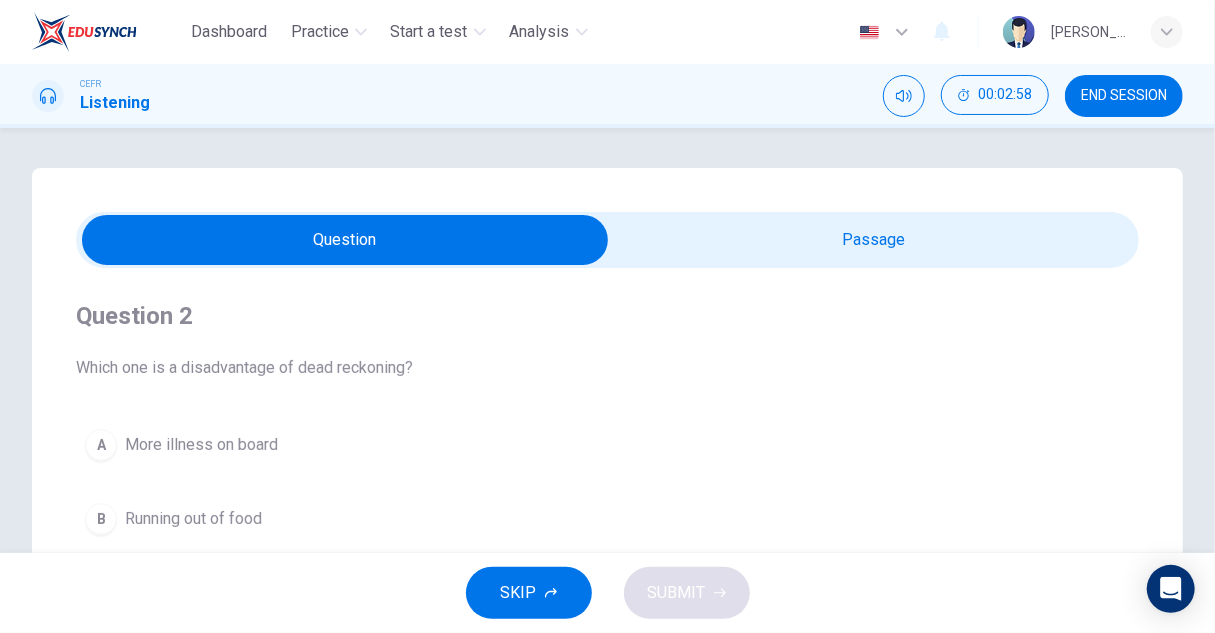 type on "44" 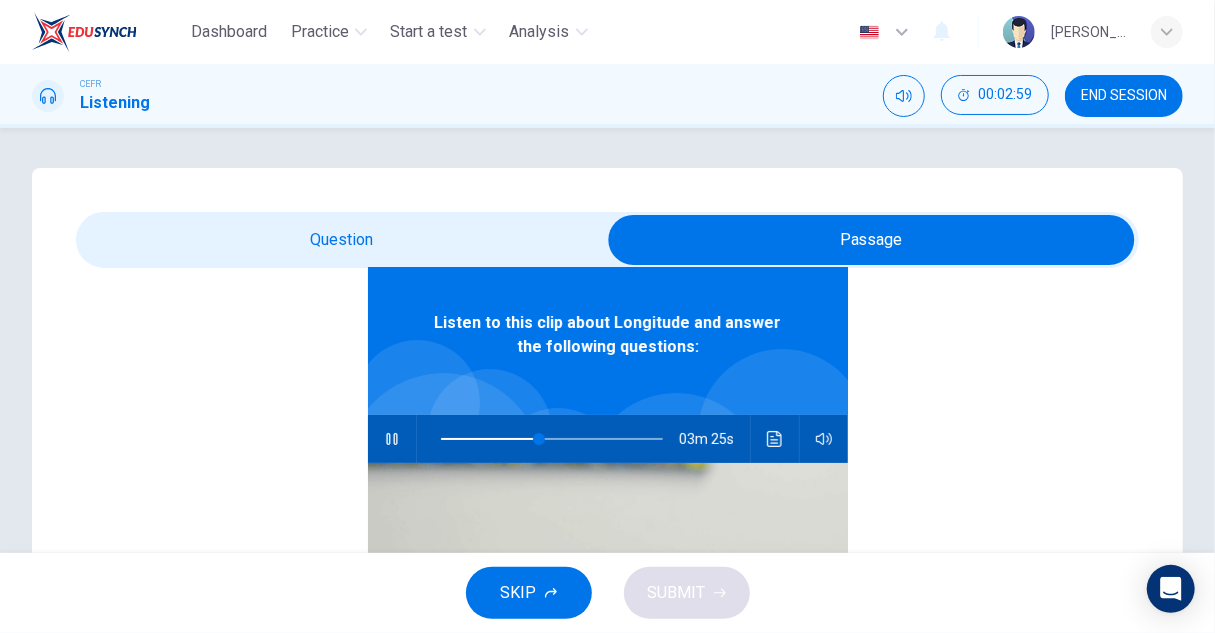 scroll, scrollTop: 112, scrollLeft: 0, axis: vertical 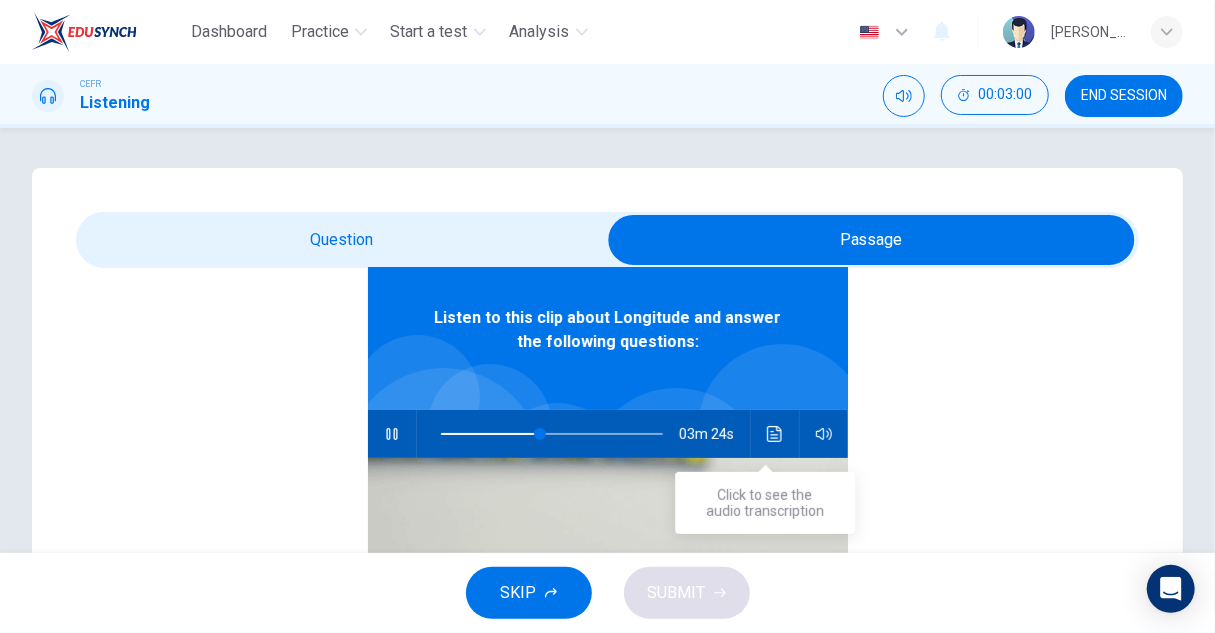 click 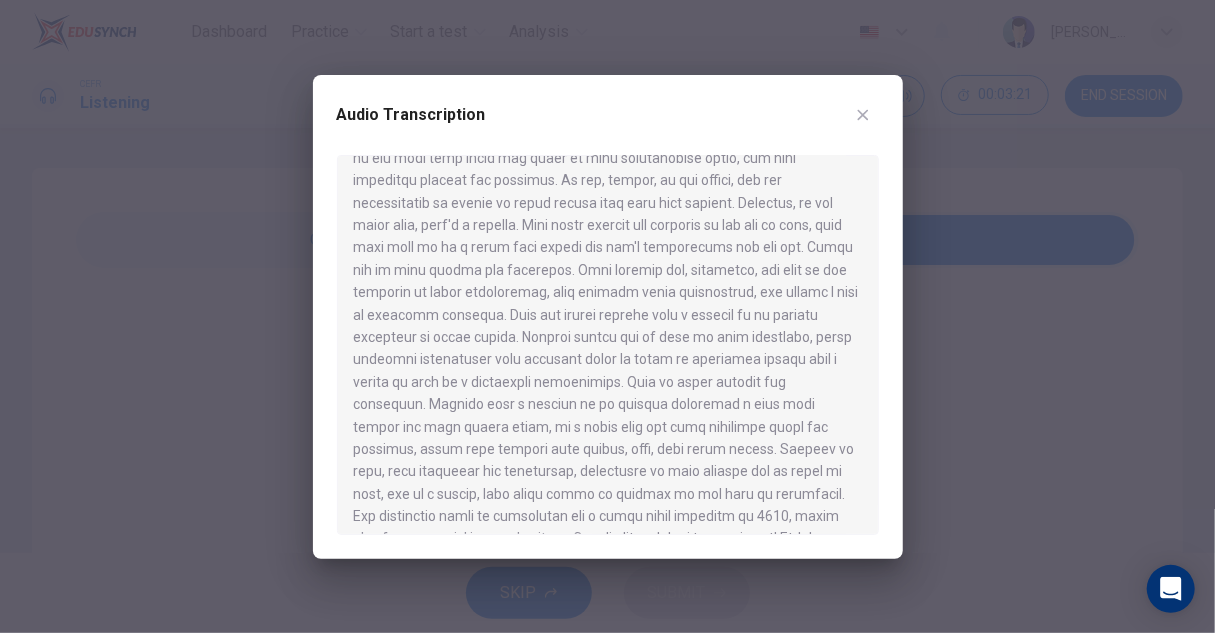 scroll, scrollTop: 200, scrollLeft: 0, axis: vertical 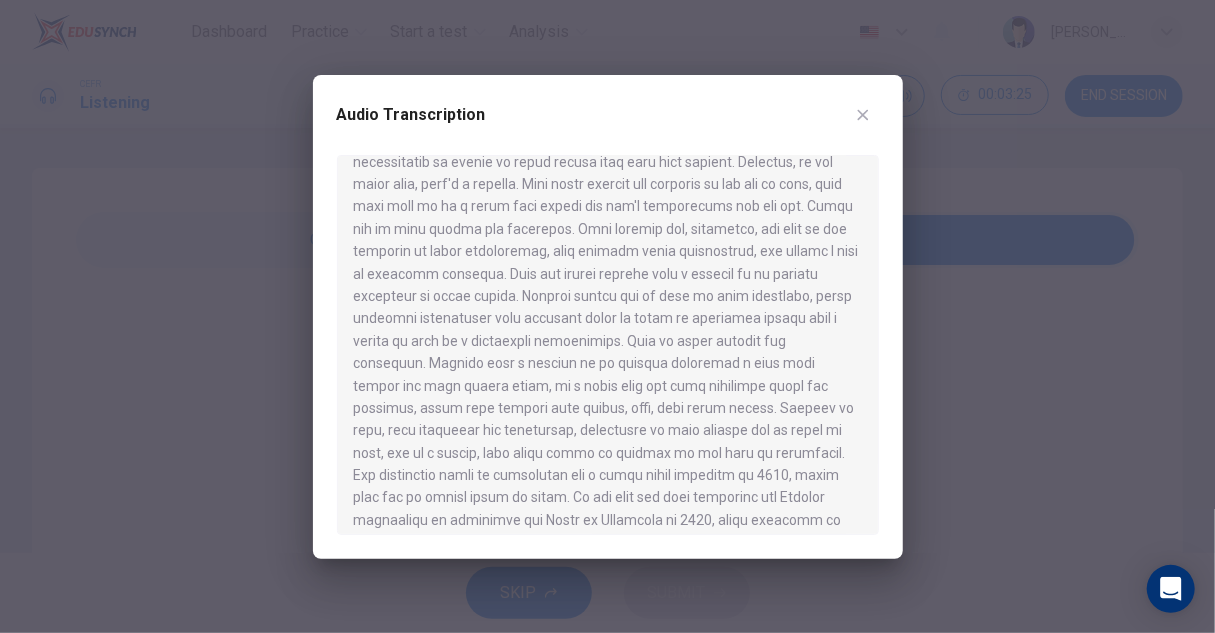 click at bounding box center [607, 316] 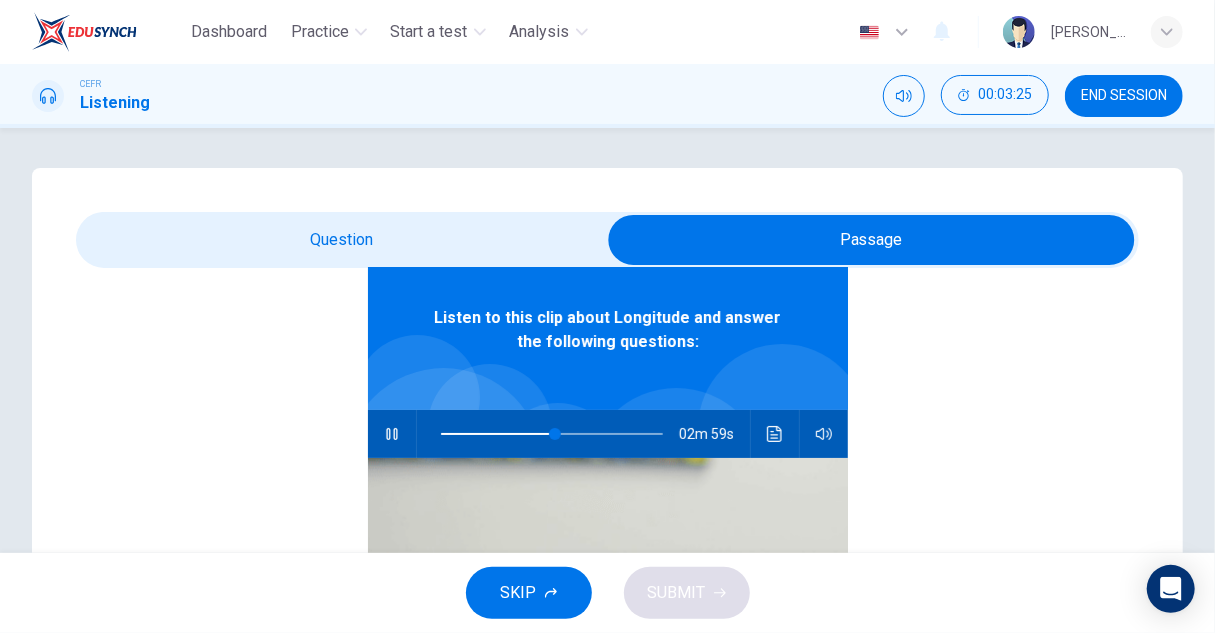 type on "52" 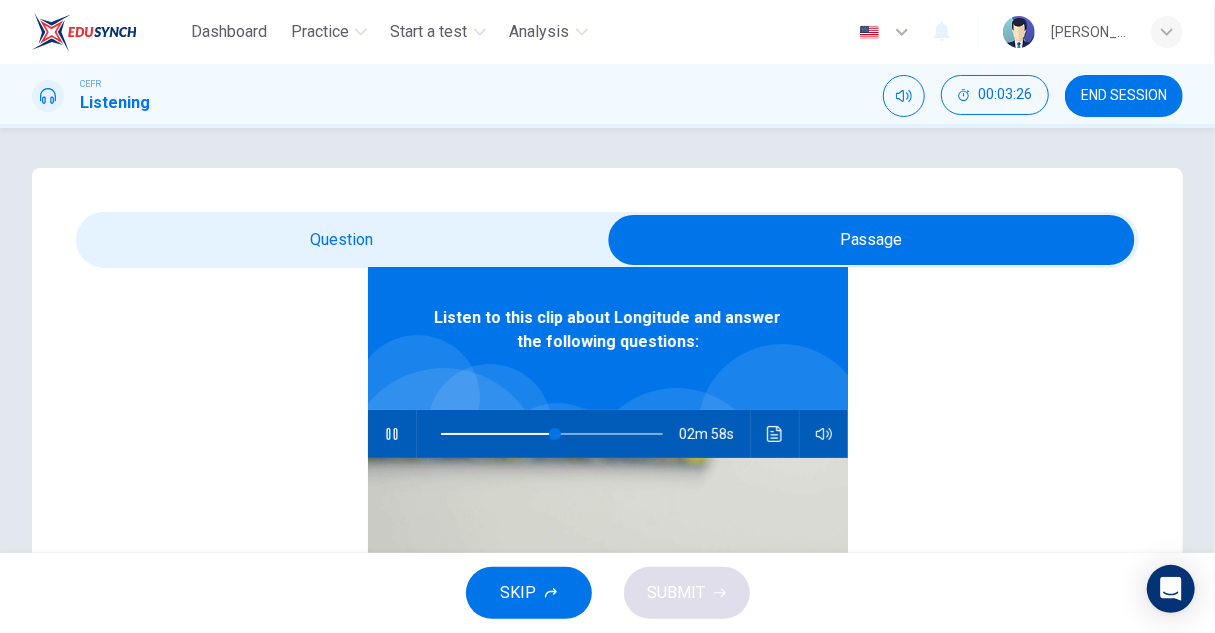 click at bounding box center [607, 240] 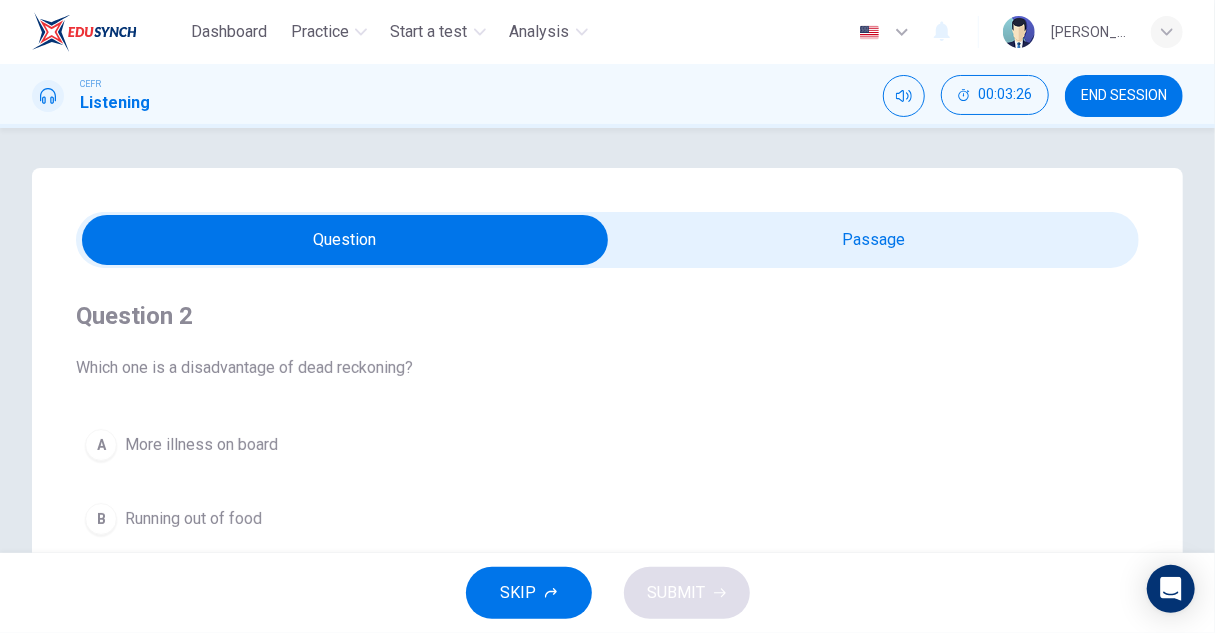 scroll, scrollTop: 0, scrollLeft: 0, axis: both 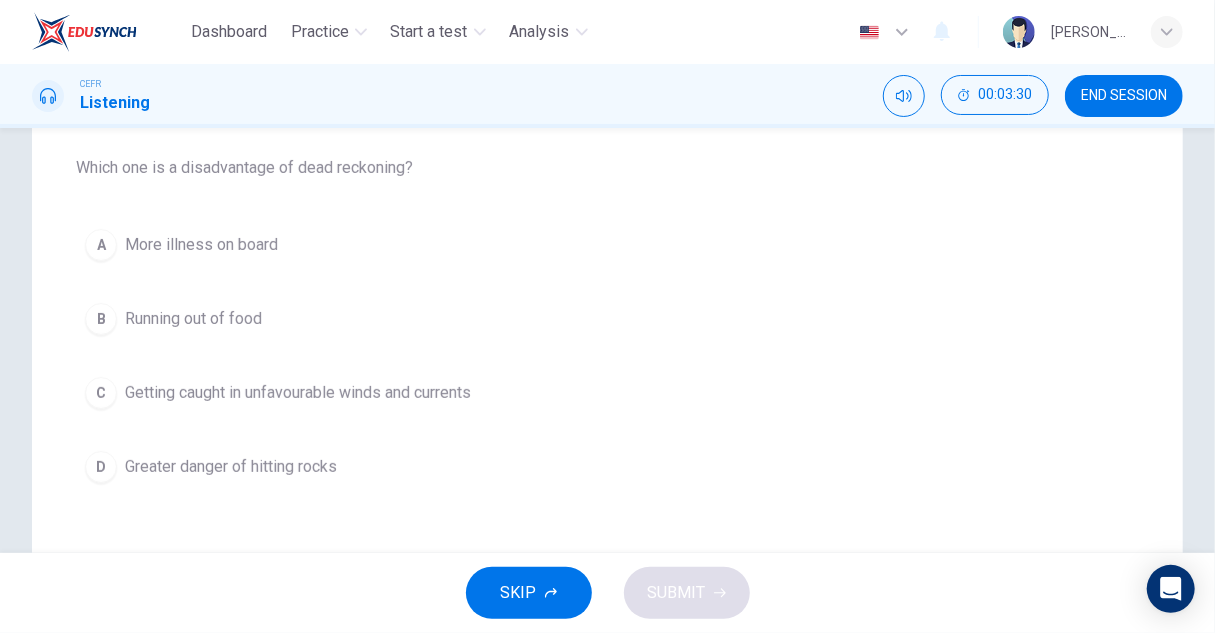 click on "Getting caught in unfavourable winds and currents" at bounding box center [298, 393] 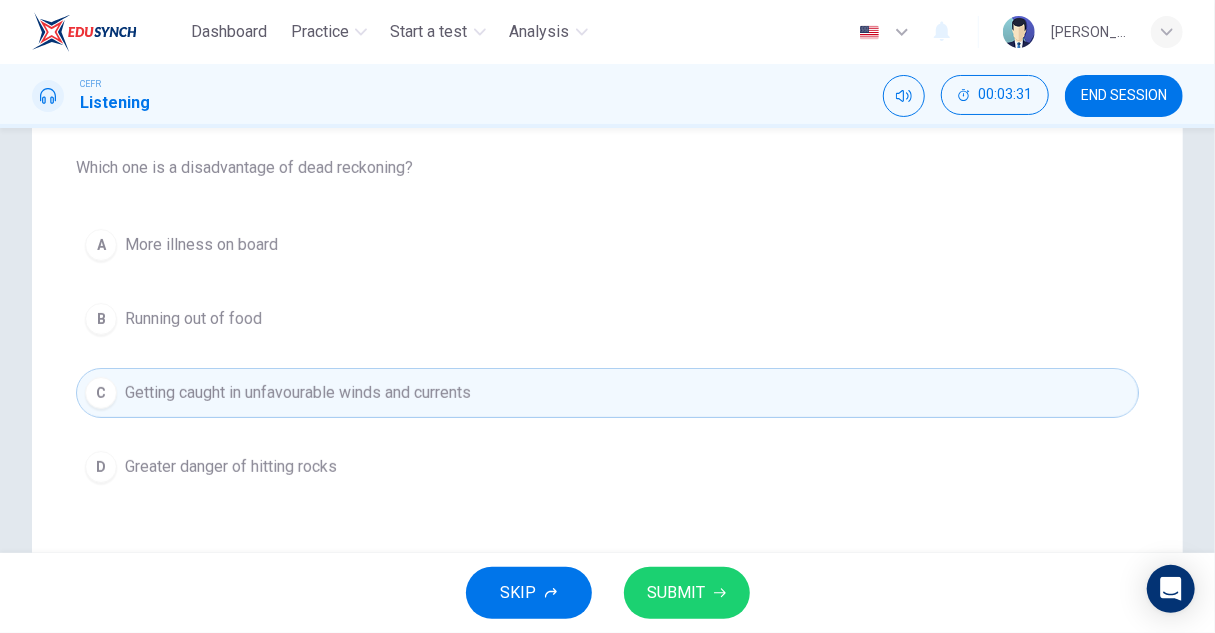 click on "SUBMIT" at bounding box center [677, 593] 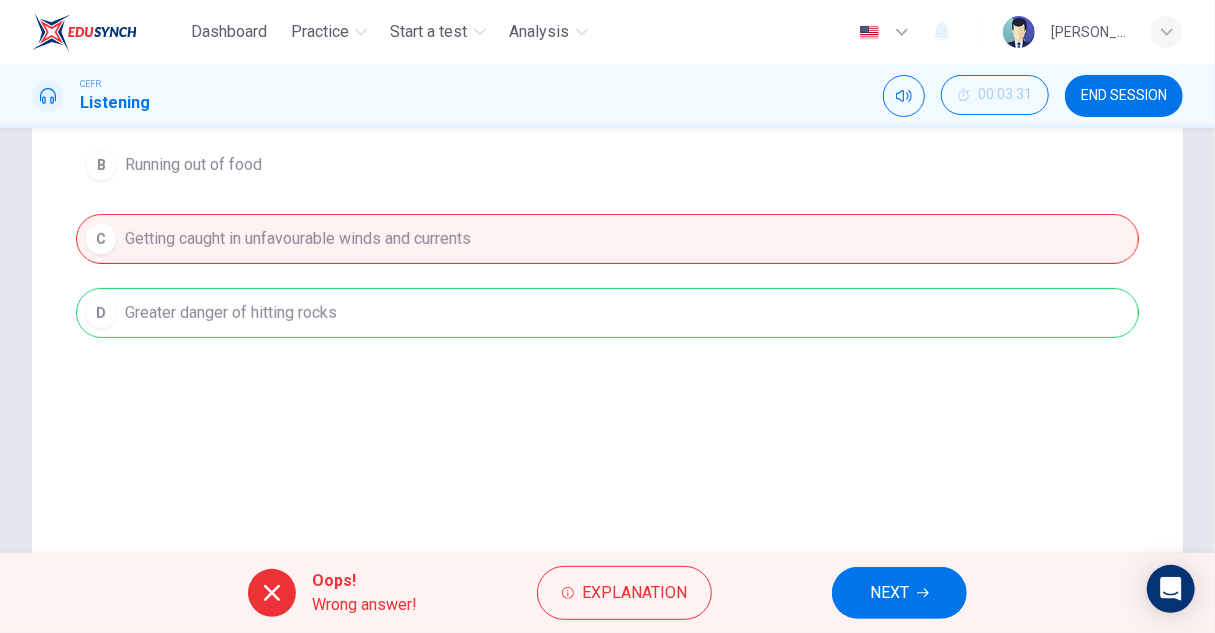 scroll, scrollTop: 400, scrollLeft: 0, axis: vertical 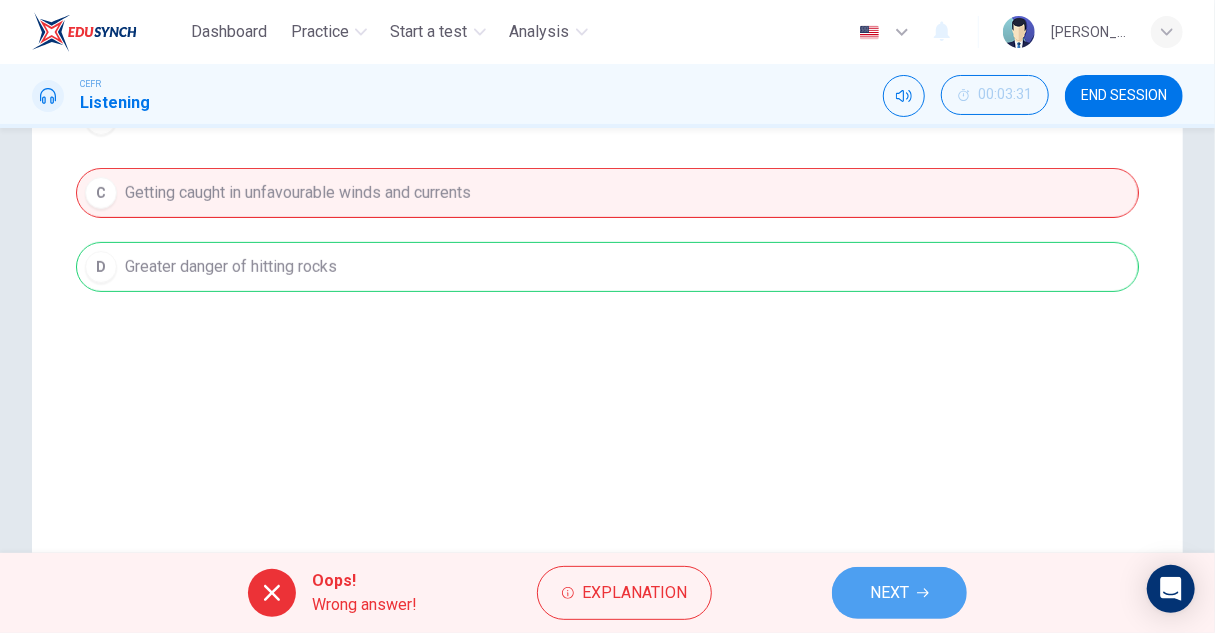 click on "NEXT" at bounding box center (889, 593) 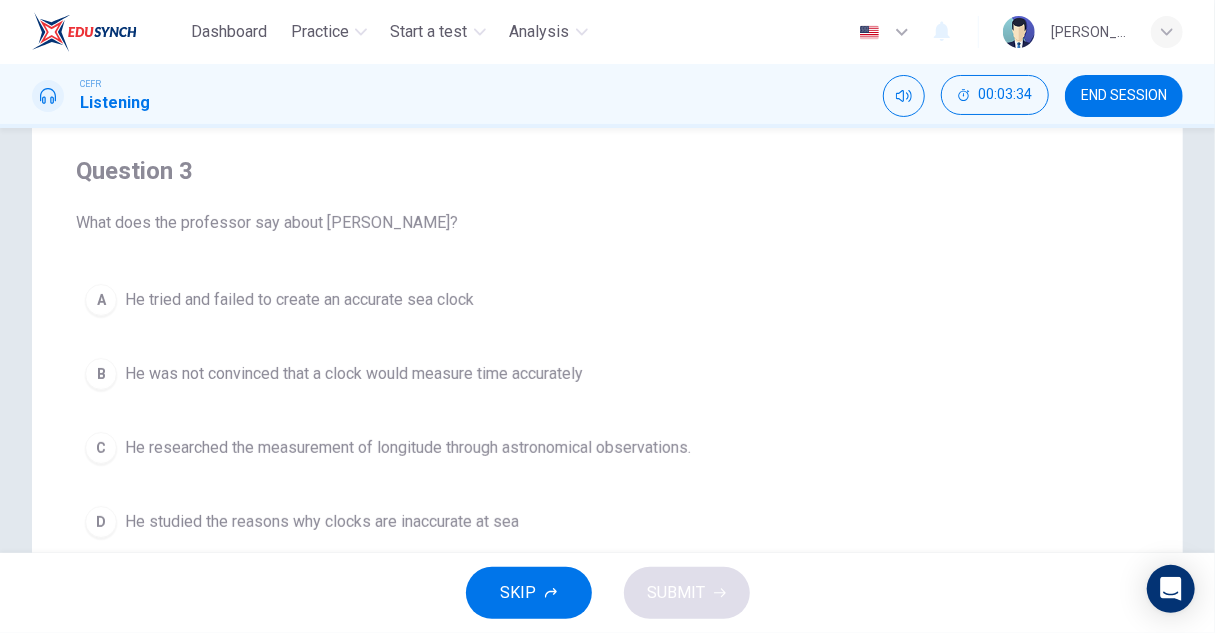 scroll, scrollTop: 100, scrollLeft: 0, axis: vertical 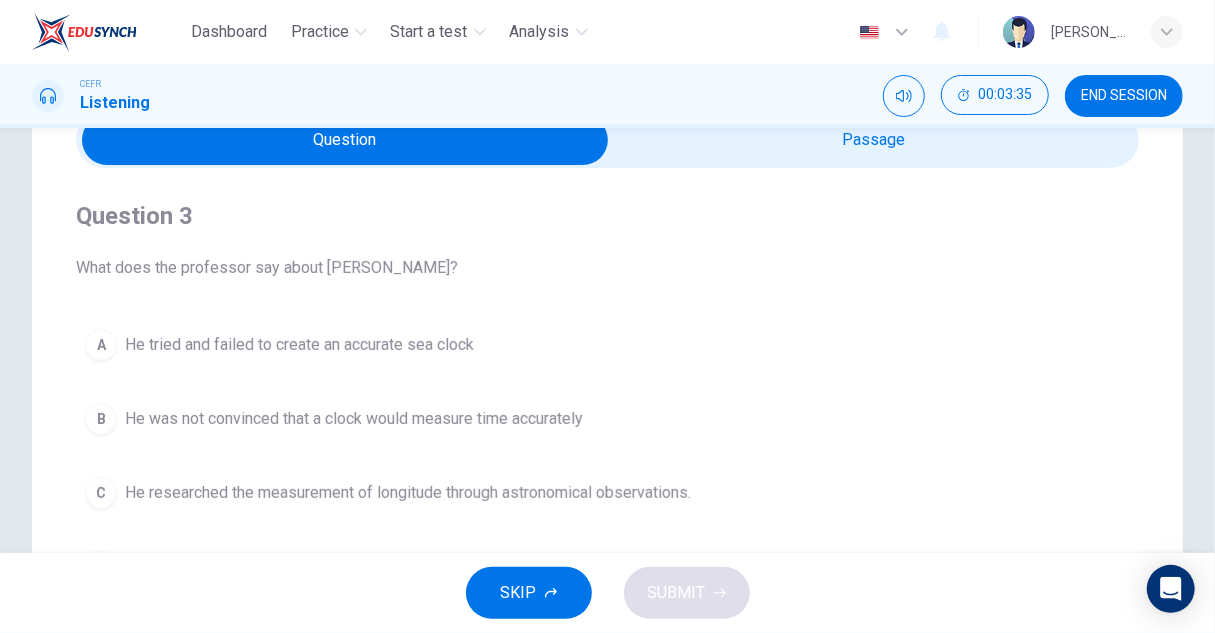 click at bounding box center [345, 140] 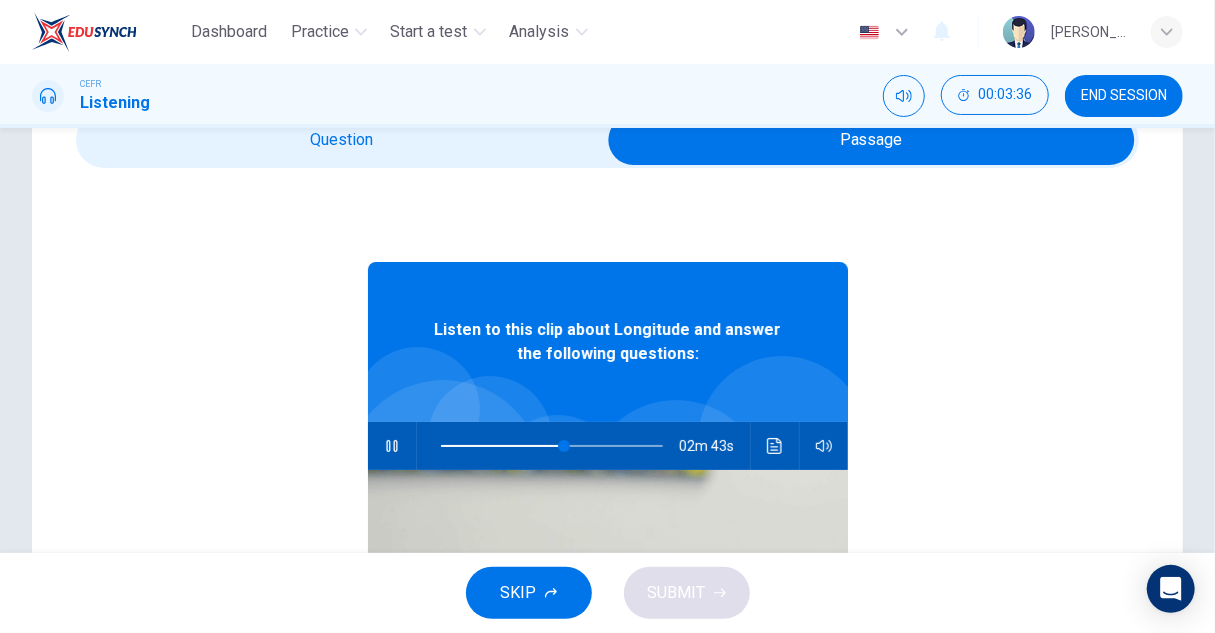 scroll, scrollTop: 0, scrollLeft: 0, axis: both 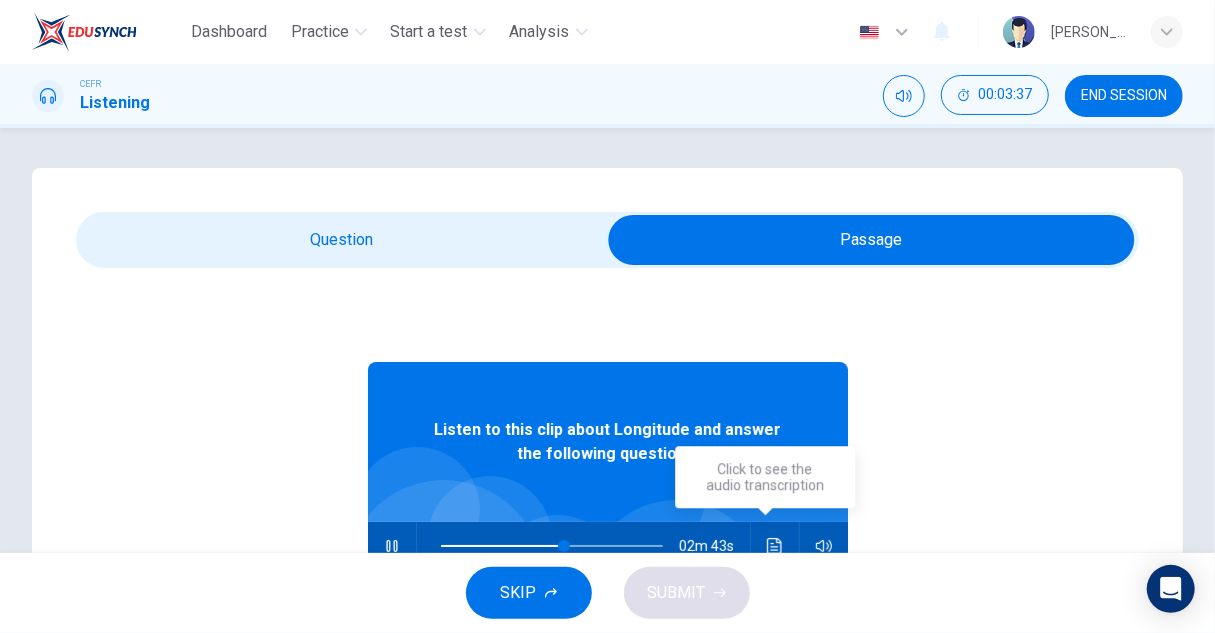 click 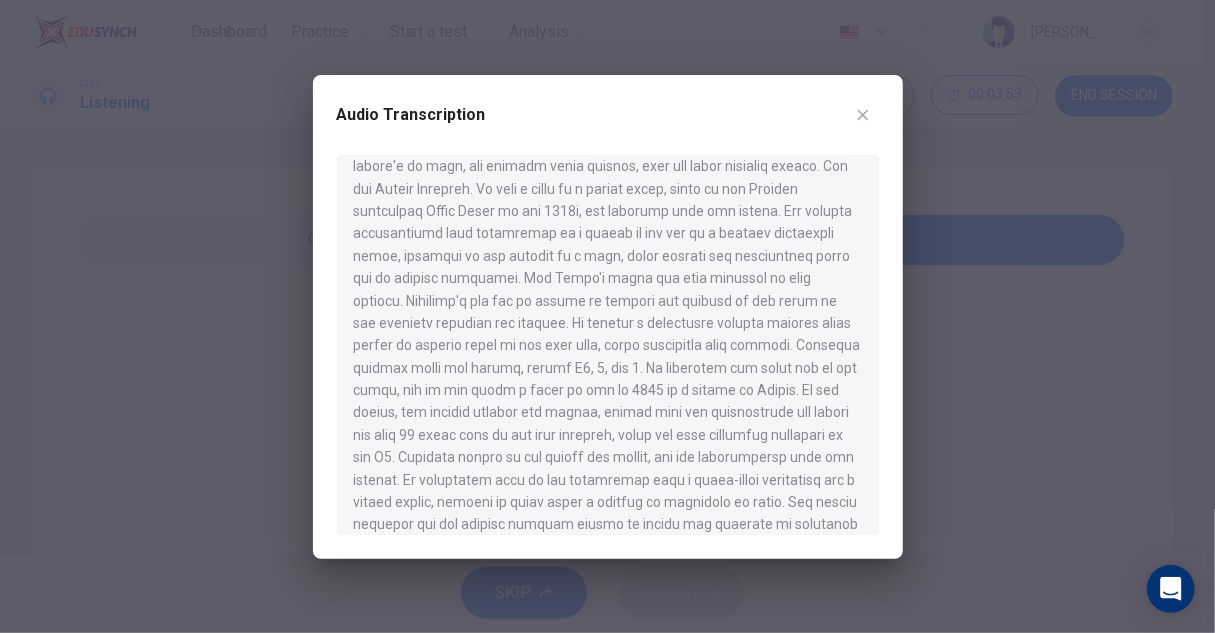 scroll, scrollTop: 900, scrollLeft: 0, axis: vertical 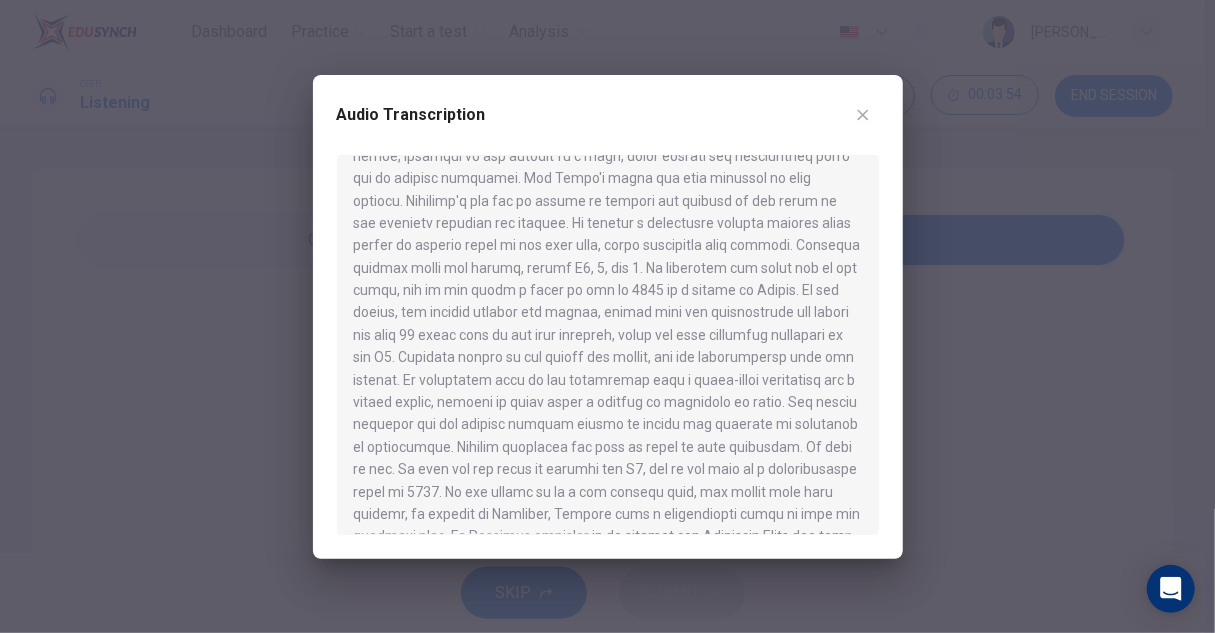 click at bounding box center [607, 316] 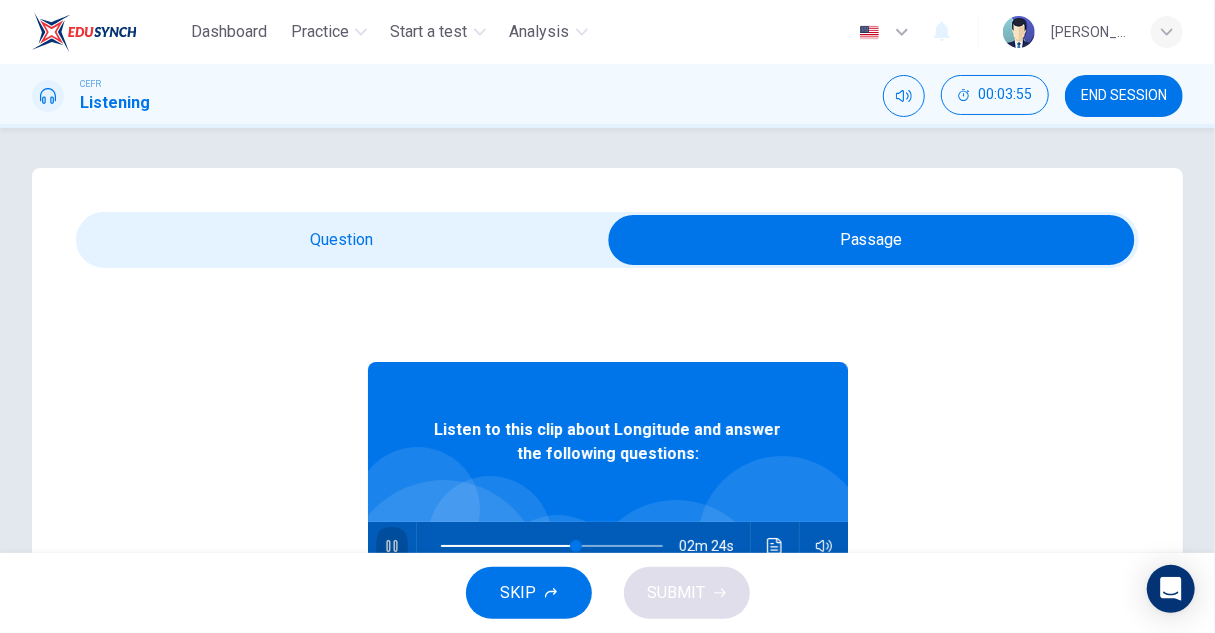 click 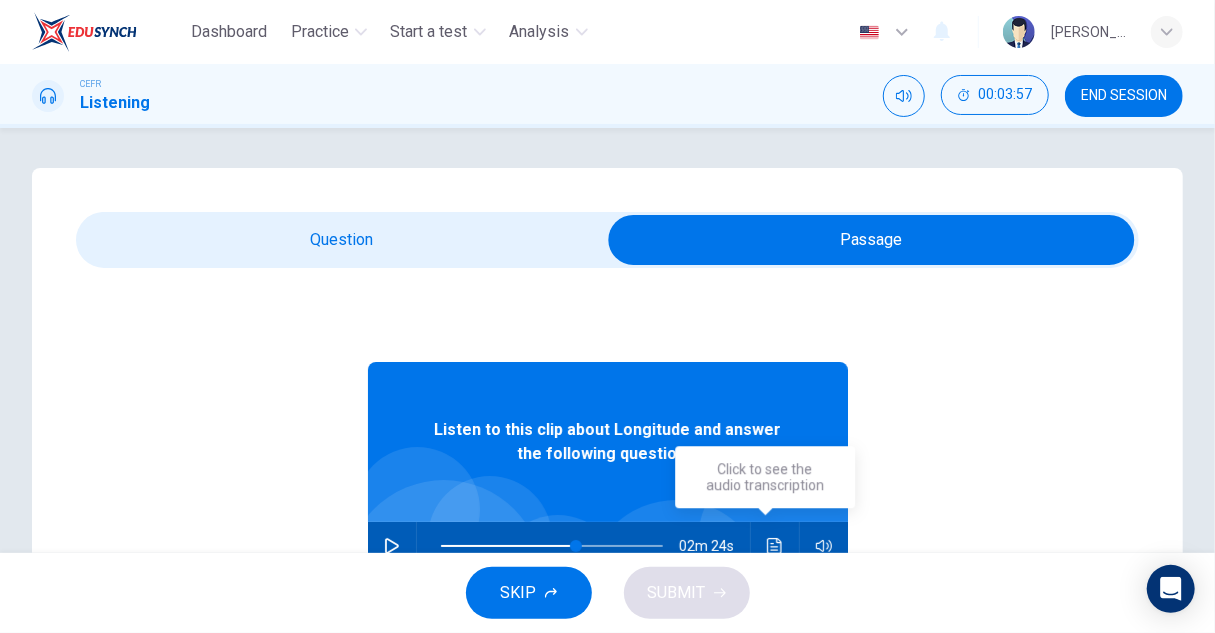 click 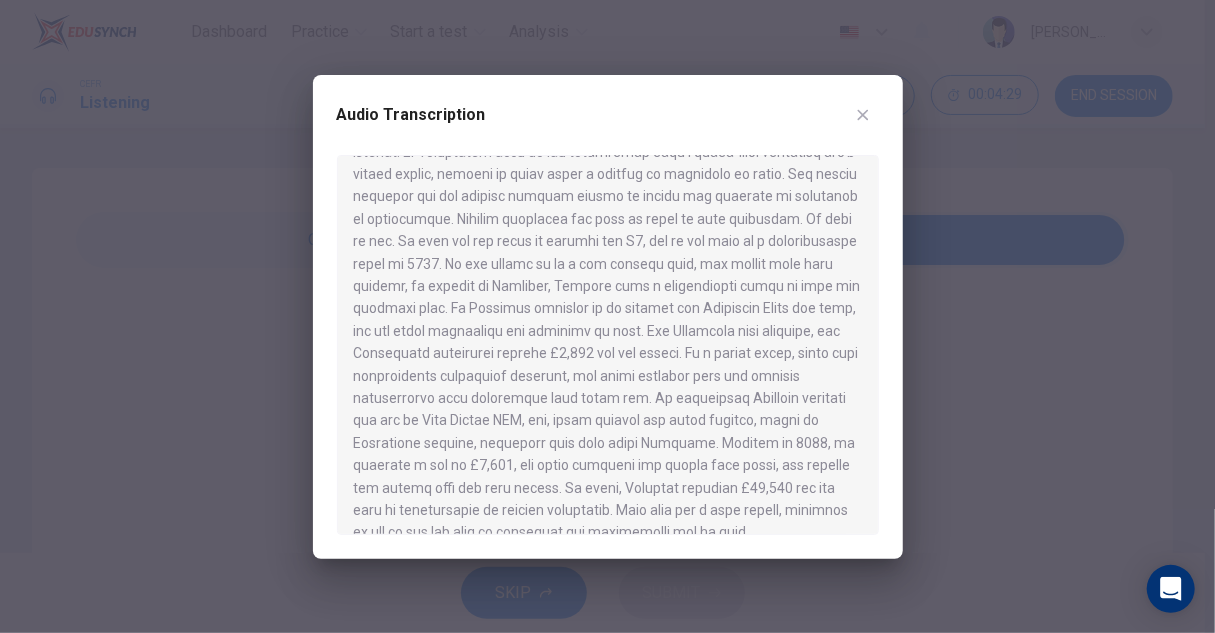 scroll, scrollTop: 1154, scrollLeft: 0, axis: vertical 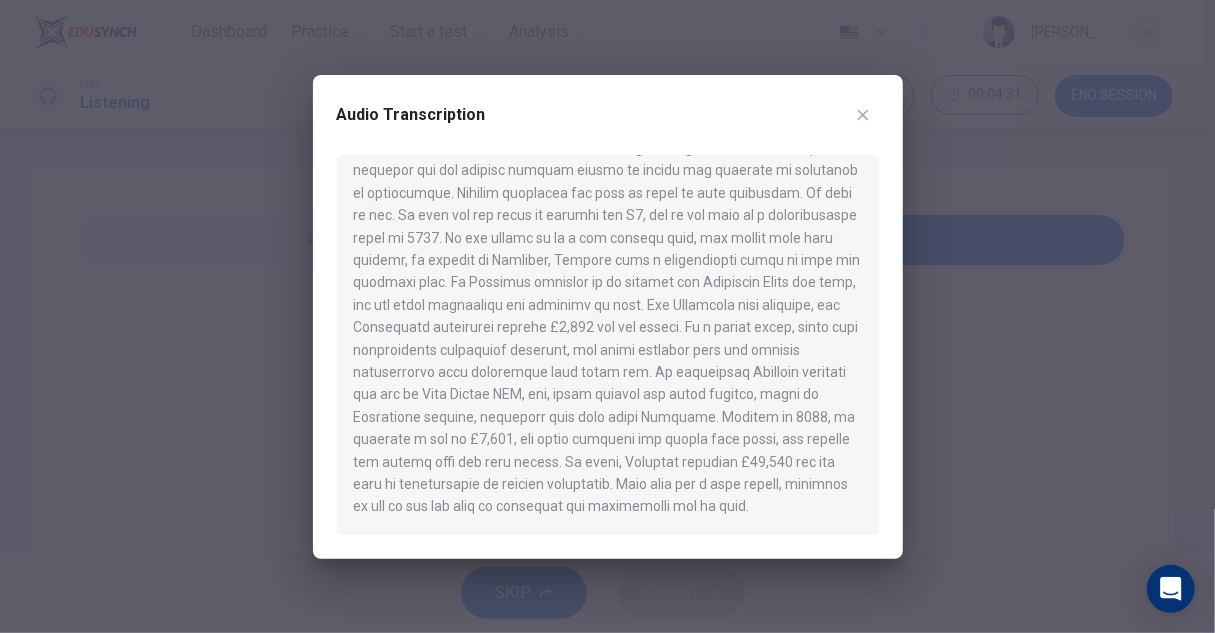 click at bounding box center [607, 316] 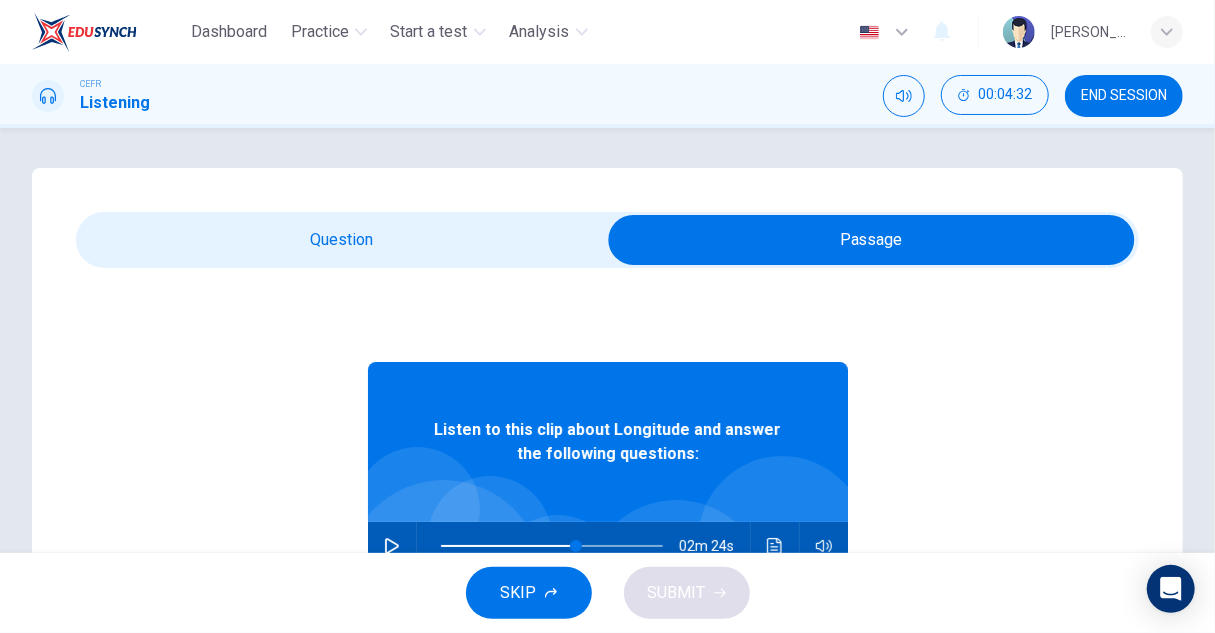 click at bounding box center (871, 240) 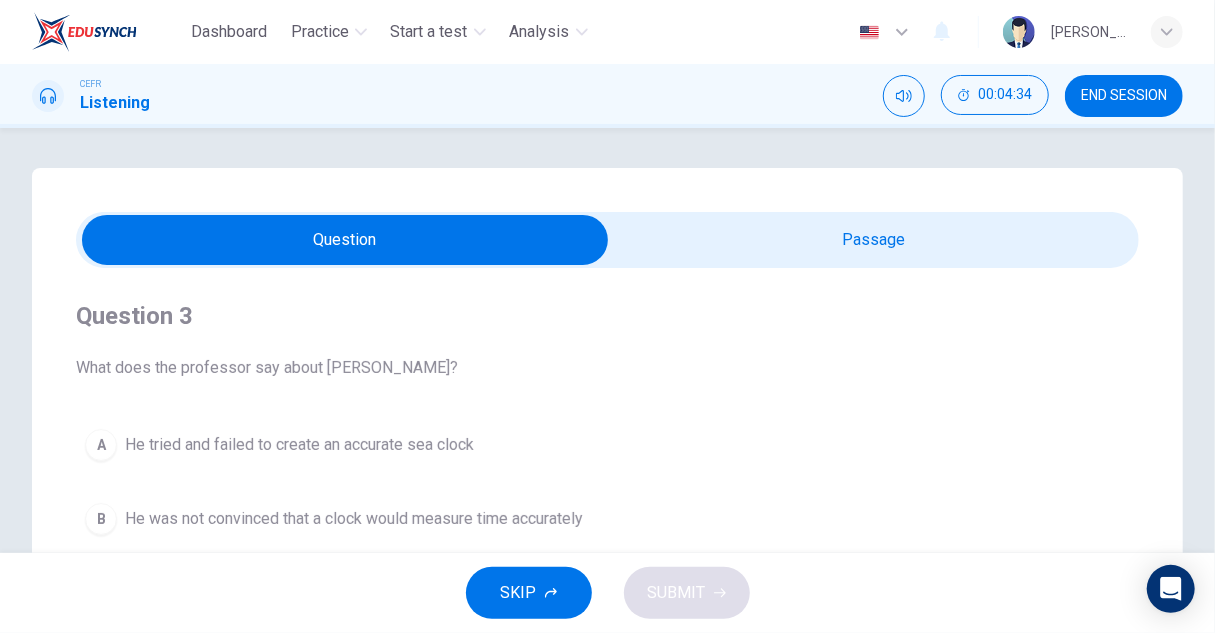 click at bounding box center (345, 240) 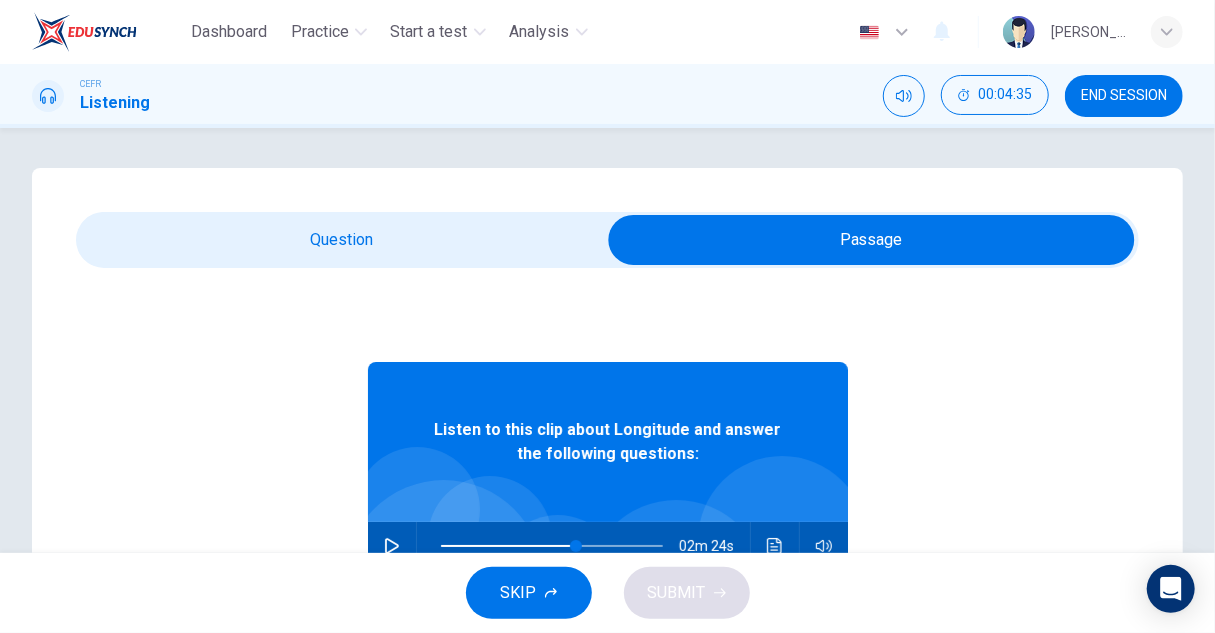 scroll, scrollTop: 100, scrollLeft: 0, axis: vertical 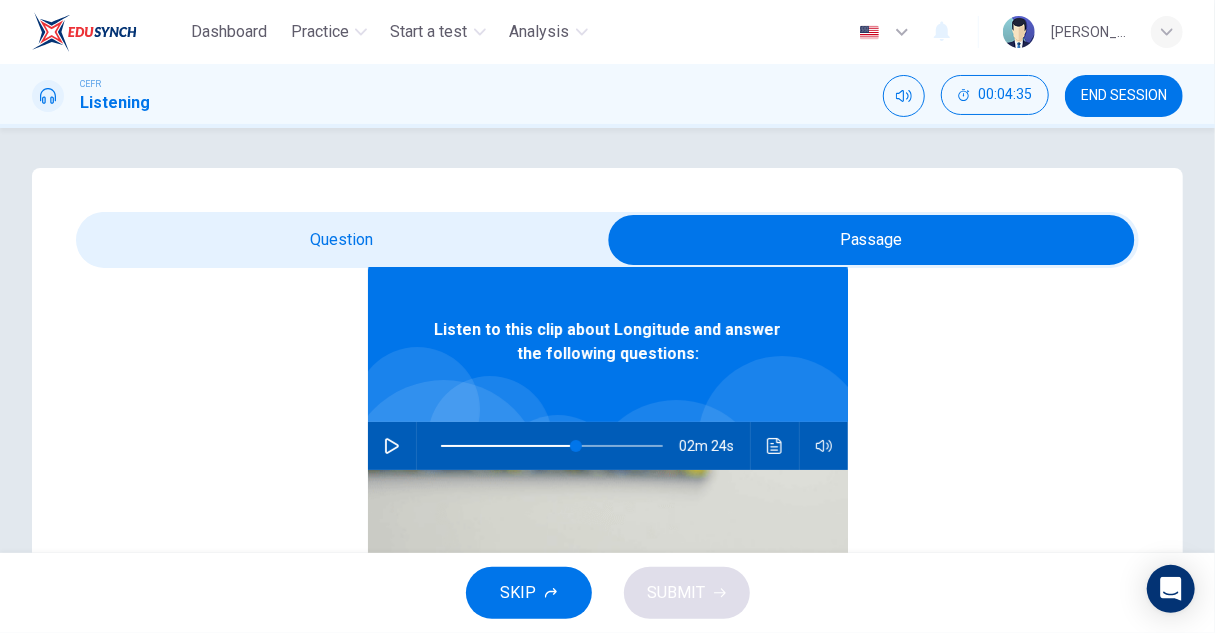 click at bounding box center [775, 446] 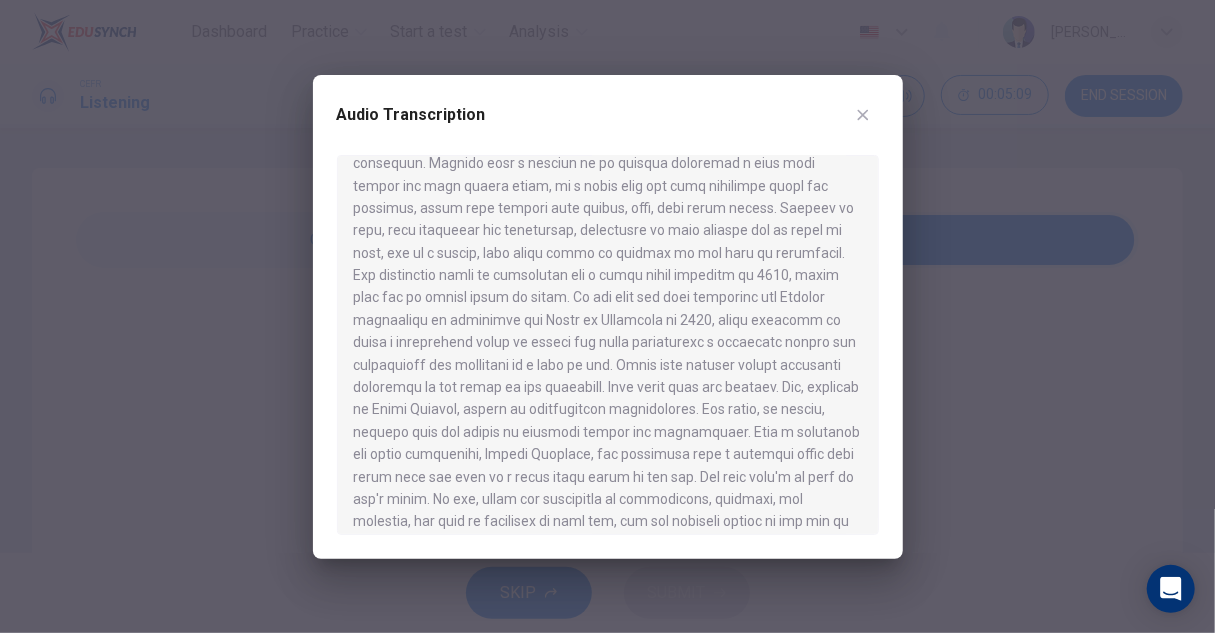 scroll, scrollTop: 500, scrollLeft: 0, axis: vertical 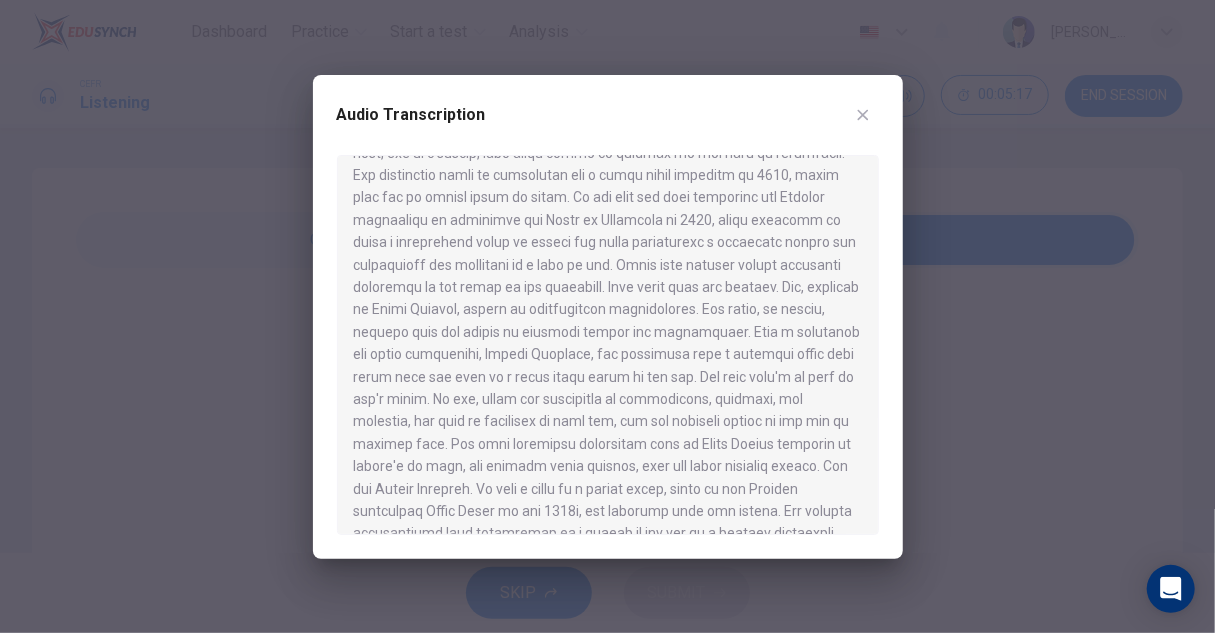 click at bounding box center (607, 316) 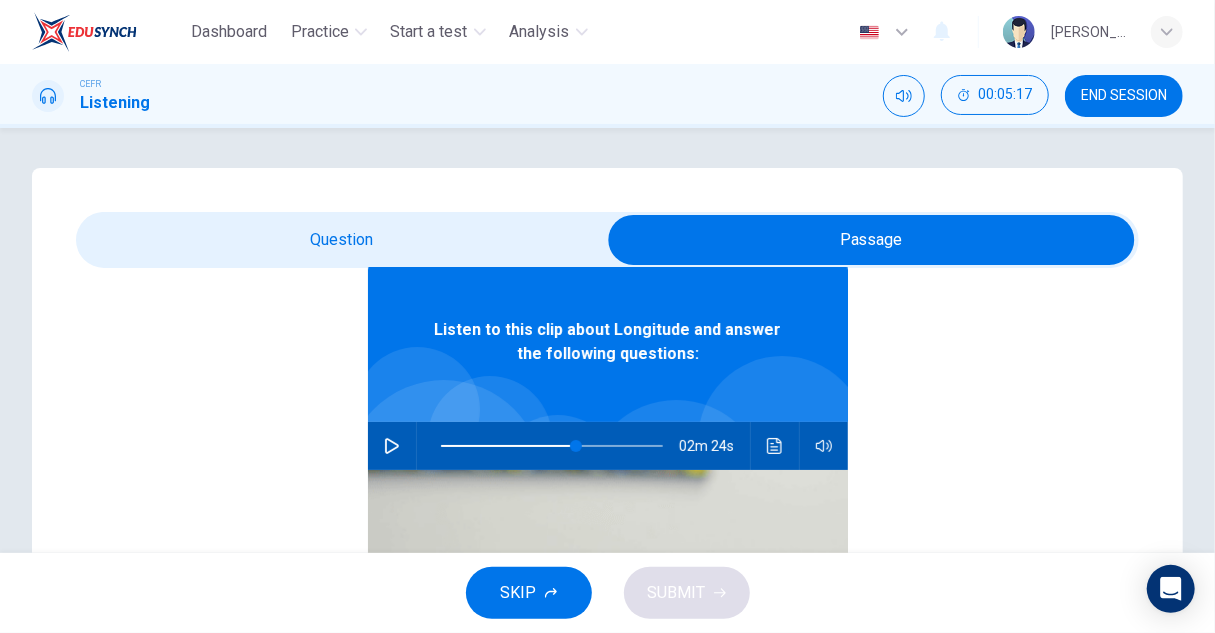 click at bounding box center [871, 240] 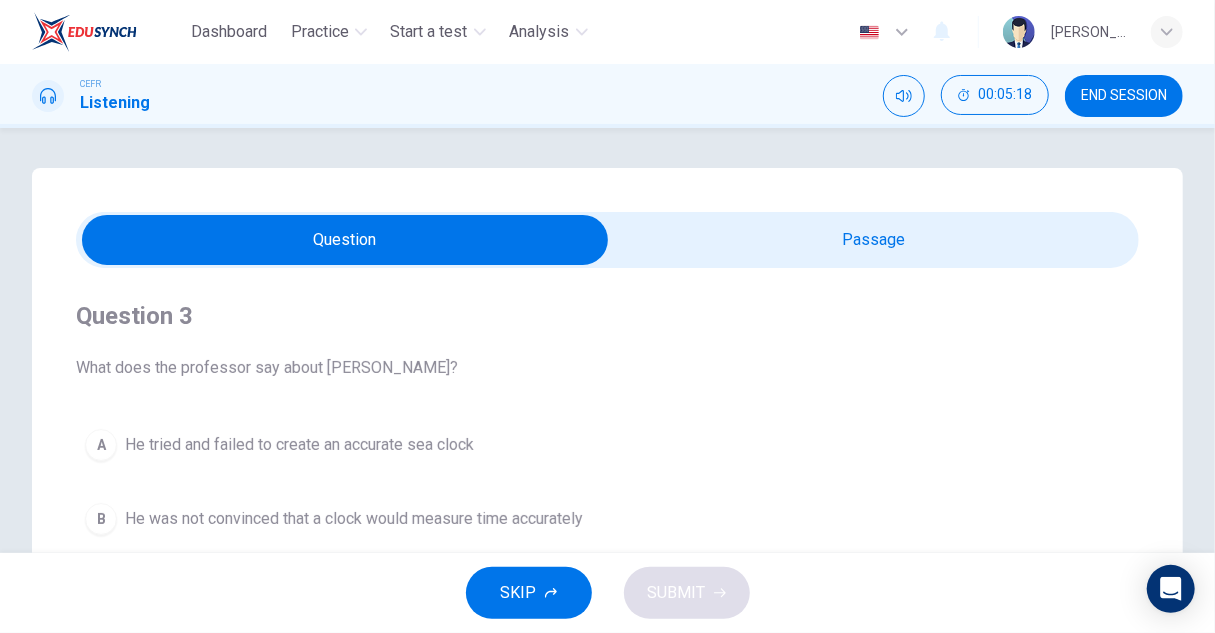 scroll, scrollTop: 0, scrollLeft: 0, axis: both 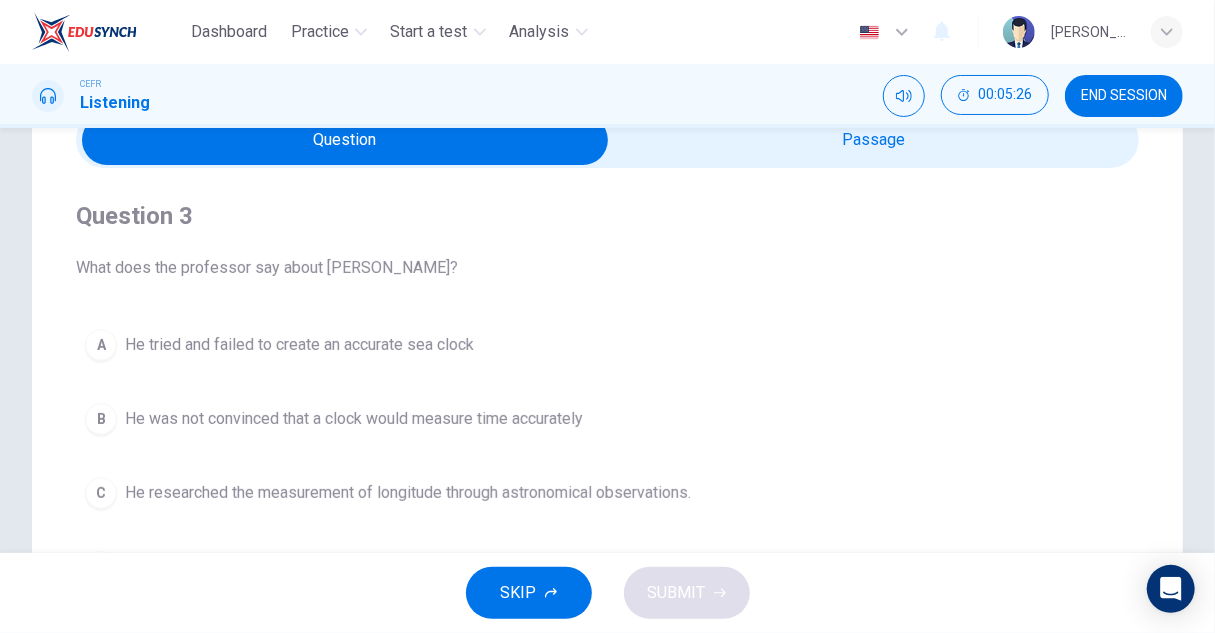 click at bounding box center (345, 140) 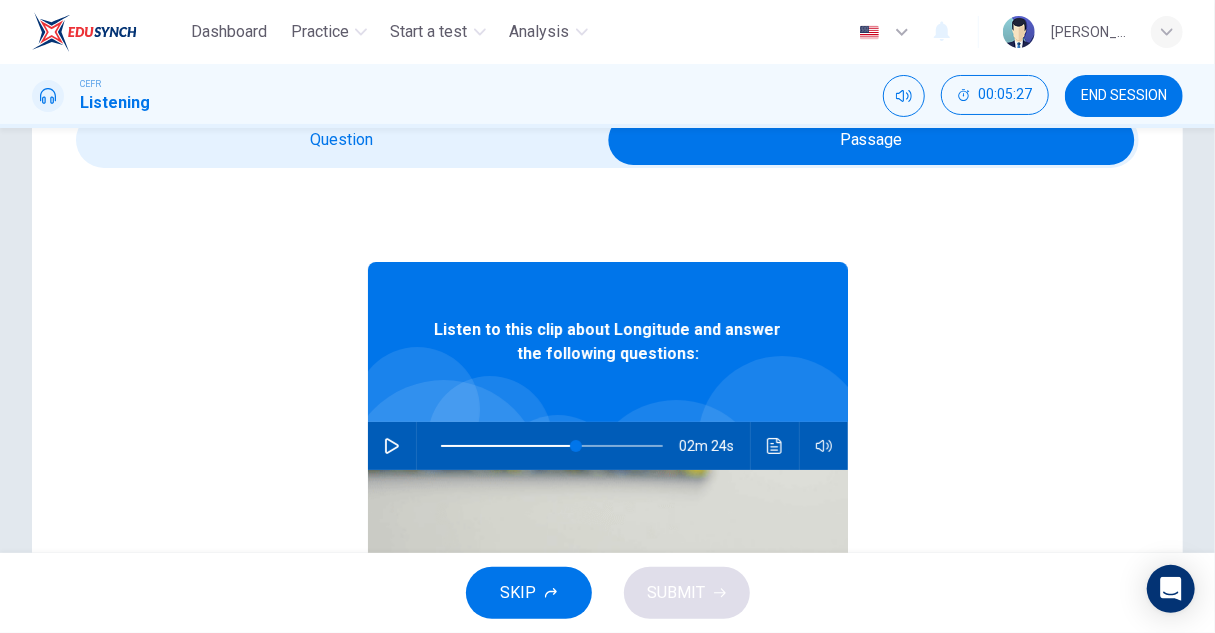 click at bounding box center [775, 446] 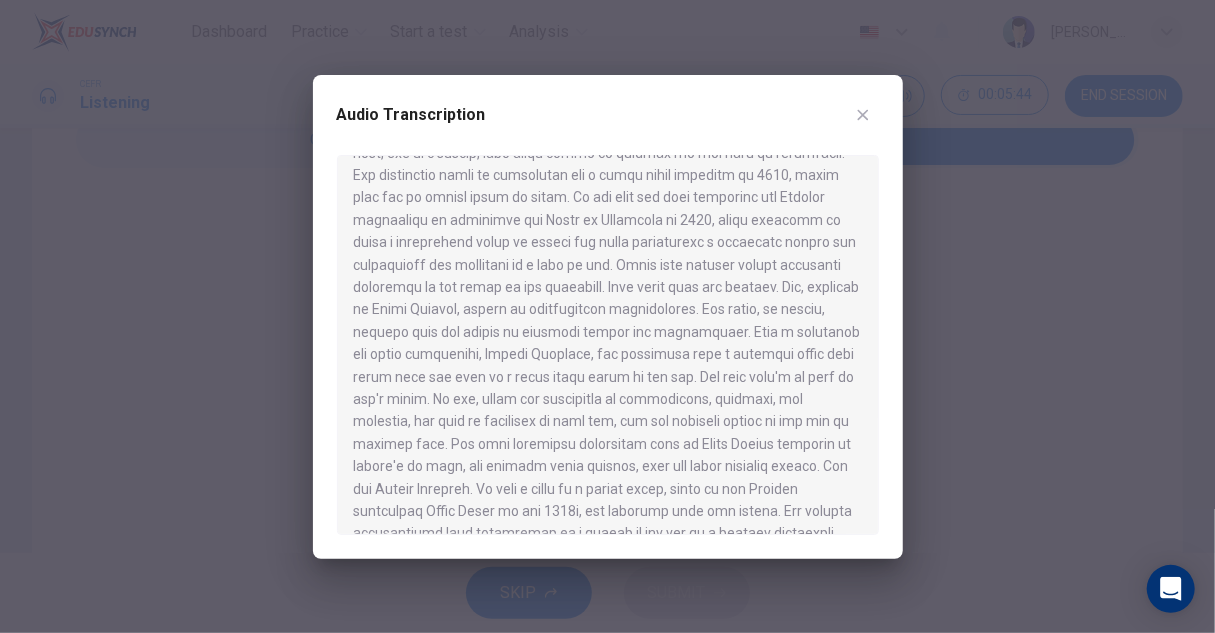 scroll, scrollTop: 600, scrollLeft: 0, axis: vertical 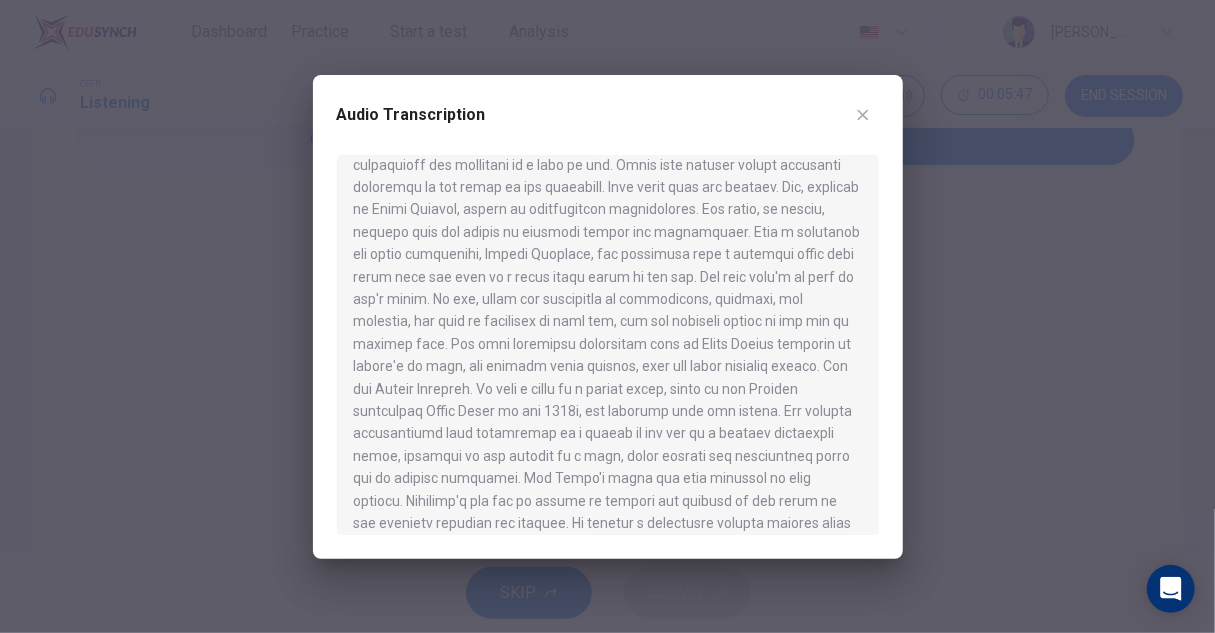 drag, startPoint x: 964, startPoint y: 389, endPoint x: 664, endPoint y: 254, distance: 328.97568 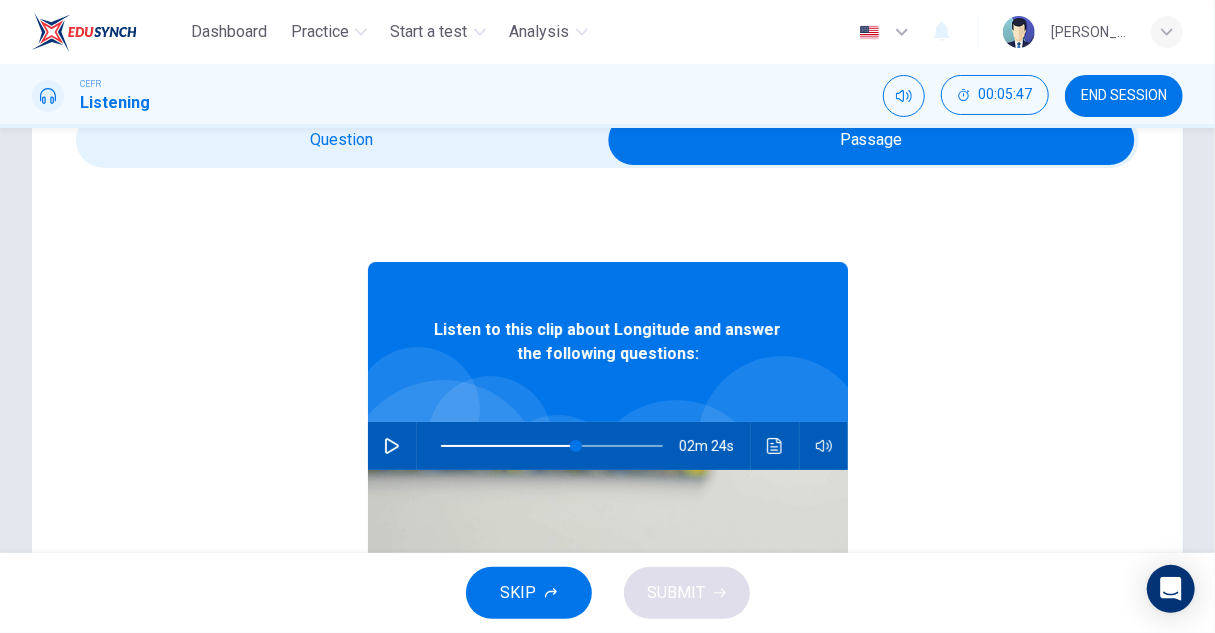 click on "CEFR Listening 00:05:47 END SESSION" at bounding box center (607, 96) 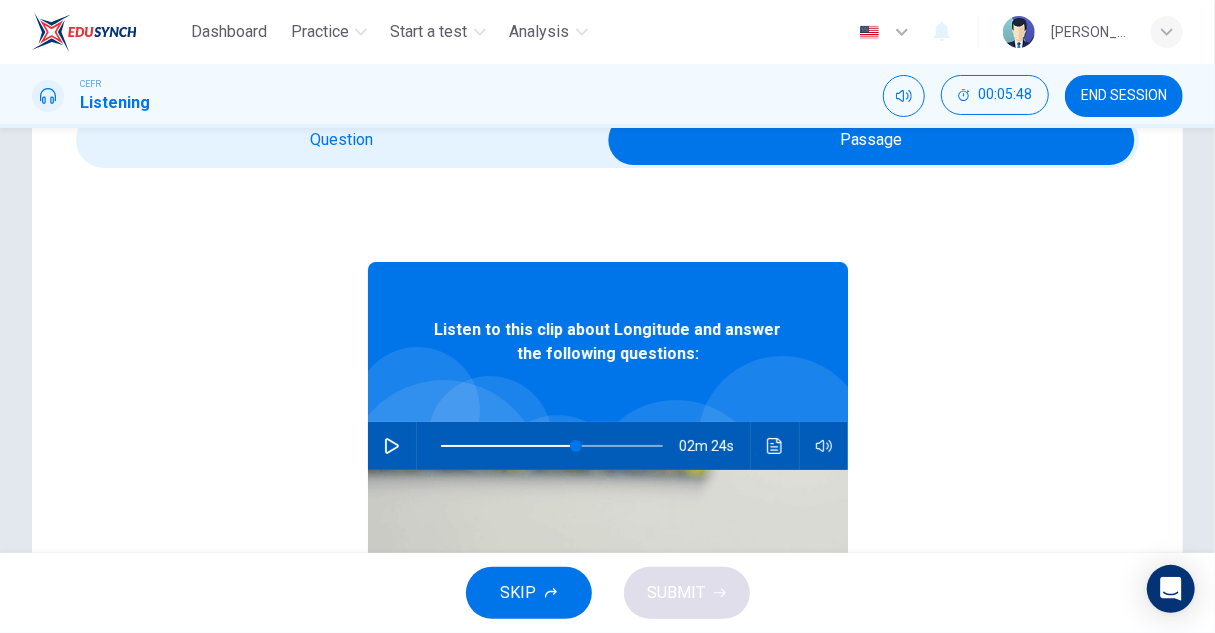 click at bounding box center (871, 140) 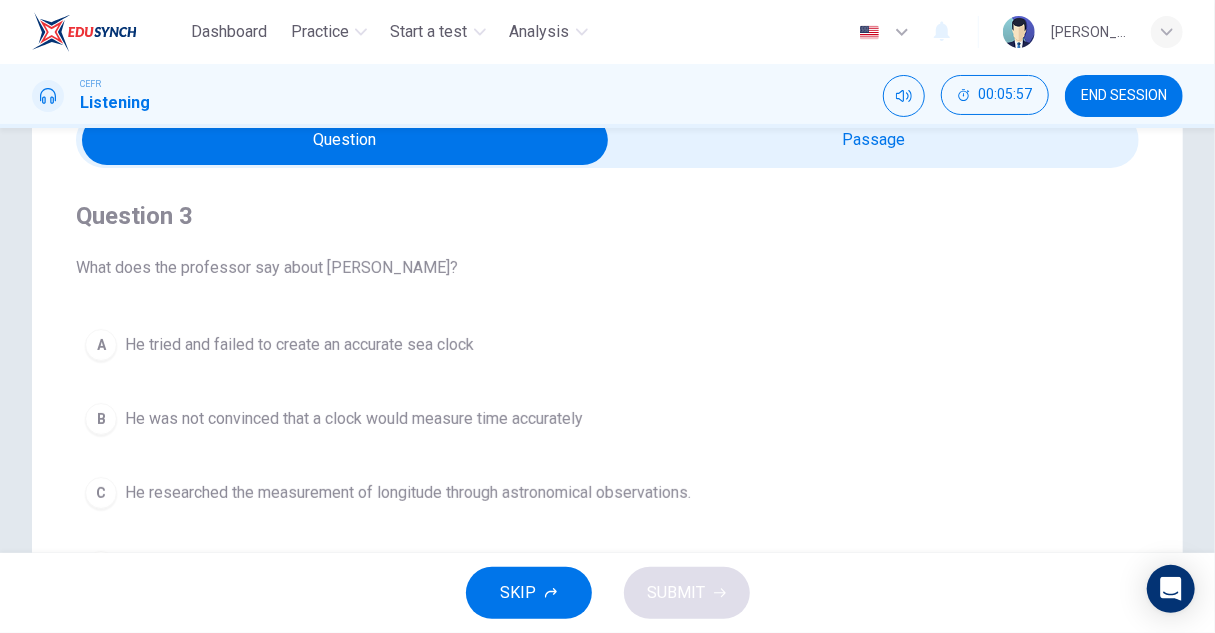 scroll, scrollTop: 0, scrollLeft: 0, axis: both 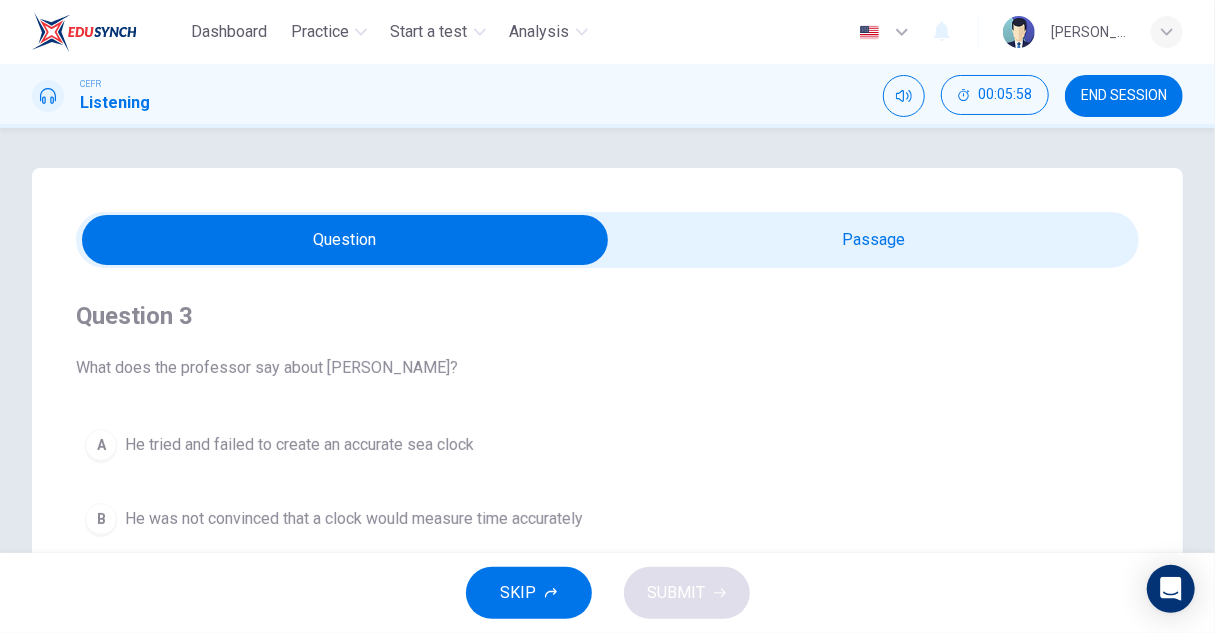 click on "Question 3 What does the professor say about [PERSON_NAME]? A He tried and failed to create an accurate sea clock B He was not convinced that a clock would measure time accurately C He researched the measurement of longitude through astronomical observations. D He studied the reasons why clocks are inaccurate at sea" at bounding box center [607, 496] 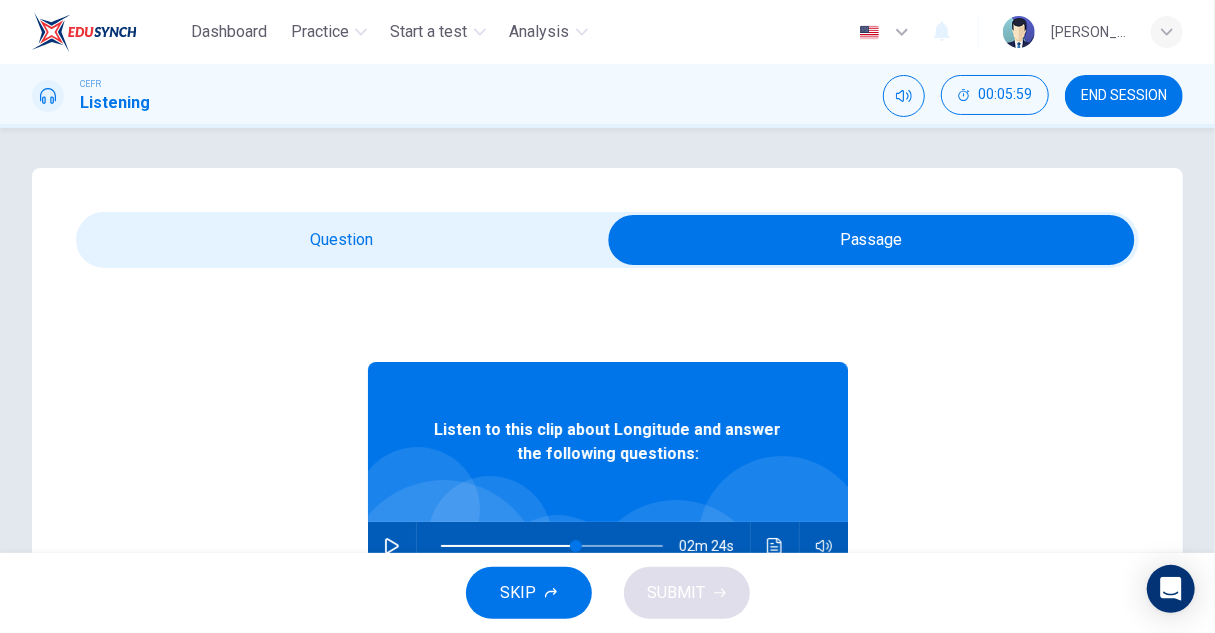 scroll, scrollTop: 112, scrollLeft: 0, axis: vertical 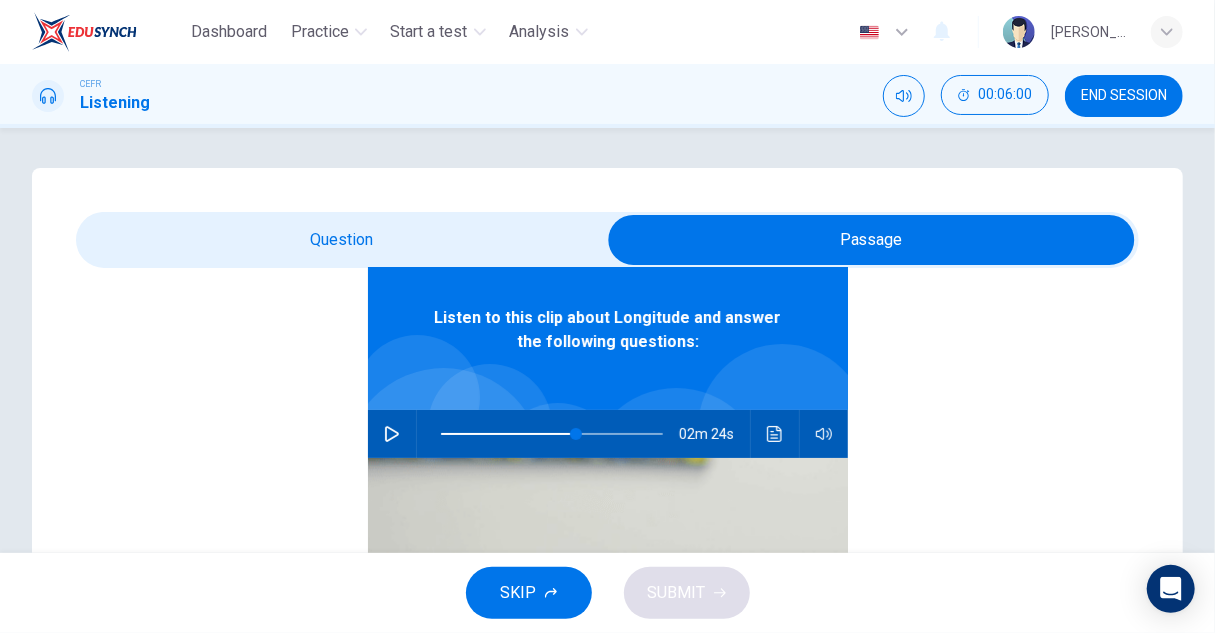 click 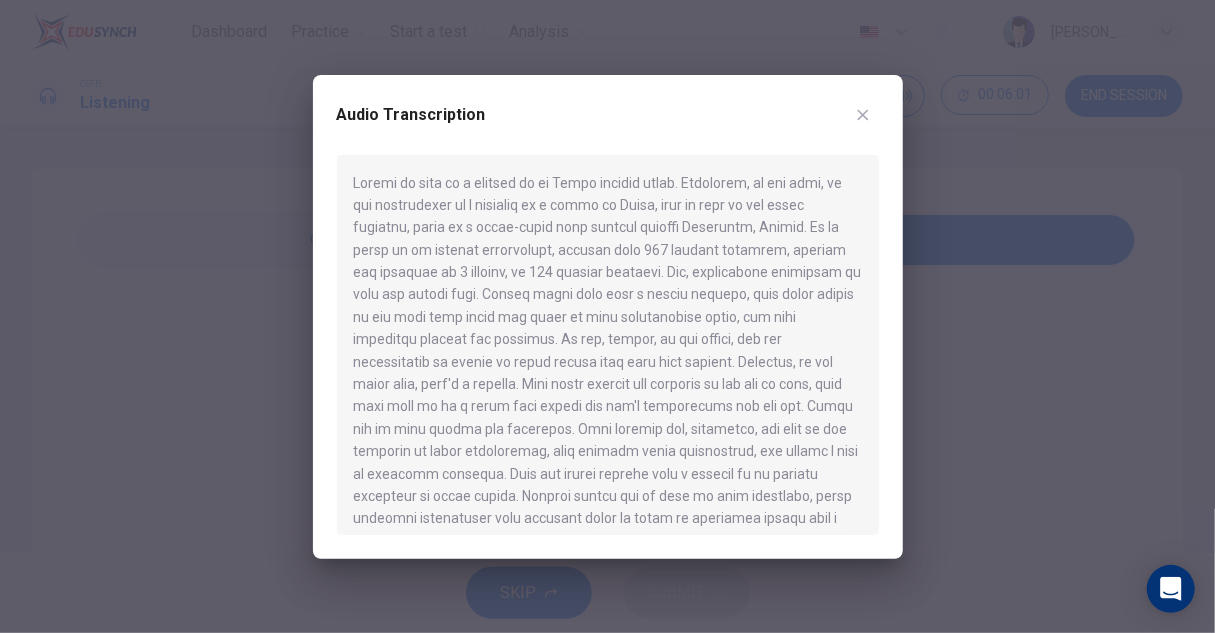 scroll, scrollTop: 500, scrollLeft: 0, axis: vertical 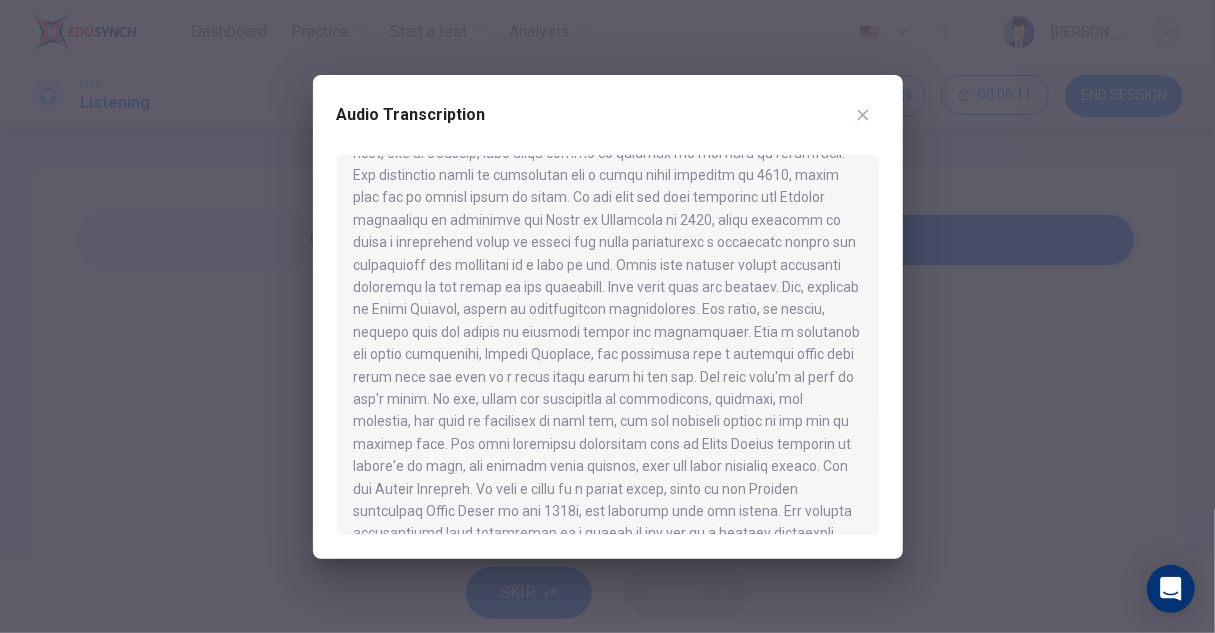 click at bounding box center [607, 316] 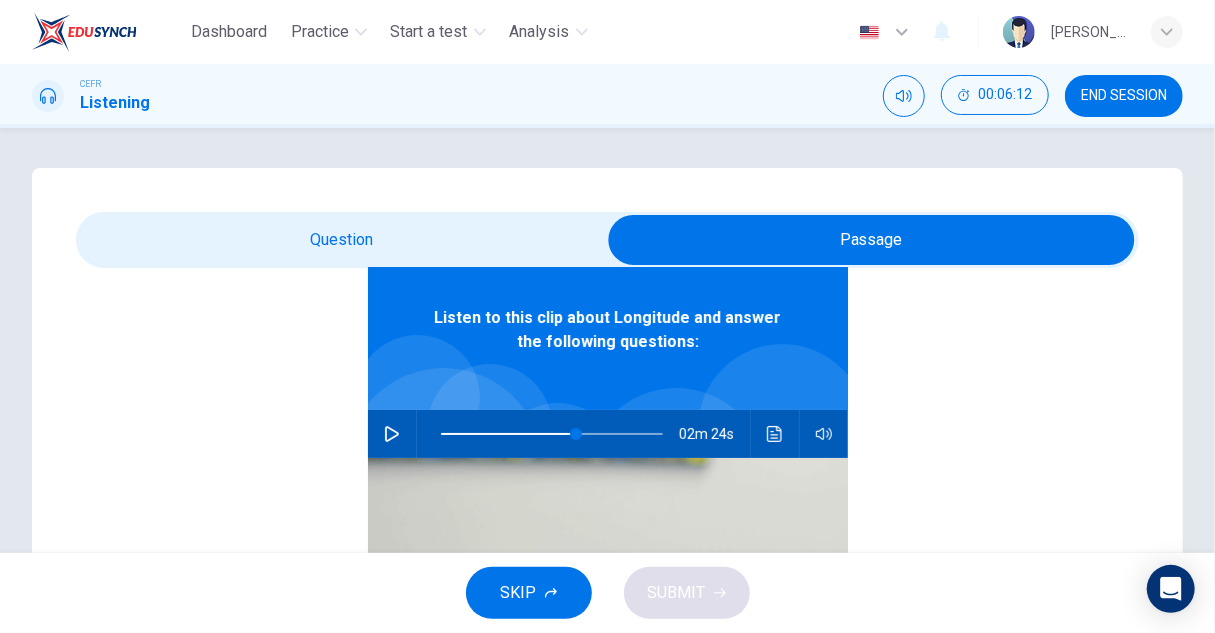 click at bounding box center [871, 240] 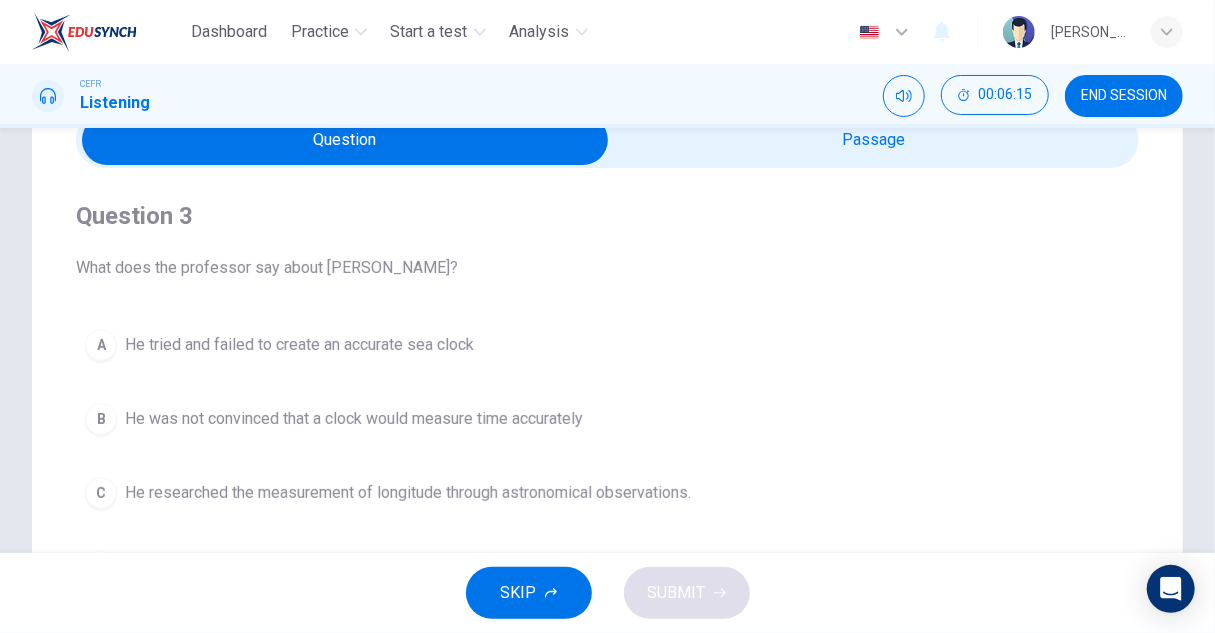 scroll, scrollTop: 200, scrollLeft: 0, axis: vertical 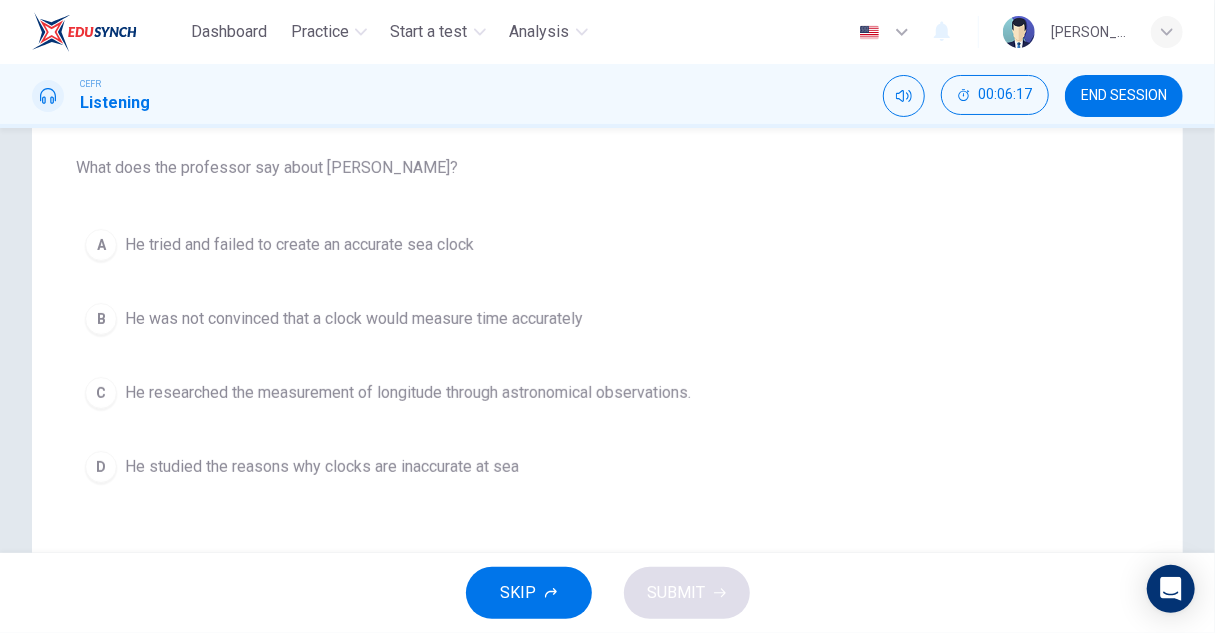 click on "He studied the reasons why clocks are inaccurate at sea" at bounding box center [322, 467] 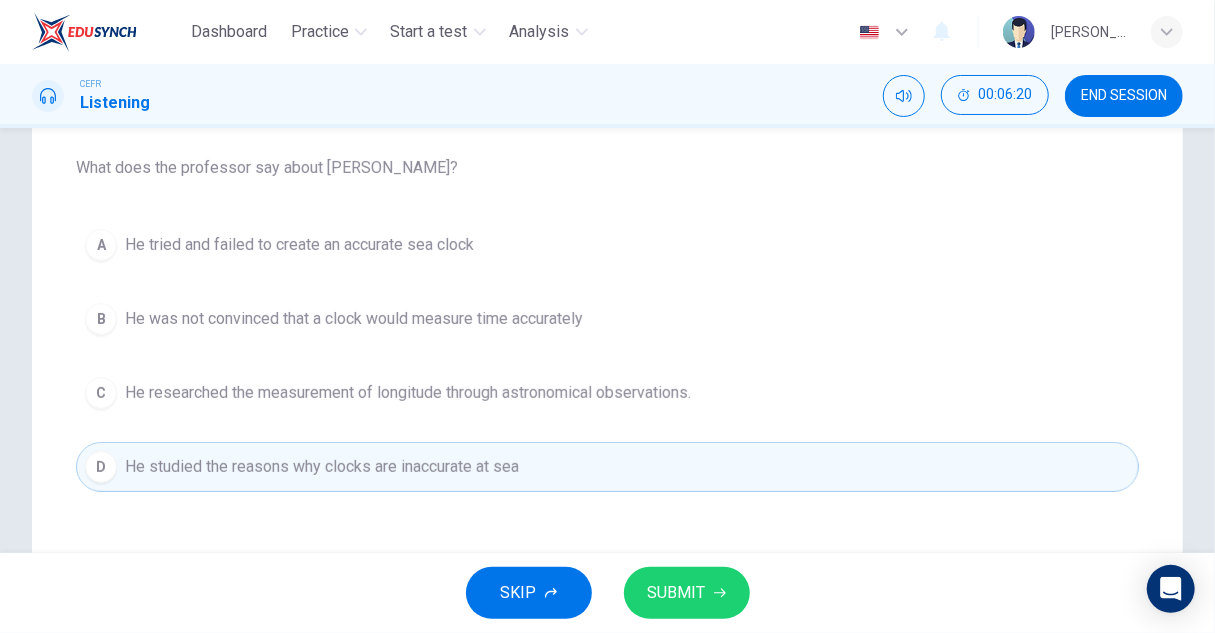 click on "SUBMIT" at bounding box center (677, 593) 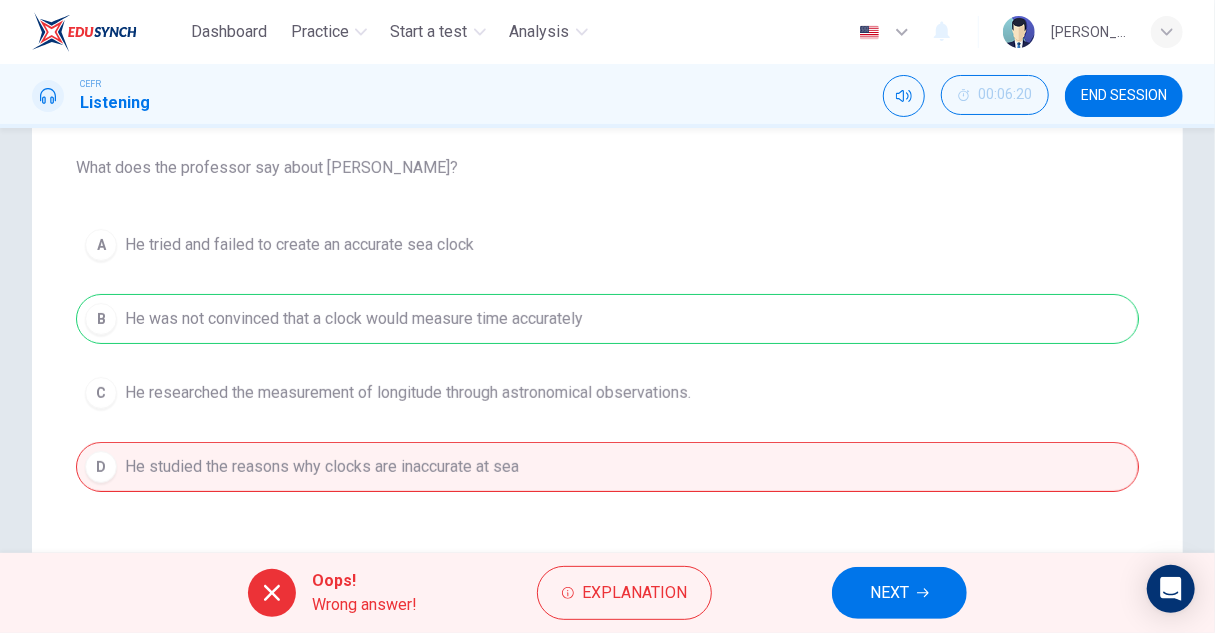 click on "NEXT" at bounding box center (889, 593) 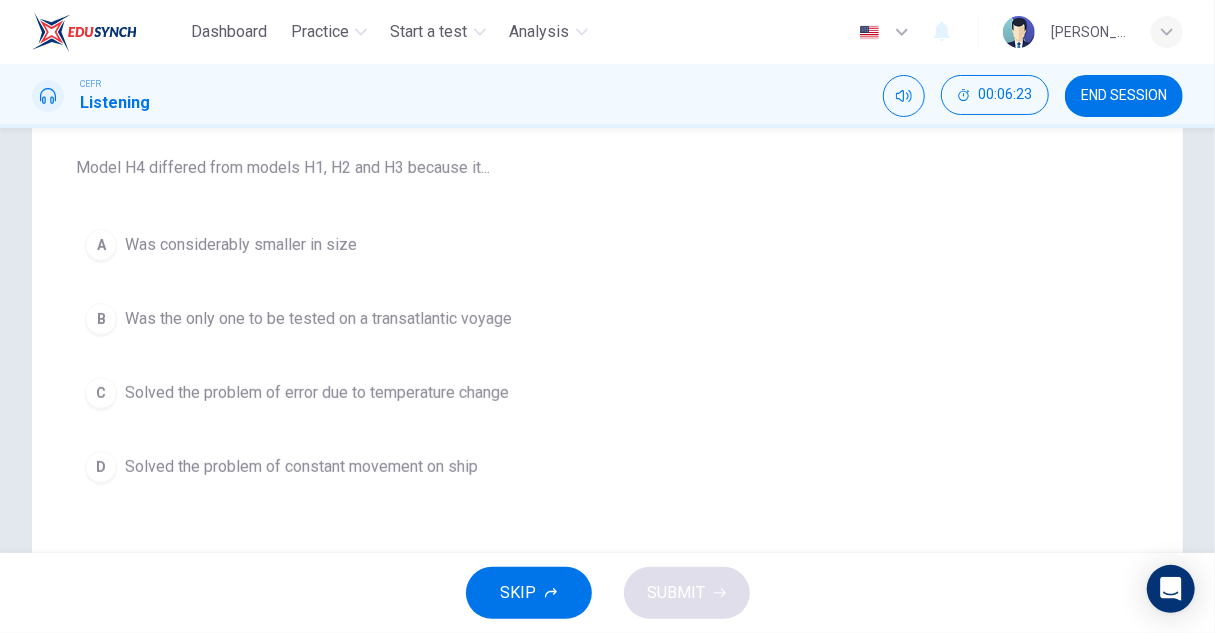 scroll, scrollTop: 0, scrollLeft: 0, axis: both 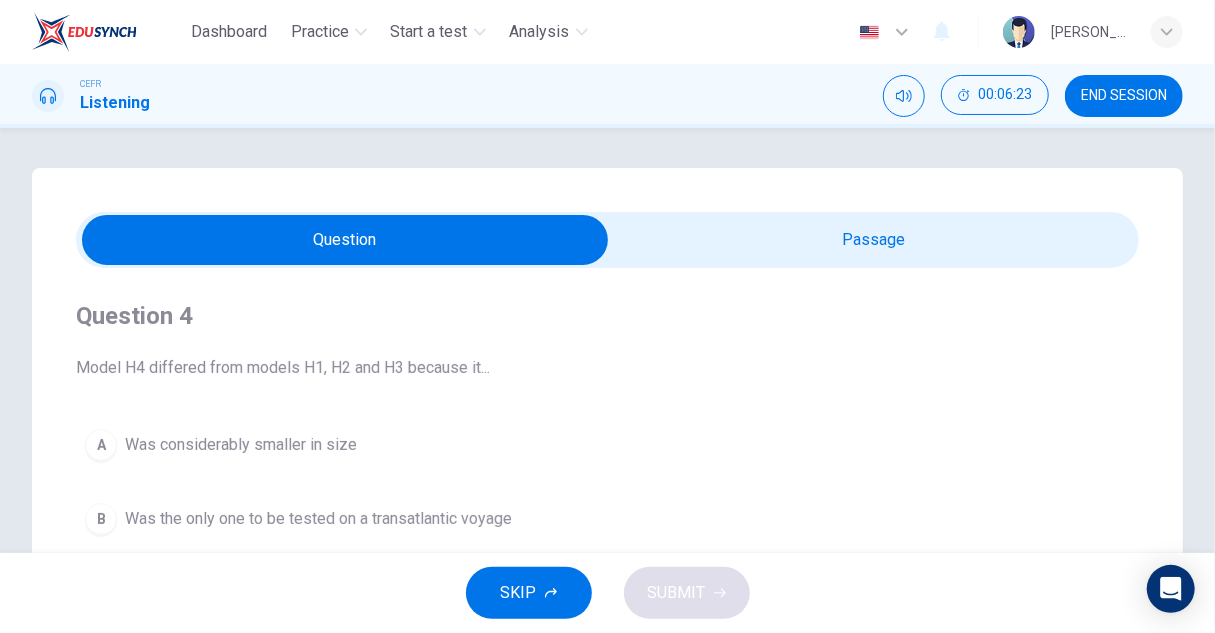 click at bounding box center [345, 240] 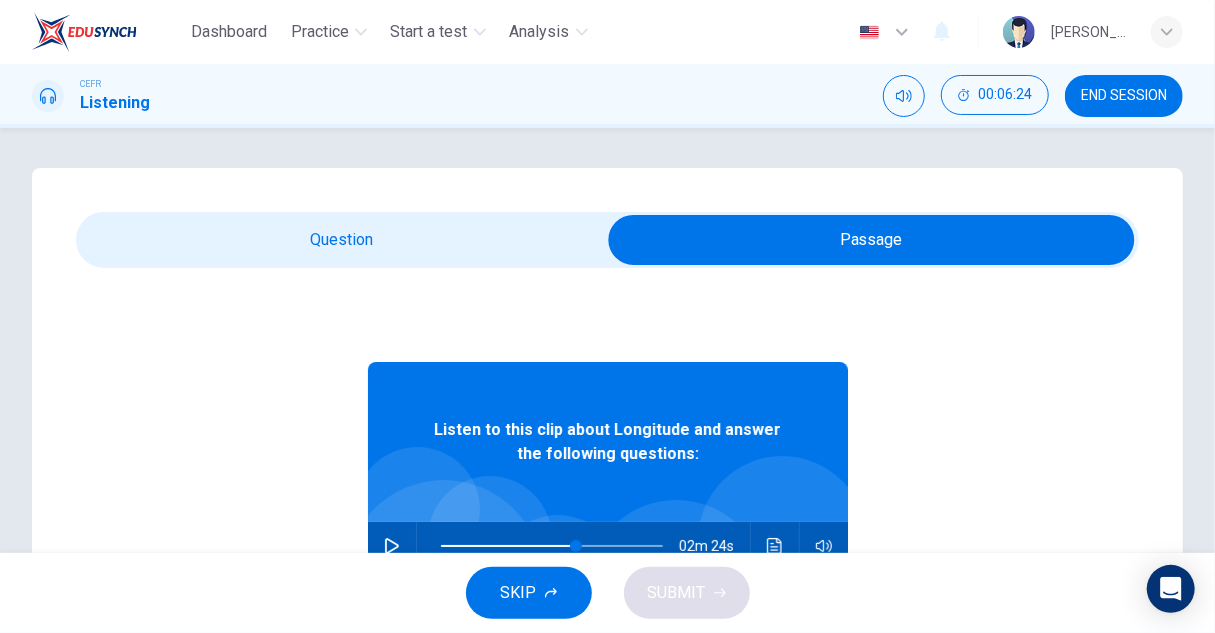 scroll, scrollTop: 112, scrollLeft: 0, axis: vertical 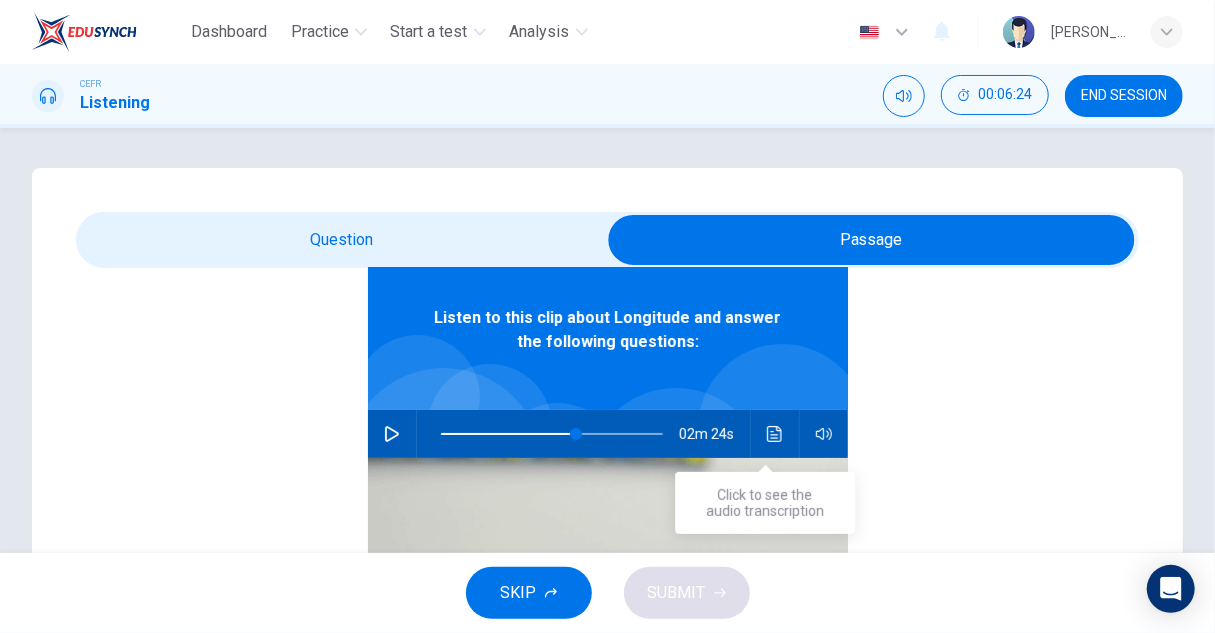 click at bounding box center [775, 434] 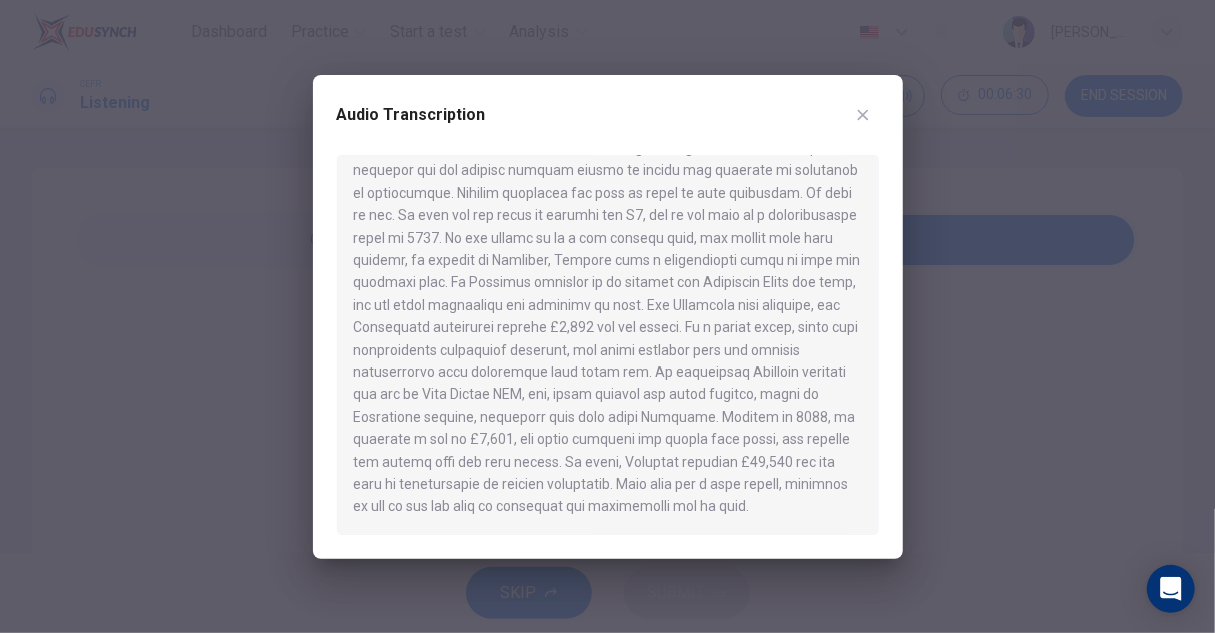 scroll, scrollTop: 1054, scrollLeft: 0, axis: vertical 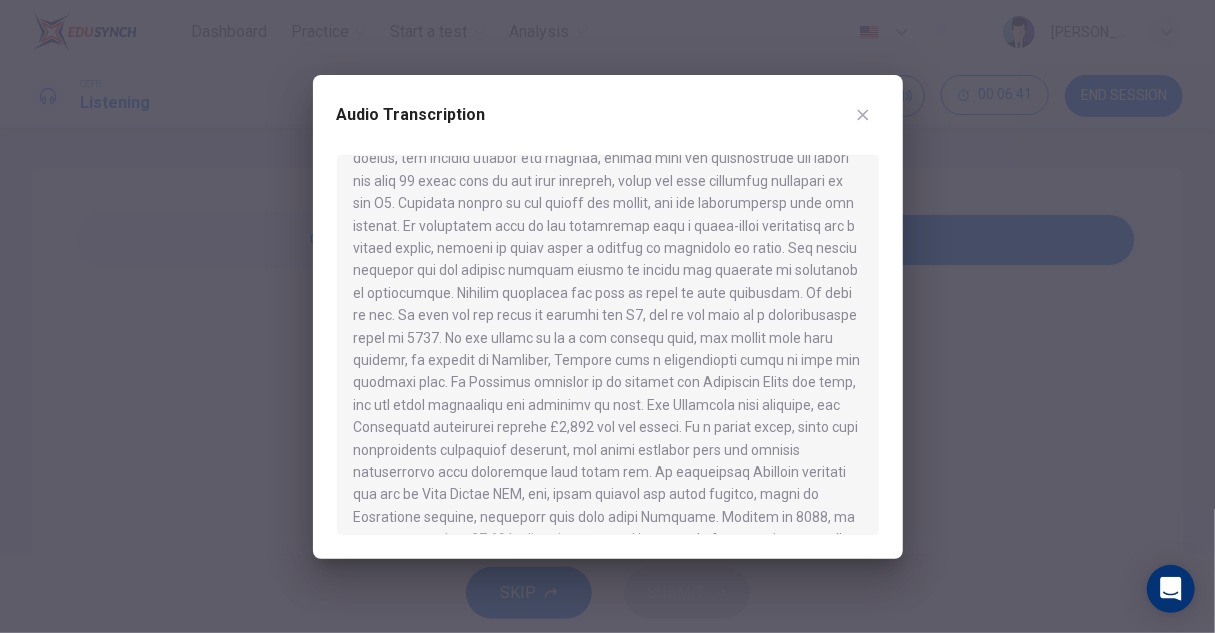 click at bounding box center (607, 316) 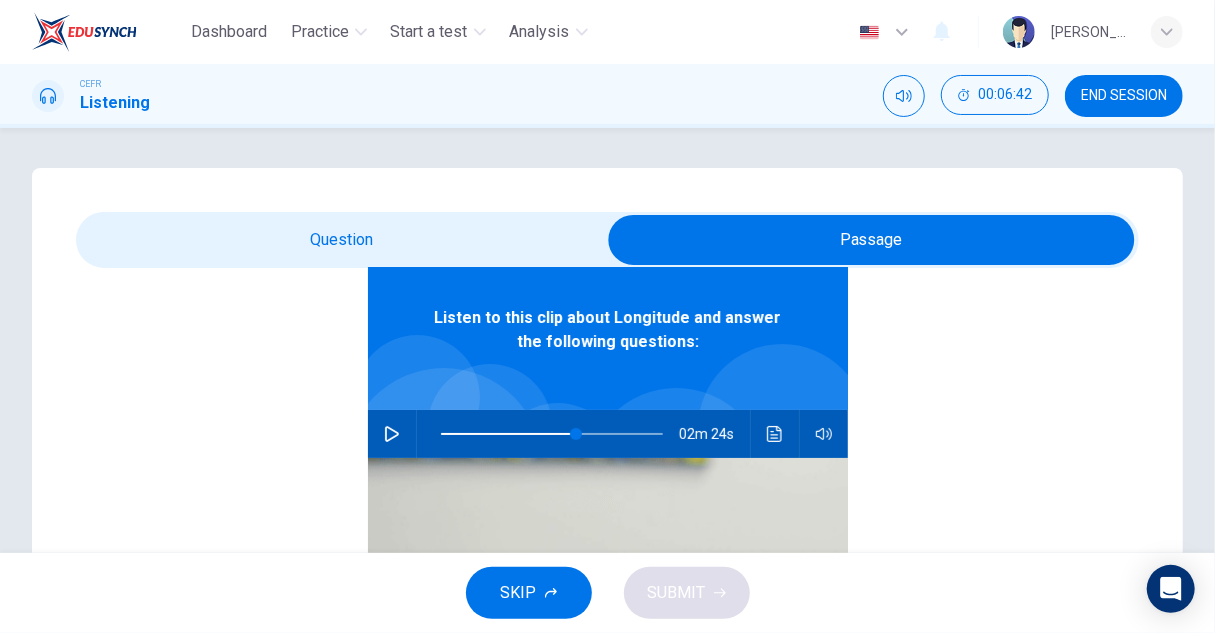 click at bounding box center [871, 240] 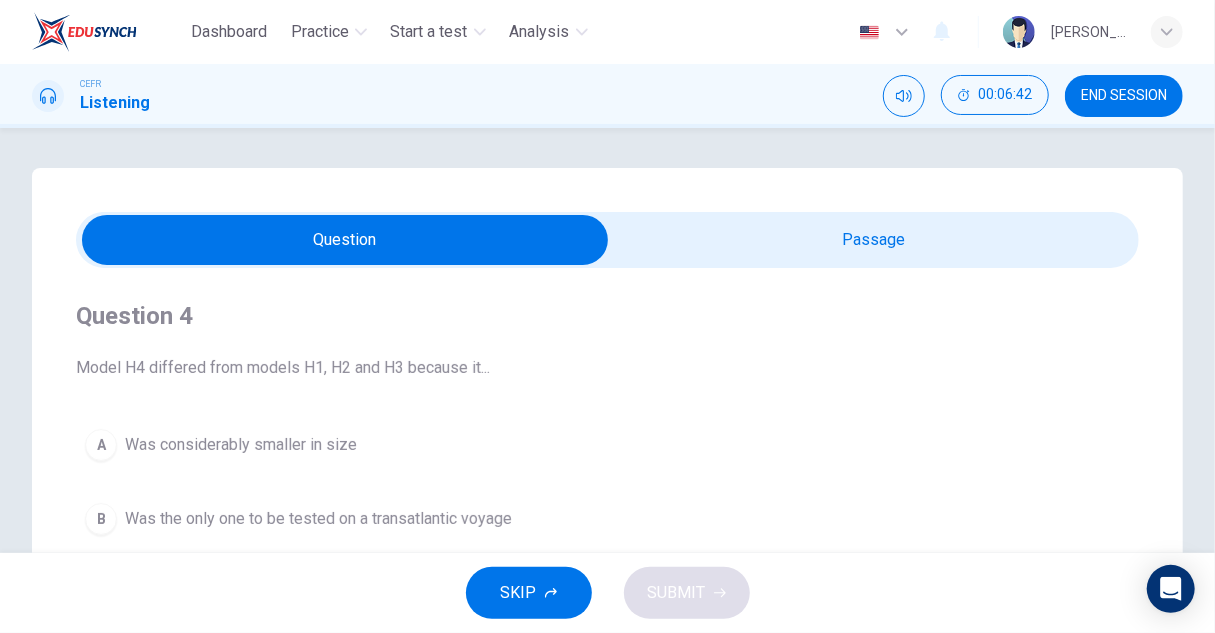 scroll, scrollTop: 0, scrollLeft: 0, axis: both 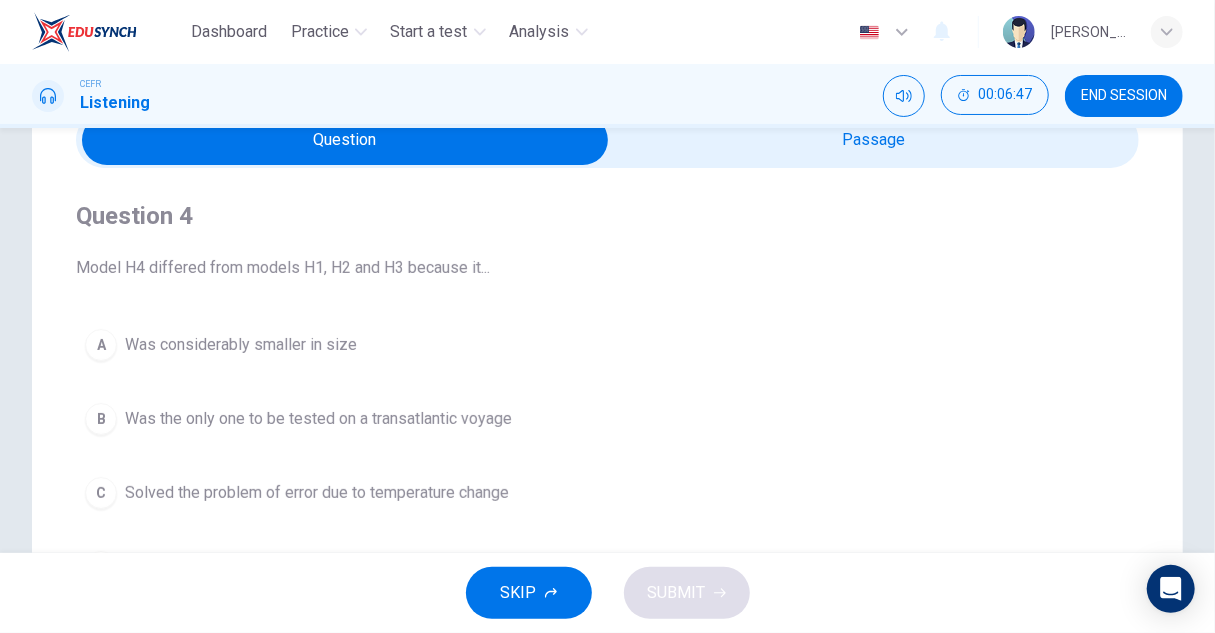 click at bounding box center [345, 140] 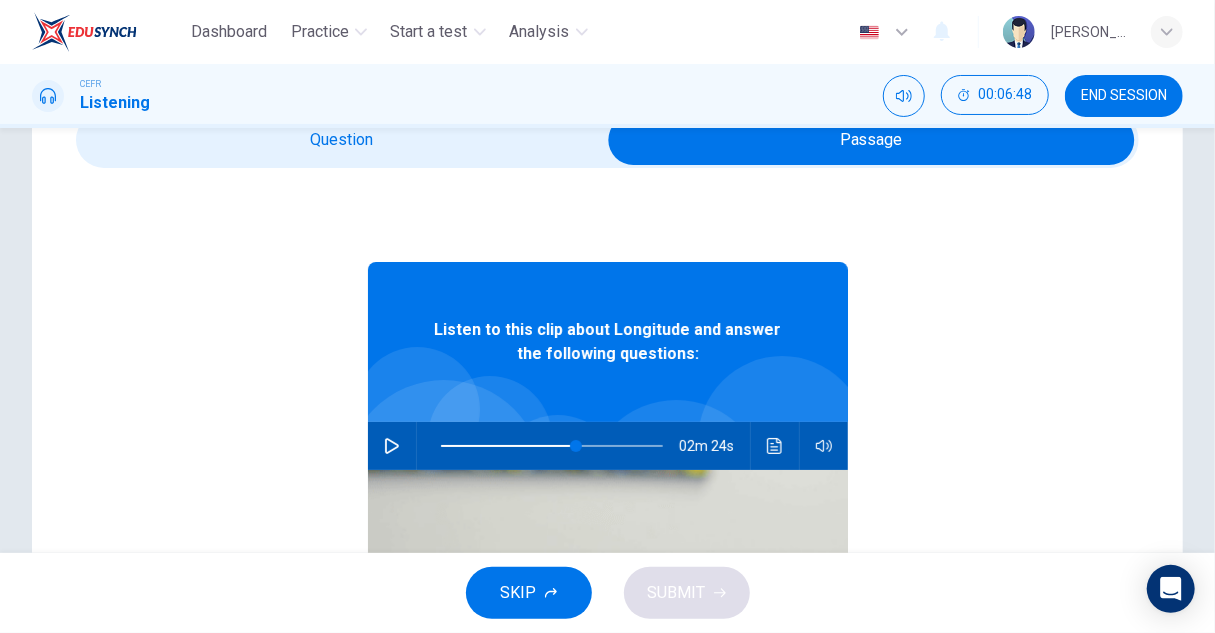 click on "02m 24s" at bounding box center [608, 446] 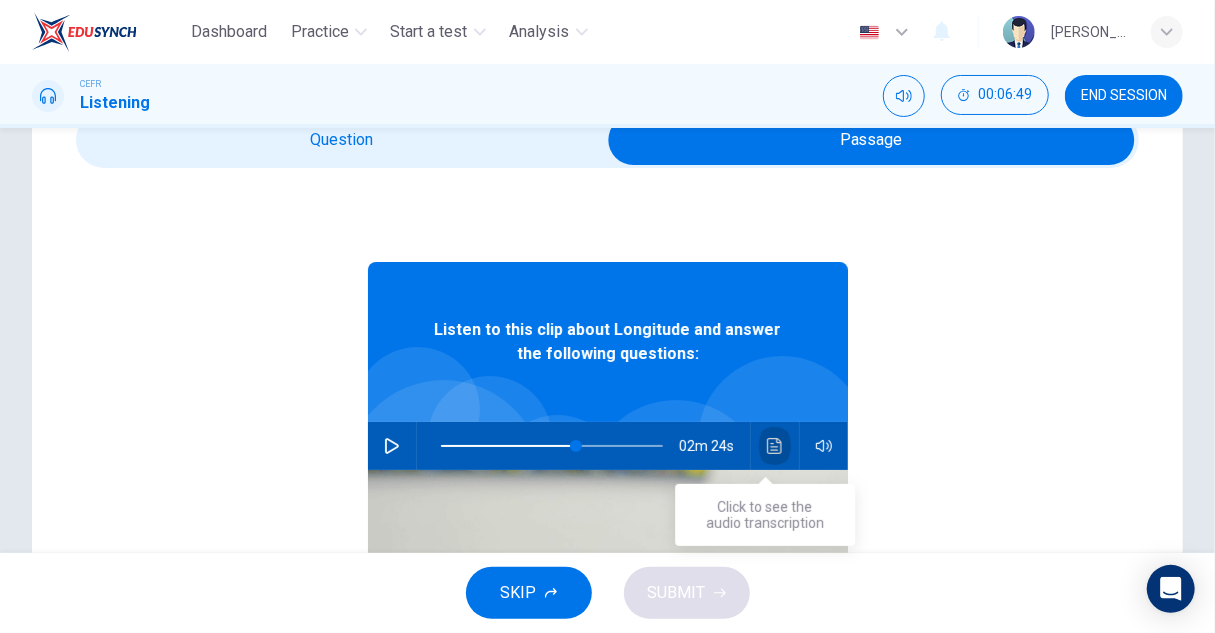 click at bounding box center [775, 446] 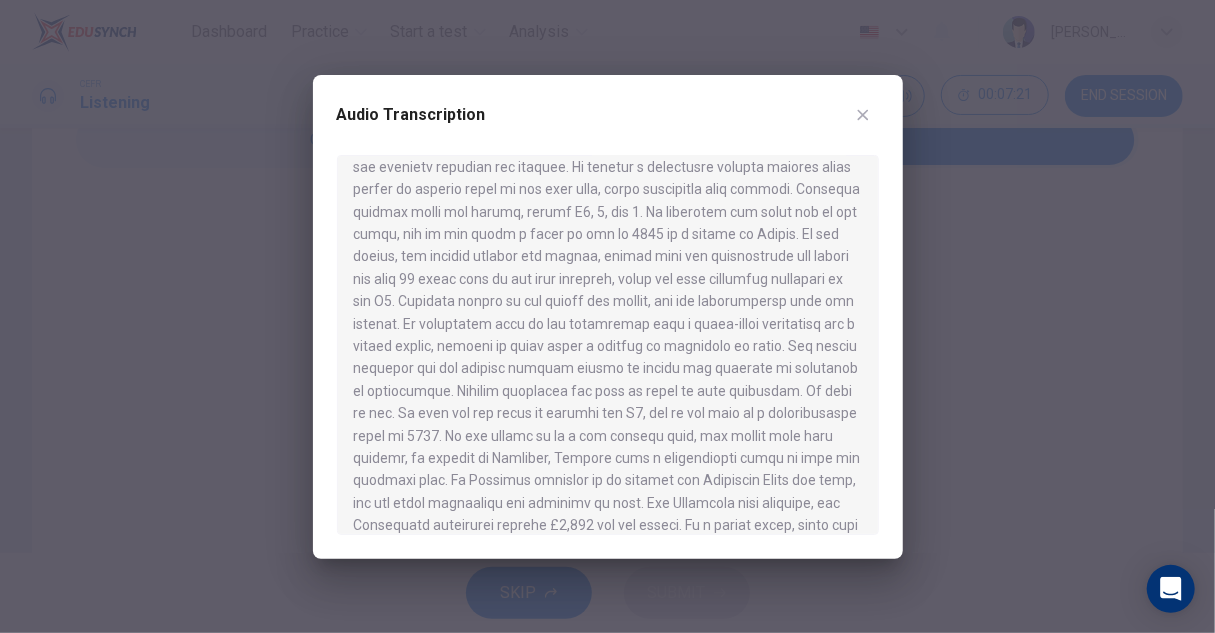 scroll, scrollTop: 1000, scrollLeft: 0, axis: vertical 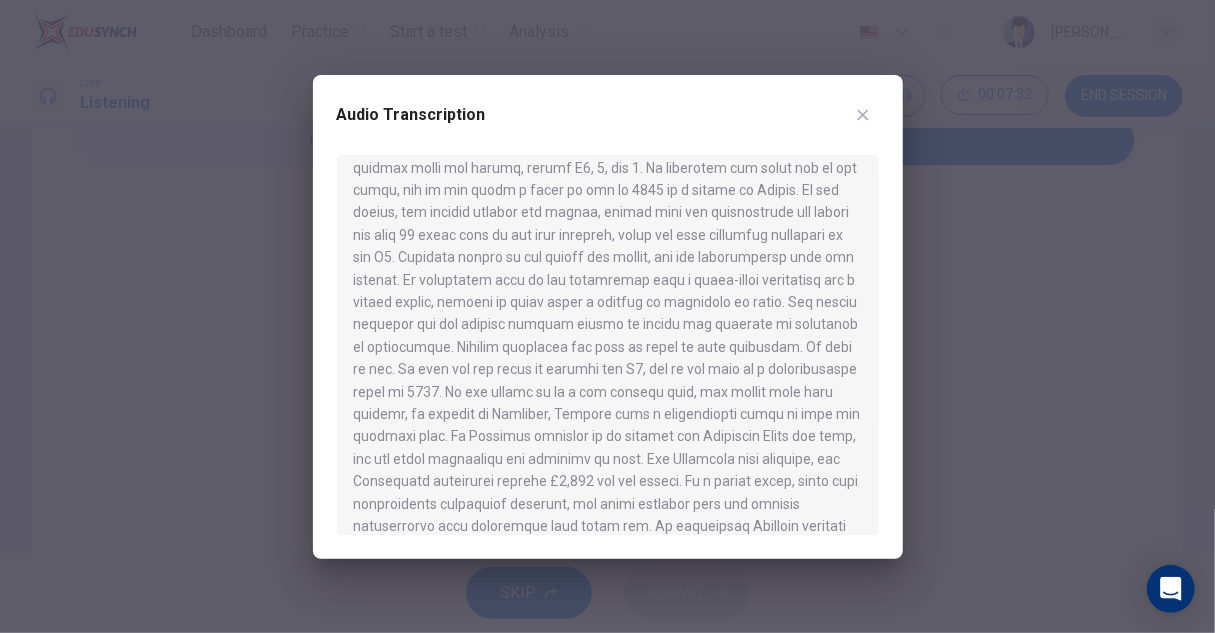 click at bounding box center [607, 316] 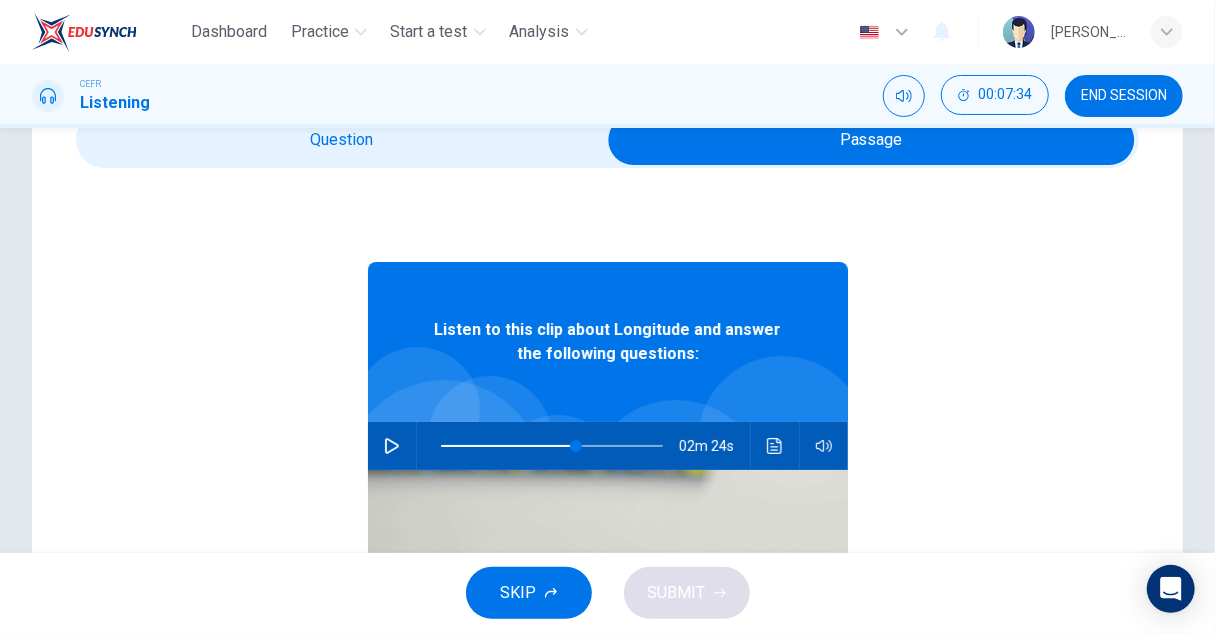 click at bounding box center [871, 140] 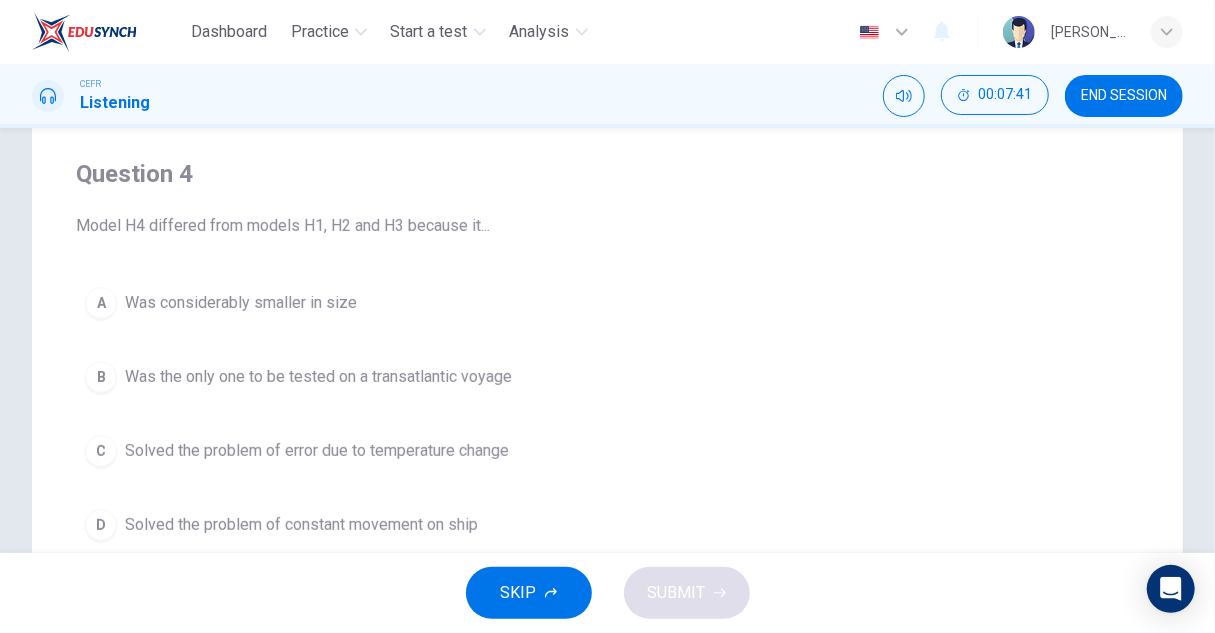 scroll, scrollTop: 100, scrollLeft: 0, axis: vertical 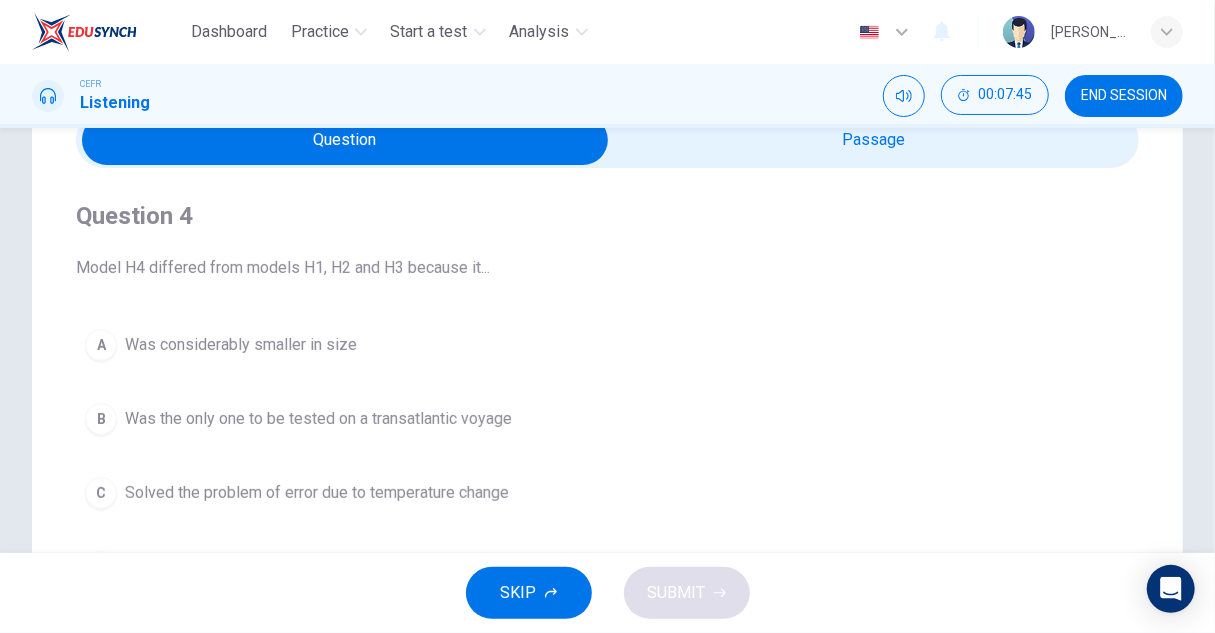 click at bounding box center [345, 140] 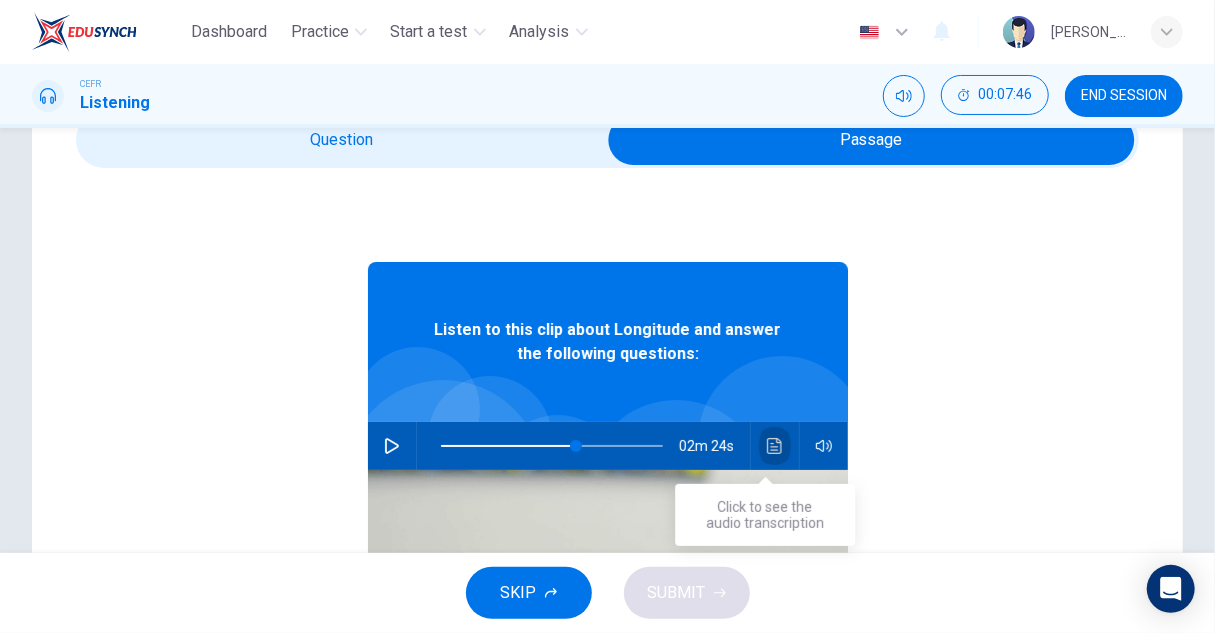 click at bounding box center [775, 446] 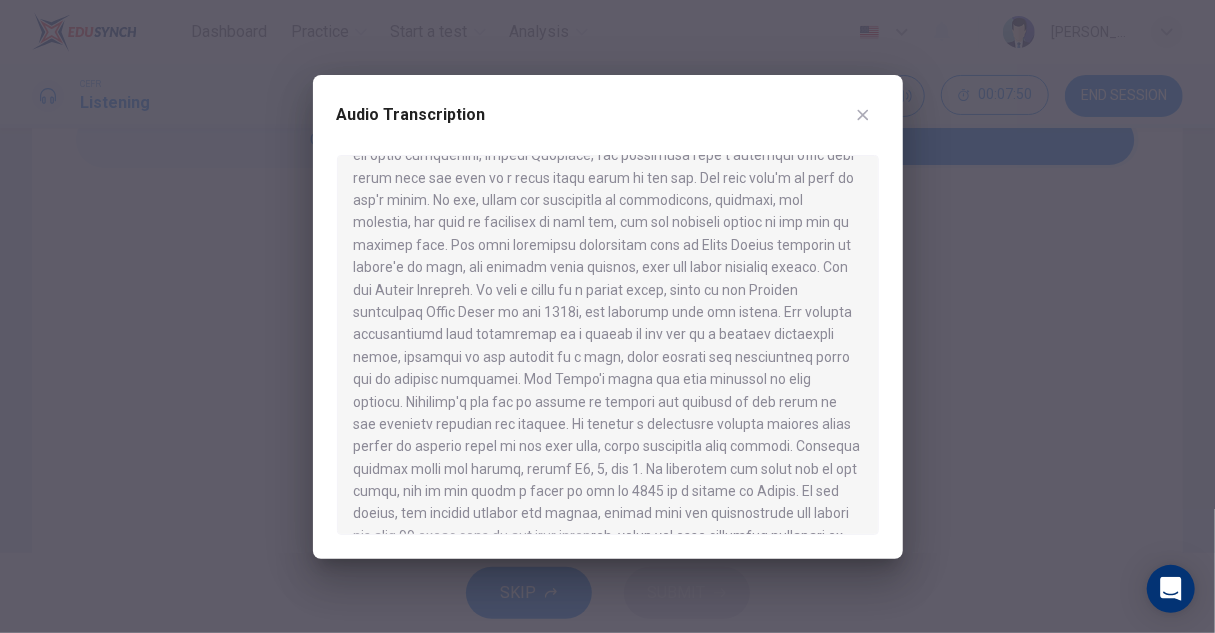 scroll, scrollTop: 700, scrollLeft: 0, axis: vertical 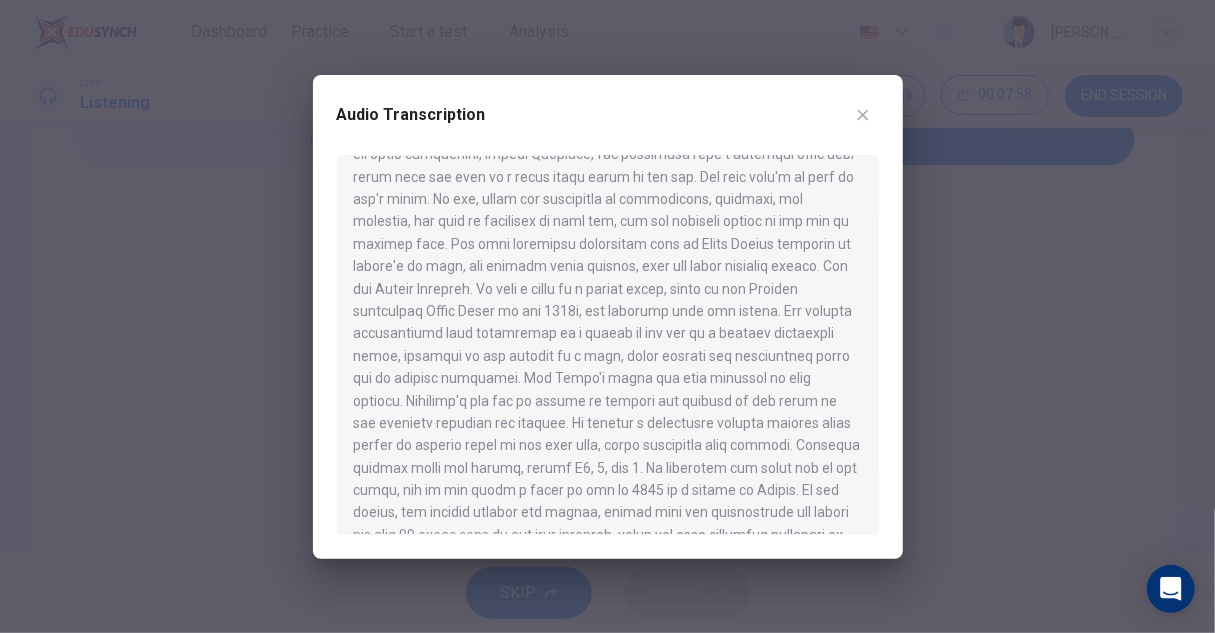 click at bounding box center (607, 316) 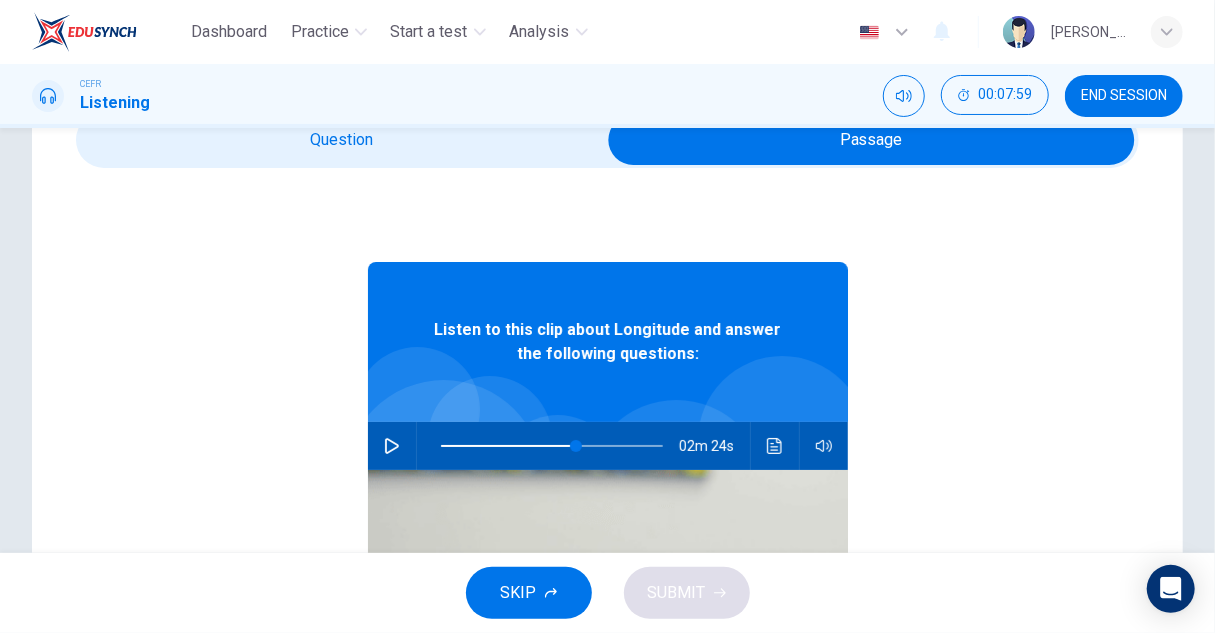 click at bounding box center [871, 140] 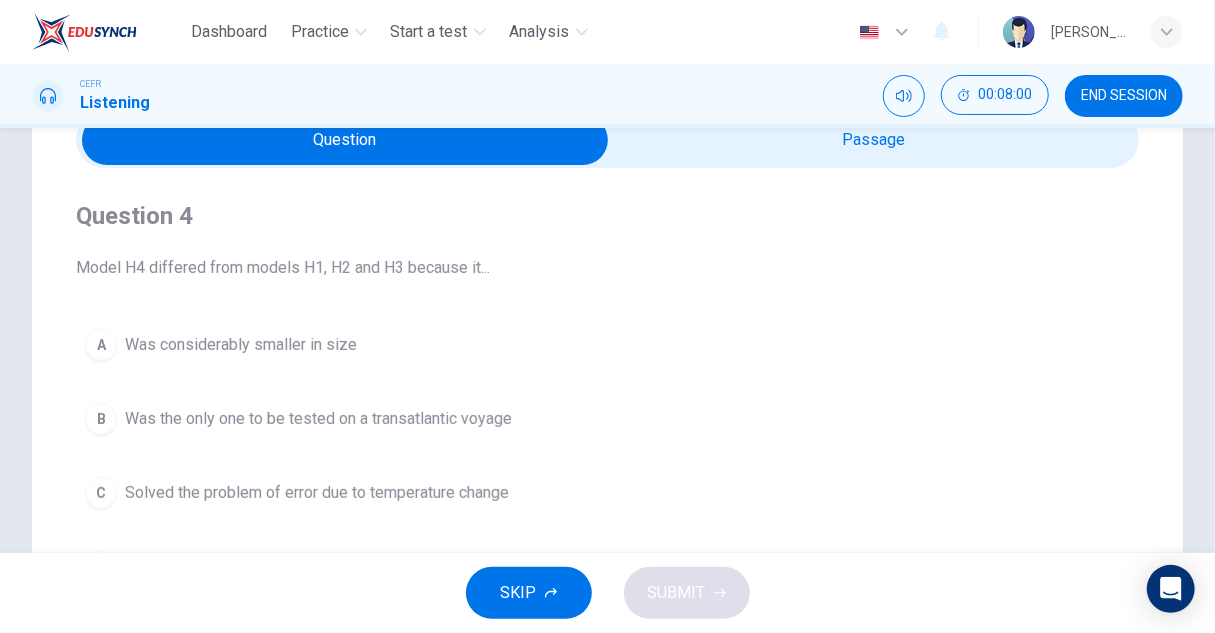 click on "Was considerably smaller in size" at bounding box center (241, 345) 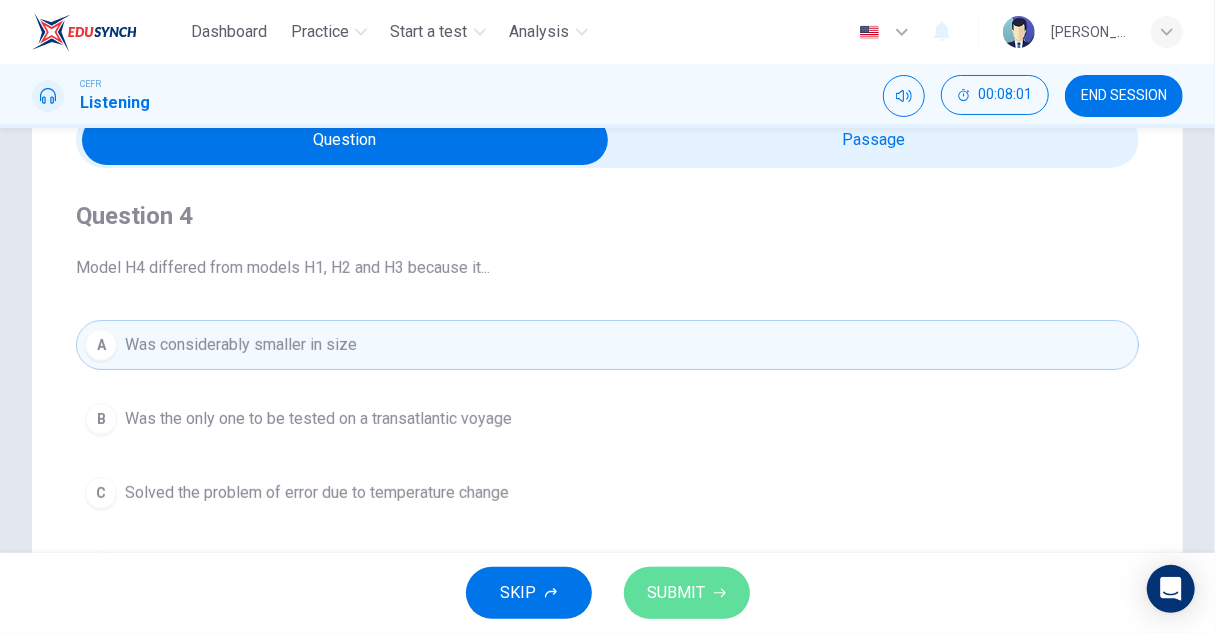drag, startPoint x: 694, startPoint y: 589, endPoint x: 712, endPoint y: 572, distance: 24.758837 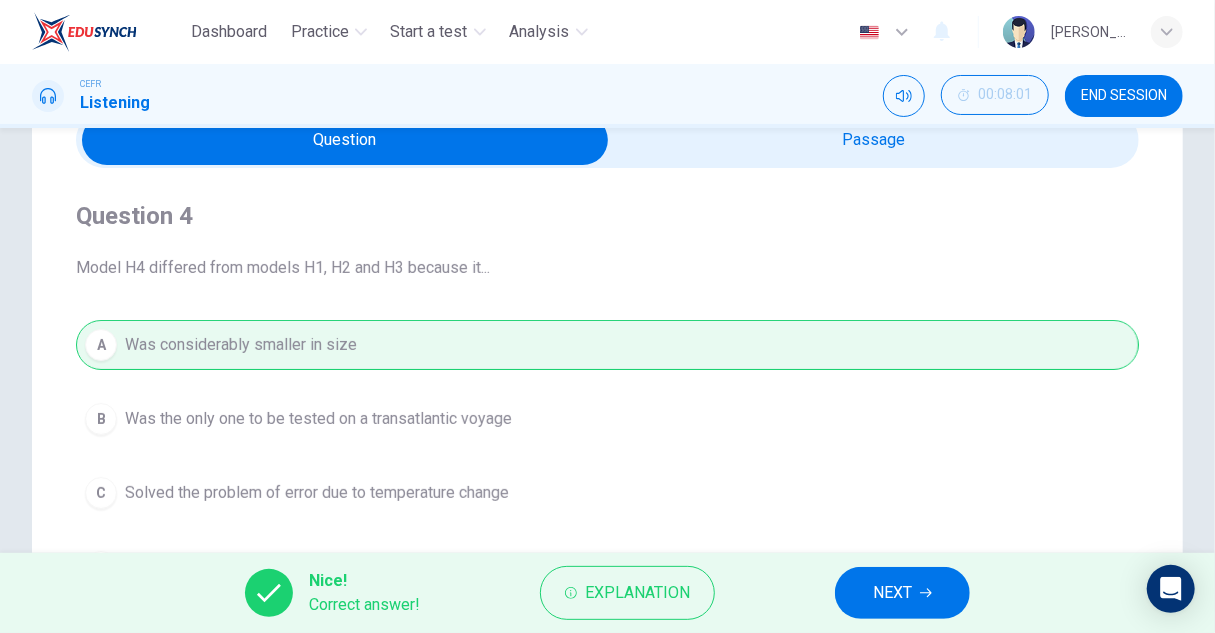 click on "NEXT" at bounding box center (902, 593) 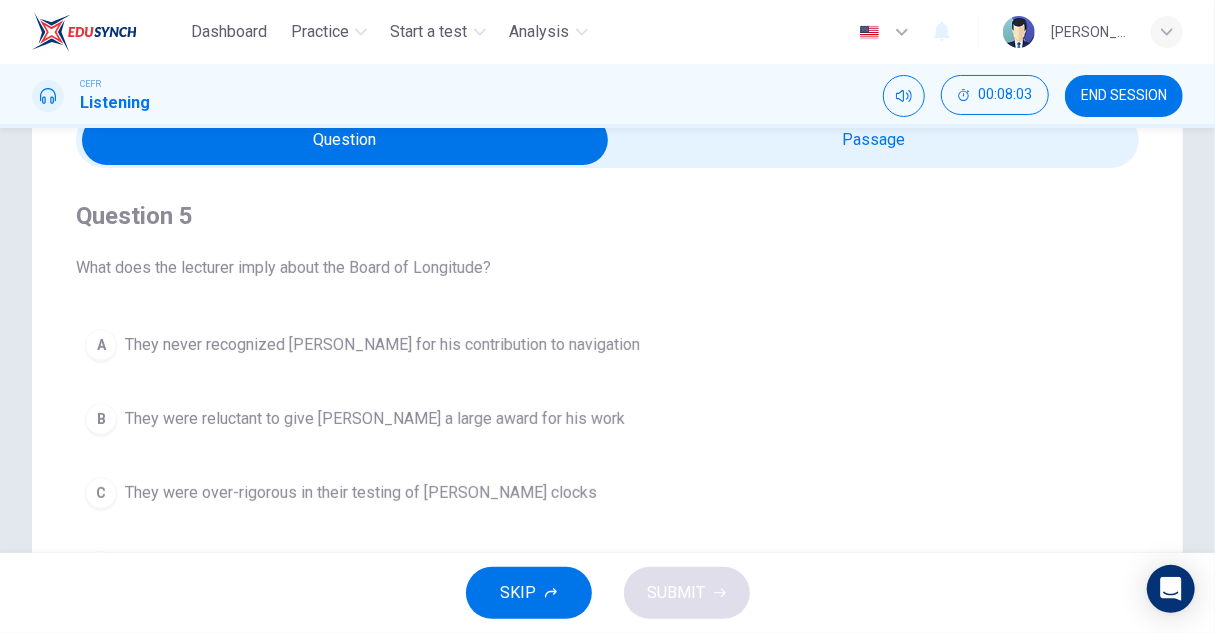 click at bounding box center [345, 140] 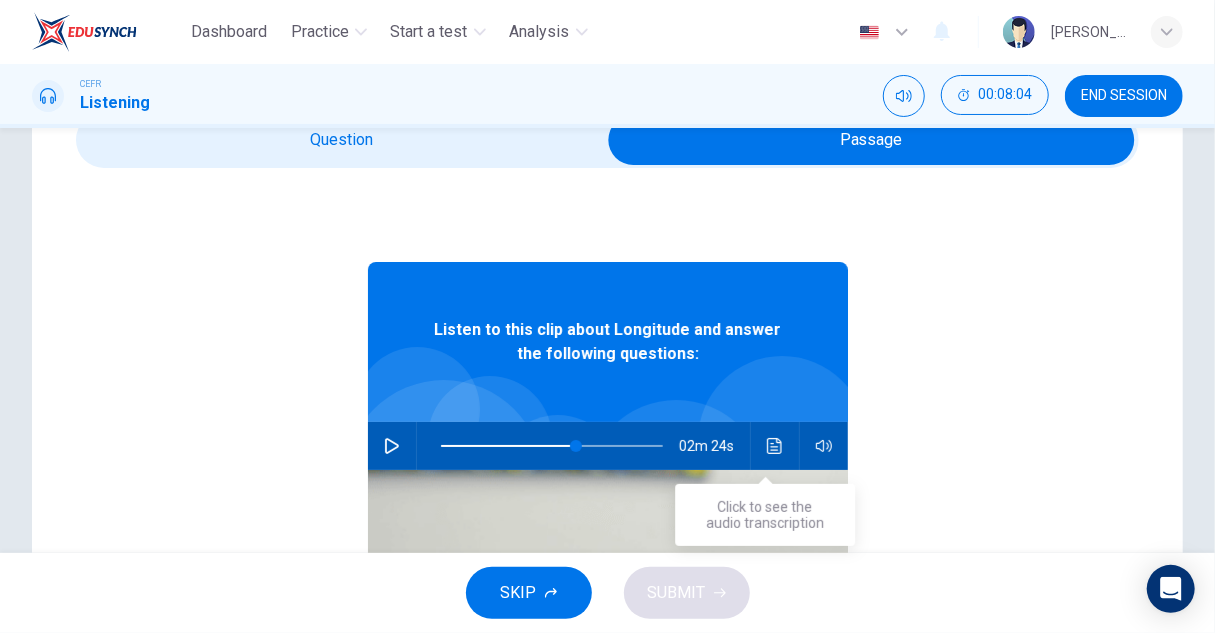 click at bounding box center [775, 446] 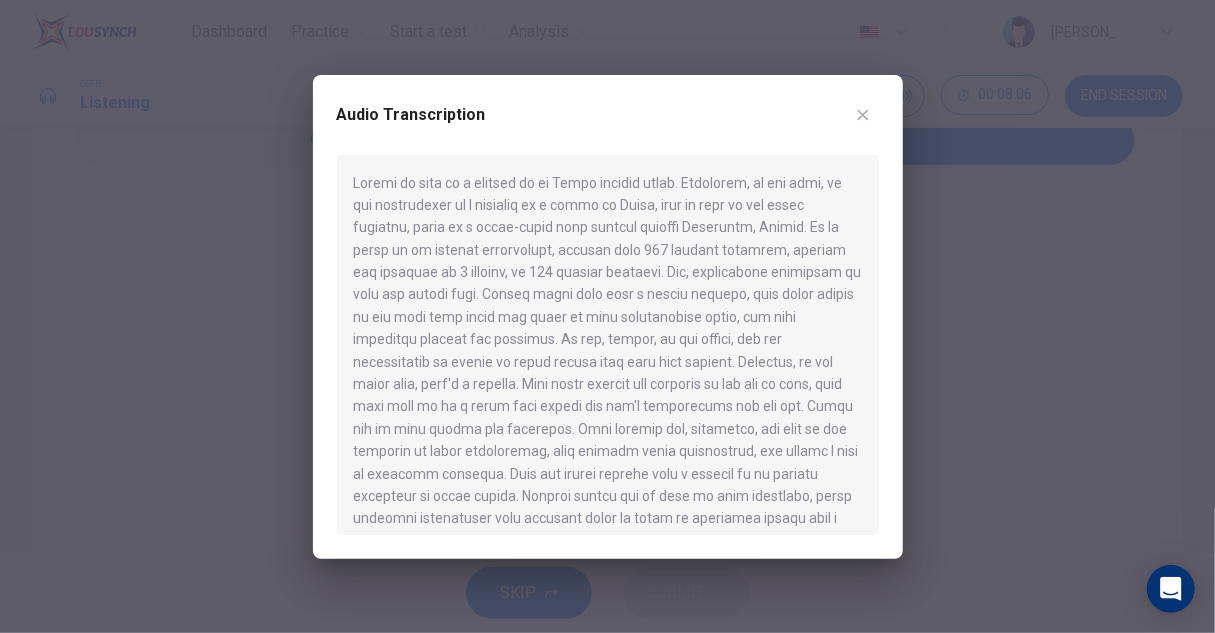 drag, startPoint x: 1005, startPoint y: 379, endPoint x: 902, endPoint y: 321, distance: 118.20744 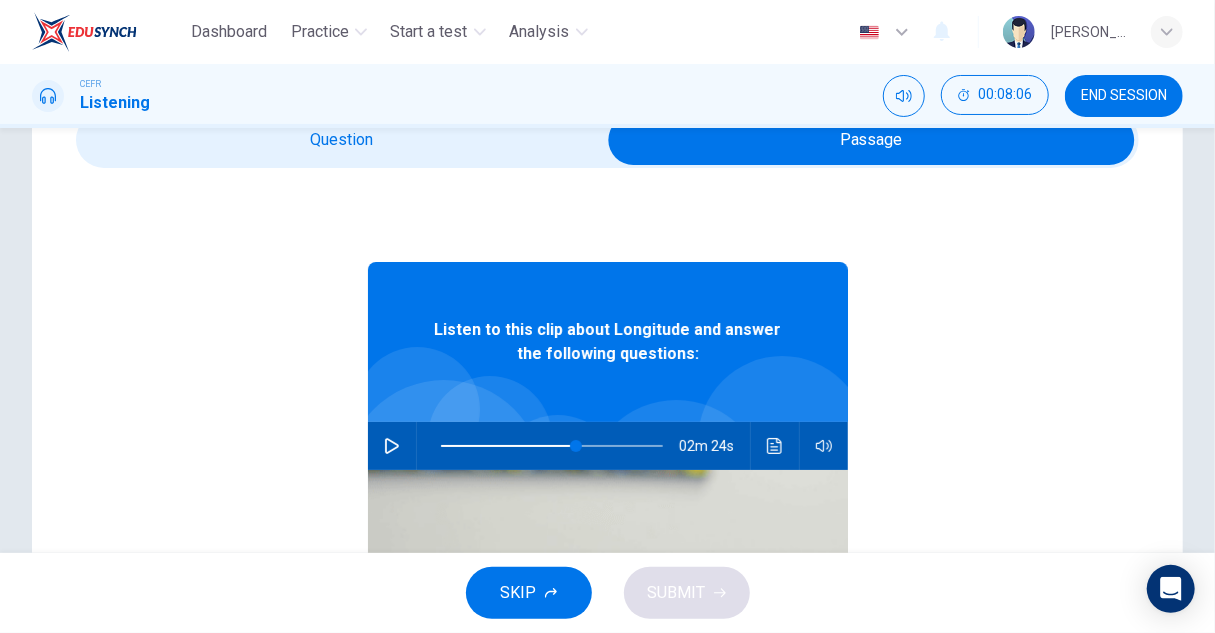 click at bounding box center (871, 140) 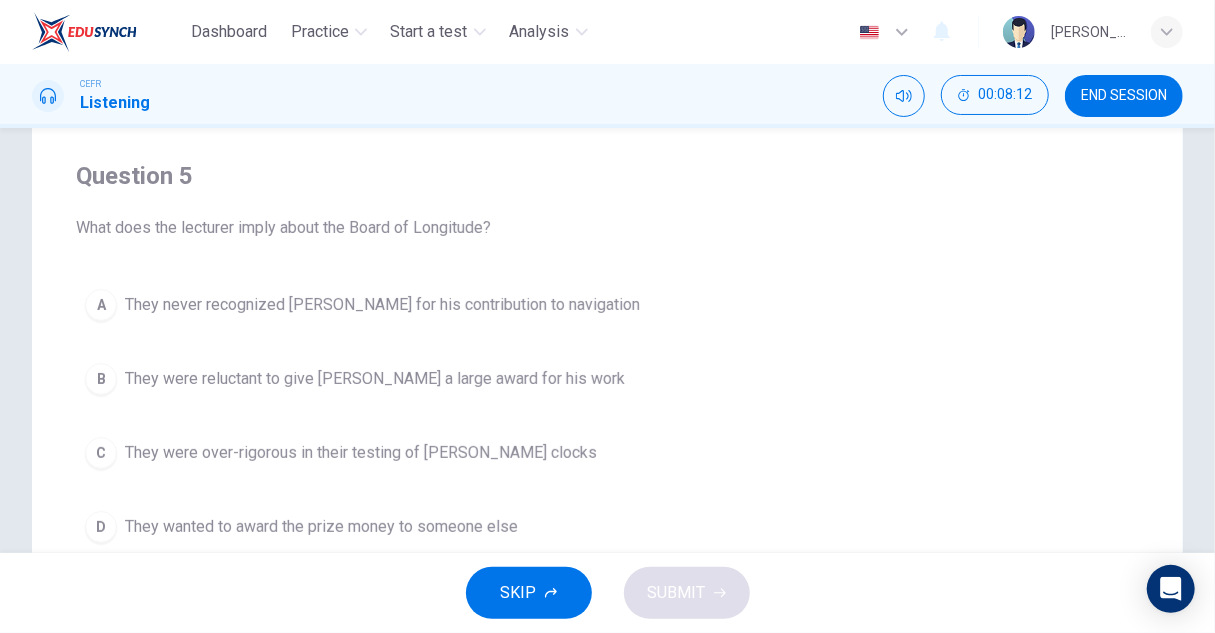 scroll, scrollTop: 100, scrollLeft: 0, axis: vertical 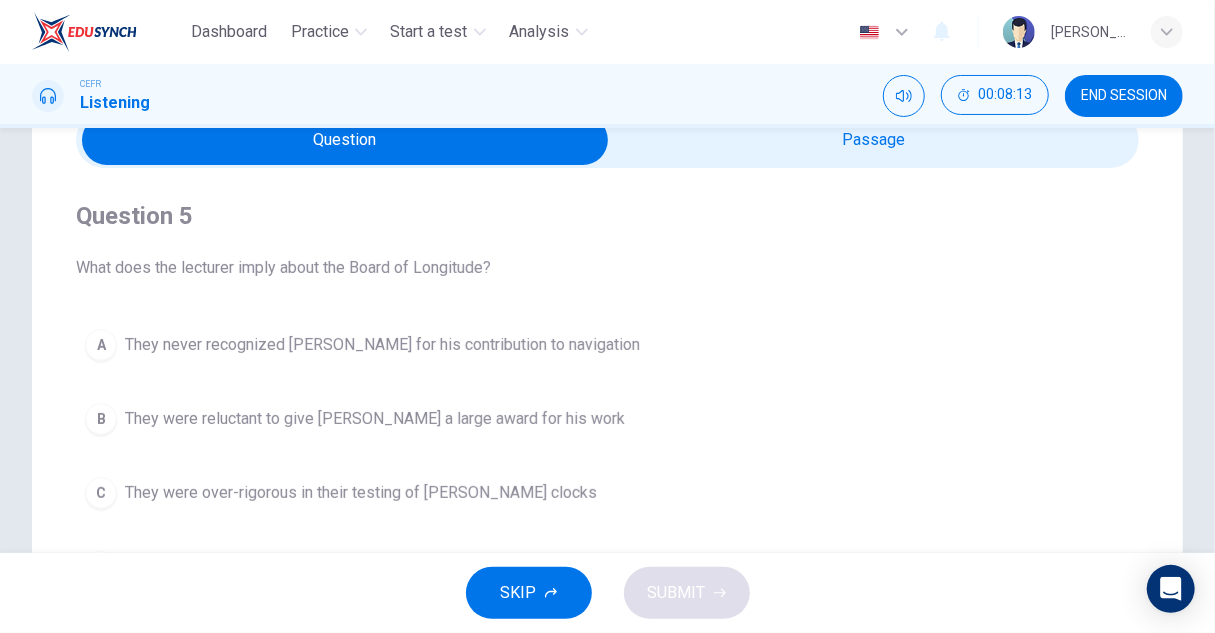 click at bounding box center (345, 140) 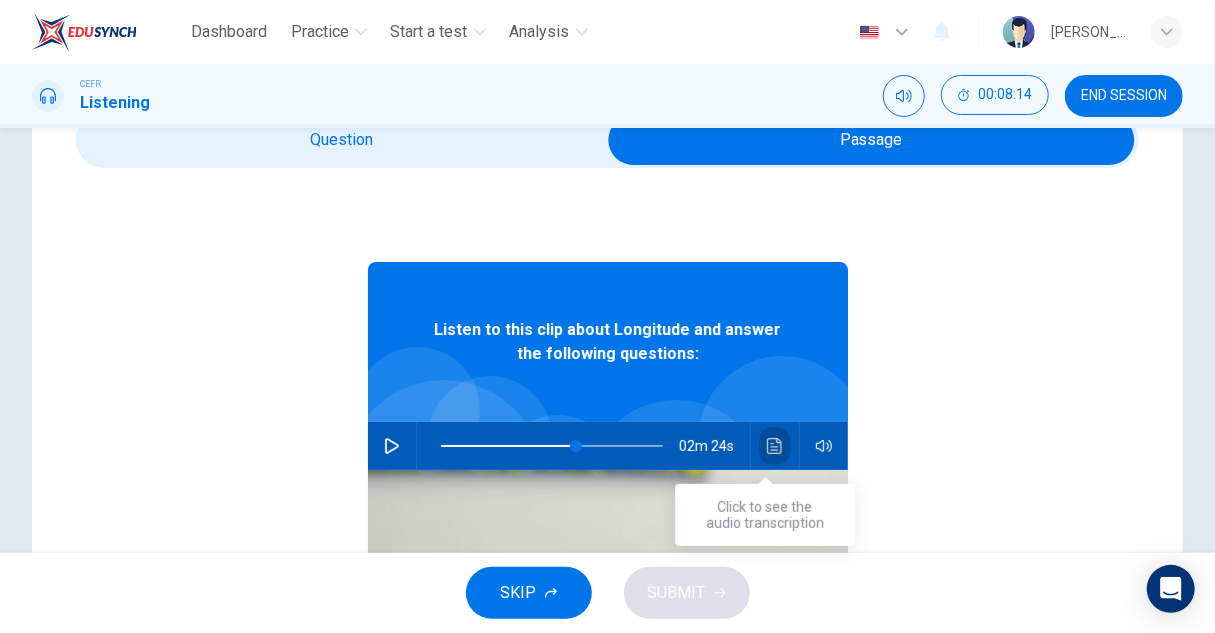 click 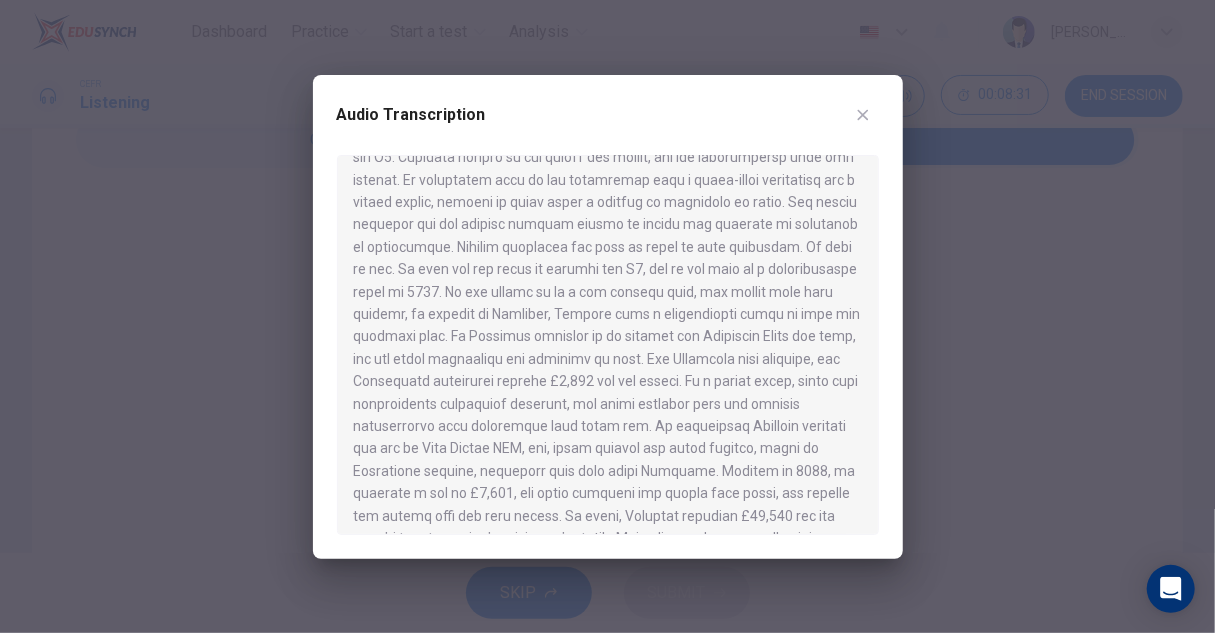 scroll, scrollTop: 1154, scrollLeft: 0, axis: vertical 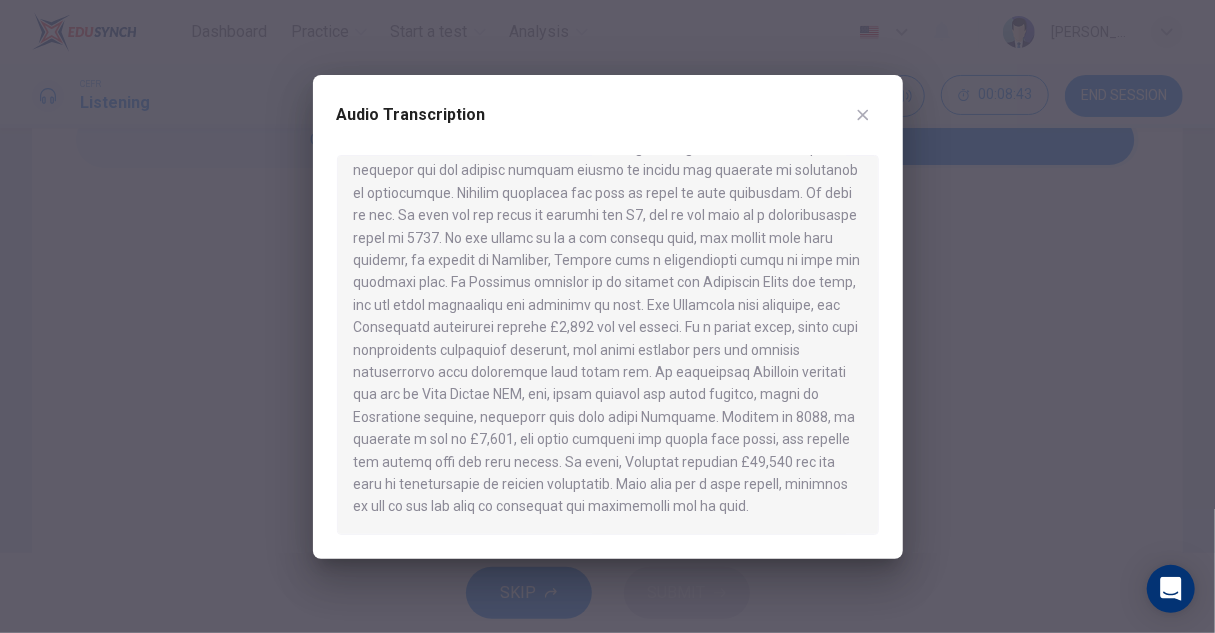 click at bounding box center [607, 316] 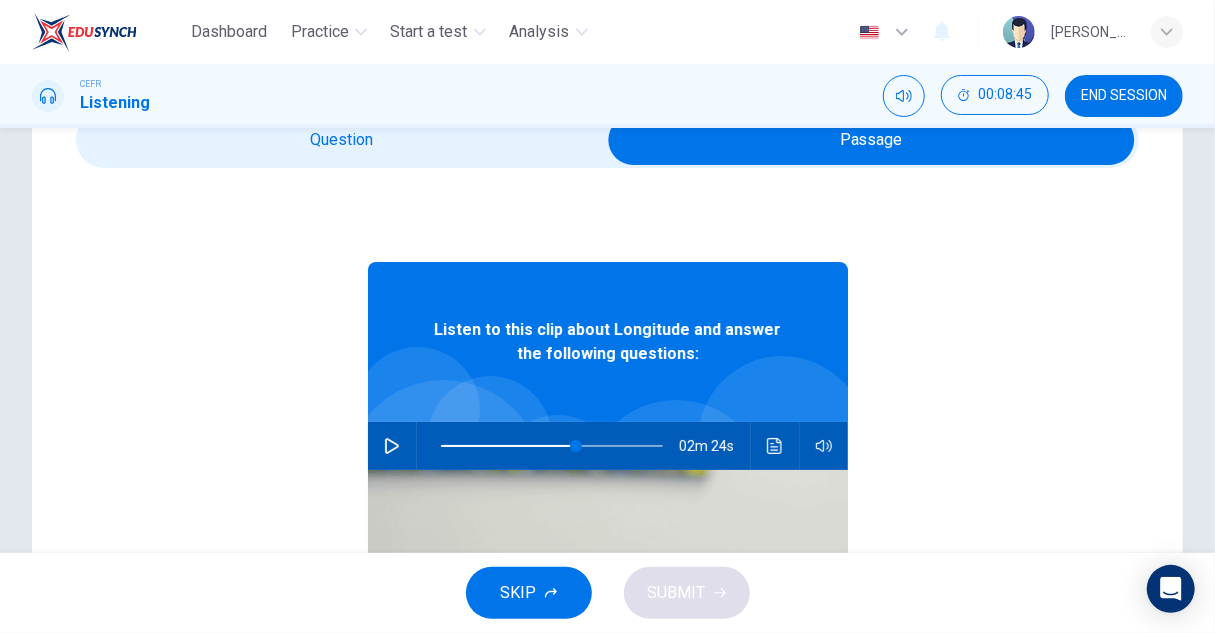 click at bounding box center (871, 140) 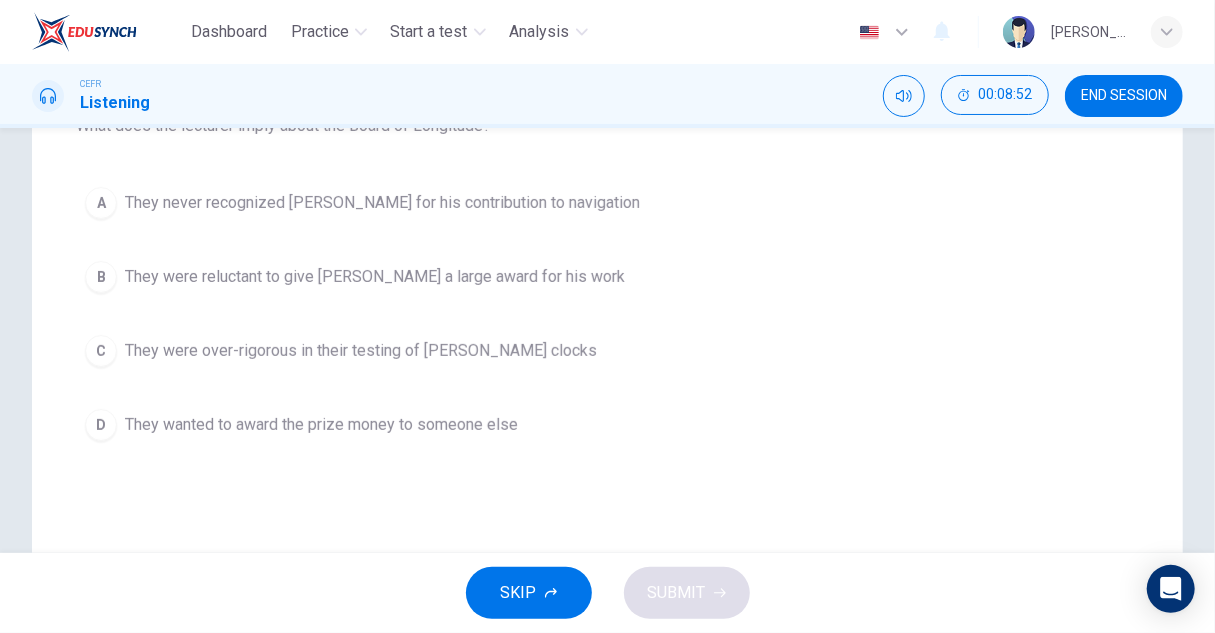scroll, scrollTop: 200, scrollLeft: 0, axis: vertical 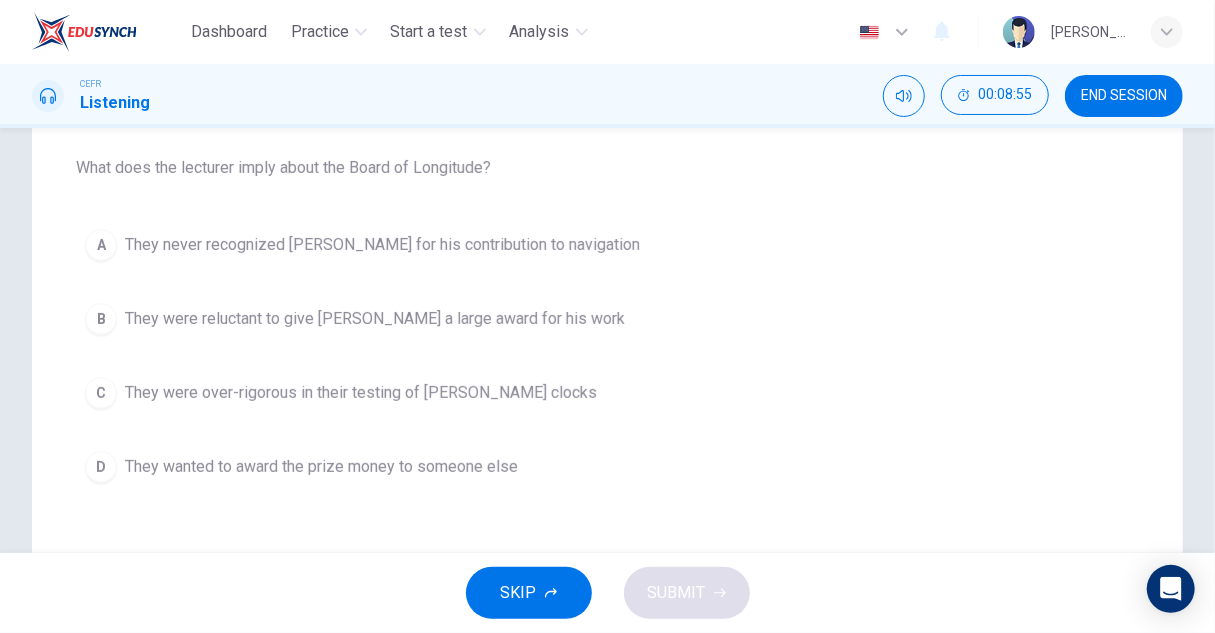 click on "They were reluctant to give [PERSON_NAME] a large award for his work" at bounding box center (375, 319) 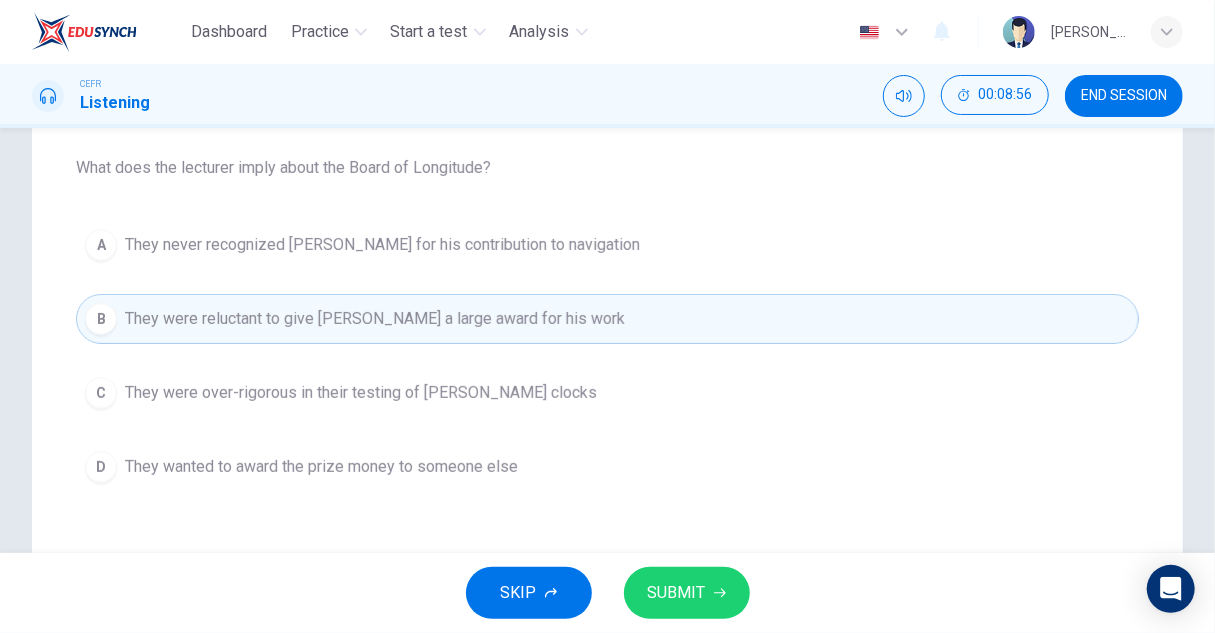 click on "SUBMIT" at bounding box center (687, 593) 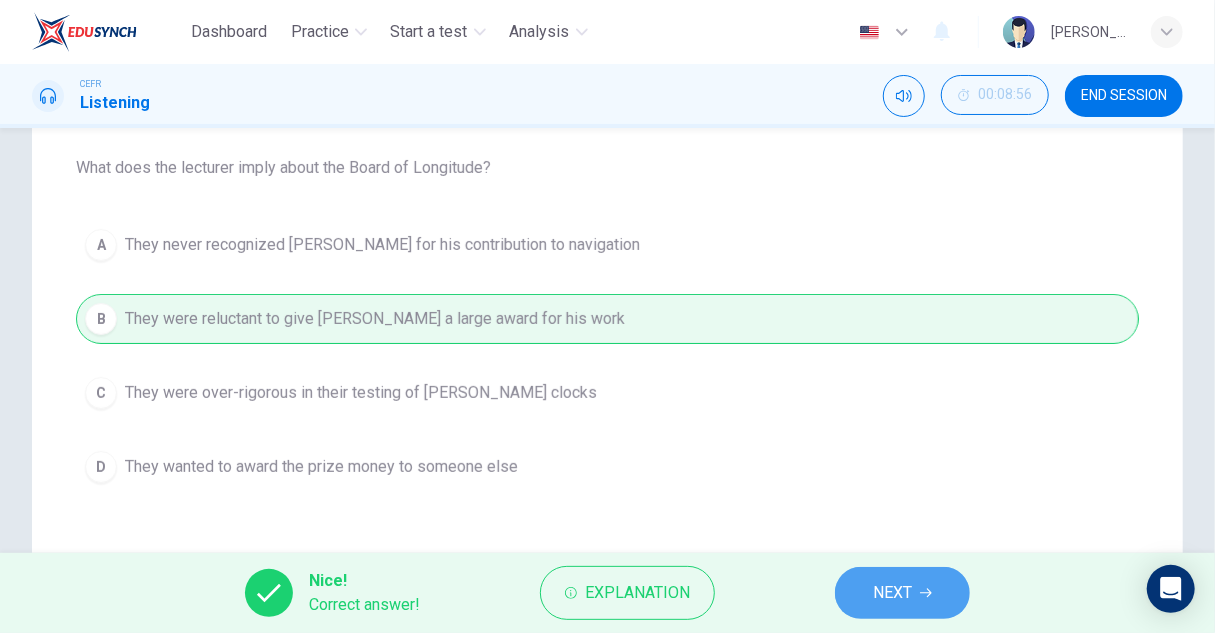 click on "NEXT" at bounding box center (892, 593) 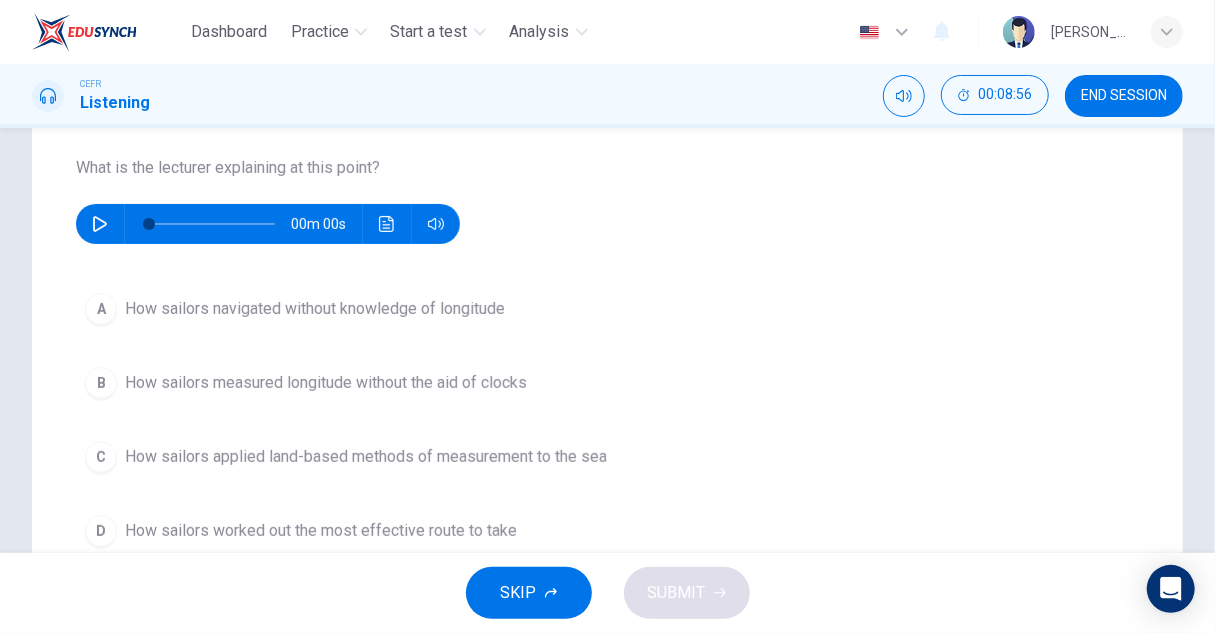 scroll, scrollTop: 100, scrollLeft: 0, axis: vertical 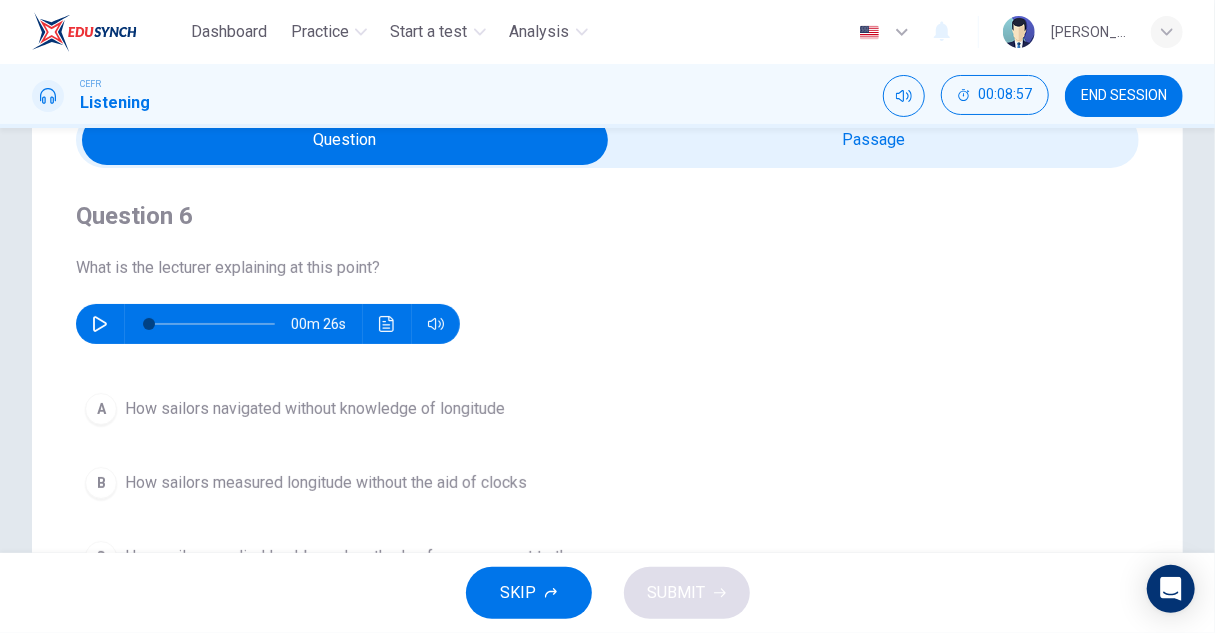 click 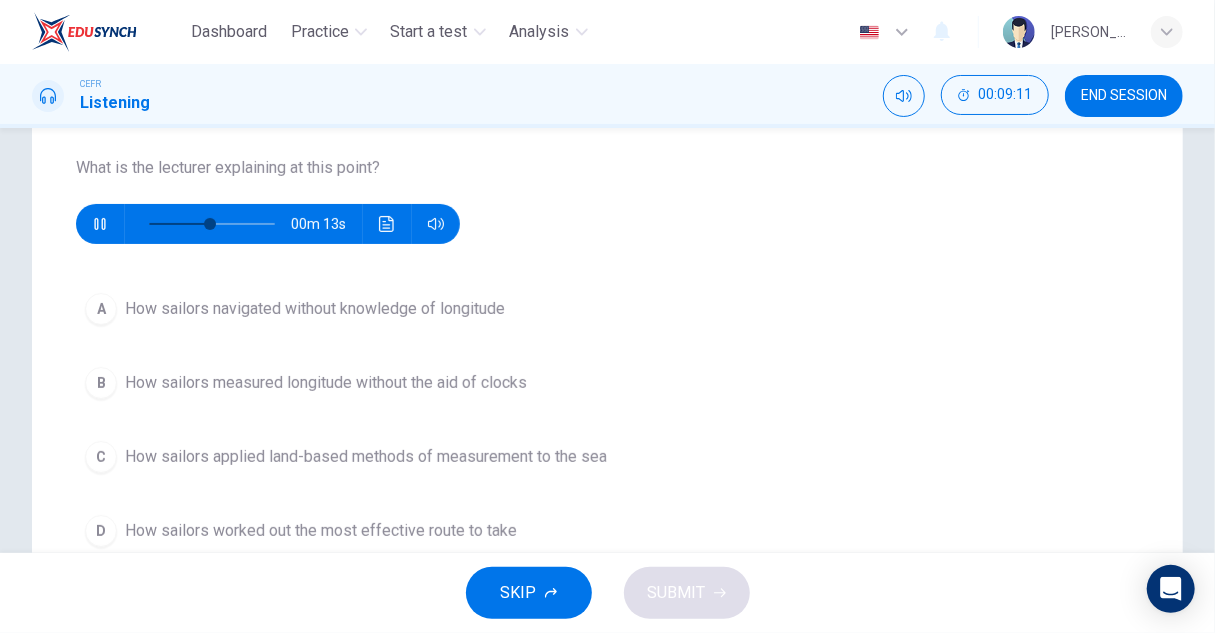 scroll, scrollTop: 300, scrollLeft: 0, axis: vertical 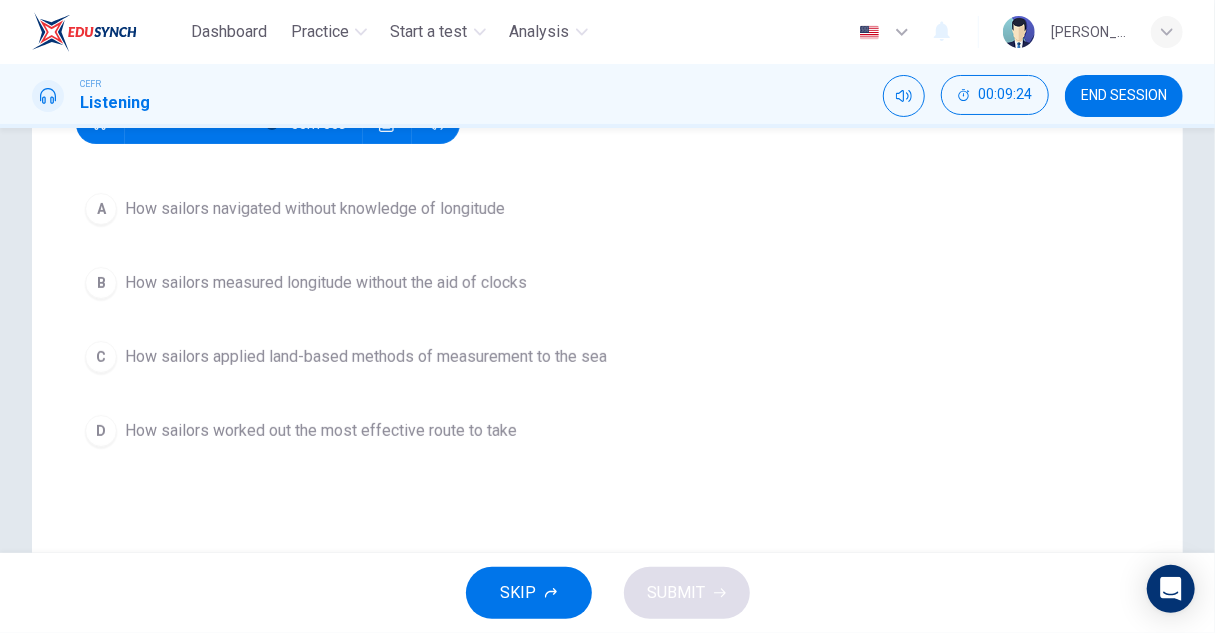 type on "0" 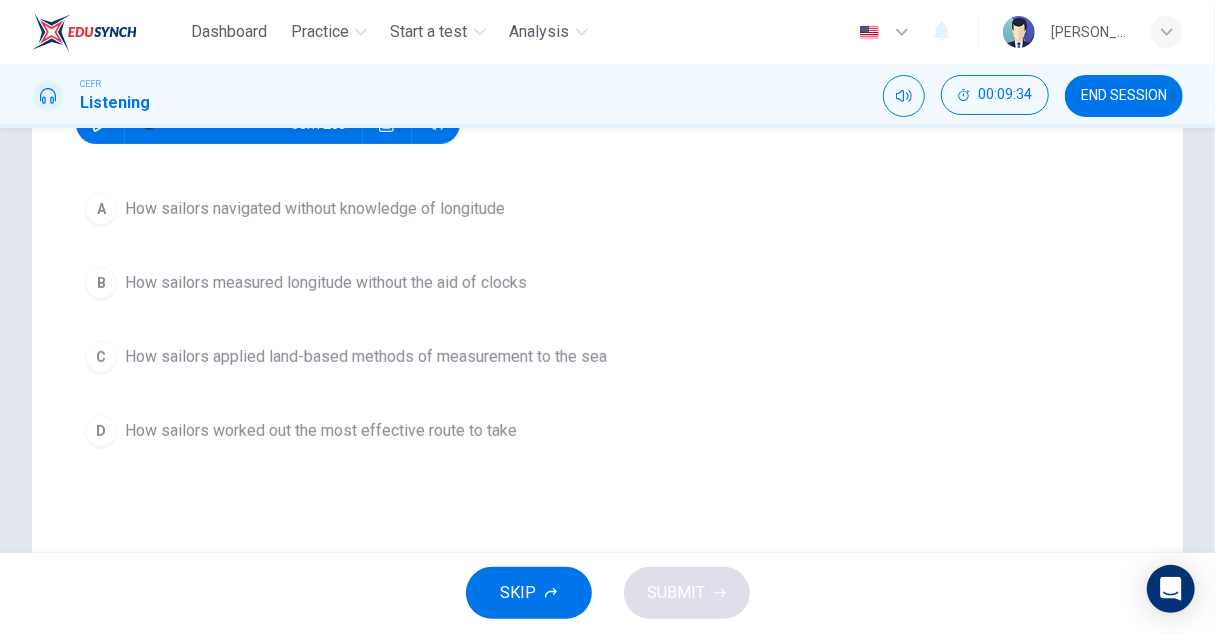 click on "How sailors navigated without knowledge of longitude" at bounding box center (315, 209) 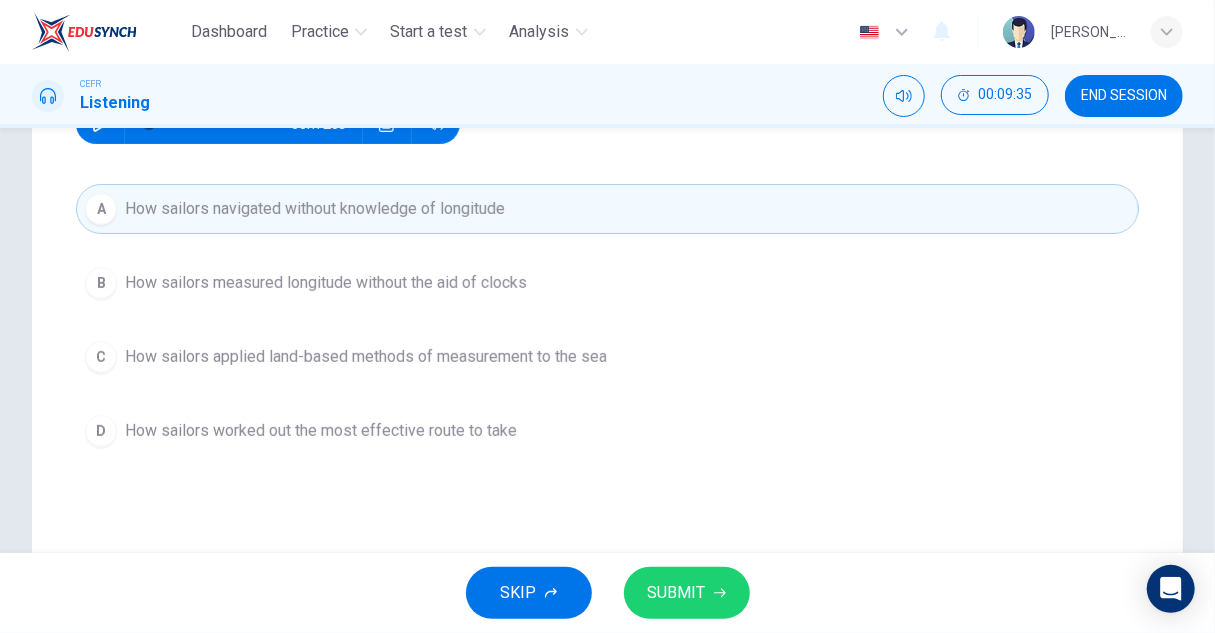 click on "SUBMIT" at bounding box center (687, 593) 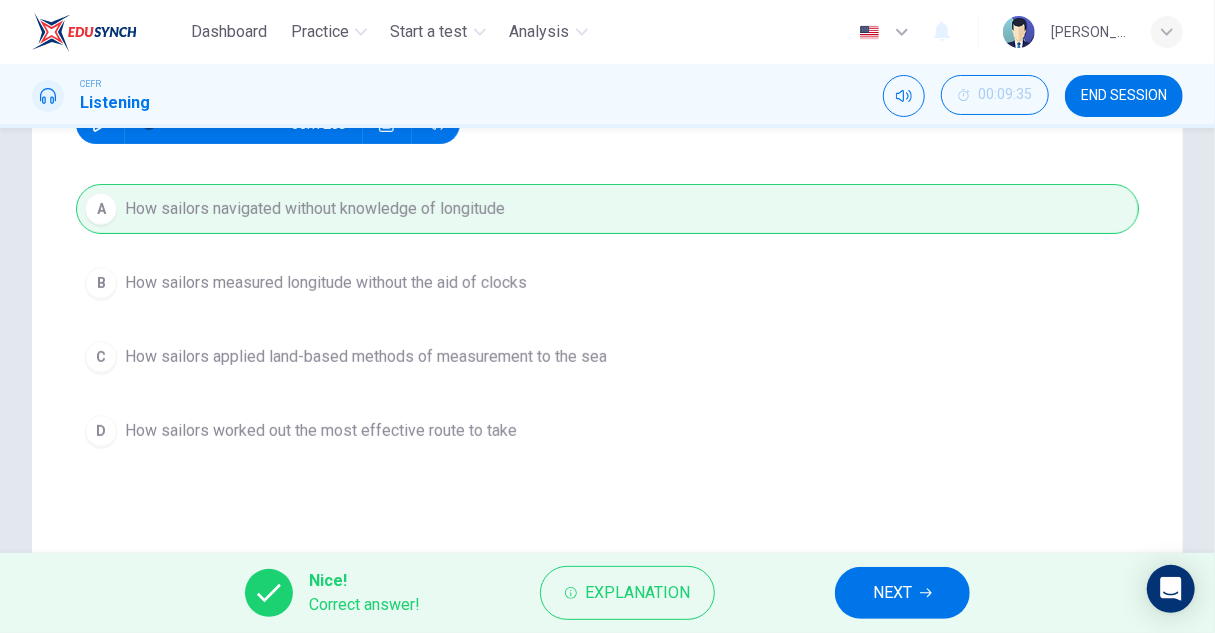 click 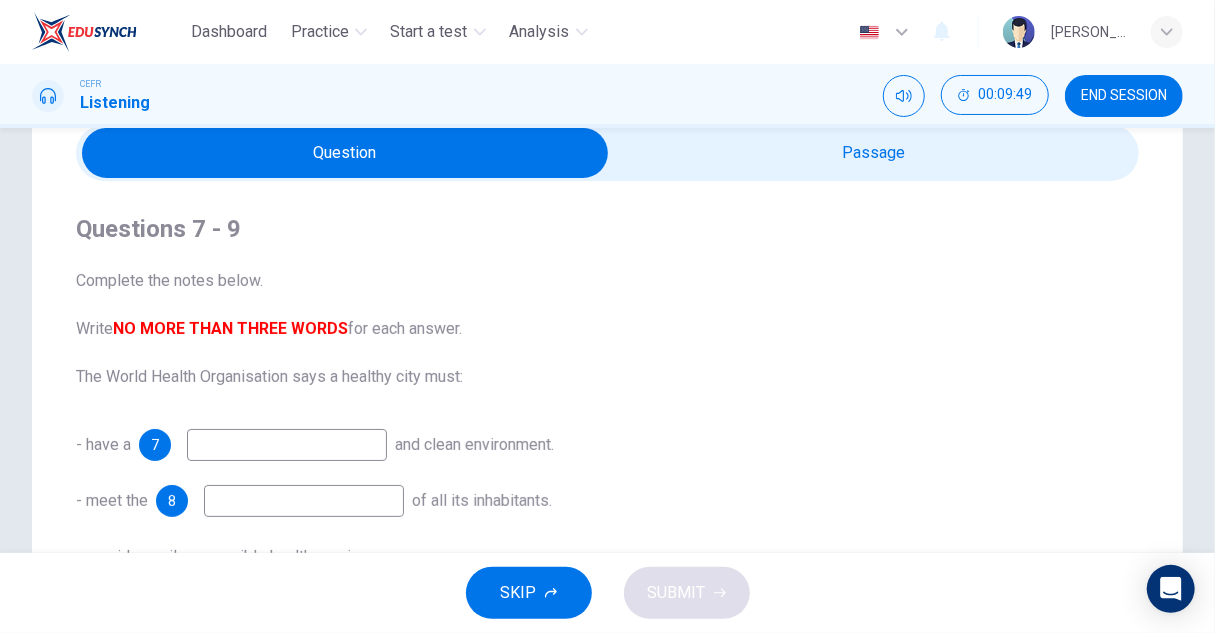 scroll, scrollTop: 0, scrollLeft: 0, axis: both 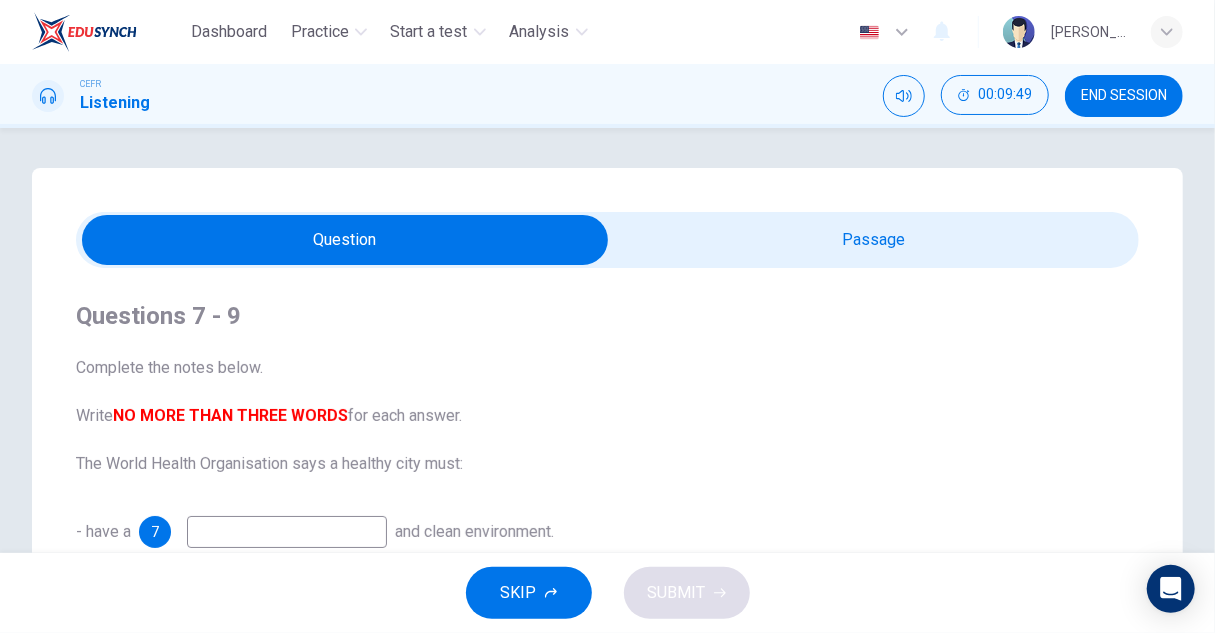 click at bounding box center (345, 240) 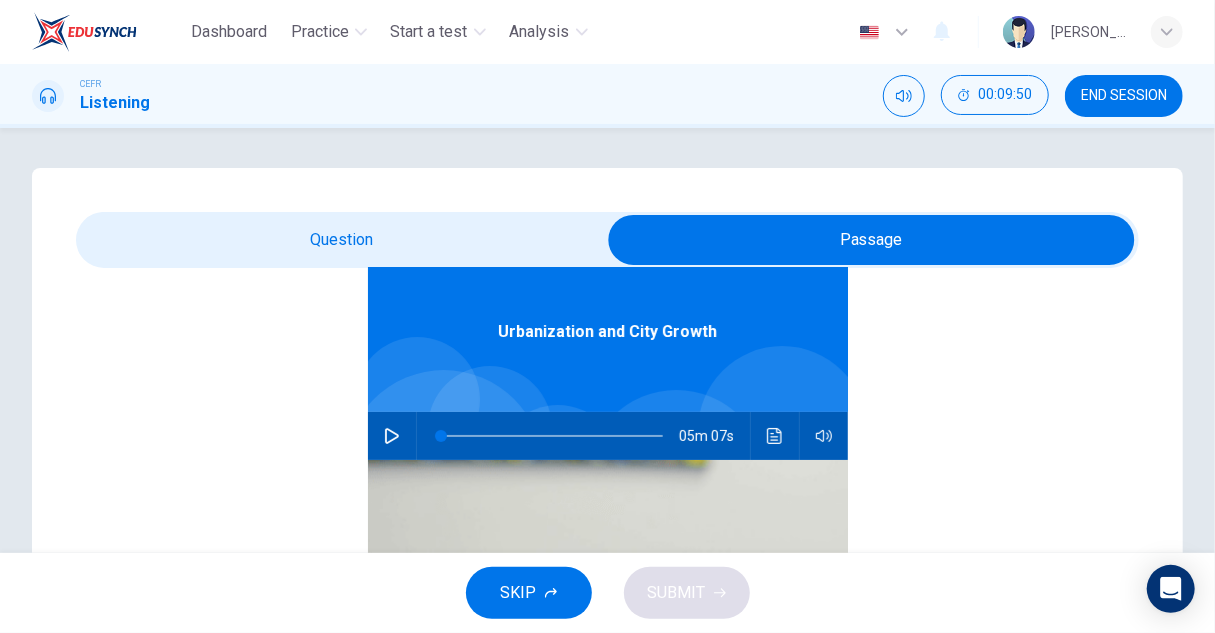 scroll, scrollTop: 112, scrollLeft: 0, axis: vertical 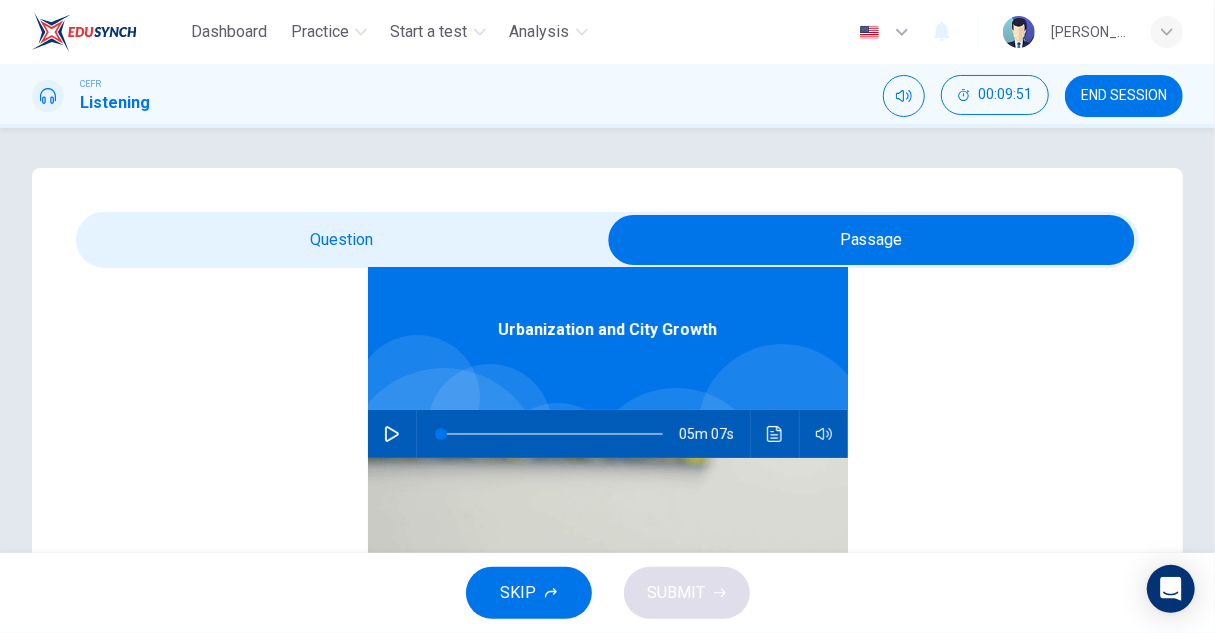 click 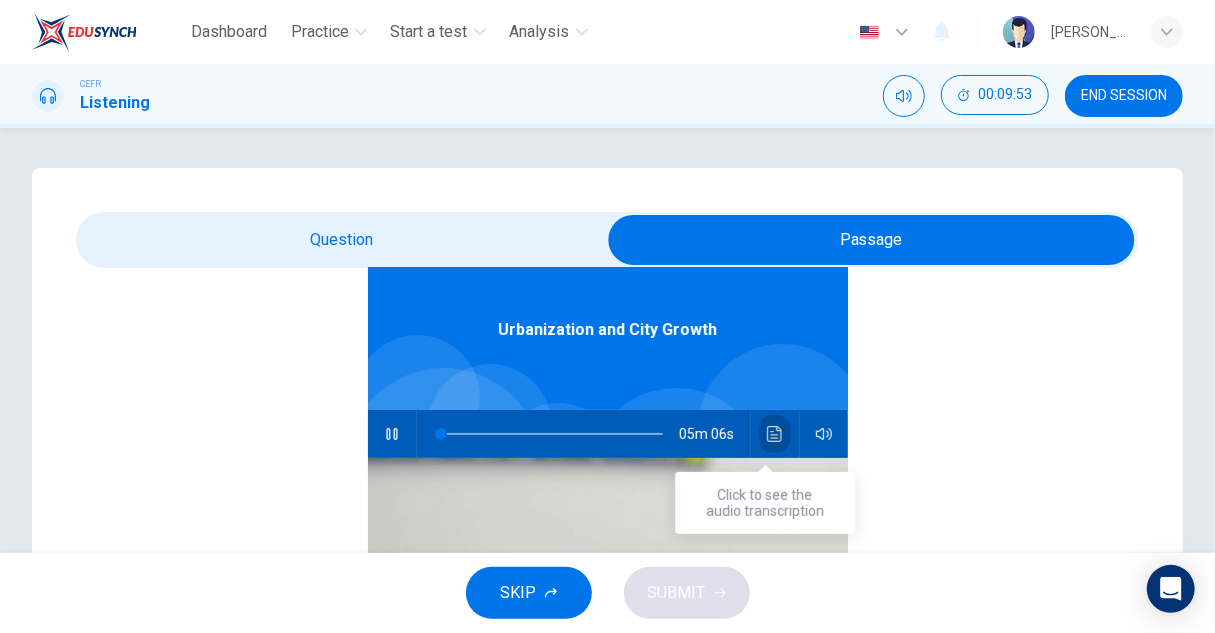 click 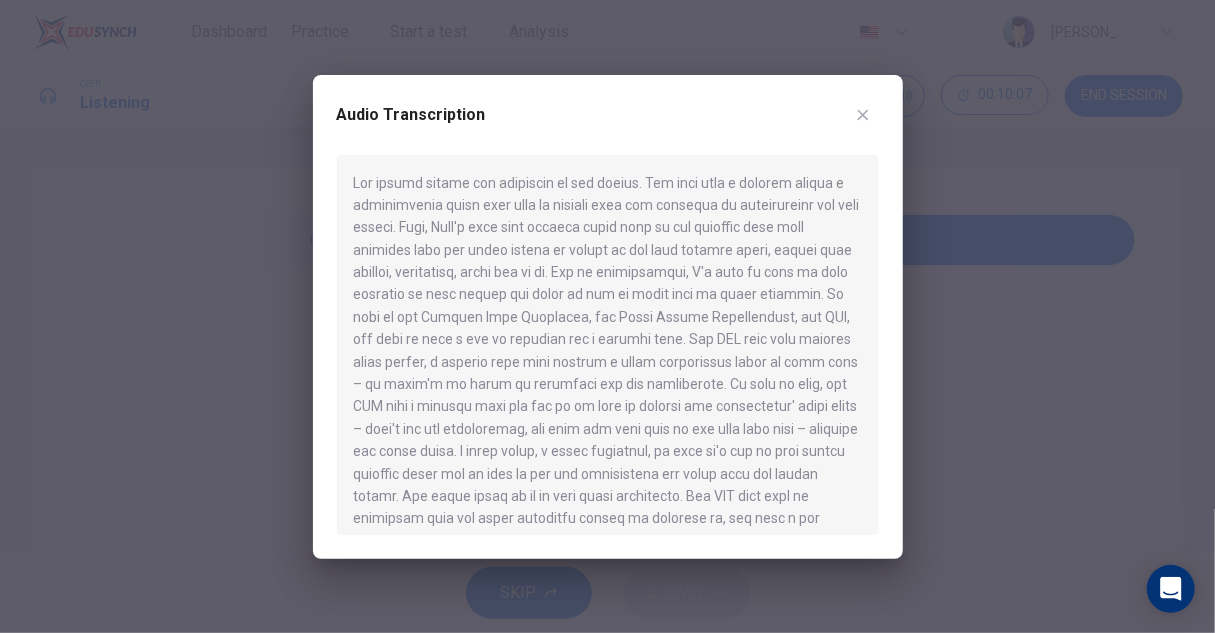 click at bounding box center [607, 316] 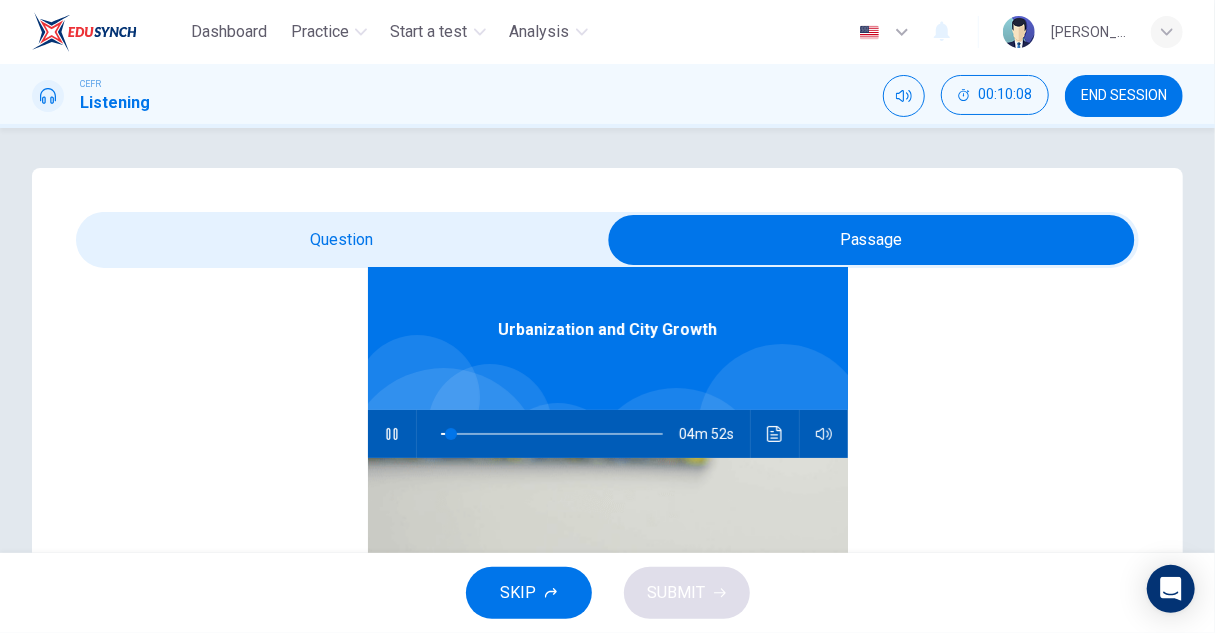 type on "5" 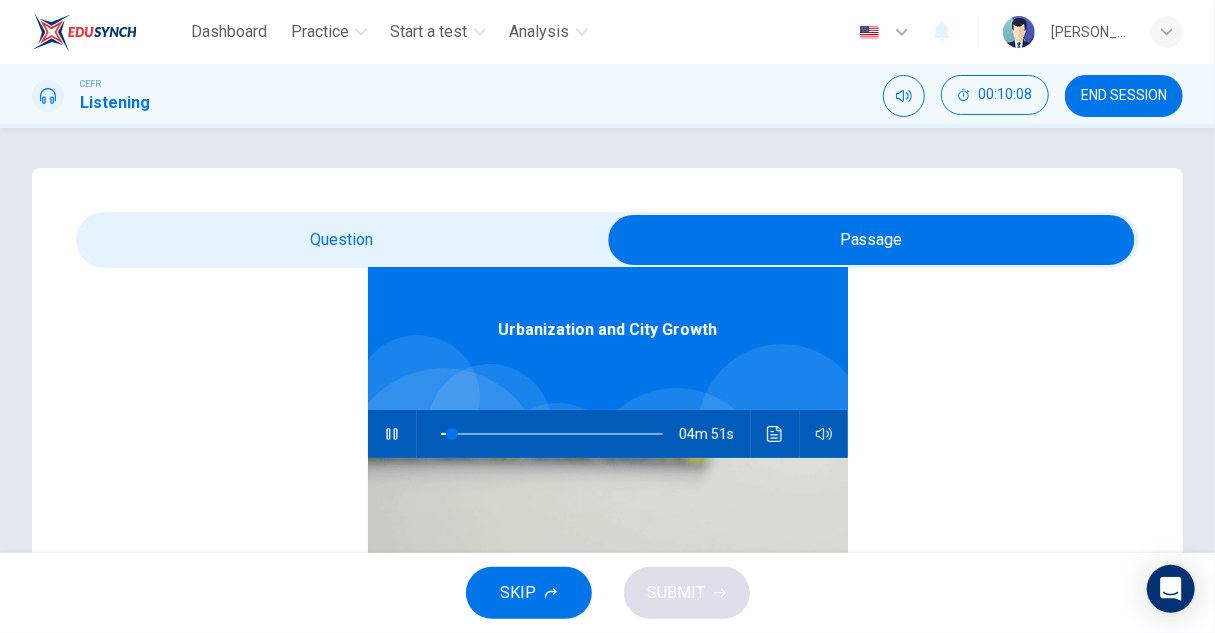 click at bounding box center (871, 240) 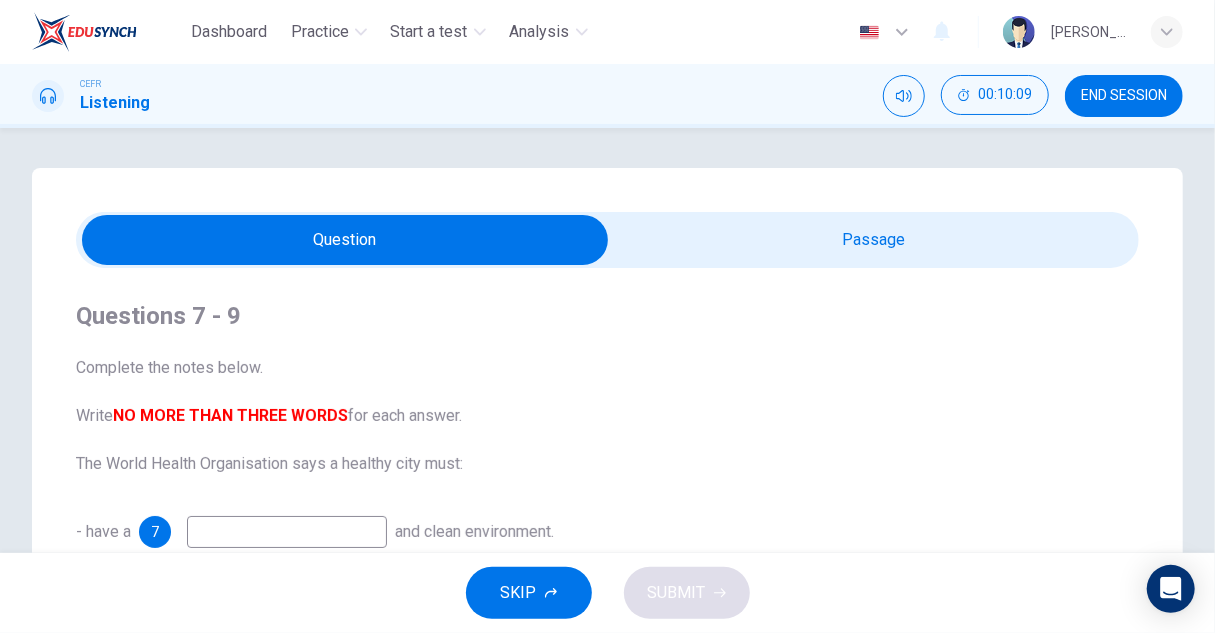 scroll, scrollTop: 100, scrollLeft: 0, axis: vertical 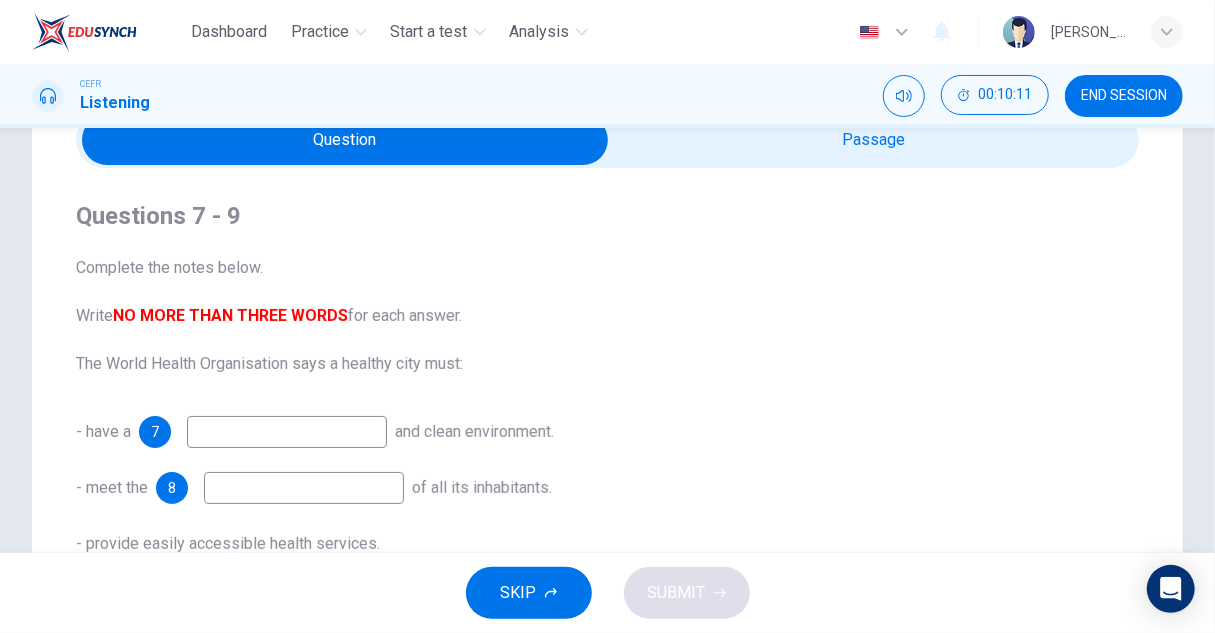 click at bounding box center (287, 432) 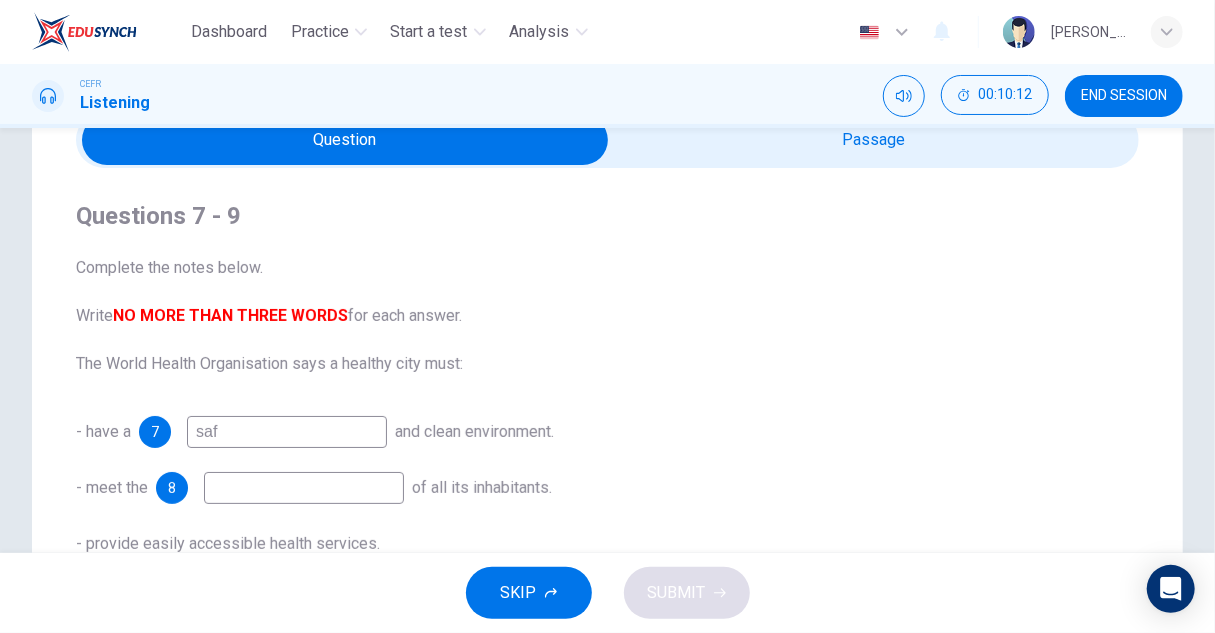 type on "safe" 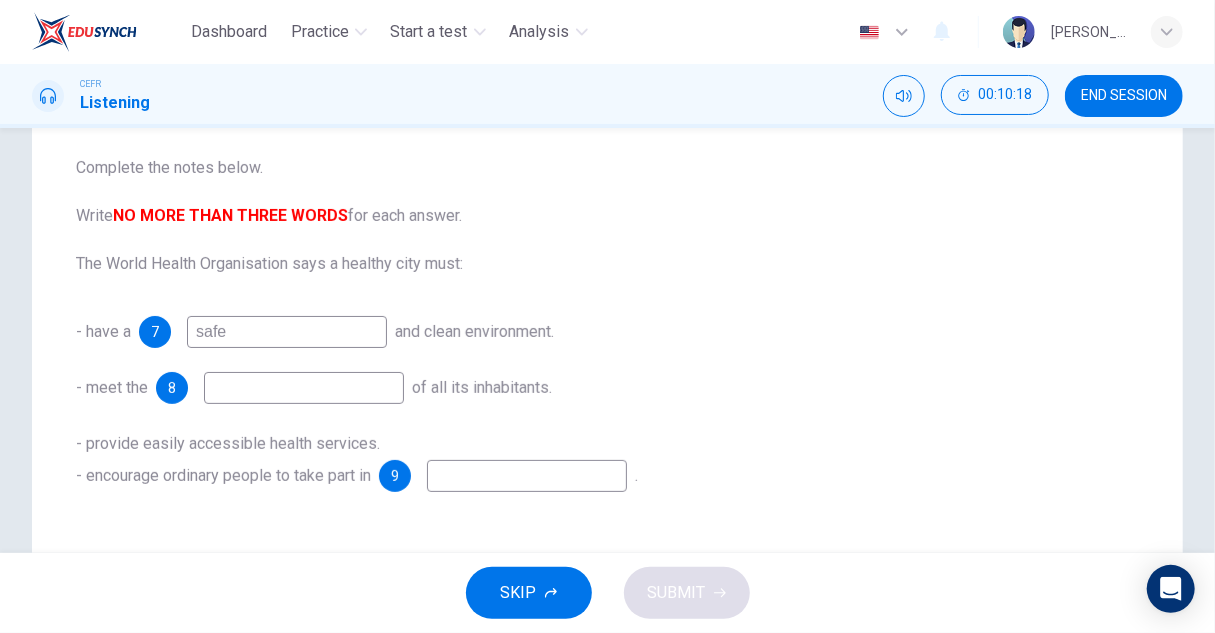 scroll, scrollTop: 0, scrollLeft: 0, axis: both 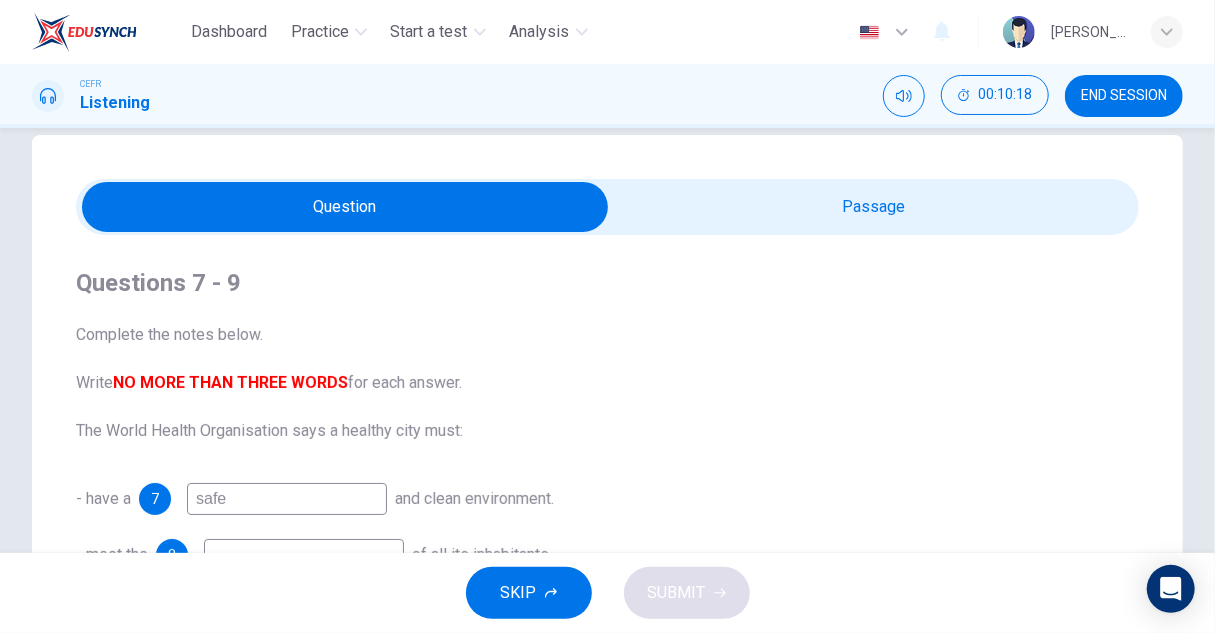 type on "8" 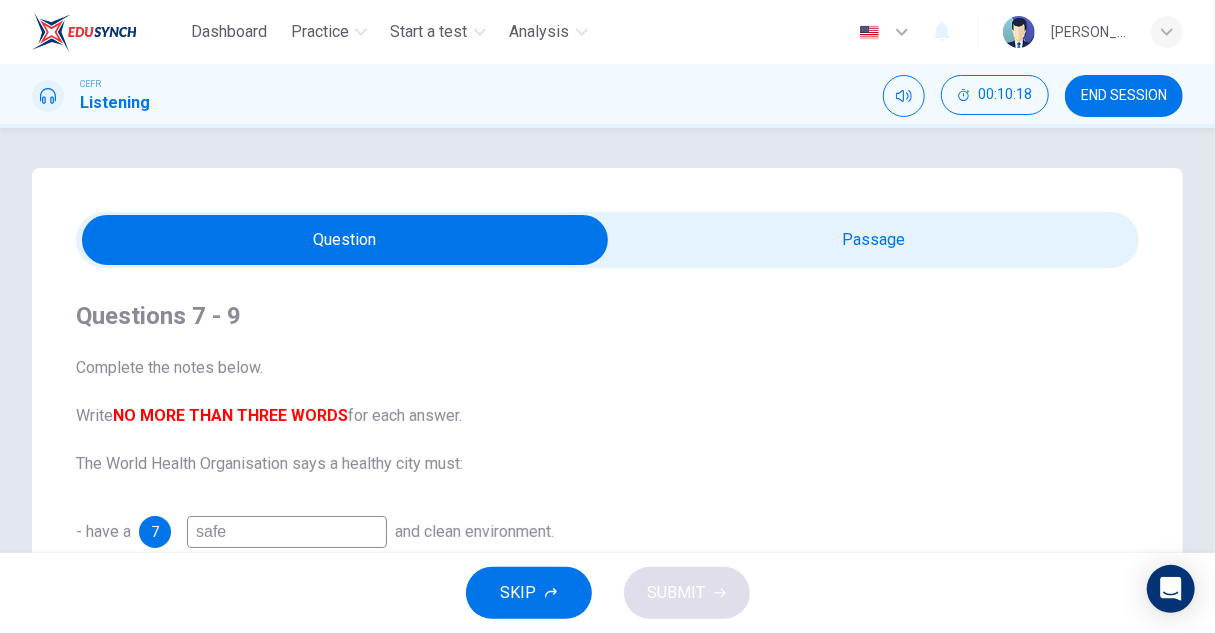 type on "safe" 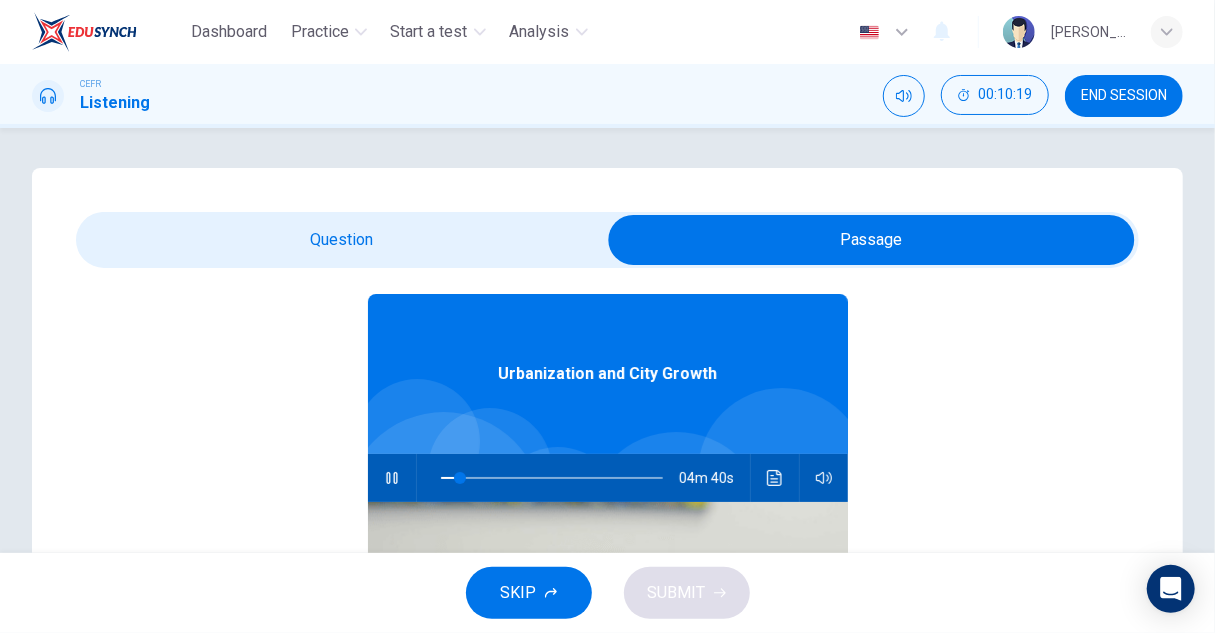 scroll, scrollTop: 100, scrollLeft: 0, axis: vertical 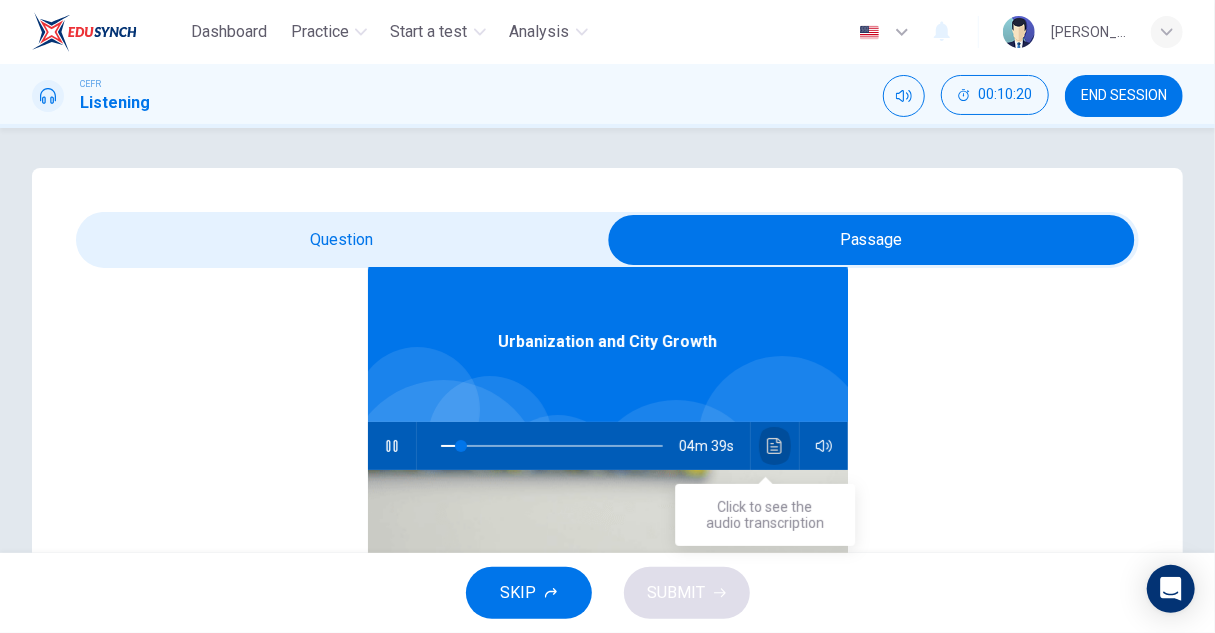 click 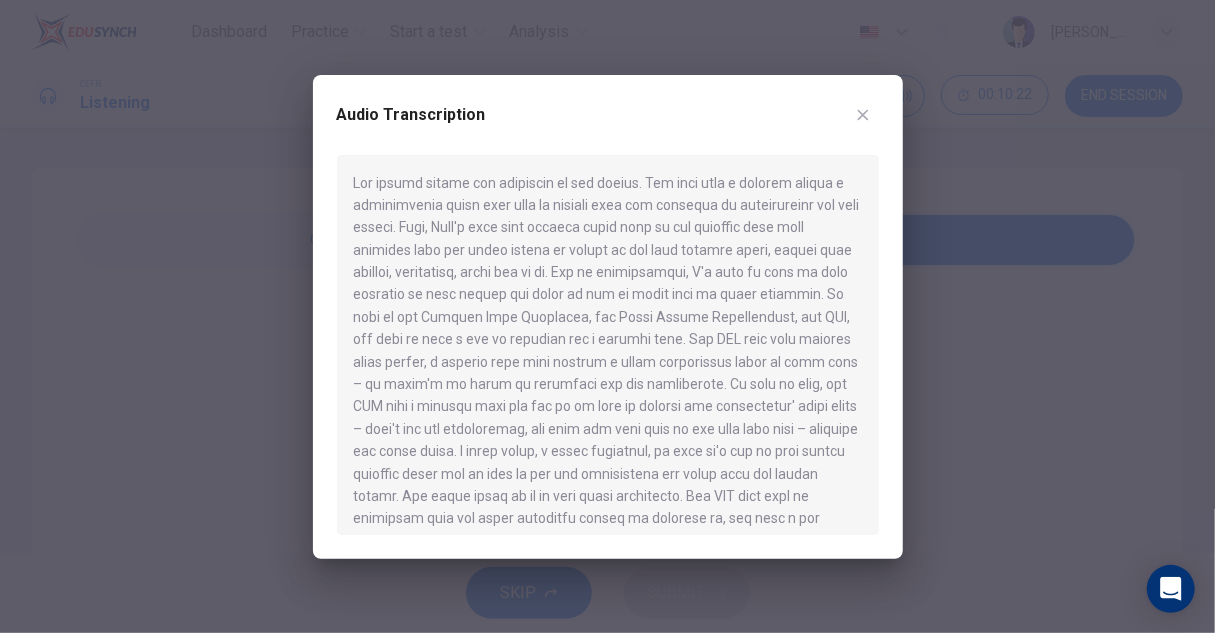 drag, startPoint x: 1048, startPoint y: 377, endPoint x: 482, endPoint y: 257, distance: 578.581 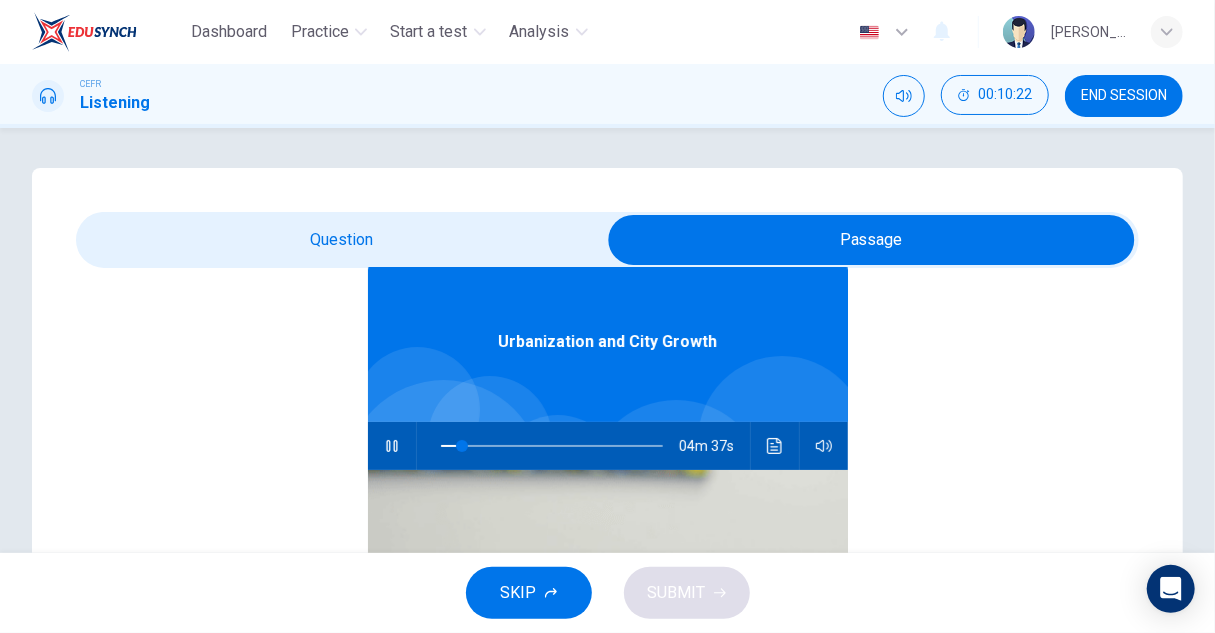 drag, startPoint x: 272, startPoint y: 234, endPoint x: 318, endPoint y: 259, distance: 52.35456 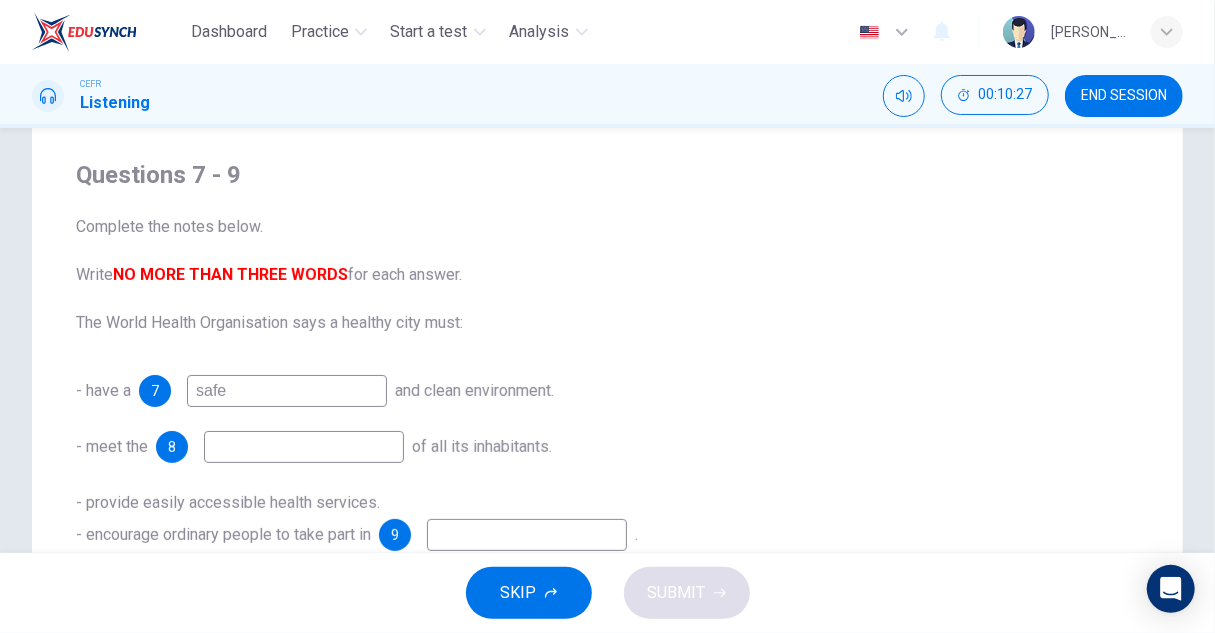 scroll, scrollTop: 100, scrollLeft: 0, axis: vertical 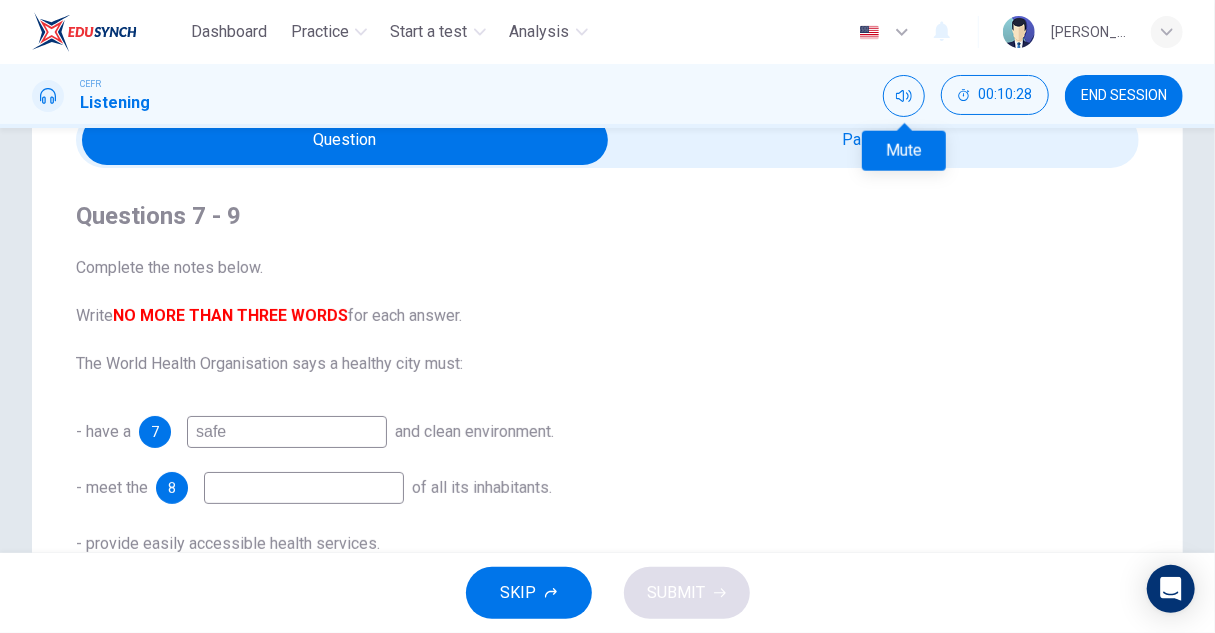click on "Mute" at bounding box center (904, 151) 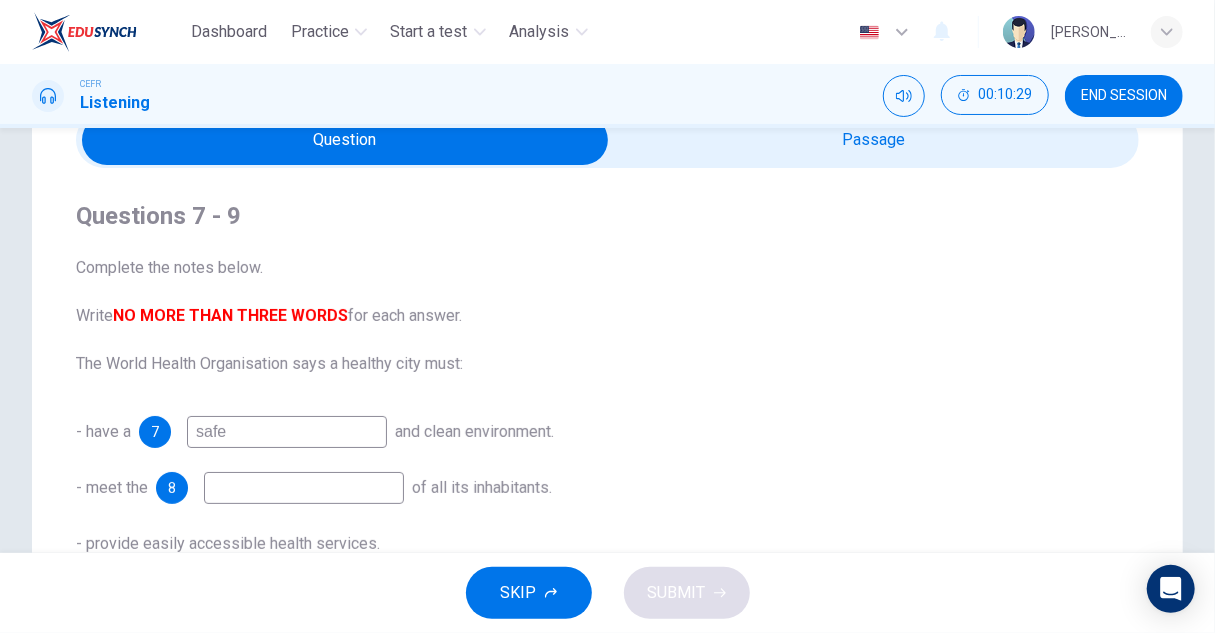 type on "12" 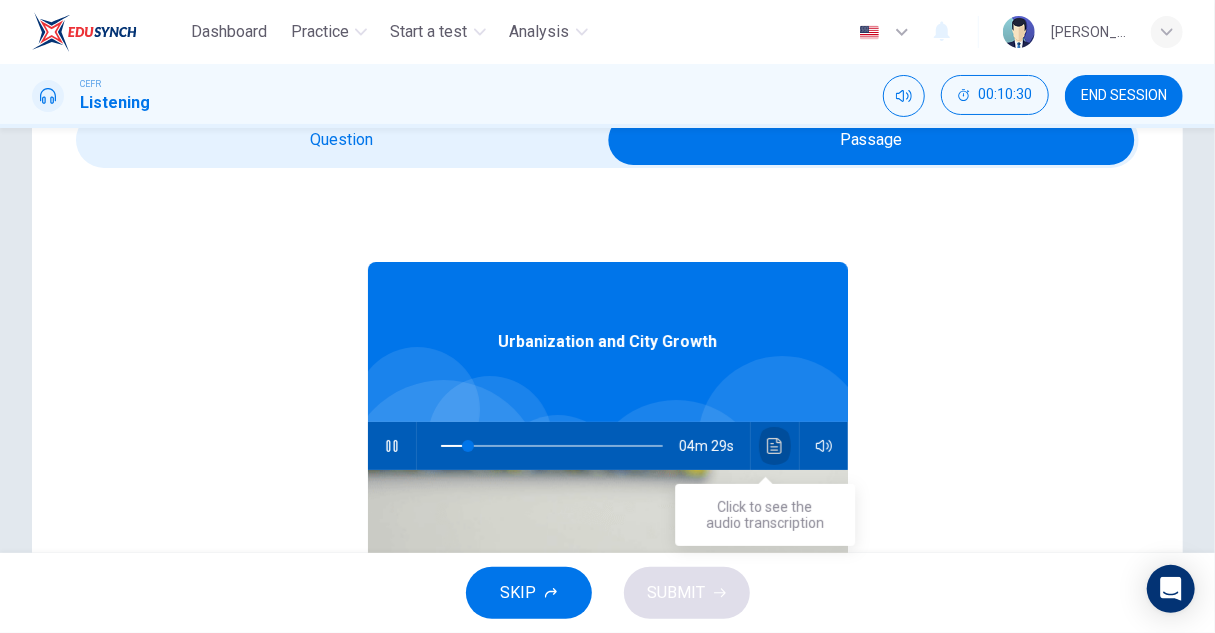 click 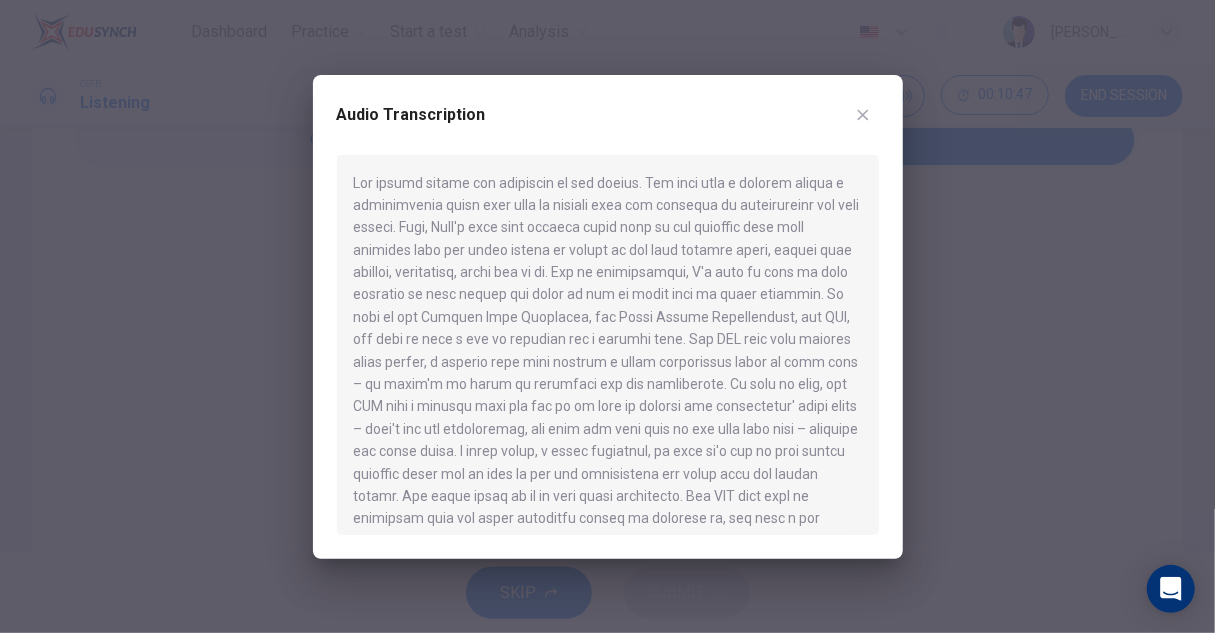 click at bounding box center [607, 316] 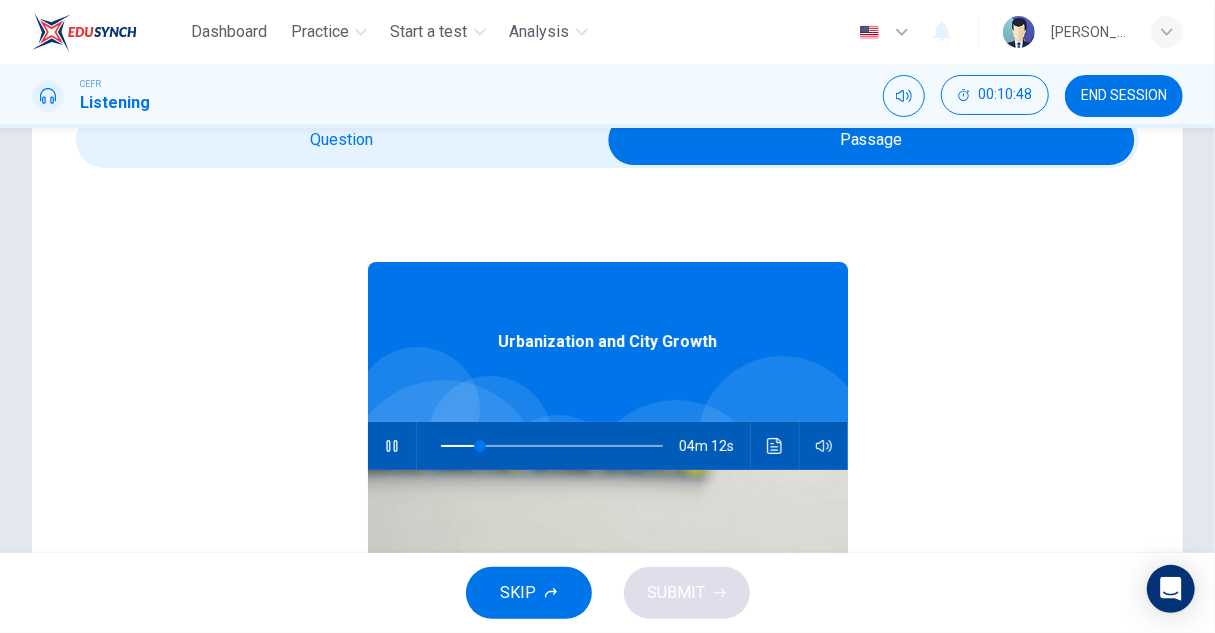type on "18" 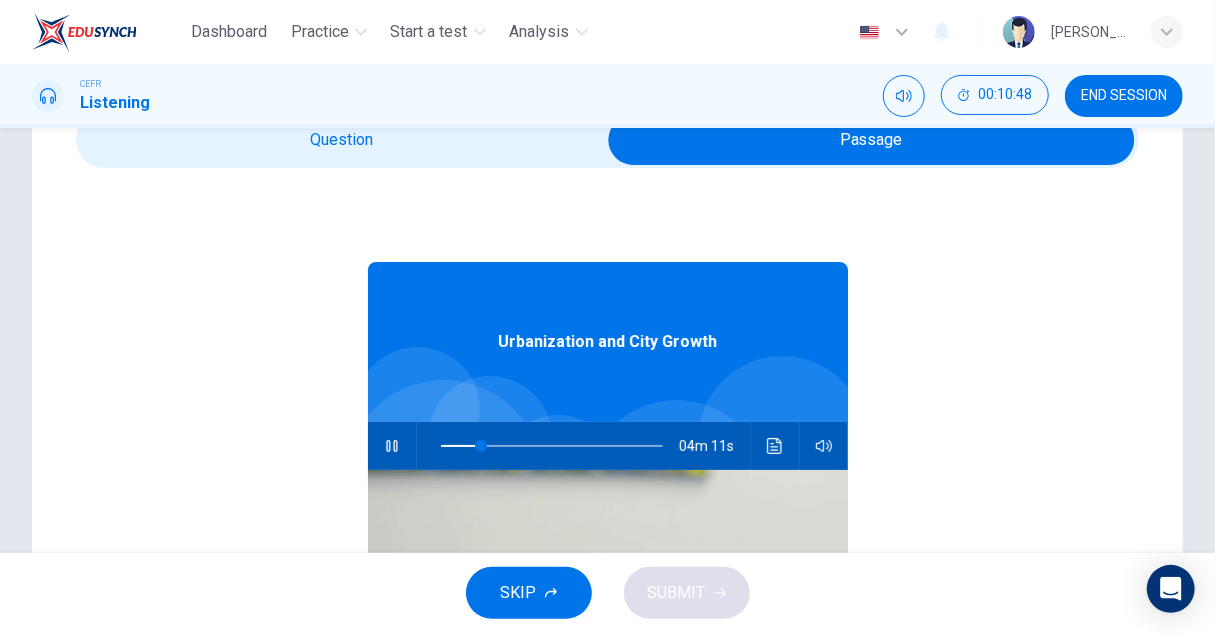click at bounding box center (871, 140) 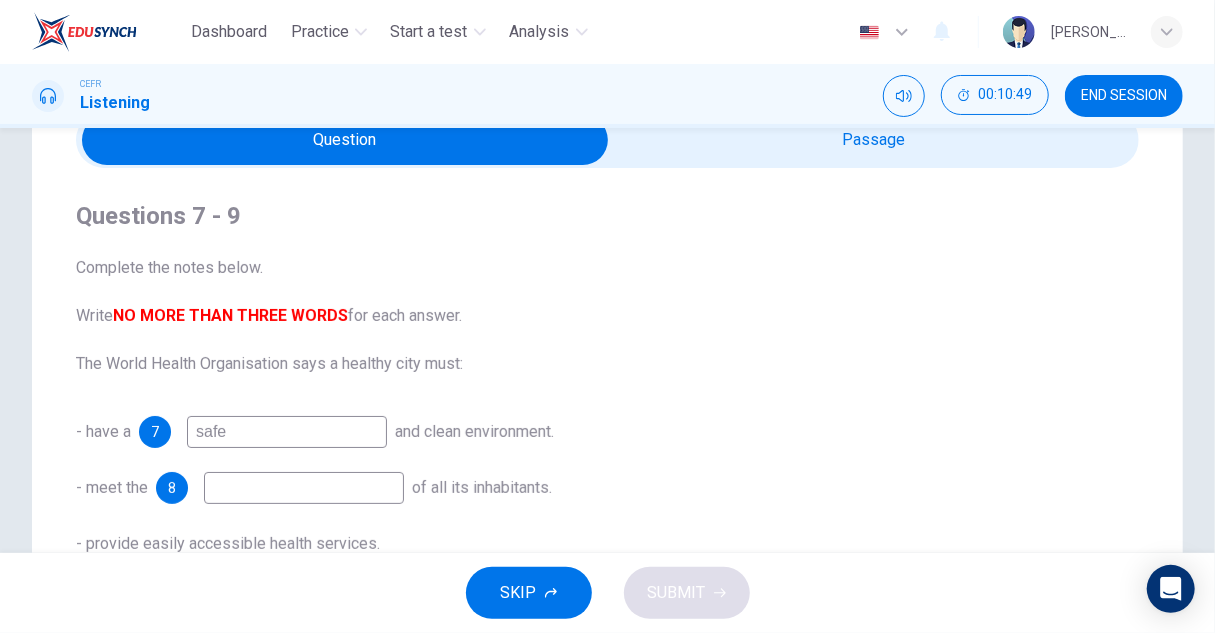 scroll, scrollTop: 200, scrollLeft: 0, axis: vertical 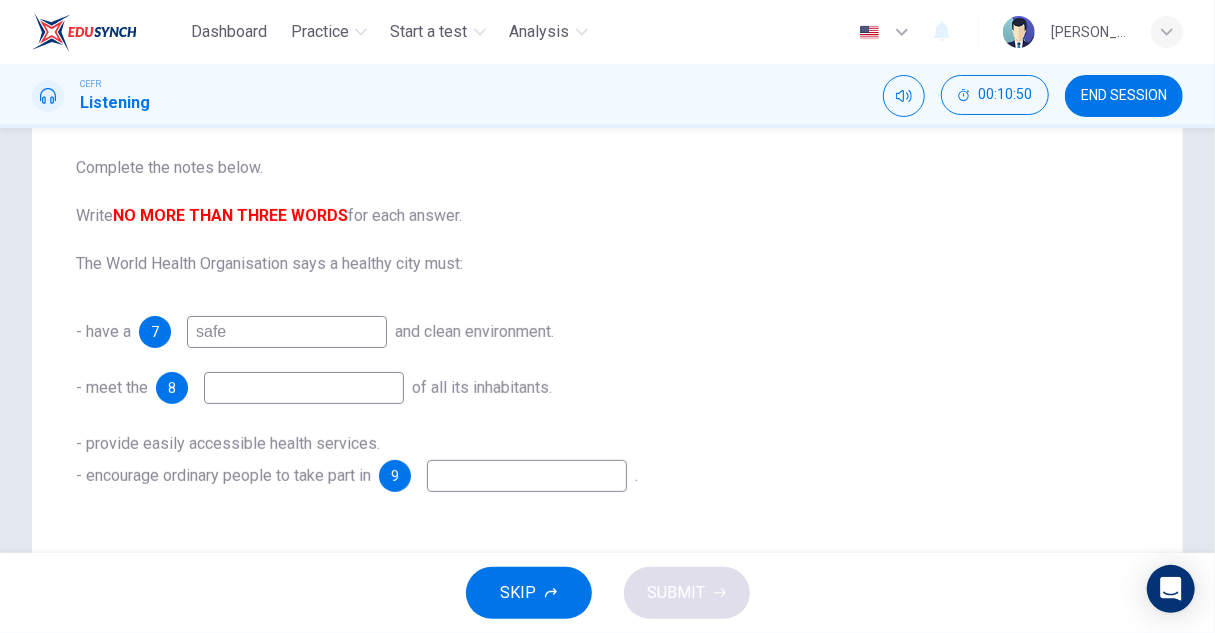 click at bounding box center [304, 388] 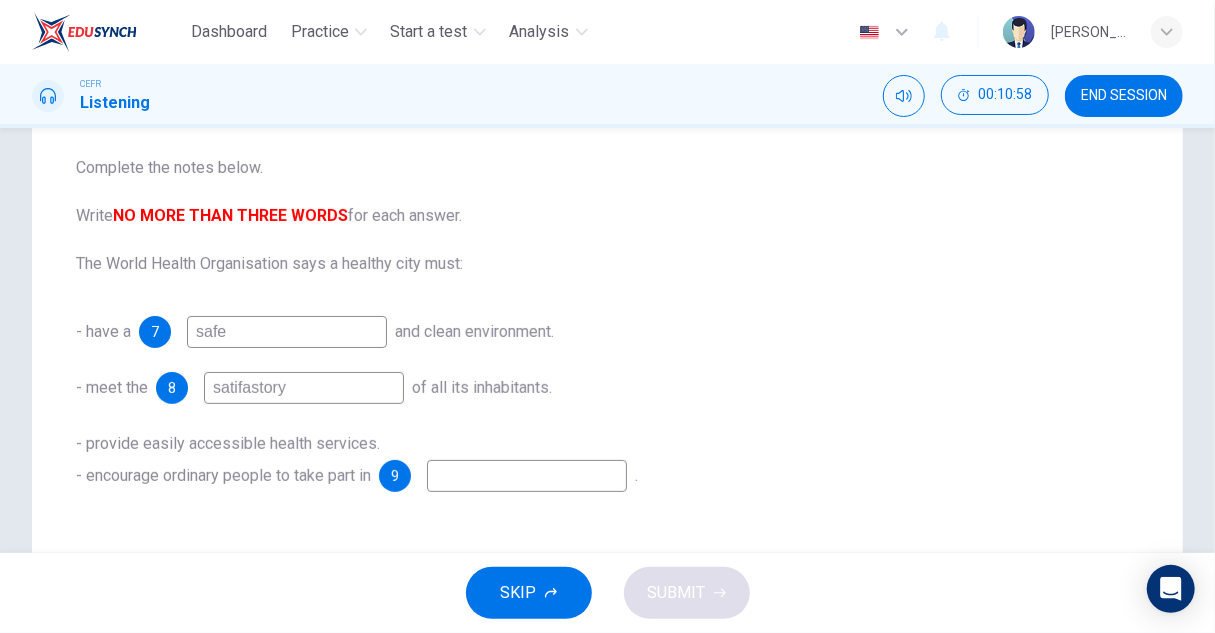 click on "satifastory" at bounding box center (304, 388) 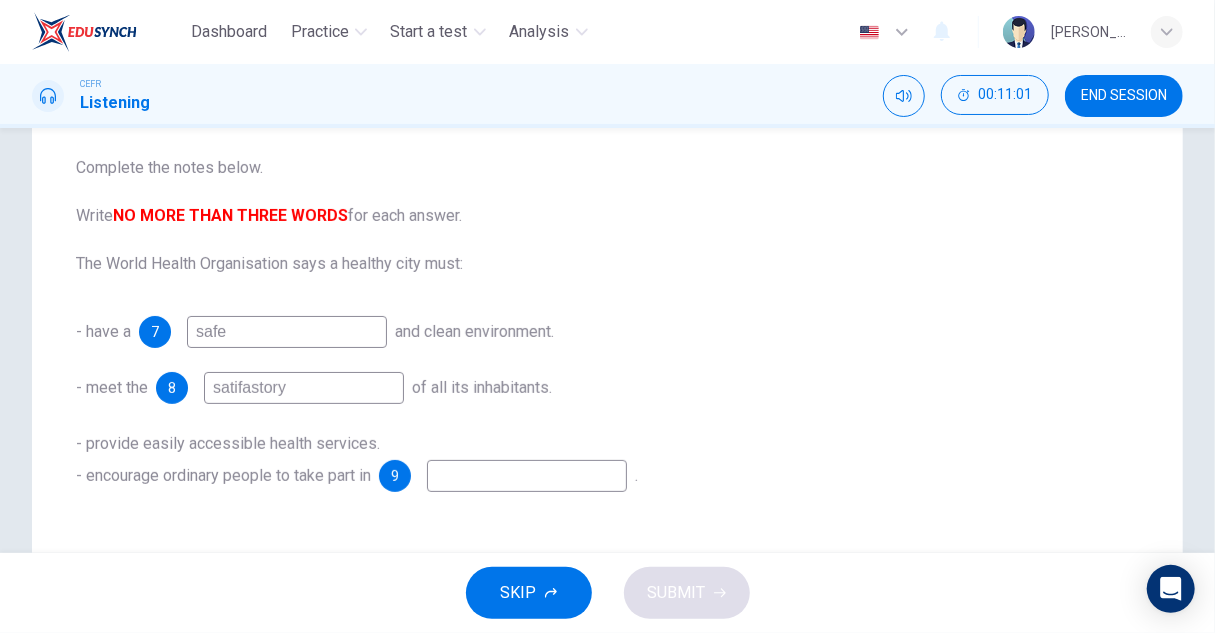 scroll, scrollTop: 0, scrollLeft: 0, axis: both 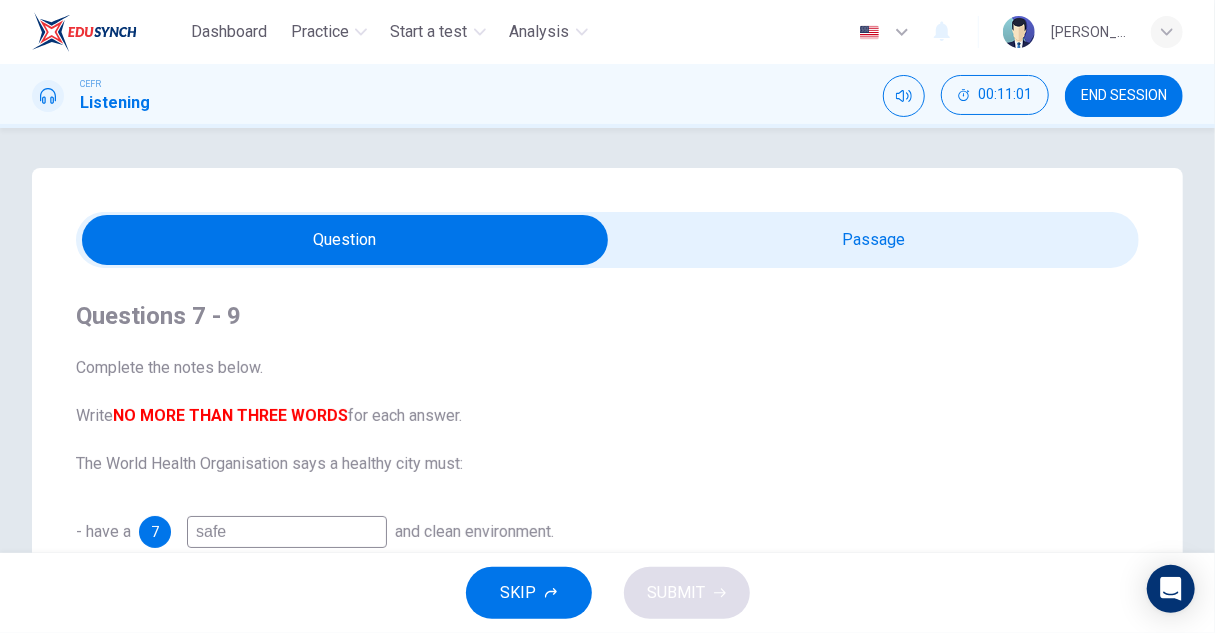 type on "satifastory" 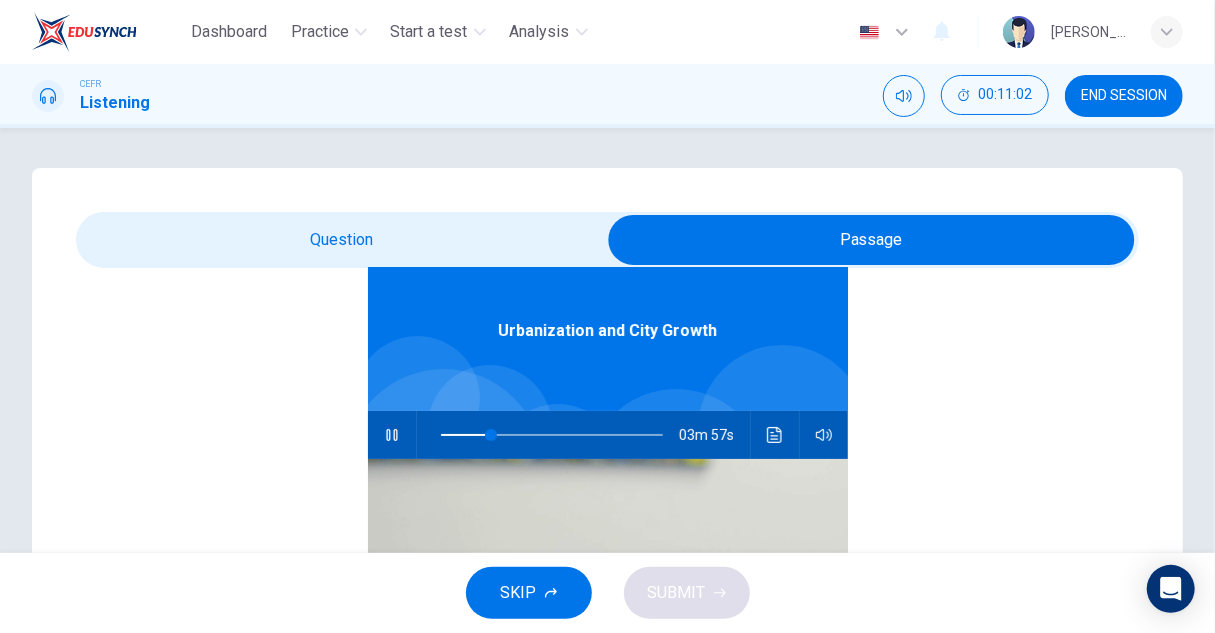 scroll, scrollTop: 112, scrollLeft: 0, axis: vertical 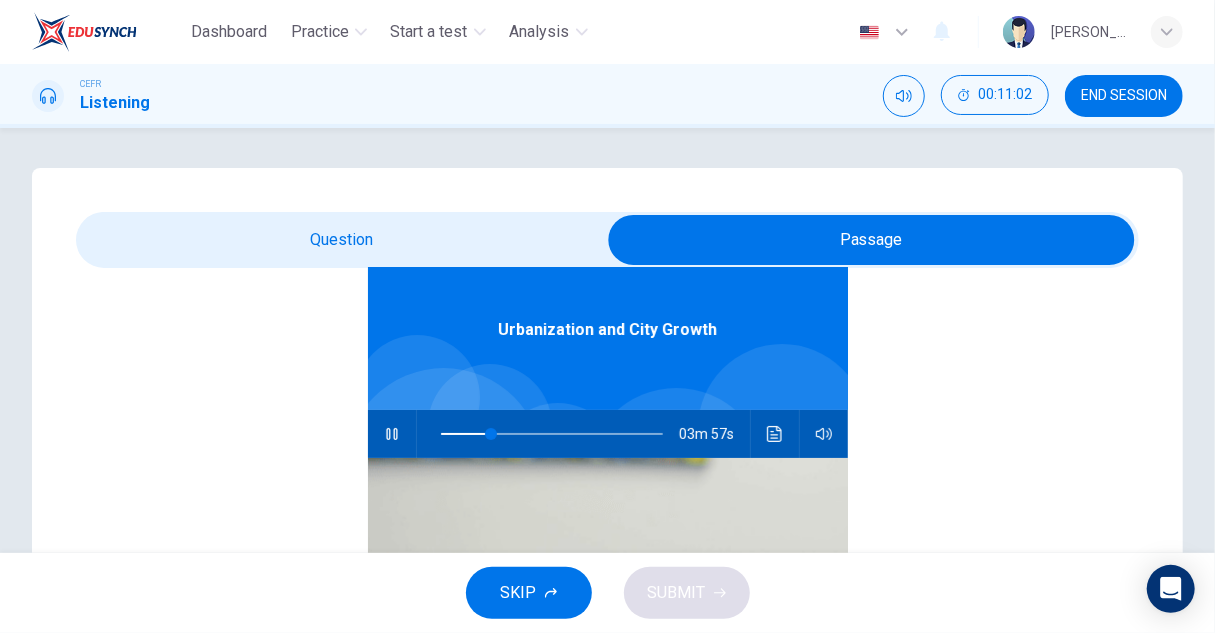 click at bounding box center [775, 434] 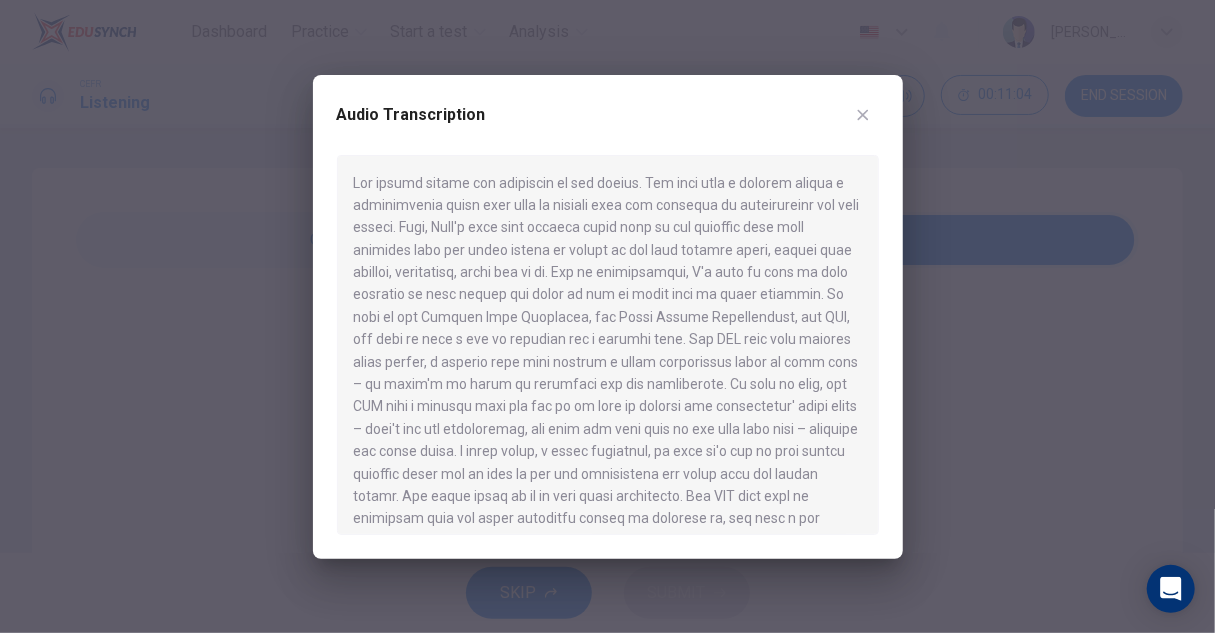 click at bounding box center [607, 316] 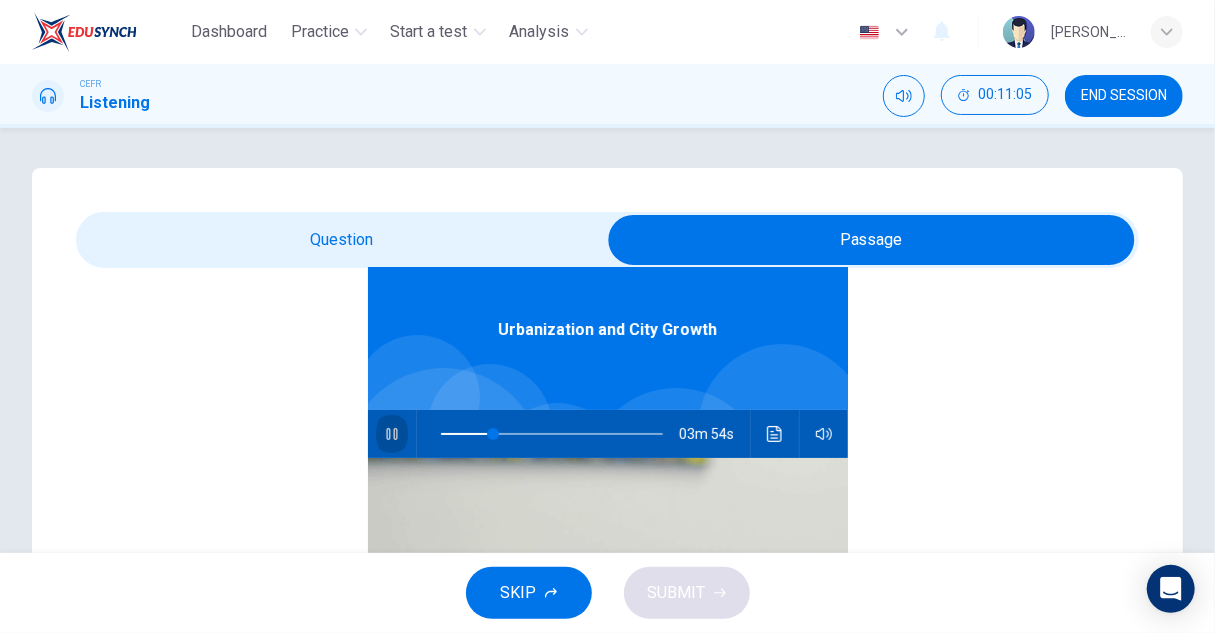 click 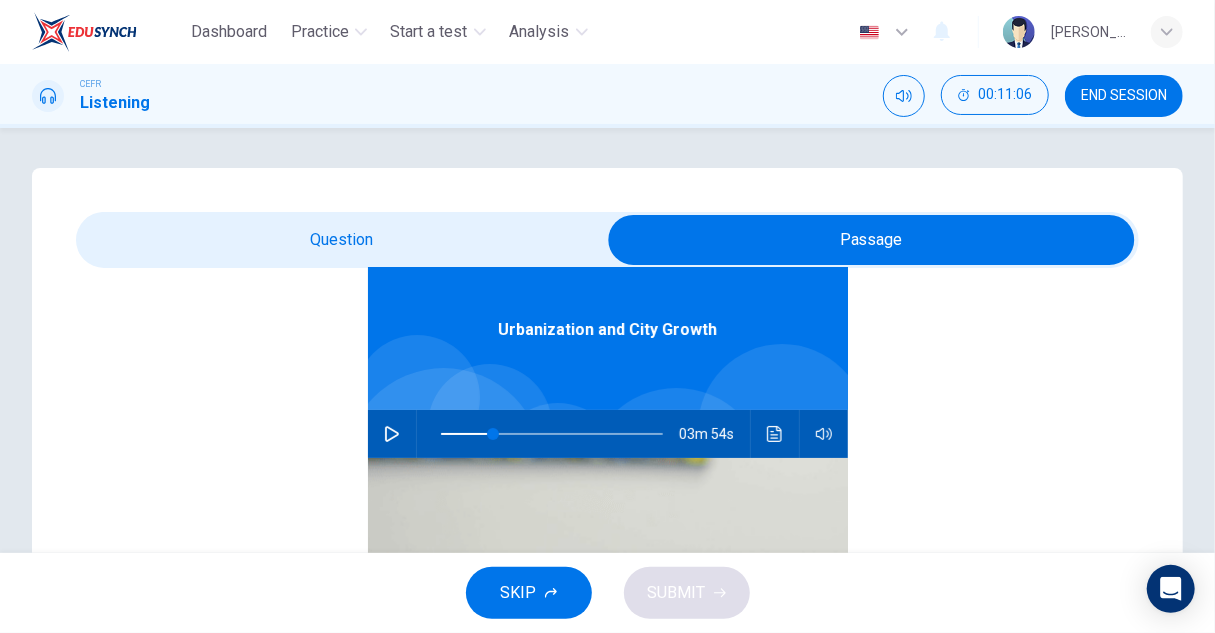 click 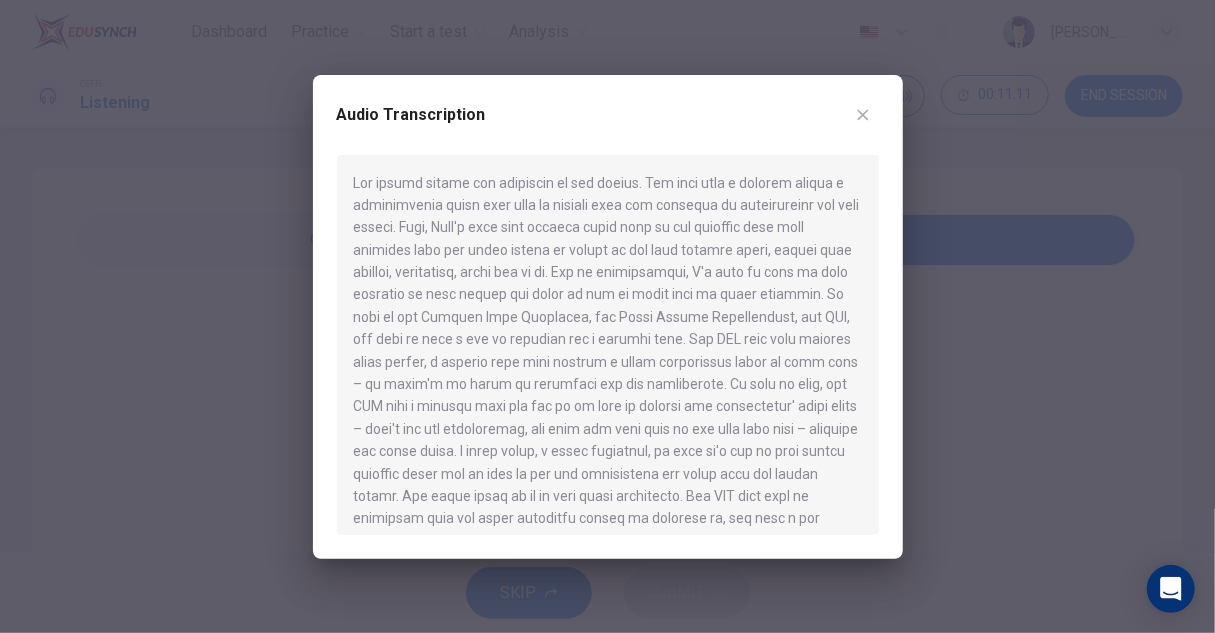 click at bounding box center [607, 316] 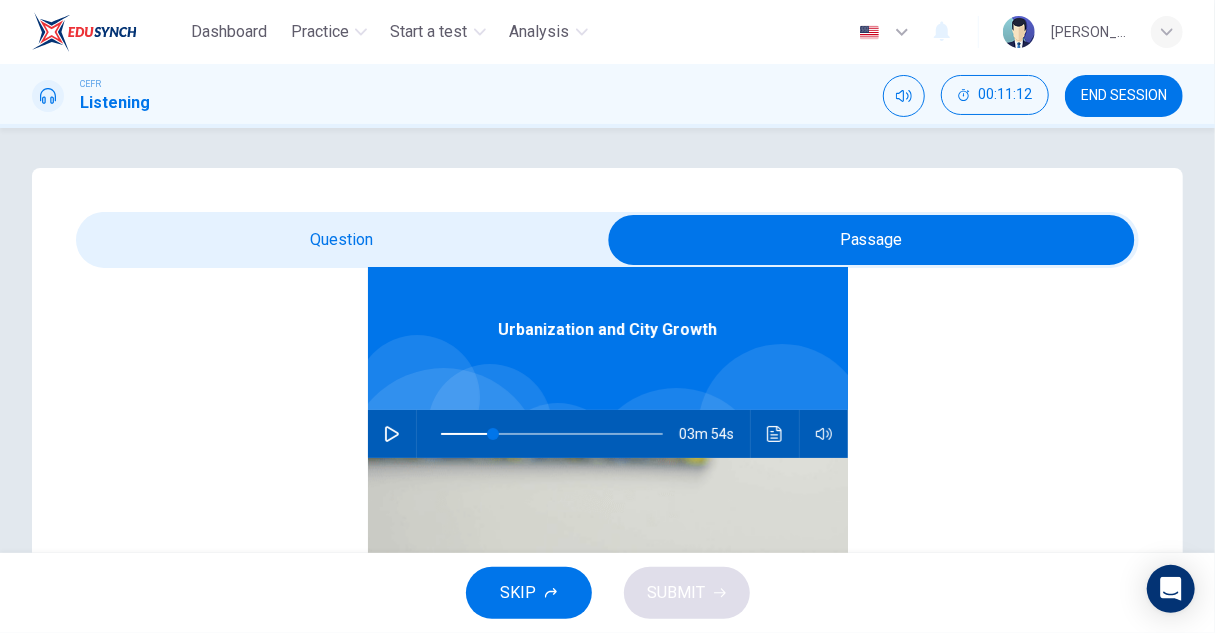 click at bounding box center [871, 240] 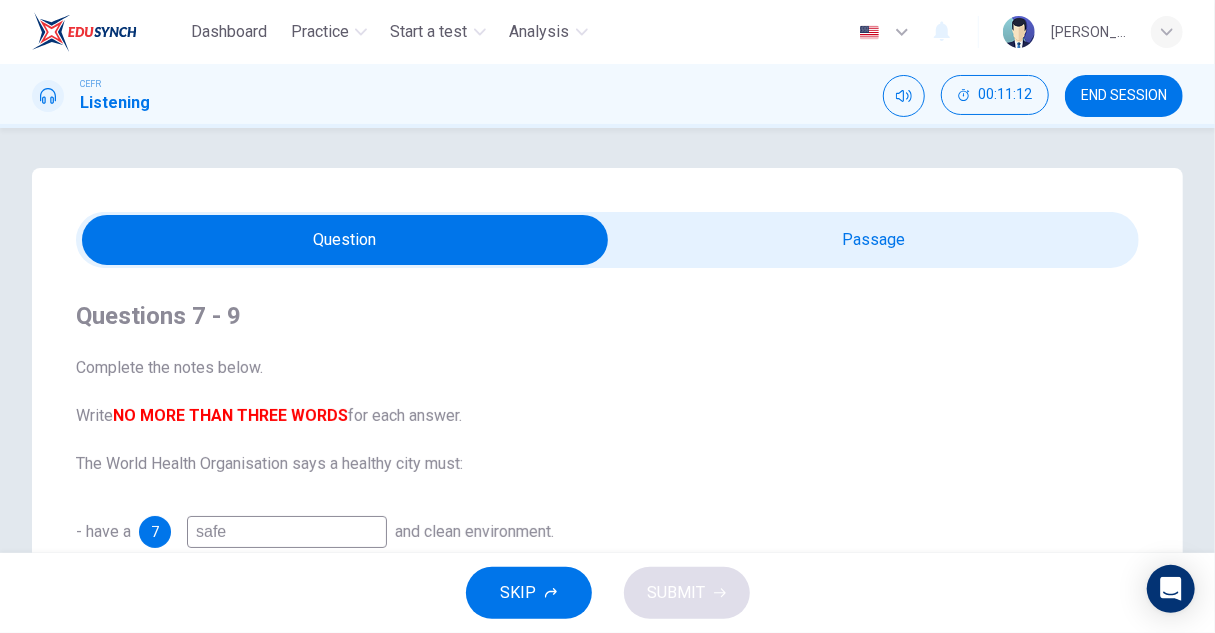 scroll, scrollTop: 0, scrollLeft: 0, axis: both 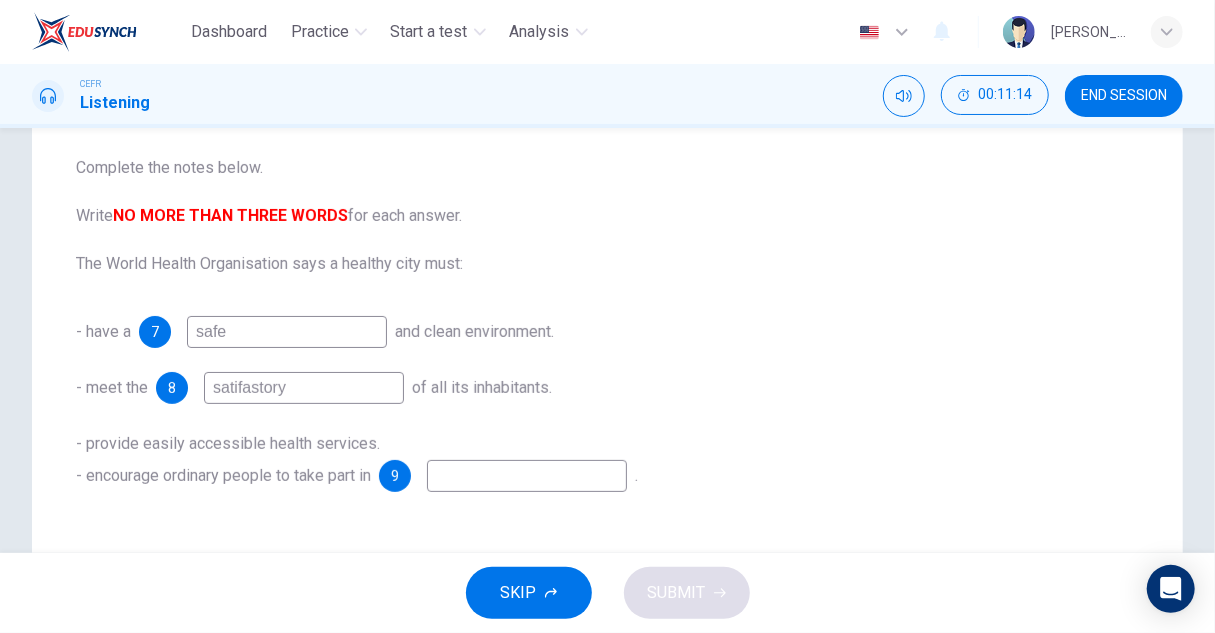 click on "satifastory" at bounding box center (304, 388) 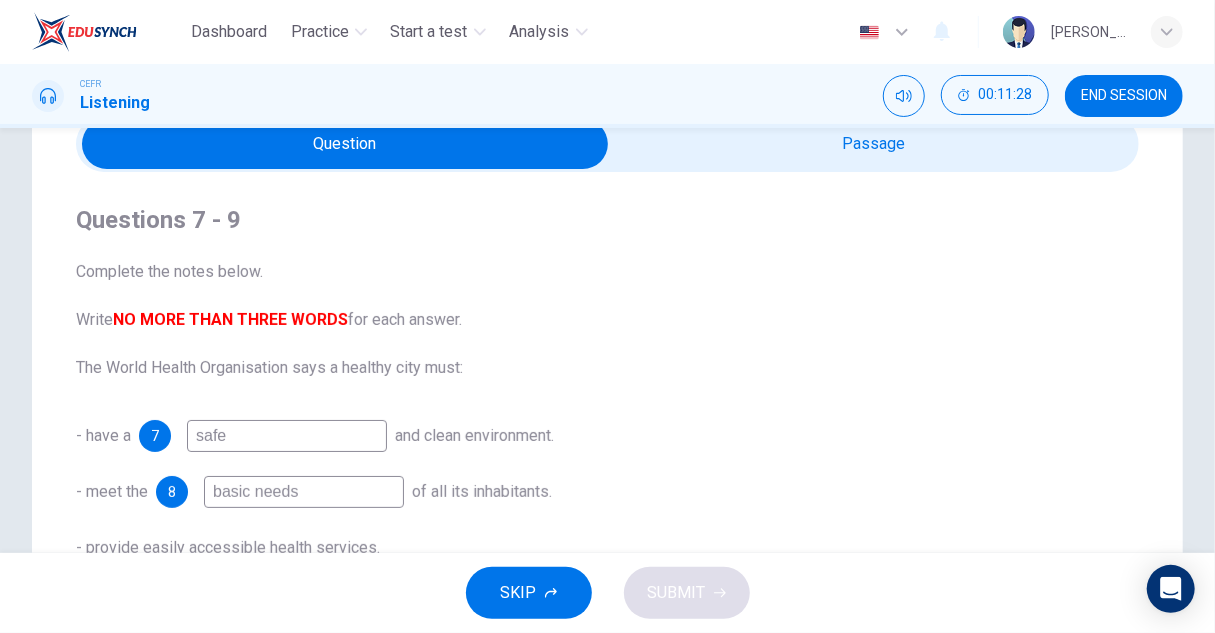 scroll, scrollTop: 0, scrollLeft: 0, axis: both 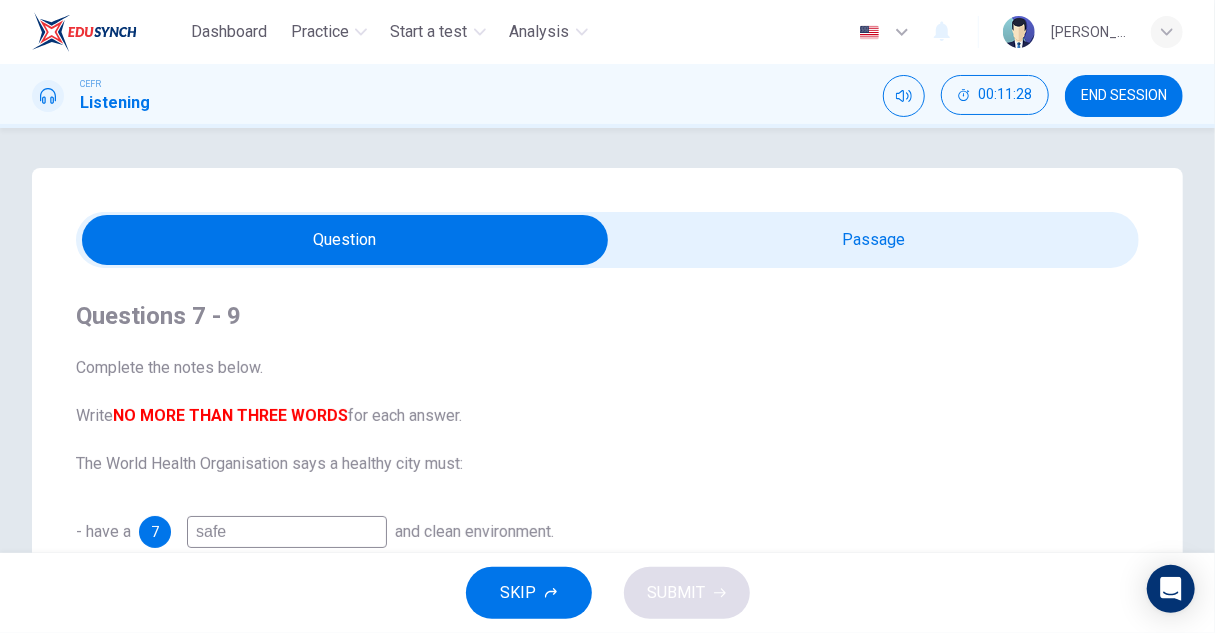 type on "basic needs" 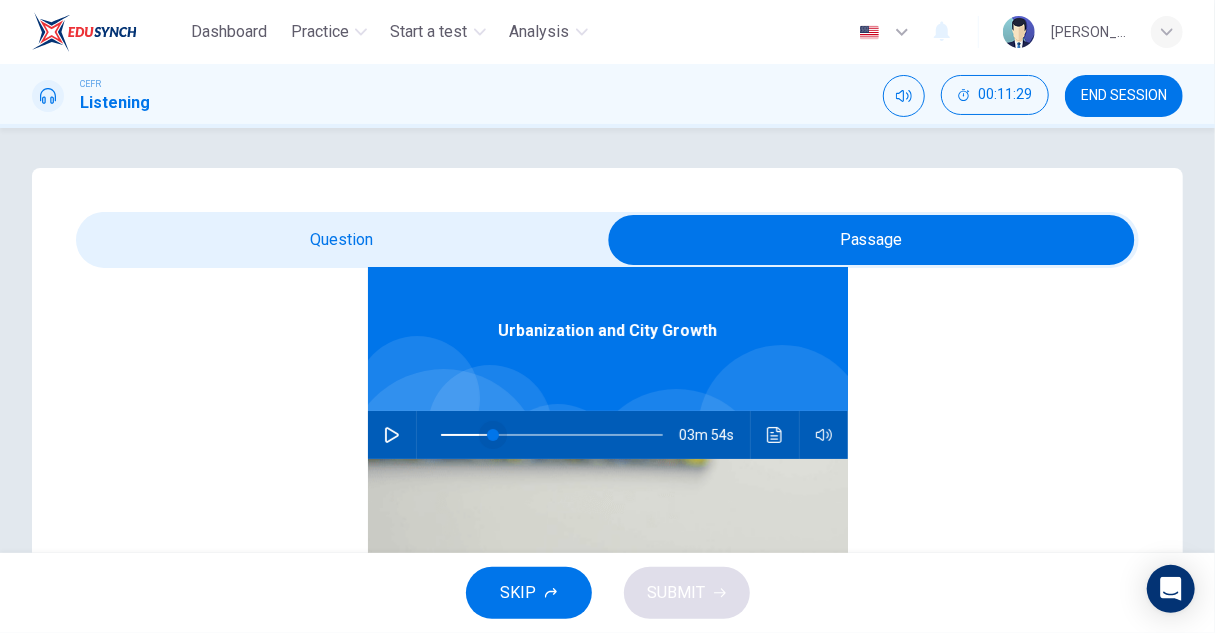 scroll, scrollTop: 112, scrollLeft: 0, axis: vertical 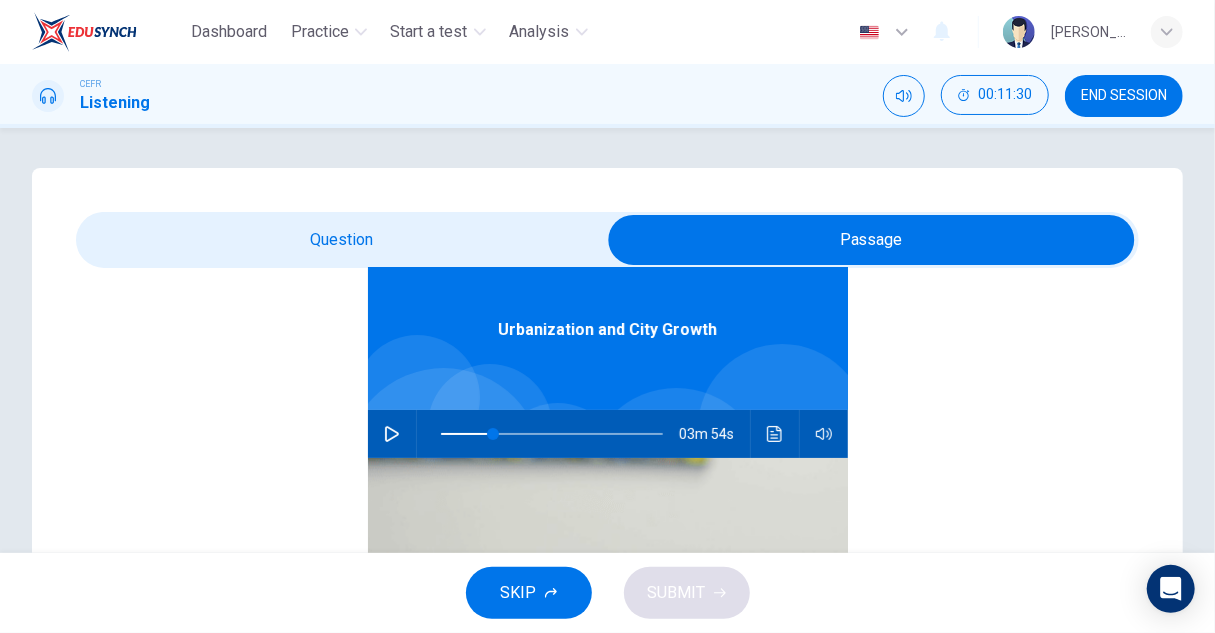 click 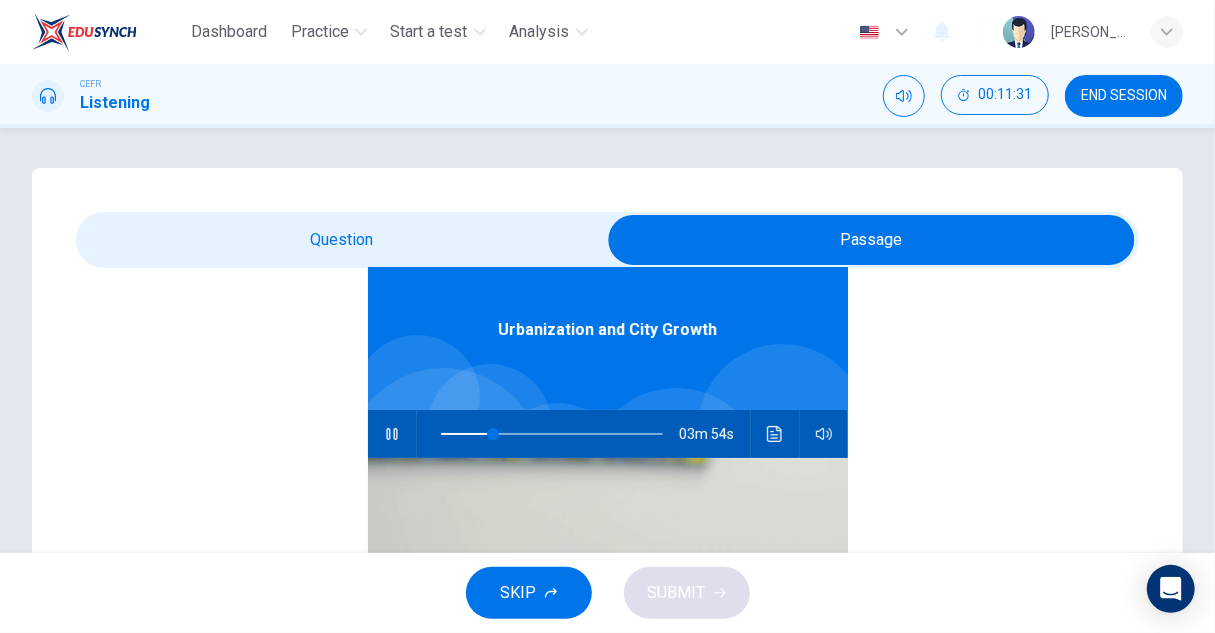 click at bounding box center [871, 240] 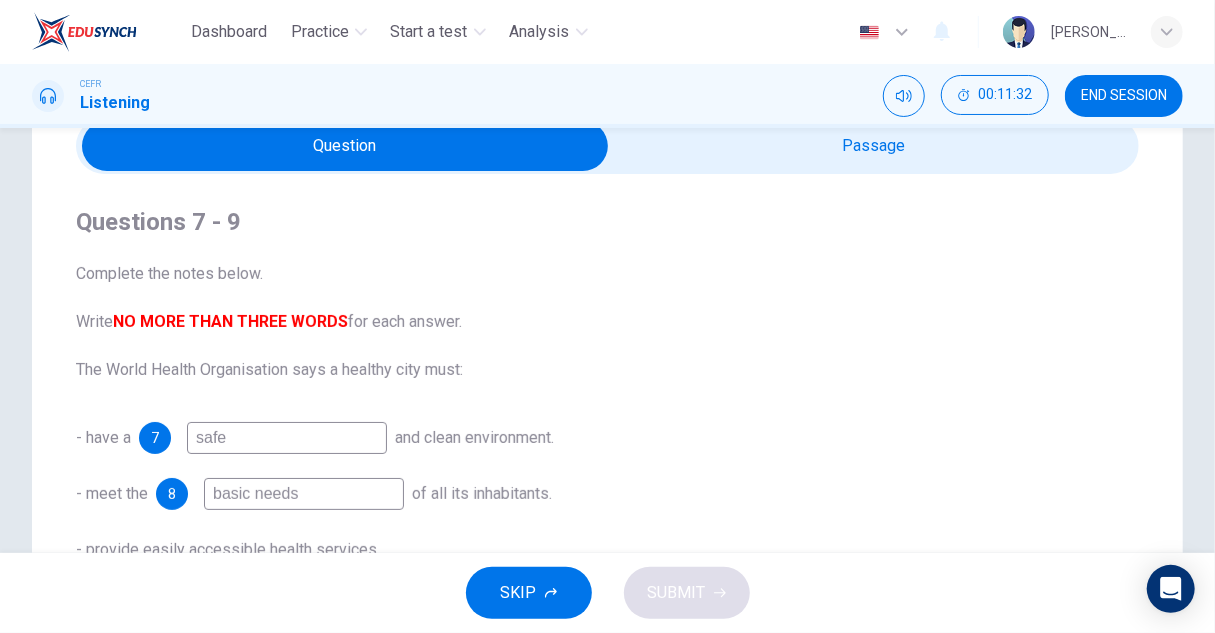 scroll, scrollTop: 200, scrollLeft: 0, axis: vertical 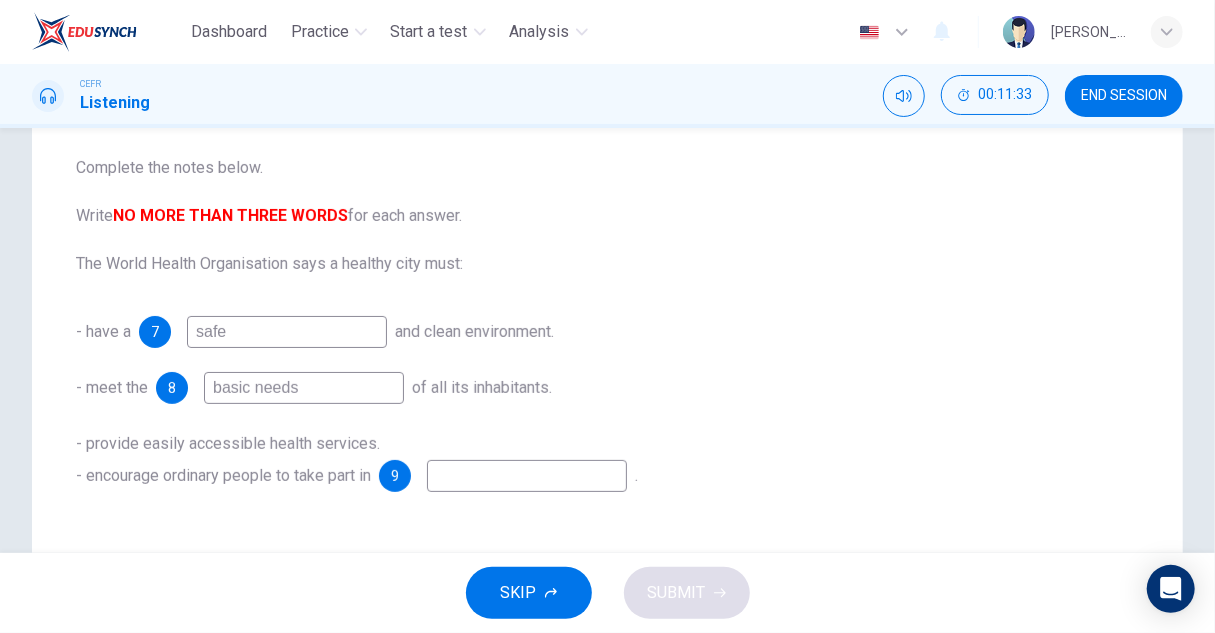 type on "25" 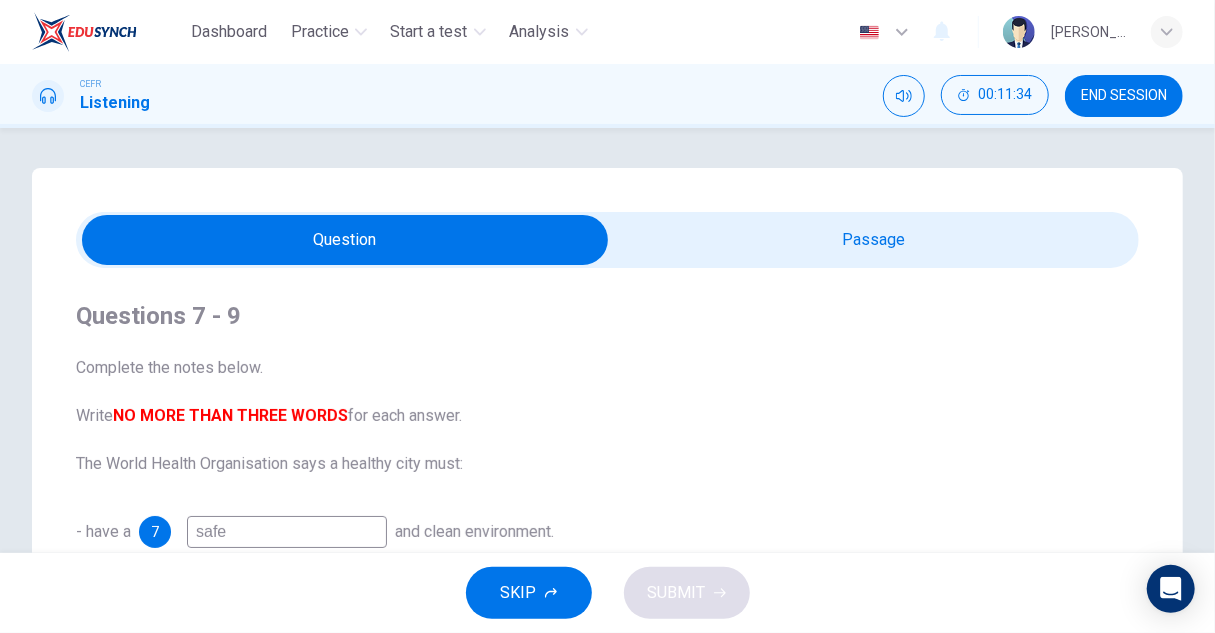 click at bounding box center [345, 240] 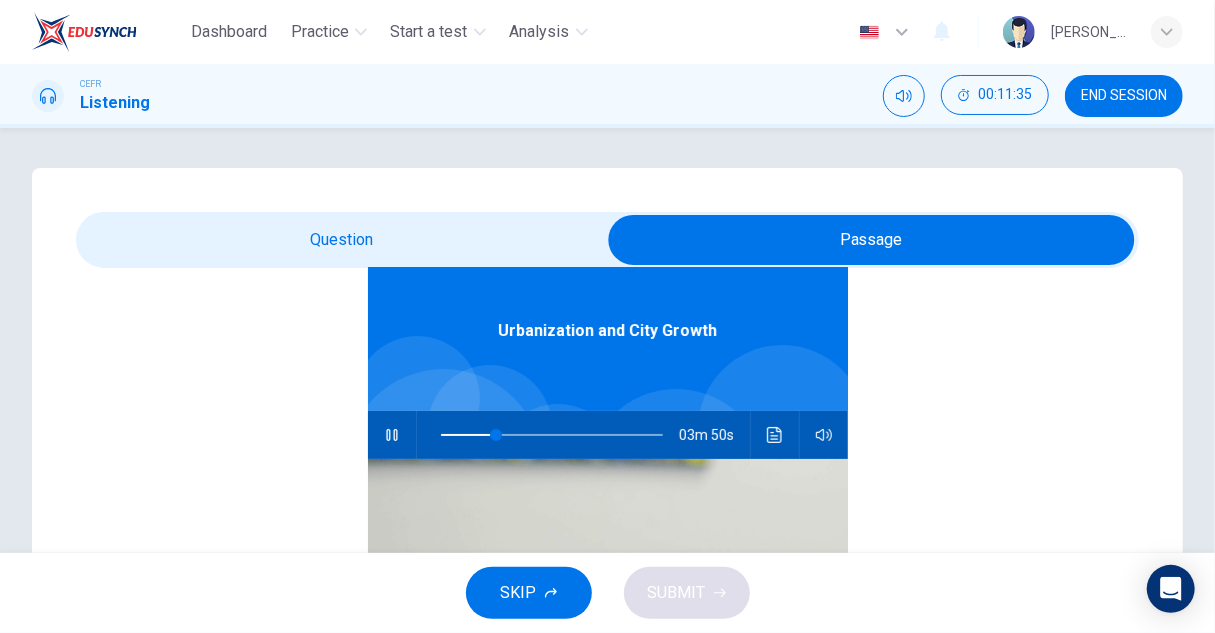 scroll, scrollTop: 112, scrollLeft: 0, axis: vertical 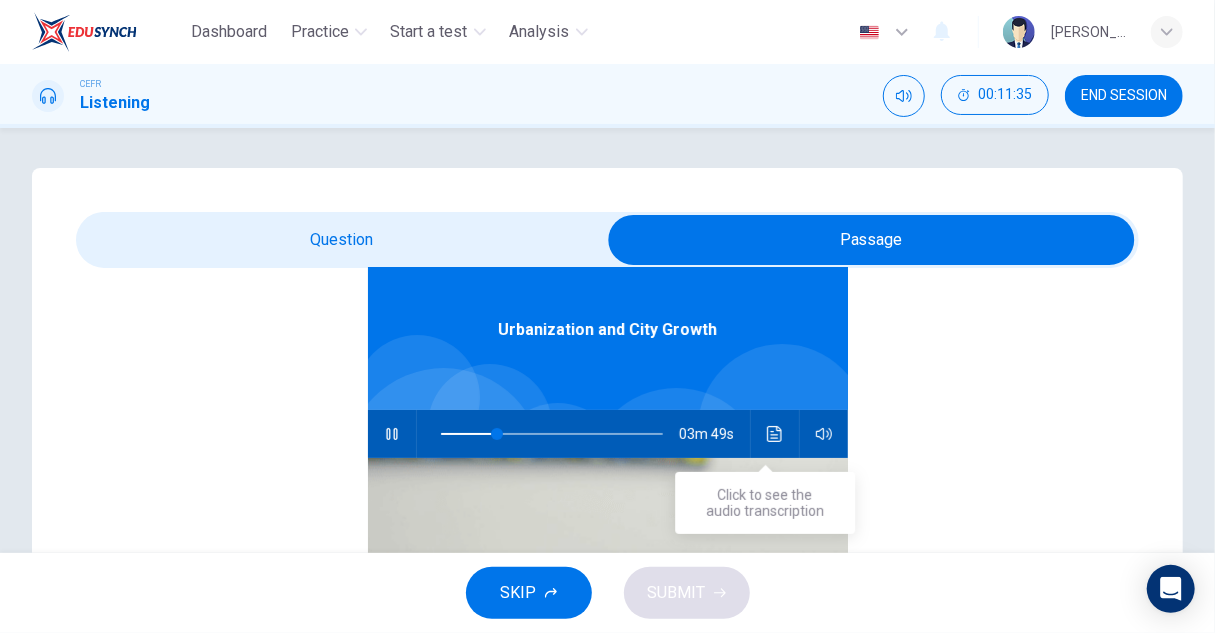 click at bounding box center (775, 434) 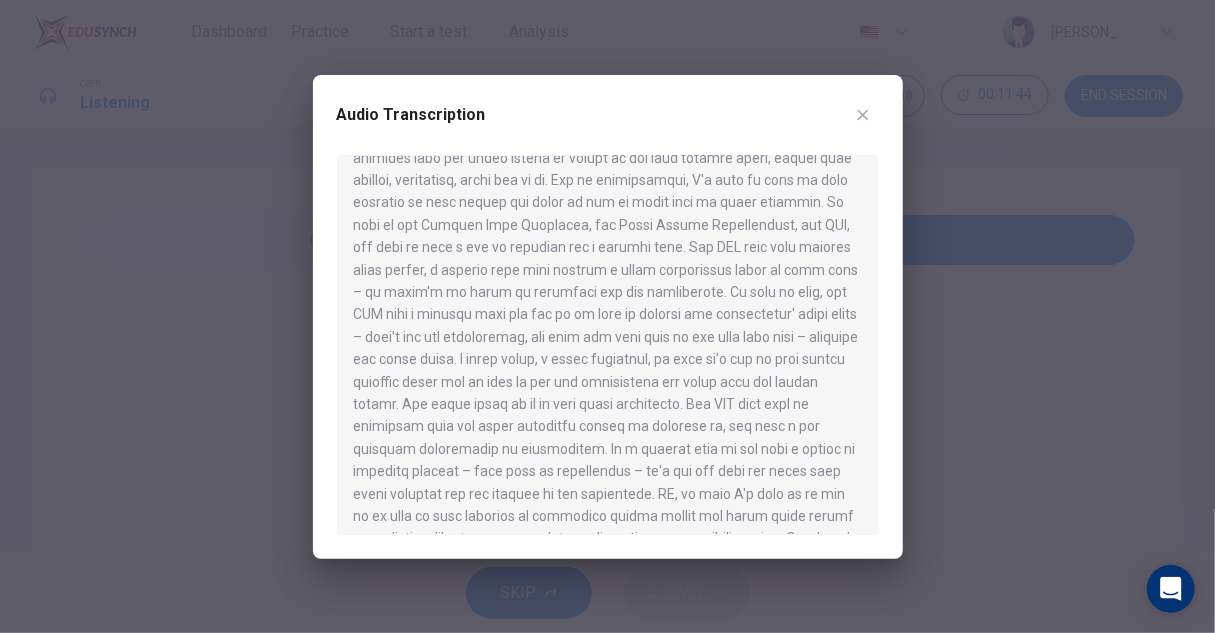scroll, scrollTop: 100, scrollLeft: 0, axis: vertical 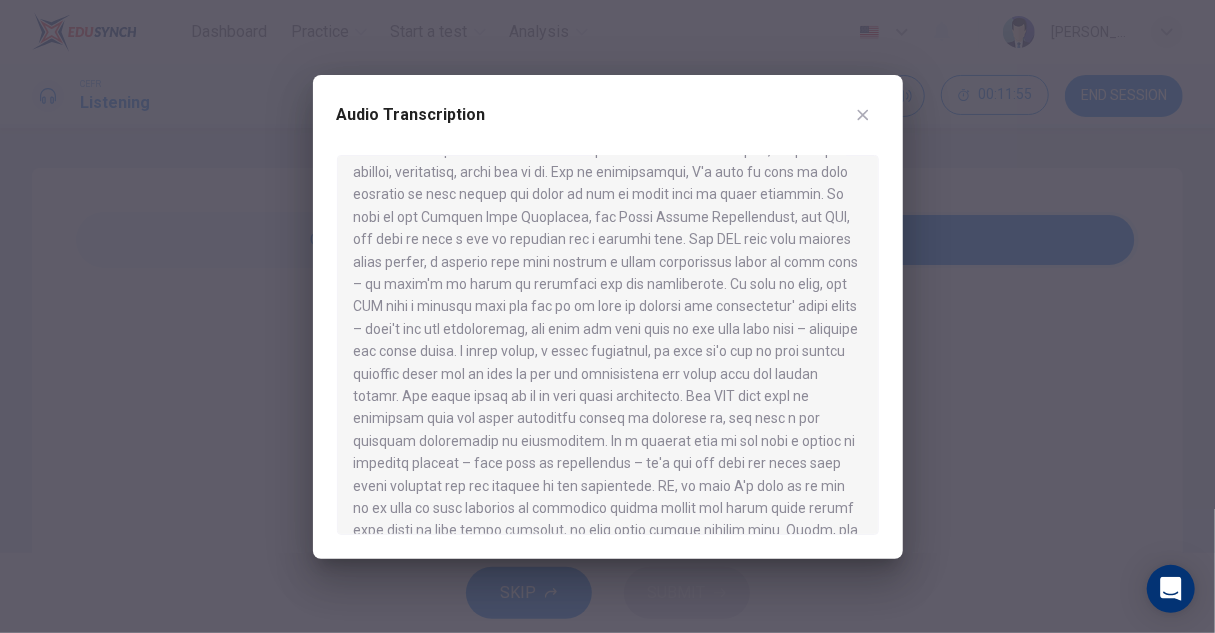 click at bounding box center [607, 316] 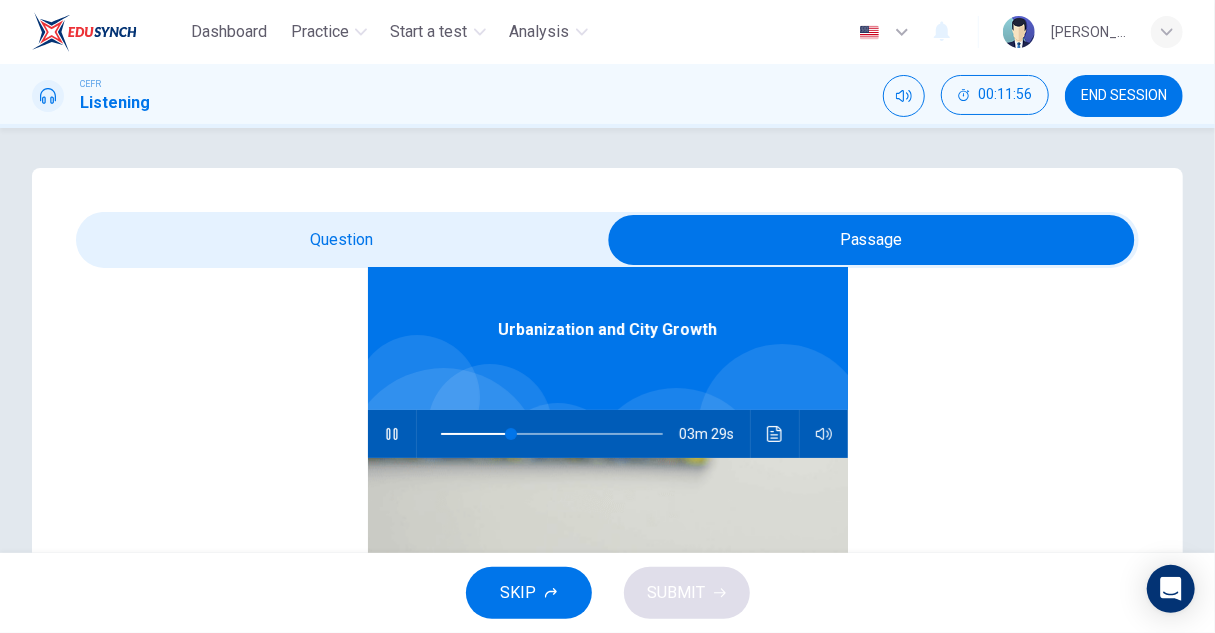 click at bounding box center [871, 240] 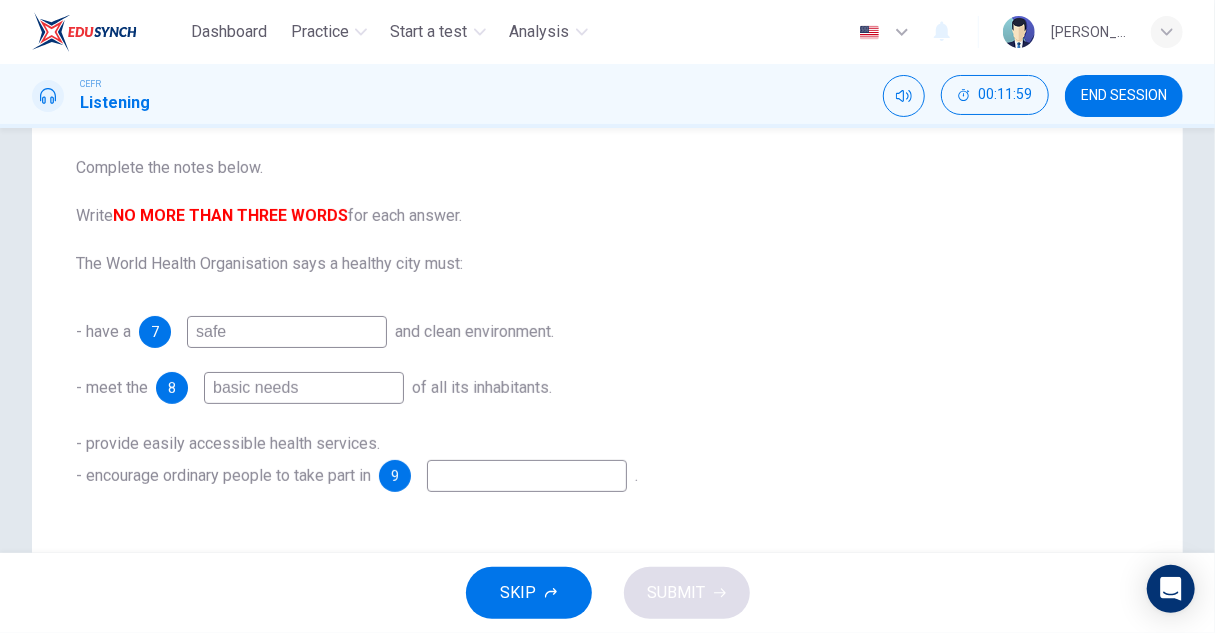 scroll, scrollTop: 100, scrollLeft: 0, axis: vertical 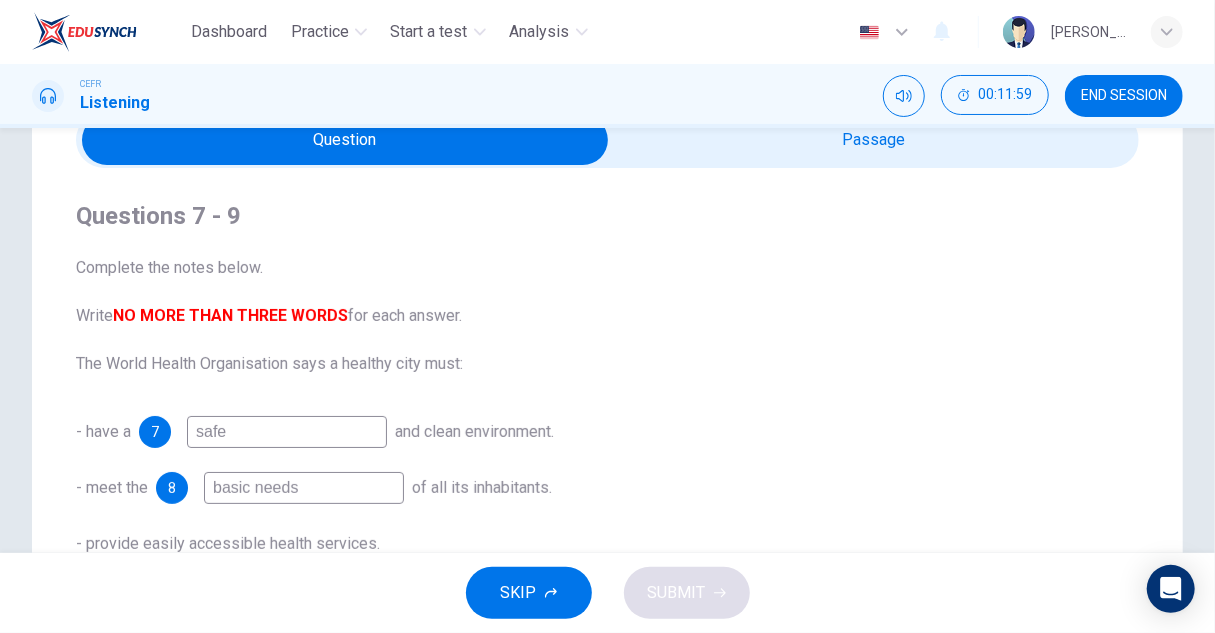 type on "33" 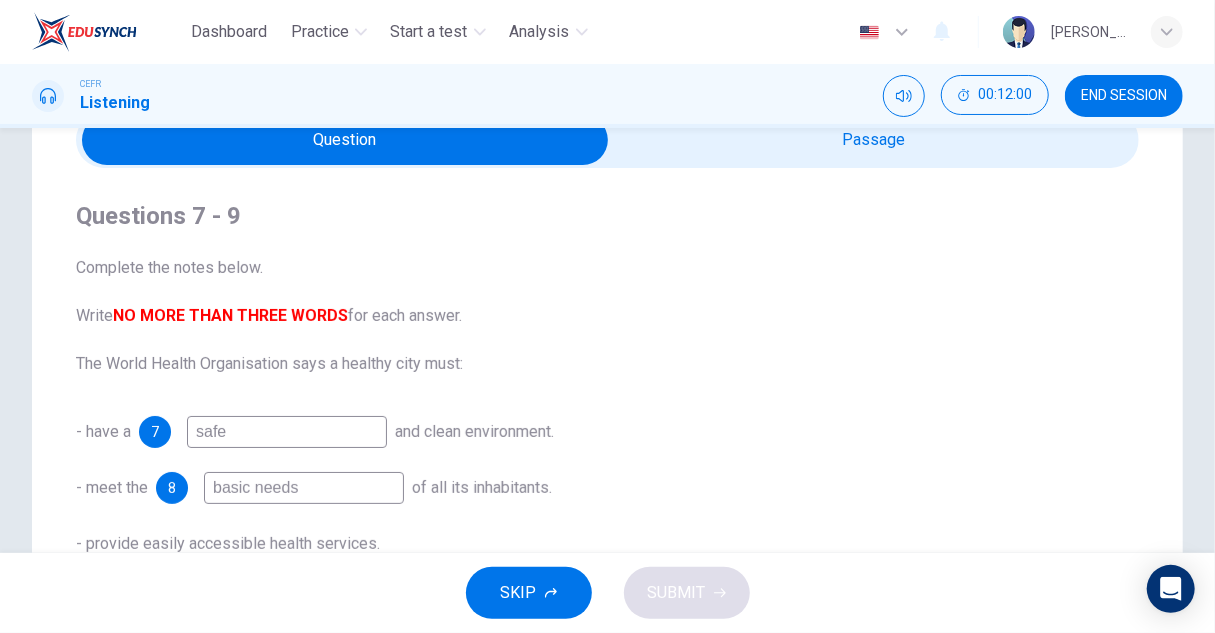click at bounding box center [345, 140] 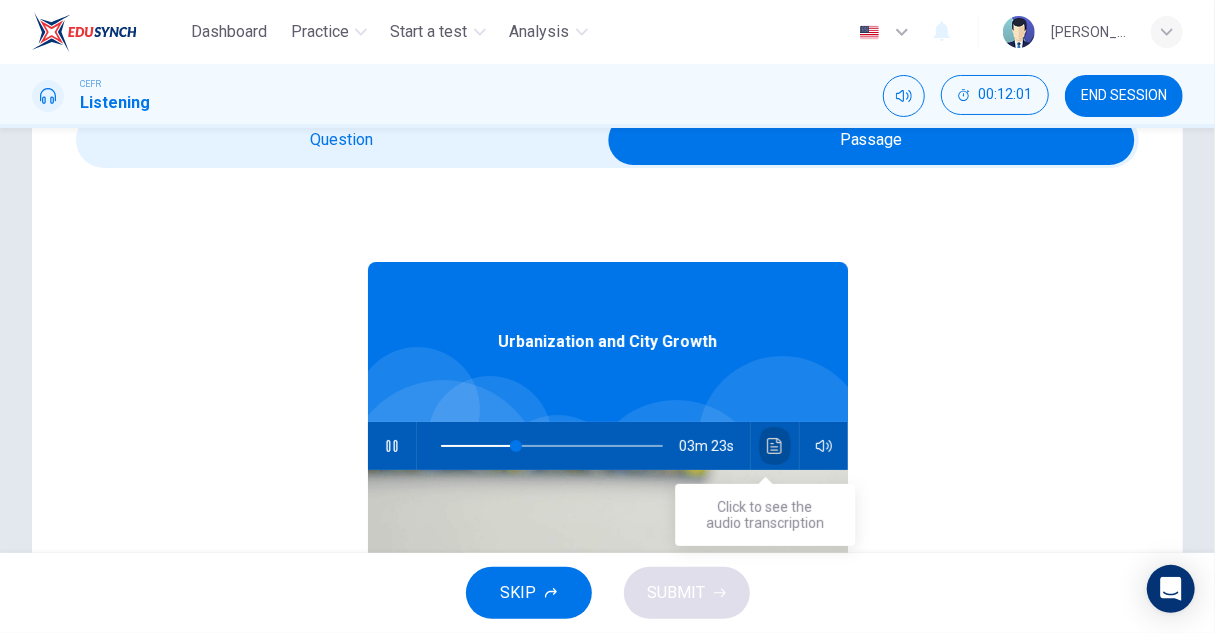 click at bounding box center (775, 446) 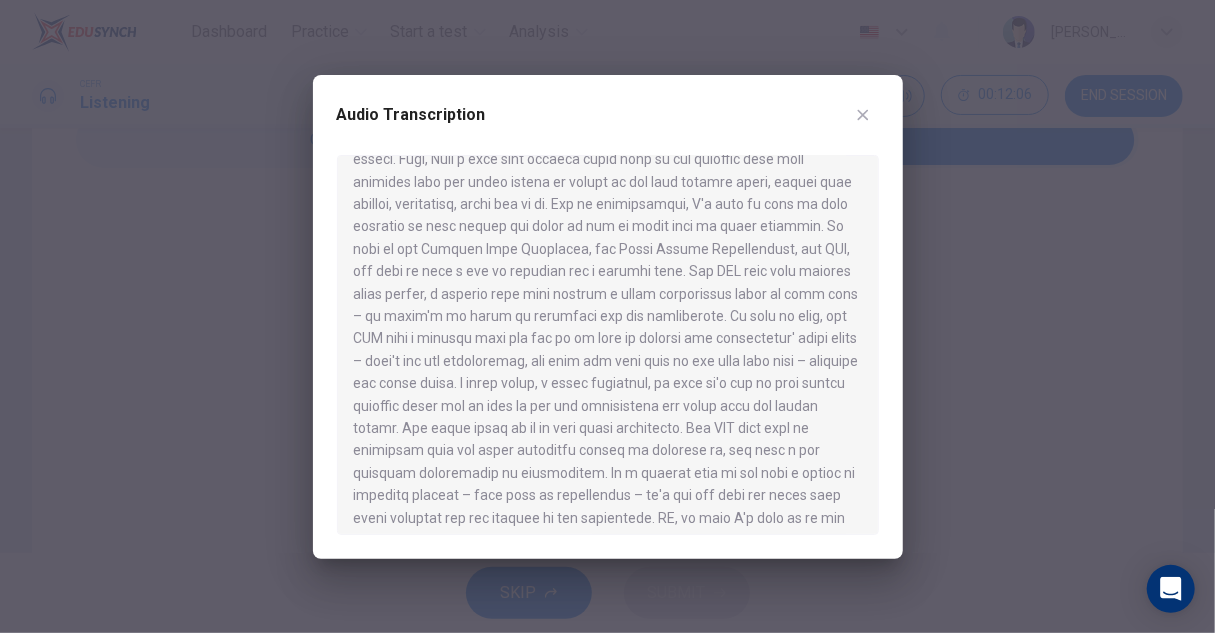 scroll, scrollTop: 100, scrollLeft: 0, axis: vertical 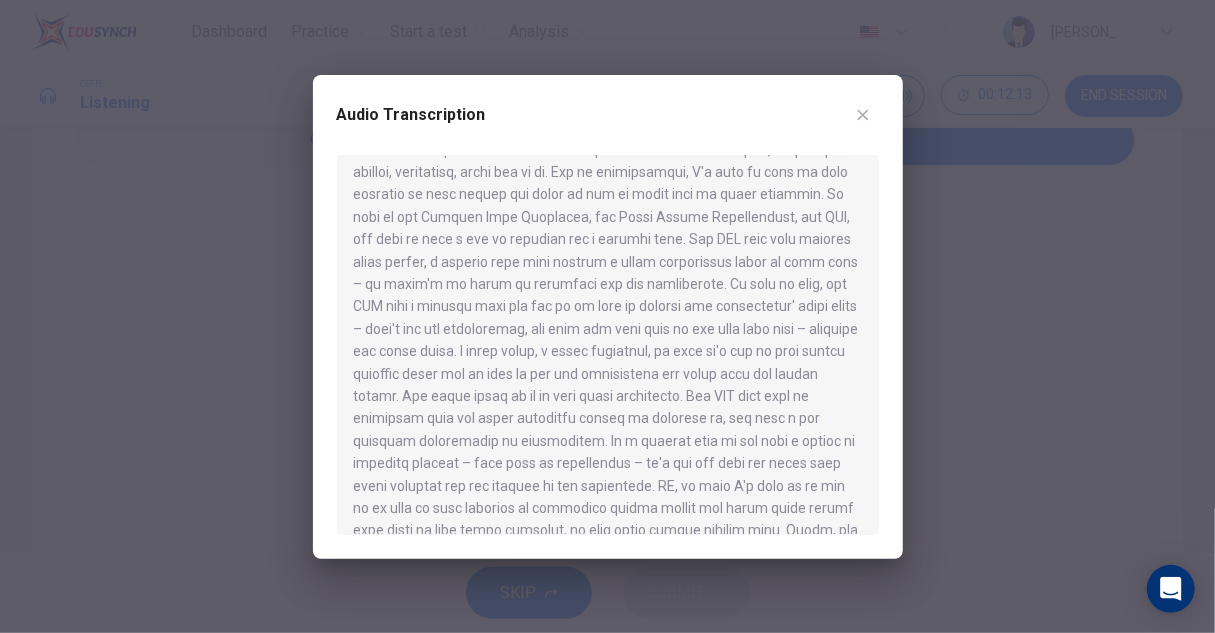 click at bounding box center [607, 316] 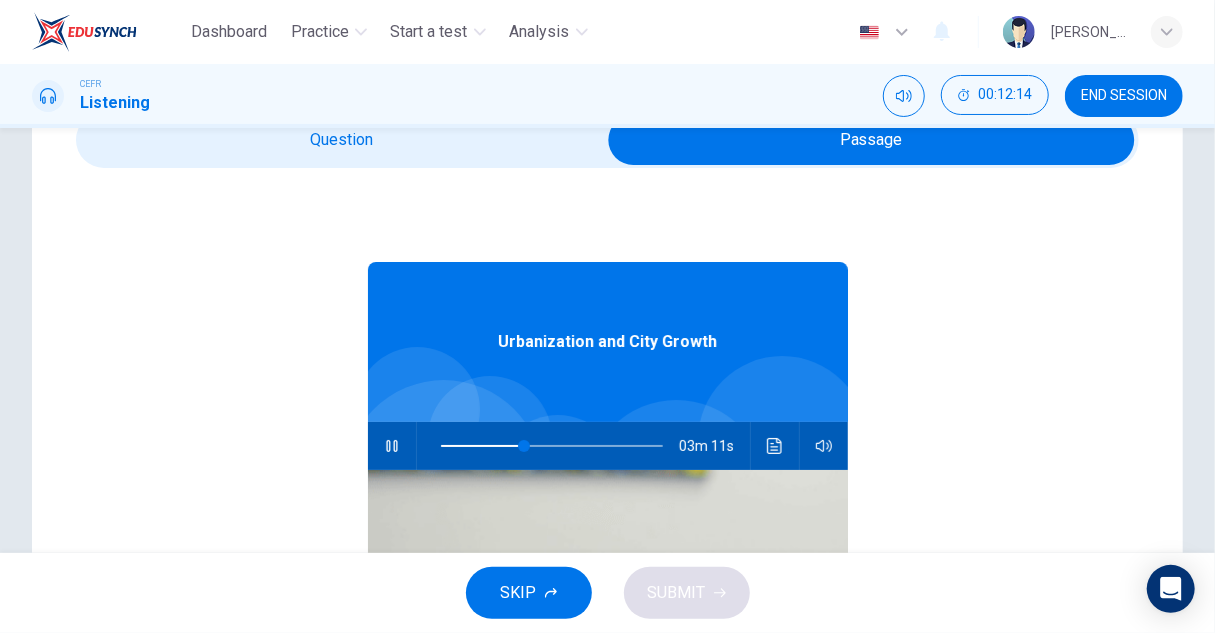 drag, startPoint x: 385, startPoint y: 443, endPoint x: 388, endPoint y: 325, distance: 118.03813 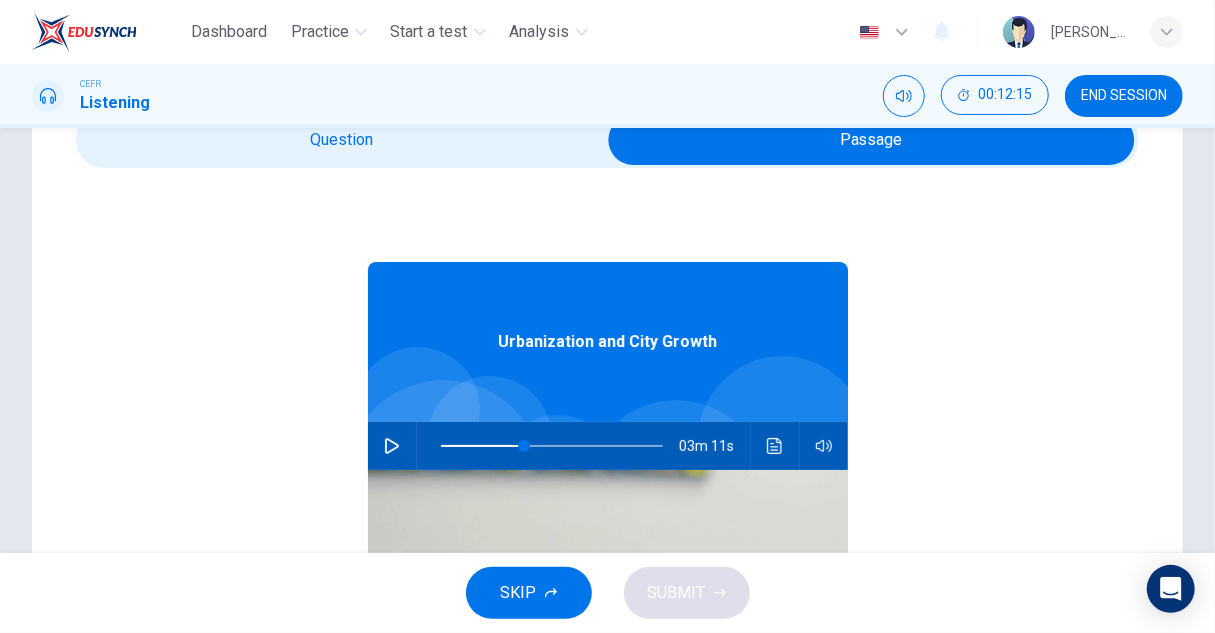 click at bounding box center (871, 140) 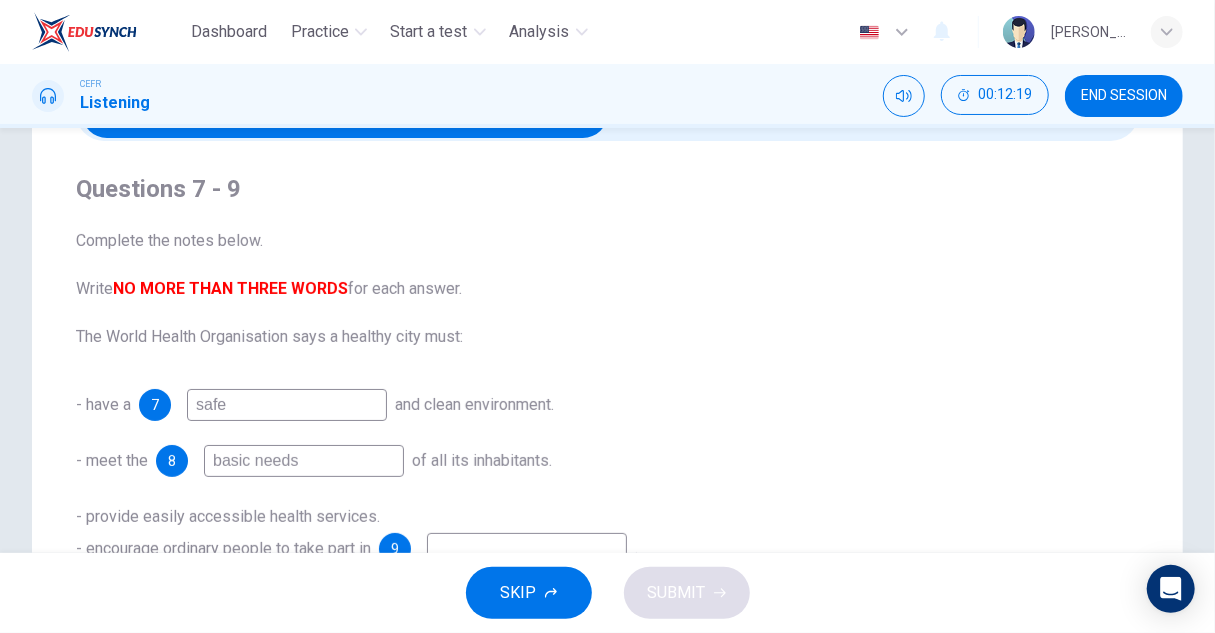 scroll, scrollTop: 0, scrollLeft: 0, axis: both 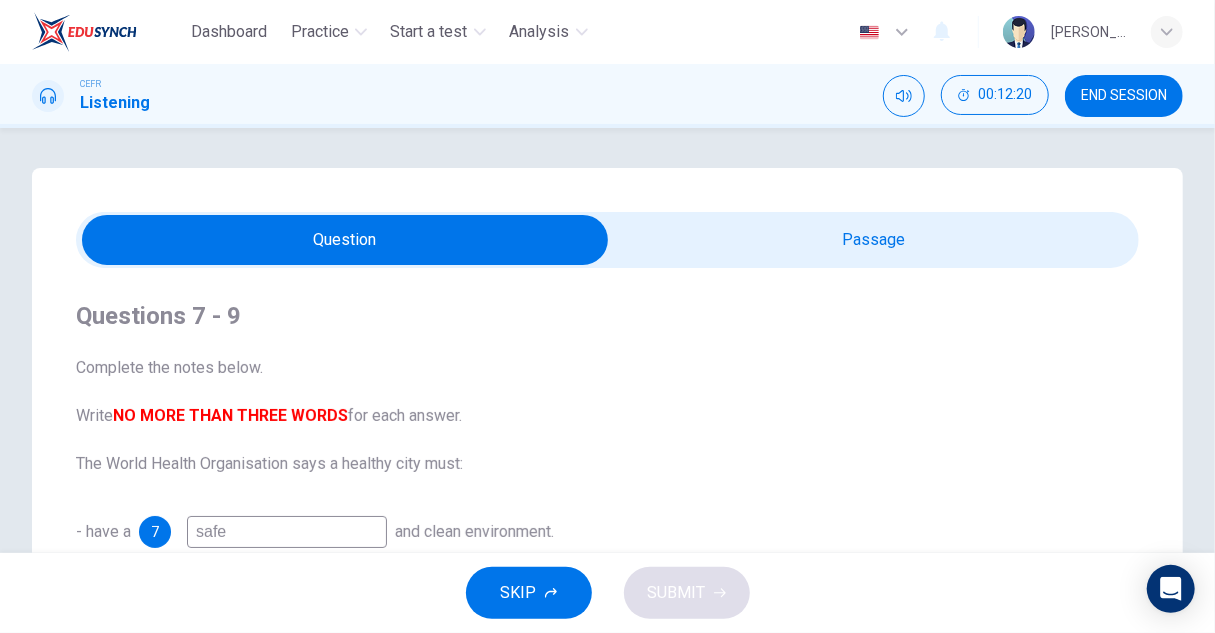 click at bounding box center (345, 240) 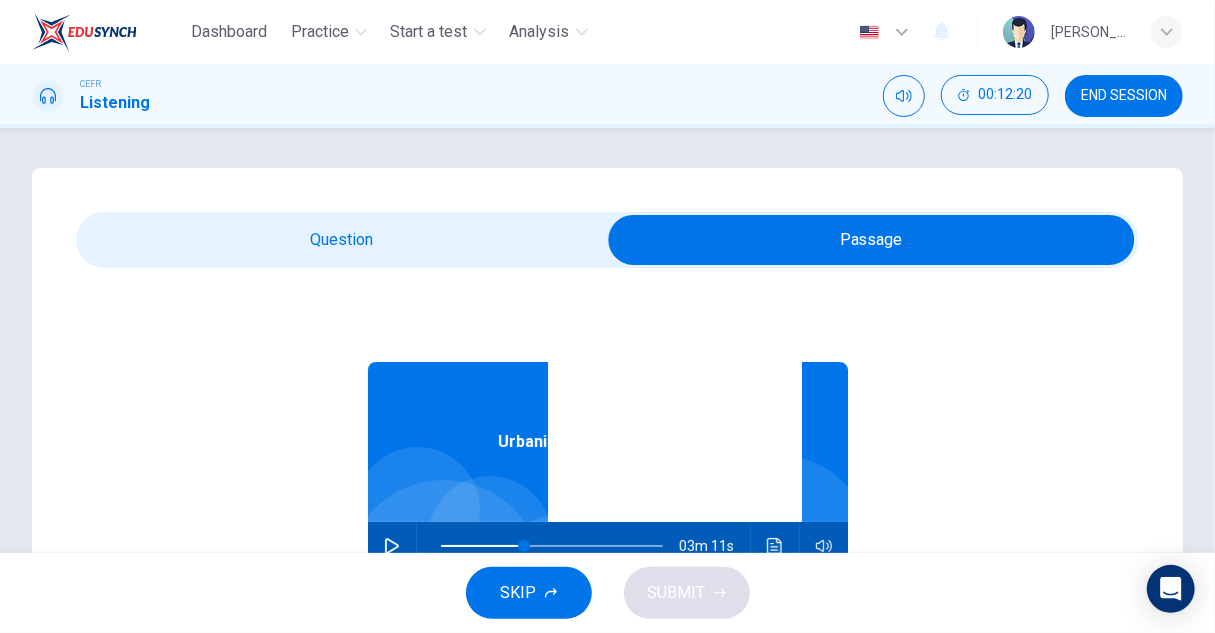scroll, scrollTop: 112, scrollLeft: 0, axis: vertical 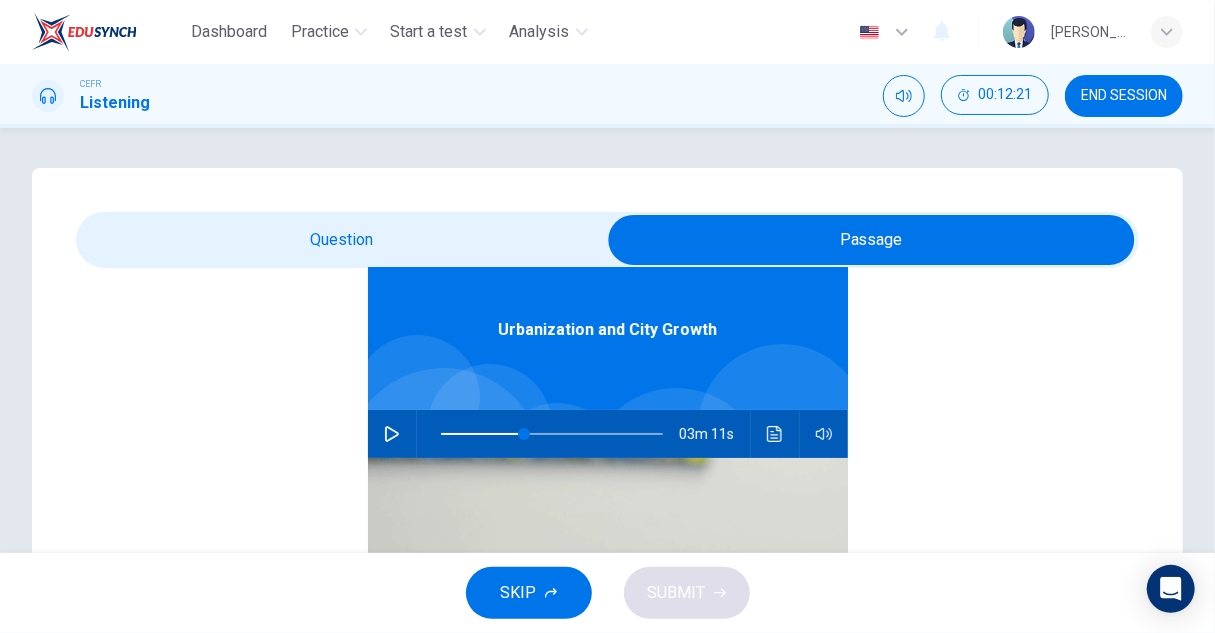 click 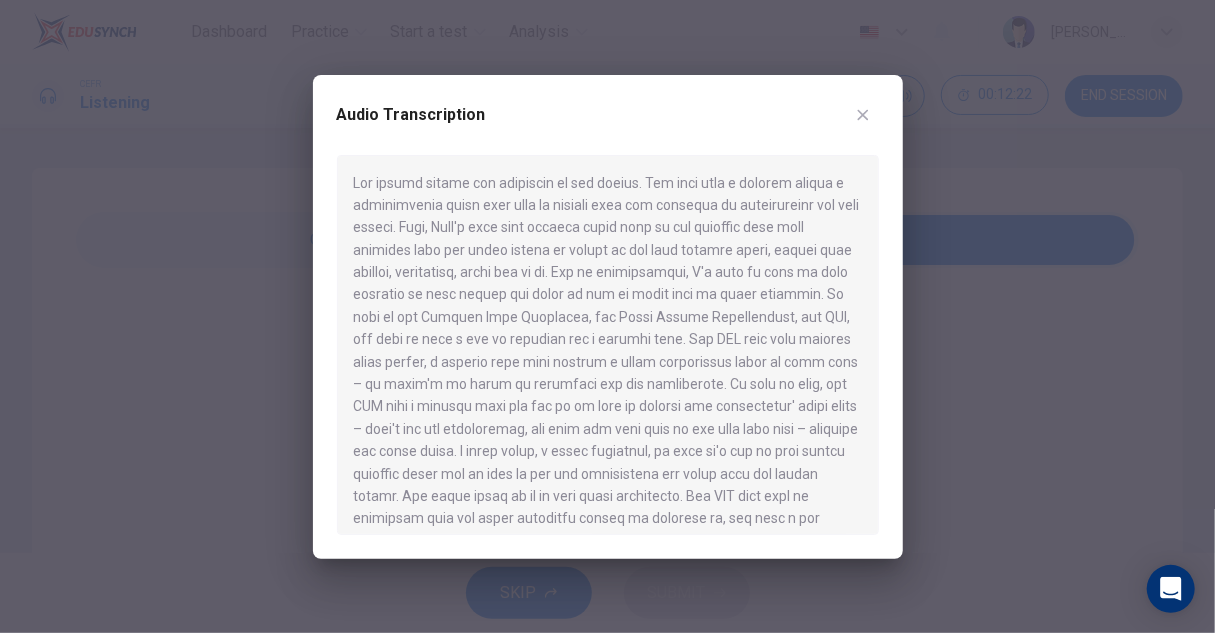 scroll, scrollTop: 200, scrollLeft: 0, axis: vertical 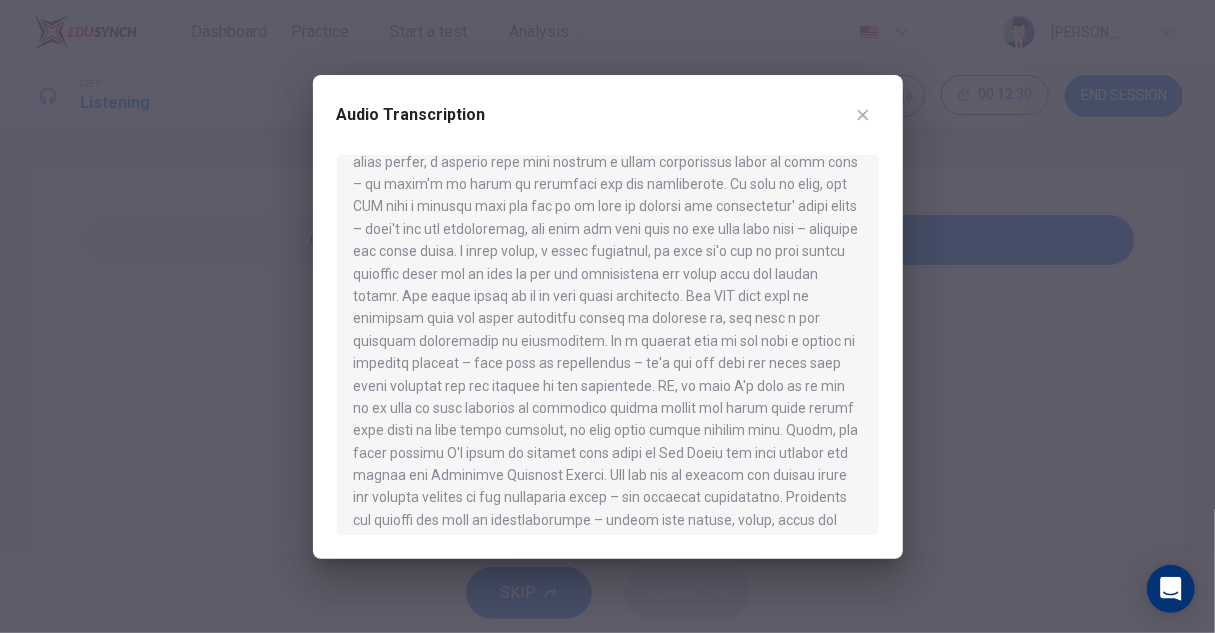 drag, startPoint x: 1024, startPoint y: 383, endPoint x: 1009, endPoint y: 381, distance: 15.132746 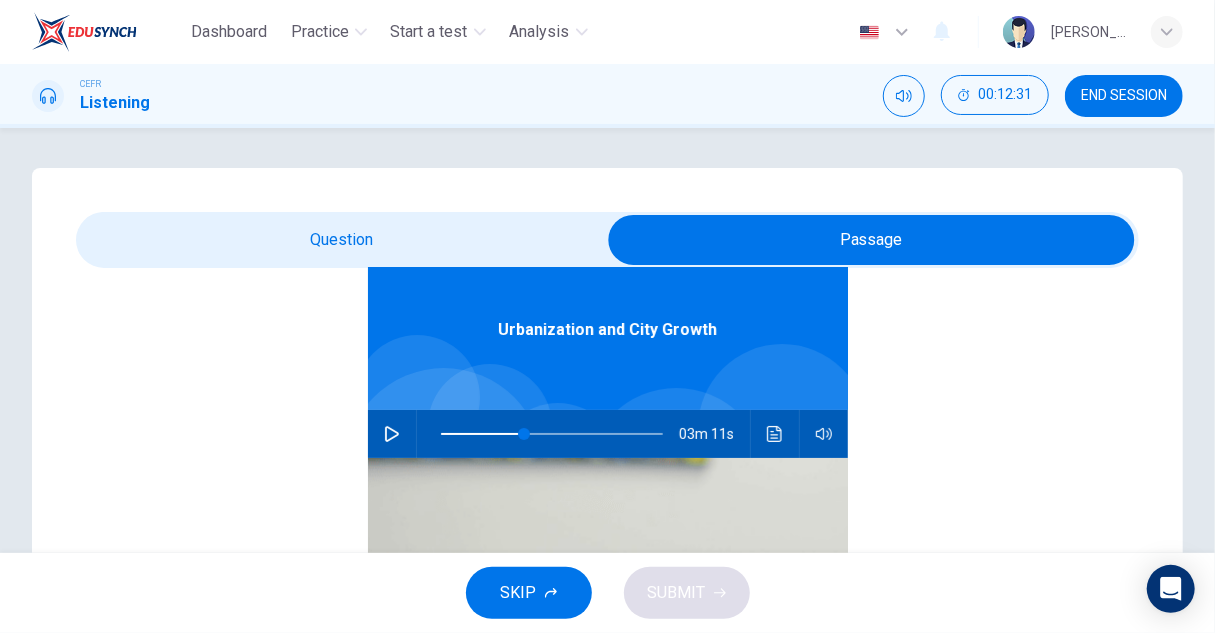 click at bounding box center [871, 240] 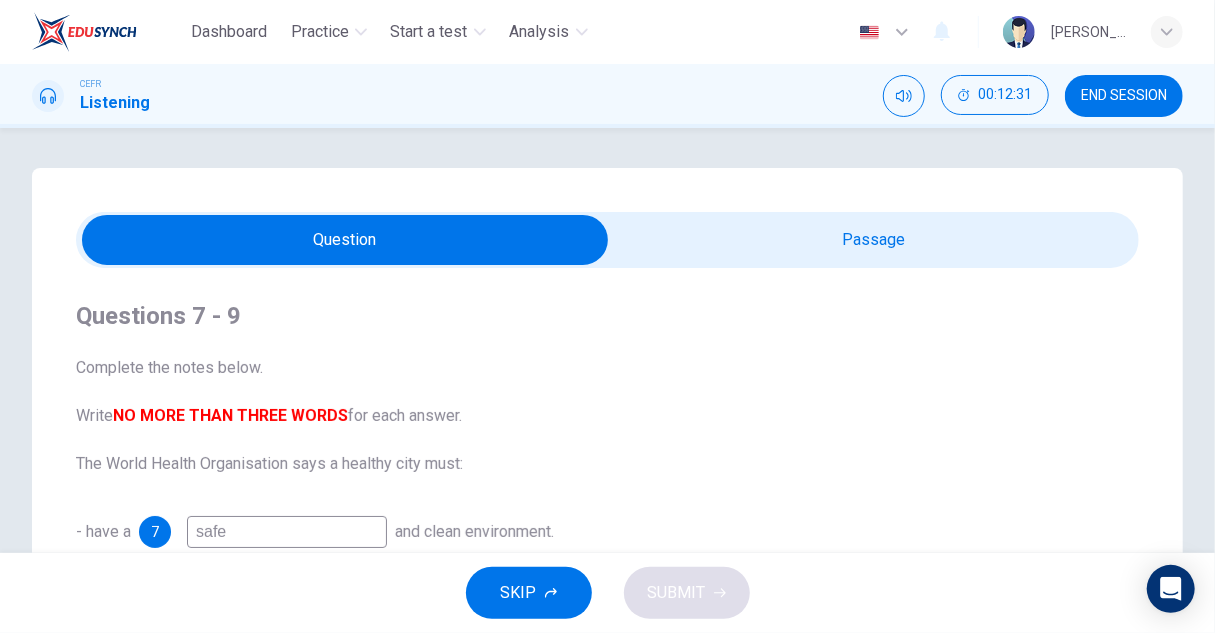scroll, scrollTop: 0, scrollLeft: 0, axis: both 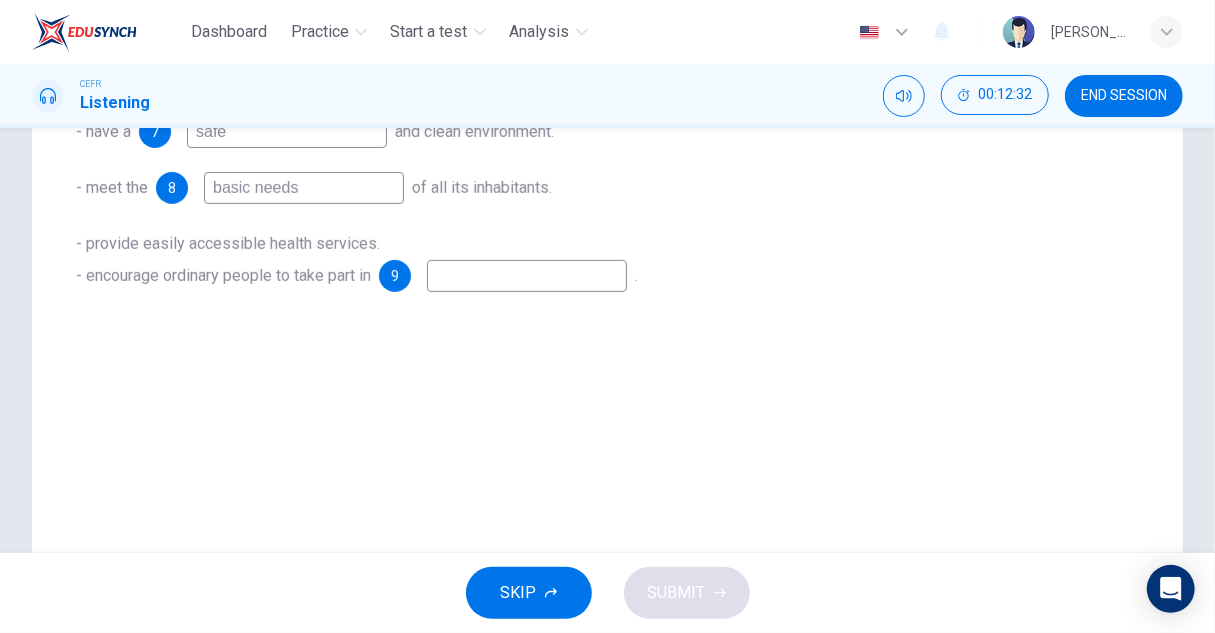 click at bounding box center [527, 276] 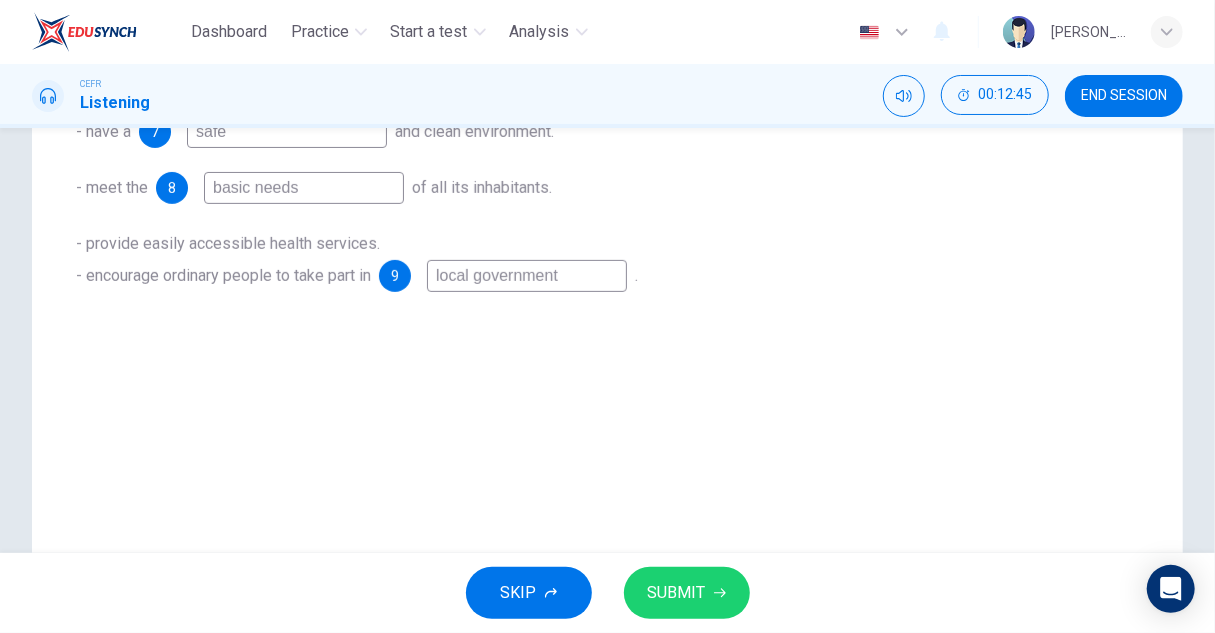 scroll, scrollTop: 300, scrollLeft: 0, axis: vertical 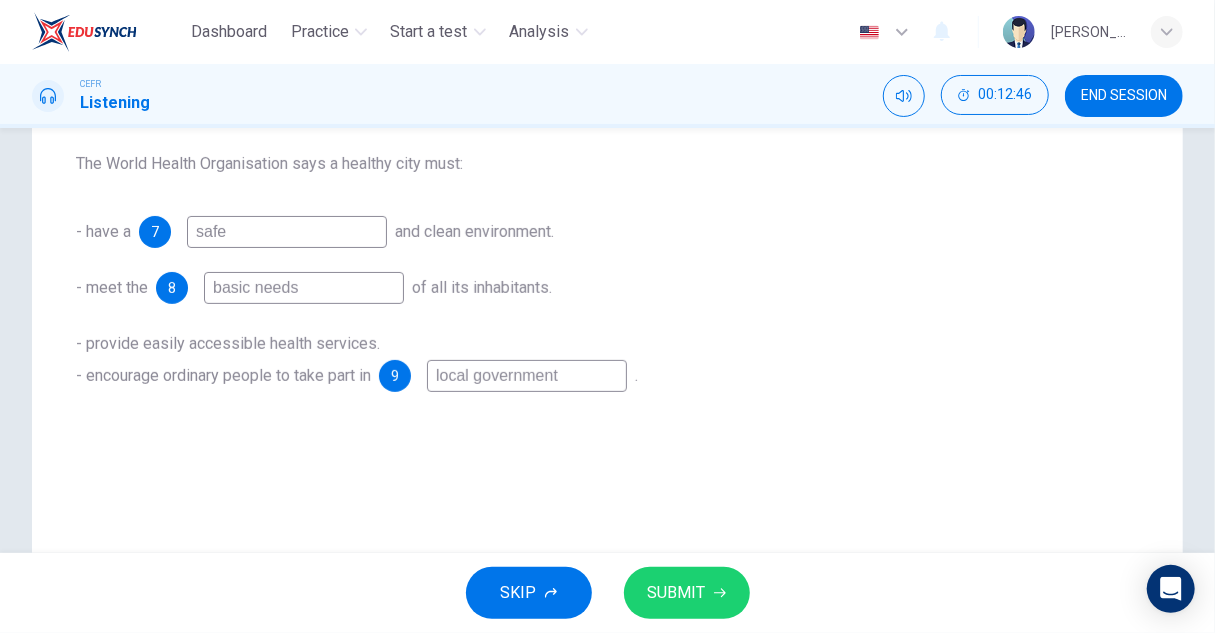 type on "local government" 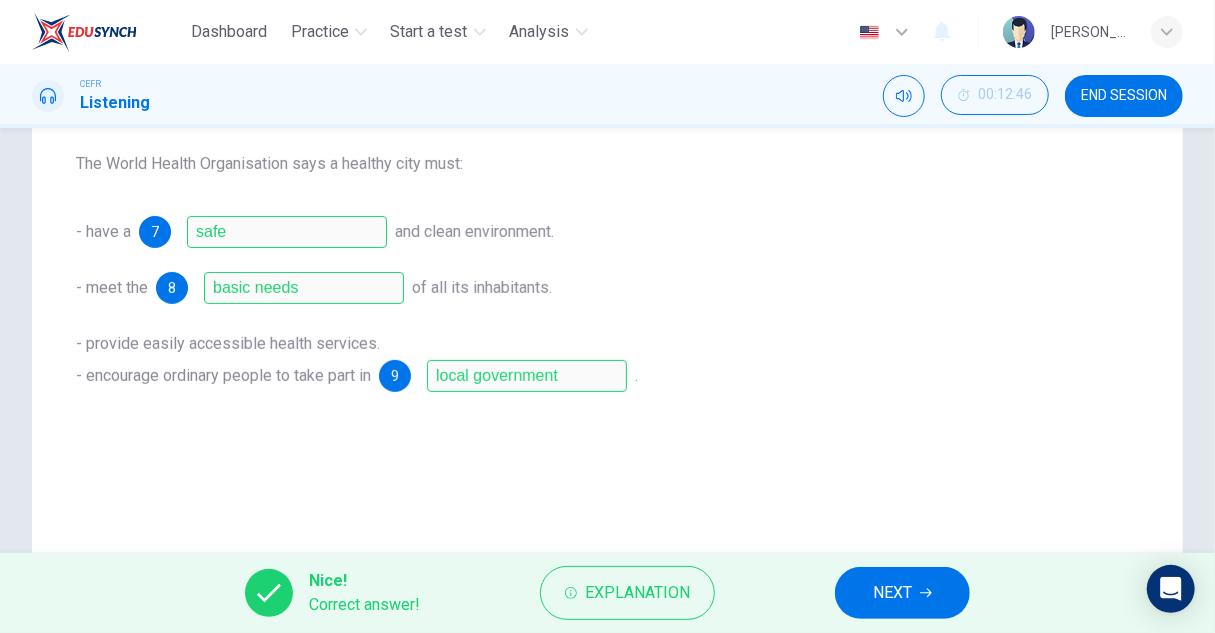 click on "NEXT" at bounding box center [892, 593] 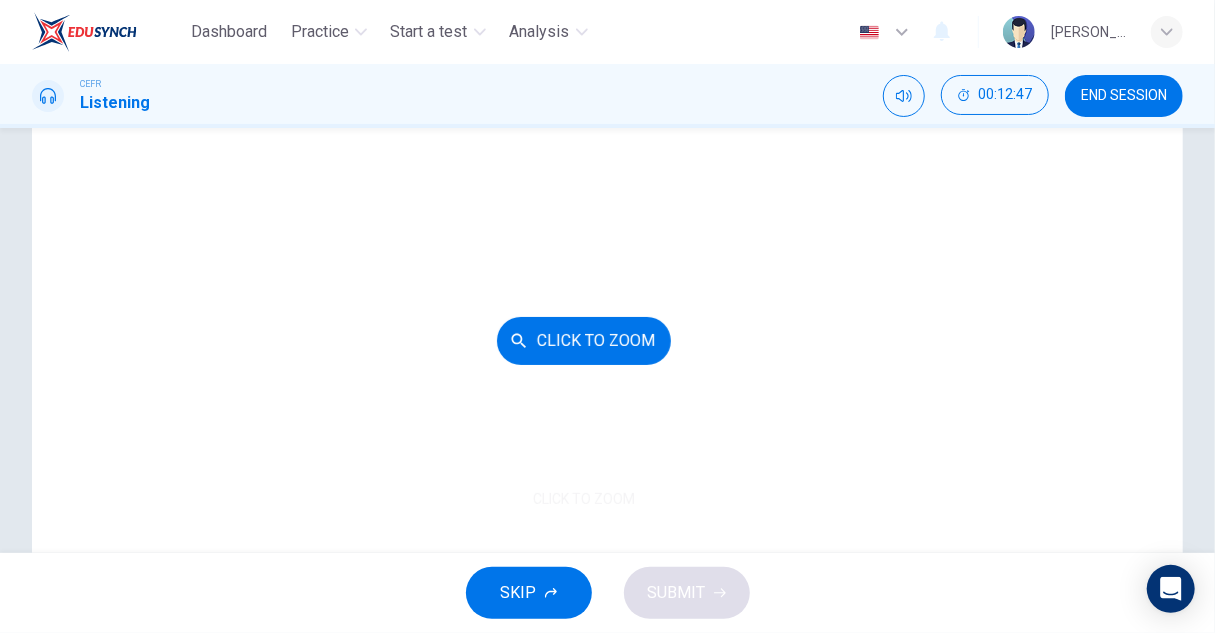 scroll, scrollTop: 0, scrollLeft: 0, axis: both 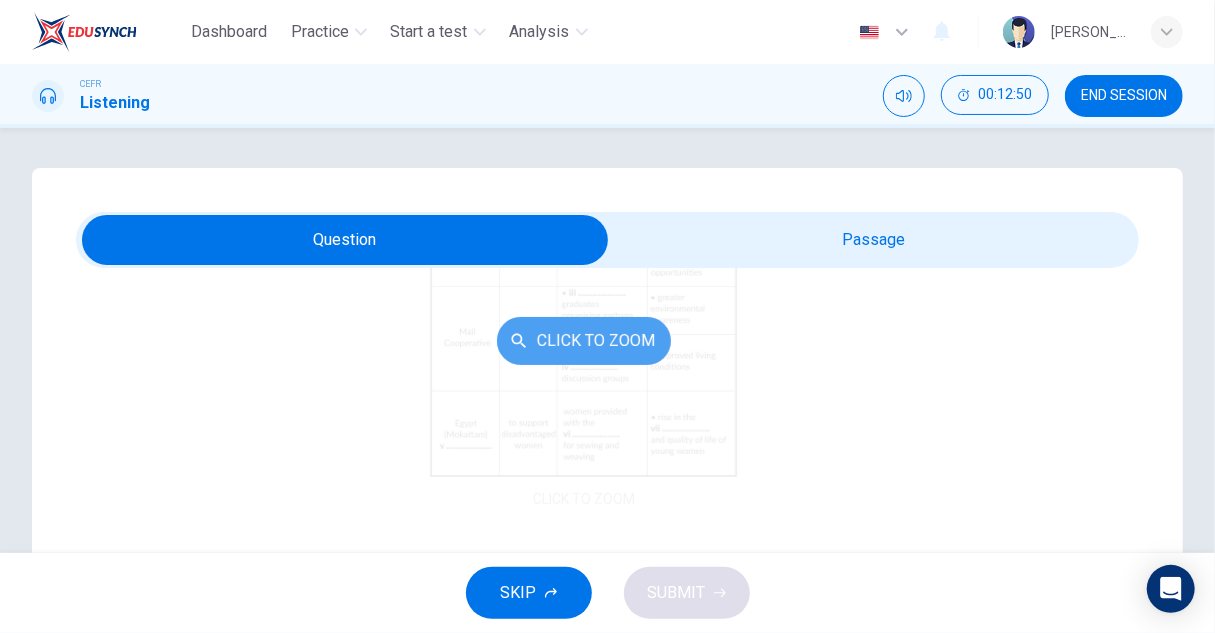 click on "Click to Zoom" at bounding box center (584, 341) 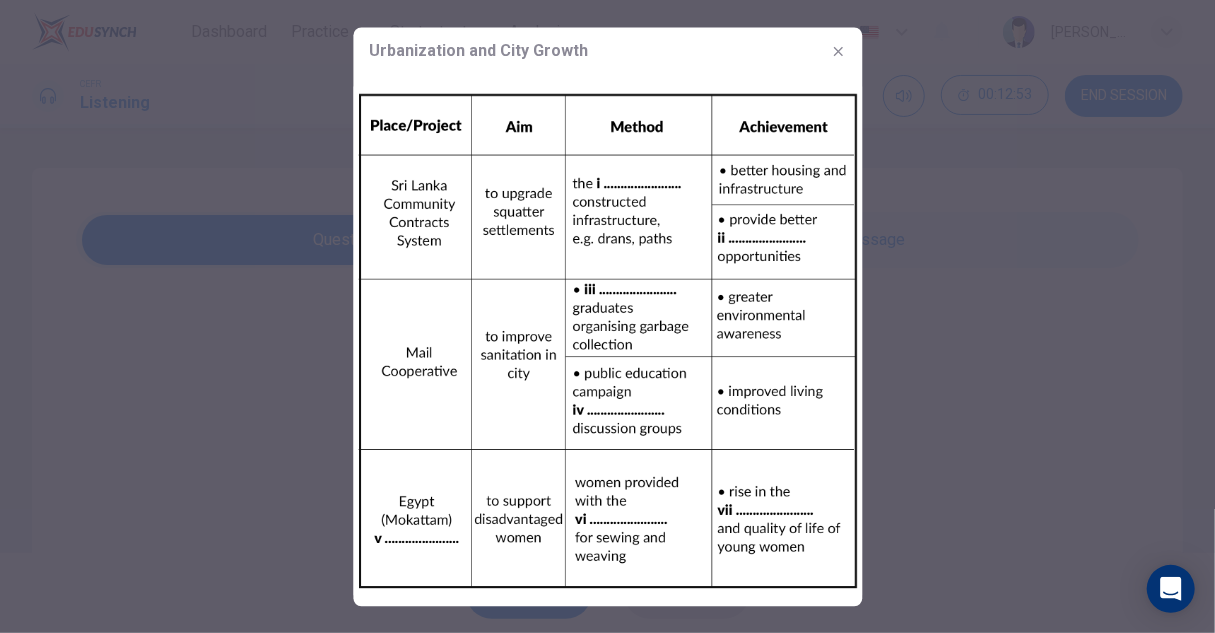 click at bounding box center (607, 316) 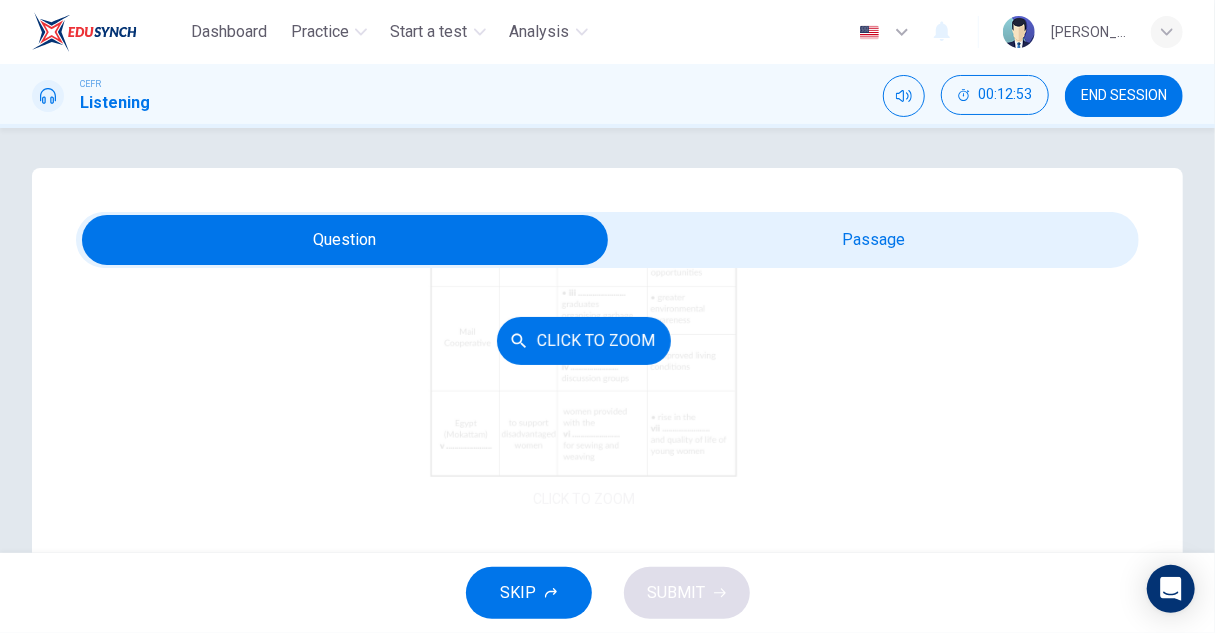 scroll, scrollTop: 325, scrollLeft: 0, axis: vertical 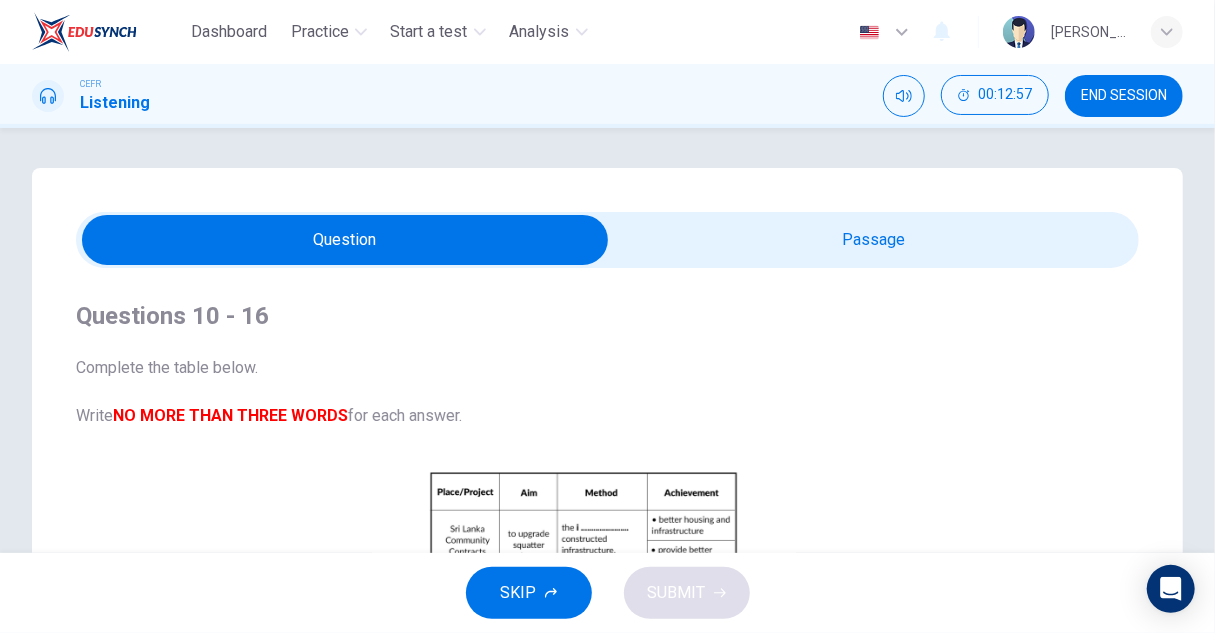 click at bounding box center (345, 240) 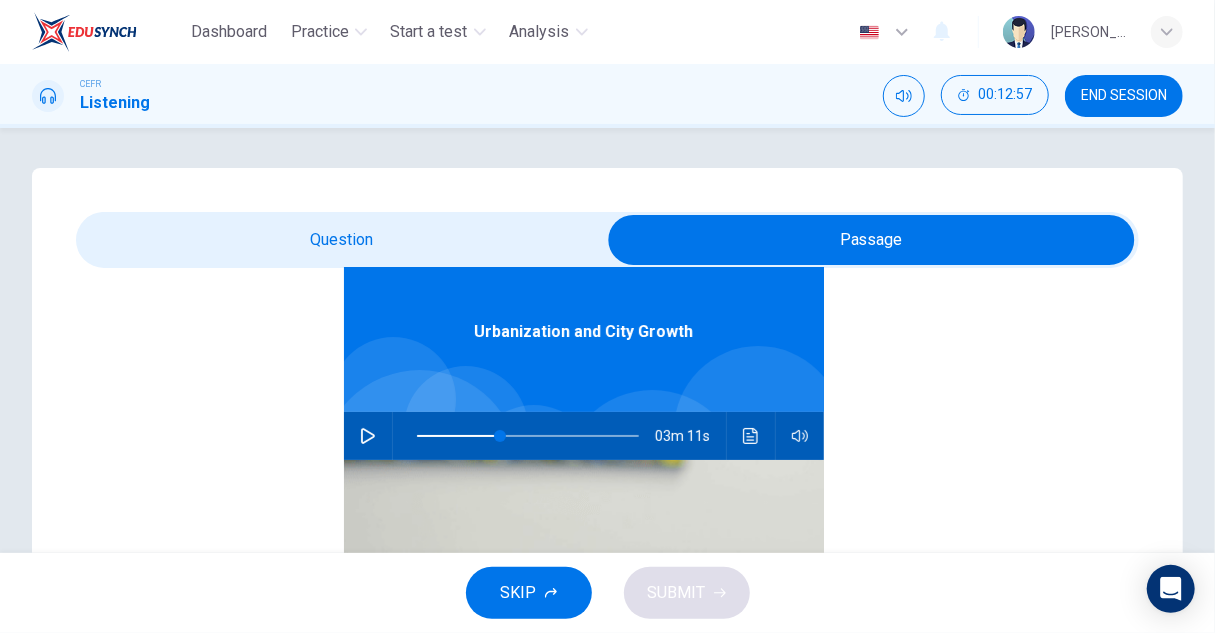 scroll, scrollTop: 112, scrollLeft: 0, axis: vertical 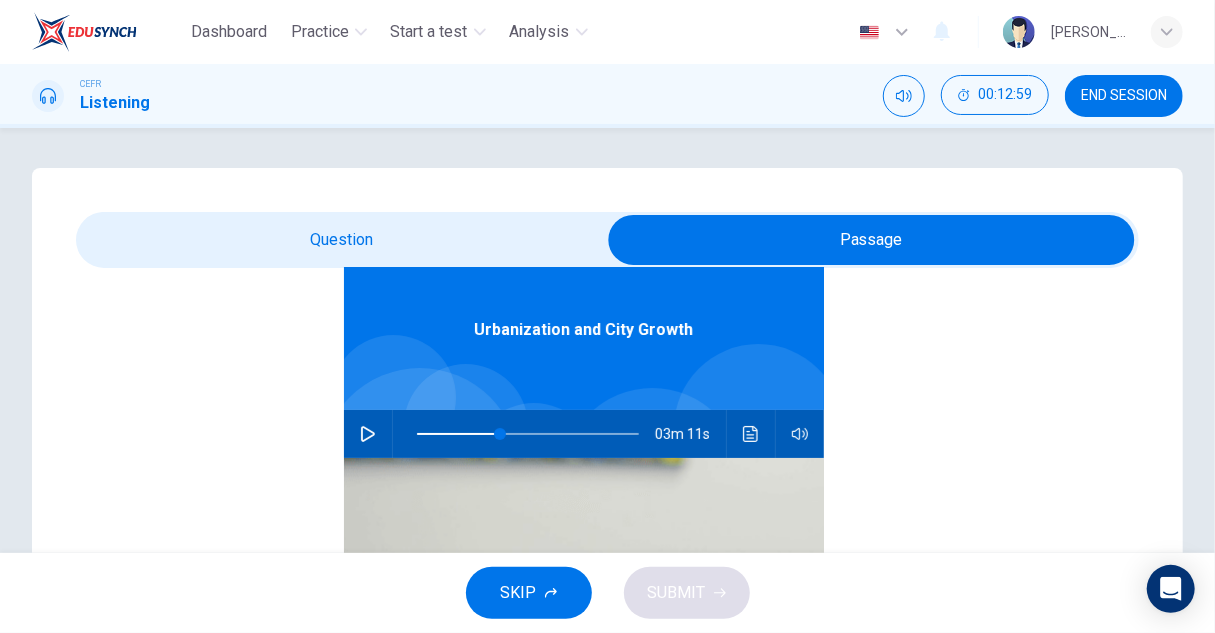 click 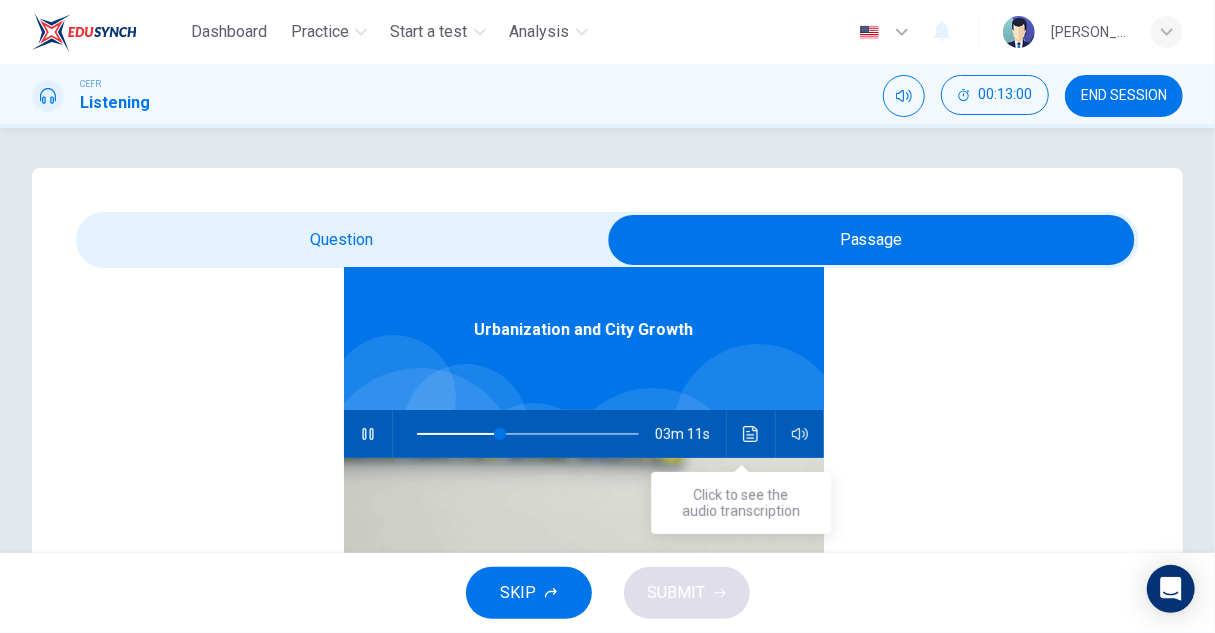 click 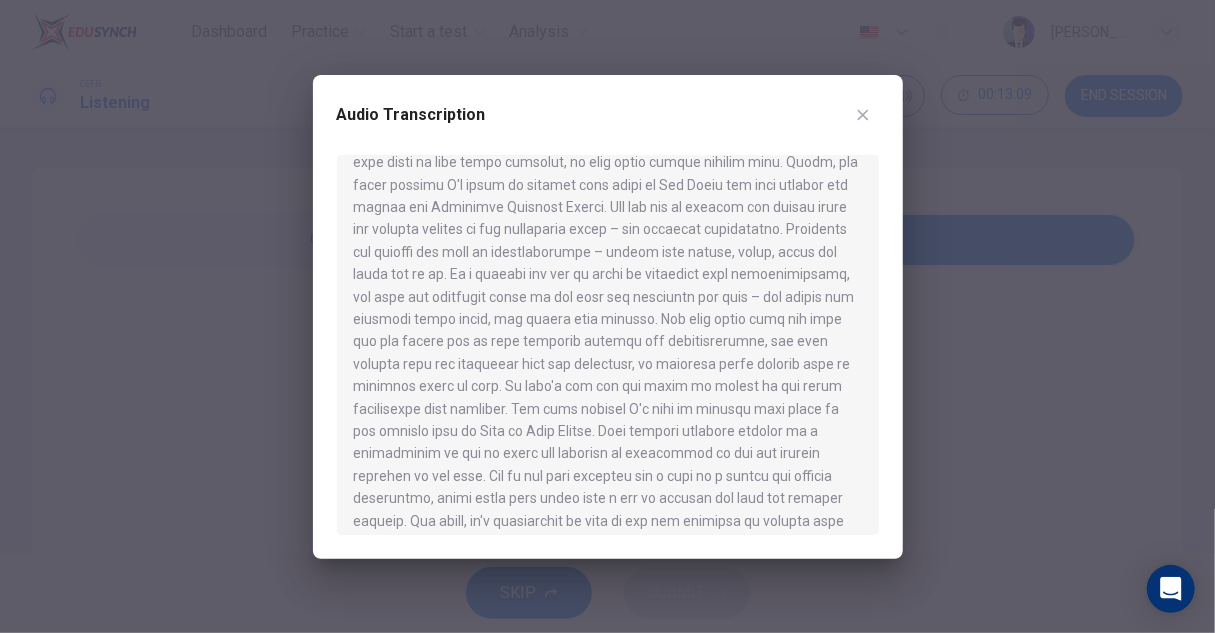 scroll, scrollTop: 500, scrollLeft: 0, axis: vertical 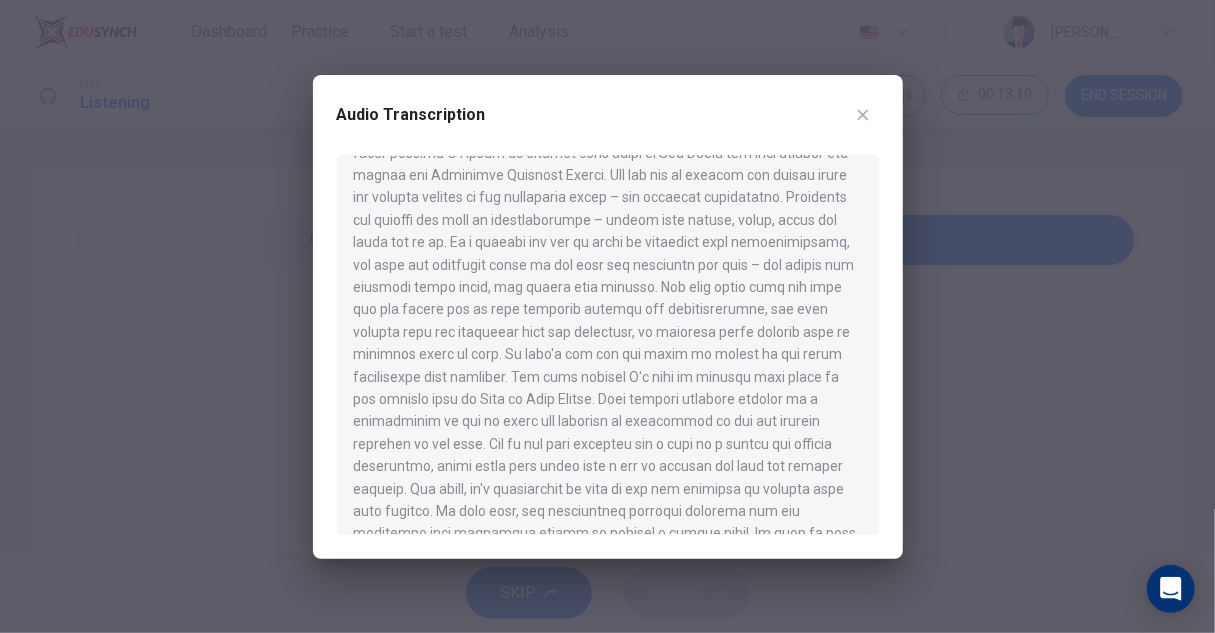 click at bounding box center (607, 316) 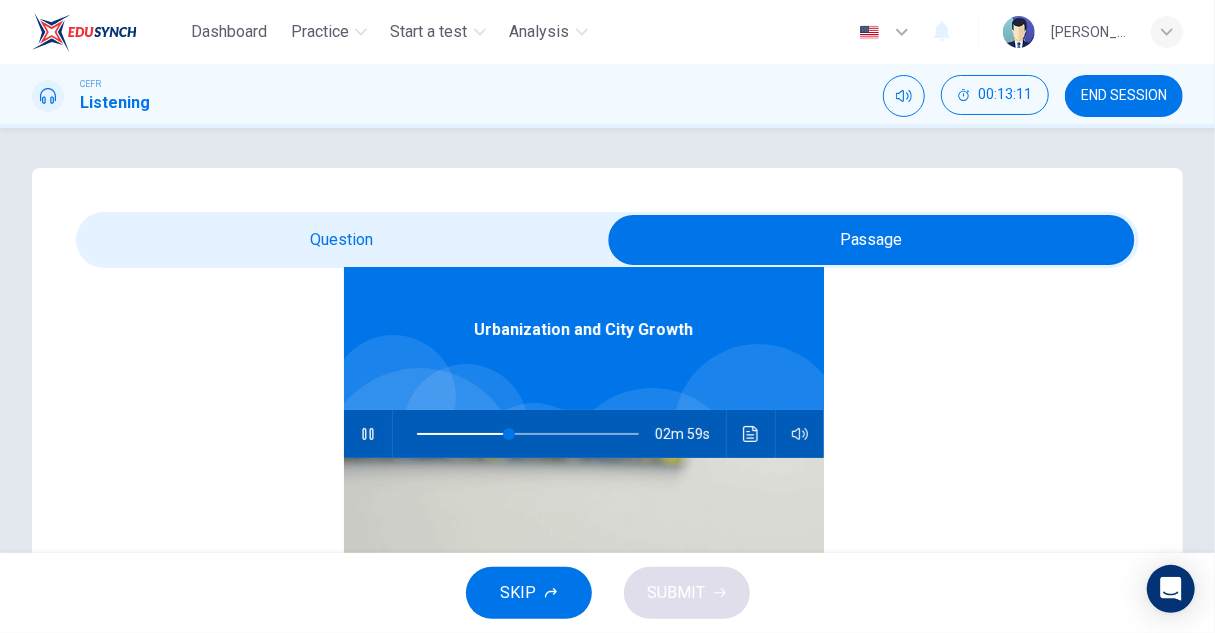 click at bounding box center [871, 240] 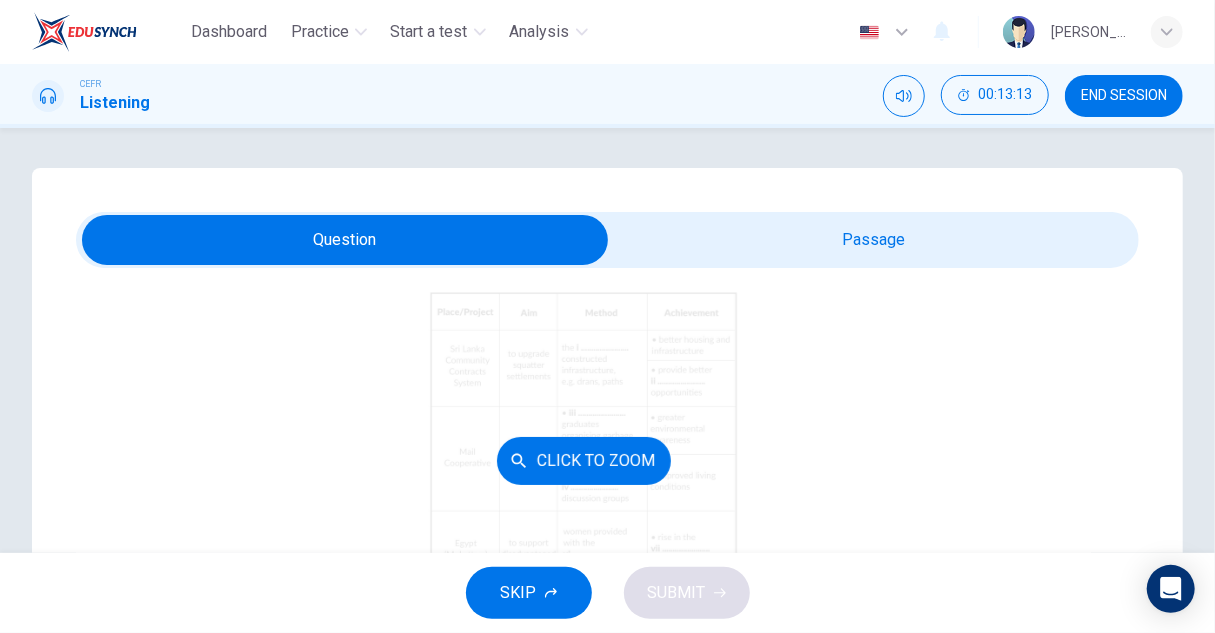 scroll, scrollTop: 212, scrollLeft: 0, axis: vertical 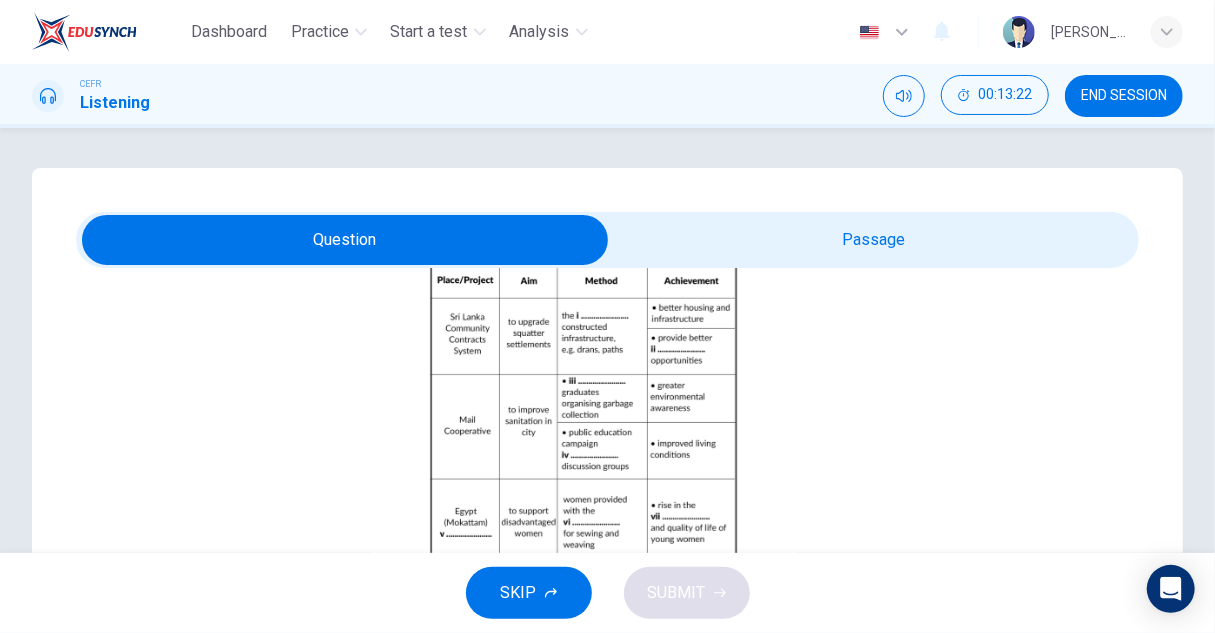 type on "45" 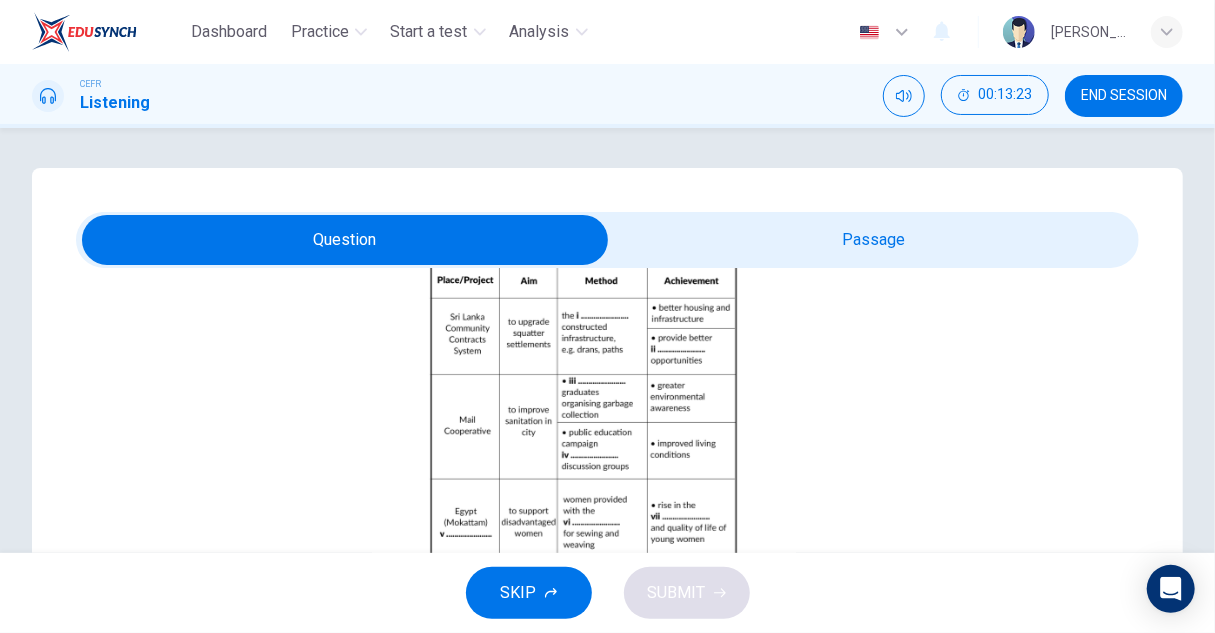 click at bounding box center [345, 240] 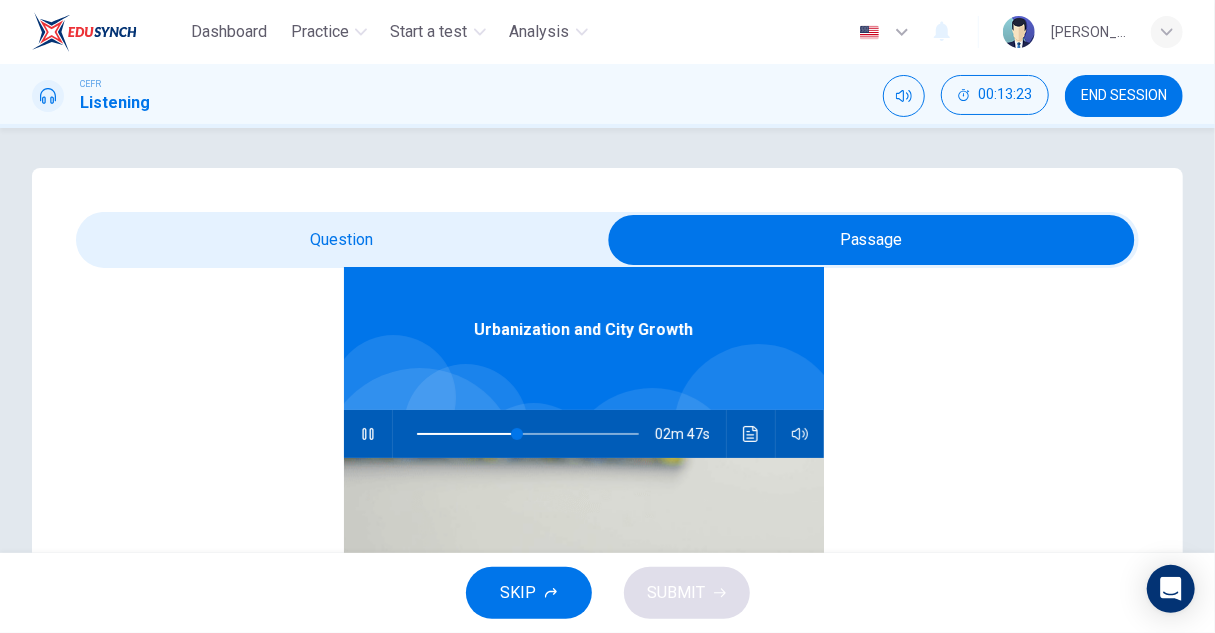 scroll, scrollTop: 112, scrollLeft: 0, axis: vertical 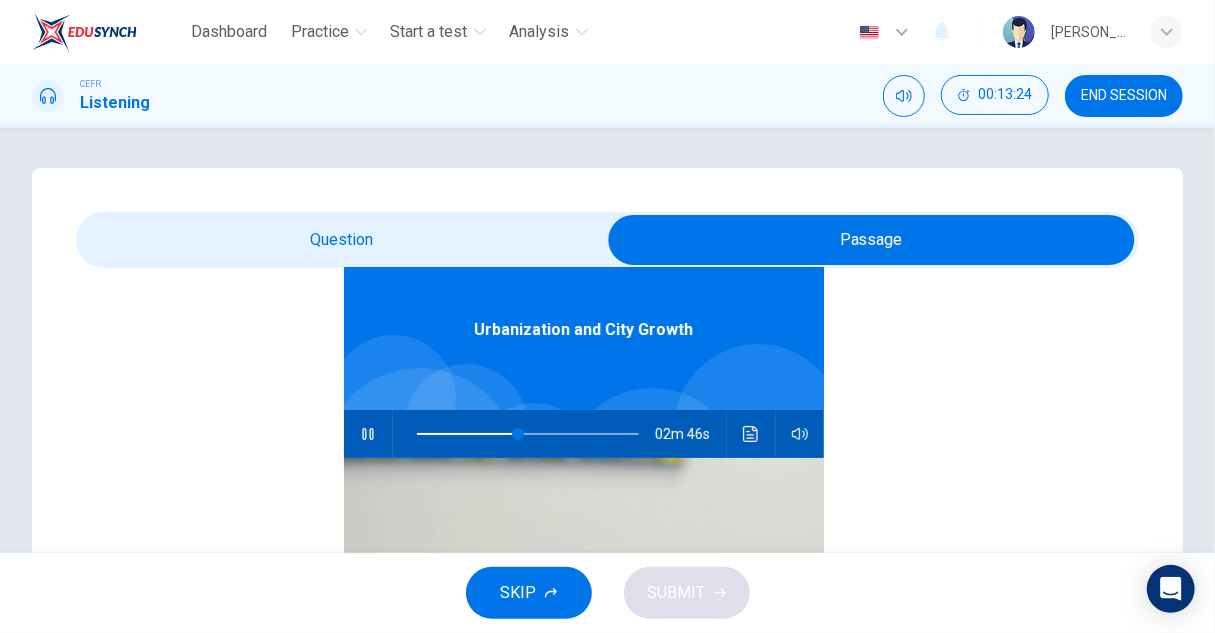click 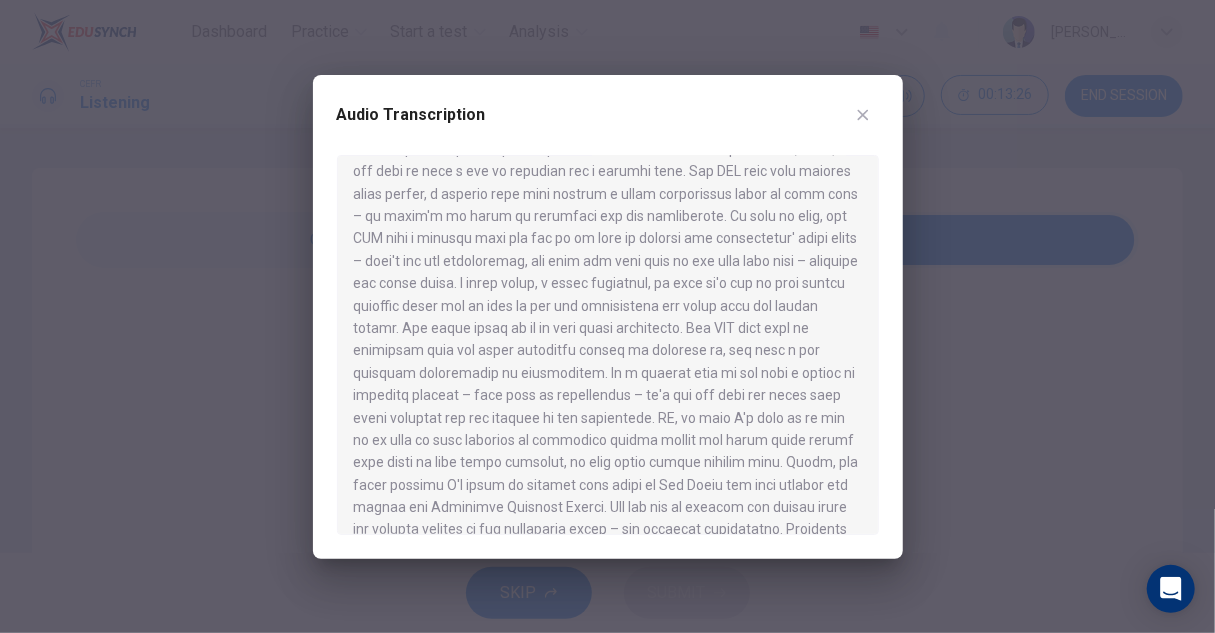 scroll, scrollTop: 200, scrollLeft: 0, axis: vertical 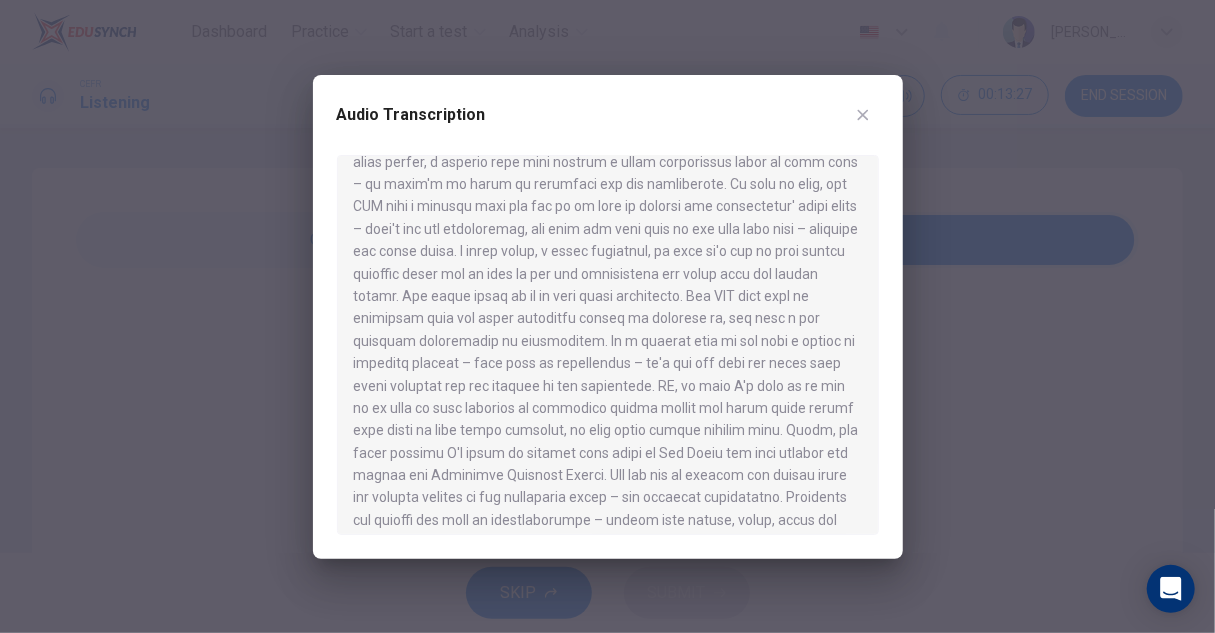 click at bounding box center (607, 316) 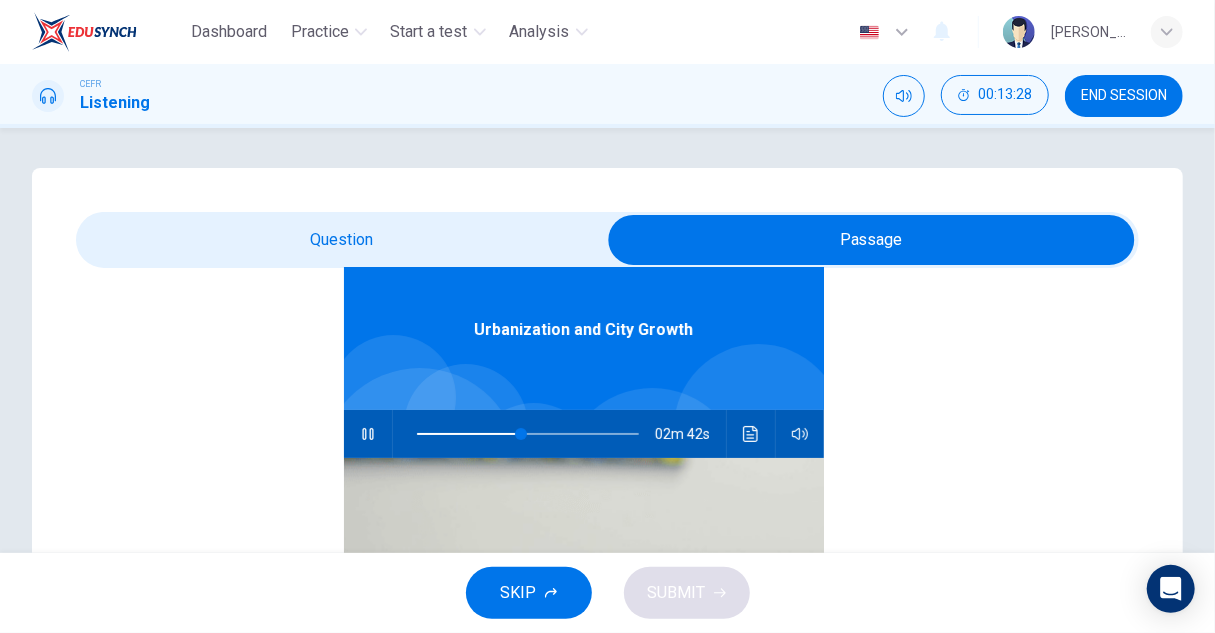 click at bounding box center (871, 240) 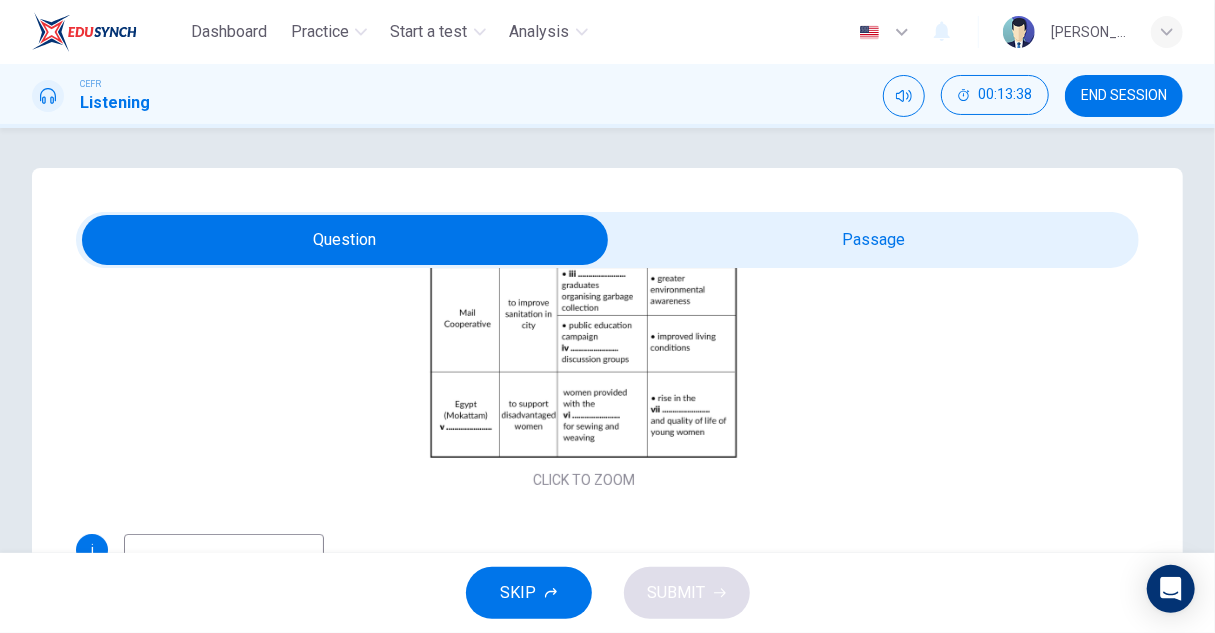 scroll, scrollTop: 325, scrollLeft: 0, axis: vertical 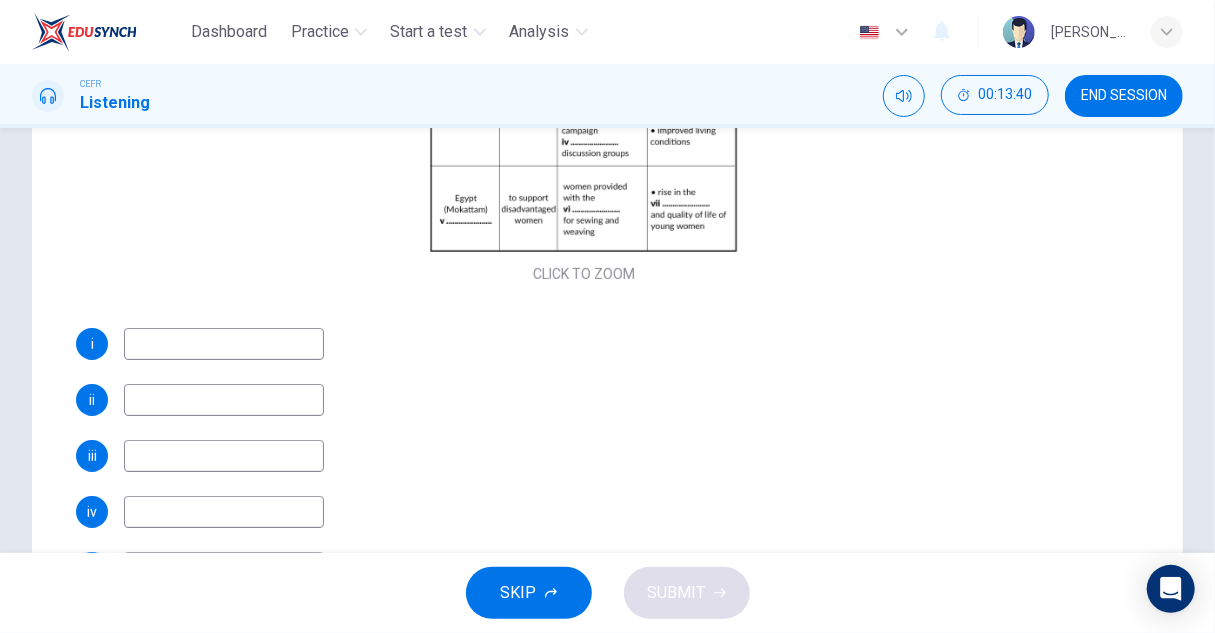 click at bounding box center [224, 400] 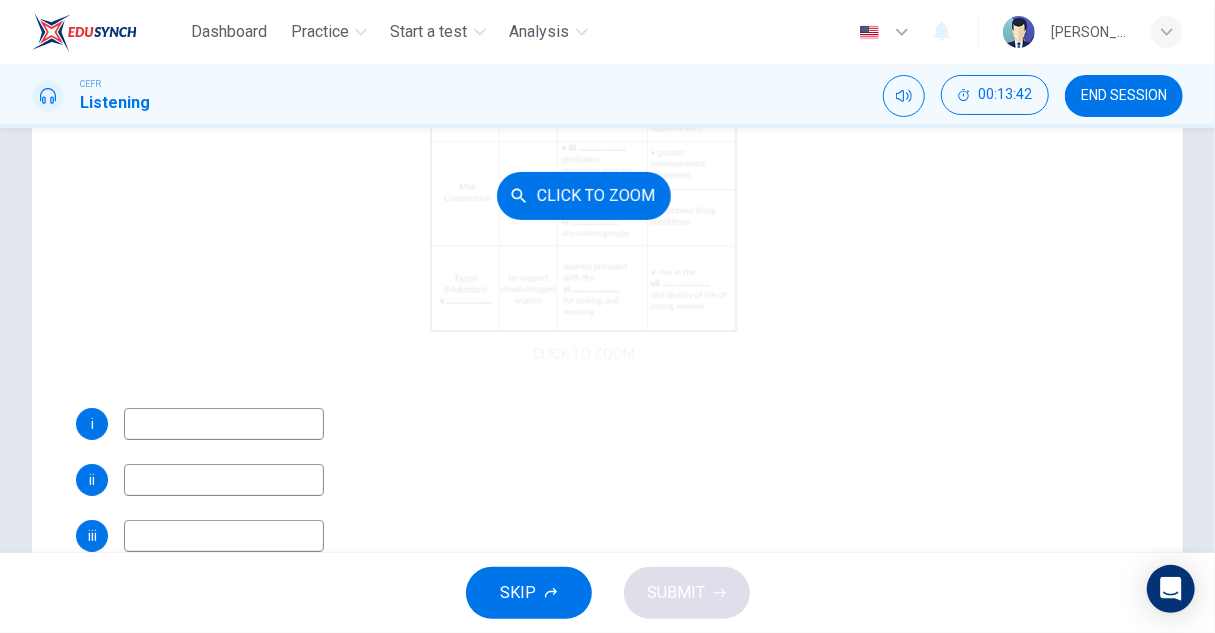 scroll, scrollTop: 325, scrollLeft: 0, axis: vertical 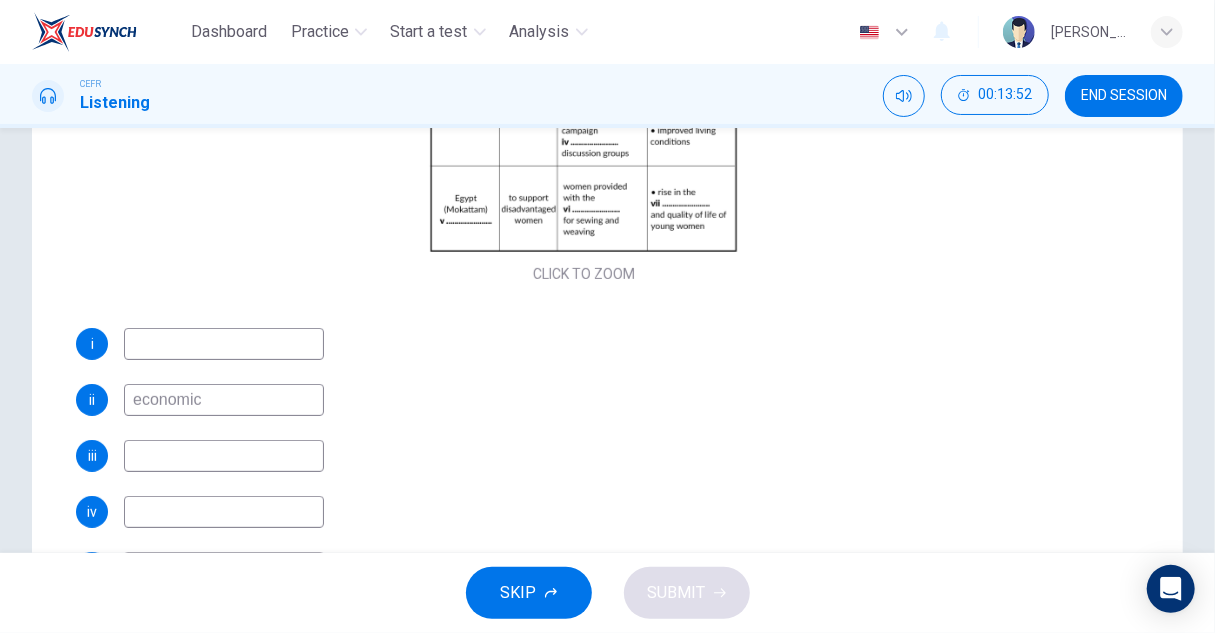 type on "economic" 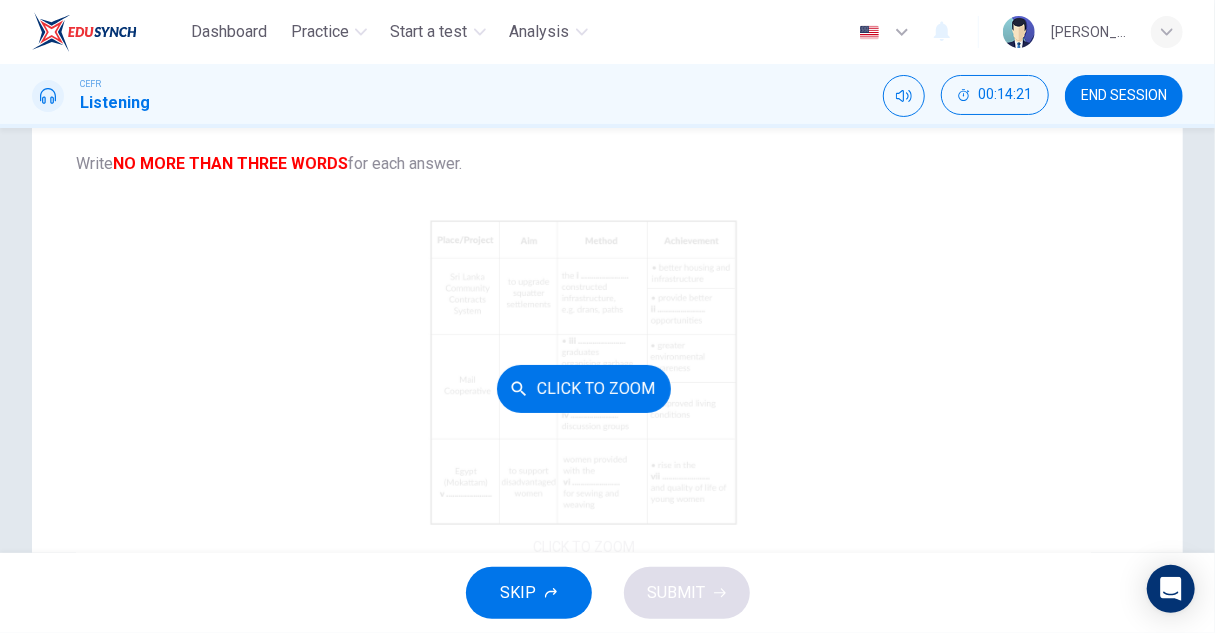 scroll, scrollTop: 0, scrollLeft: 0, axis: both 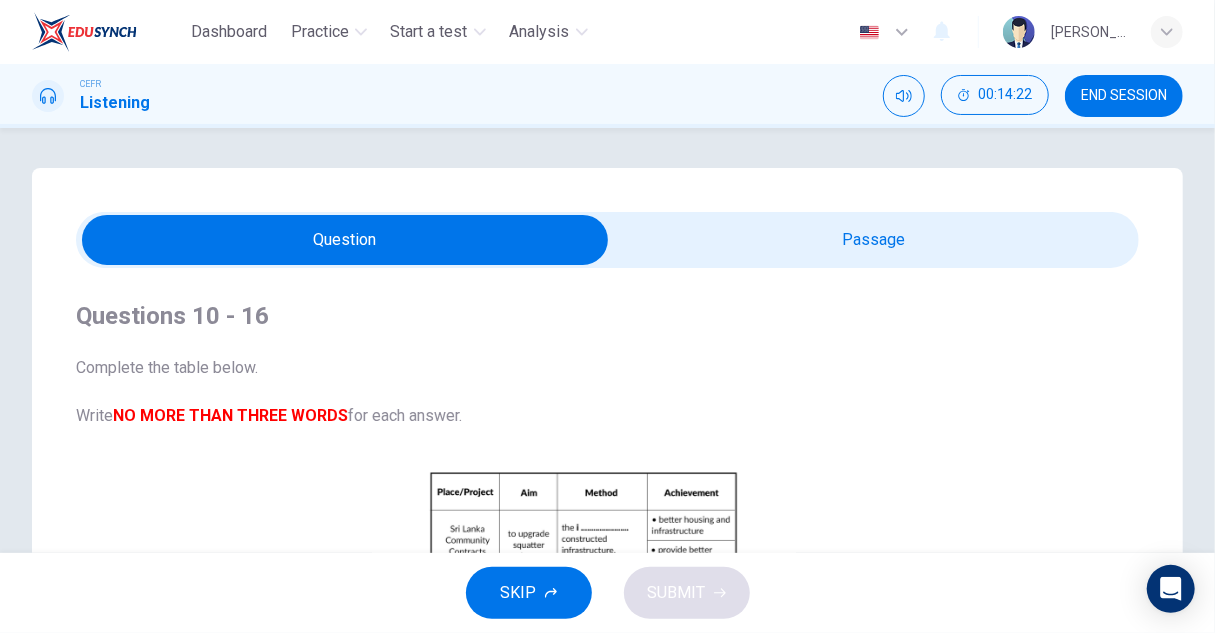 type on "65" 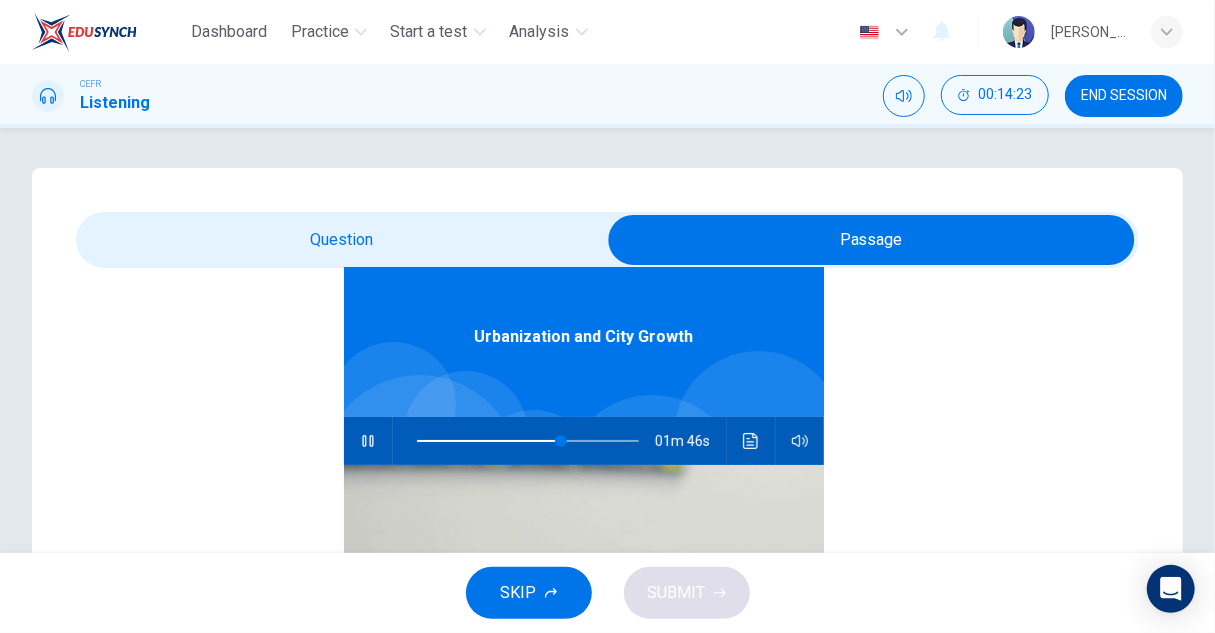 scroll, scrollTop: 112, scrollLeft: 0, axis: vertical 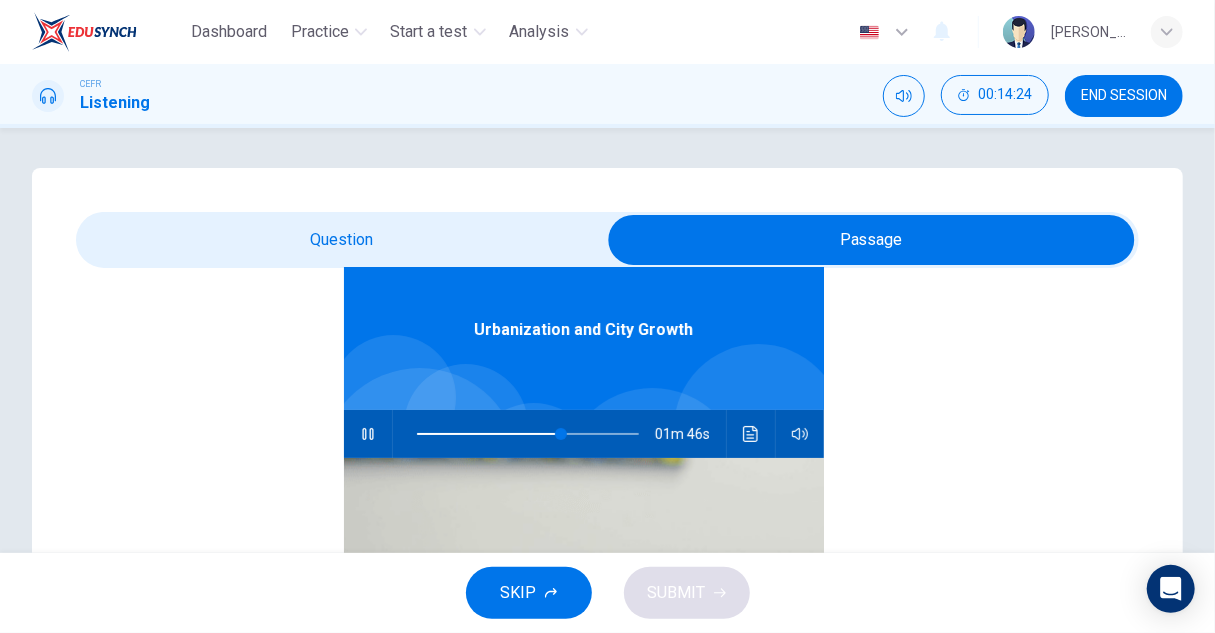 click 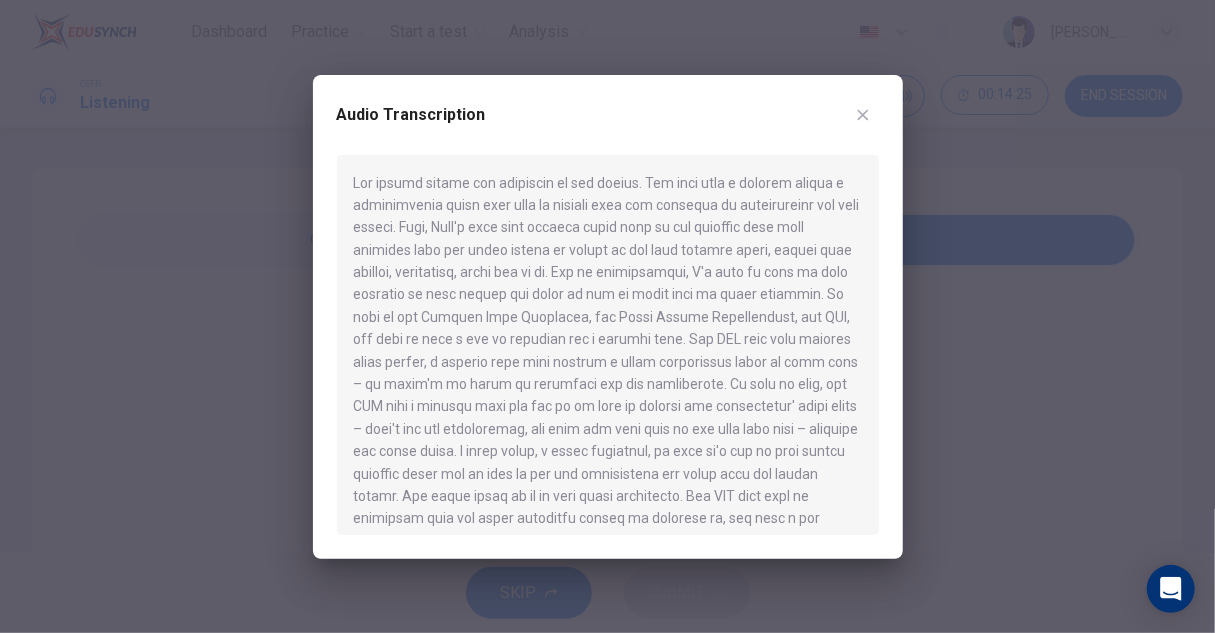 click at bounding box center [607, 316] 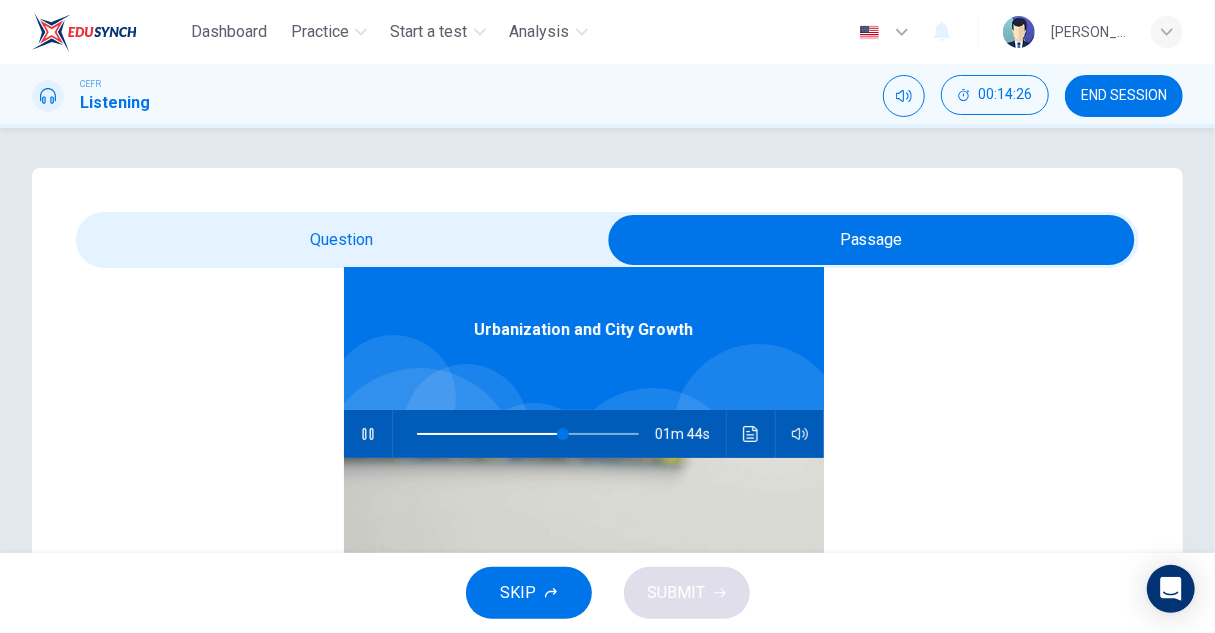 click 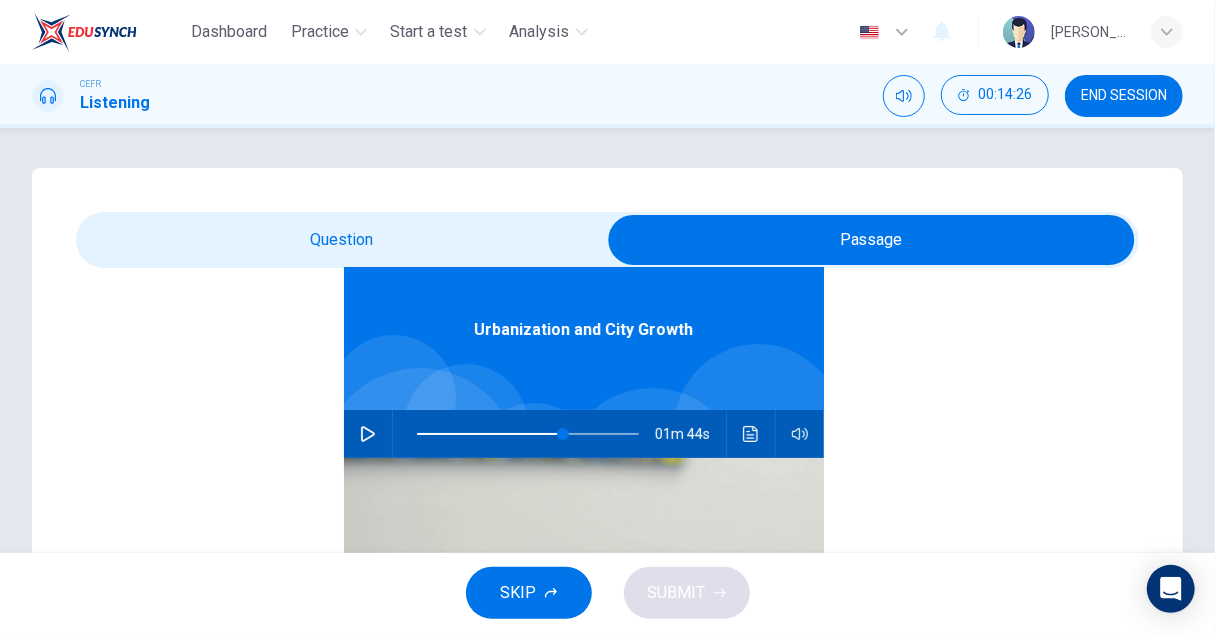 type on "66" 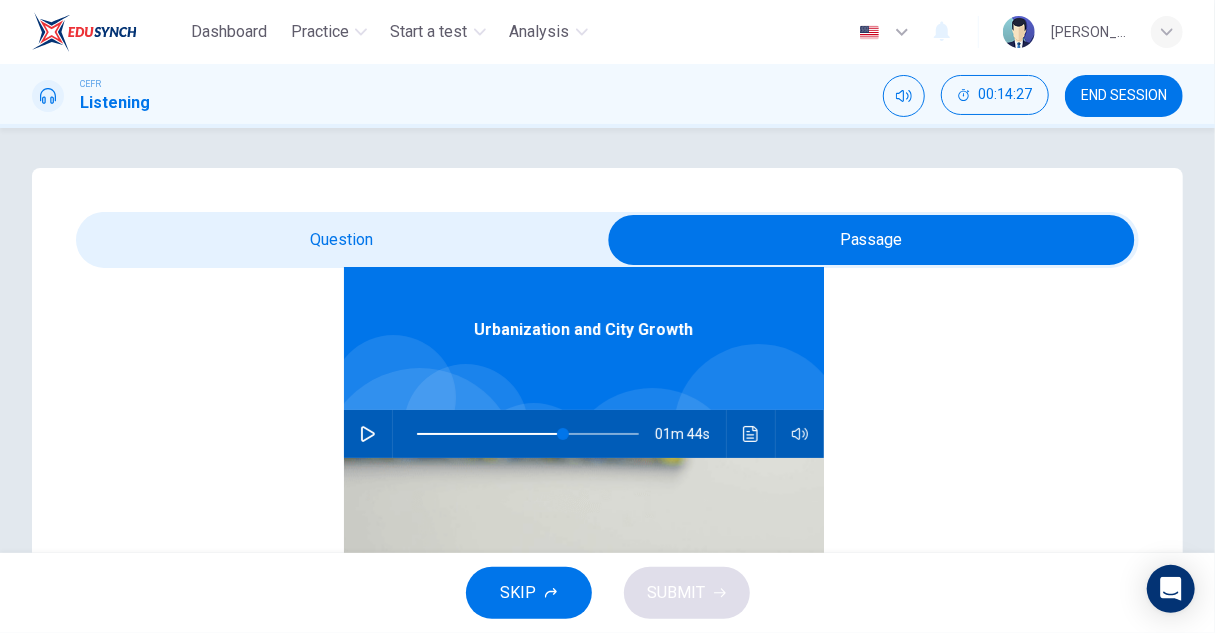 click at bounding box center (871, 240) 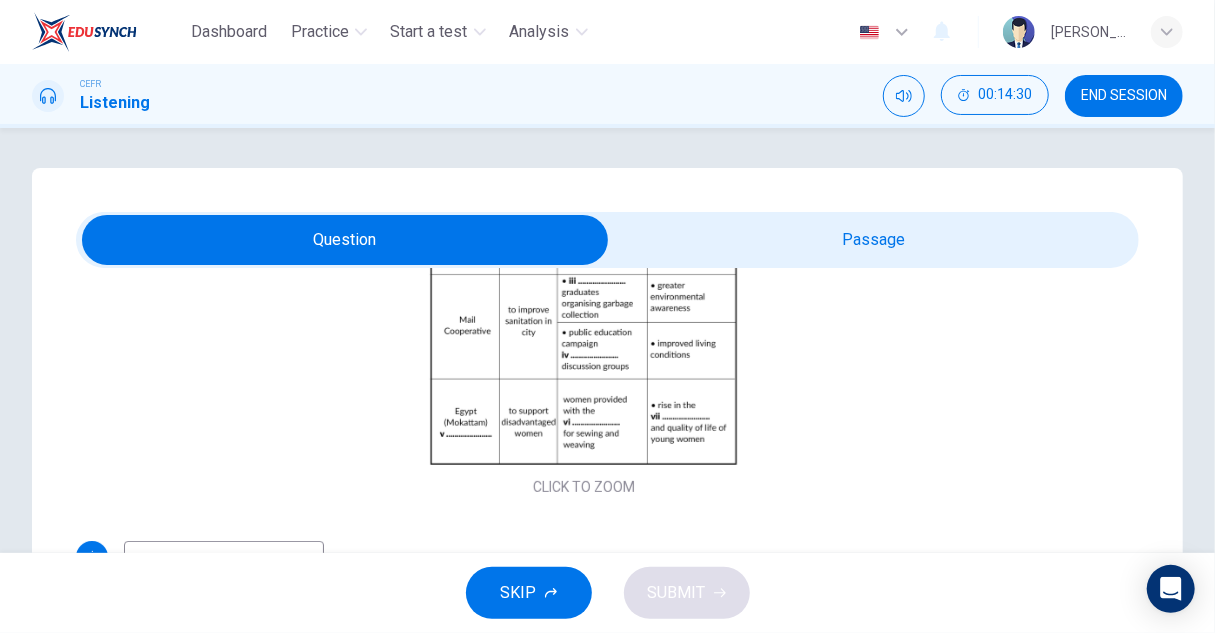 scroll, scrollTop: 325, scrollLeft: 0, axis: vertical 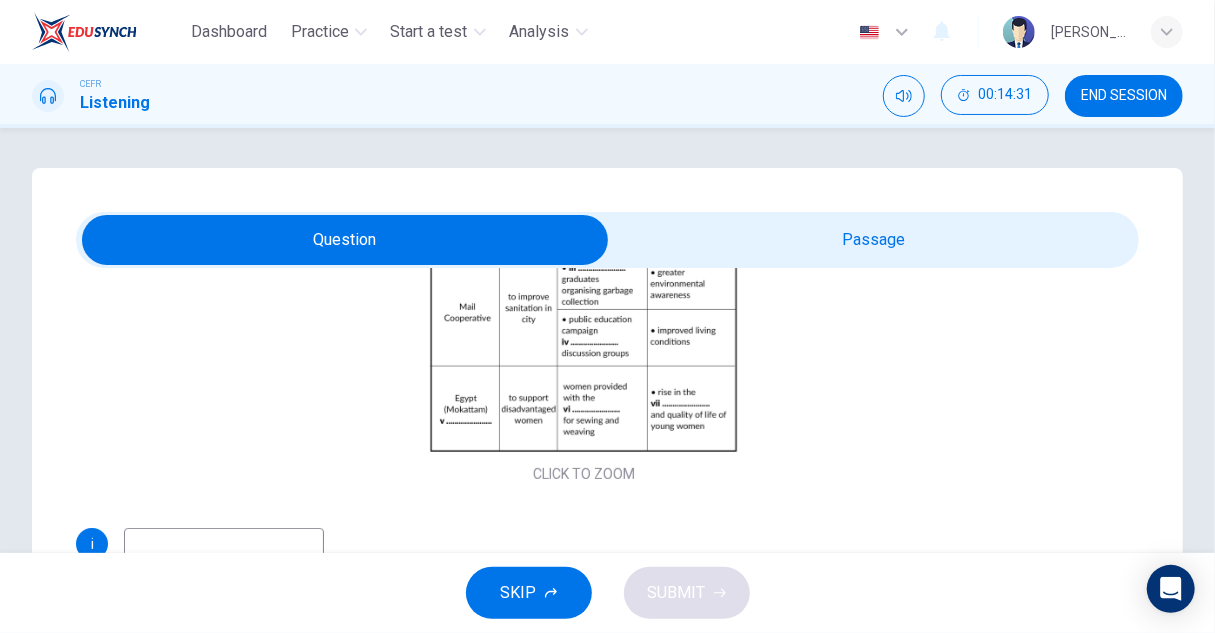click at bounding box center [345, 240] 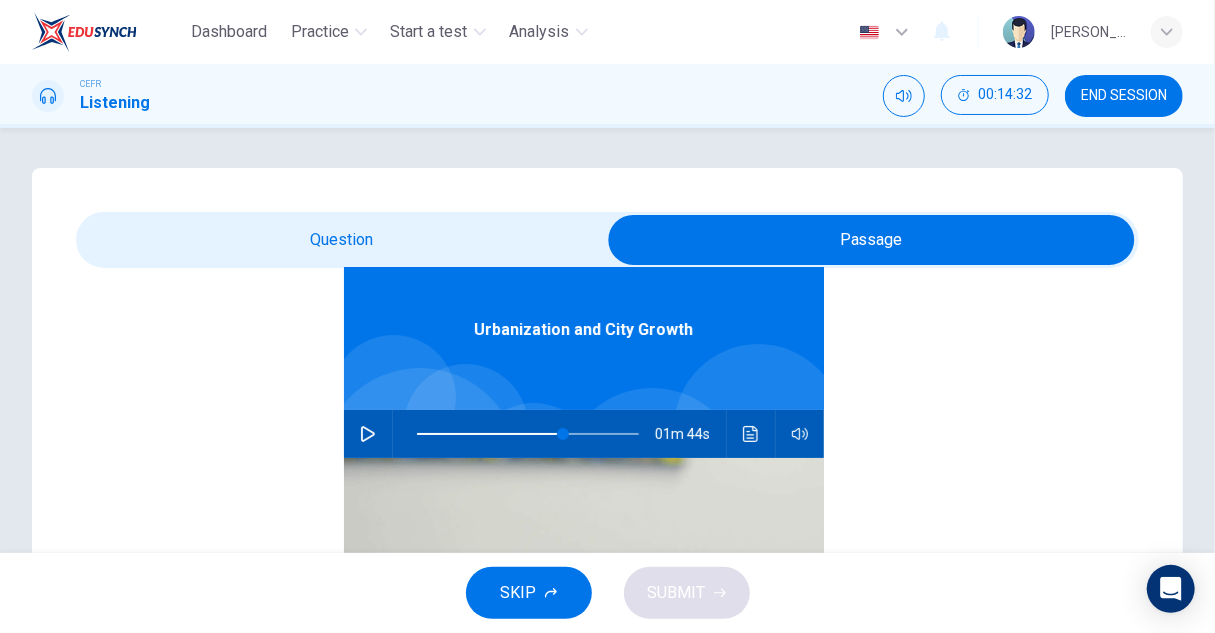scroll, scrollTop: 112, scrollLeft: 0, axis: vertical 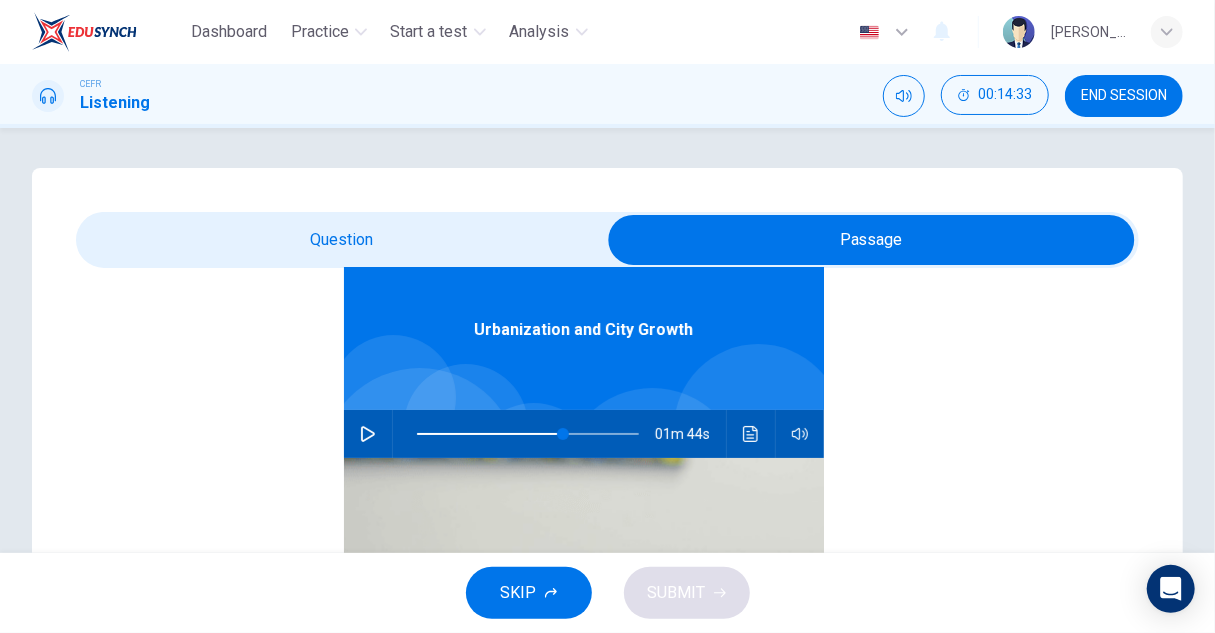 click 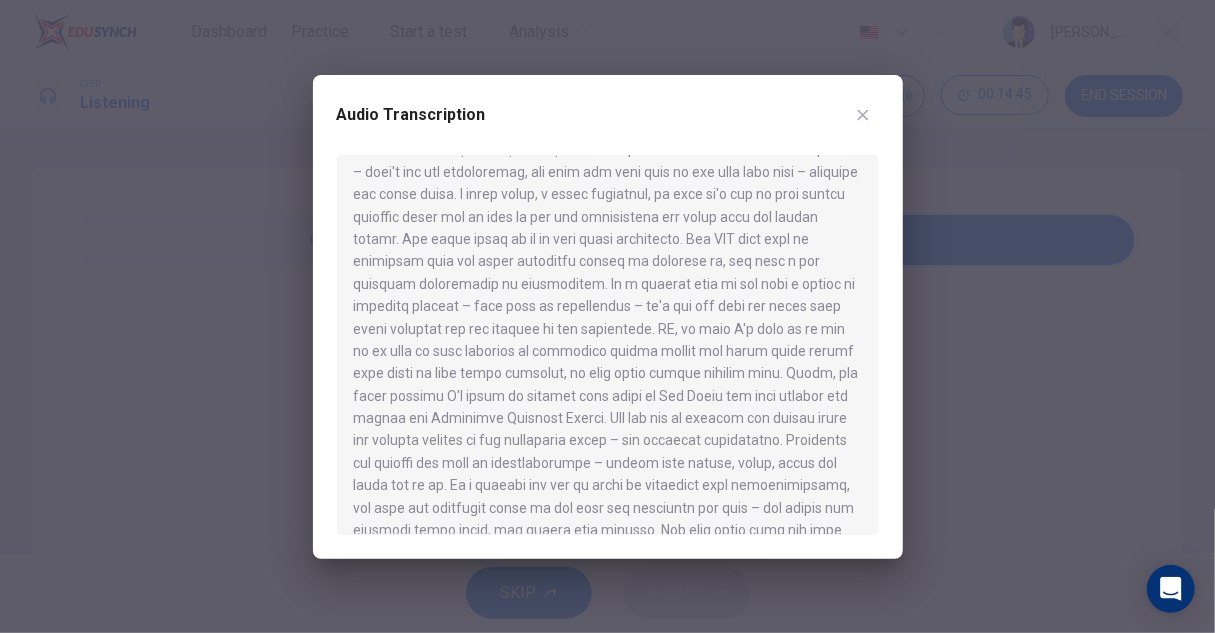 scroll, scrollTop: 300, scrollLeft: 0, axis: vertical 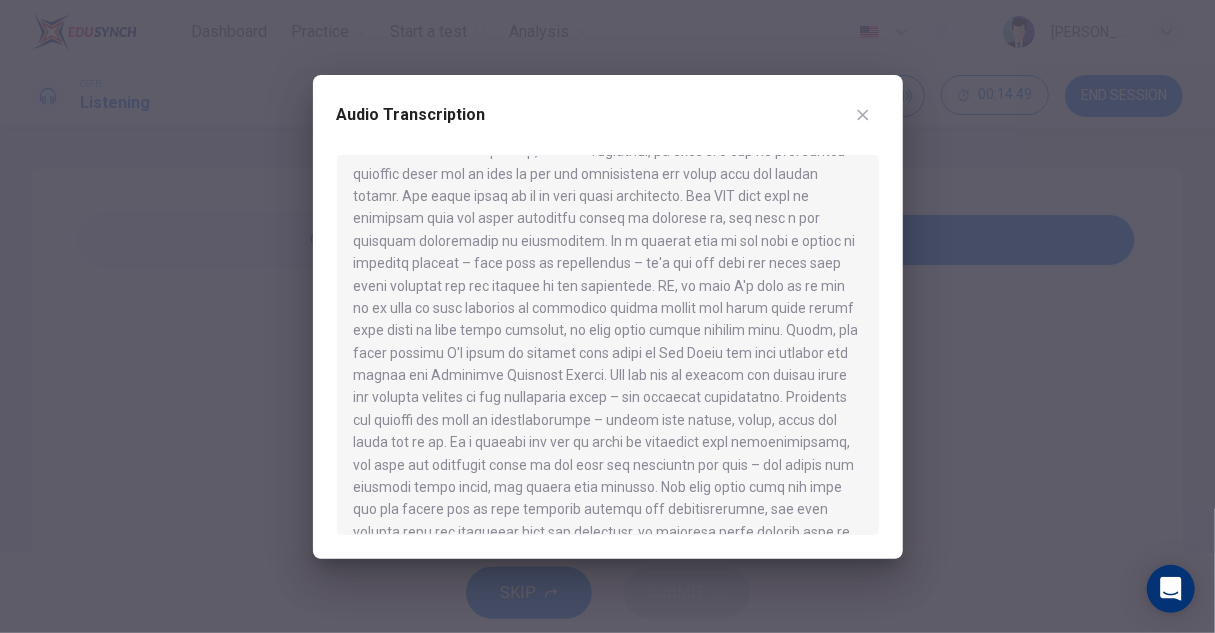 click at bounding box center (607, 316) 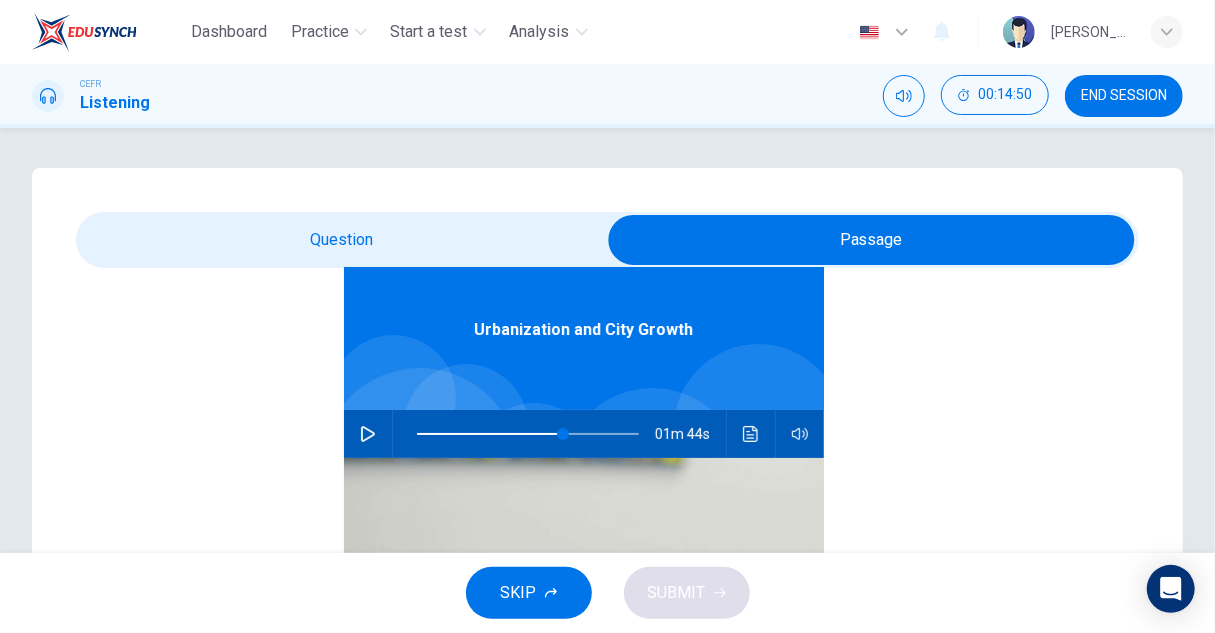 click at bounding box center (871, 240) 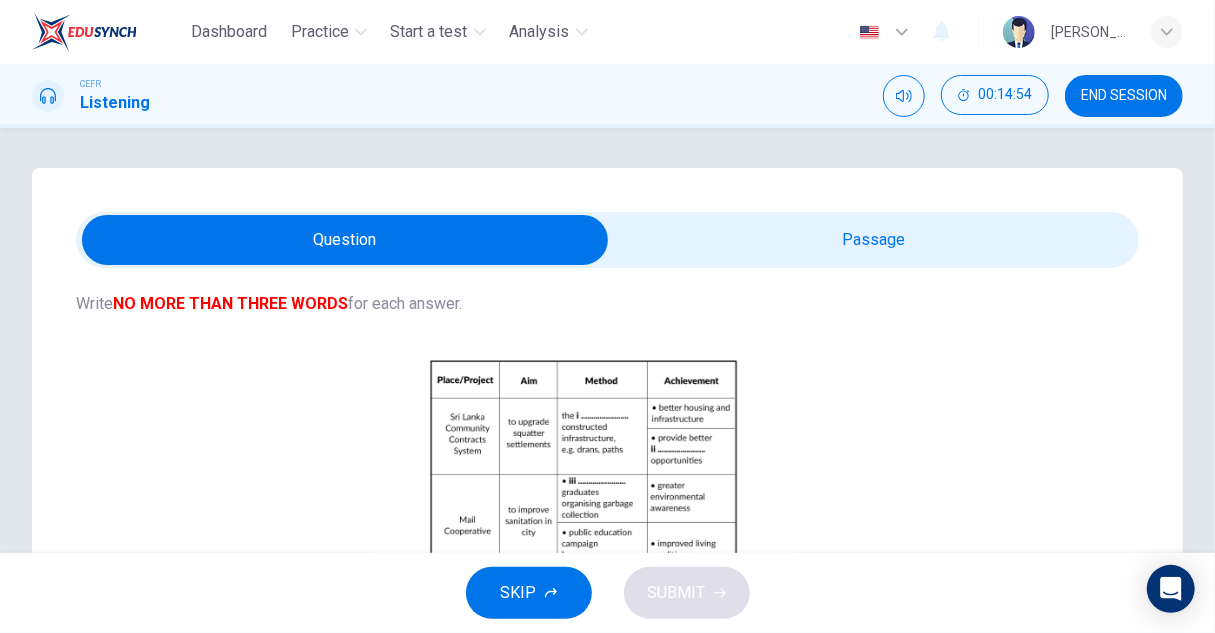 click at bounding box center (345, 240) 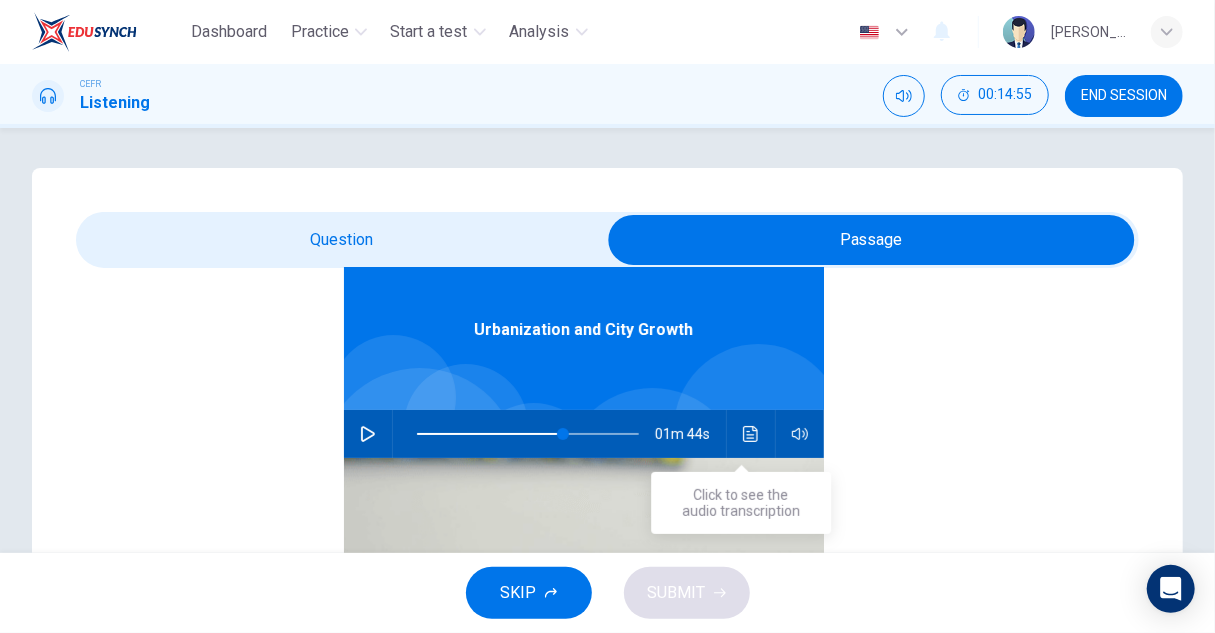 click 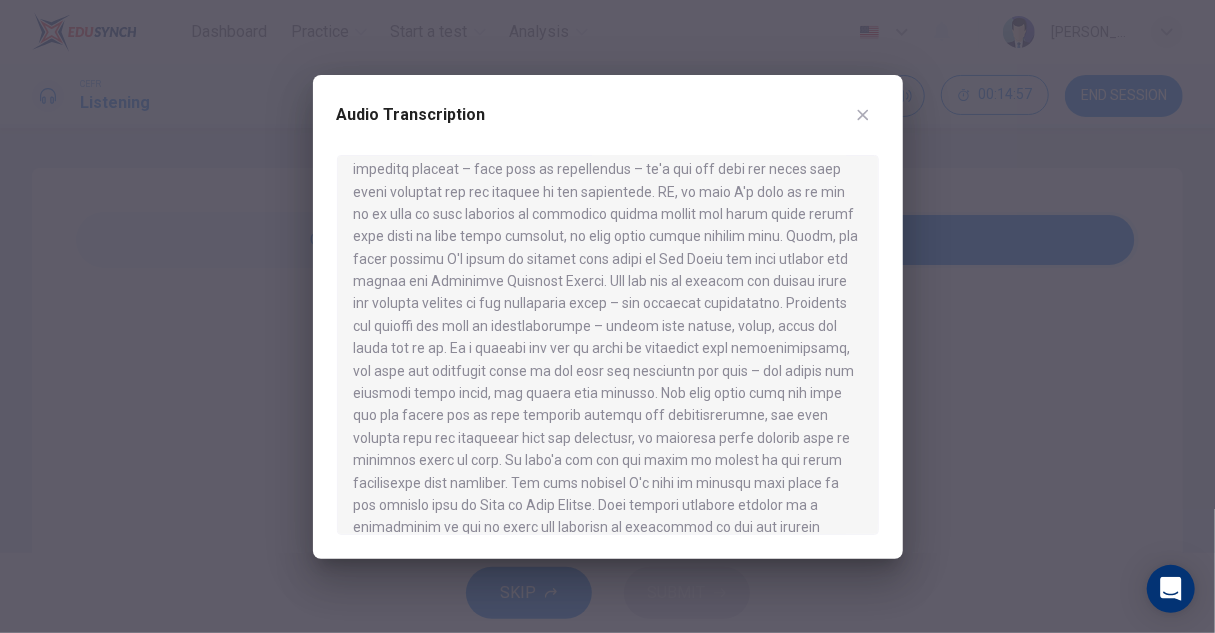 scroll, scrollTop: 400, scrollLeft: 0, axis: vertical 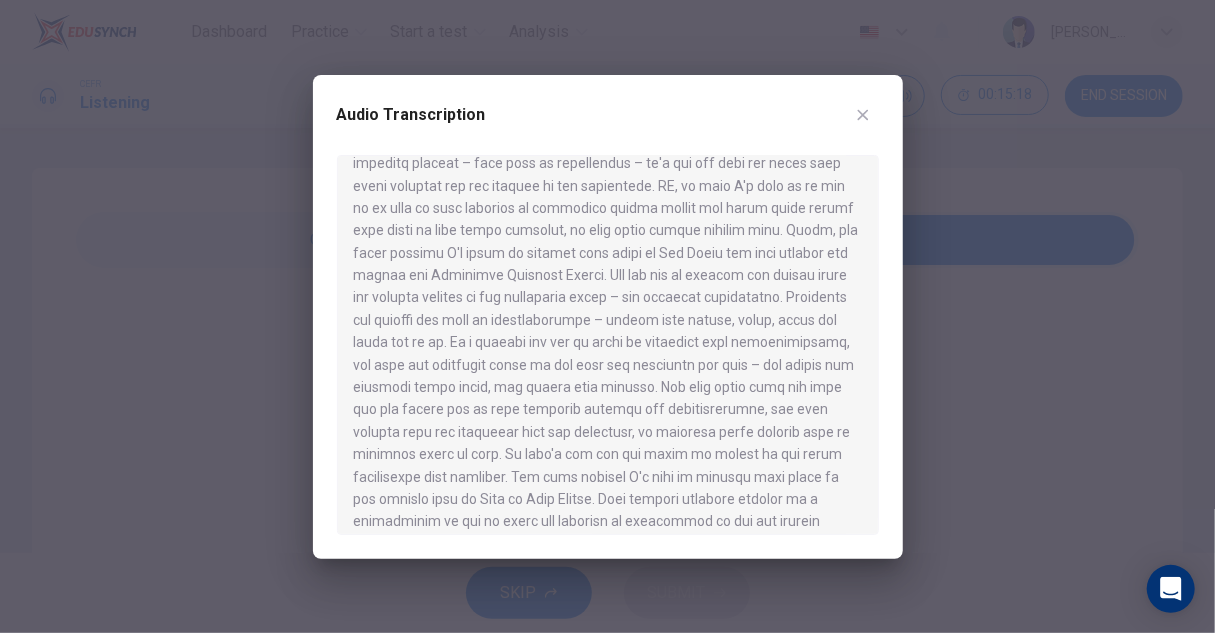 click at bounding box center [607, 316] 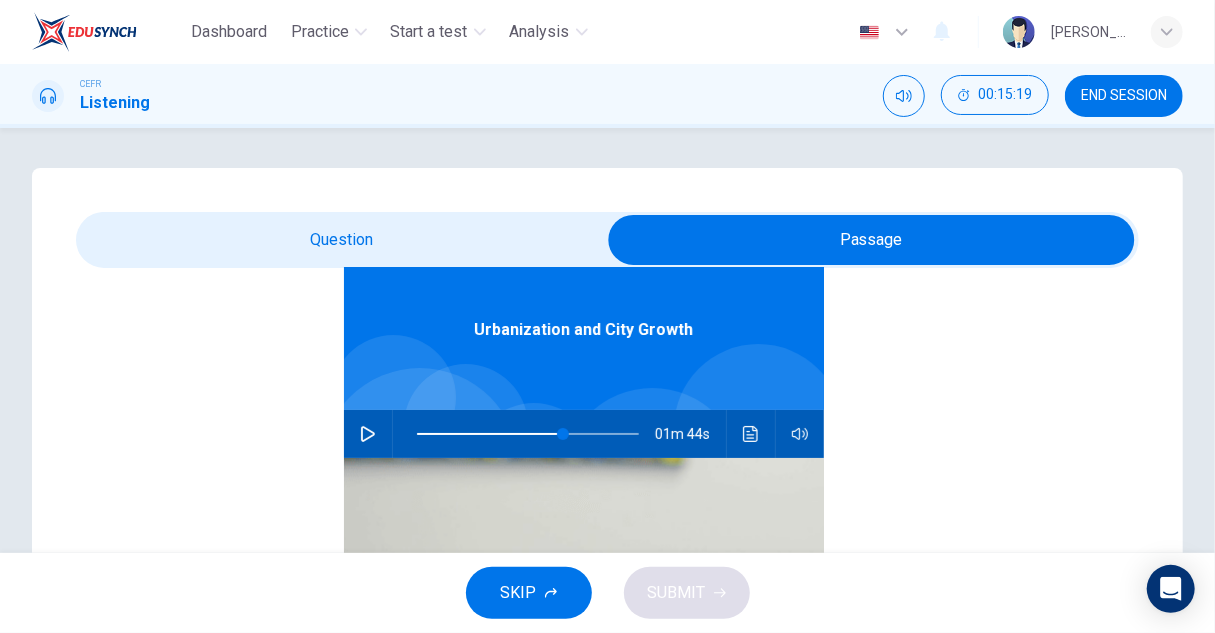 click at bounding box center (871, 240) 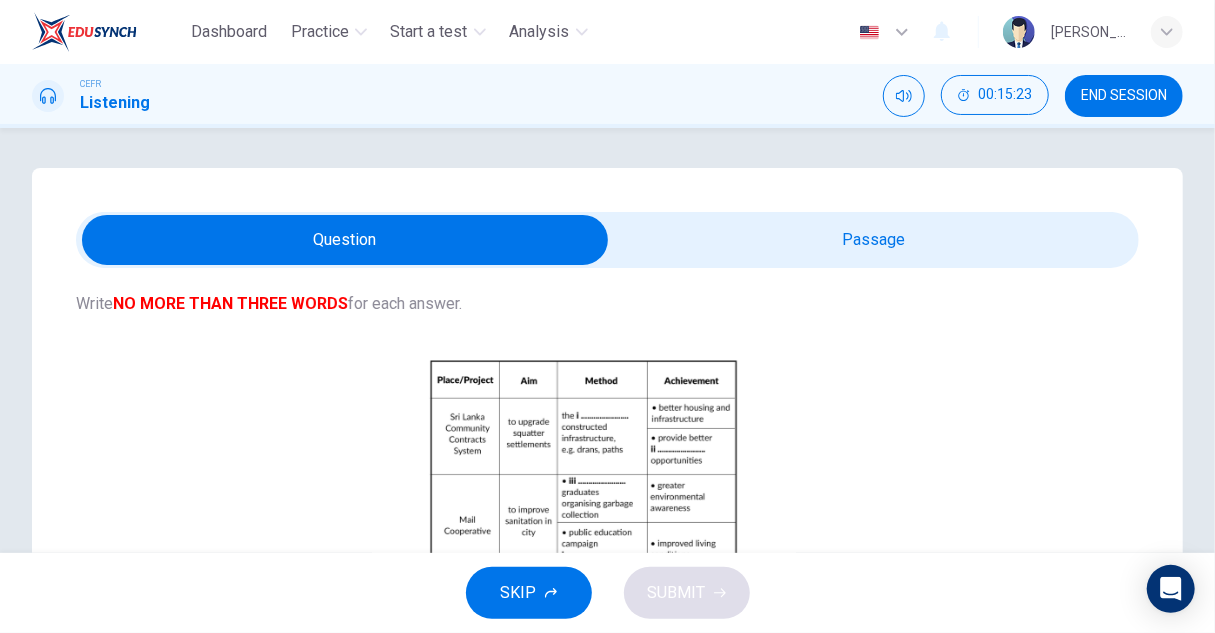 click at bounding box center [345, 240] 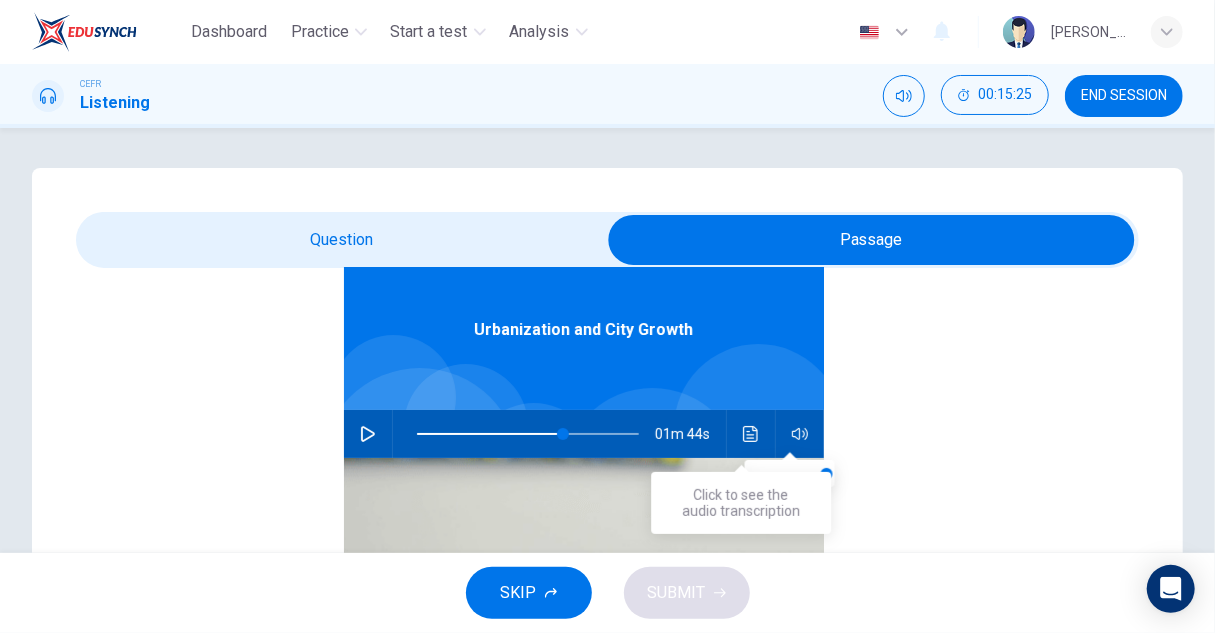 click 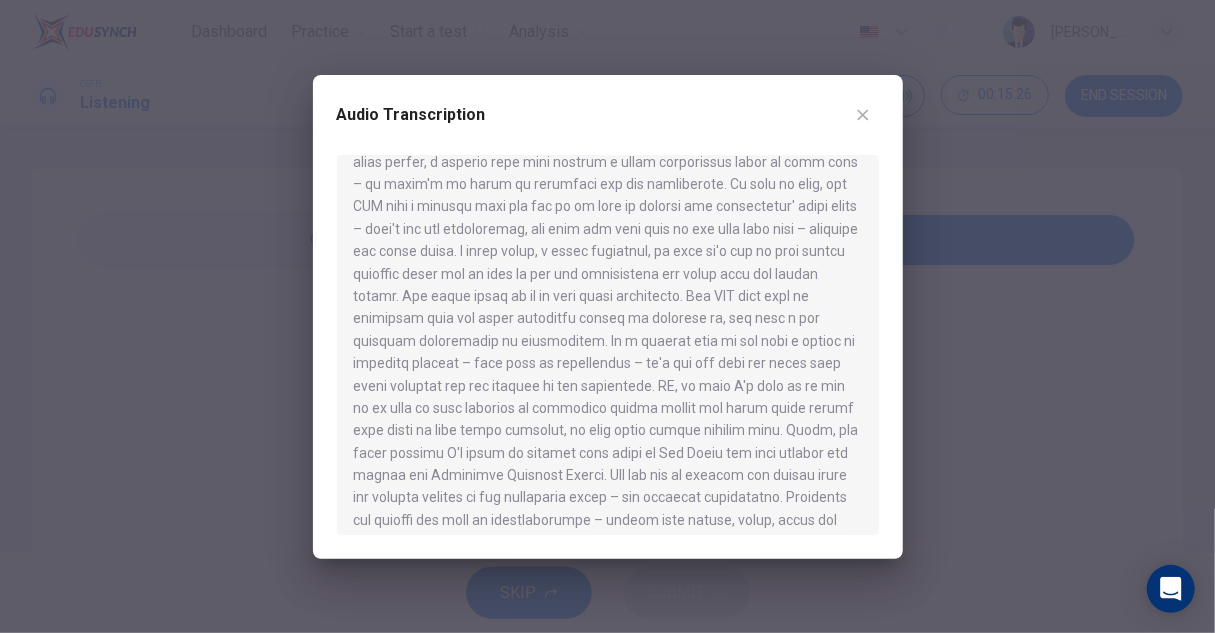 scroll, scrollTop: 300, scrollLeft: 0, axis: vertical 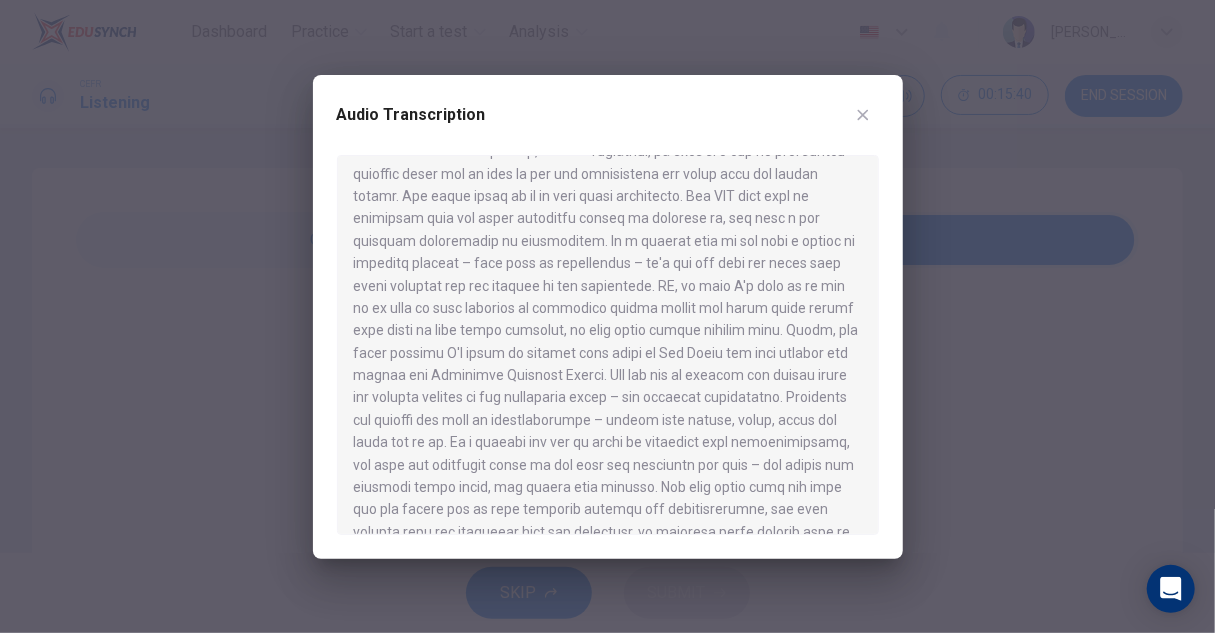 click at bounding box center [607, 316] 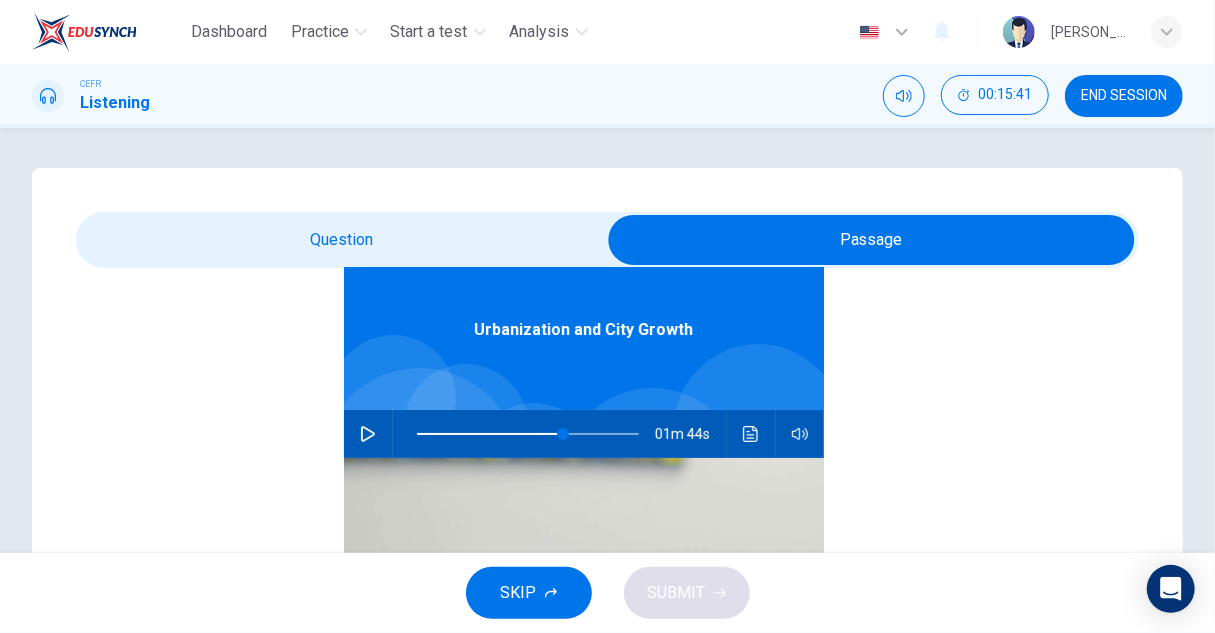 click at bounding box center (871, 240) 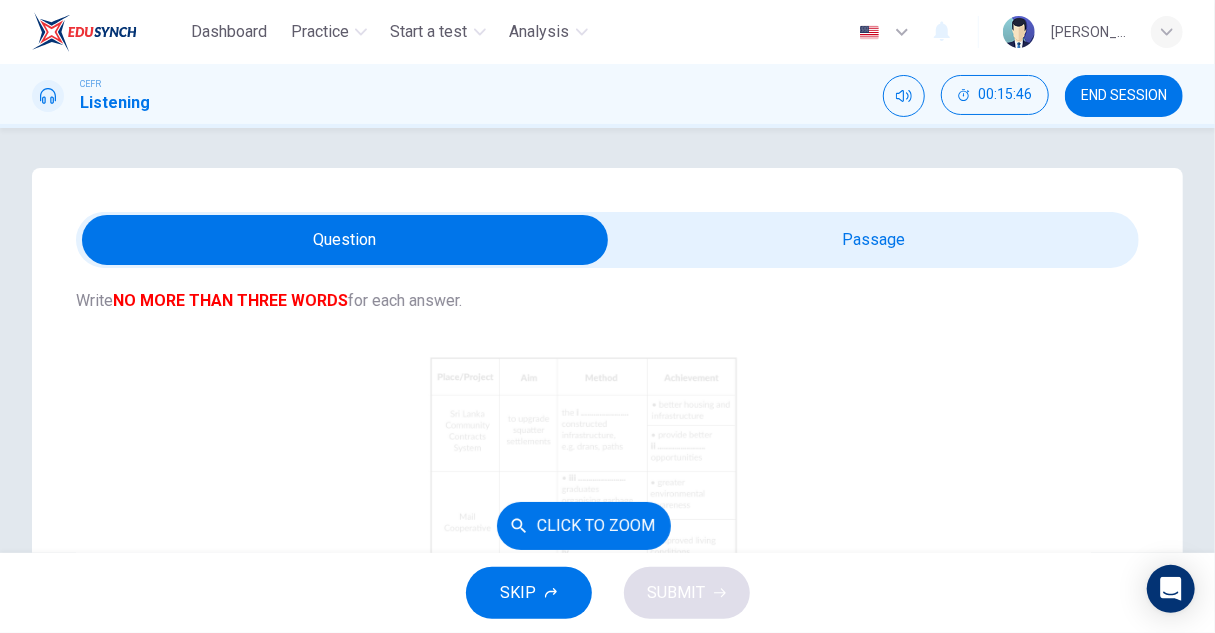 scroll, scrollTop: 112, scrollLeft: 0, axis: vertical 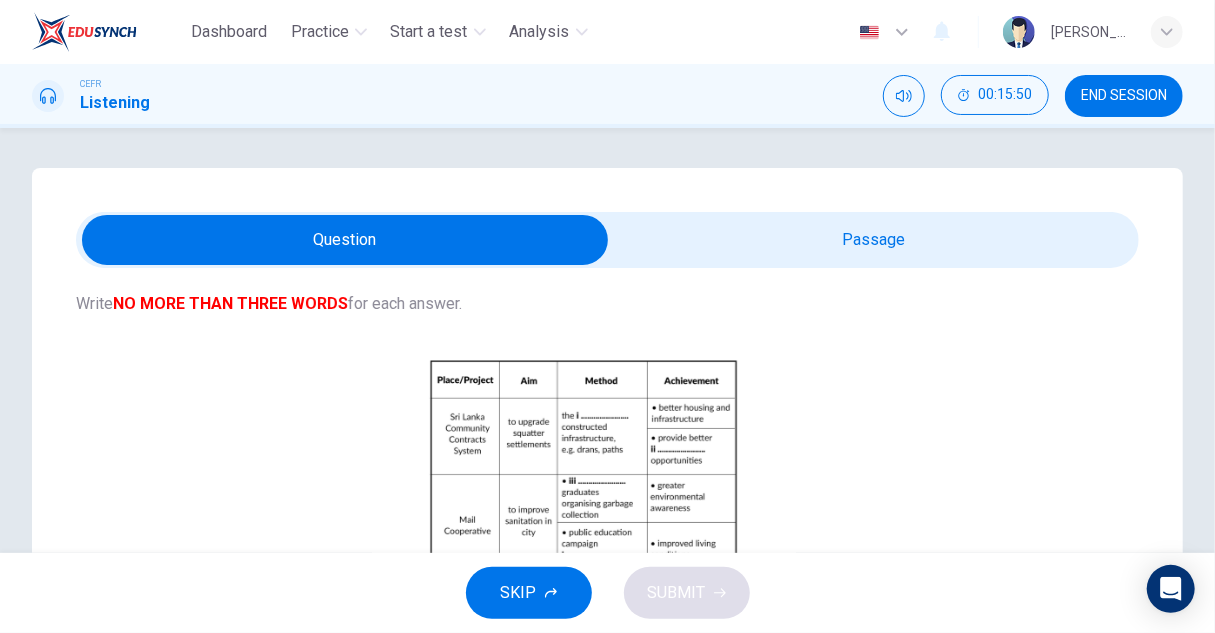 click at bounding box center [345, 240] 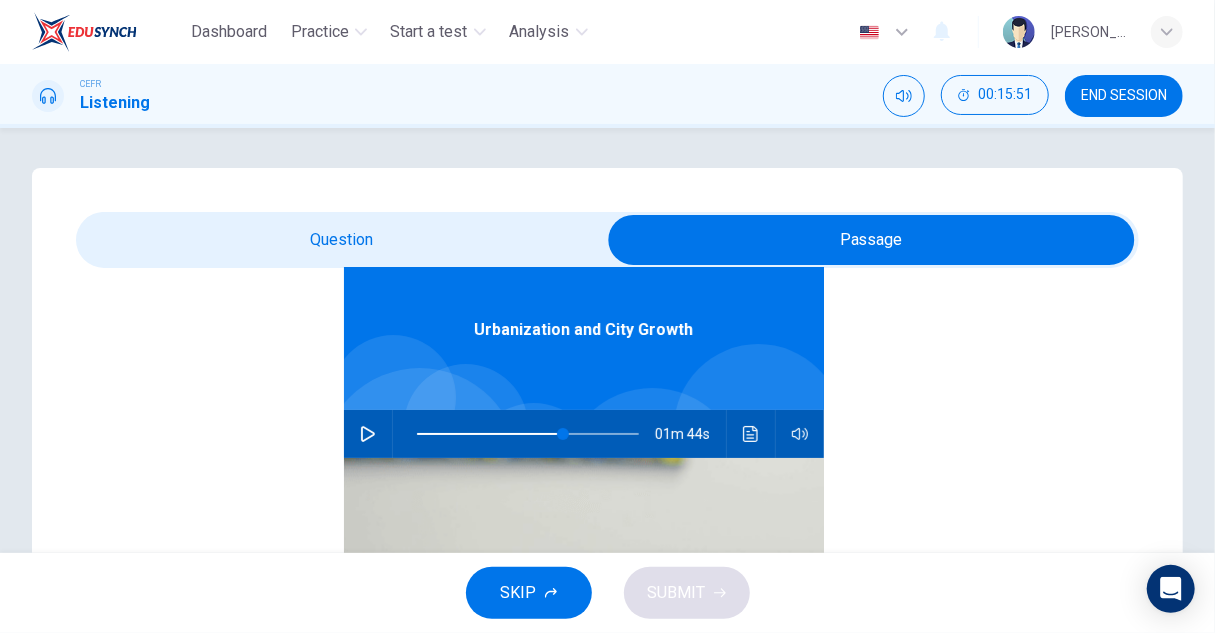 click at bounding box center (751, 434) 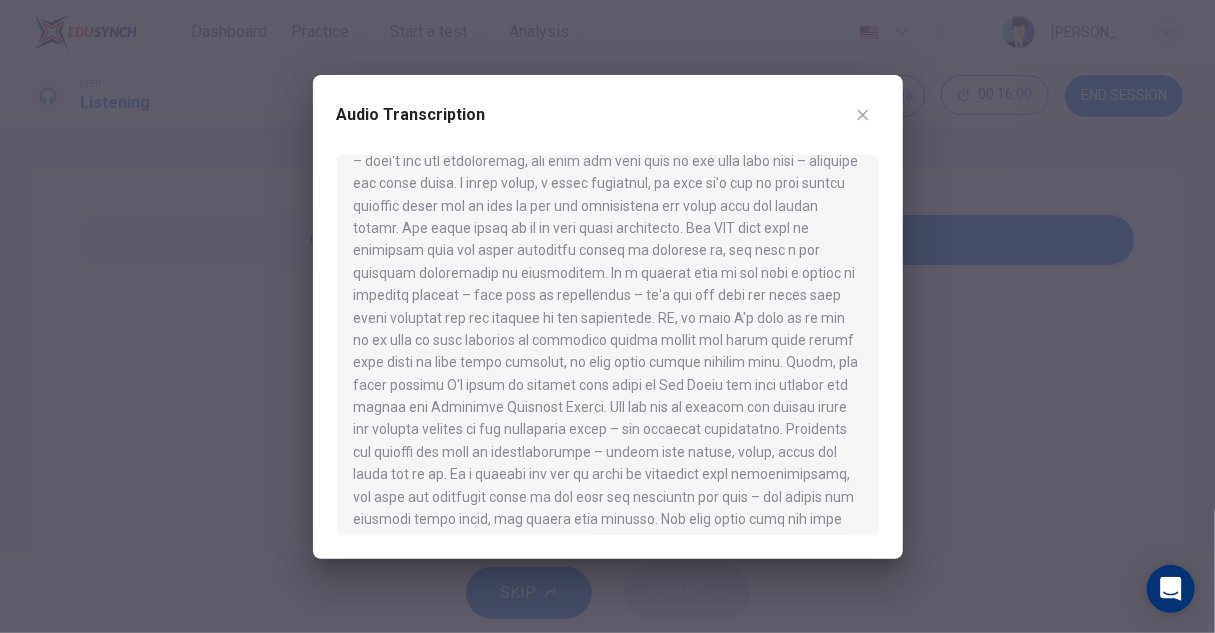 scroll, scrollTop: 300, scrollLeft: 0, axis: vertical 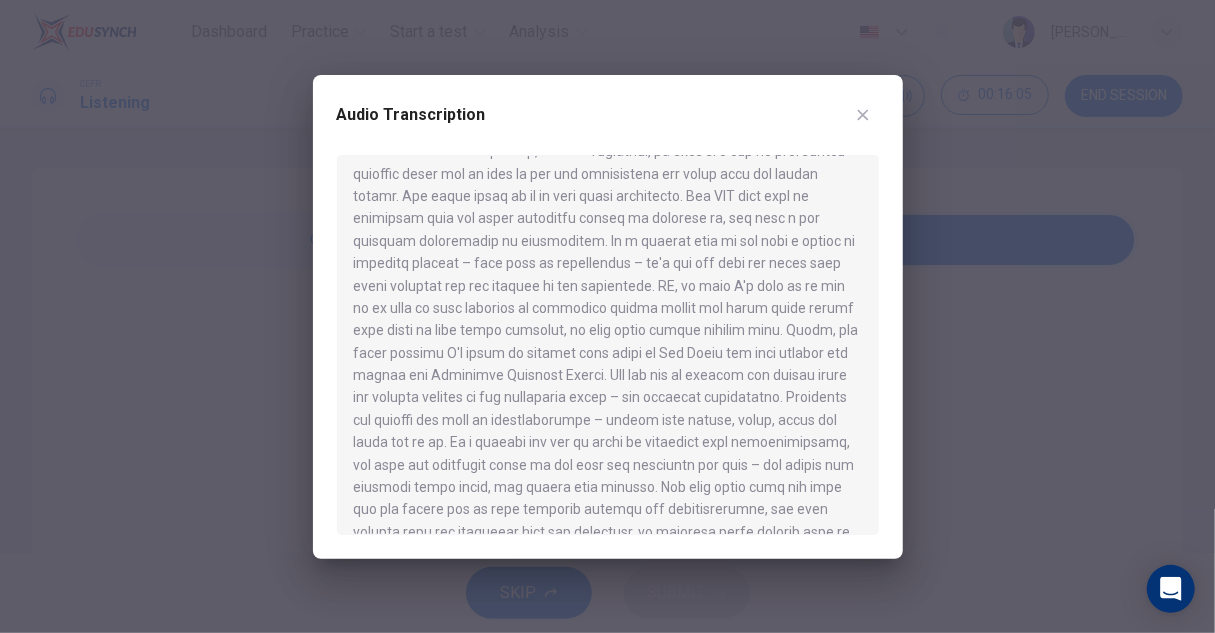click at bounding box center [607, 316] 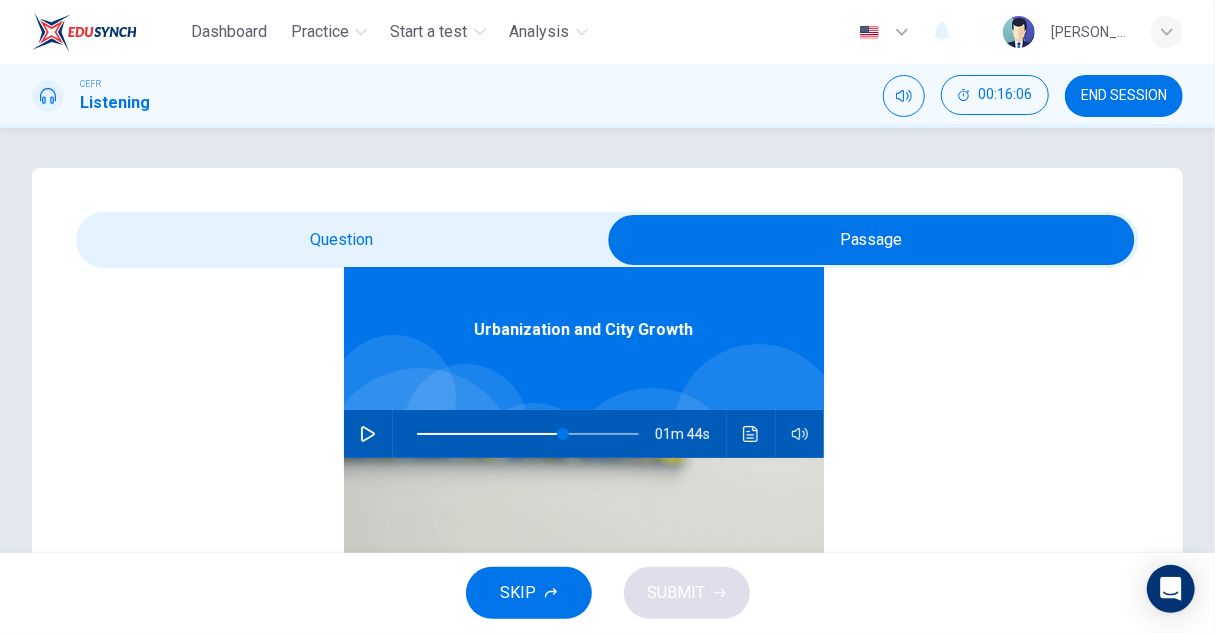 scroll, scrollTop: 300, scrollLeft: 0, axis: vertical 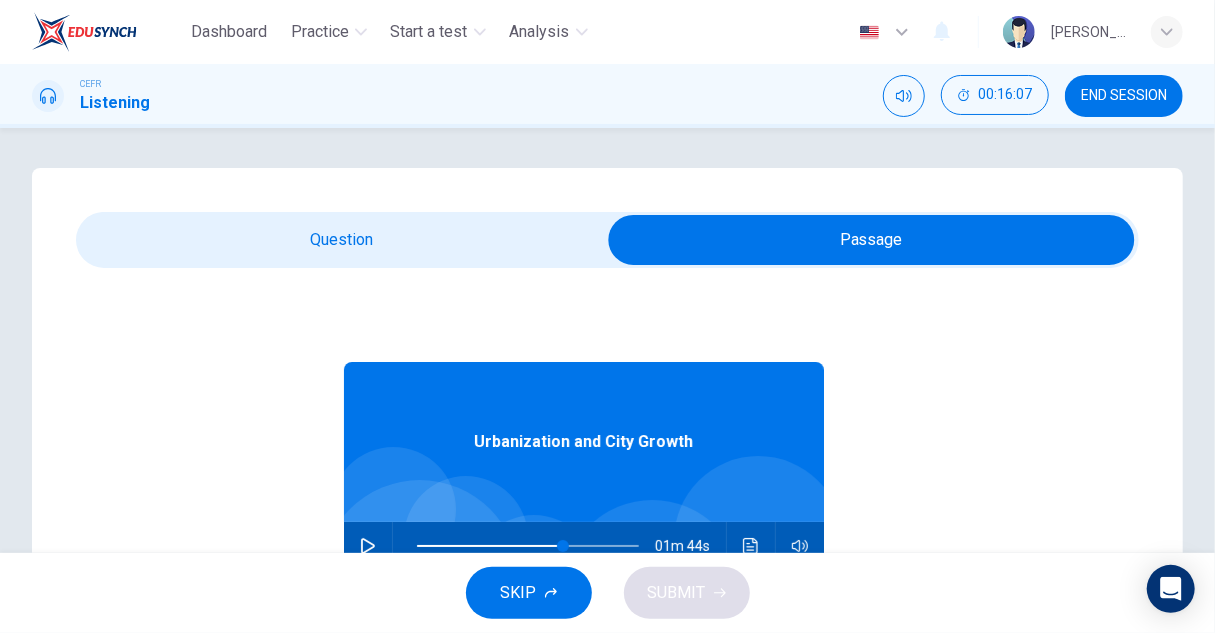 click at bounding box center [871, 240] 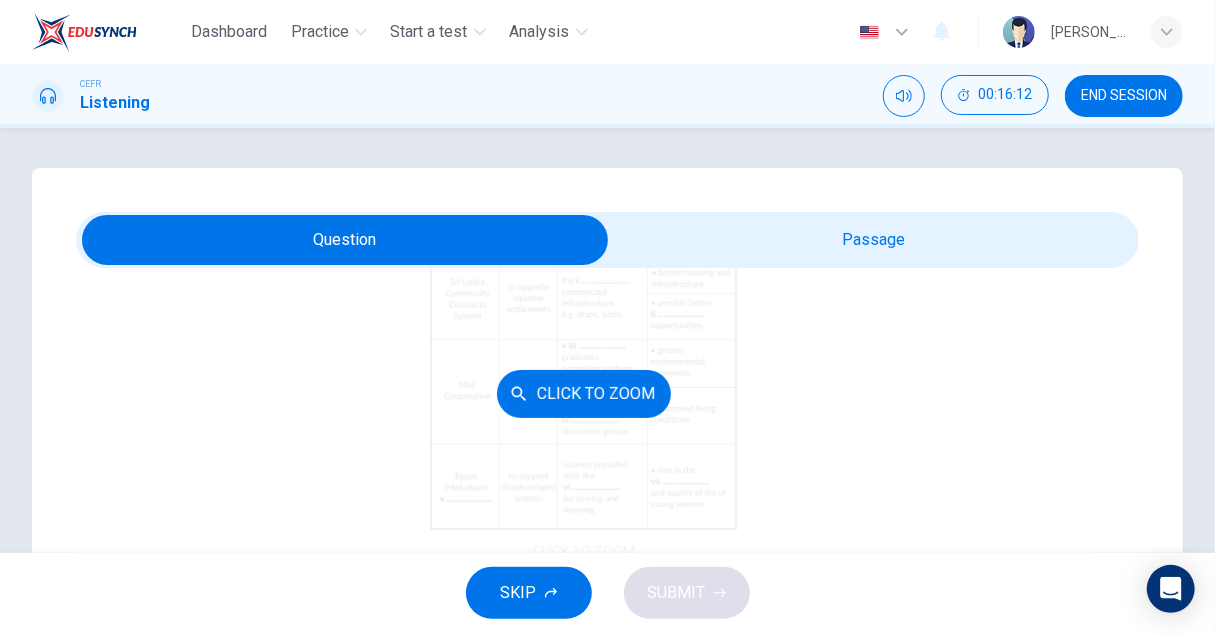 scroll, scrollTop: 325, scrollLeft: 0, axis: vertical 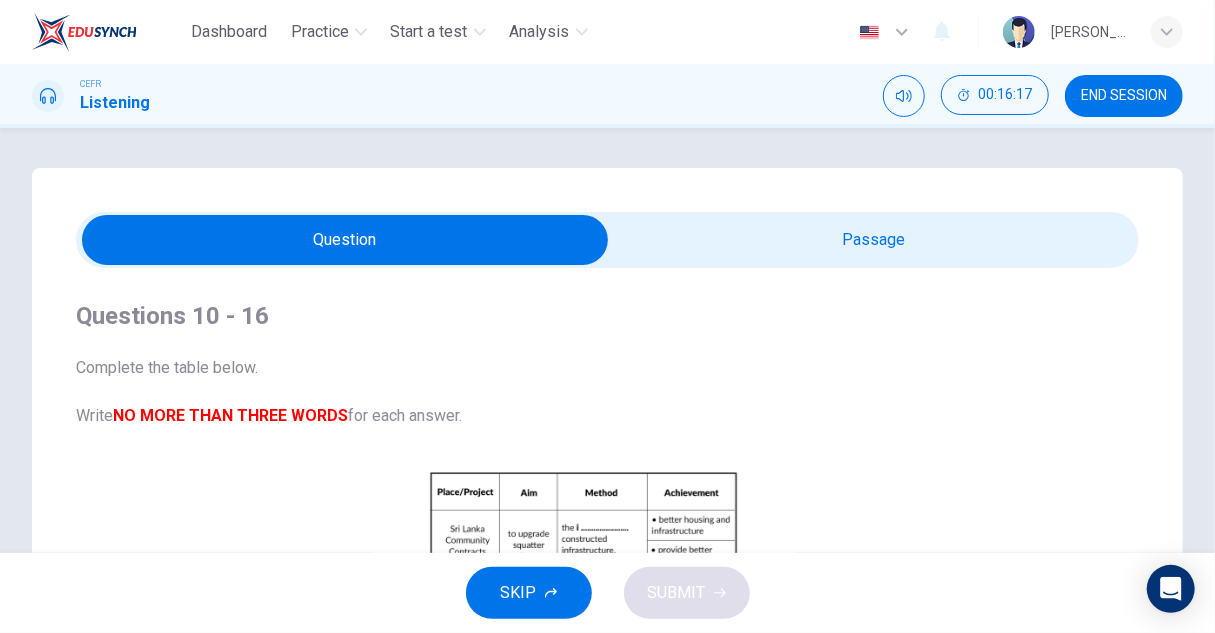 click at bounding box center (345, 240) 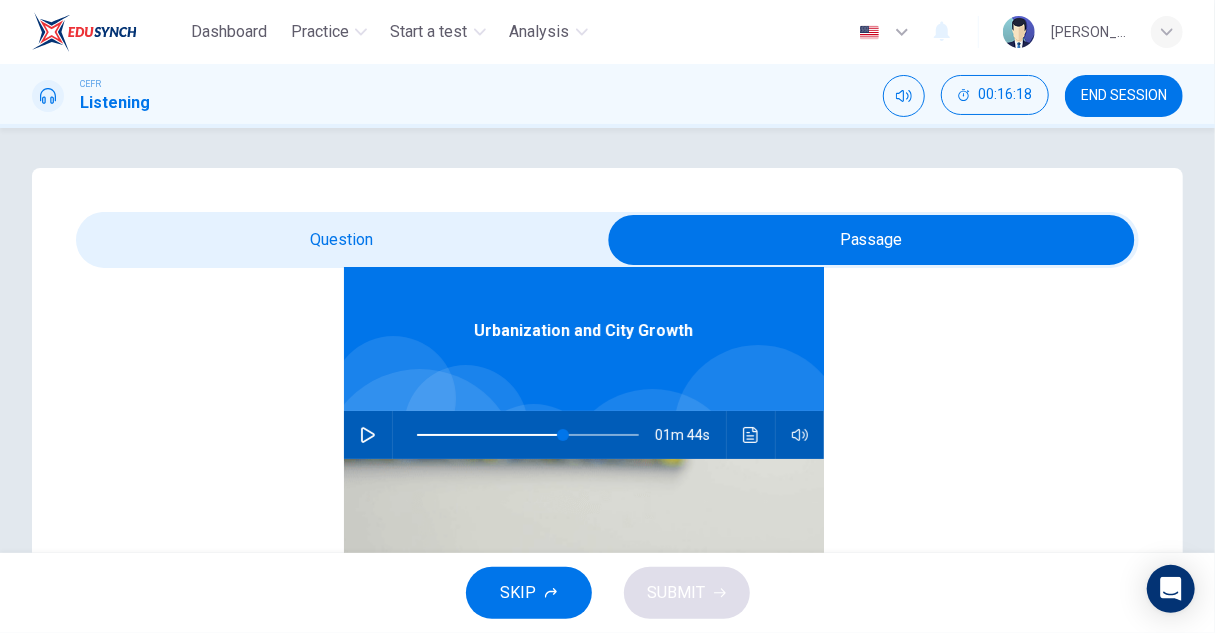 scroll, scrollTop: 112, scrollLeft: 0, axis: vertical 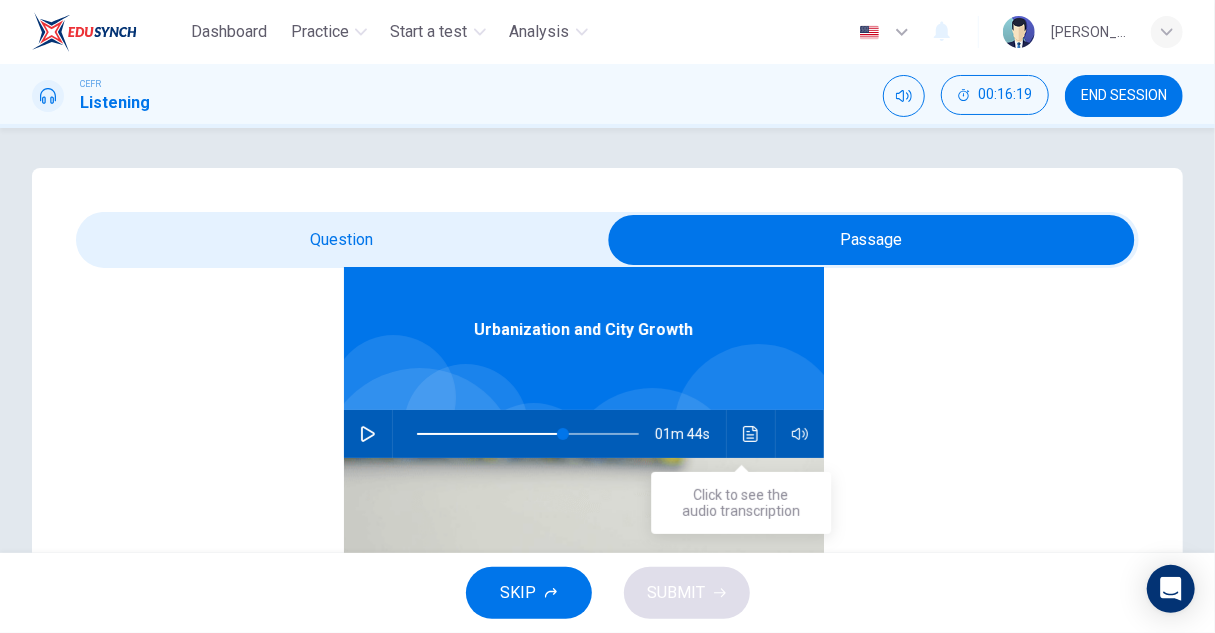 click 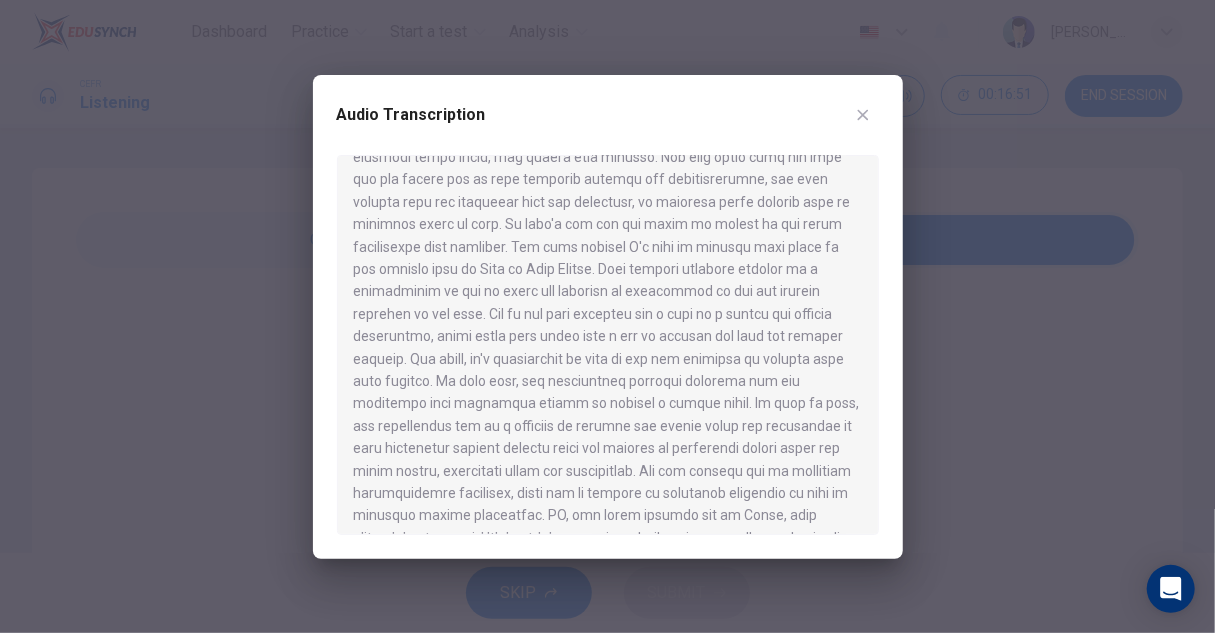 scroll, scrollTop: 730, scrollLeft: 0, axis: vertical 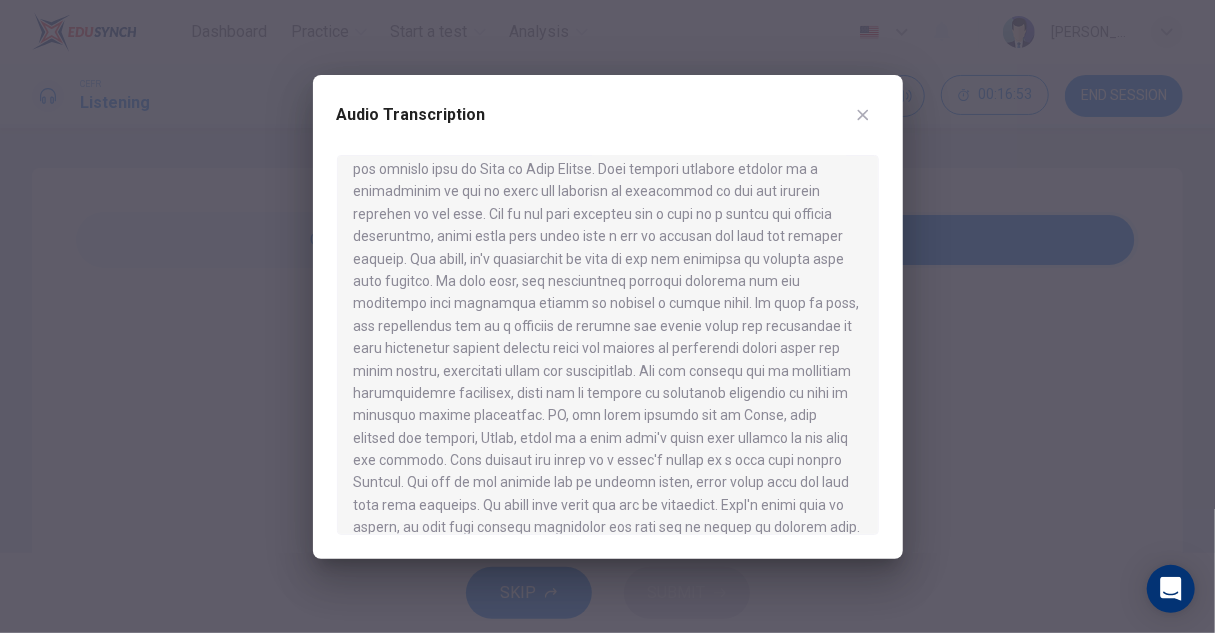click at bounding box center [607, 316] 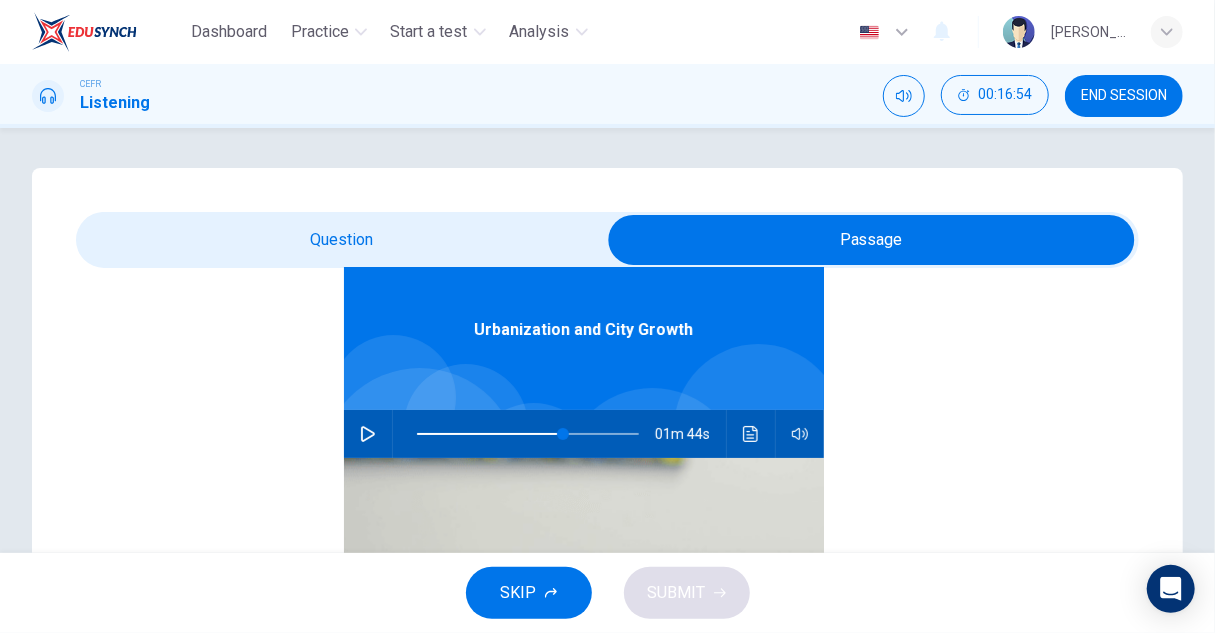 click at bounding box center [871, 240] 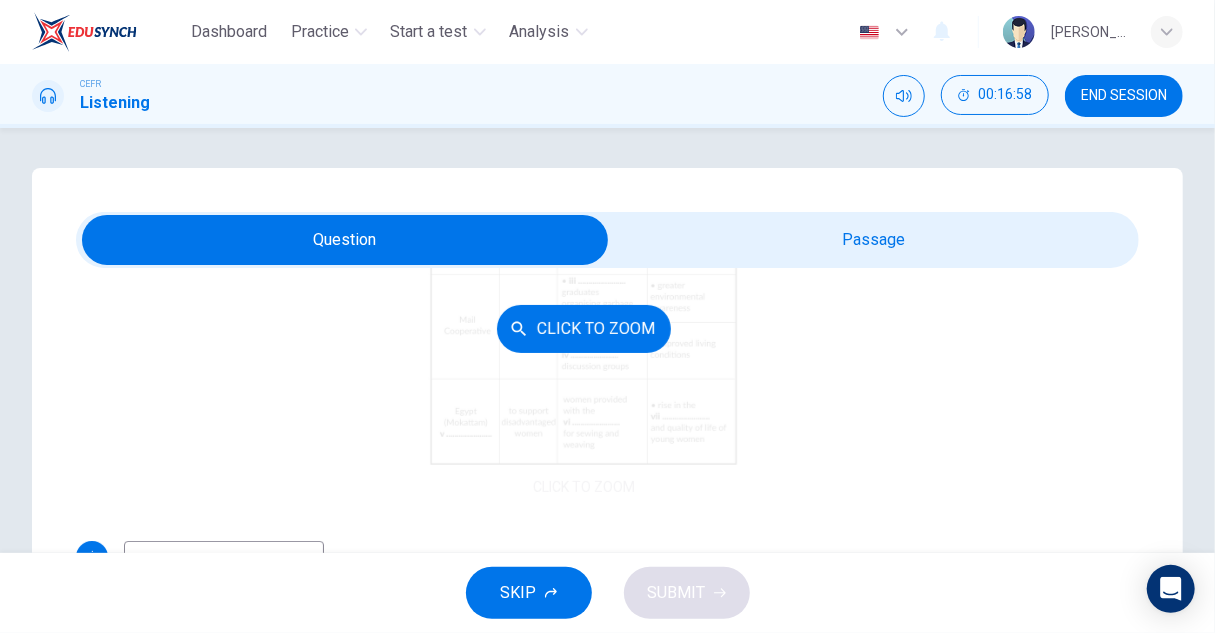 scroll, scrollTop: 325, scrollLeft: 0, axis: vertical 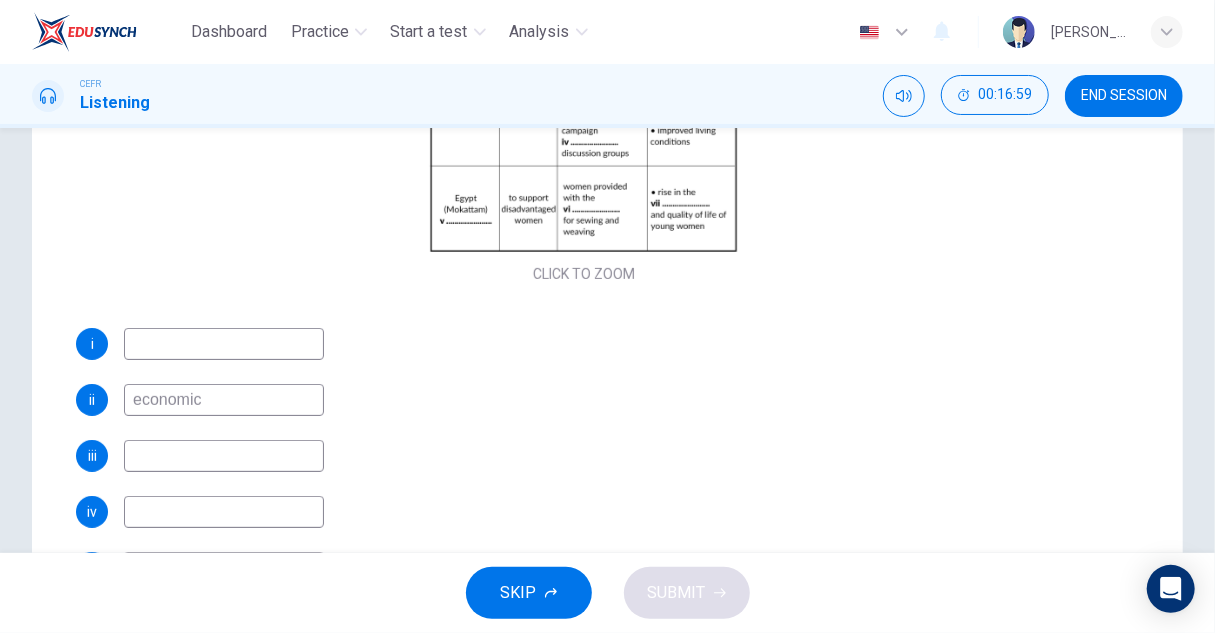 click at bounding box center [224, 456] 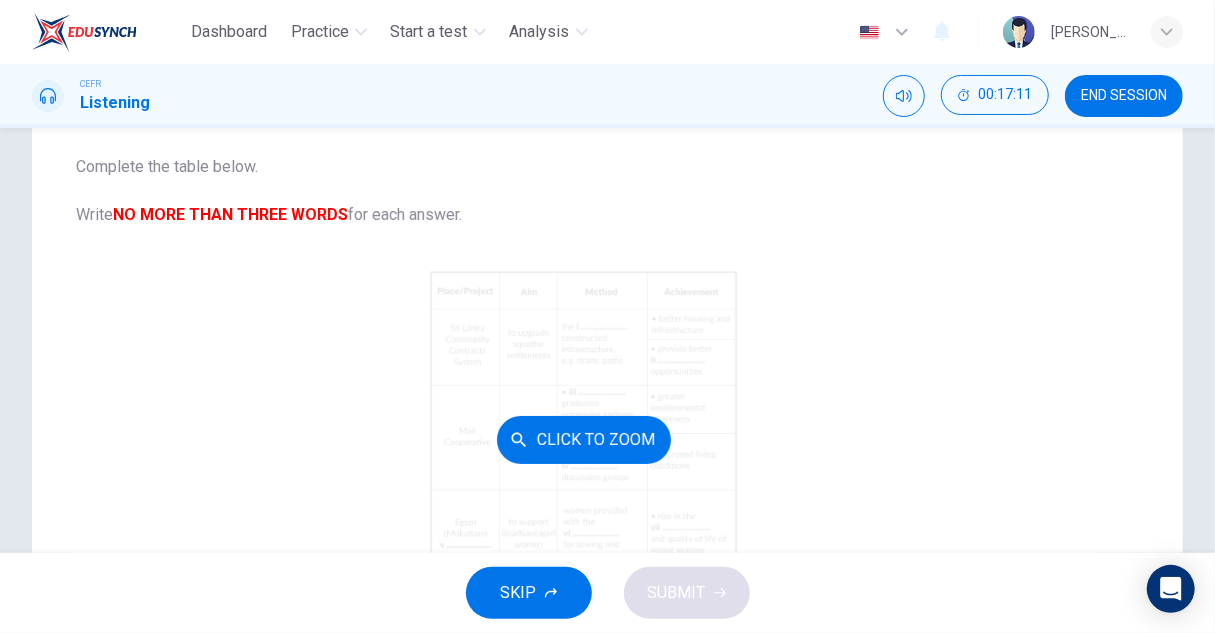 scroll, scrollTop: 0, scrollLeft: 0, axis: both 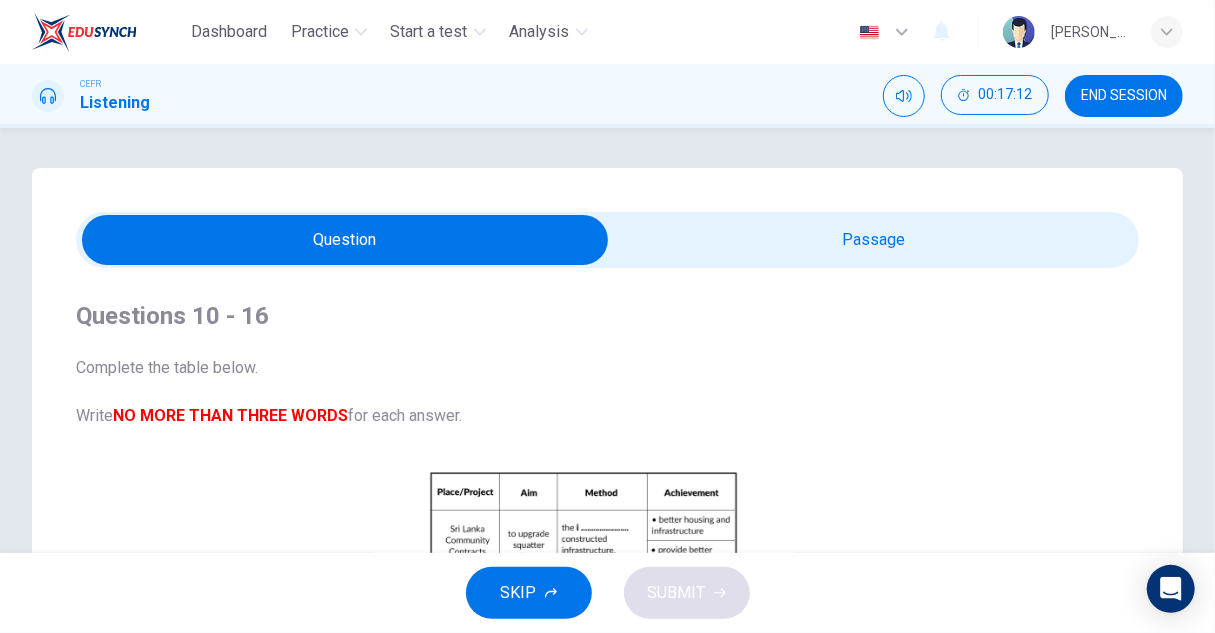 type on "students" 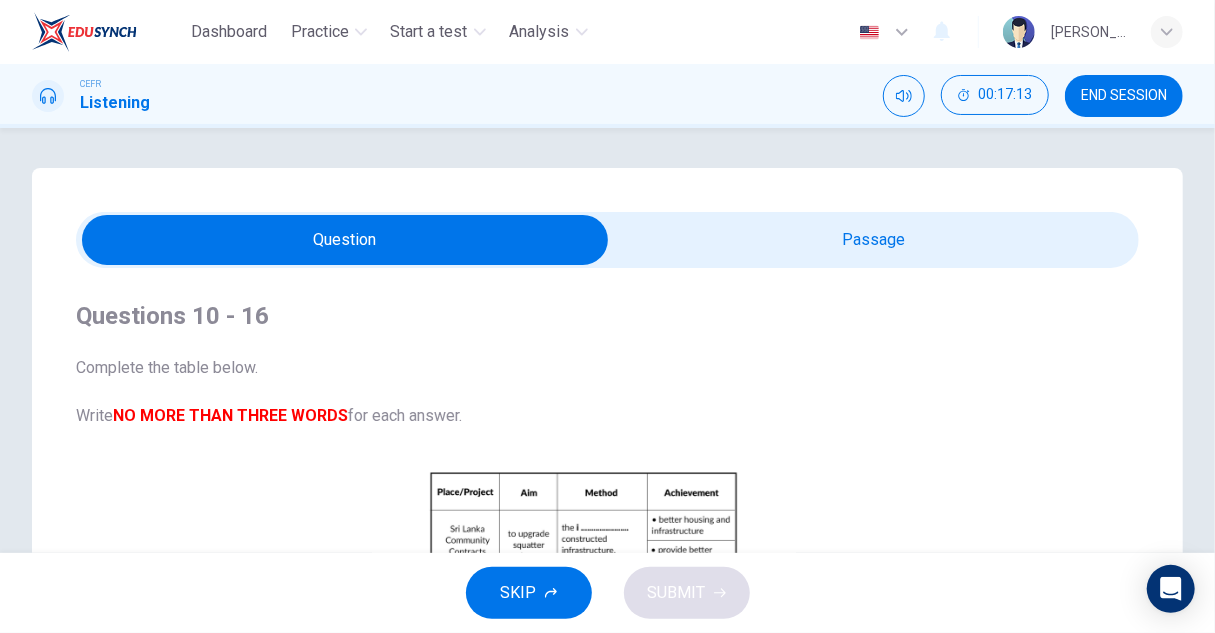 click at bounding box center (345, 240) 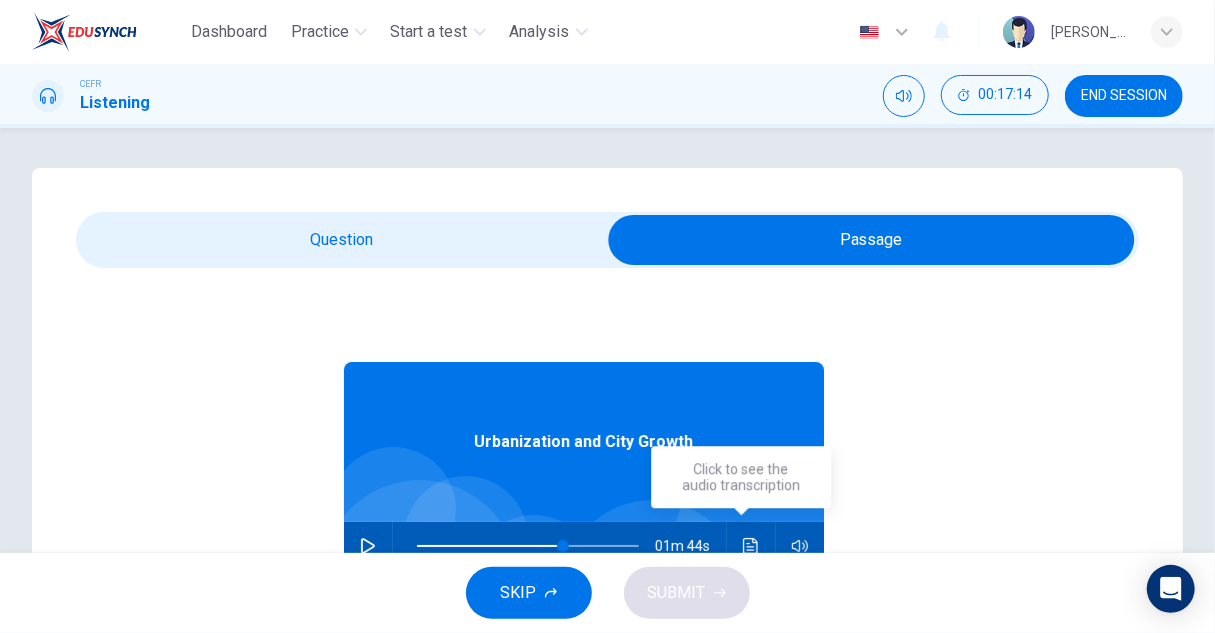 click at bounding box center (751, 546) 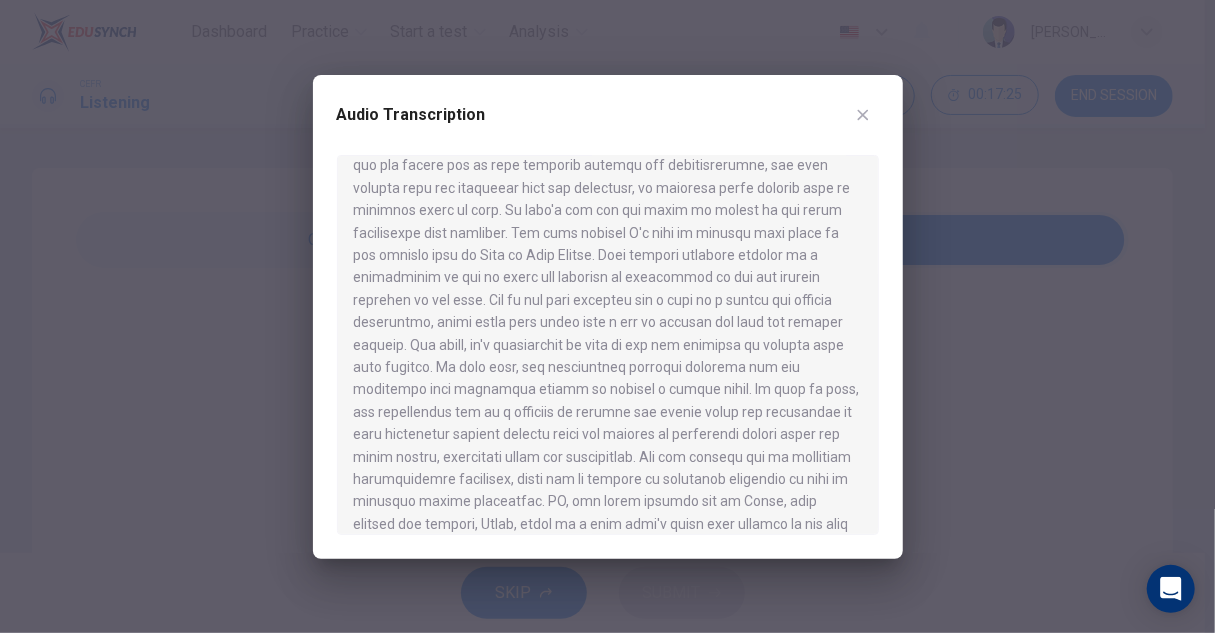 scroll, scrollTop: 700, scrollLeft: 0, axis: vertical 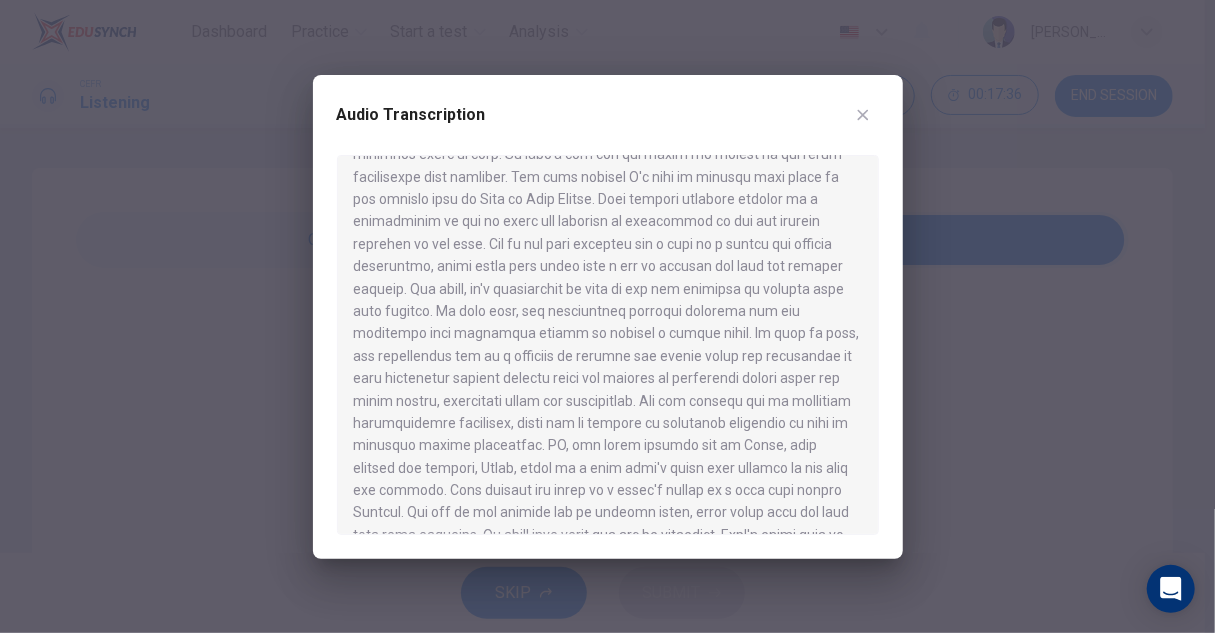 click at bounding box center (607, 316) 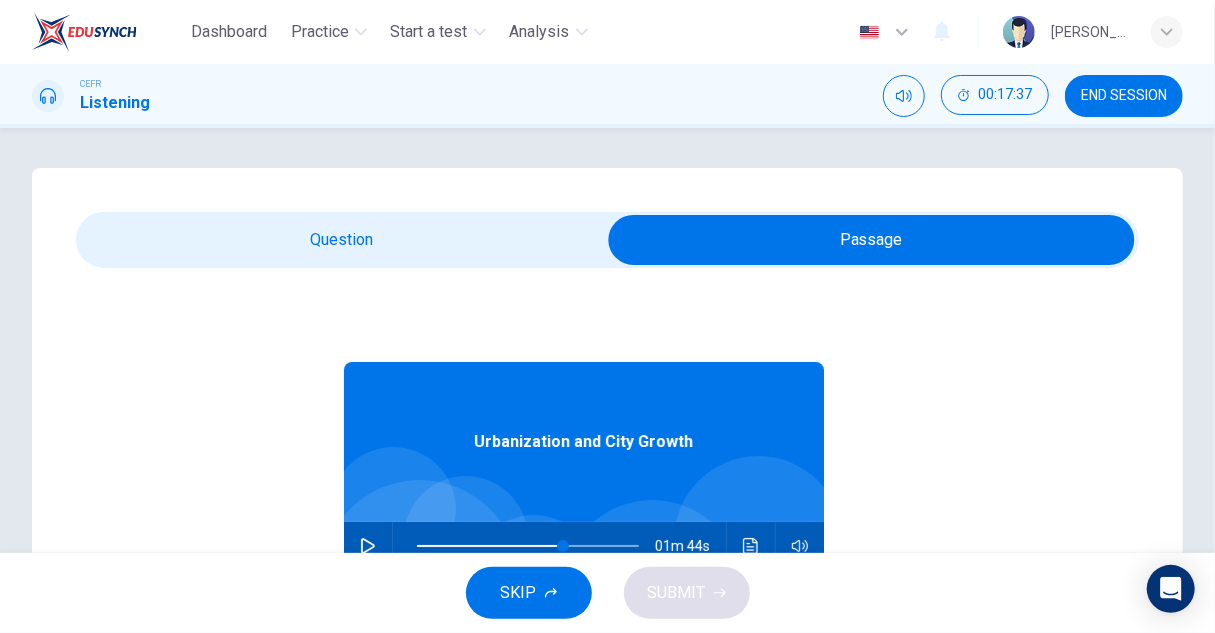 click at bounding box center [871, 240] 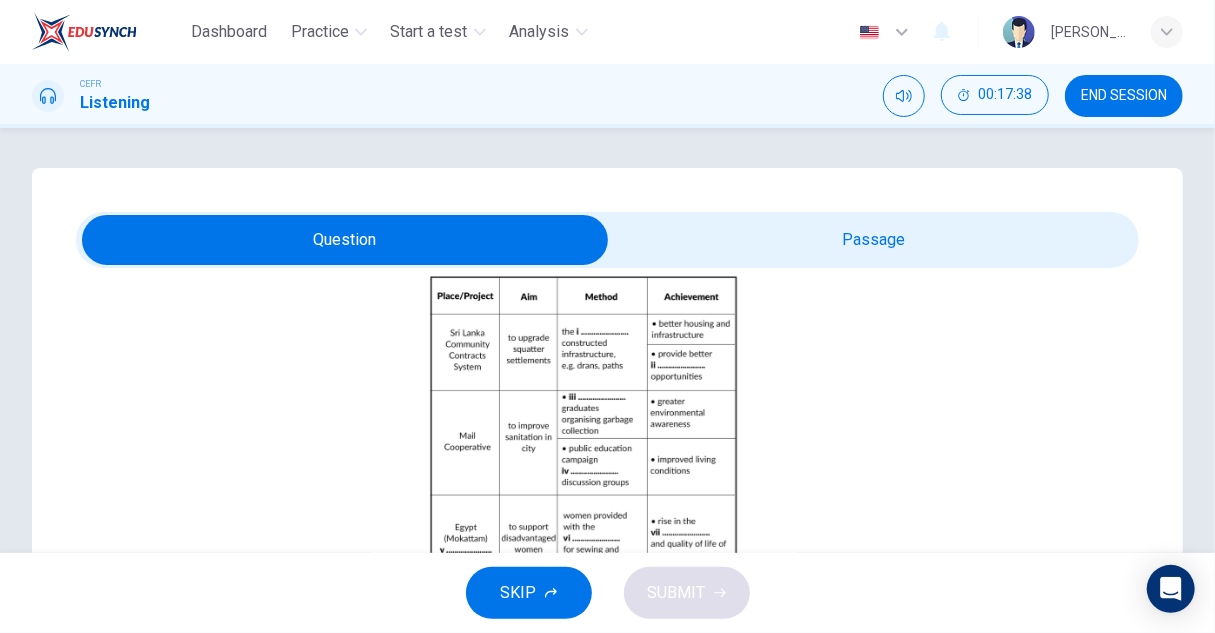scroll, scrollTop: 200, scrollLeft: 0, axis: vertical 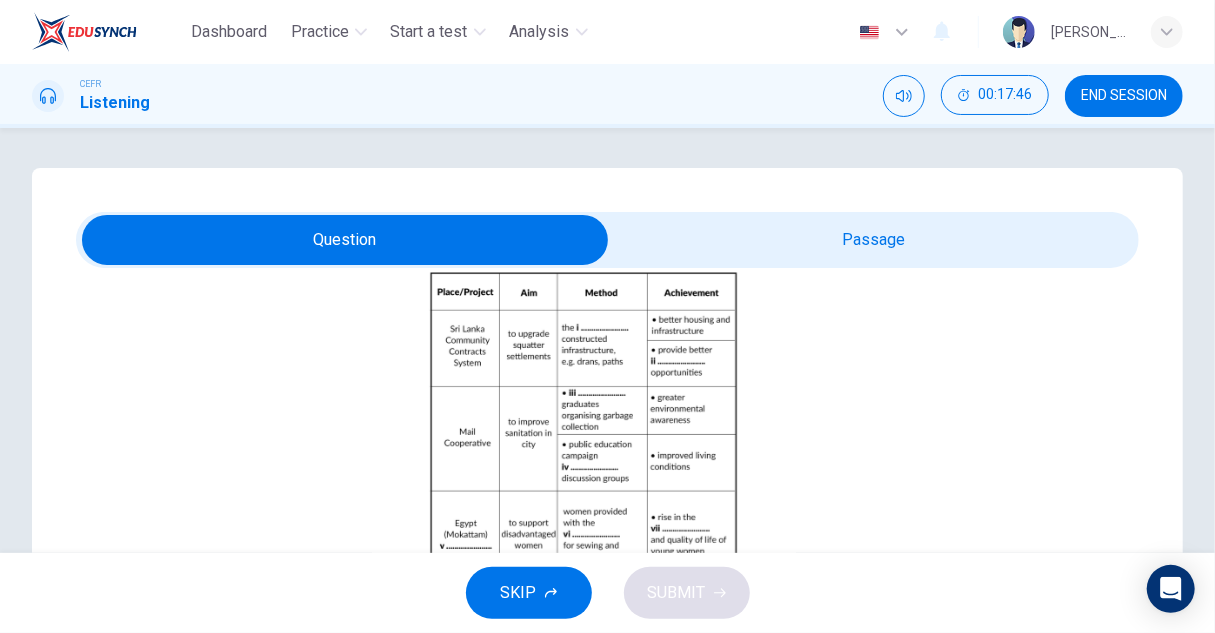 click at bounding box center (345, 240) 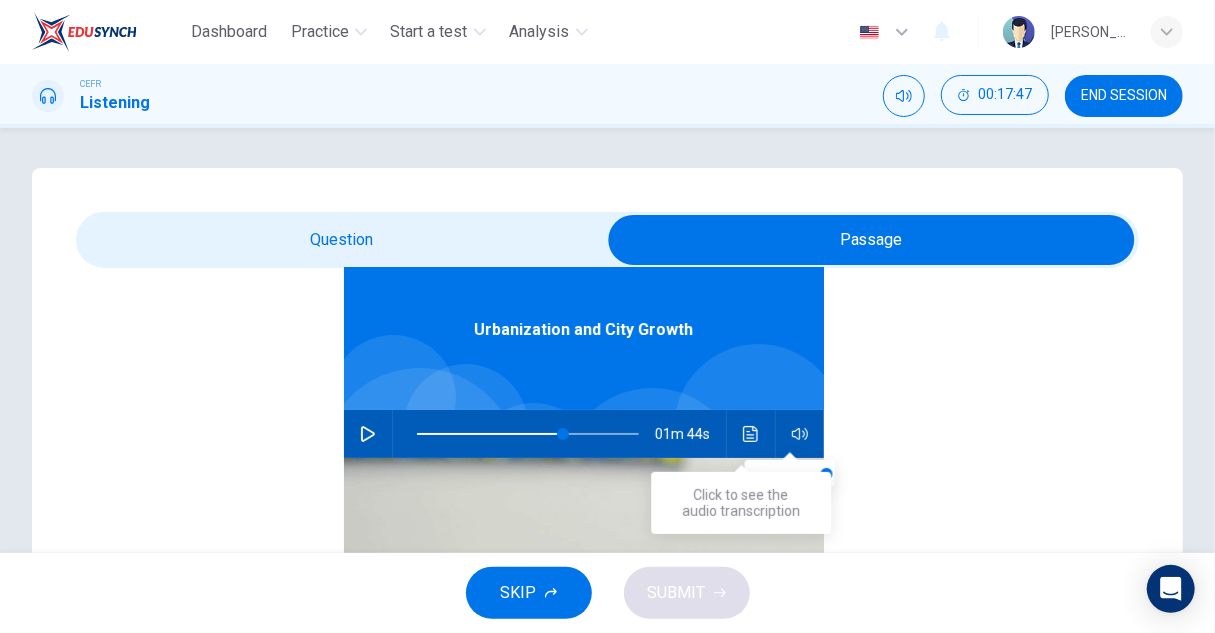 click 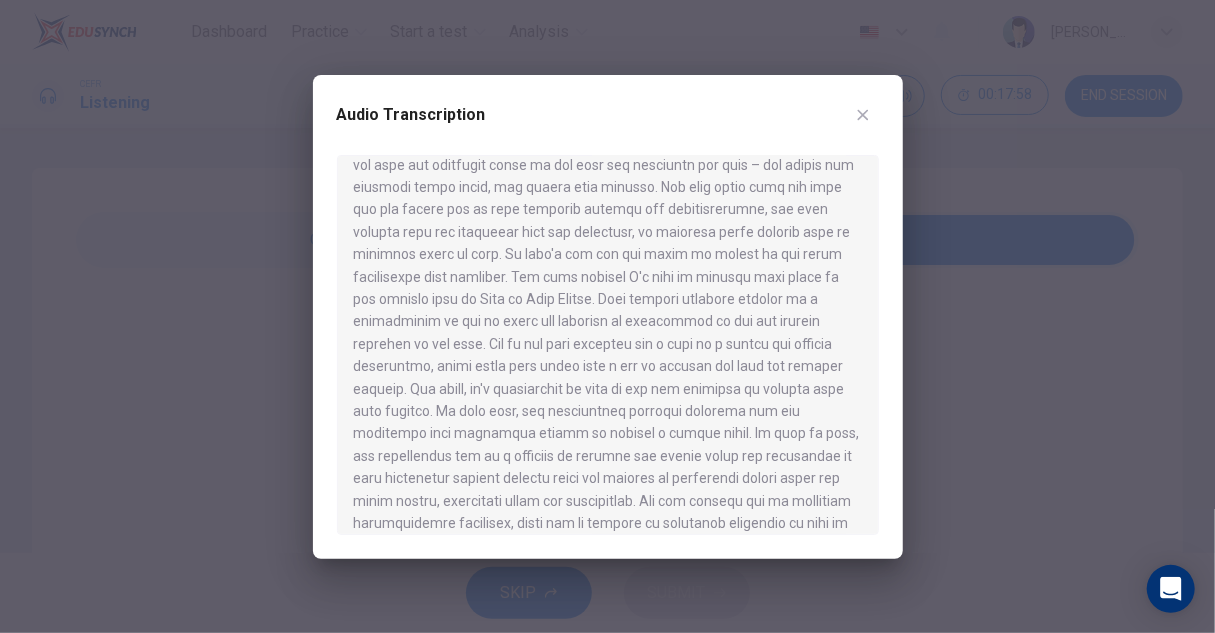 scroll, scrollTop: 700, scrollLeft: 0, axis: vertical 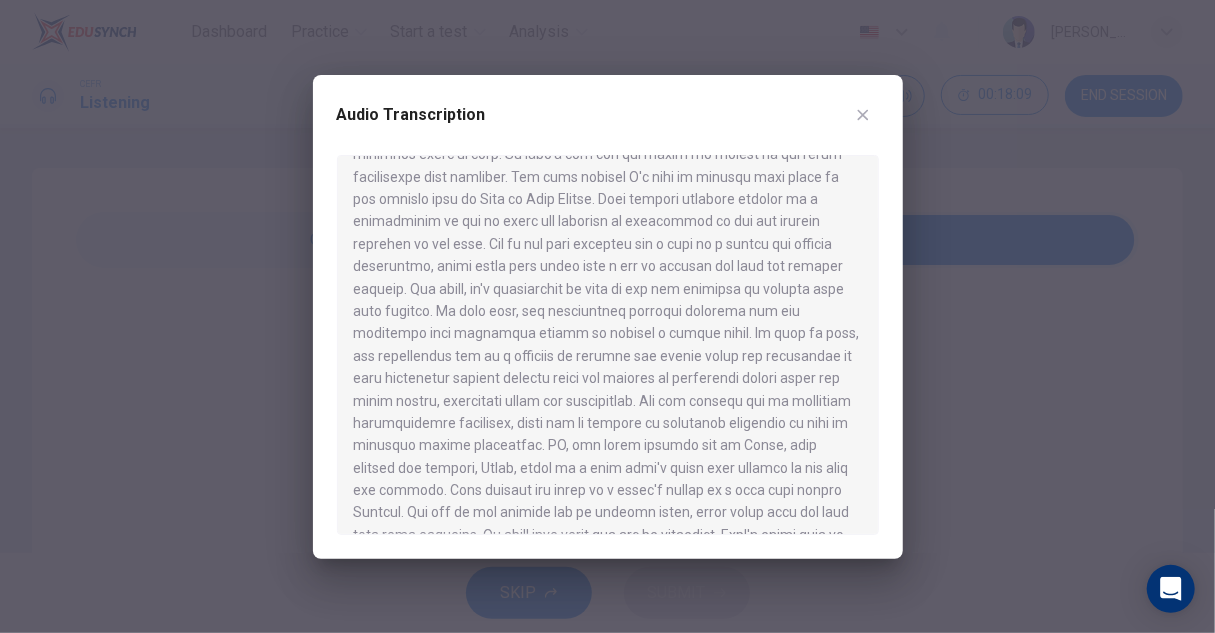click at bounding box center (607, 316) 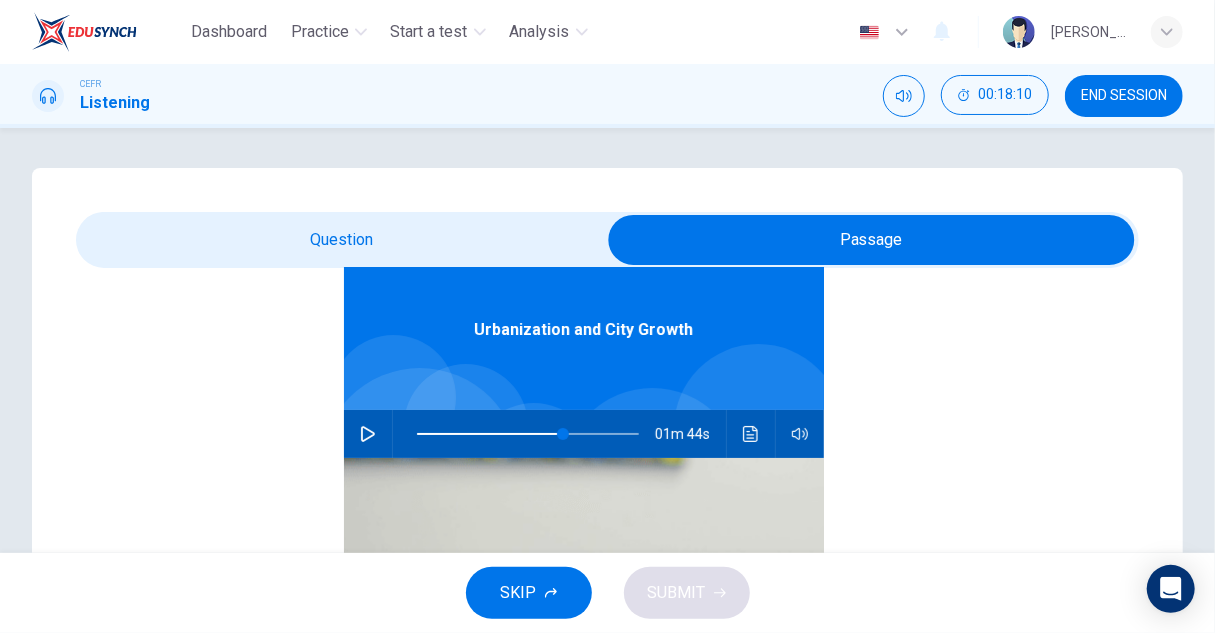 click at bounding box center [871, 240] 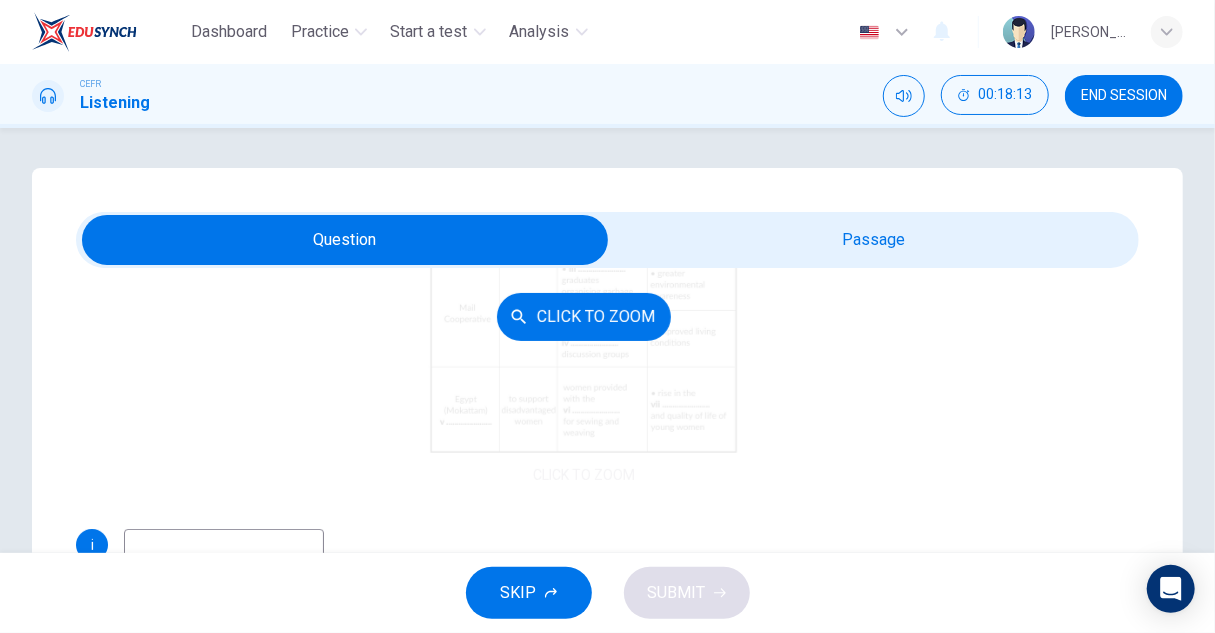 scroll, scrollTop: 325, scrollLeft: 0, axis: vertical 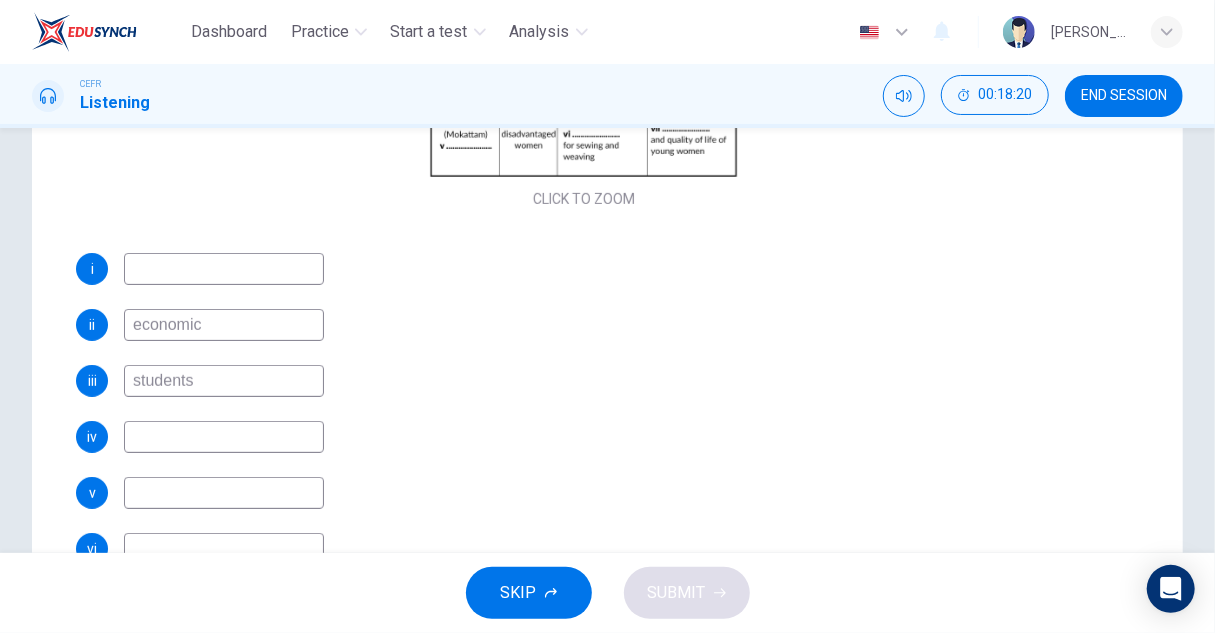 click on "i ii economic iii students iv v vi vii" at bounding box center [583, 437] 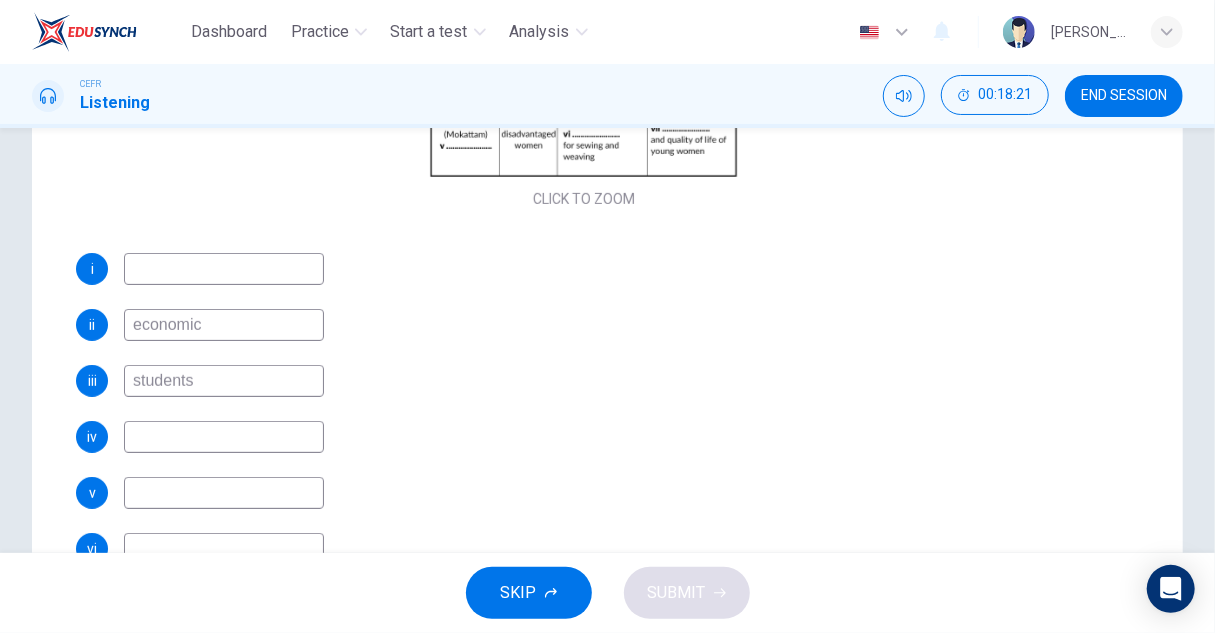click at bounding box center (224, 269) 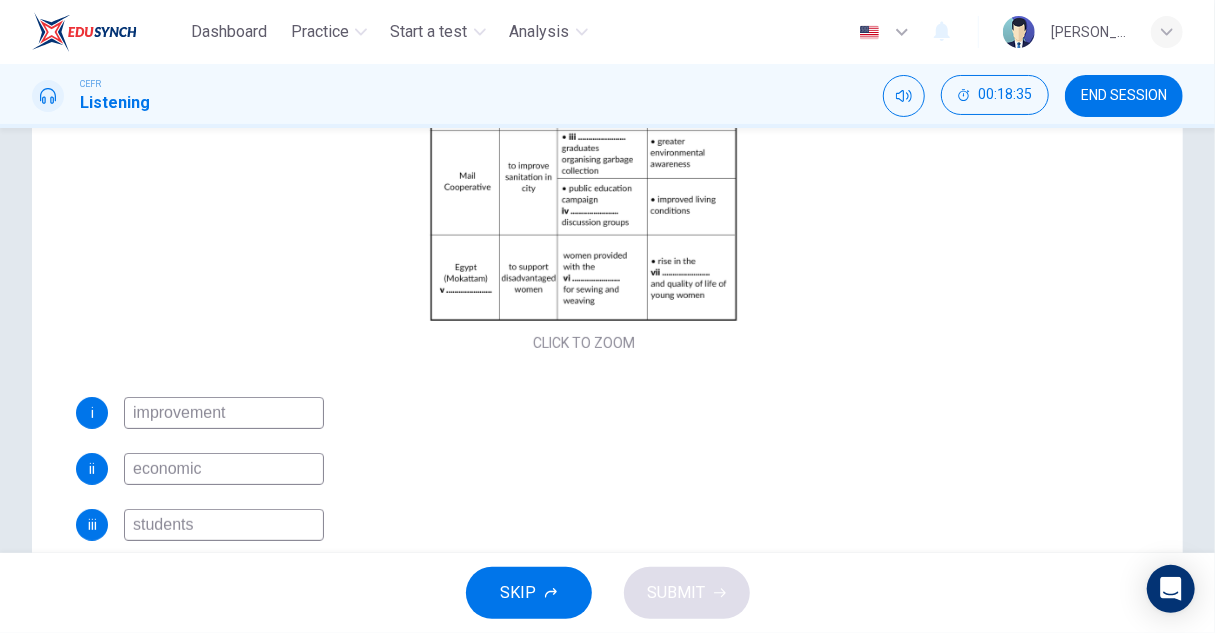 scroll, scrollTop: 200, scrollLeft: 0, axis: vertical 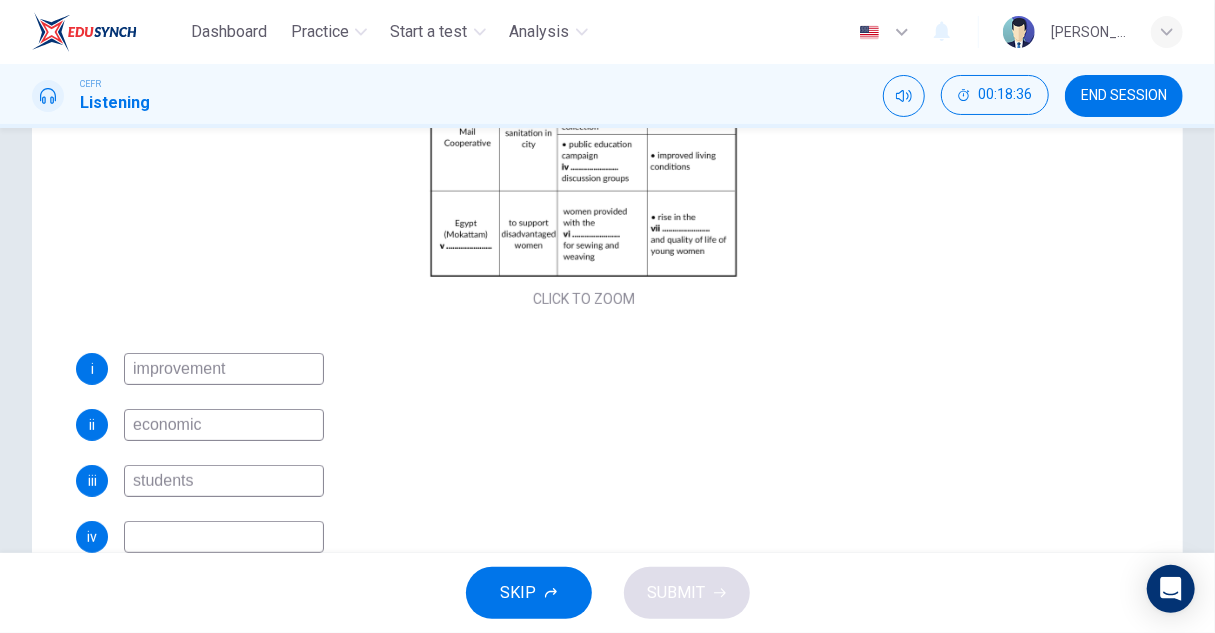 type on "improvement" 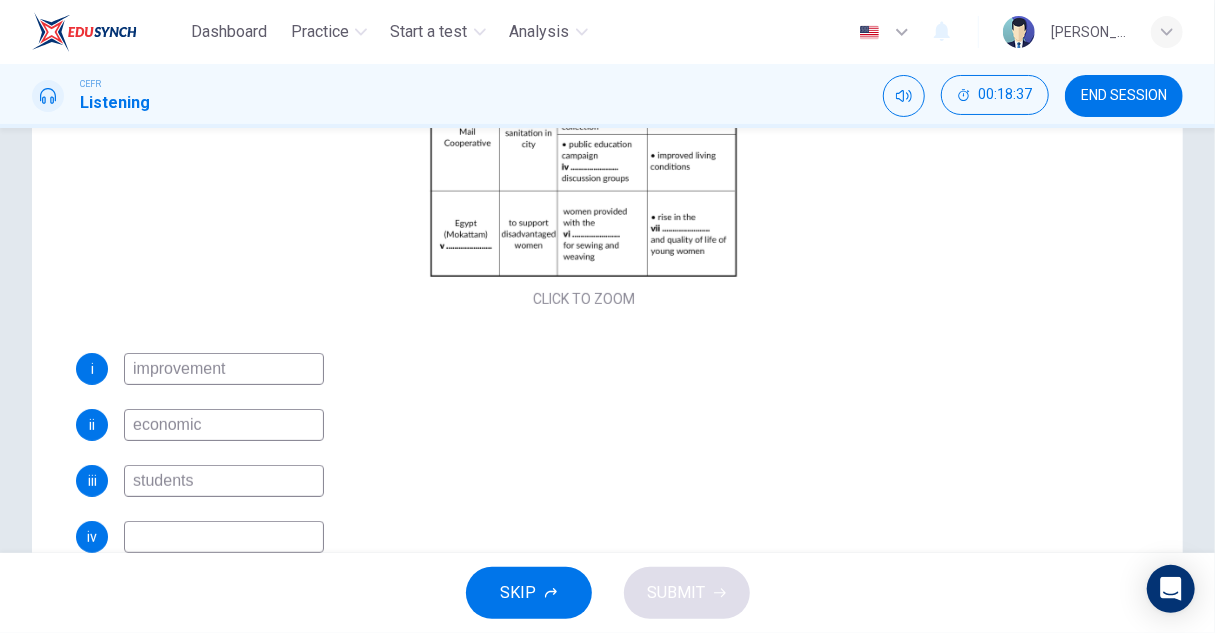 type on "n" 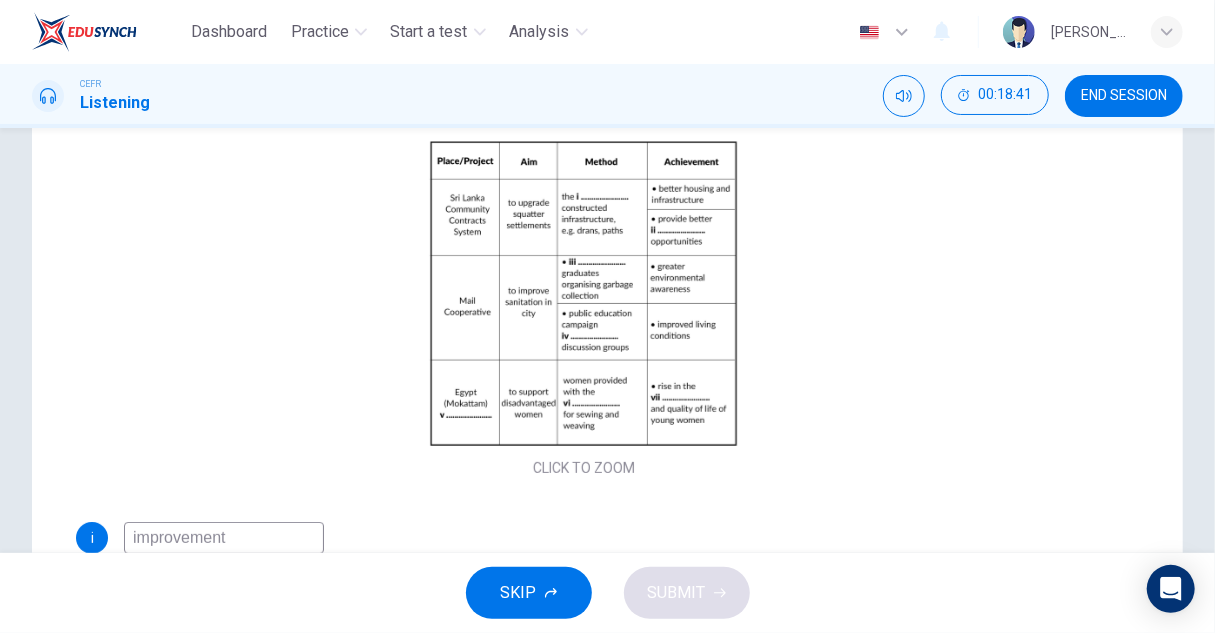 scroll, scrollTop: 0, scrollLeft: 0, axis: both 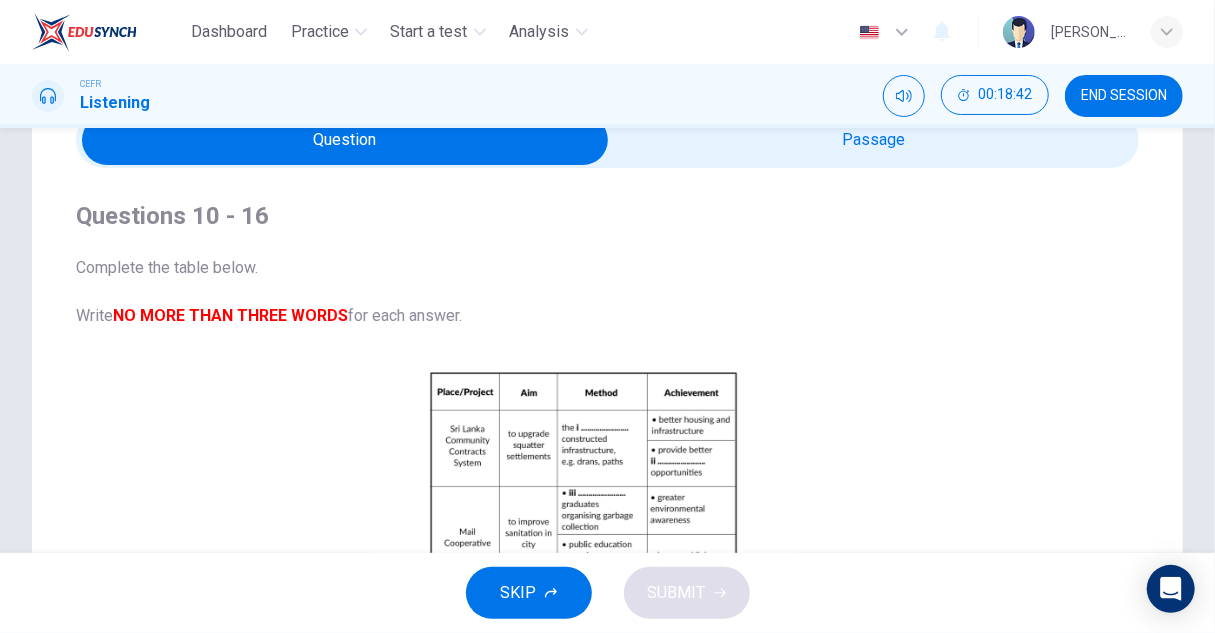 type on "build" 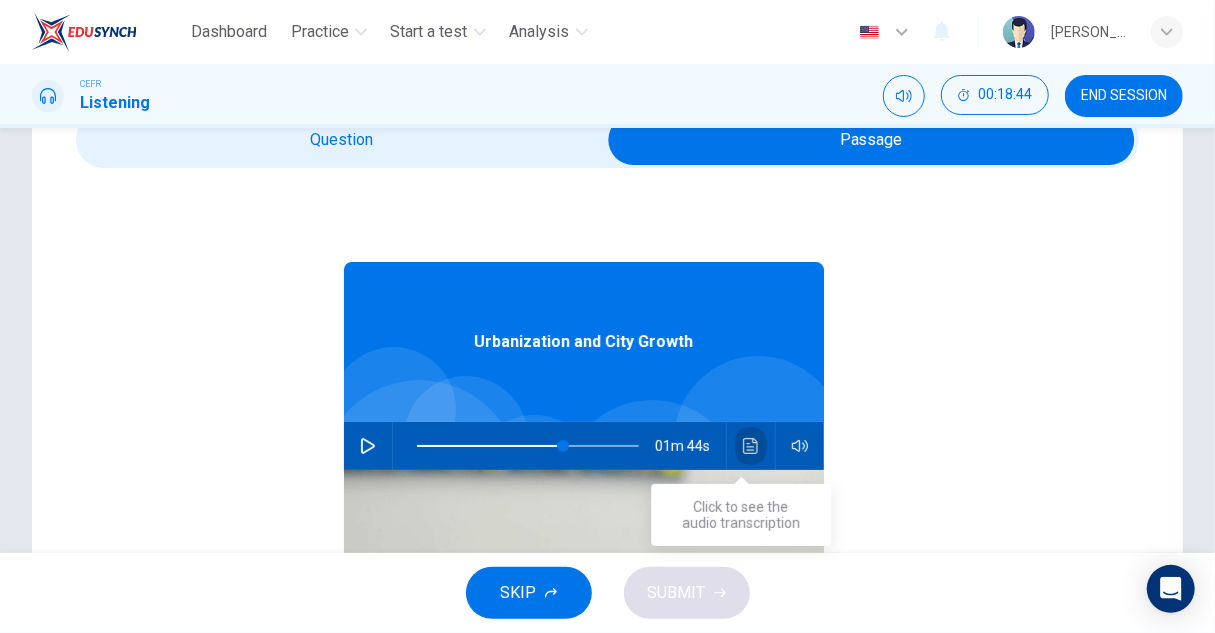 click 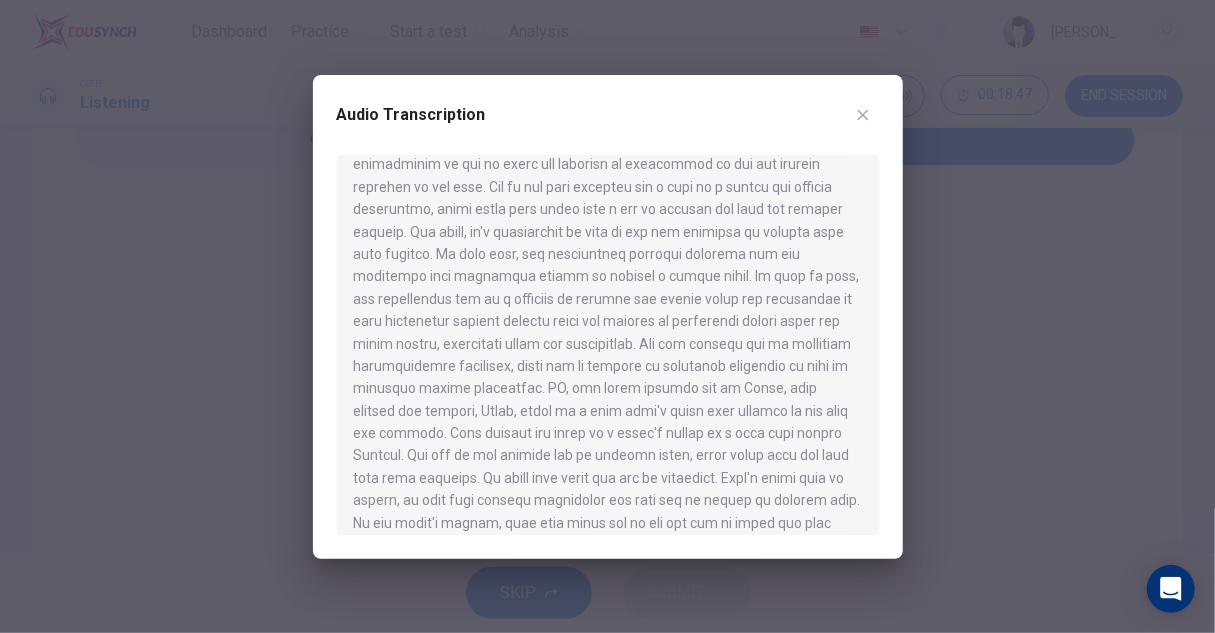 scroll, scrollTop: 800, scrollLeft: 0, axis: vertical 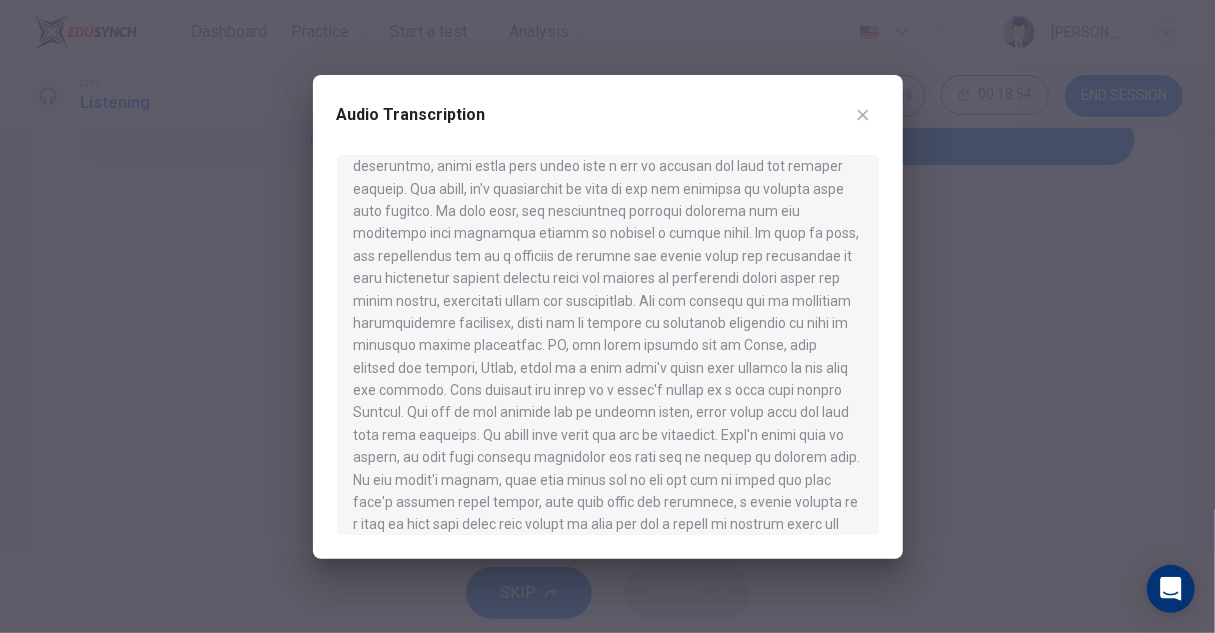 click at bounding box center [607, 316] 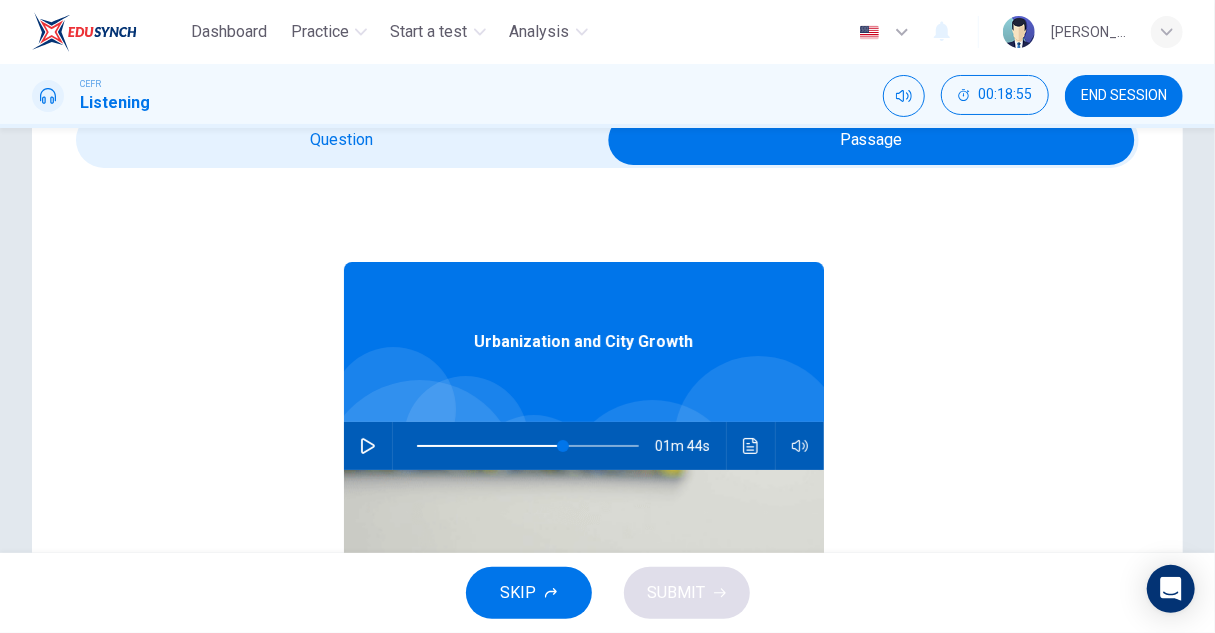 click at bounding box center (871, 140) 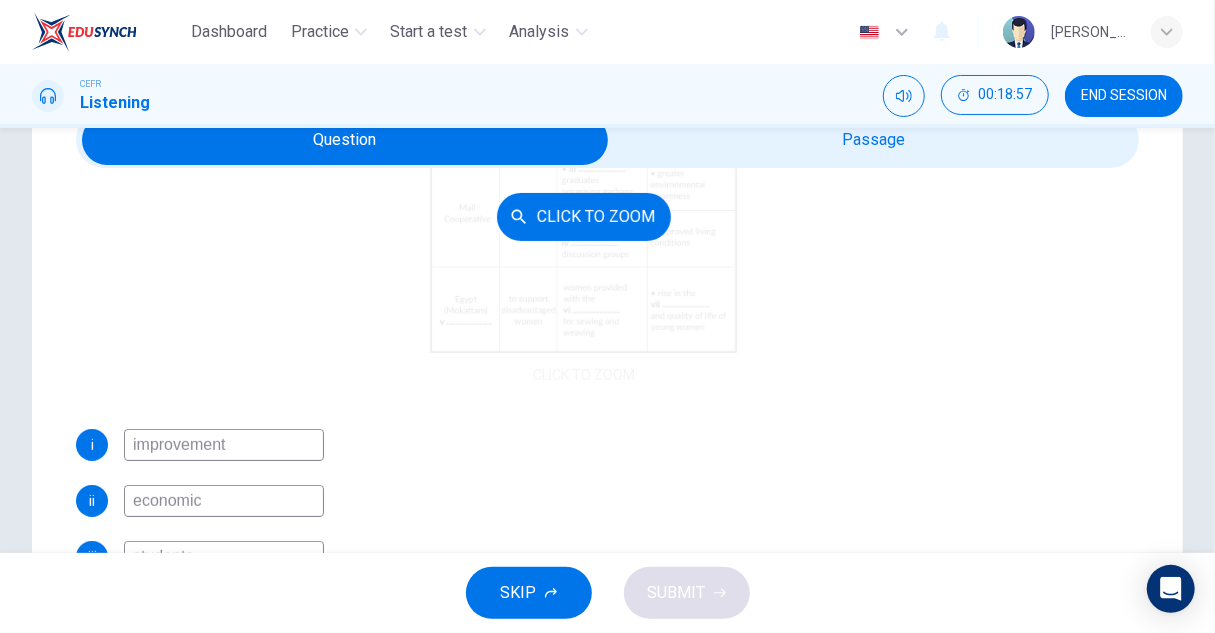 scroll, scrollTop: 325, scrollLeft: 0, axis: vertical 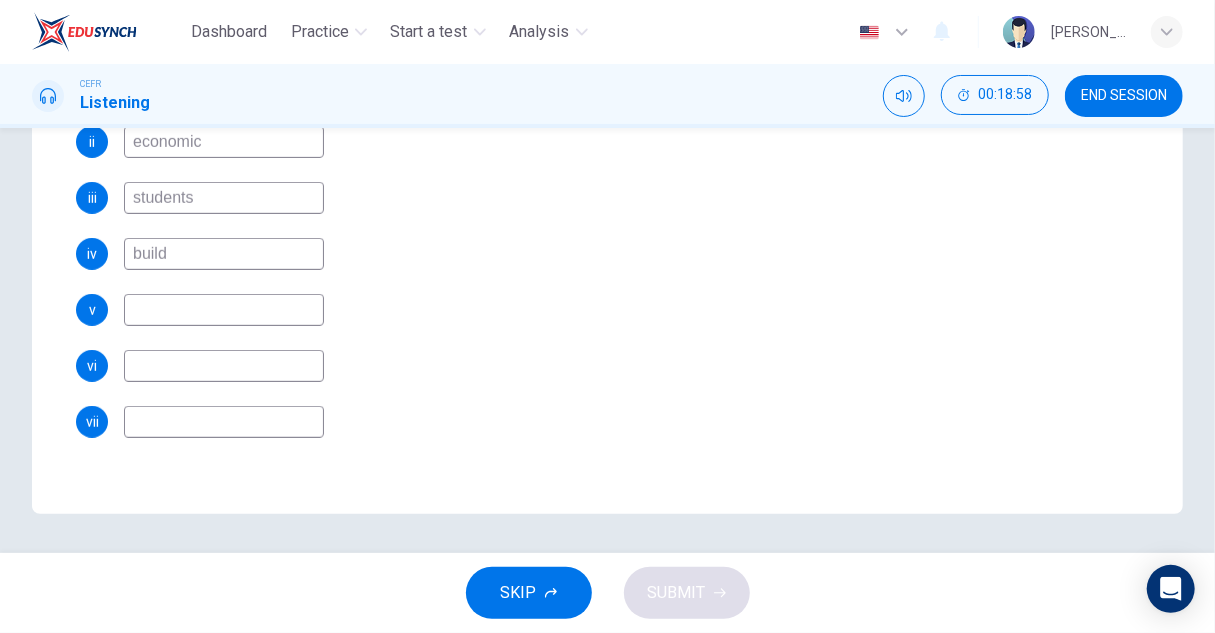 click at bounding box center [224, 310] 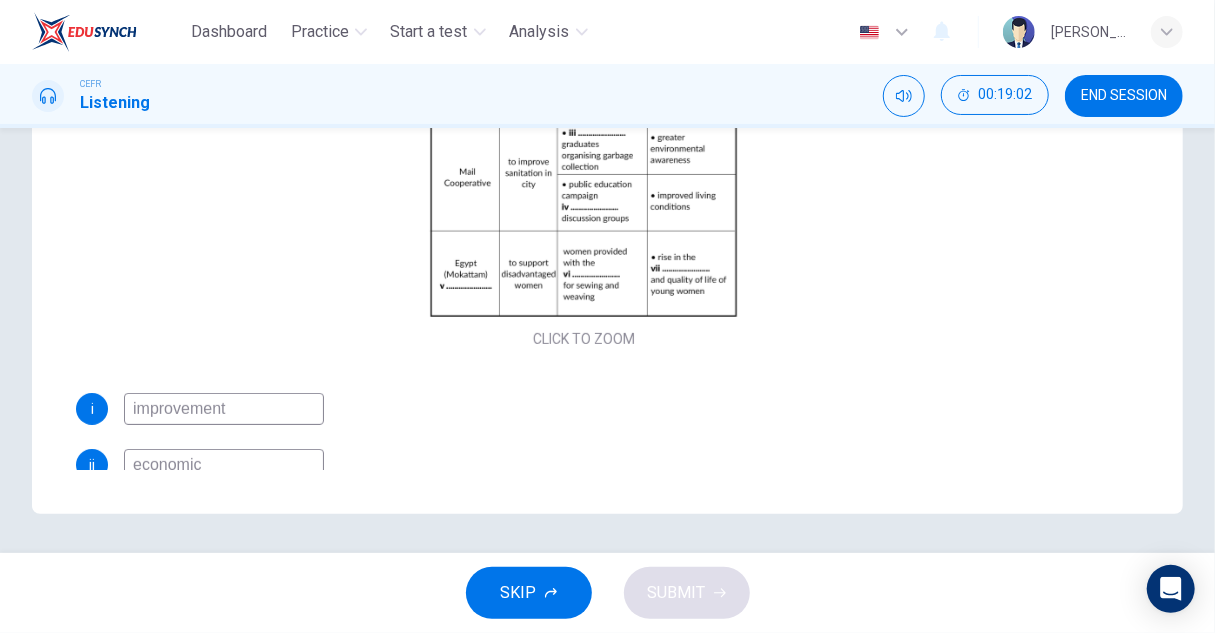 scroll, scrollTop: 0, scrollLeft: 0, axis: both 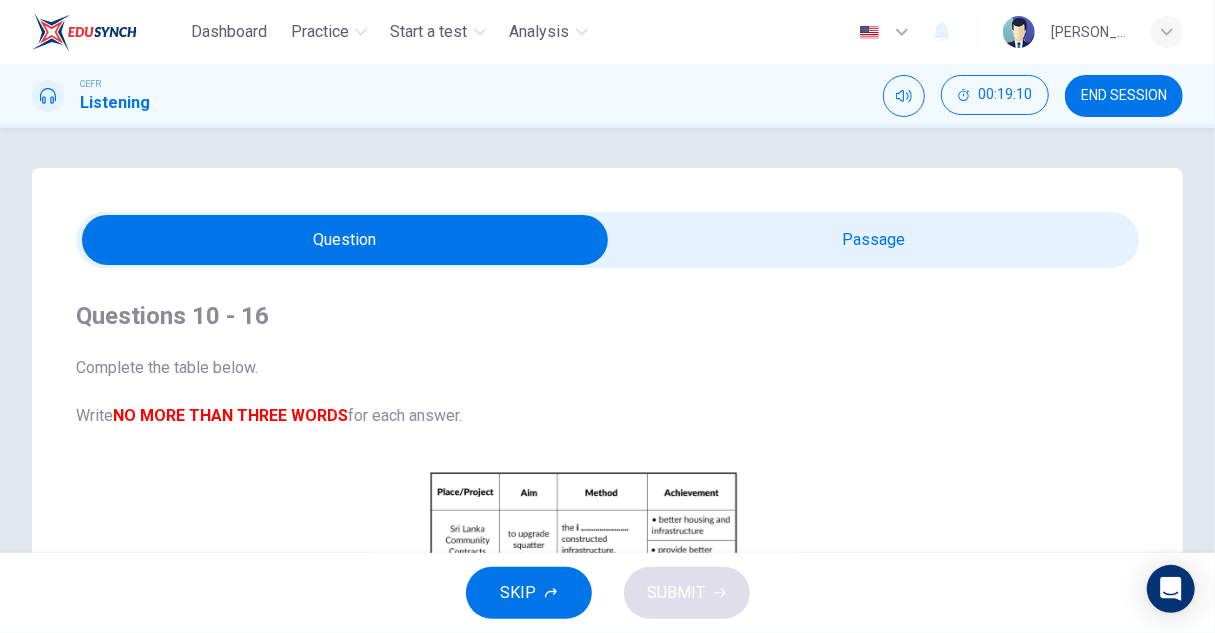 type on "[GEOGRAPHIC_DATA]" 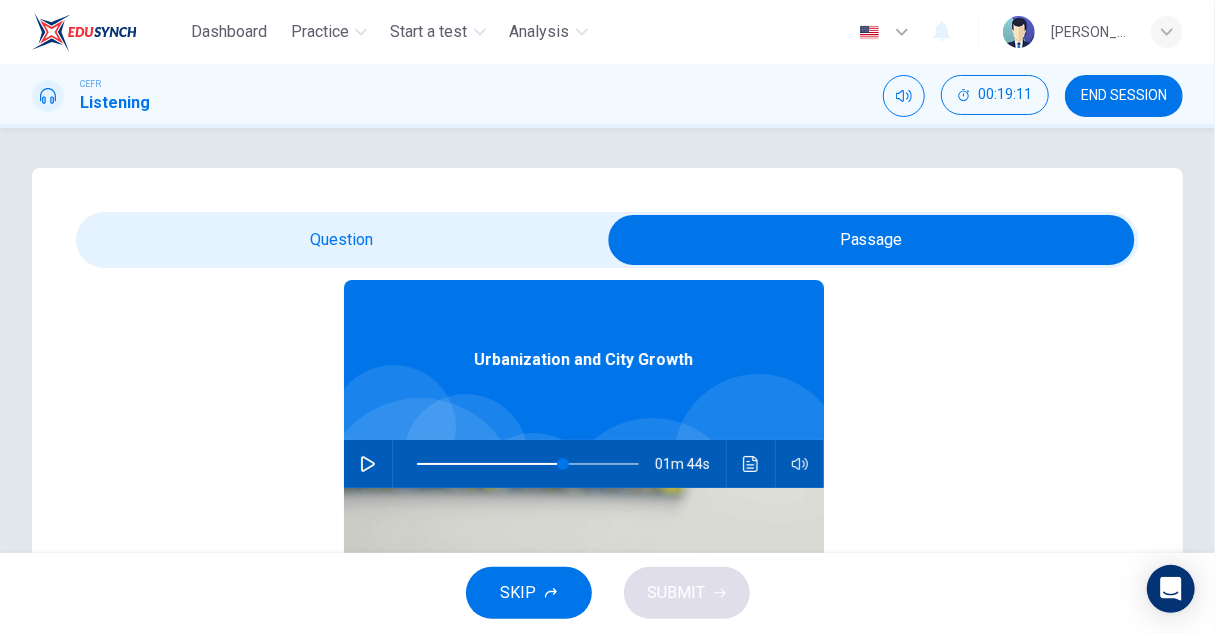 scroll, scrollTop: 112, scrollLeft: 0, axis: vertical 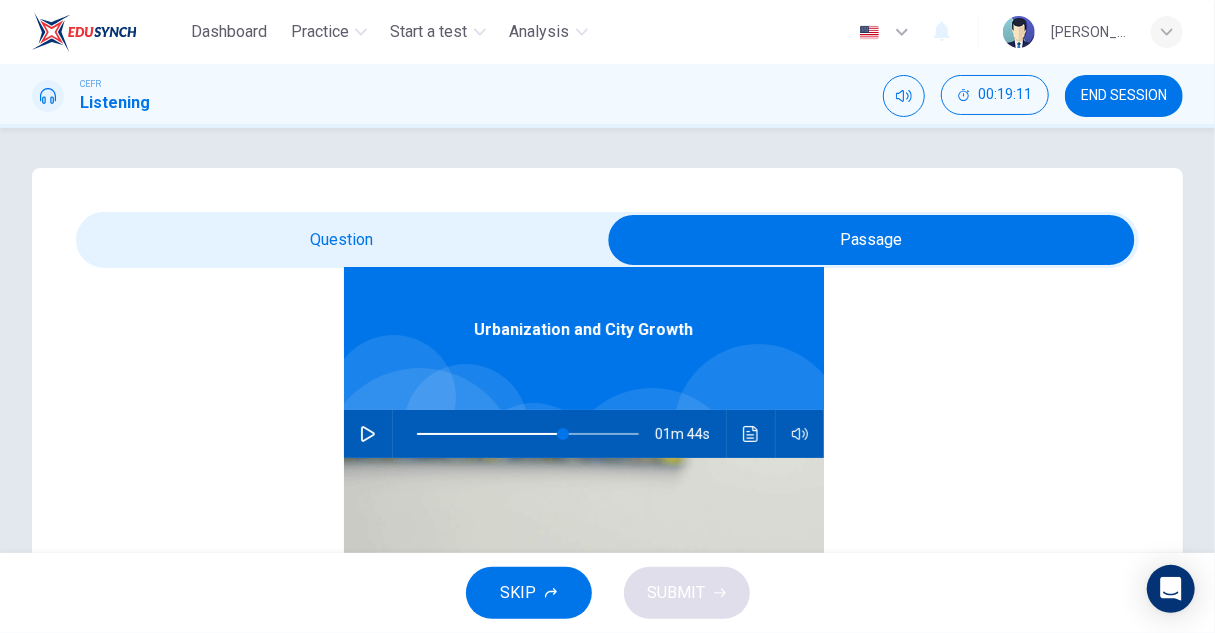 click 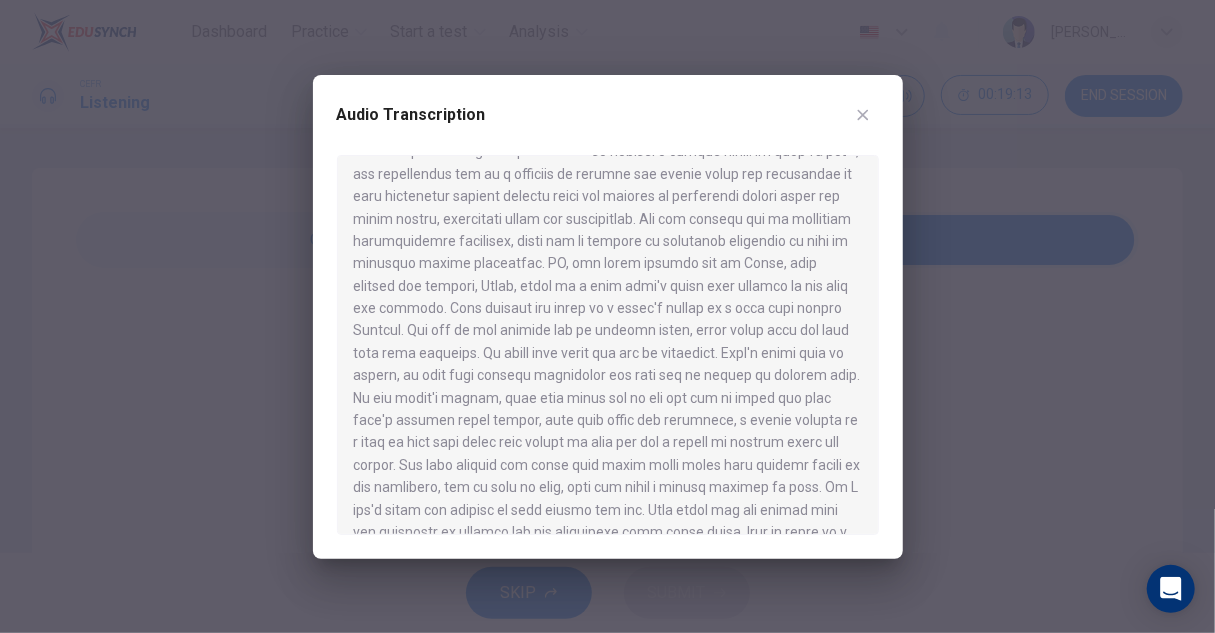 scroll, scrollTop: 930, scrollLeft: 0, axis: vertical 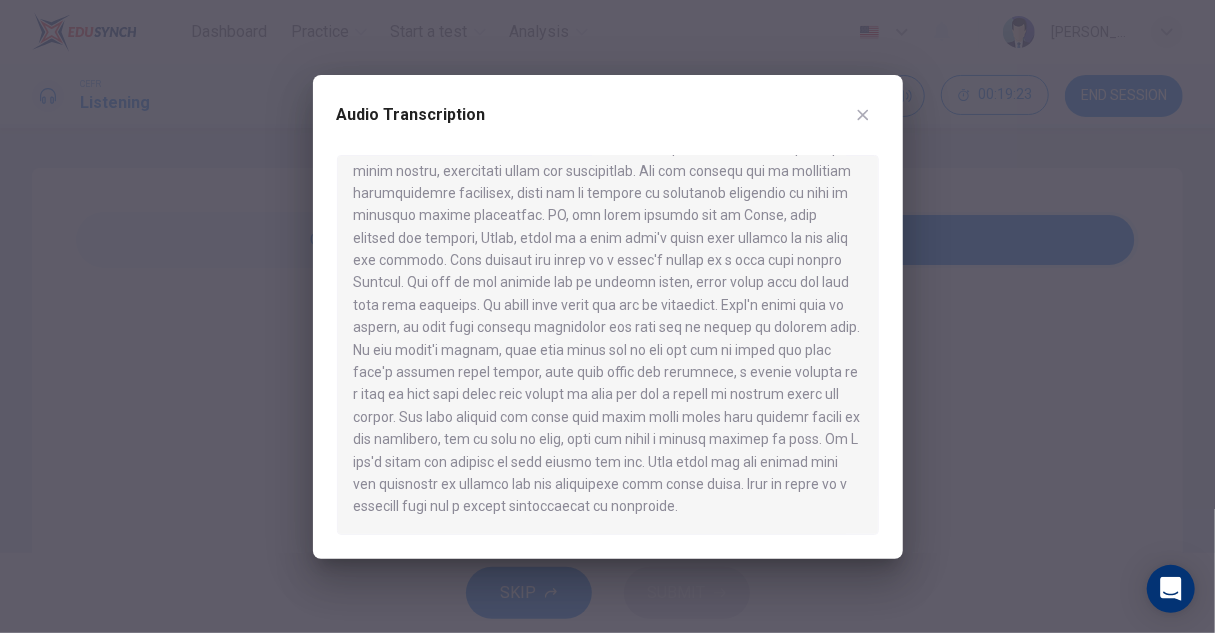 click at bounding box center (607, 316) 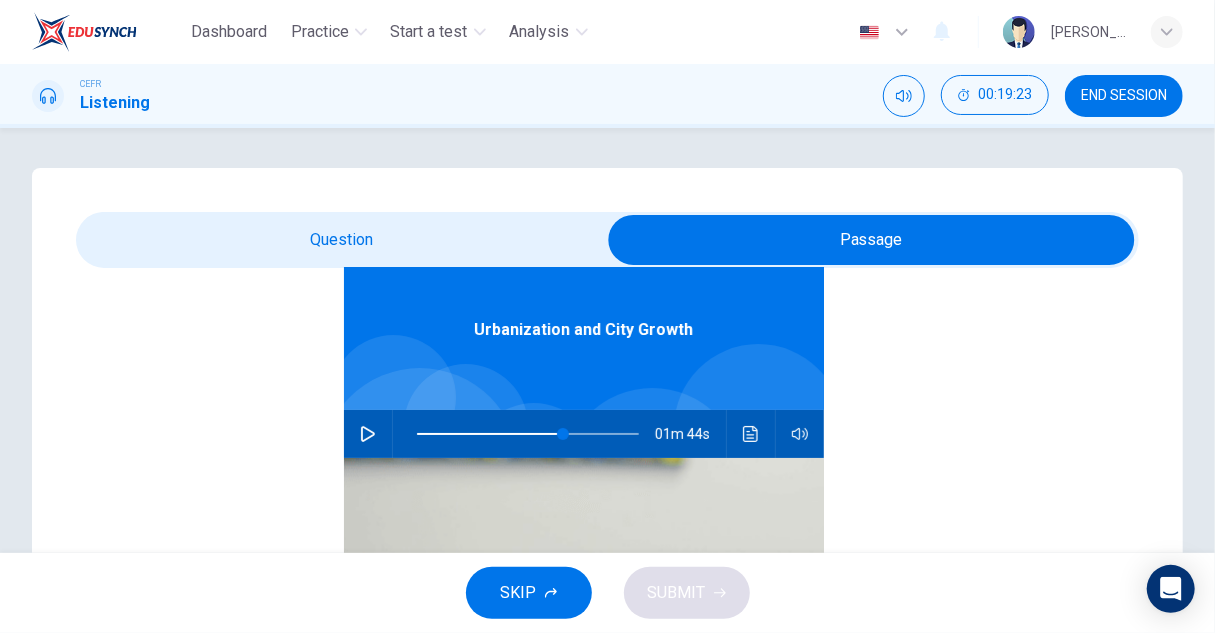 scroll, scrollTop: 458, scrollLeft: 0, axis: vertical 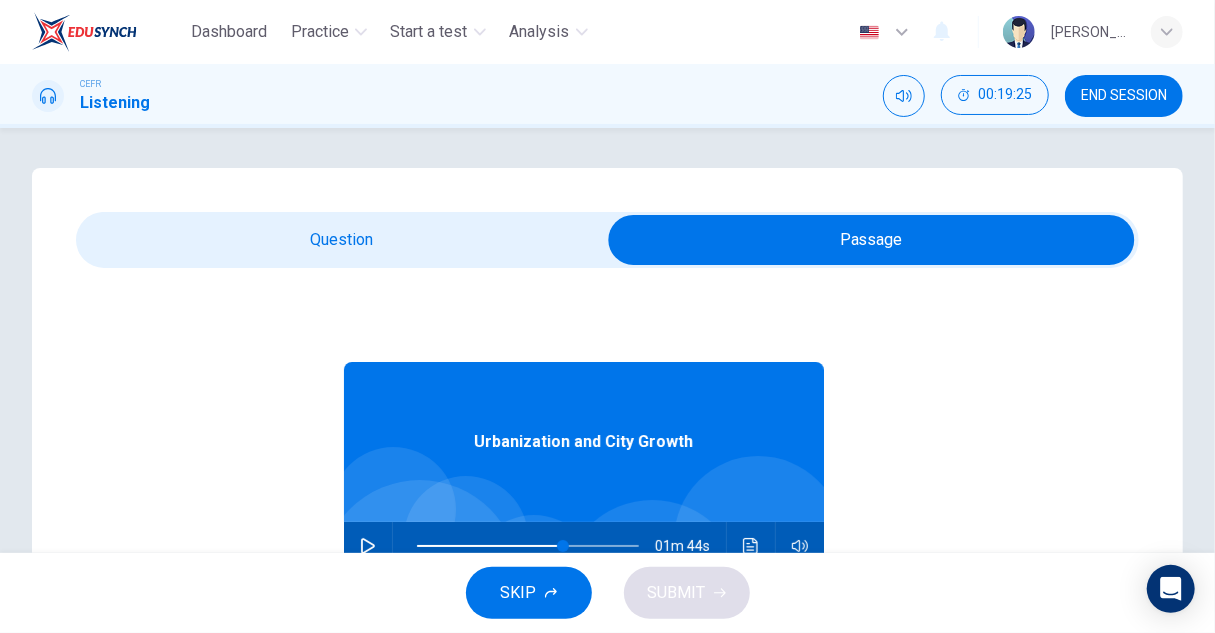 click at bounding box center [871, 240] 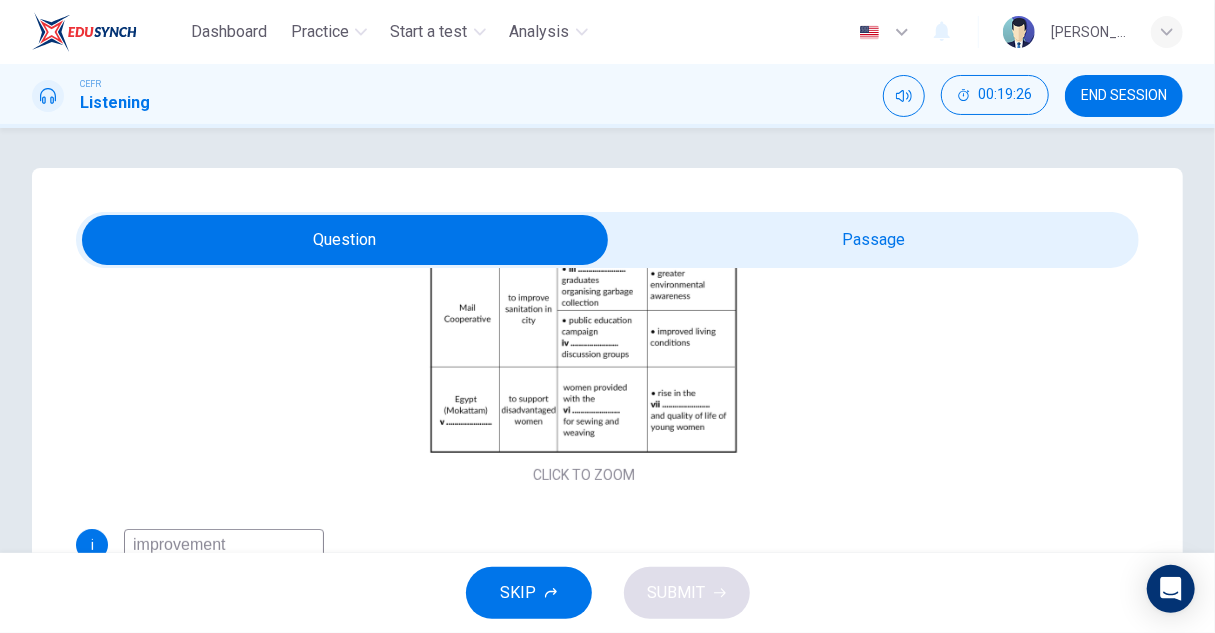 scroll, scrollTop: 325, scrollLeft: 0, axis: vertical 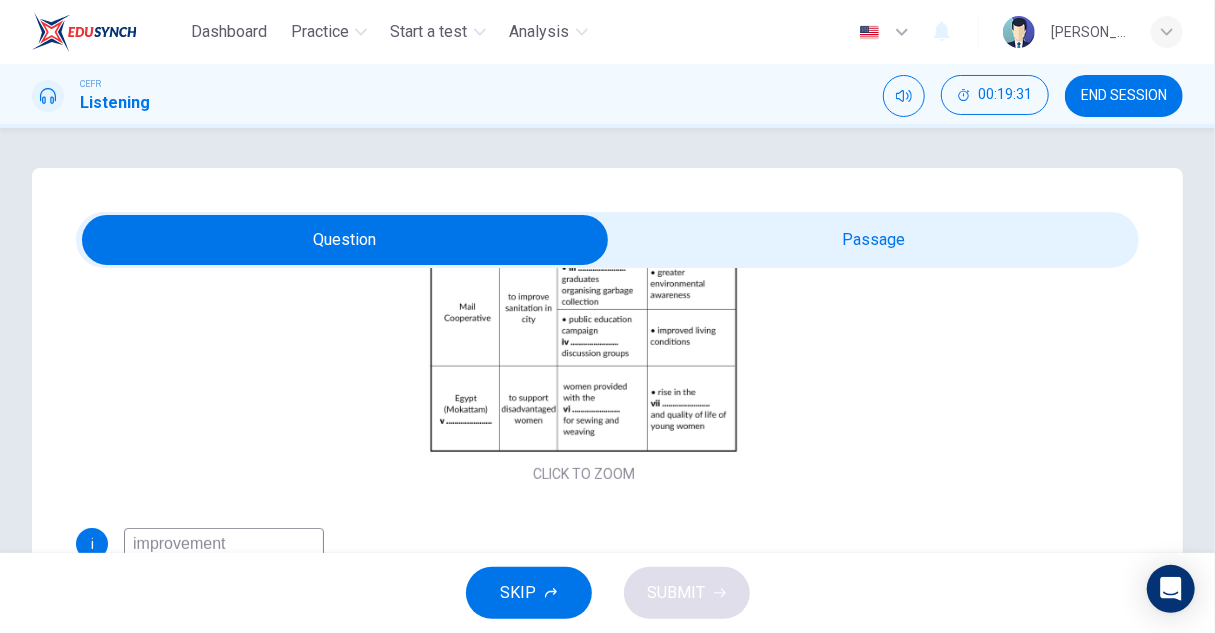 click at bounding box center [345, 240] 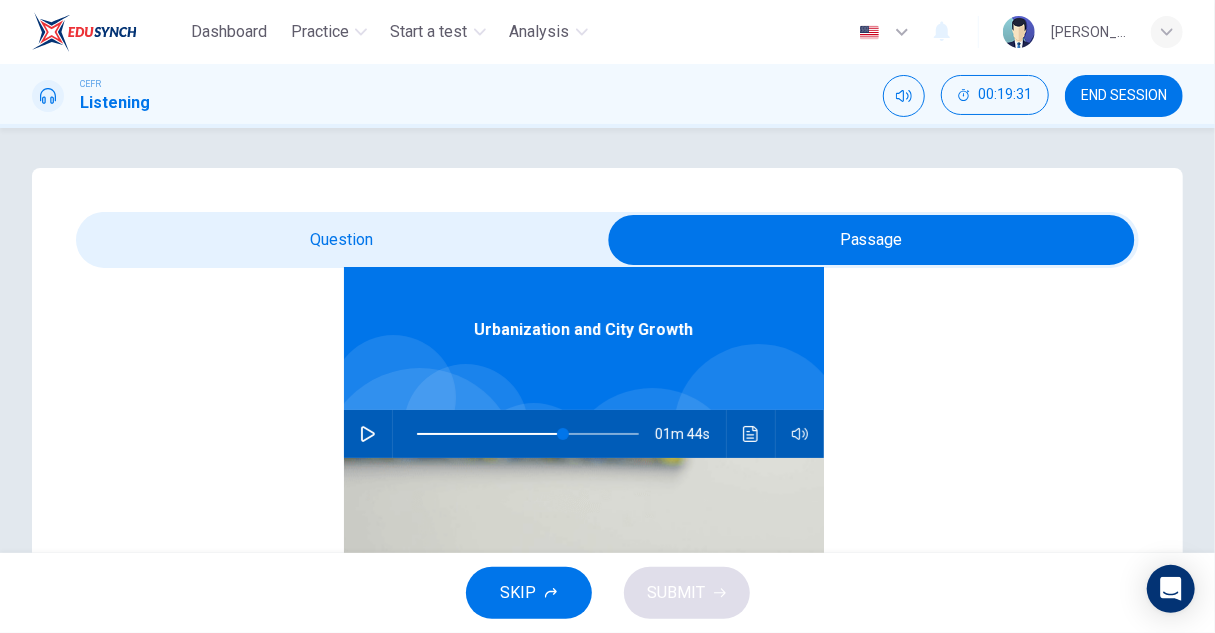 scroll, scrollTop: 112, scrollLeft: 0, axis: vertical 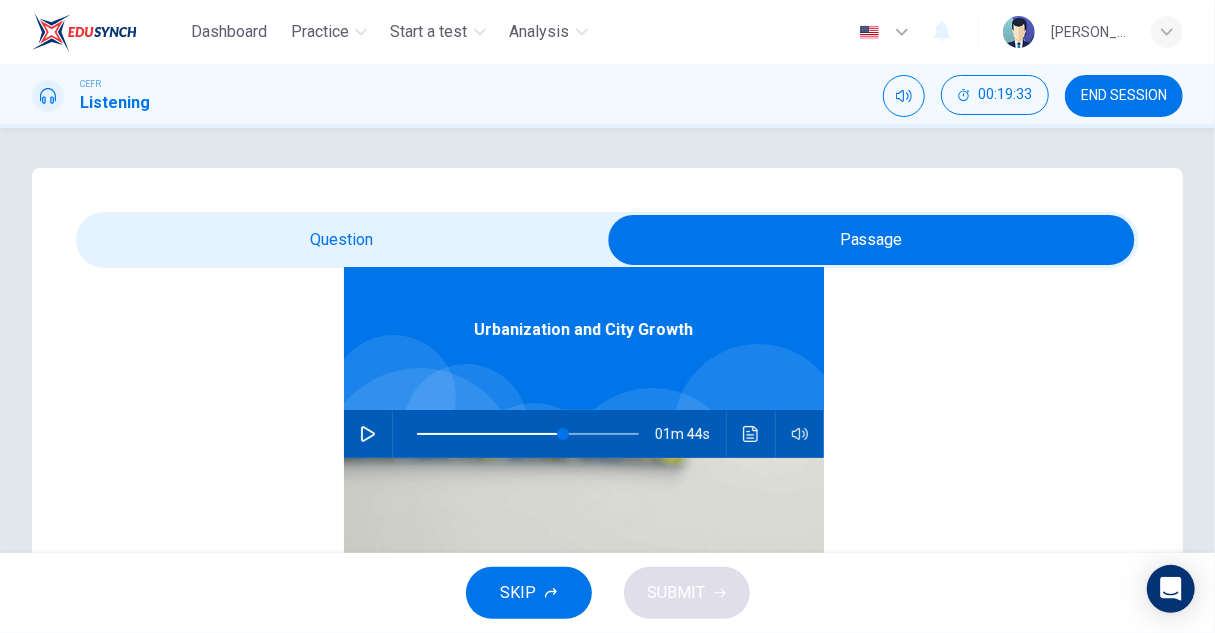 click 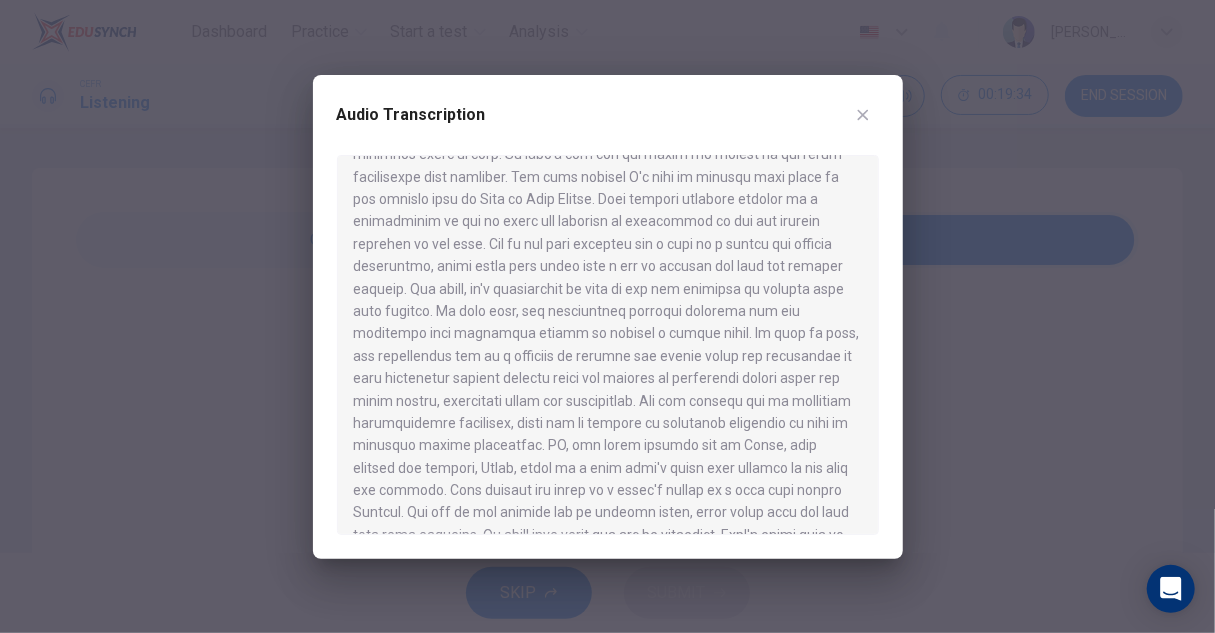 scroll, scrollTop: 930, scrollLeft: 0, axis: vertical 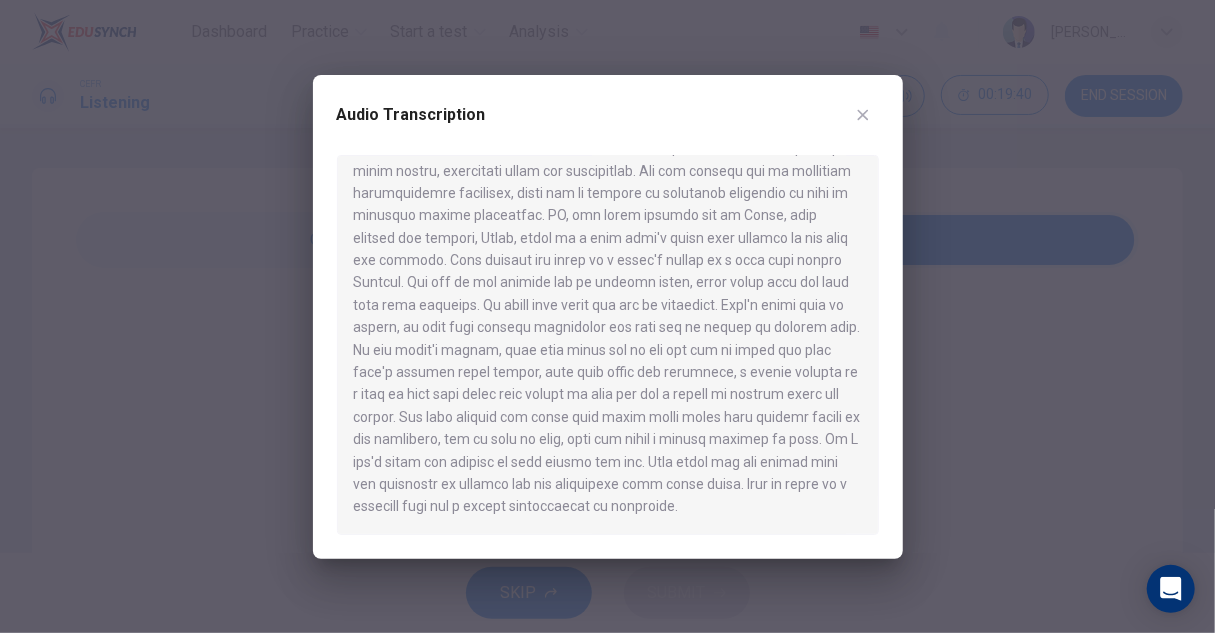 click at bounding box center (607, 316) 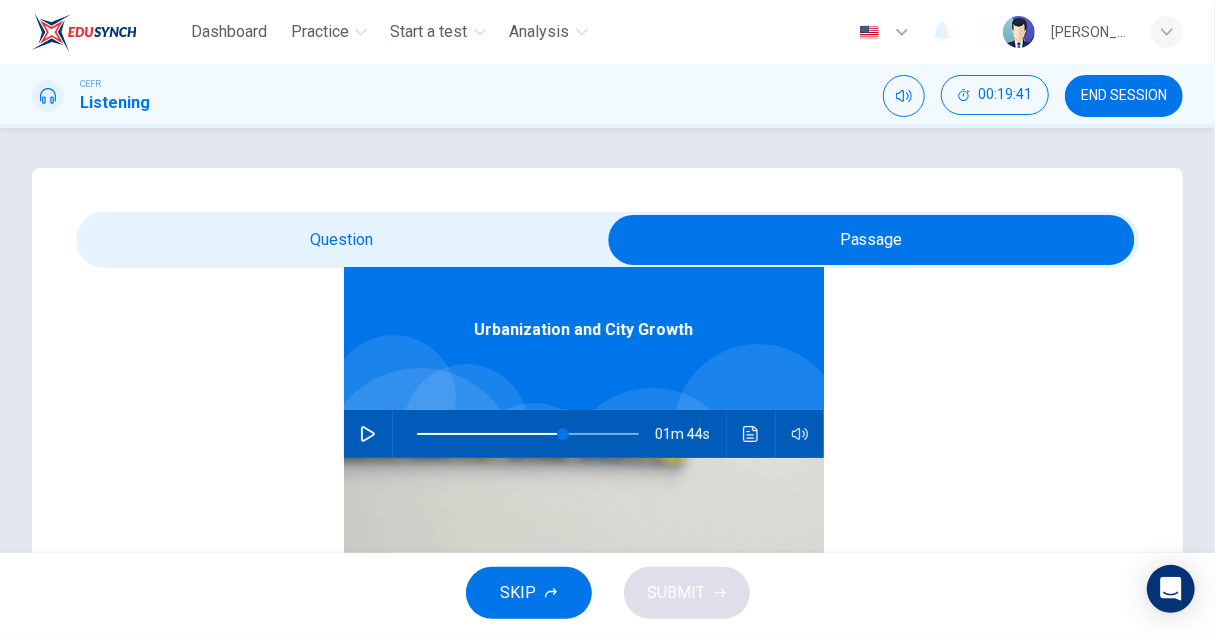 click at bounding box center [871, 240] 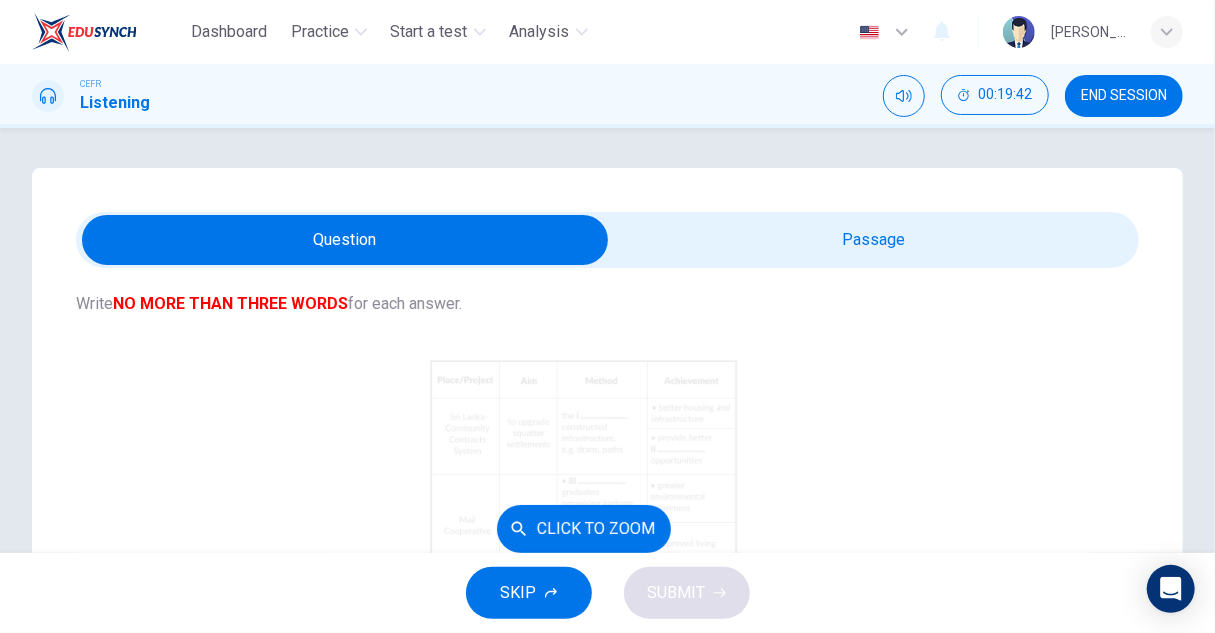 scroll, scrollTop: 312, scrollLeft: 0, axis: vertical 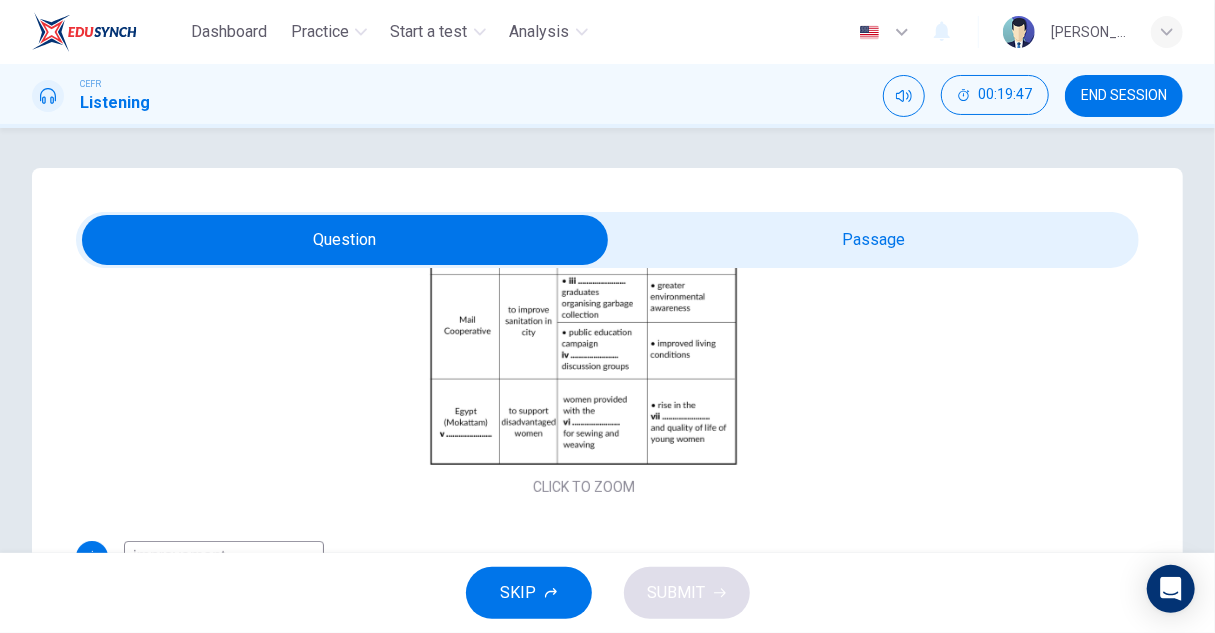 click at bounding box center [345, 240] 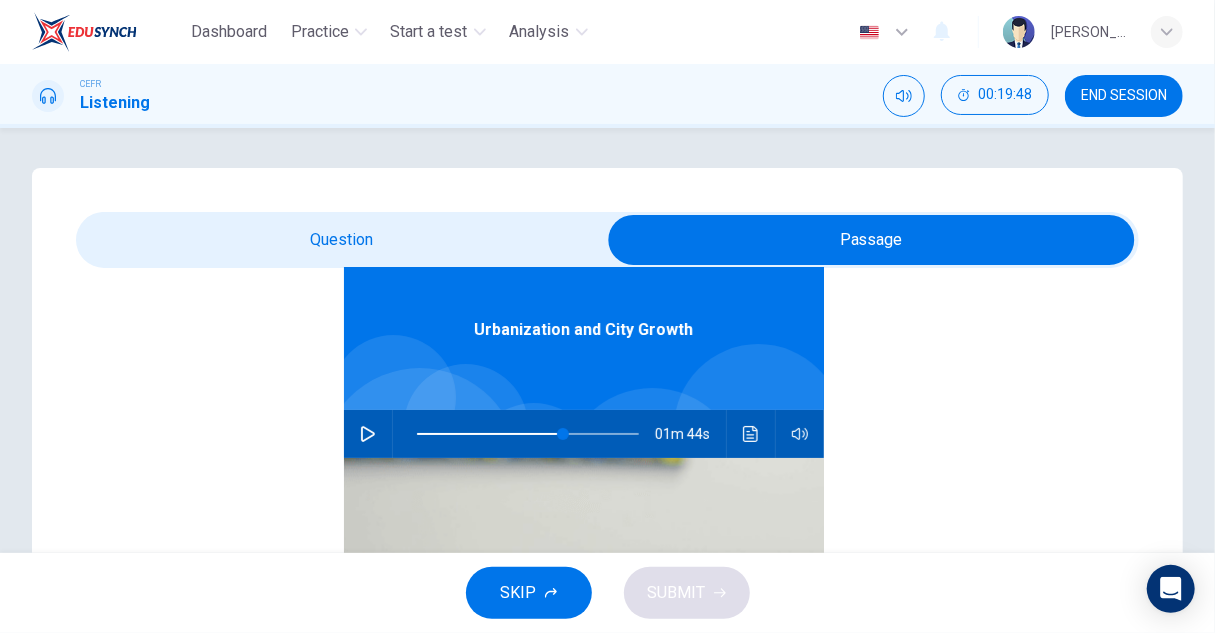 click at bounding box center [751, 434] 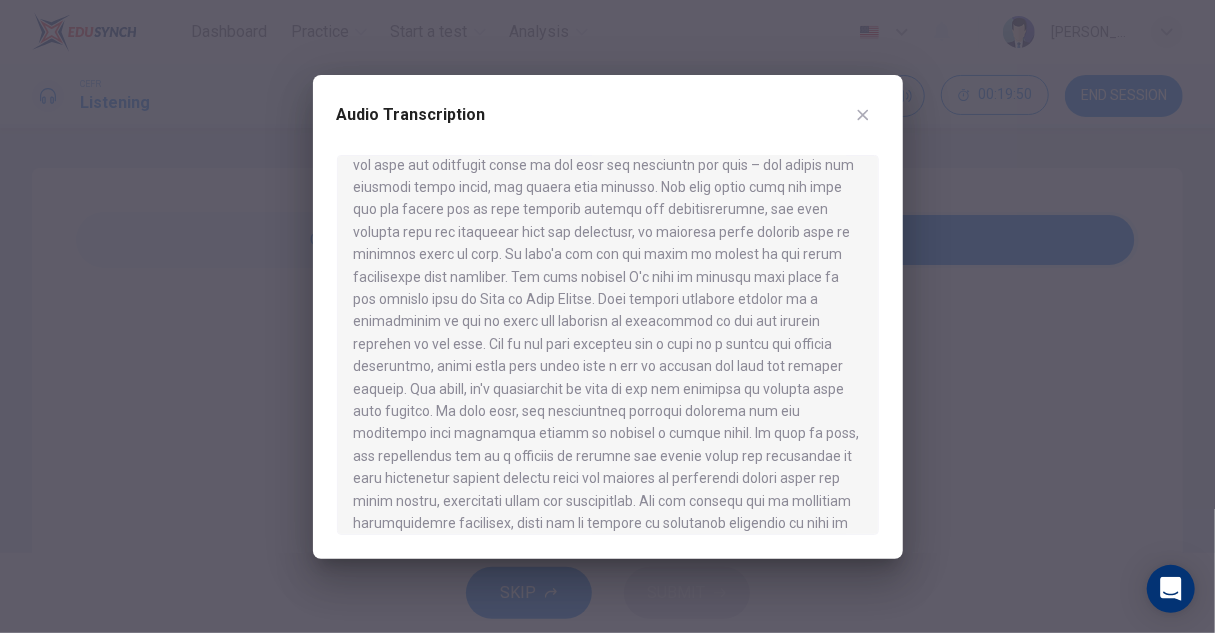 scroll, scrollTop: 930, scrollLeft: 0, axis: vertical 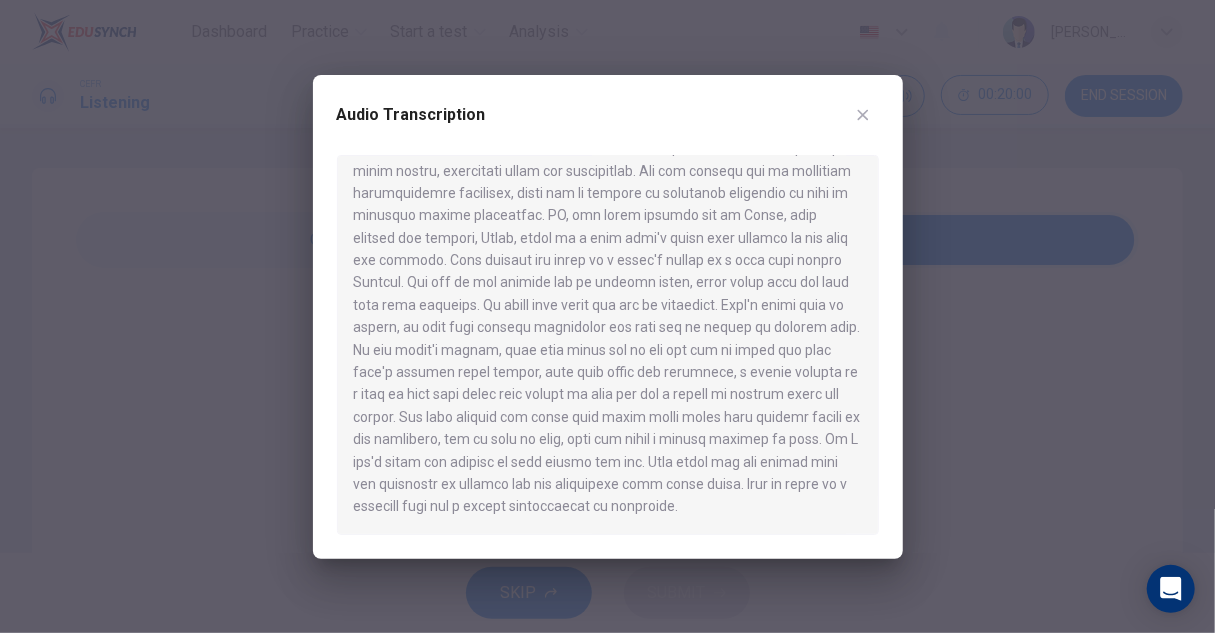 click at bounding box center (607, 316) 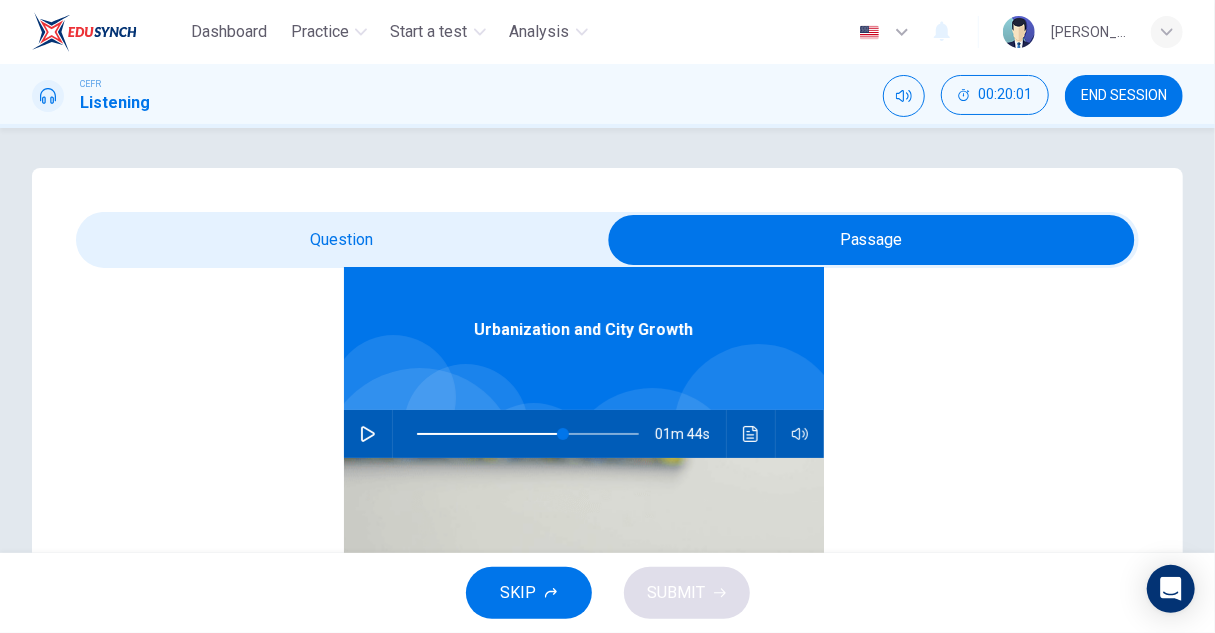 click at bounding box center (871, 240) 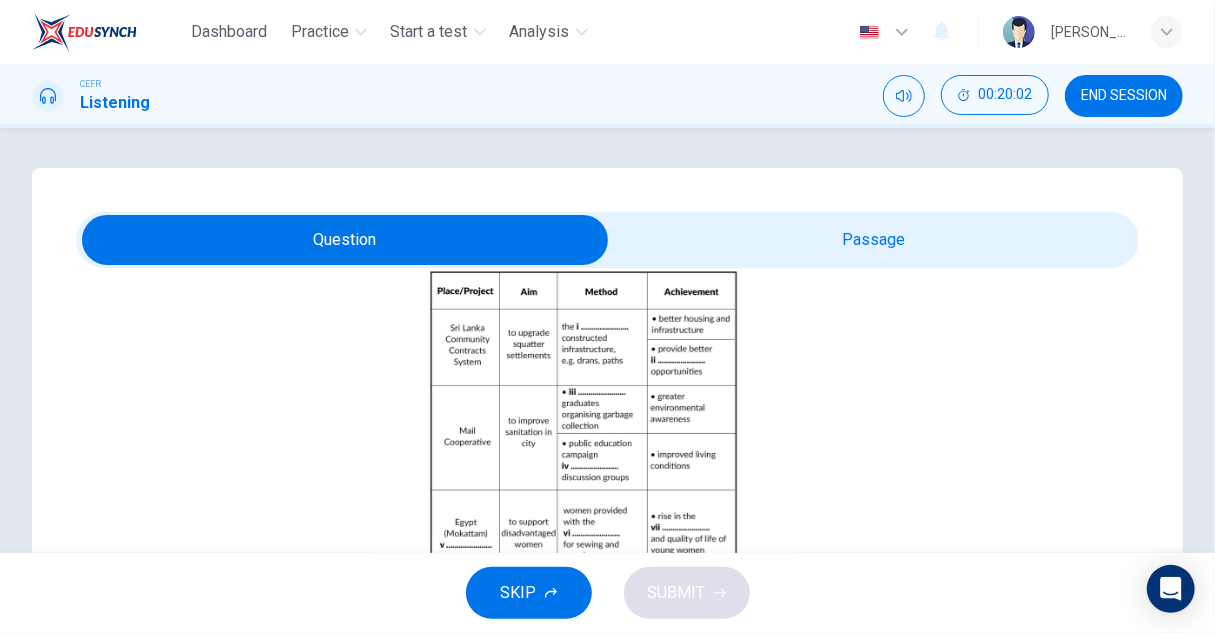 scroll, scrollTop: 325, scrollLeft: 0, axis: vertical 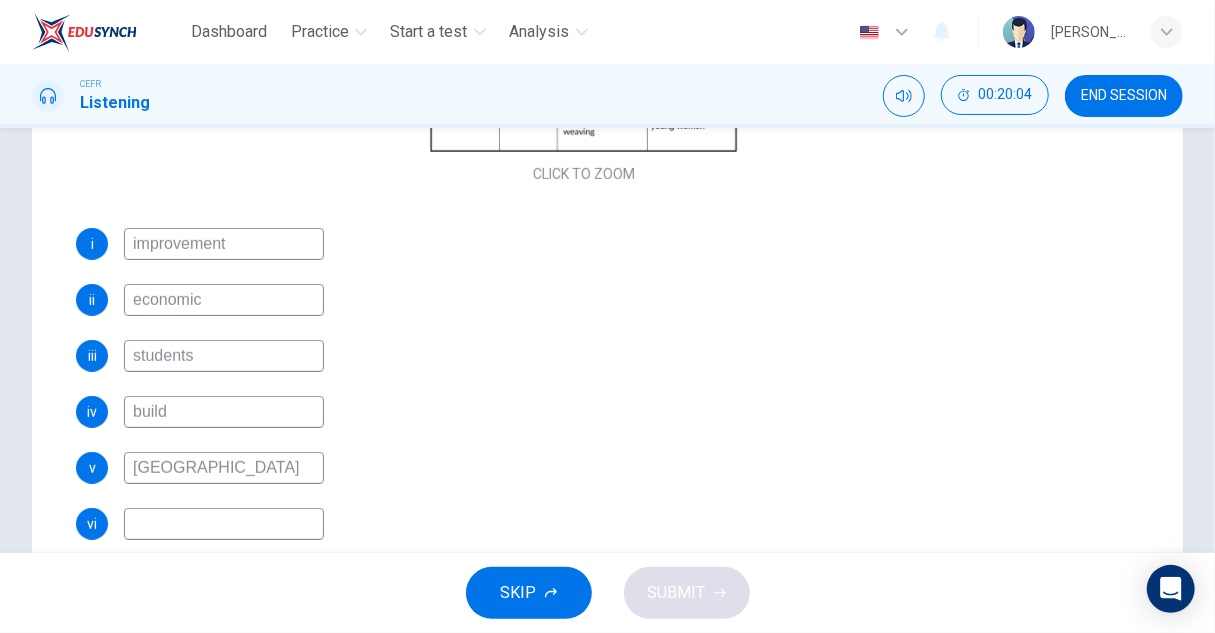 click at bounding box center [224, 524] 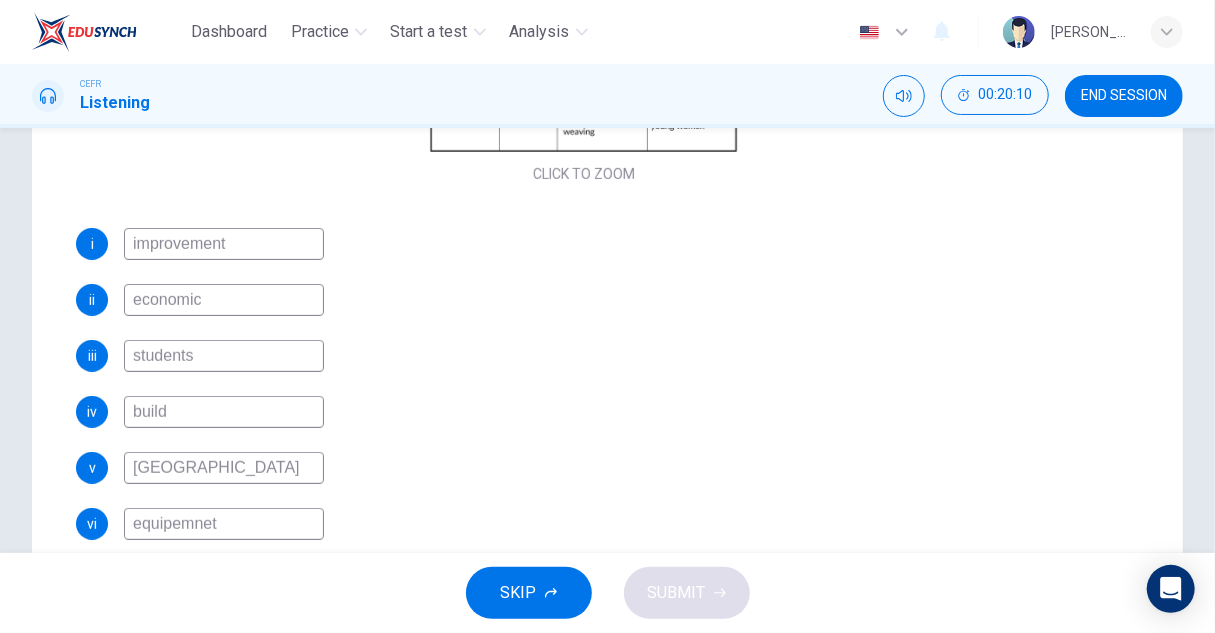 click on "equipemnet" at bounding box center (224, 524) 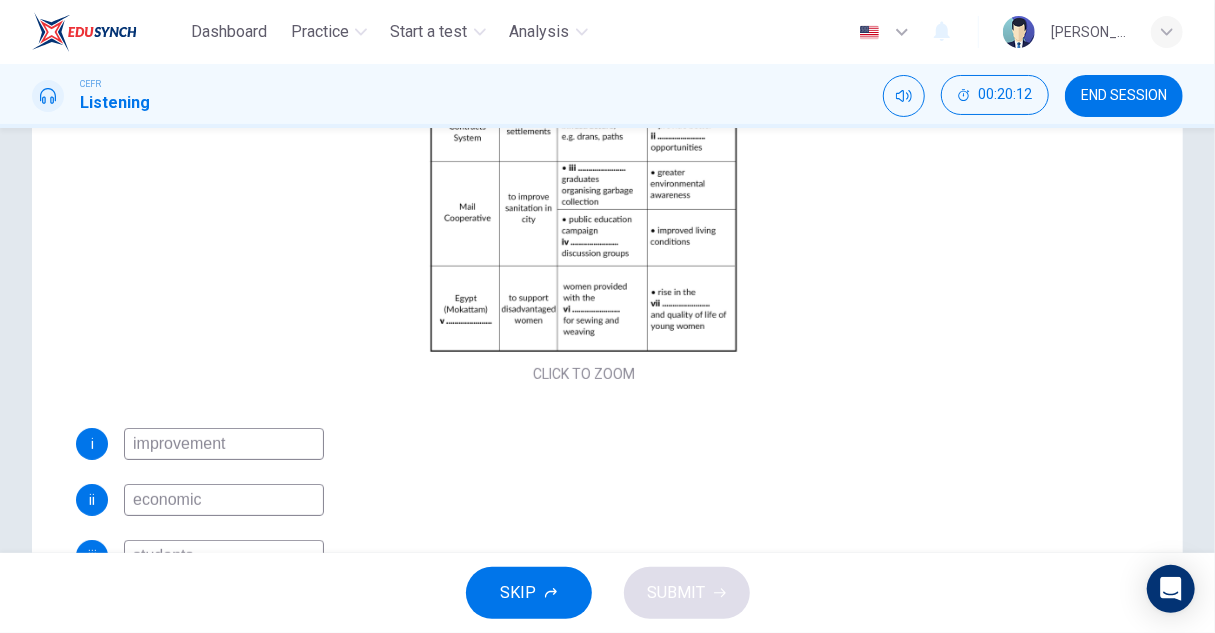 scroll, scrollTop: 325, scrollLeft: 0, axis: vertical 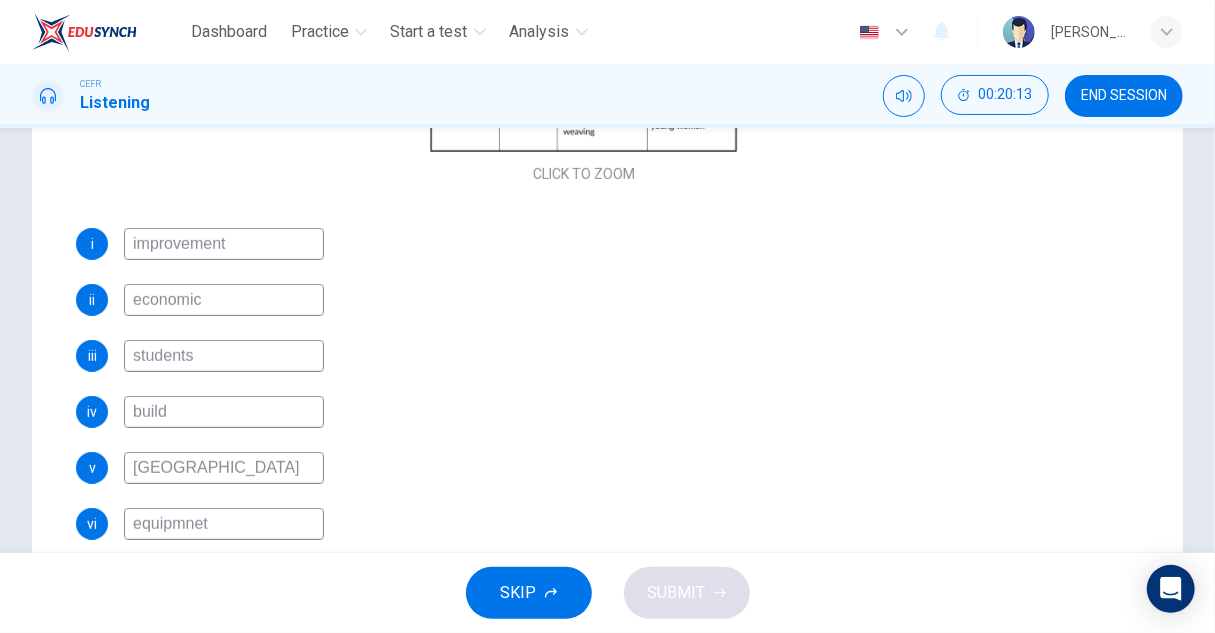 click on "equipmnet" at bounding box center (224, 524) 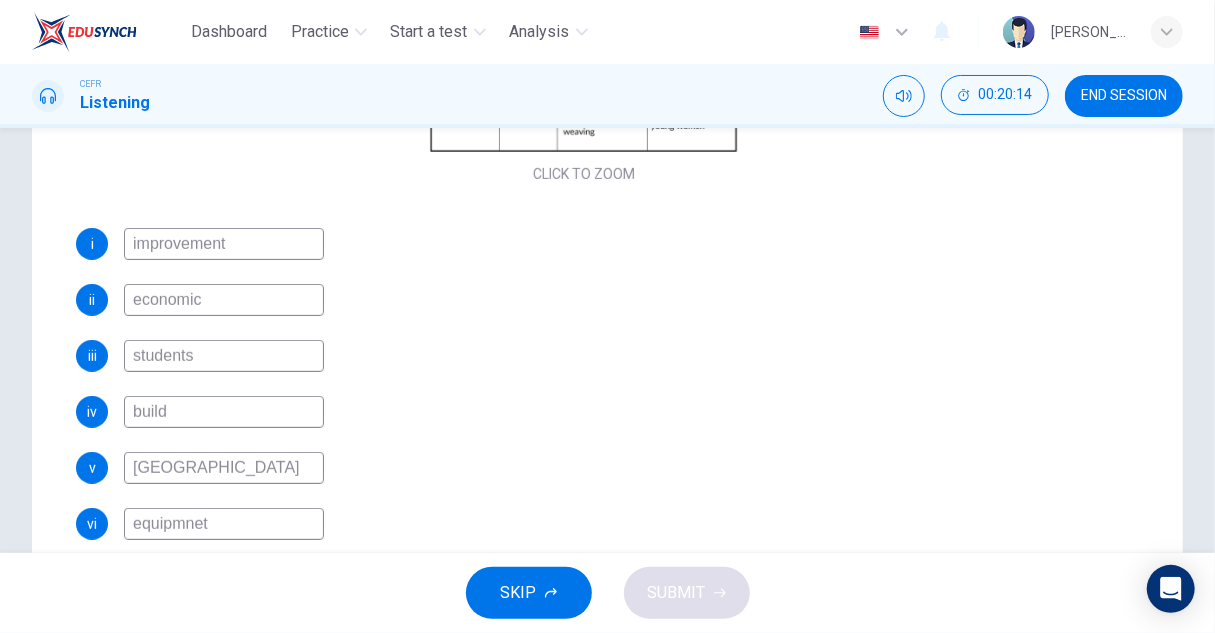 click on "equipmnet" at bounding box center (224, 524) 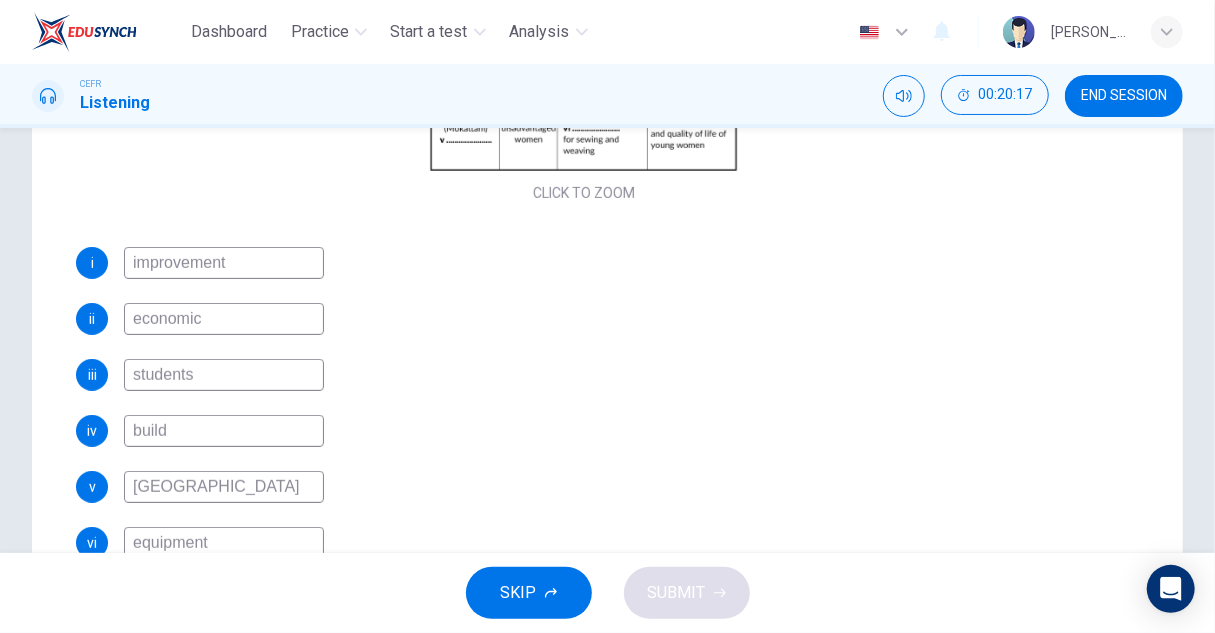 scroll, scrollTop: 58, scrollLeft: 0, axis: vertical 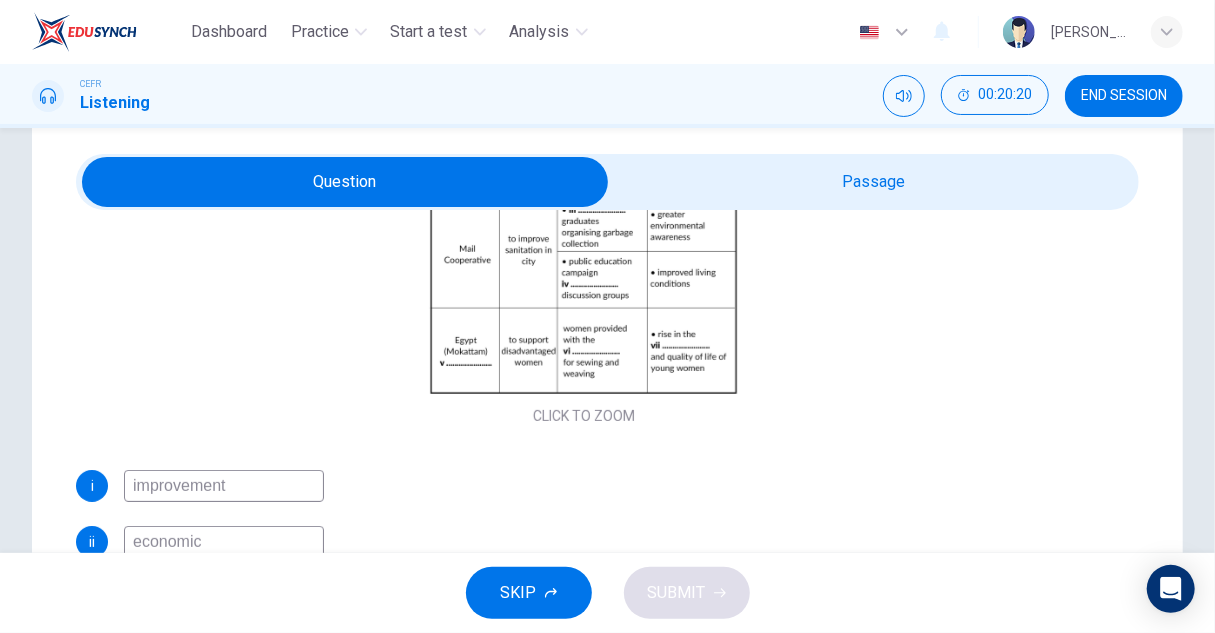 type on "equipment" 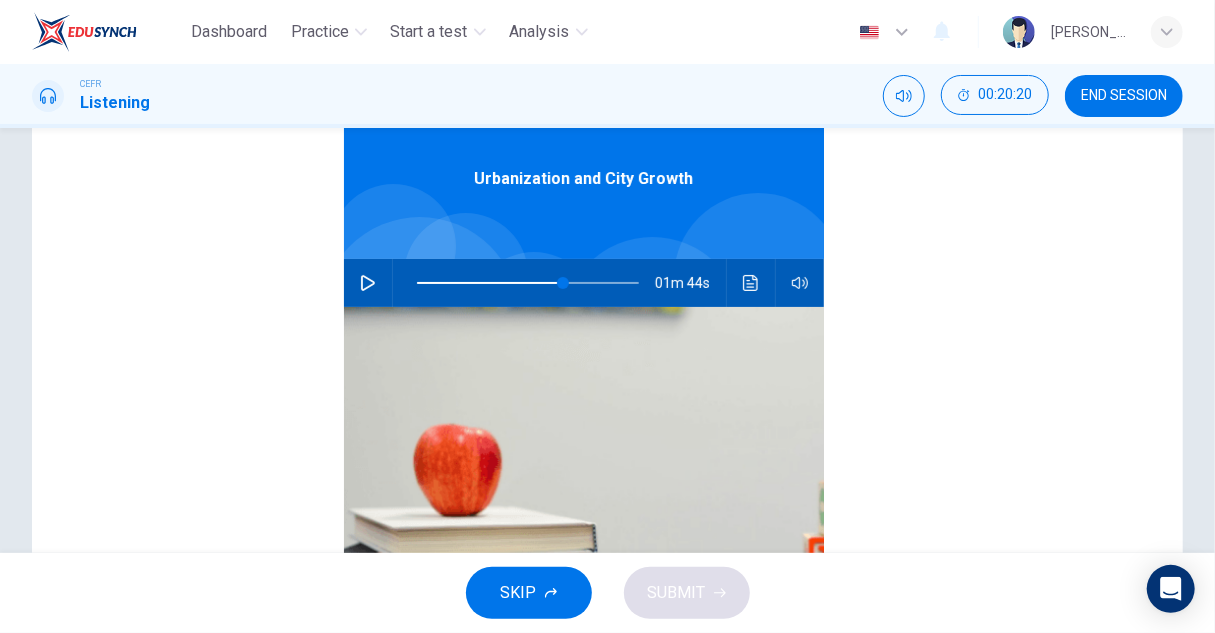 scroll, scrollTop: 258, scrollLeft: 0, axis: vertical 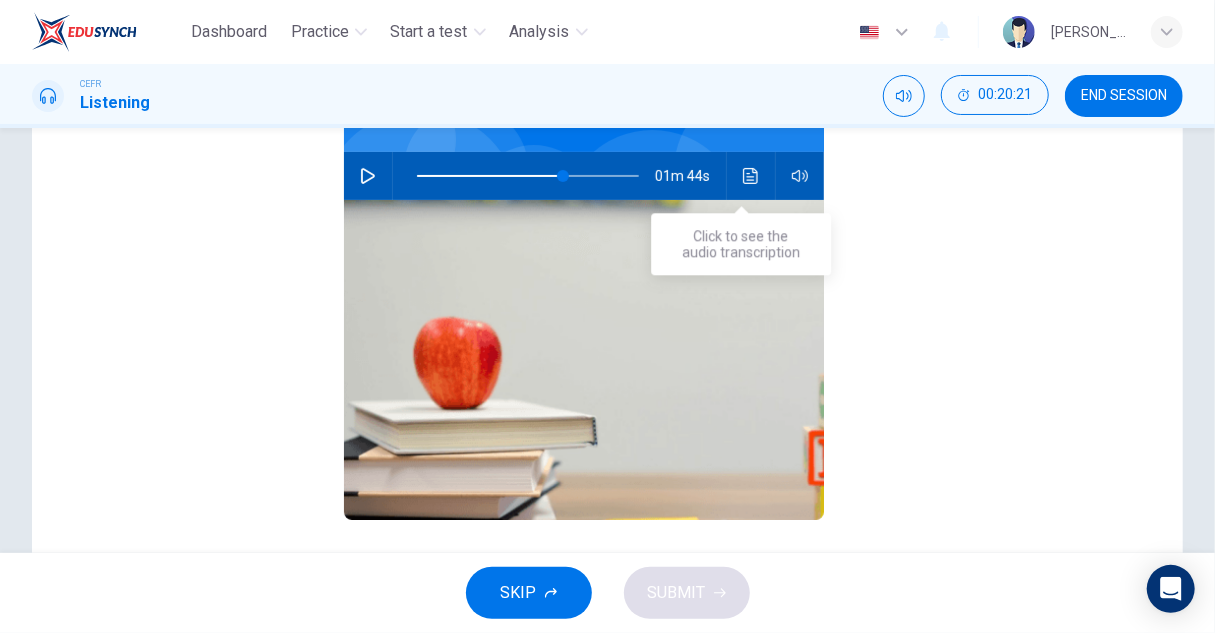 click at bounding box center [751, 176] 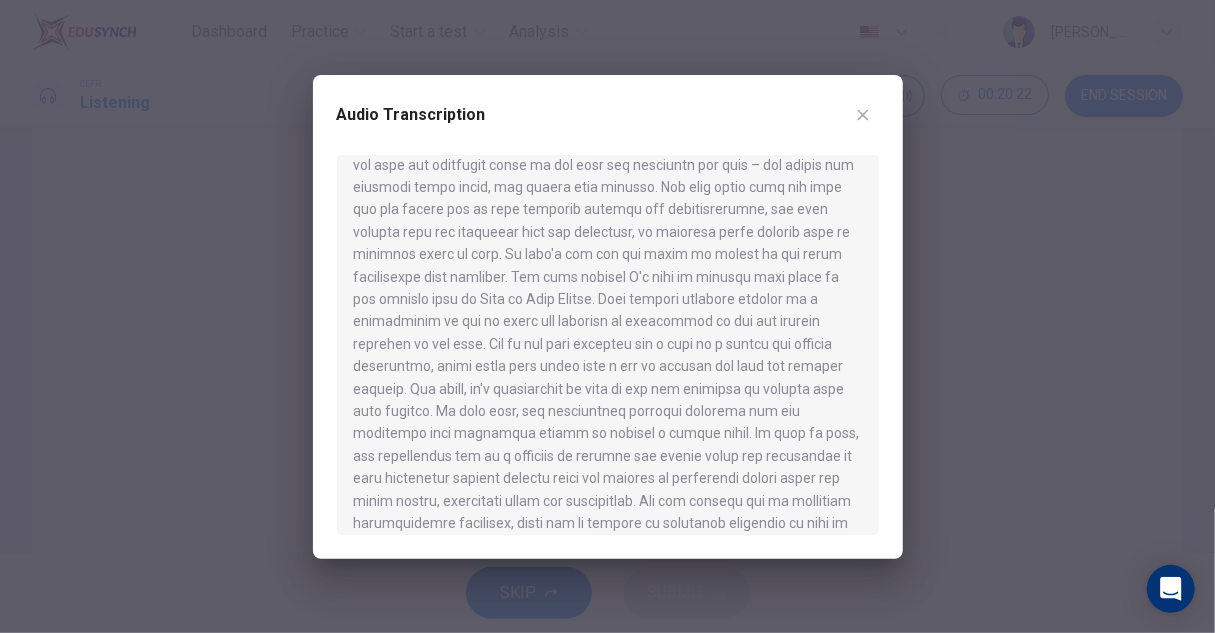 scroll, scrollTop: 930, scrollLeft: 0, axis: vertical 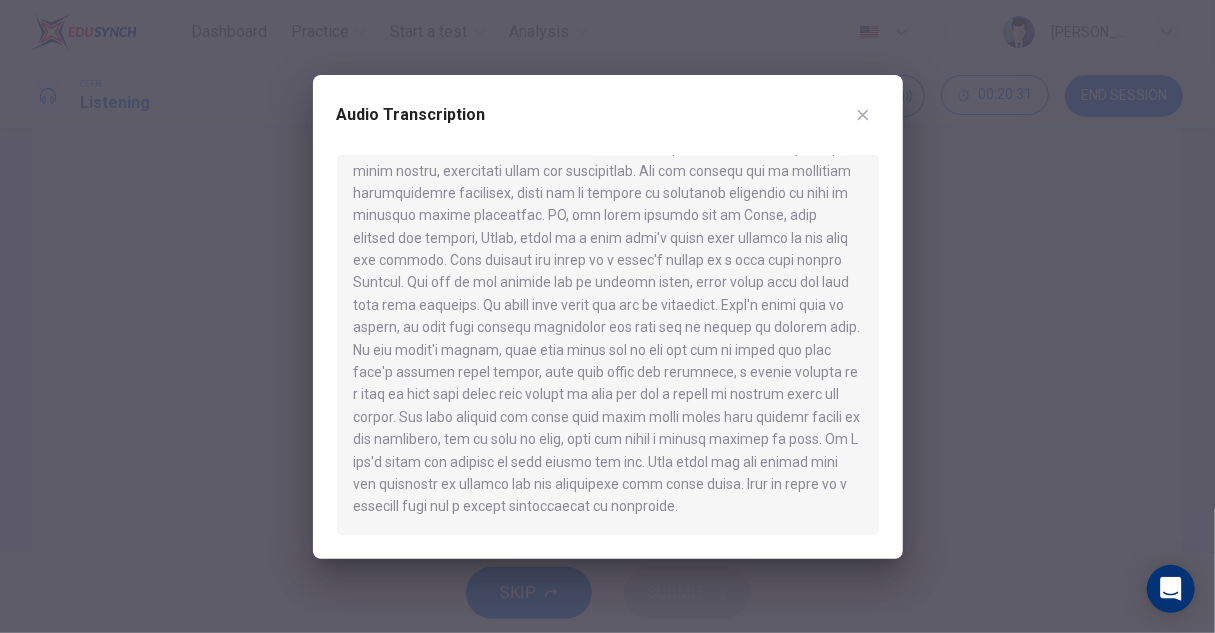 click at bounding box center (607, 316) 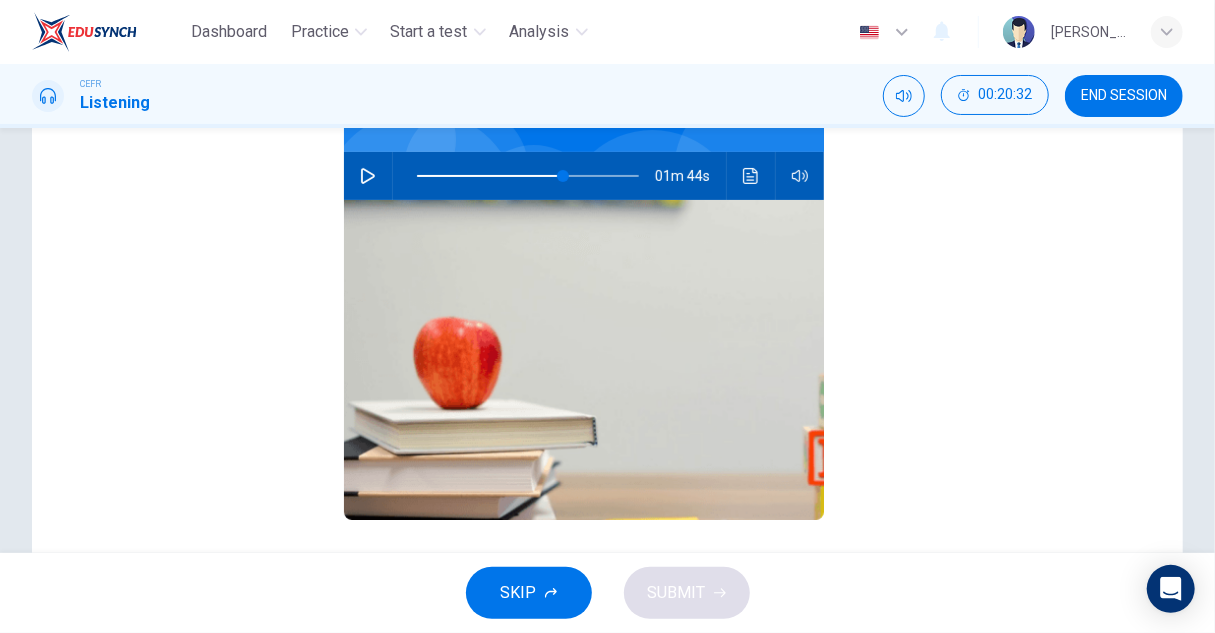 type on "66" 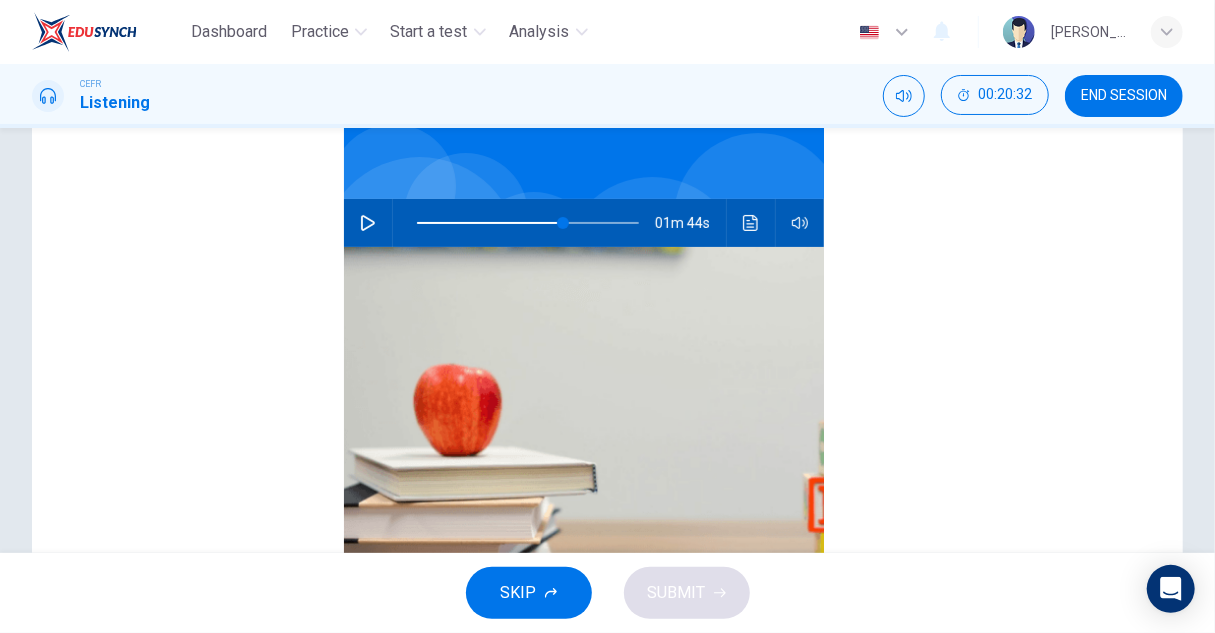 scroll, scrollTop: 0, scrollLeft: 0, axis: both 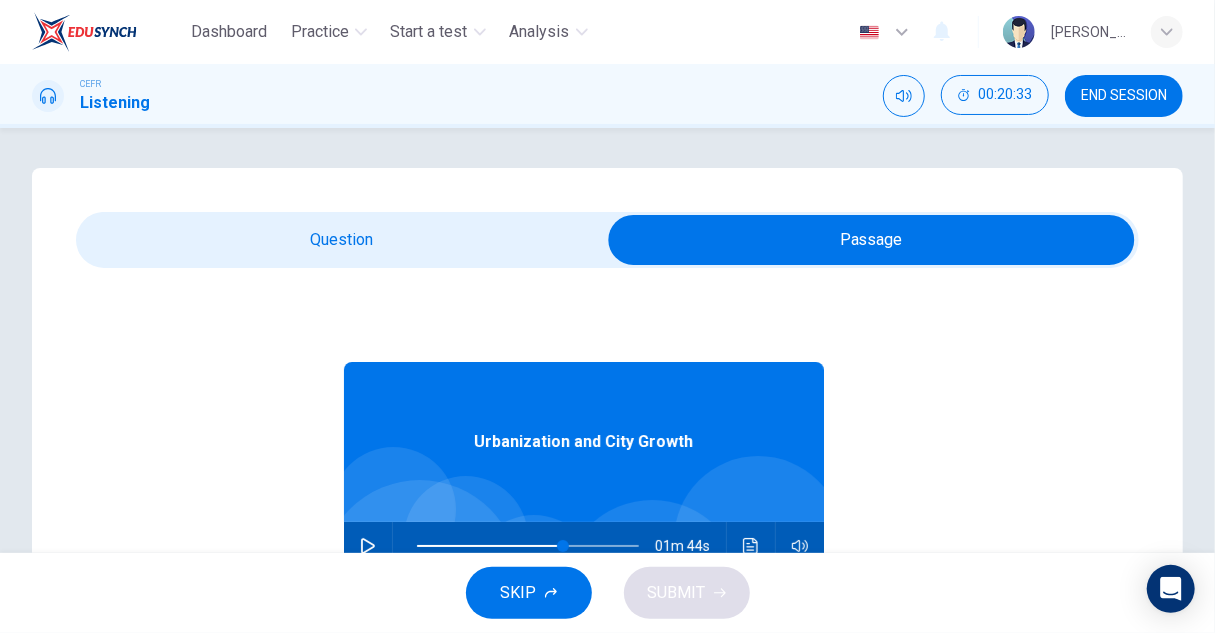 click at bounding box center (871, 240) 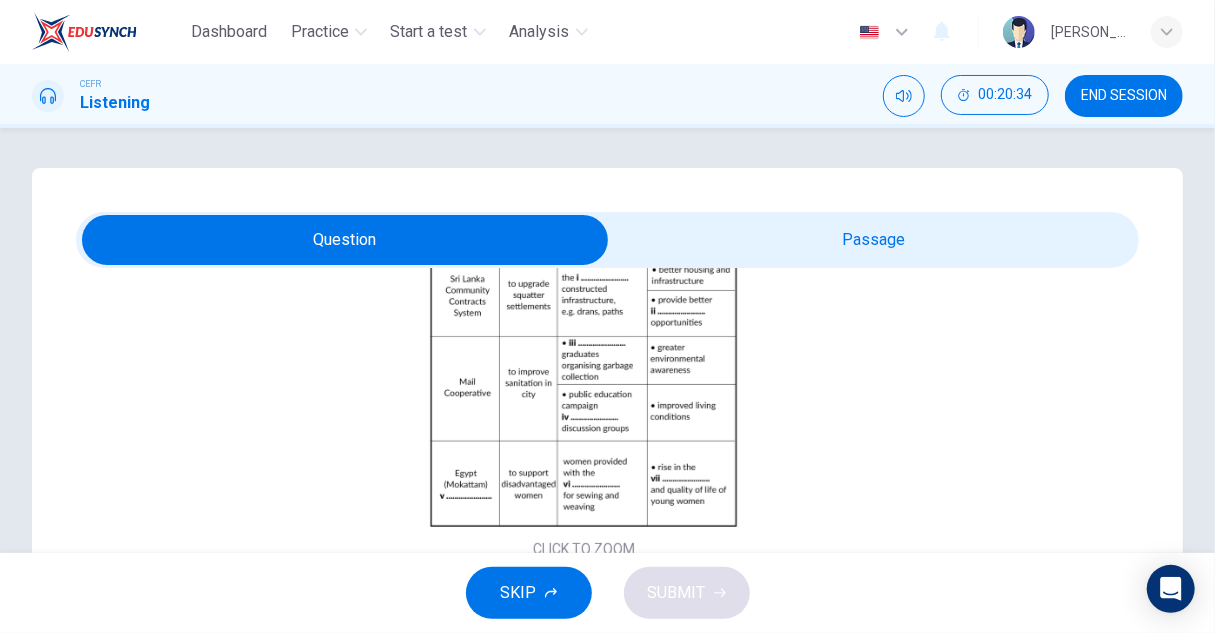 scroll, scrollTop: 325, scrollLeft: 0, axis: vertical 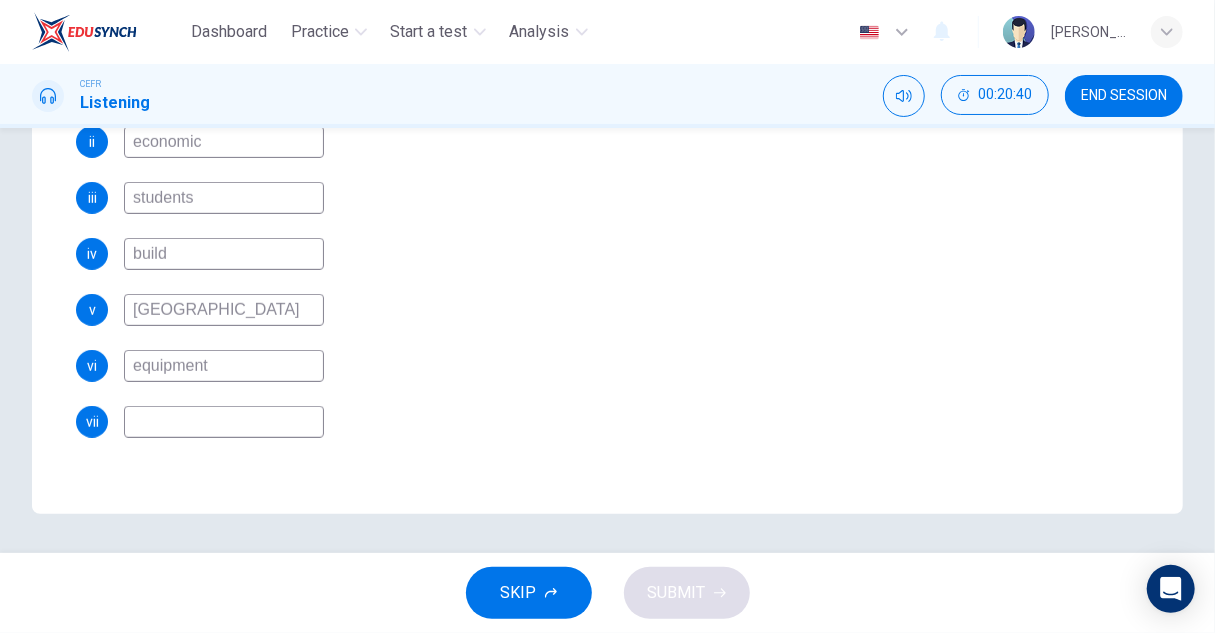 click at bounding box center [224, 422] 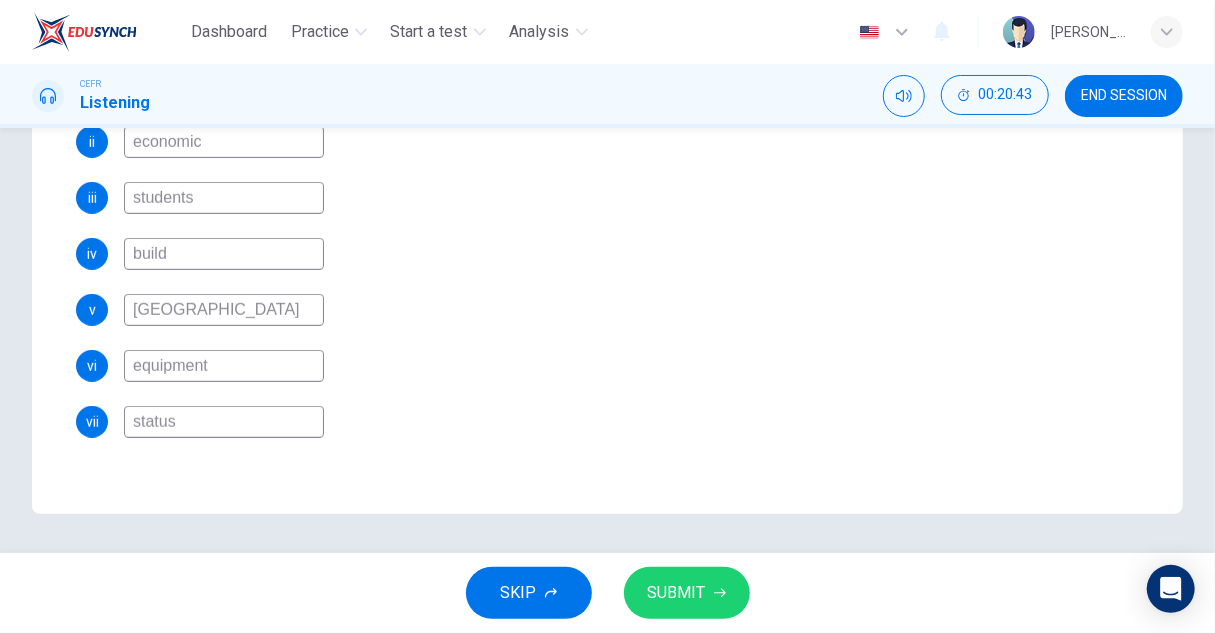type on "status" 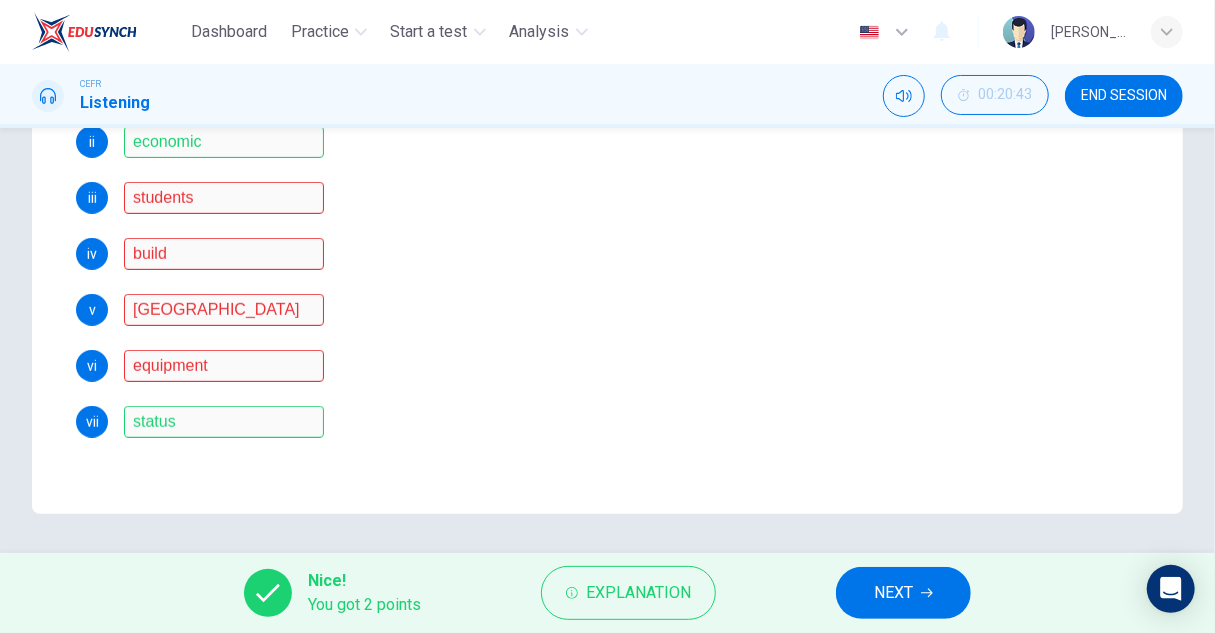 scroll, scrollTop: 225, scrollLeft: 0, axis: vertical 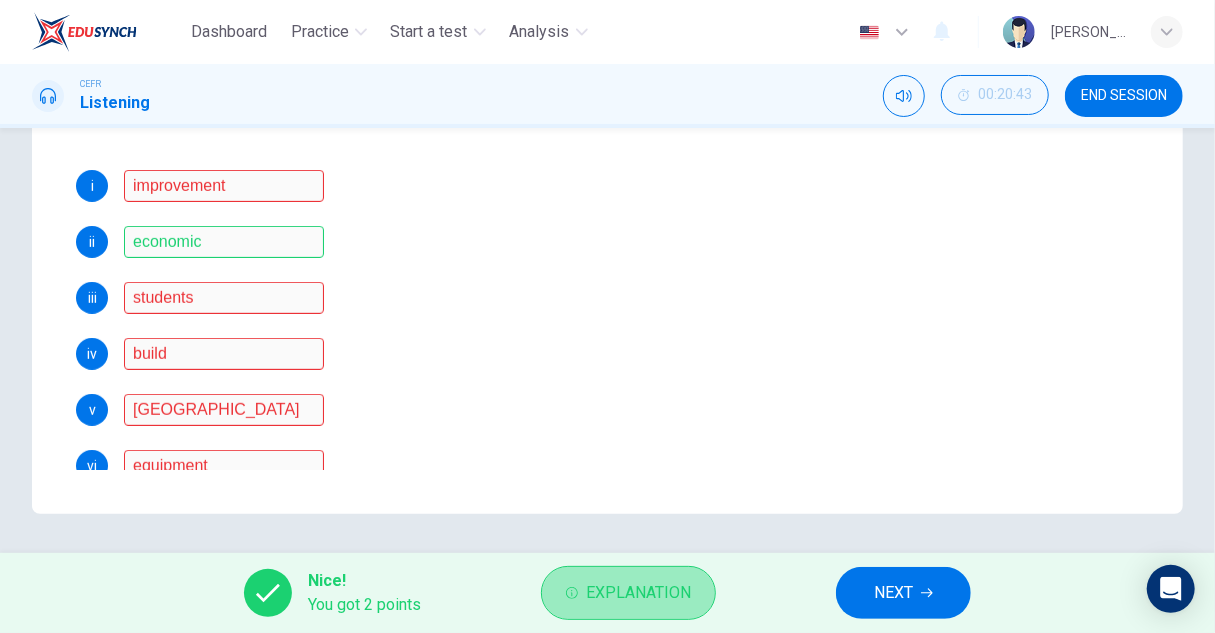 click on "Explanation" at bounding box center [638, 593] 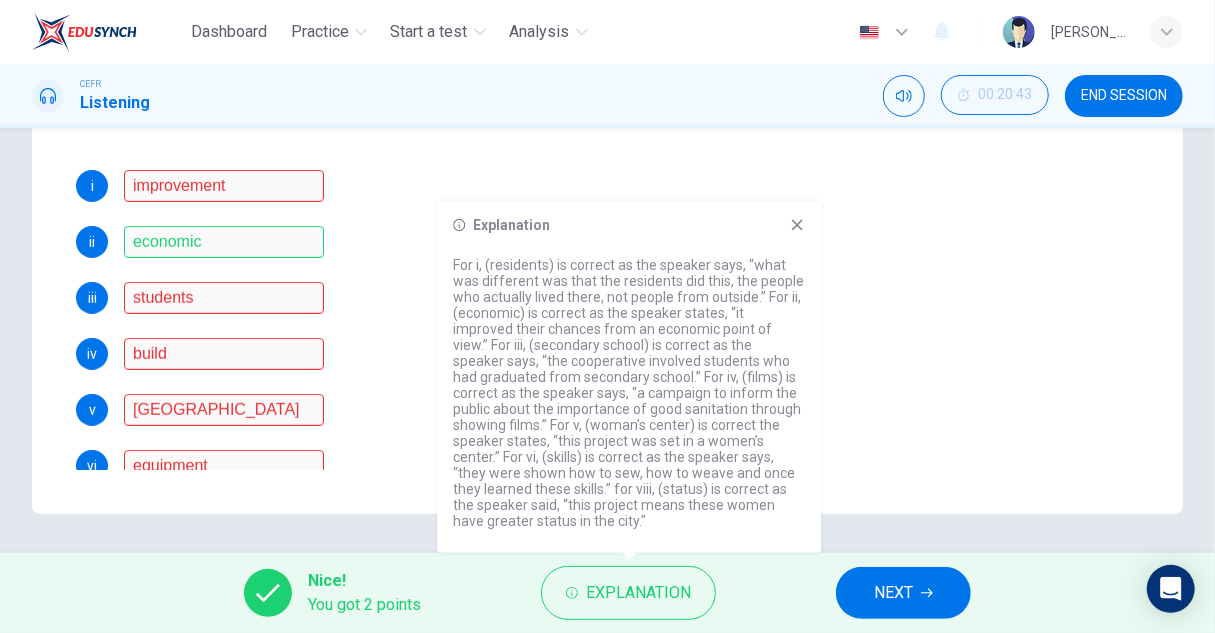 scroll, scrollTop: 325, scrollLeft: 0, axis: vertical 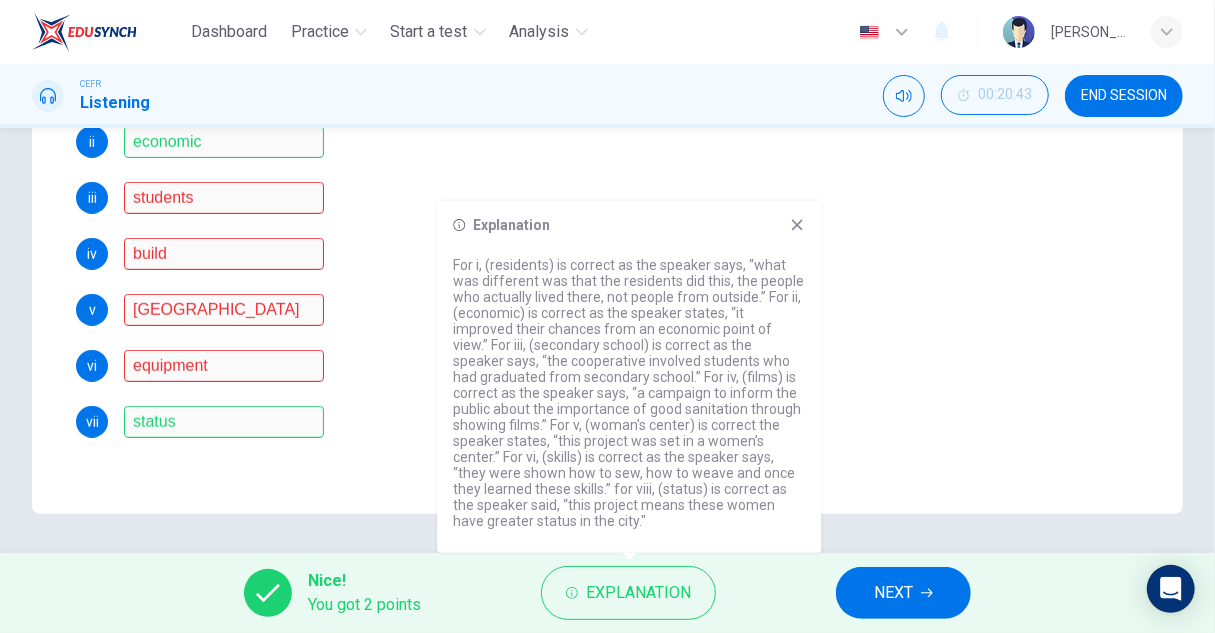 click on "NEXT" at bounding box center [893, 593] 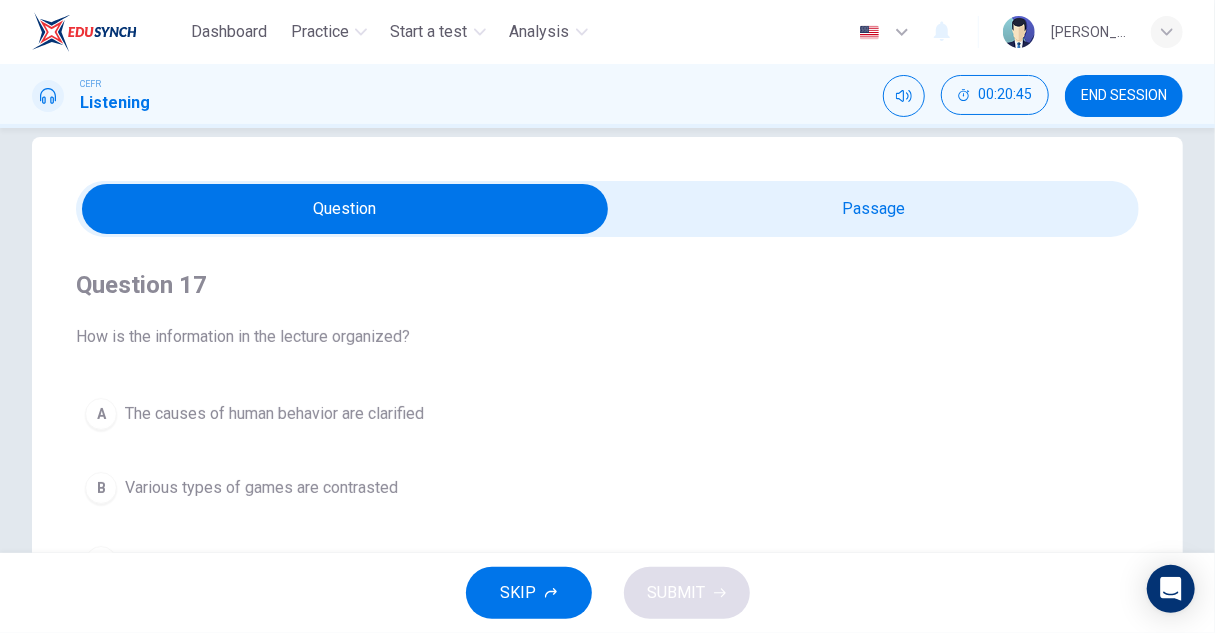 scroll, scrollTop: 0, scrollLeft: 0, axis: both 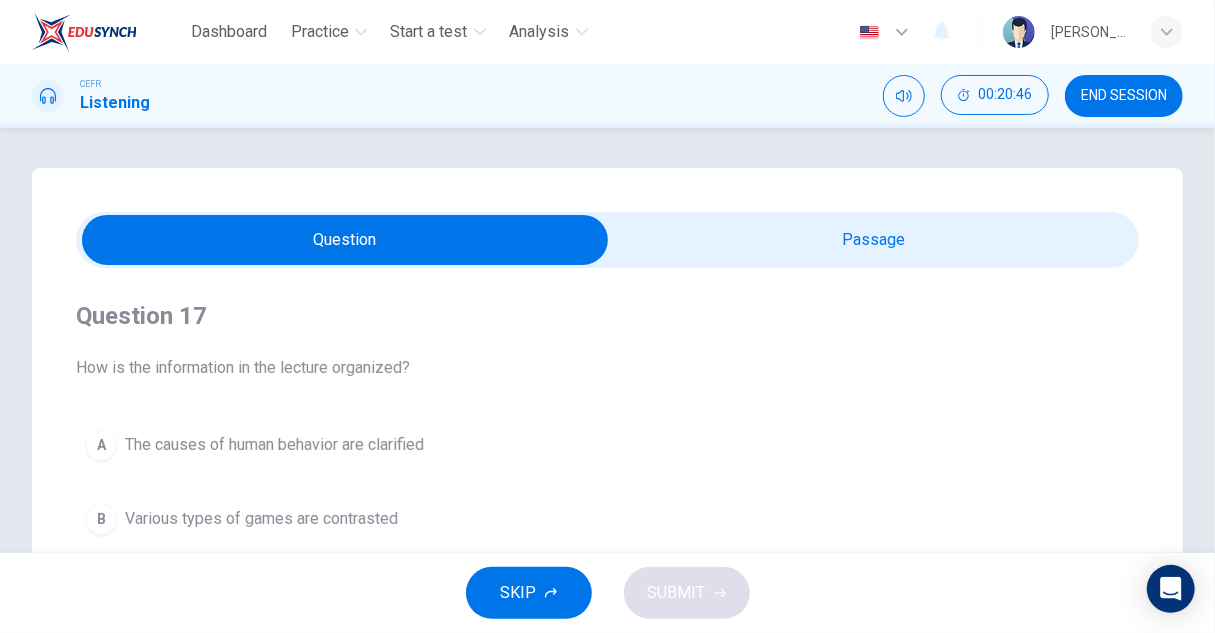 click at bounding box center (345, 240) 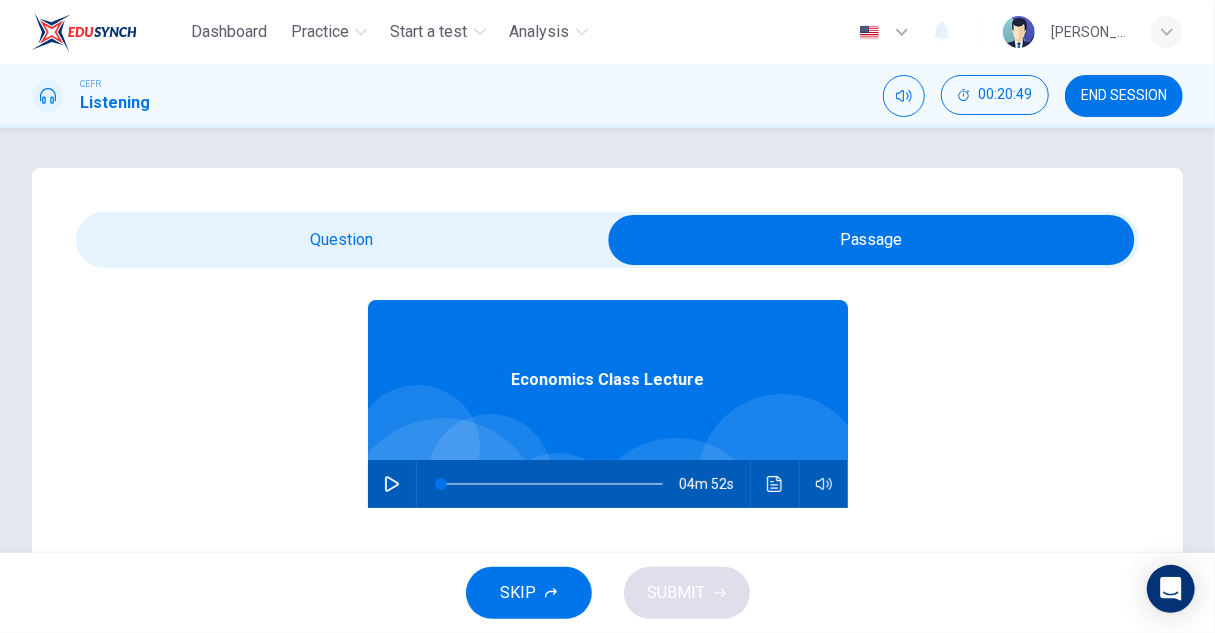 scroll, scrollTop: 0, scrollLeft: 0, axis: both 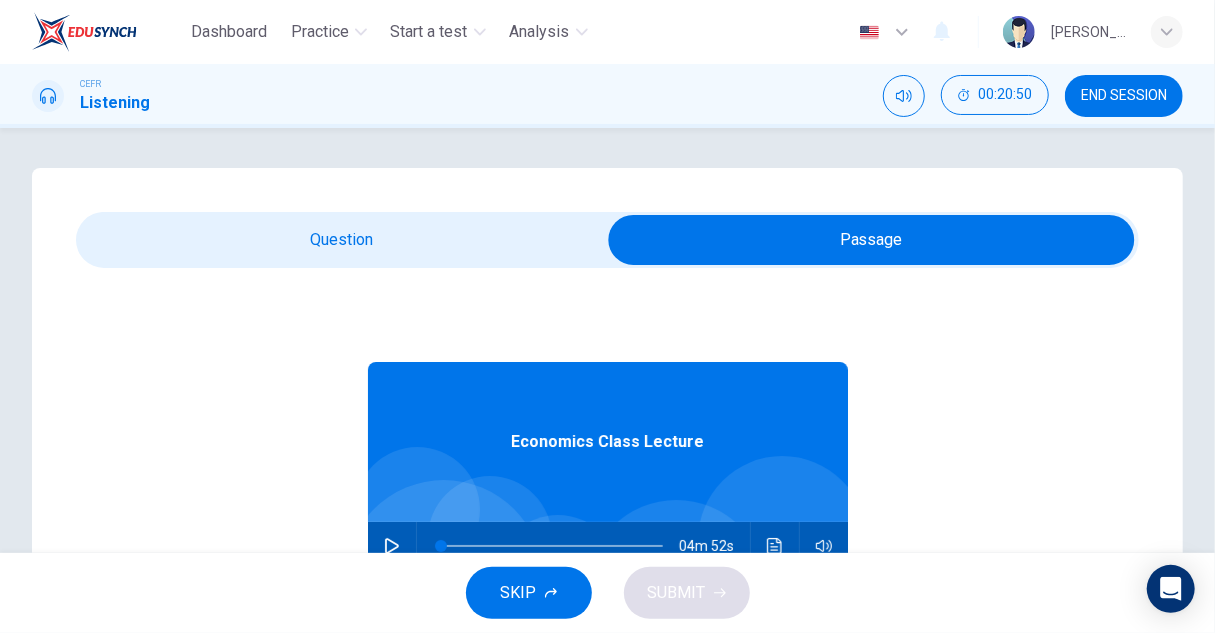 click 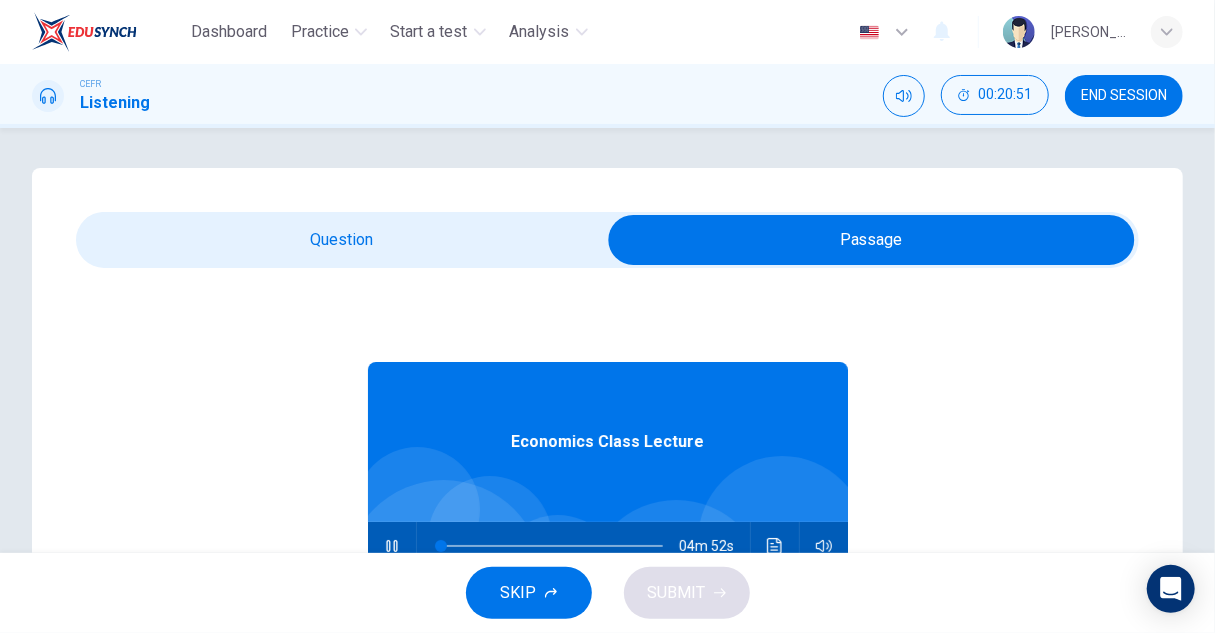 click at bounding box center [871, 240] 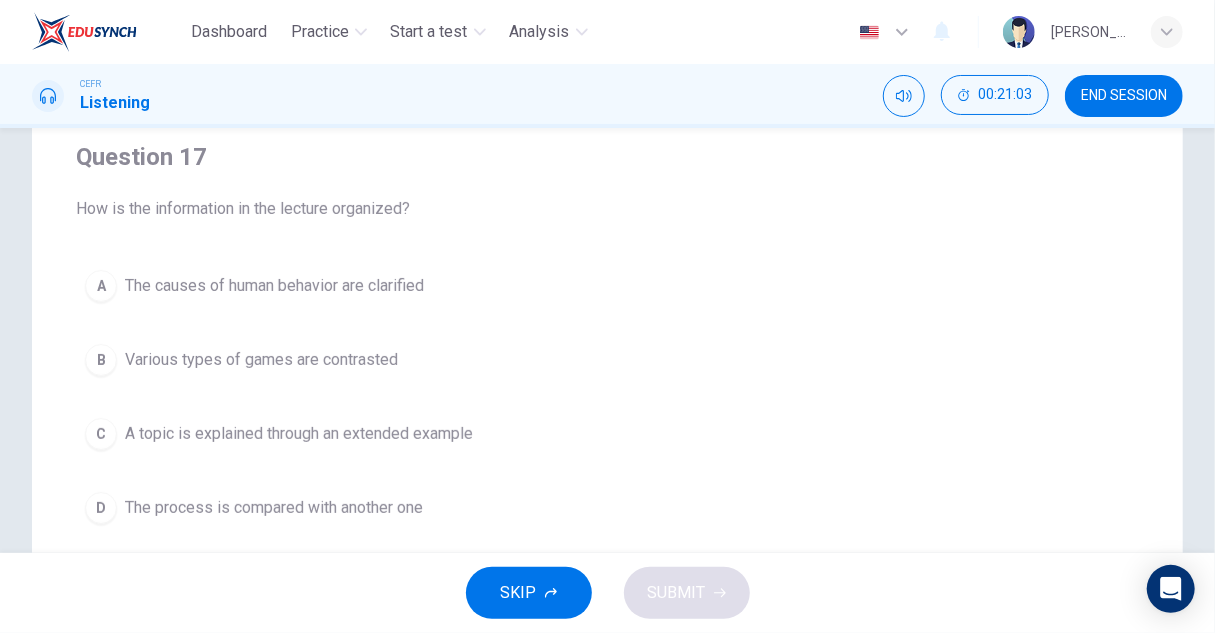 scroll, scrollTop: 200, scrollLeft: 0, axis: vertical 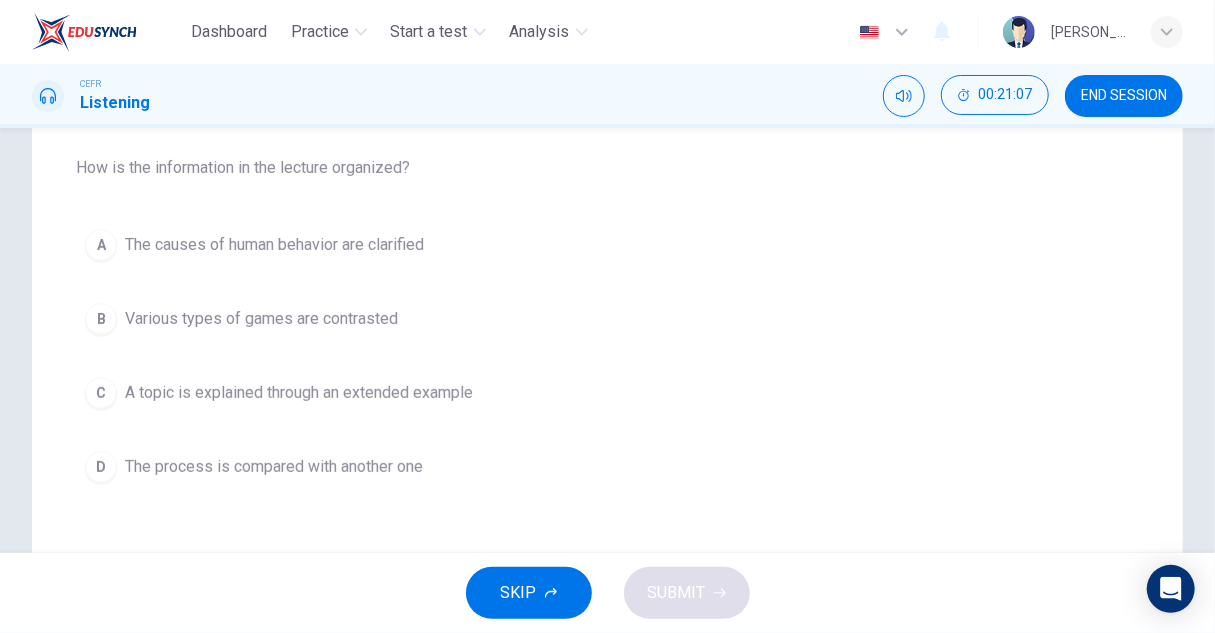 type on "6" 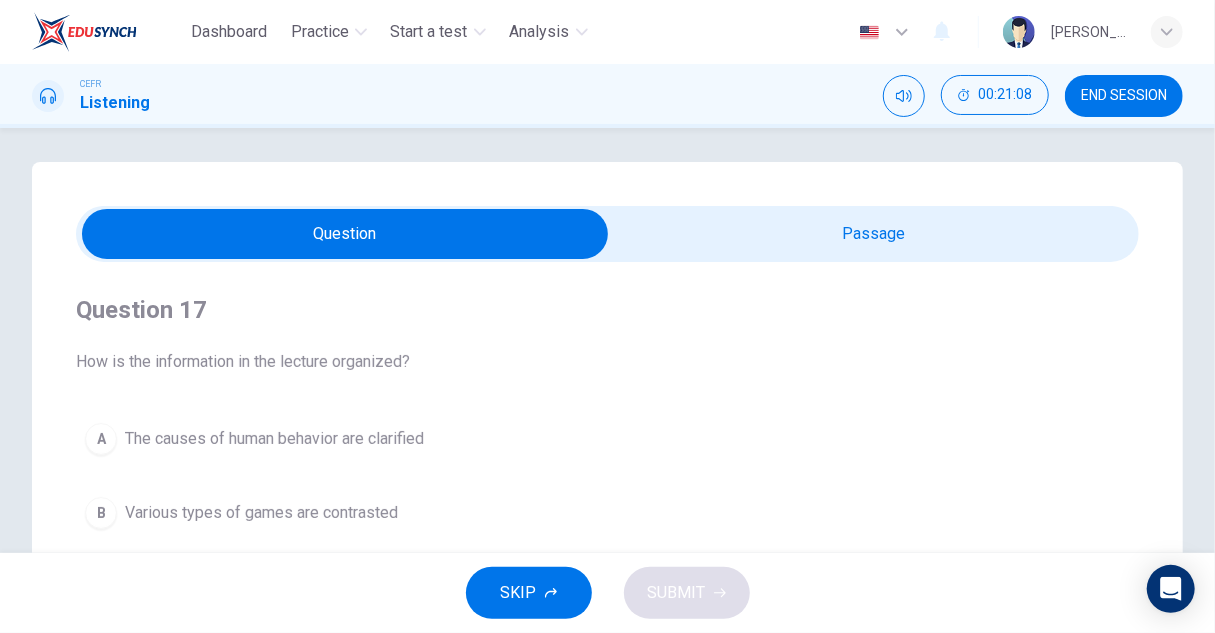 scroll, scrollTop: 0, scrollLeft: 0, axis: both 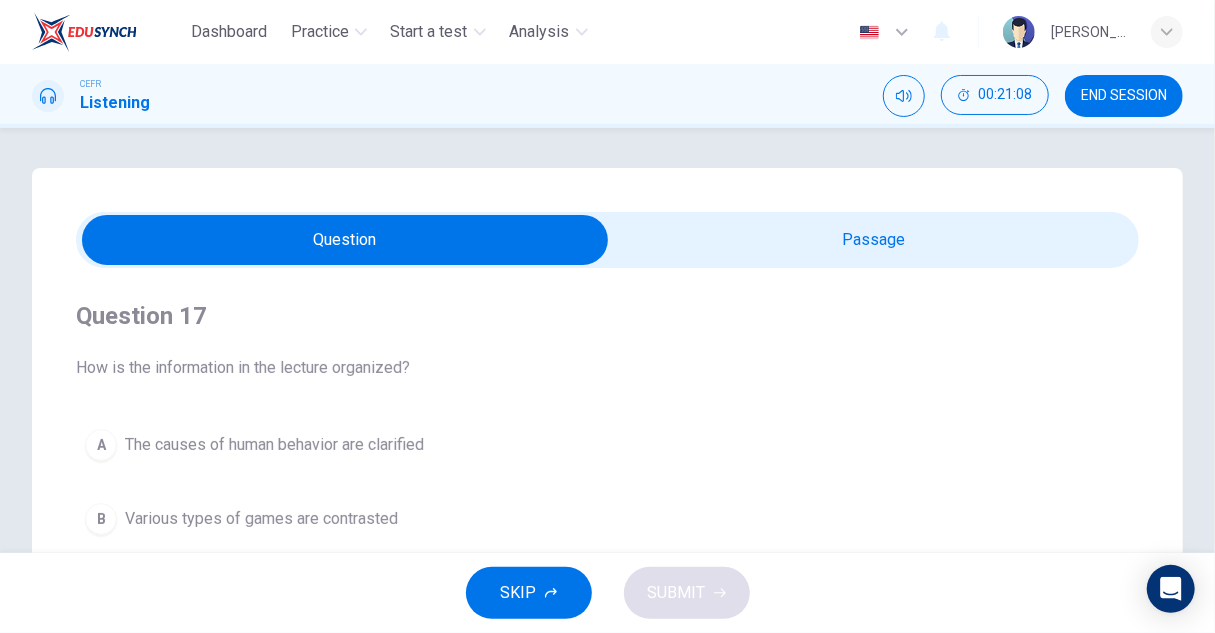 click at bounding box center (345, 240) 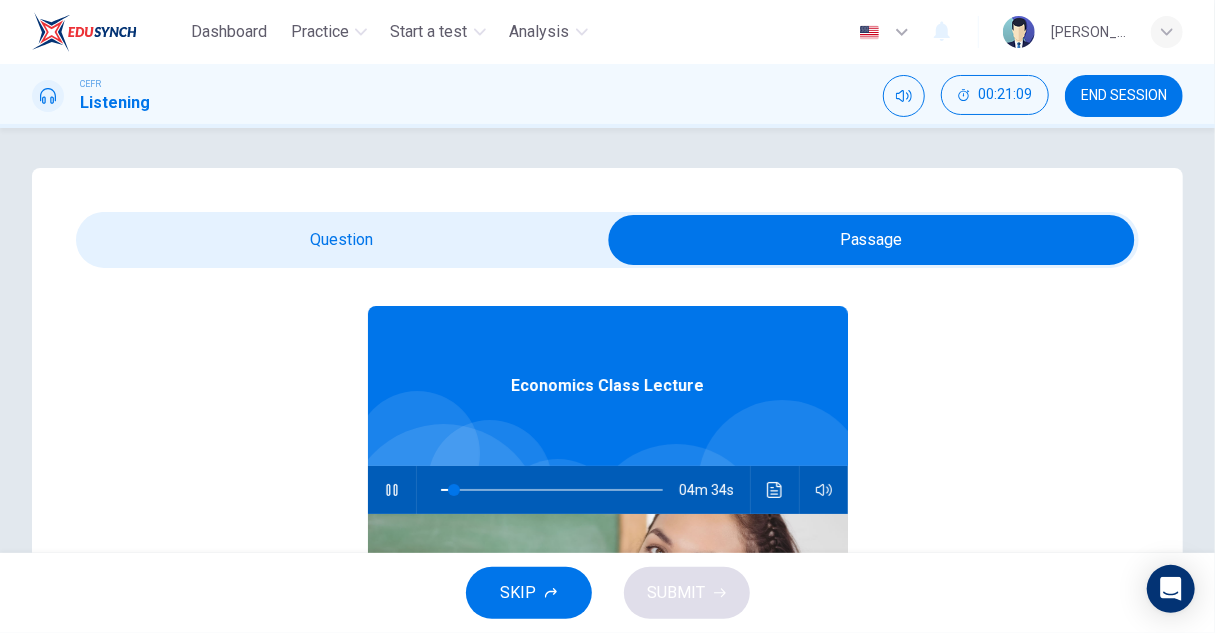 scroll, scrollTop: 112, scrollLeft: 0, axis: vertical 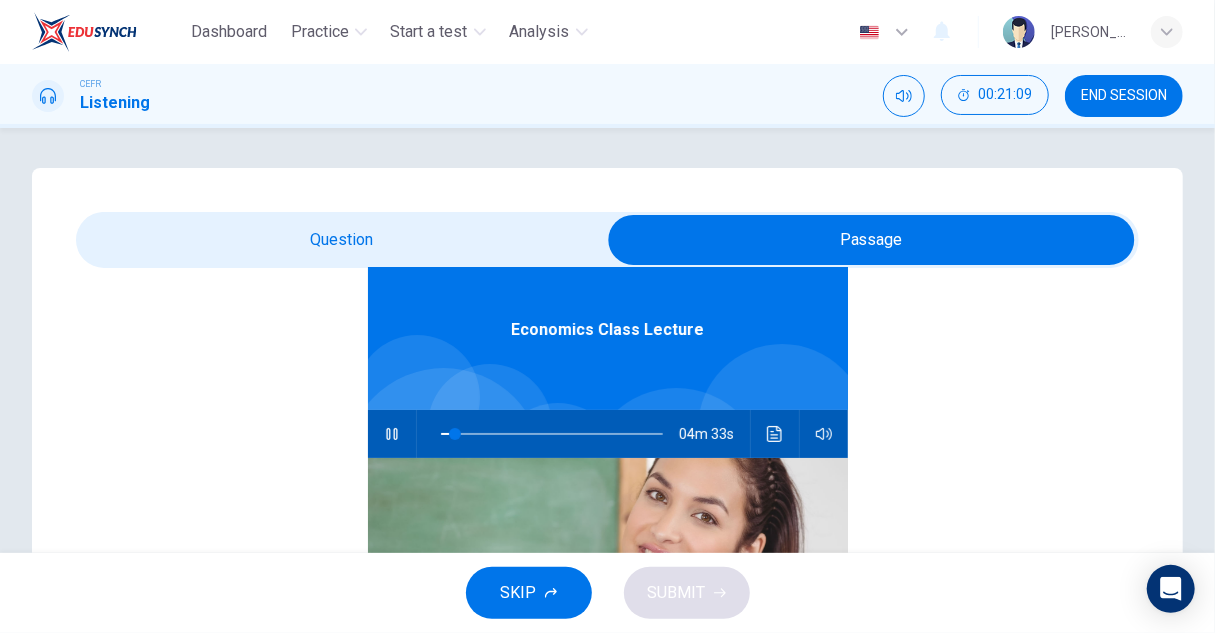 click at bounding box center (775, 434) 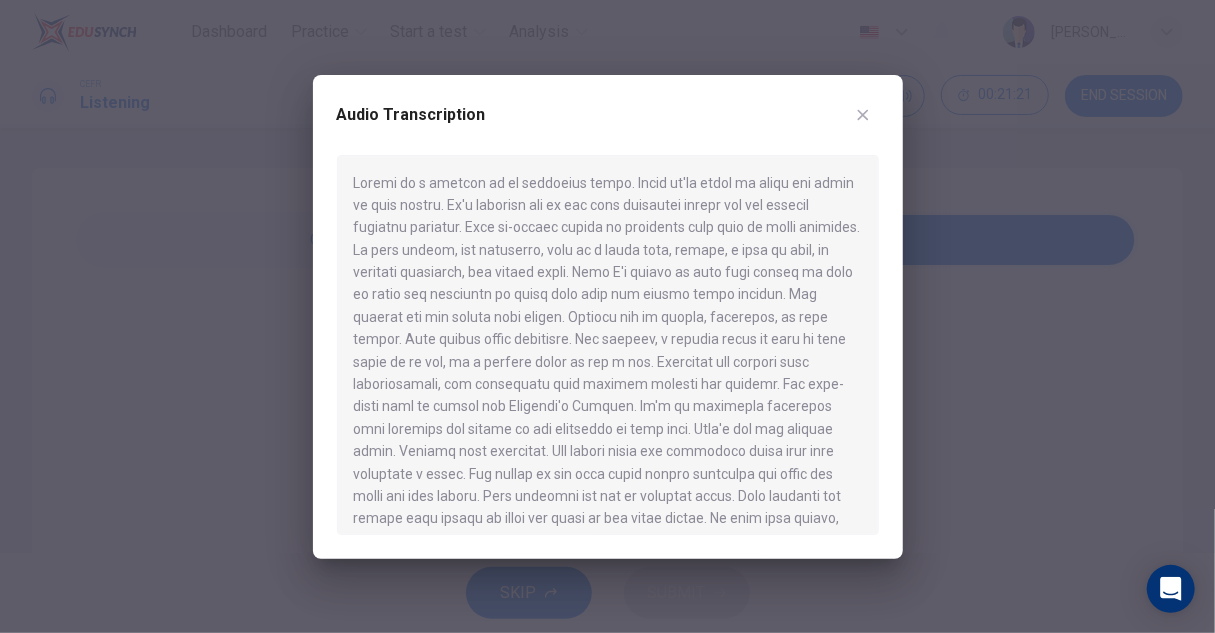 click at bounding box center (607, 316) 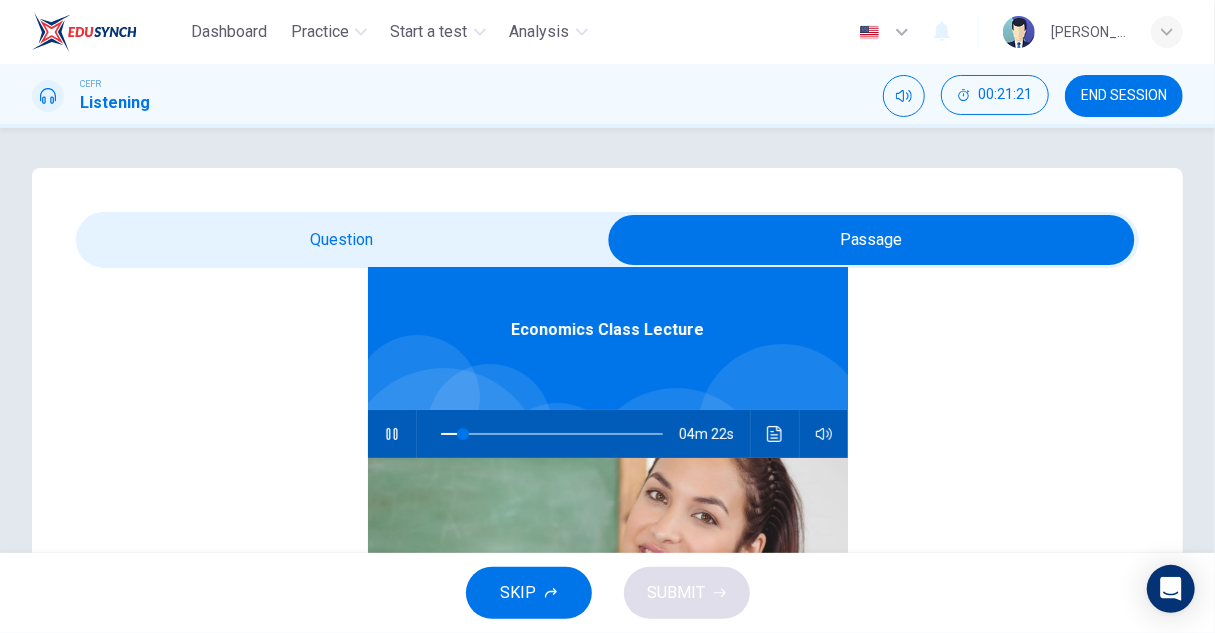 type on "11" 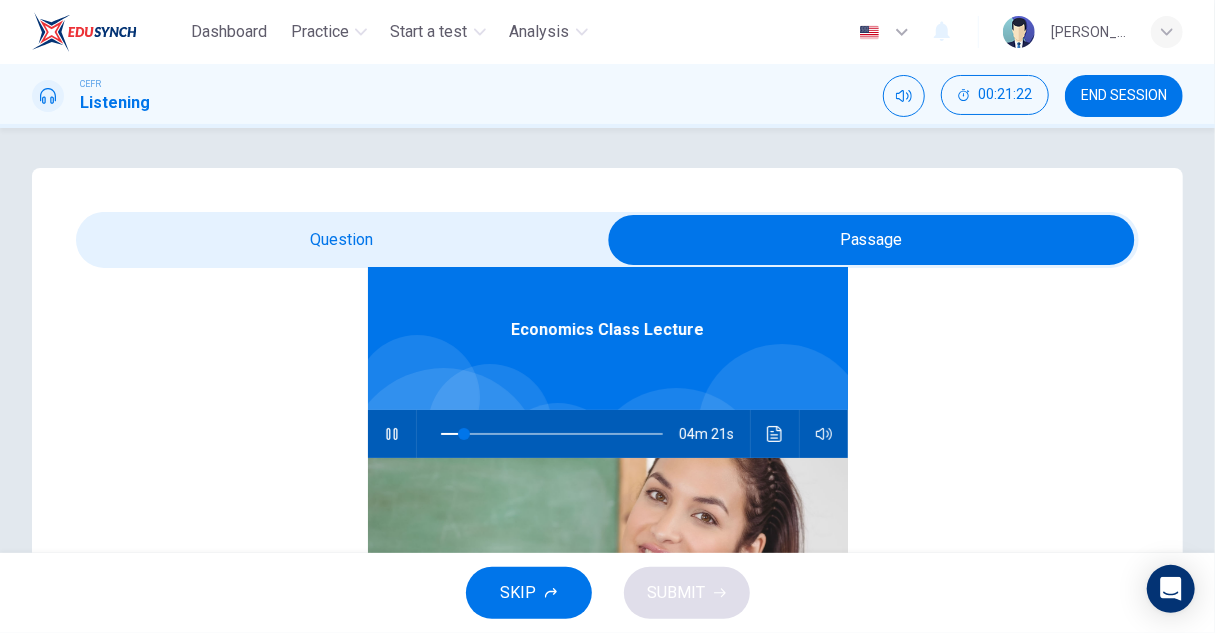 click at bounding box center [871, 240] 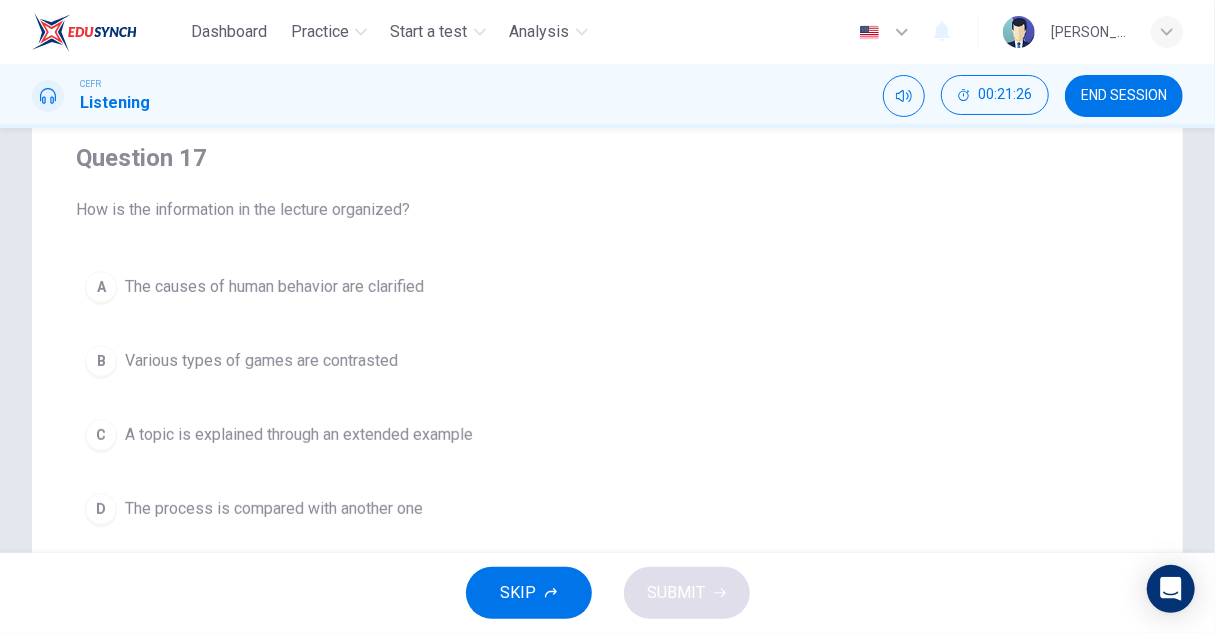 scroll, scrollTop: 200, scrollLeft: 0, axis: vertical 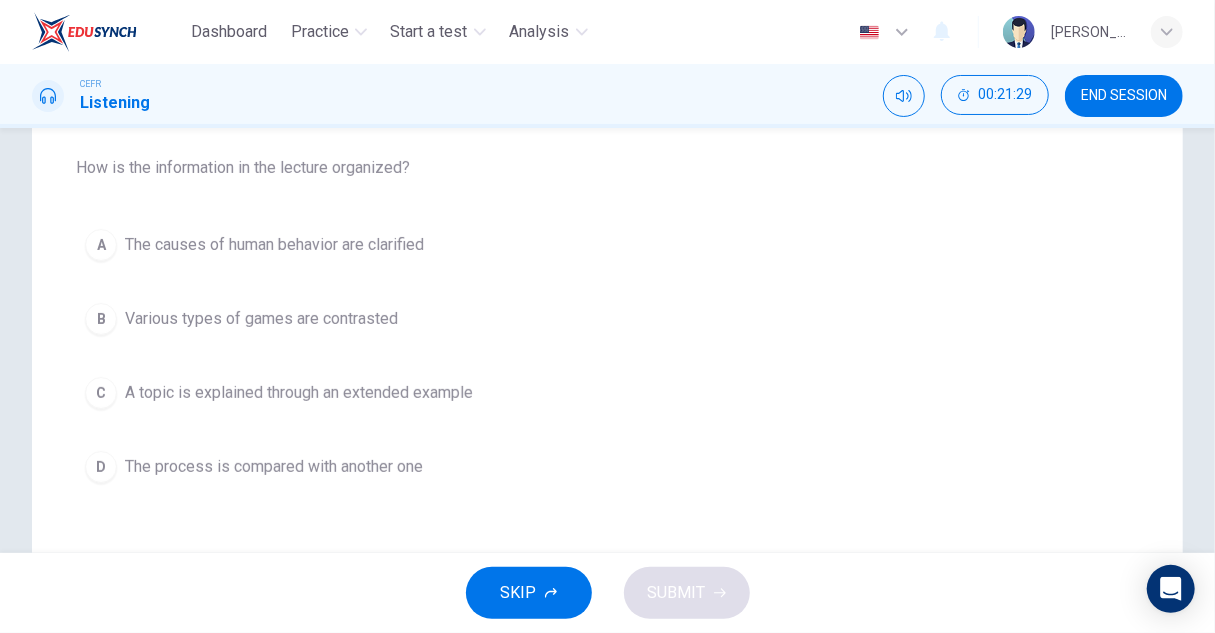 click on "A topic is explained through an extended example" at bounding box center [299, 393] 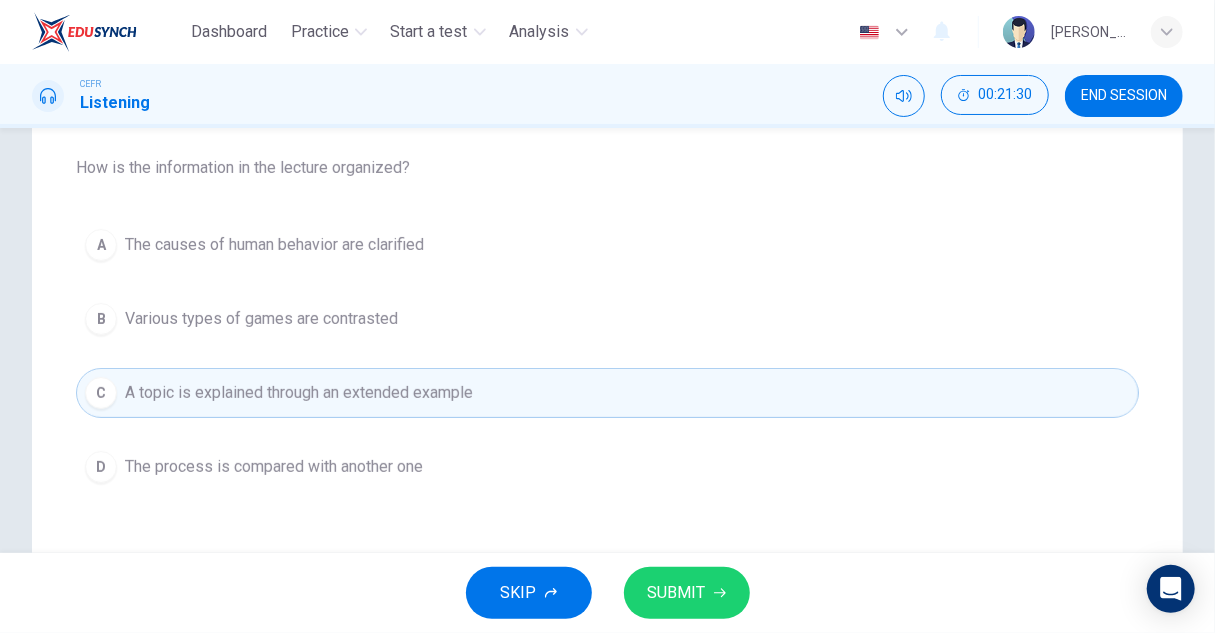 click on "SKIP SUBMIT" at bounding box center [607, 593] 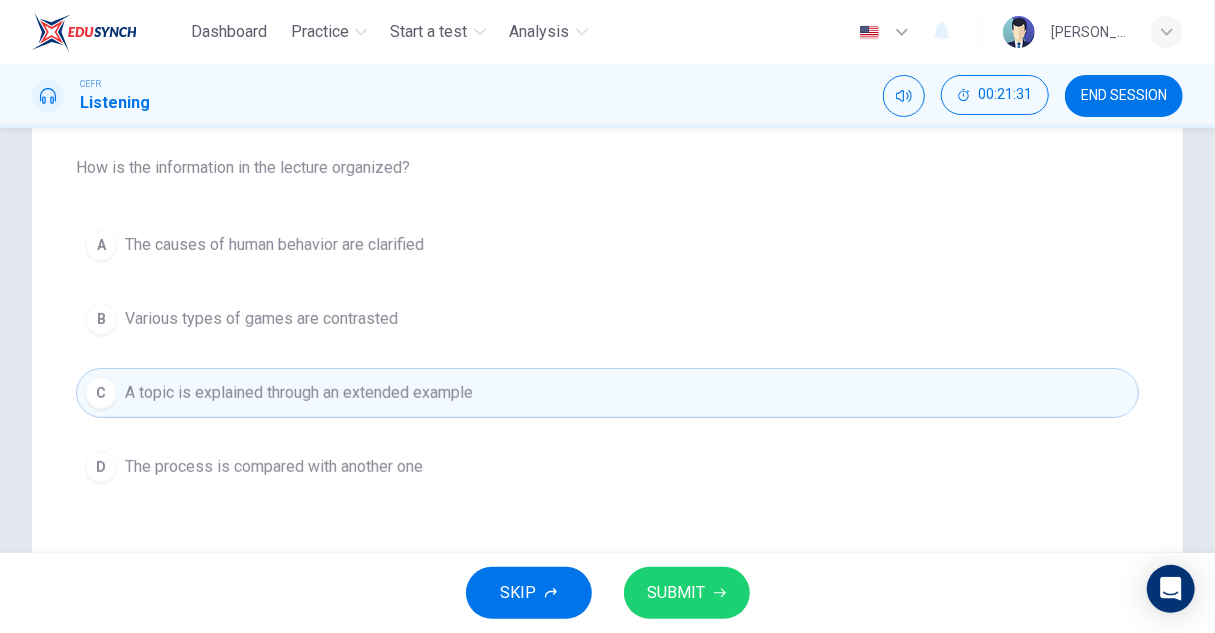 click on "SUBMIT" at bounding box center (677, 593) 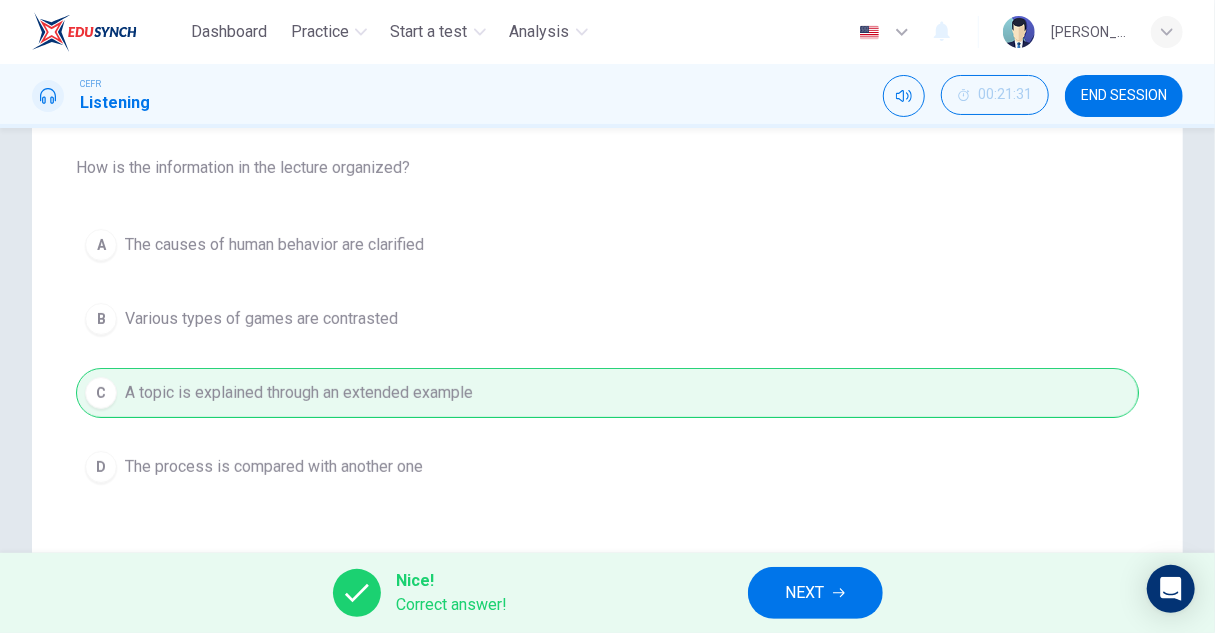 click on "NEXT" at bounding box center [805, 593] 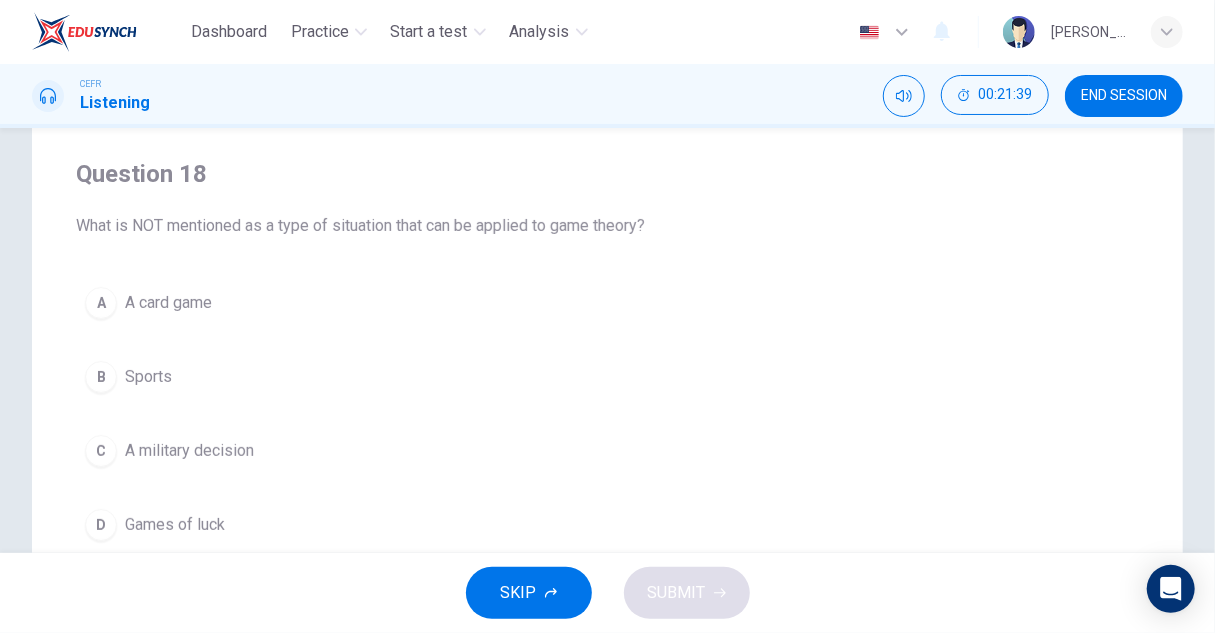 scroll, scrollTop: 100, scrollLeft: 0, axis: vertical 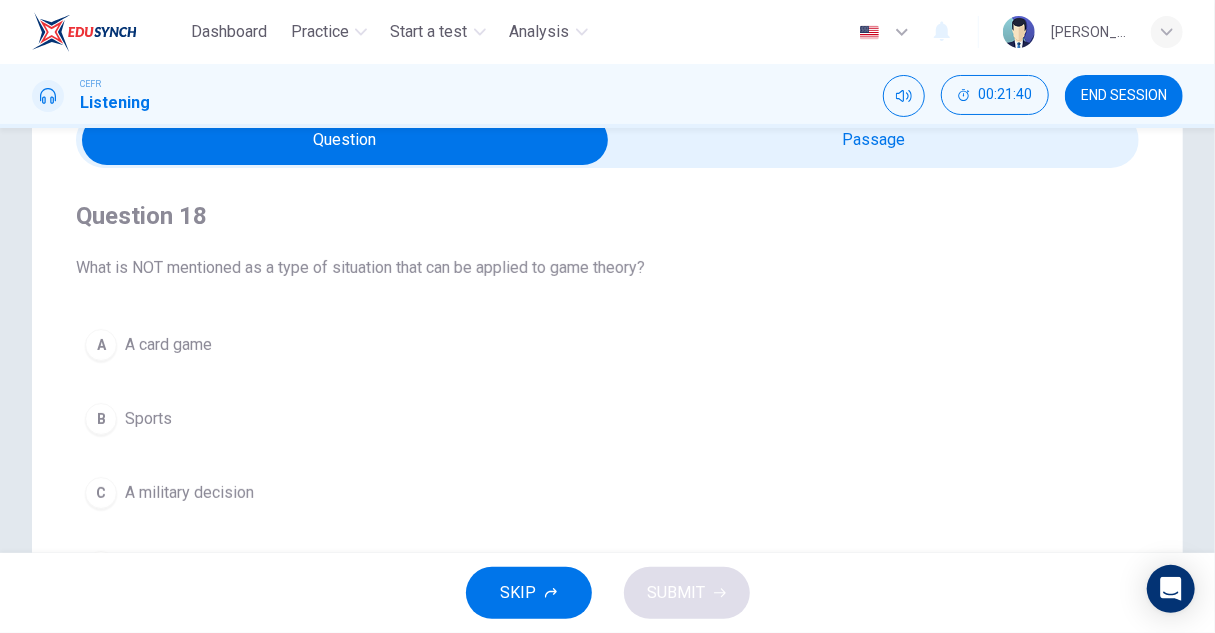 click at bounding box center (345, 140) 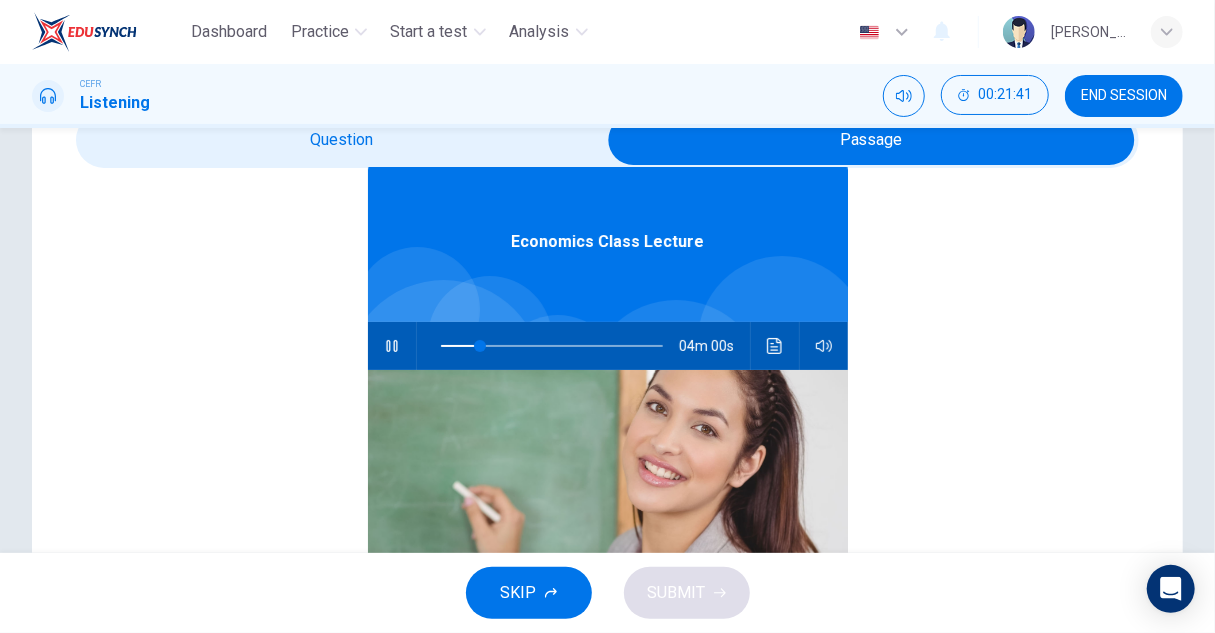 scroll, scrollTop: 0, scrollLeft: 0, axis: both 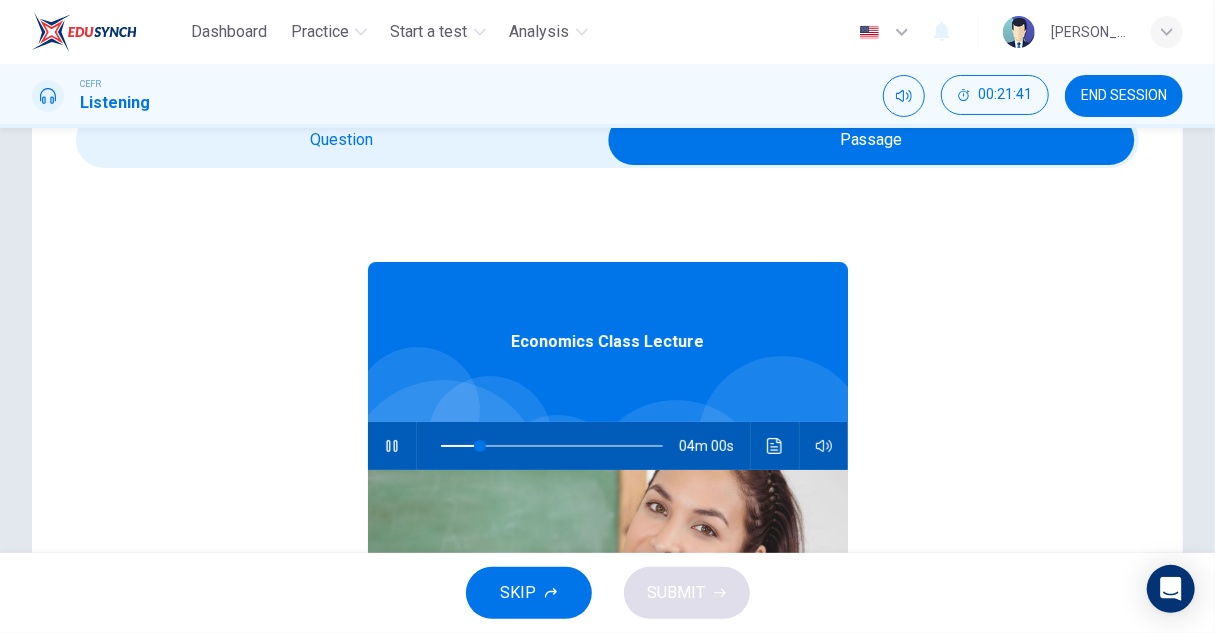 type on "18" 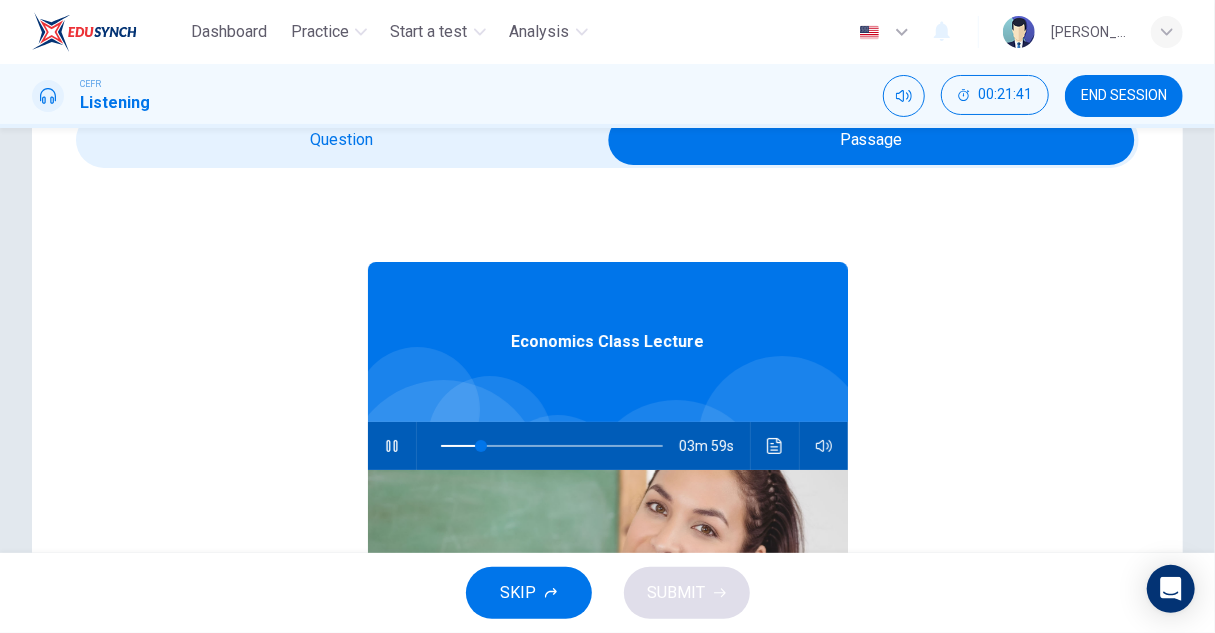 click at bounding box center (871, 140) 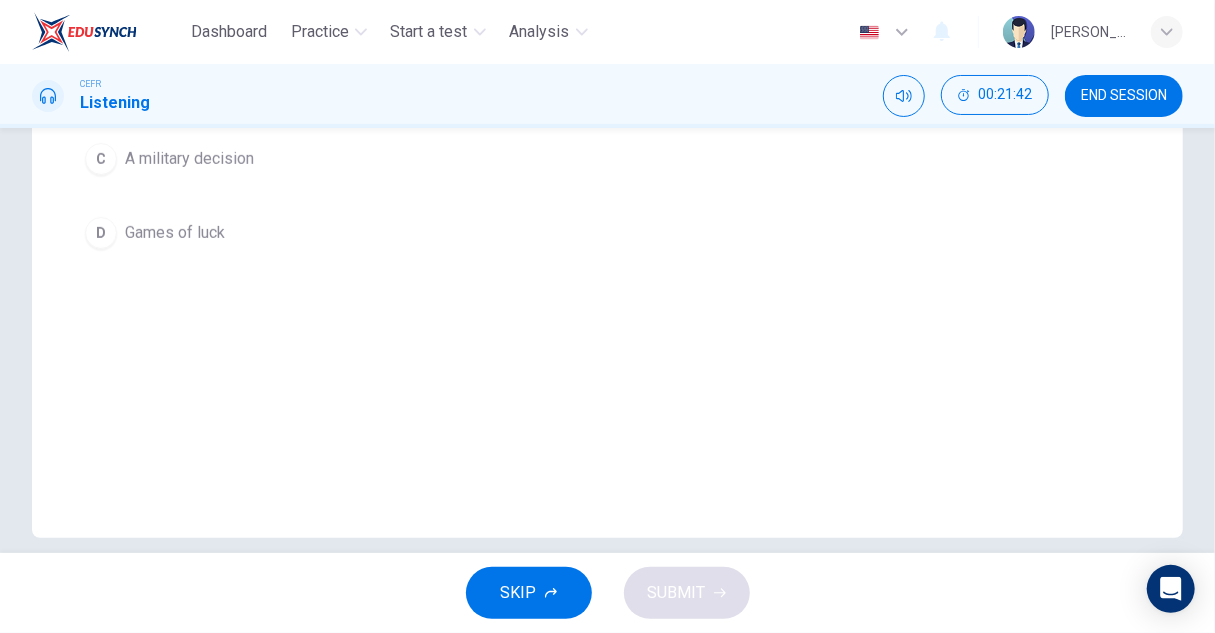 scroll, scrollTop: 458, scrollLeft: 0, axis: vertical 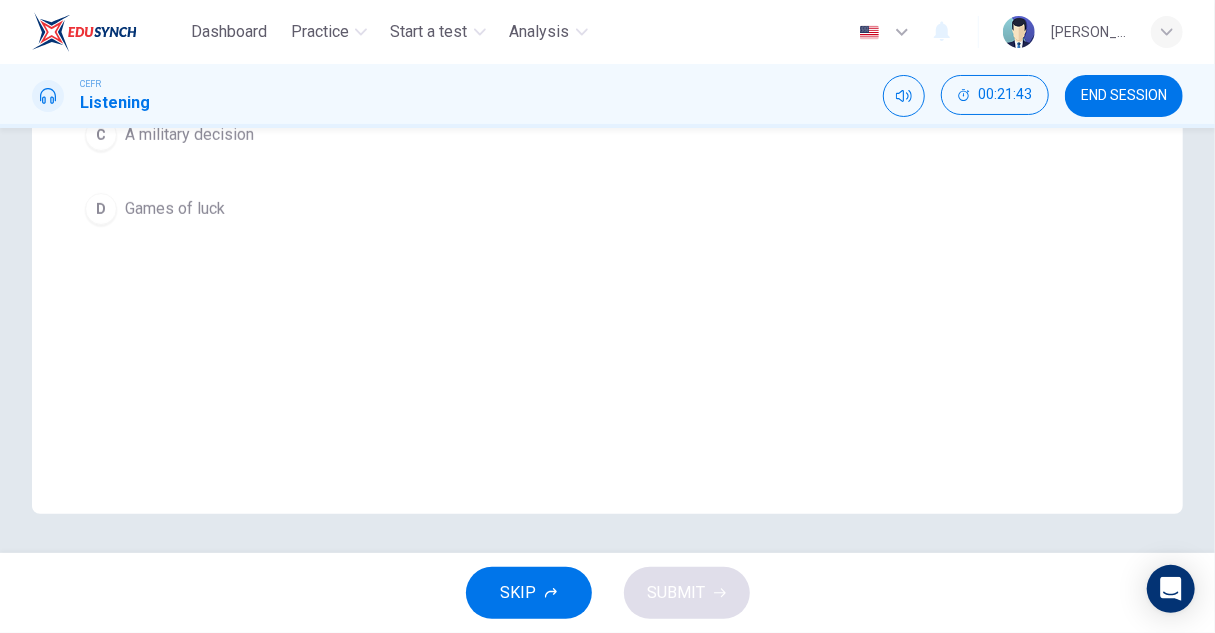 click on "Games of luck" at bounding box center [175, 209] 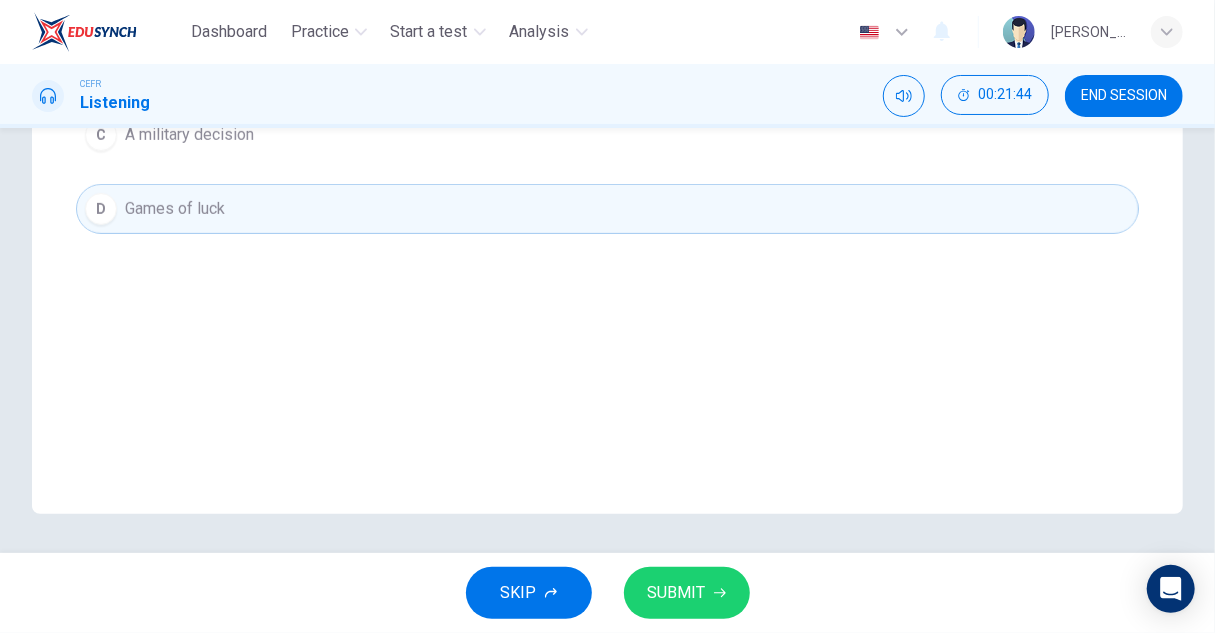 click 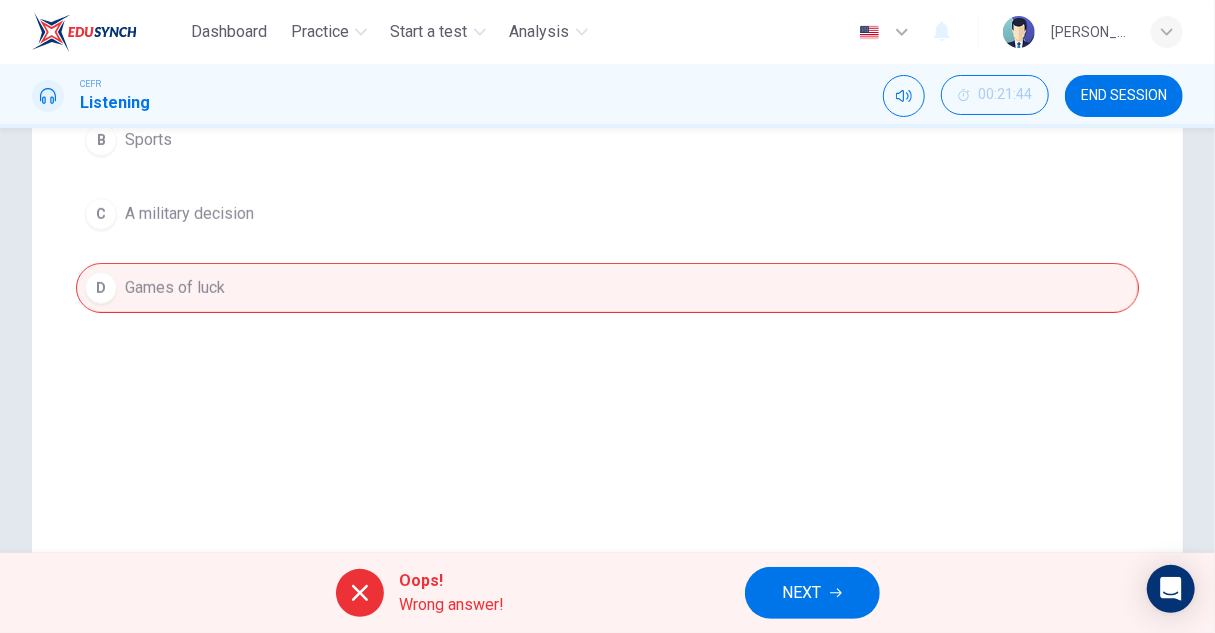 scroll, scrollTop: 158, scrollLeft: 0, axis: vertical 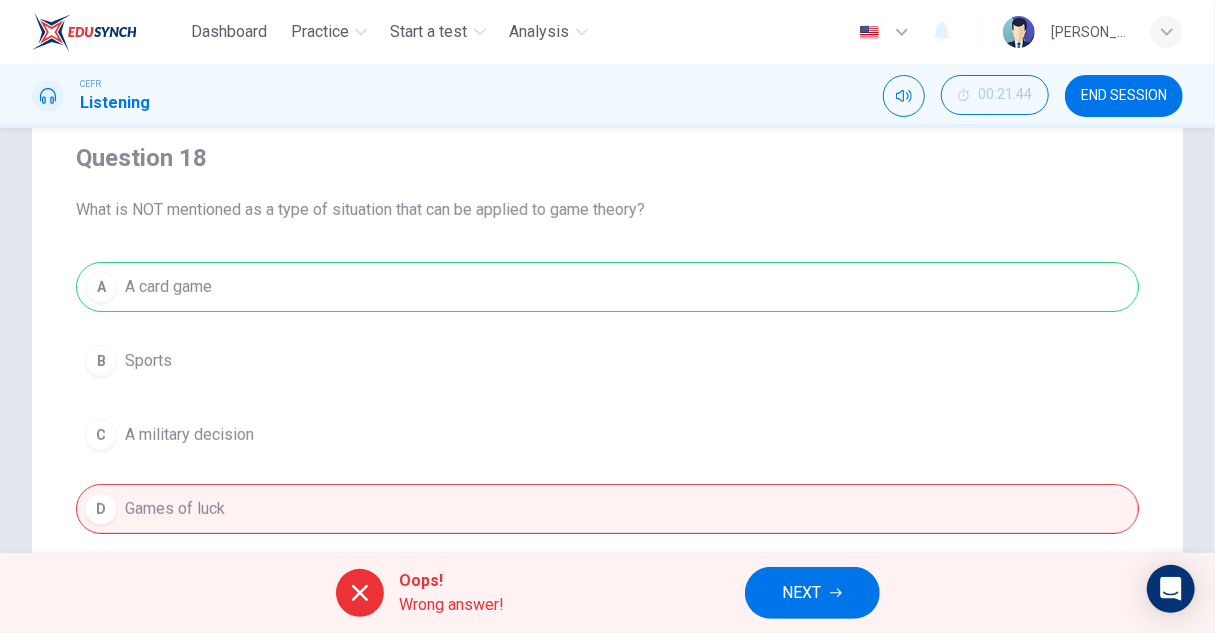 drag, startPoint x: 810, startPoint y: 593, endPoint x: 819, endPoint y: 583, distance: 13.453624 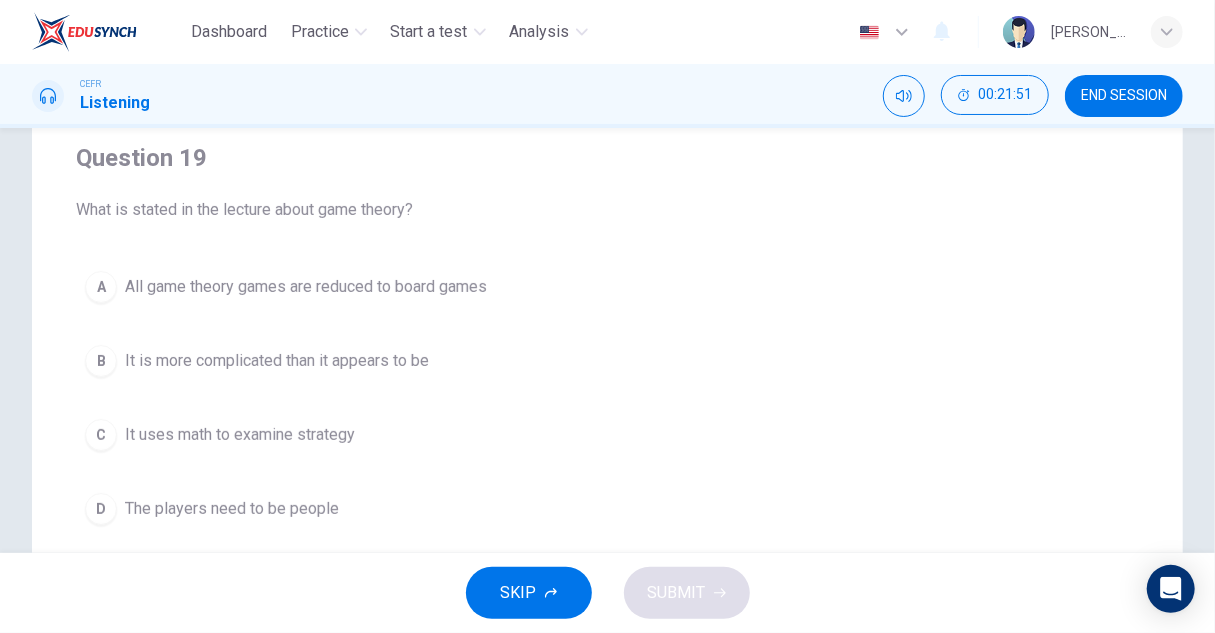 scroll, scrollTop: 78, scrollLeft: 0, axis: vertical 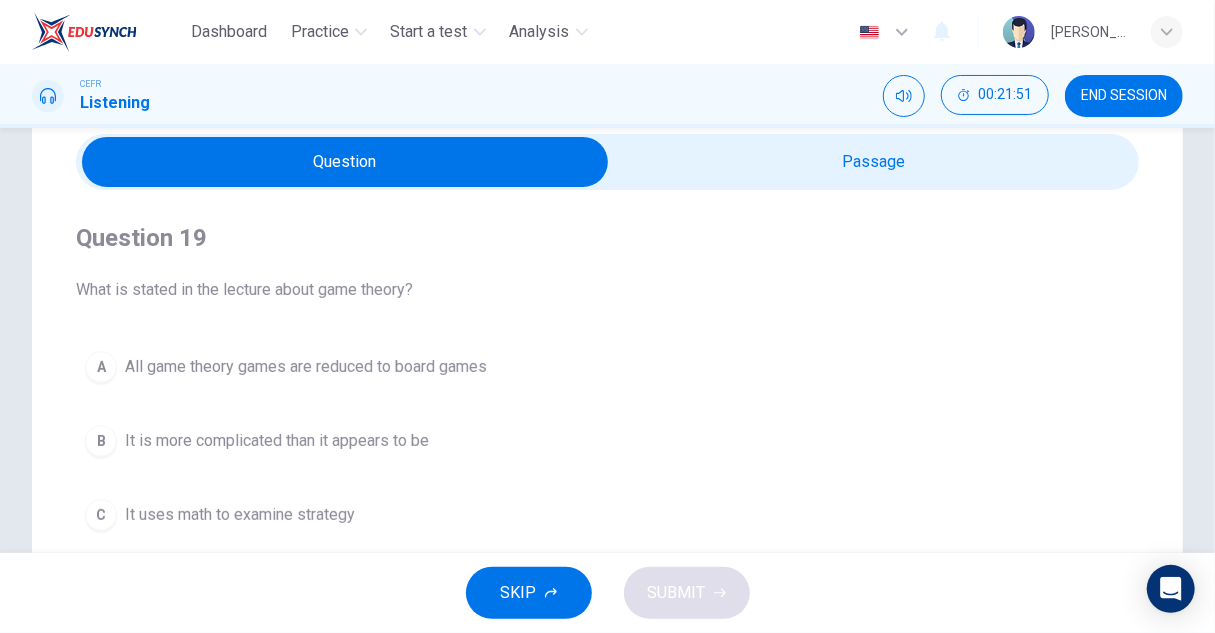 type on "23" 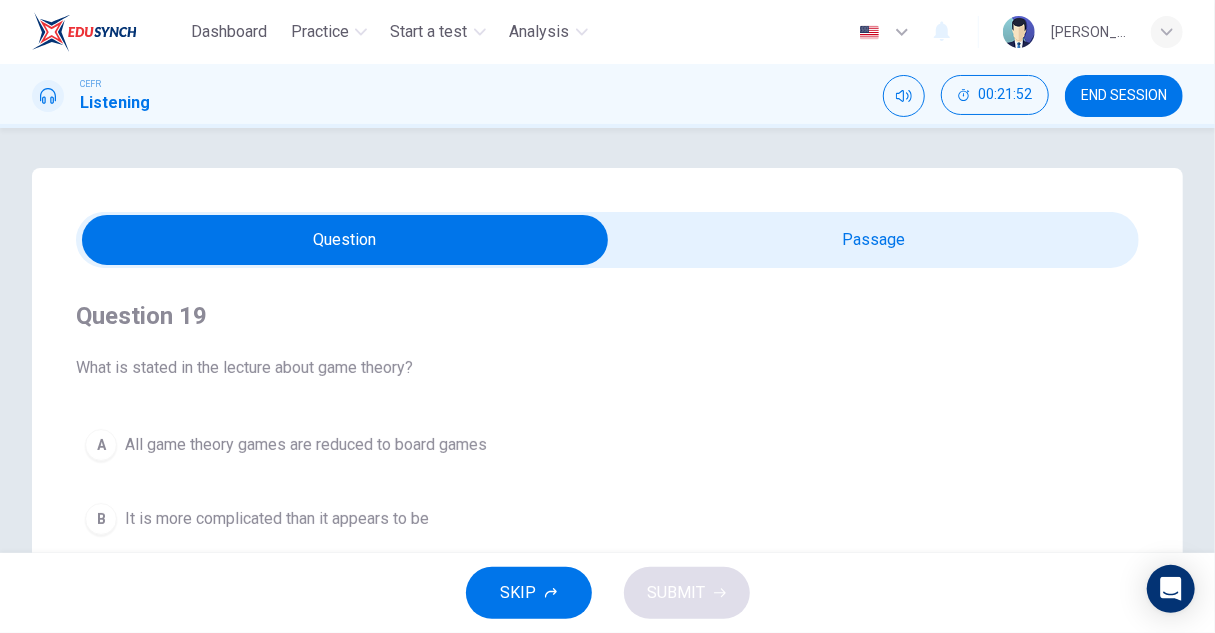 click at bounding box center [345, 240] 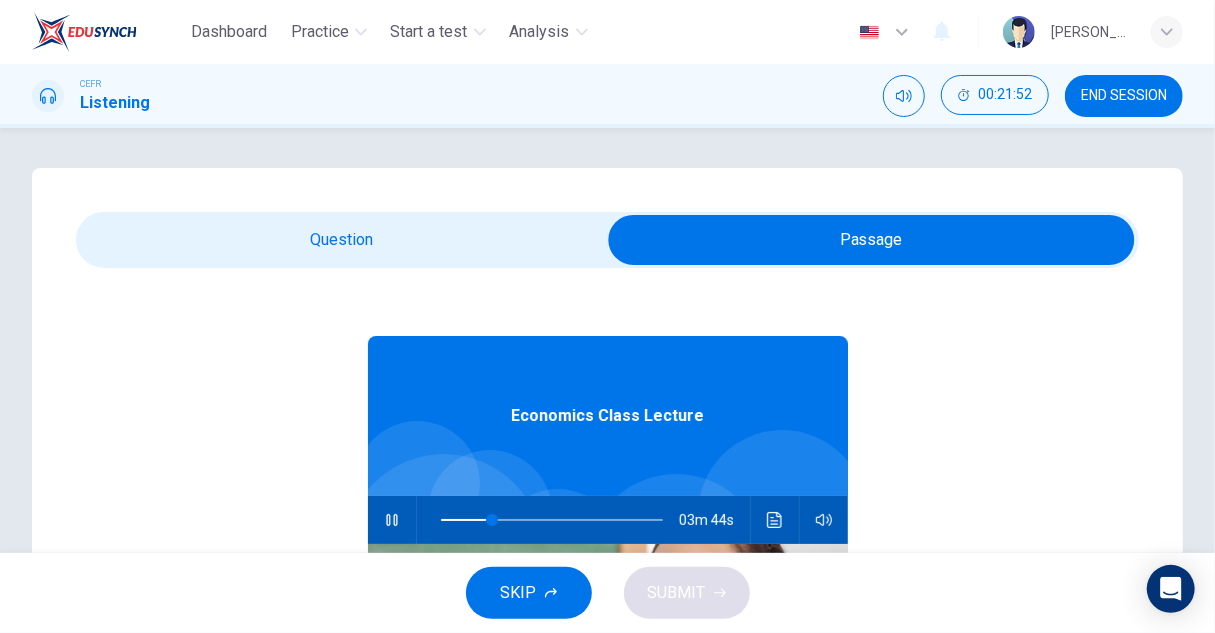 scroll, scrollTop: 100, scrollLeft: 0, axis: vertical 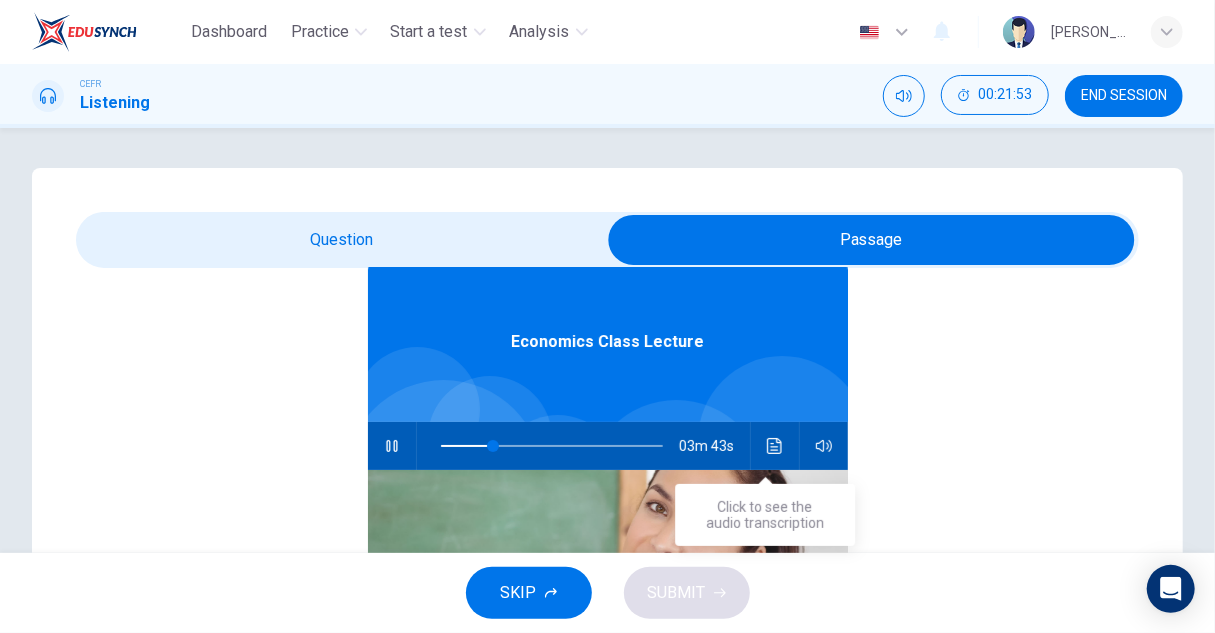 click 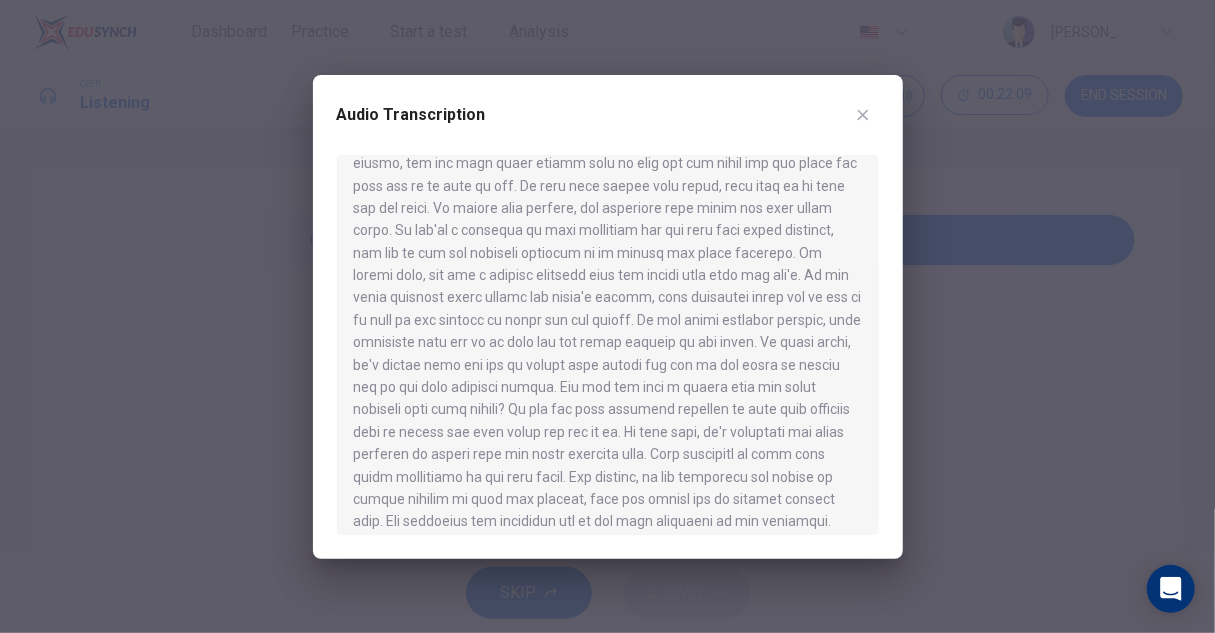 scroll, scrollTop: 500, scrollLeft: 0, axis: vertical 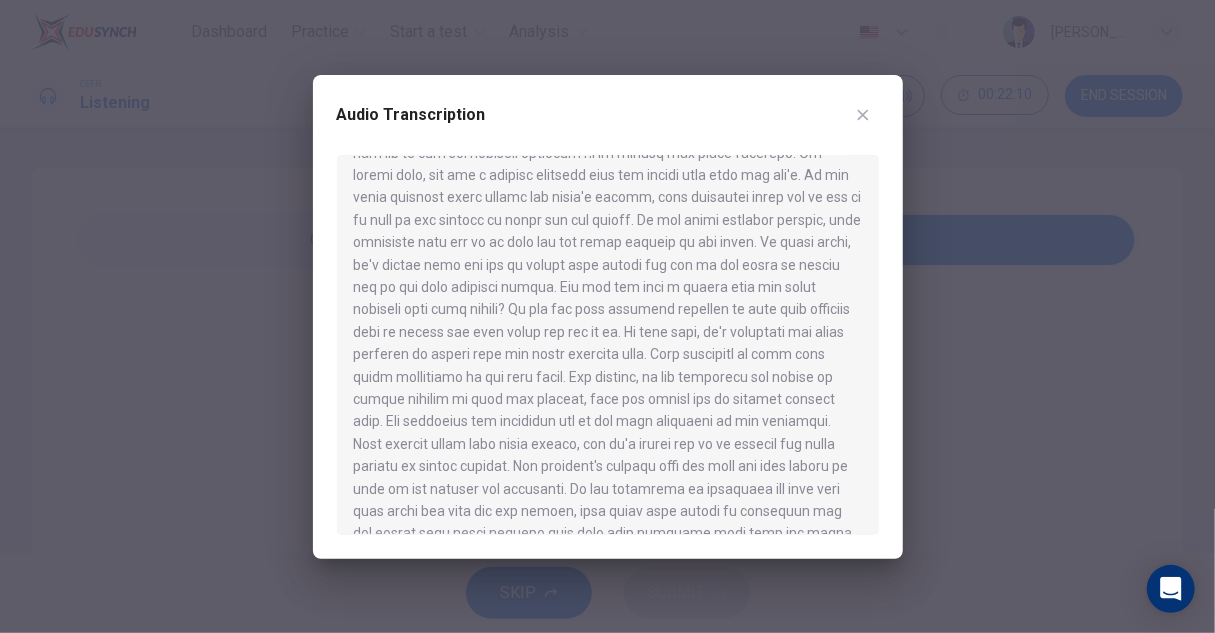 click at bounding box center [607, 316] 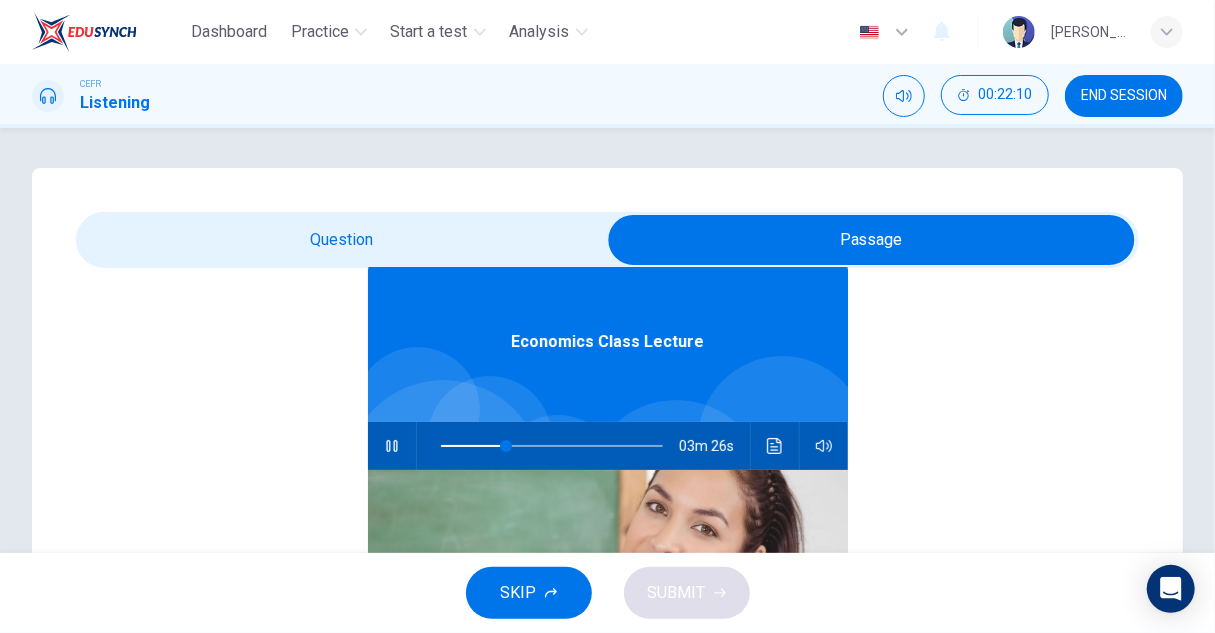 click on "Question 19 What is stated in the lecture about game theory? A All game theory games are reduced to board games B It is more complicated than it appears to be C It uses math to examine strategy D The players need to be people Economics Class Lecture 03m 26s" at bounding box center [607, 570] 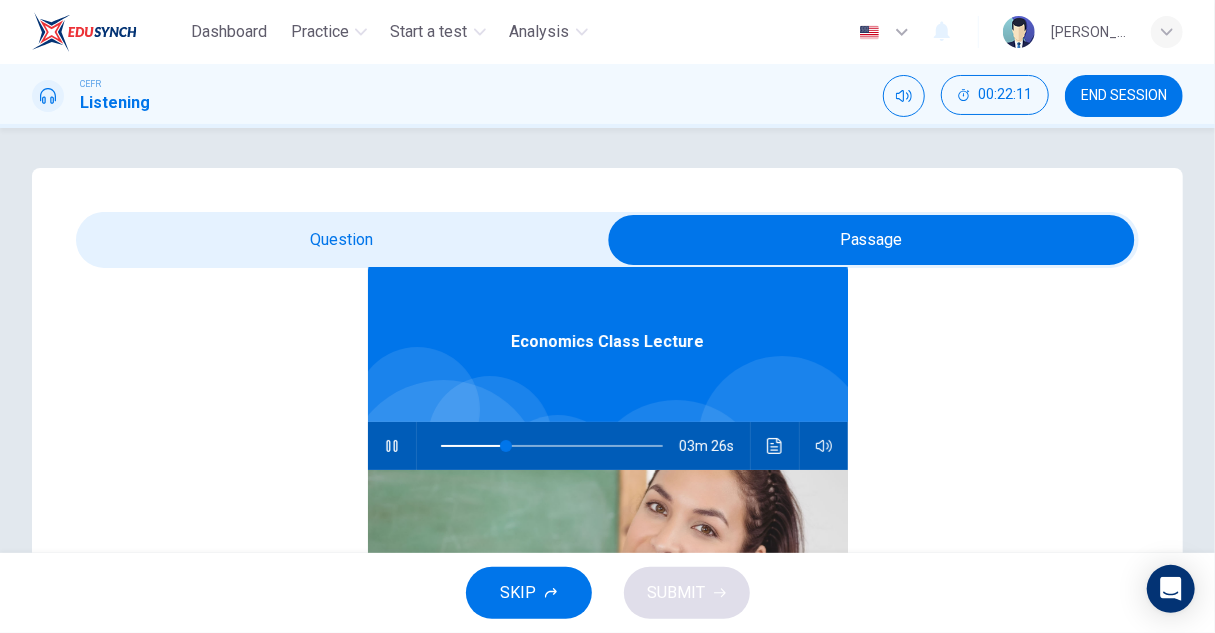 type on "30" 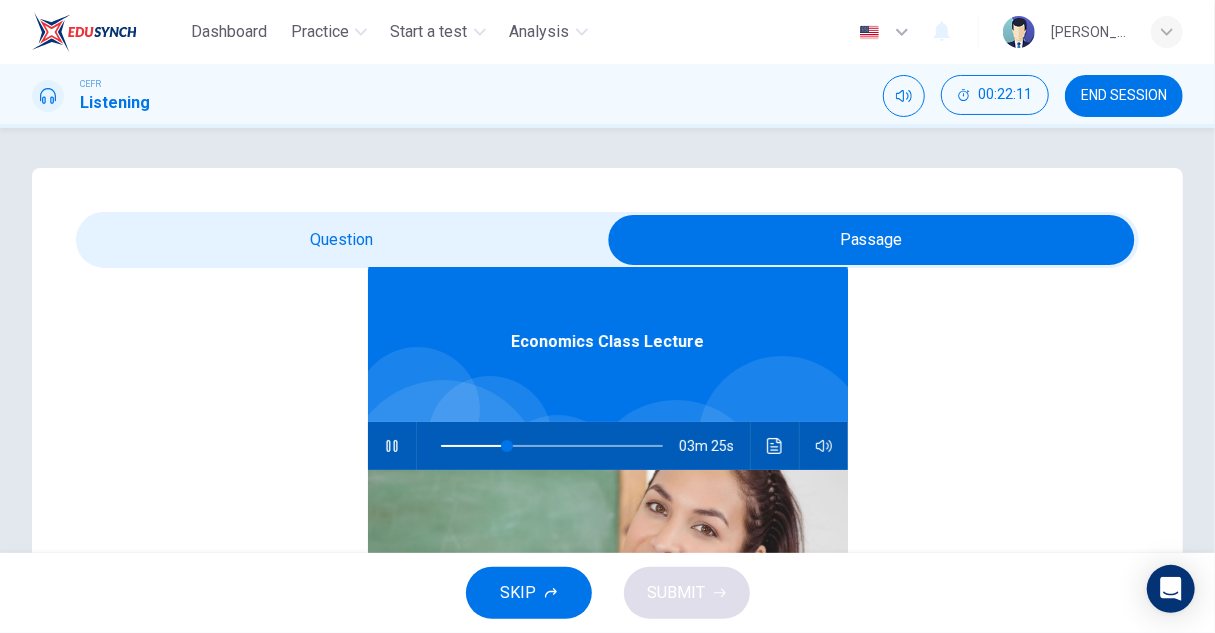 click at bounding box center (871, 240) 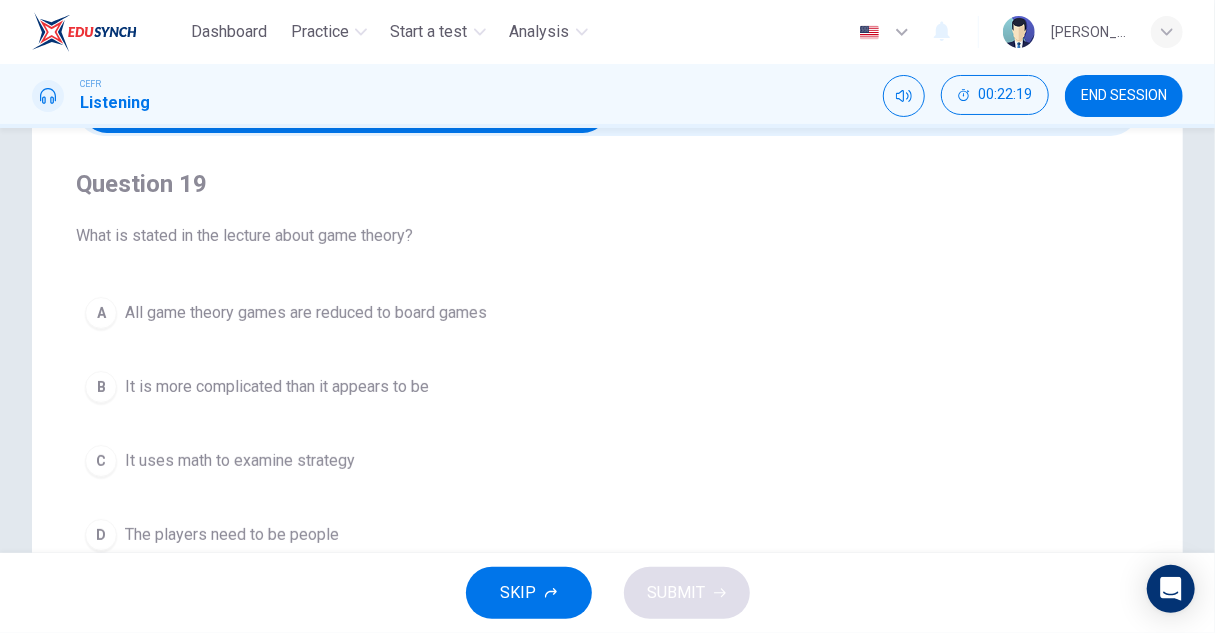 scroll, scrollTop: 100, scrollLeft: 0, axis: vertical 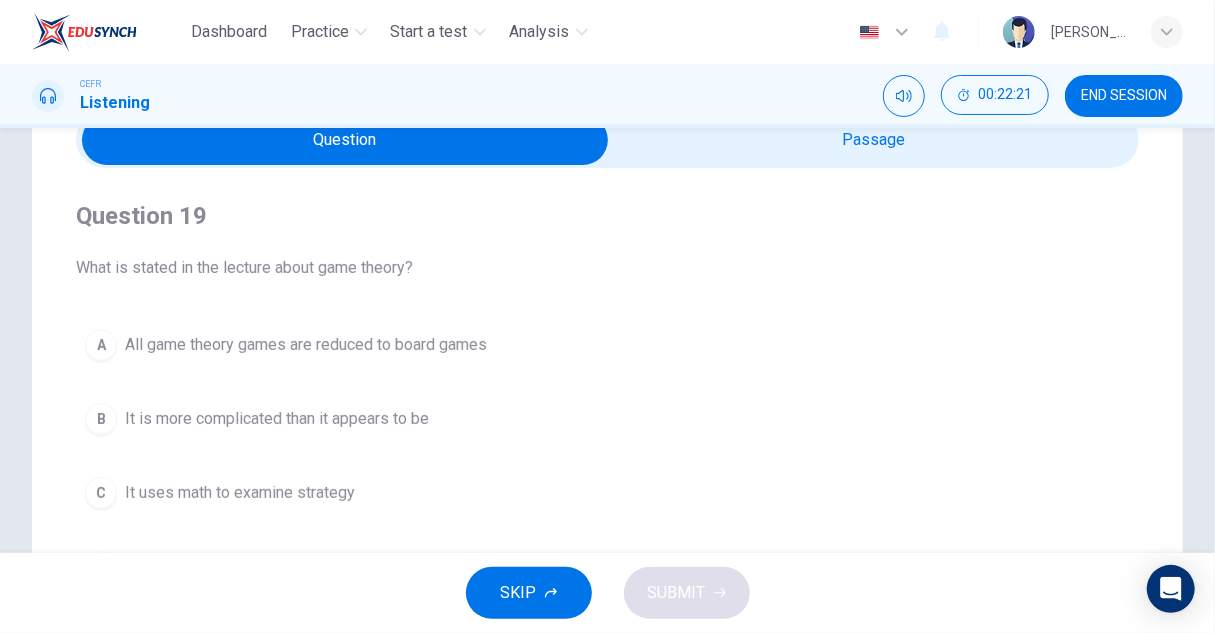 click on "It is more complicated than it appears to be" at bounding box center (277, 419) 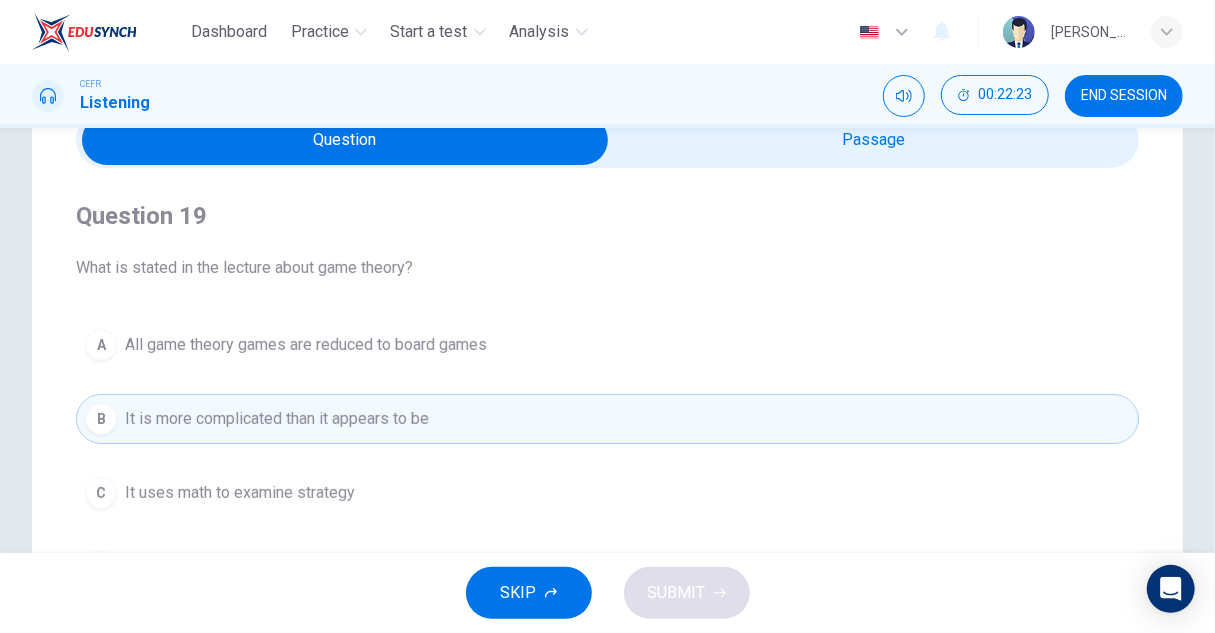 click on "B It is more complicated than it appears to be" at bounding box center [607, 419] 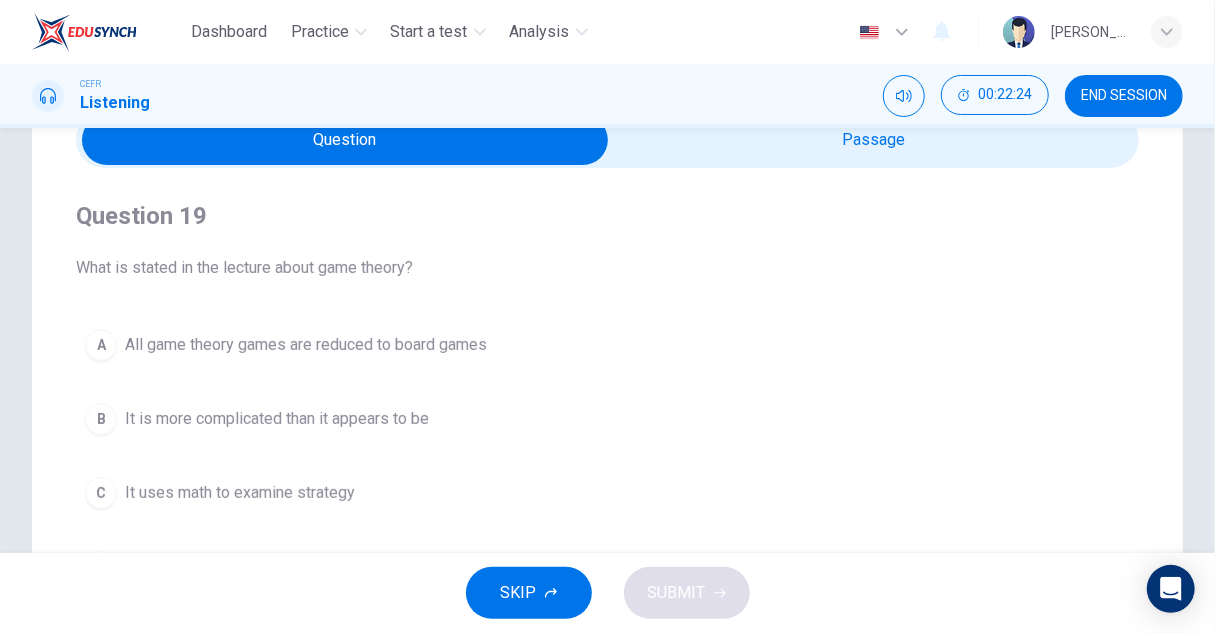 click on "All game theory games are reduced to board games" at bounding box center (306, 345) 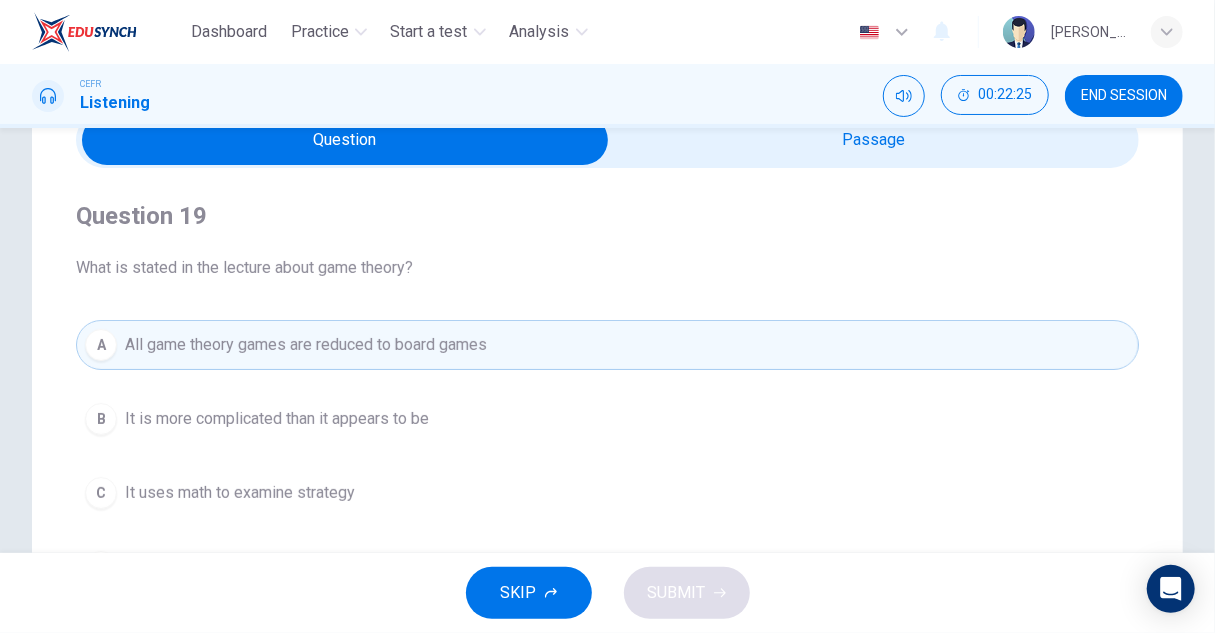 click on "It is more complicated than it appears to be" at bounding box center [277, 419] 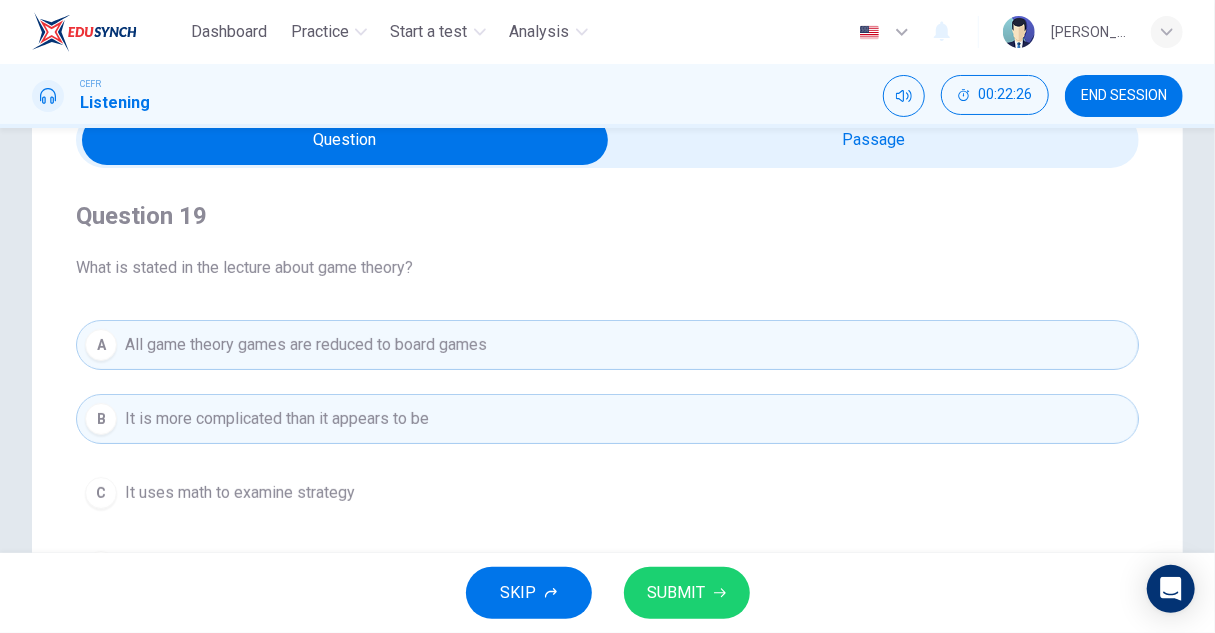 click on "All game theory games are reduced to board games" at bounding box center (306, 345) 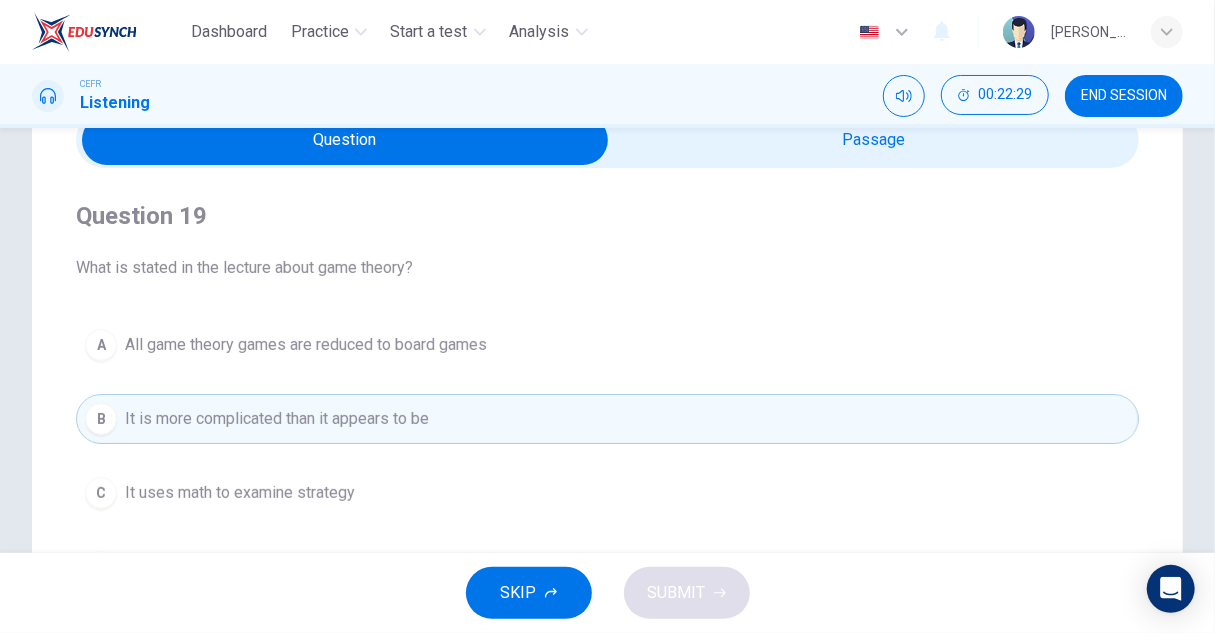 scroll, scrollTop: 200, scrollLeft: 0, axis: vertical 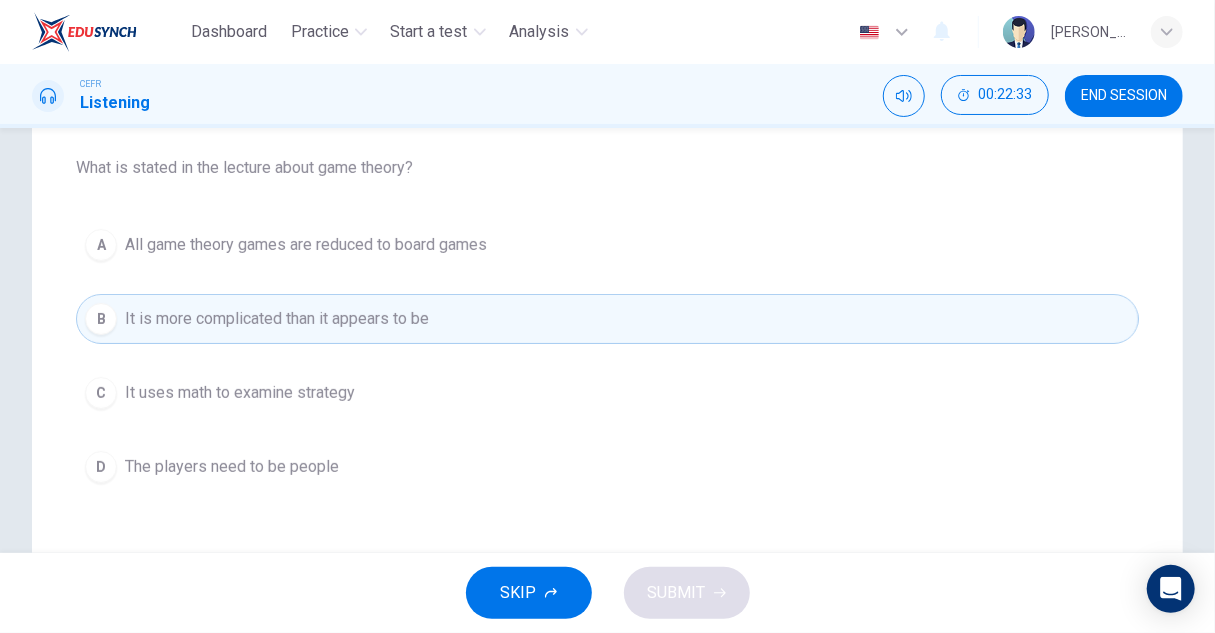 click on "The players need to be people" at bounding box center (232, 467) 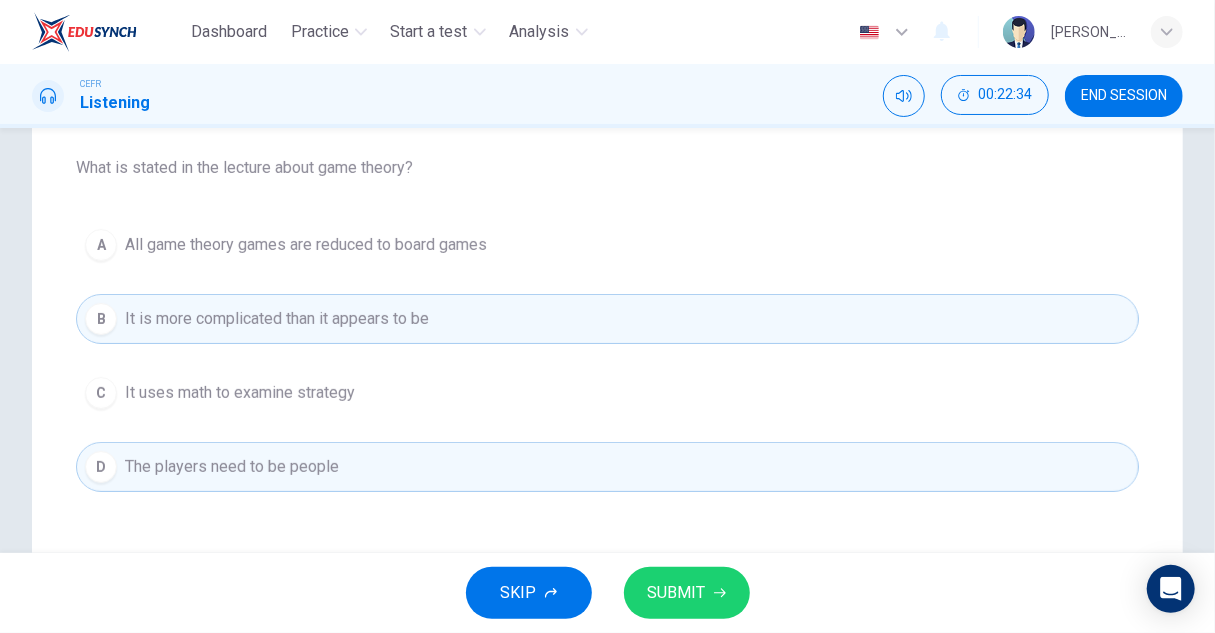 click on "SUBMIT" at bounding box center (677, 593) 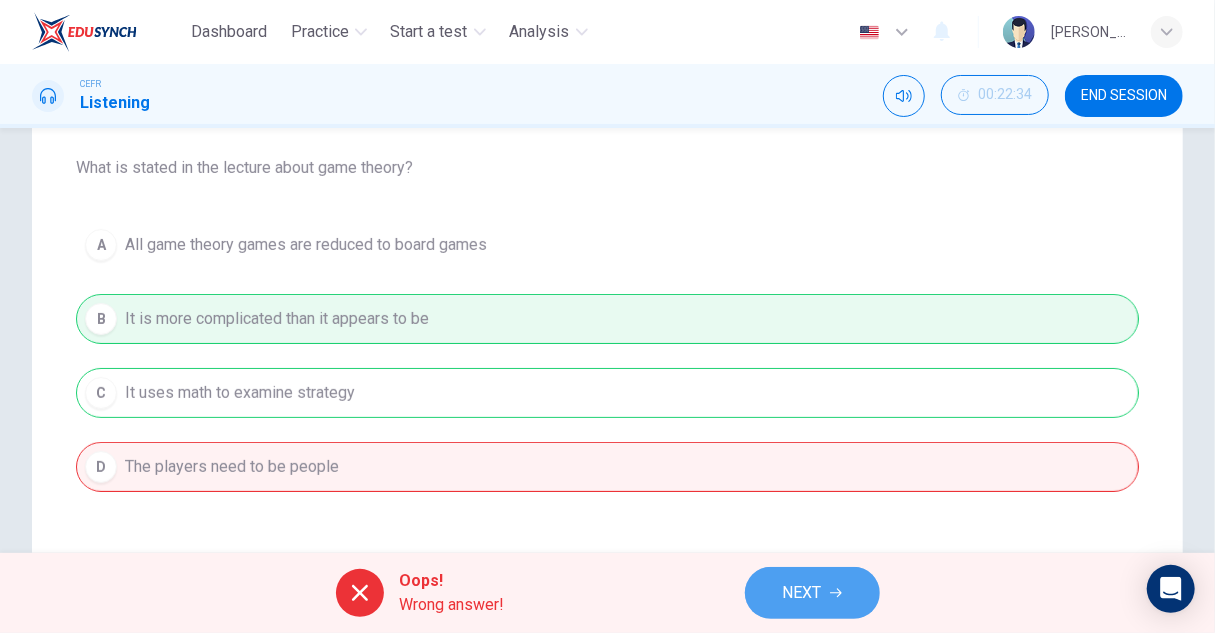 click on "NEXT" at bounding box center (802, 593) 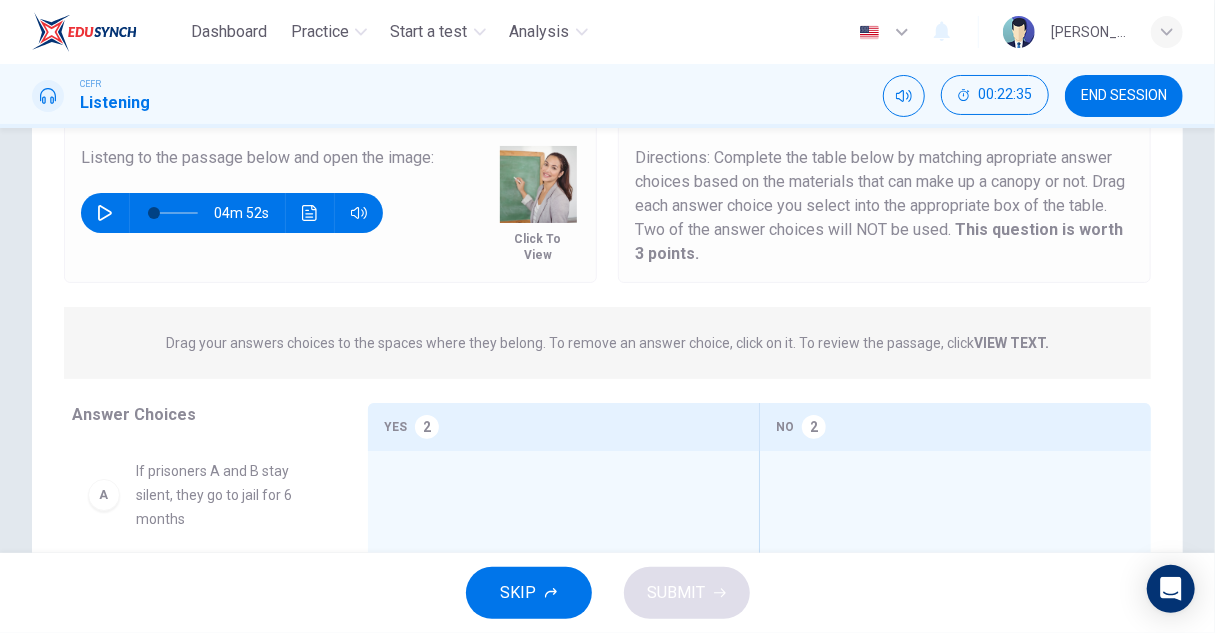 scroll, scrollTop: 100, scrollLeft: 0, axis: vertical 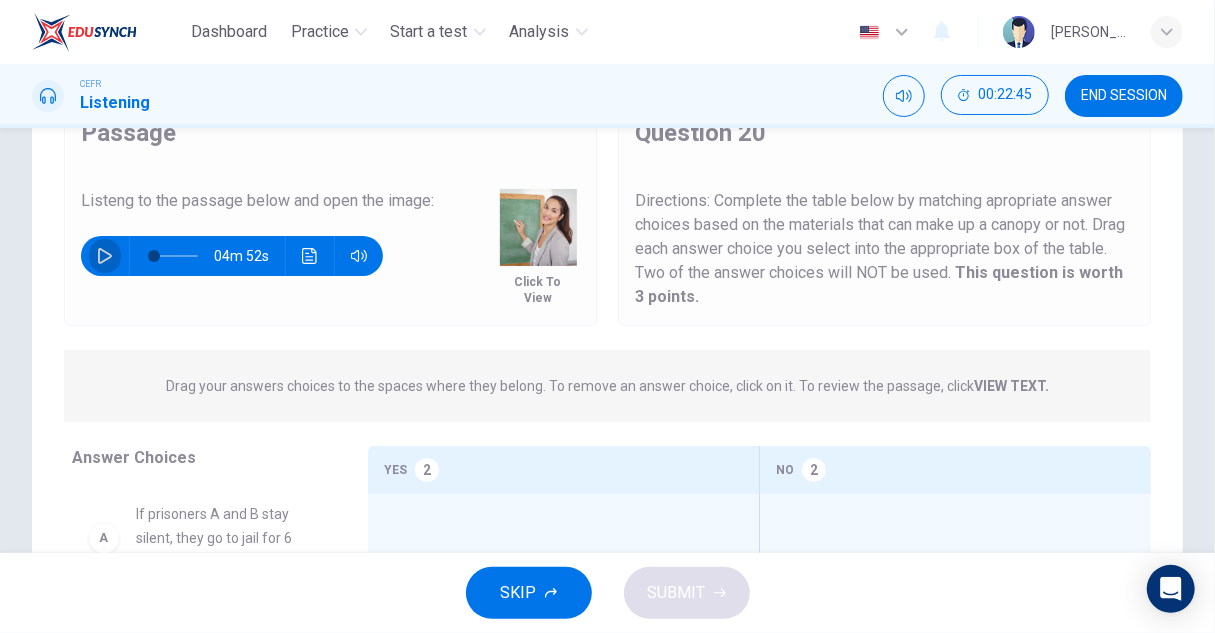 click at bounding box center [105, 256] 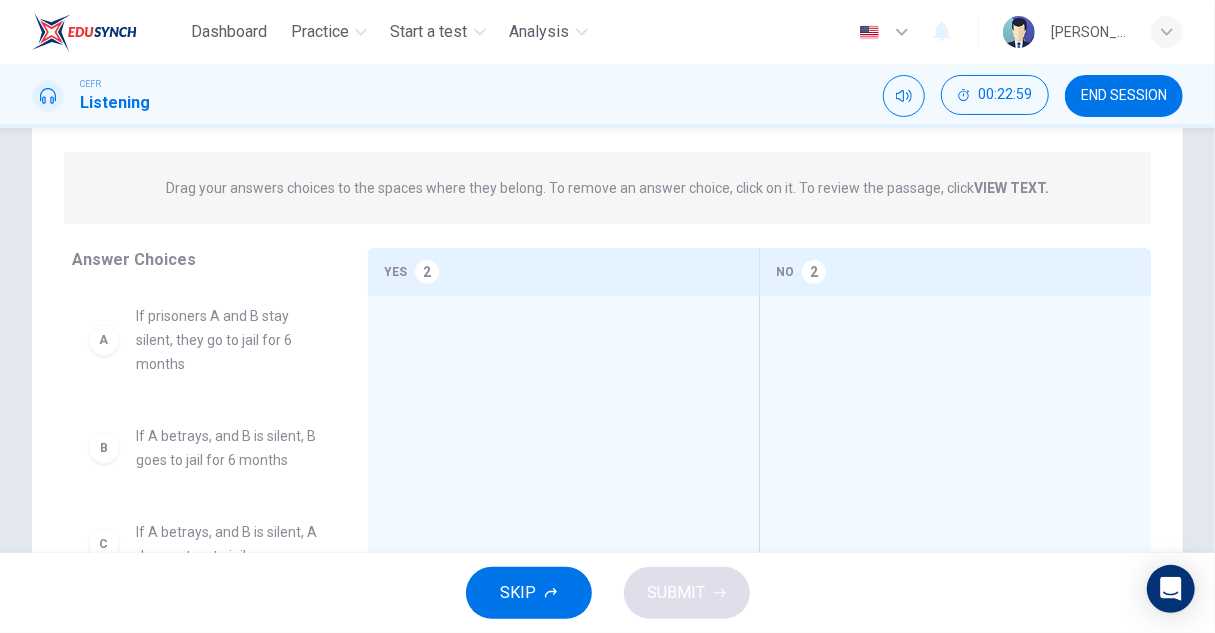 scroll, scrollTop: 300, scrollLeft: 0, axis: vertical 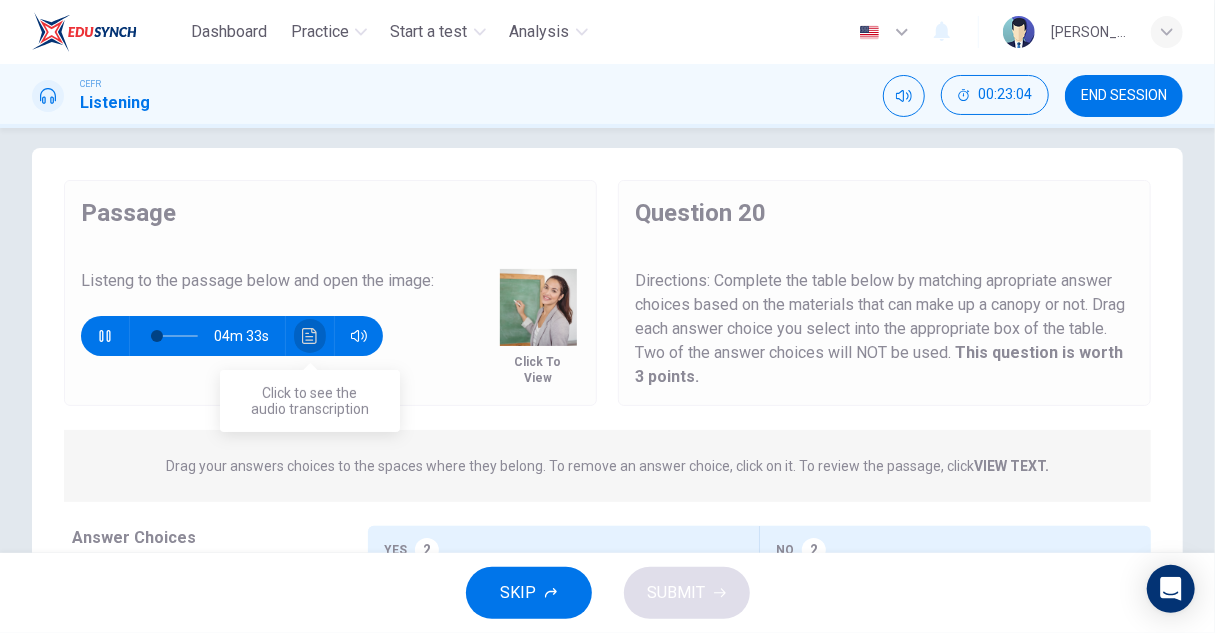 click 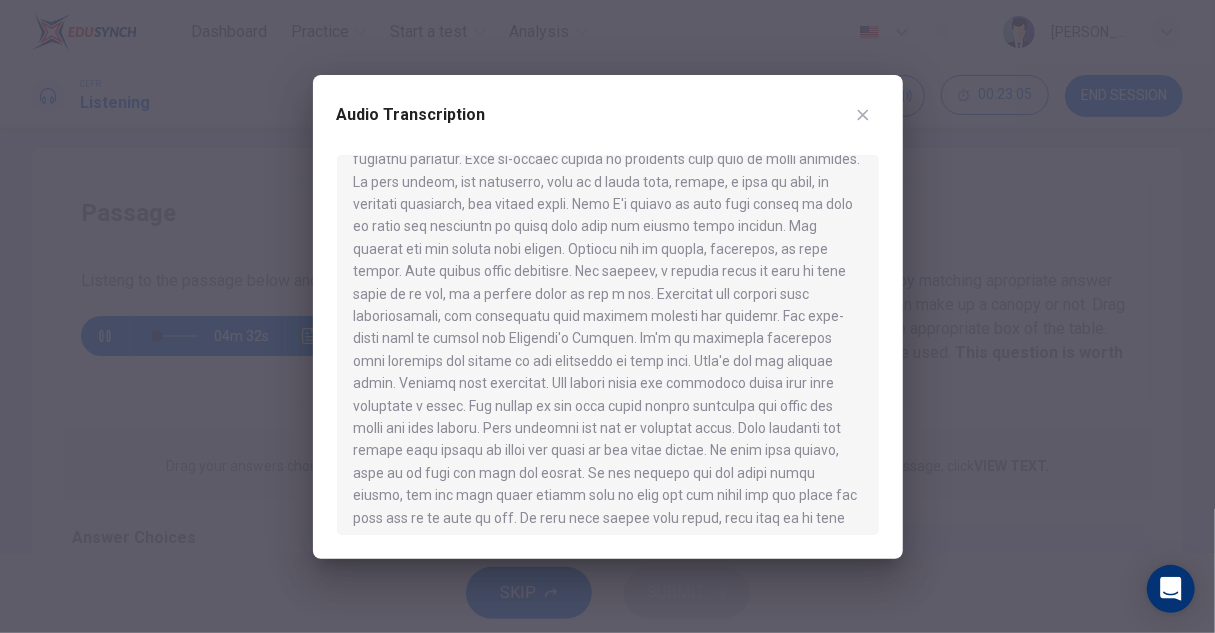 scroll, scrollTop: 100, scrollLeft: 0, axis: vertical 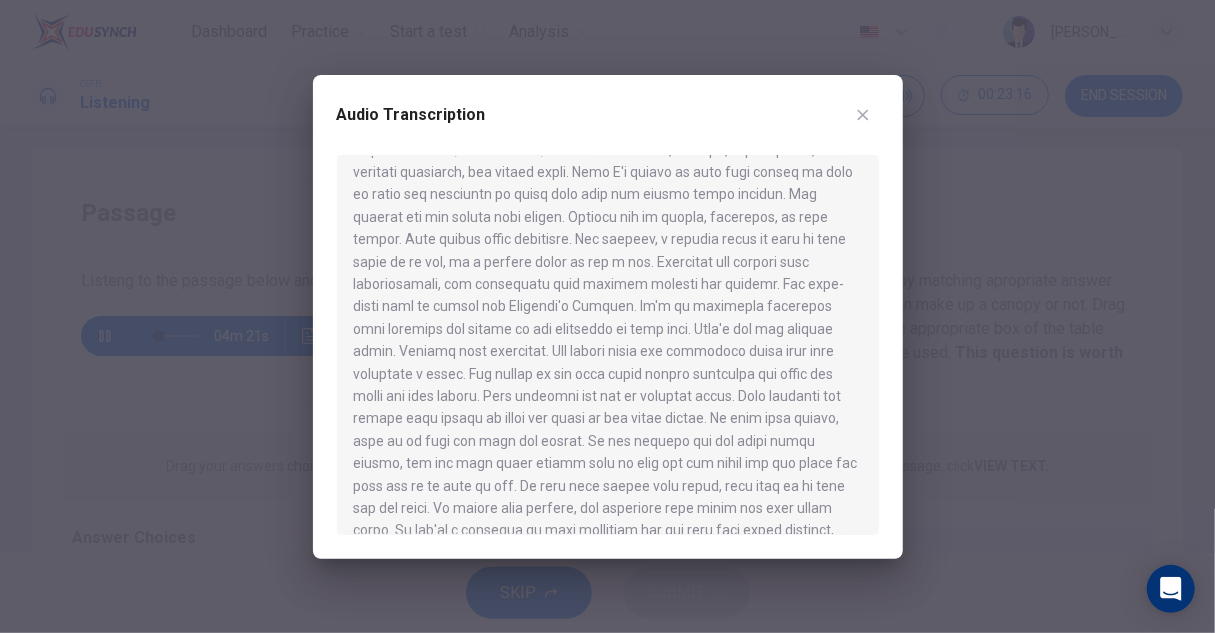 click at bounding box center (607, 316) 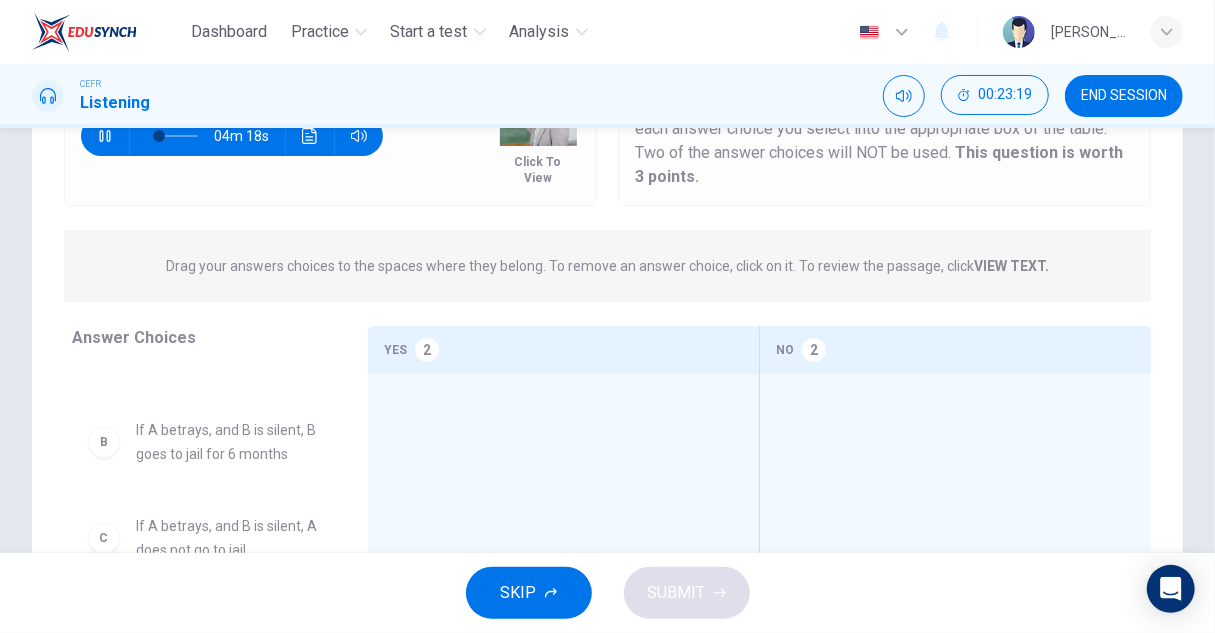 scroll, scrollTop: 320, scrollLeft: 0, axis: vertical 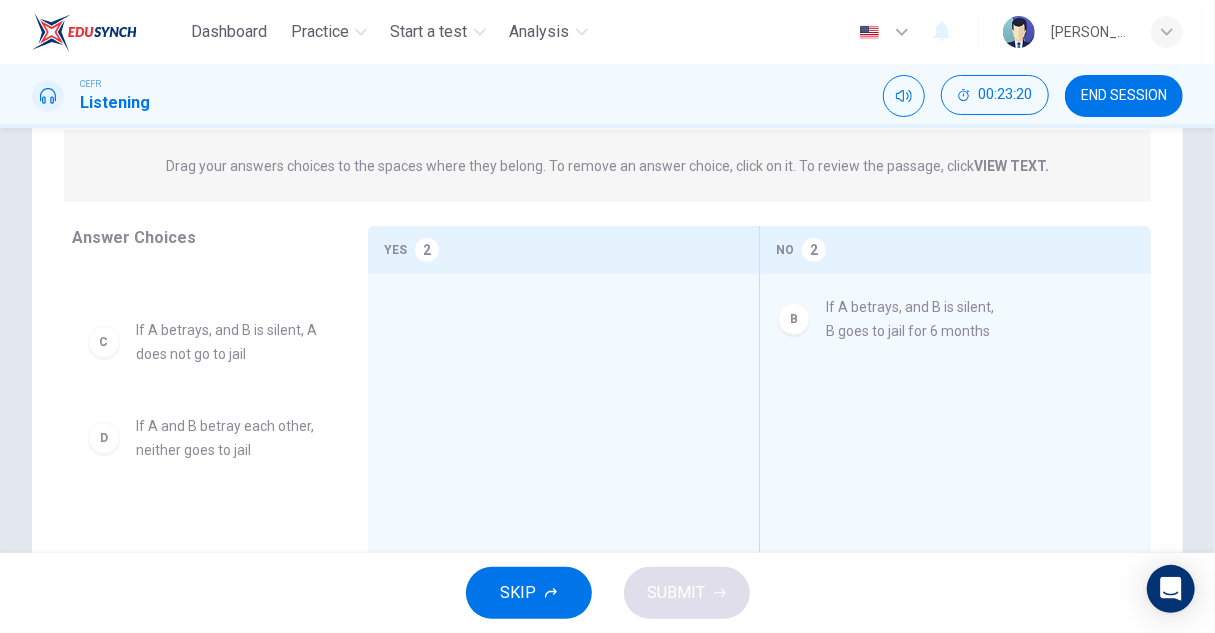 drag, startPoint x: 210, startPoint y: 352, endPoint x: 901, endPoint y: 327, distance: 691.4521 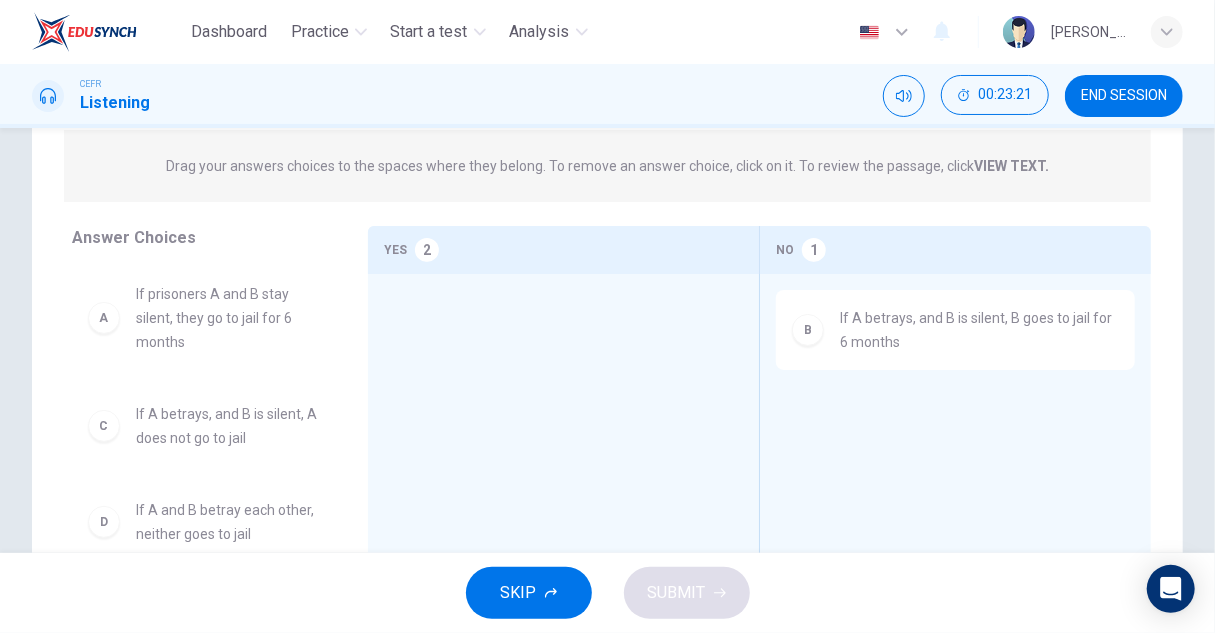 scroll, scrollTop: 0, scrollLeft: 0, axis: both 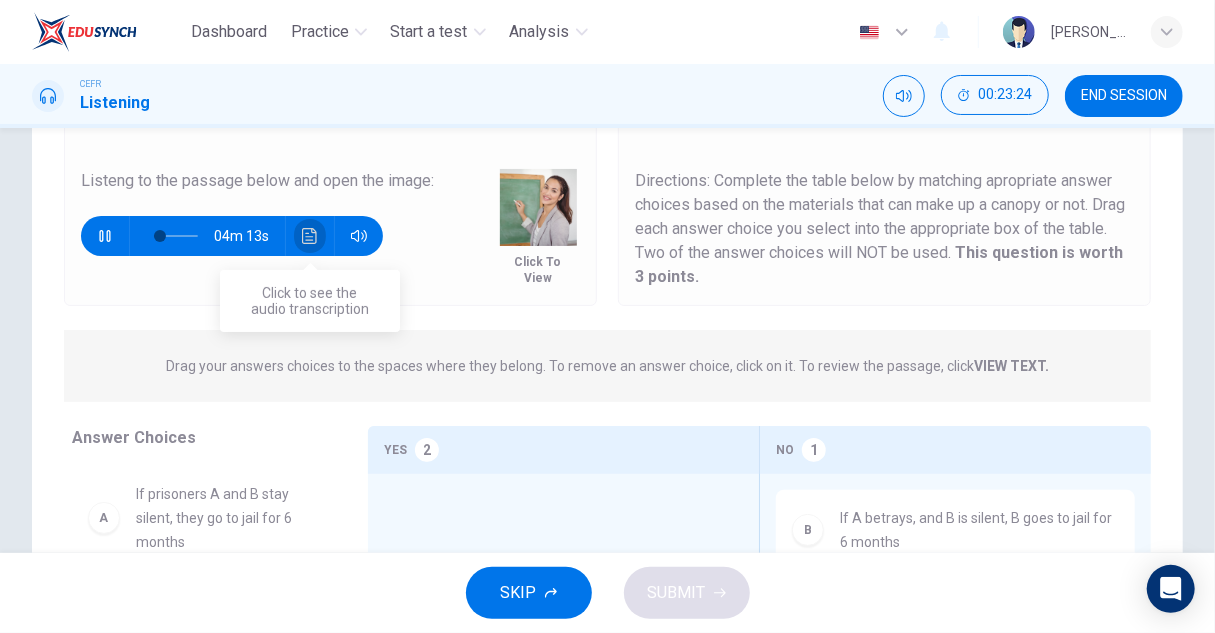 click 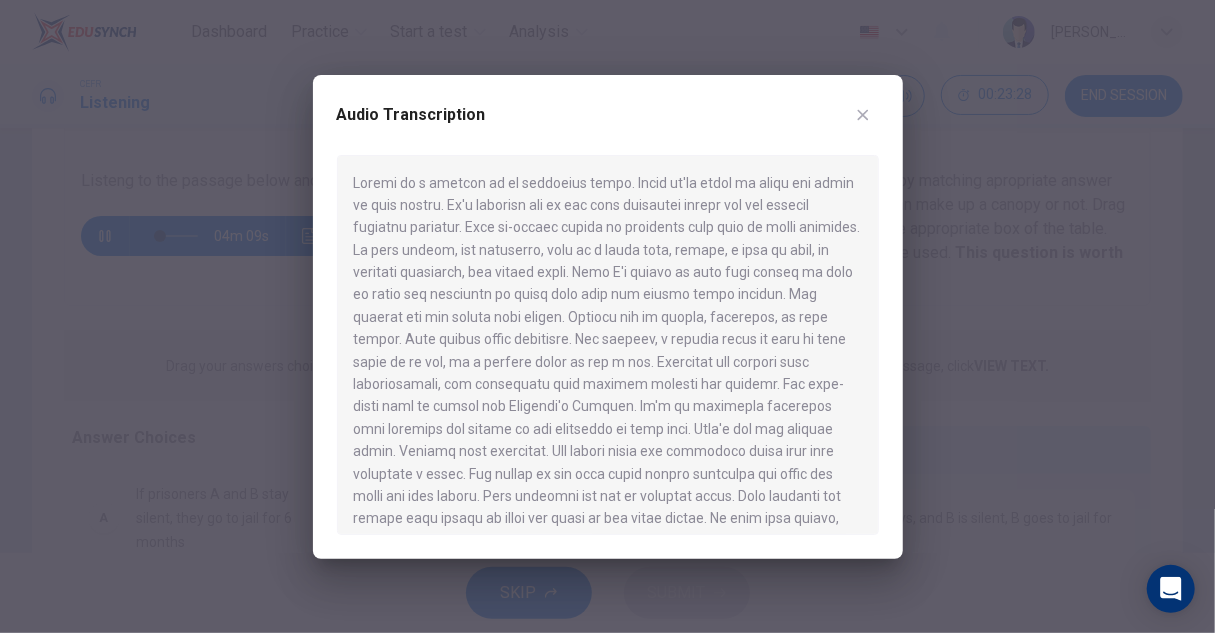scroll, scrollTop: 100, scrollLeft: 0, axis: vertical 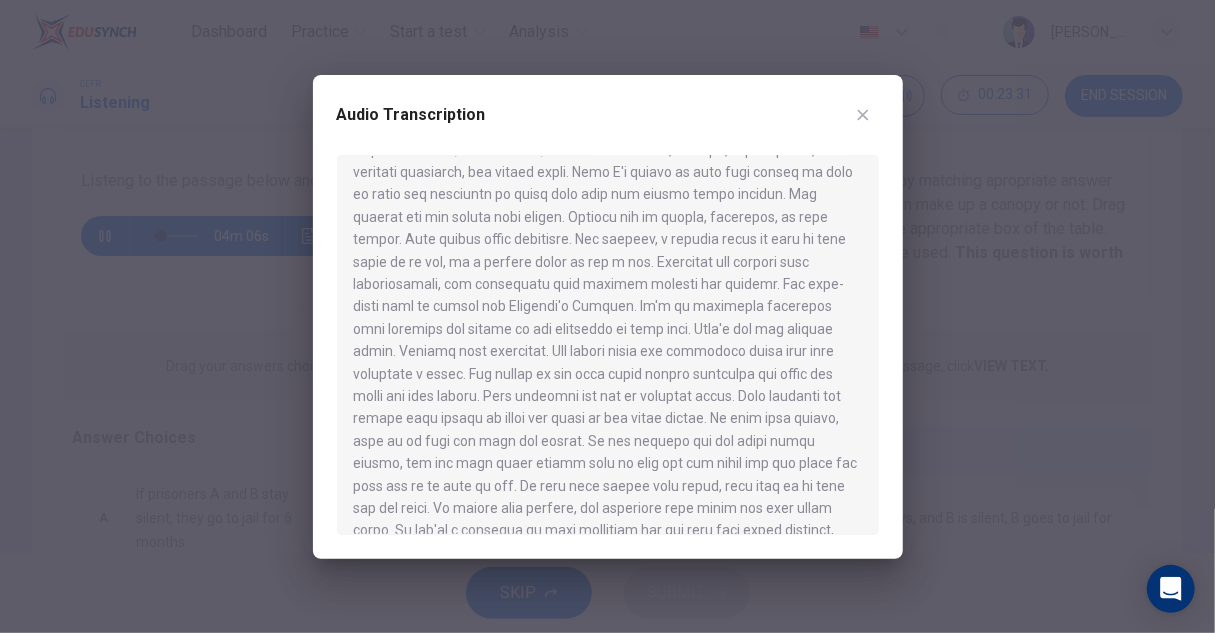 click at bounding box center [607, 316] 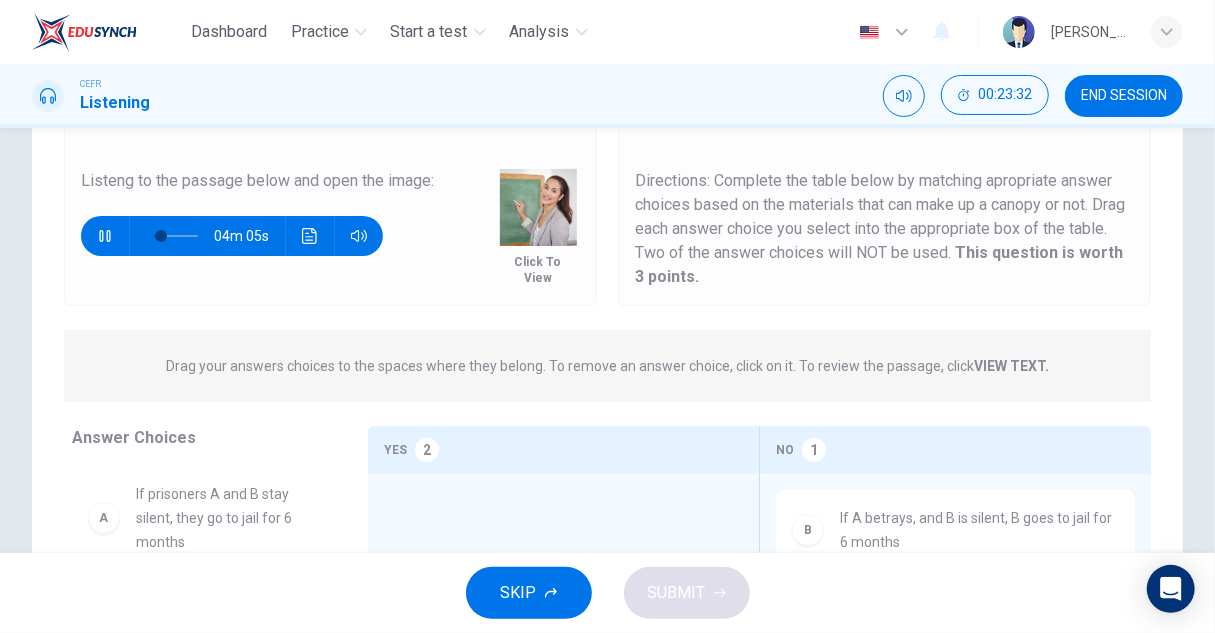 scroll, scrollTop: 220, scrollLeft: 0, axis: vertical 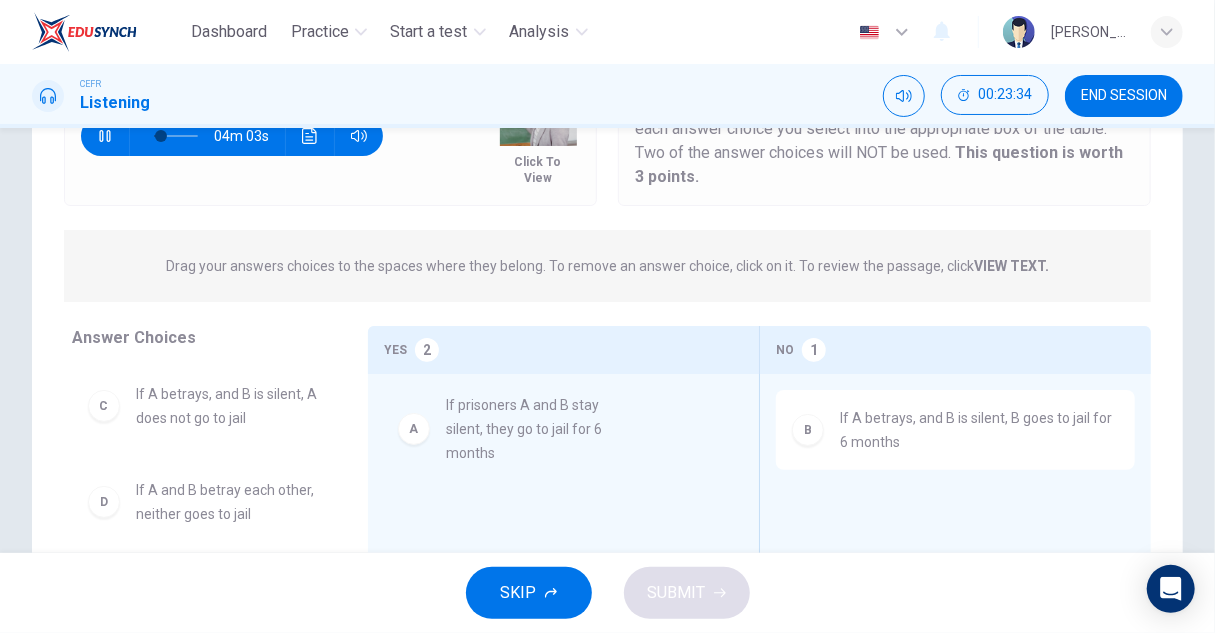 drag, startPoint x: 172, startPoint y: 422, endPoint x: 490, endPoint y: 431, distance: 318.12732 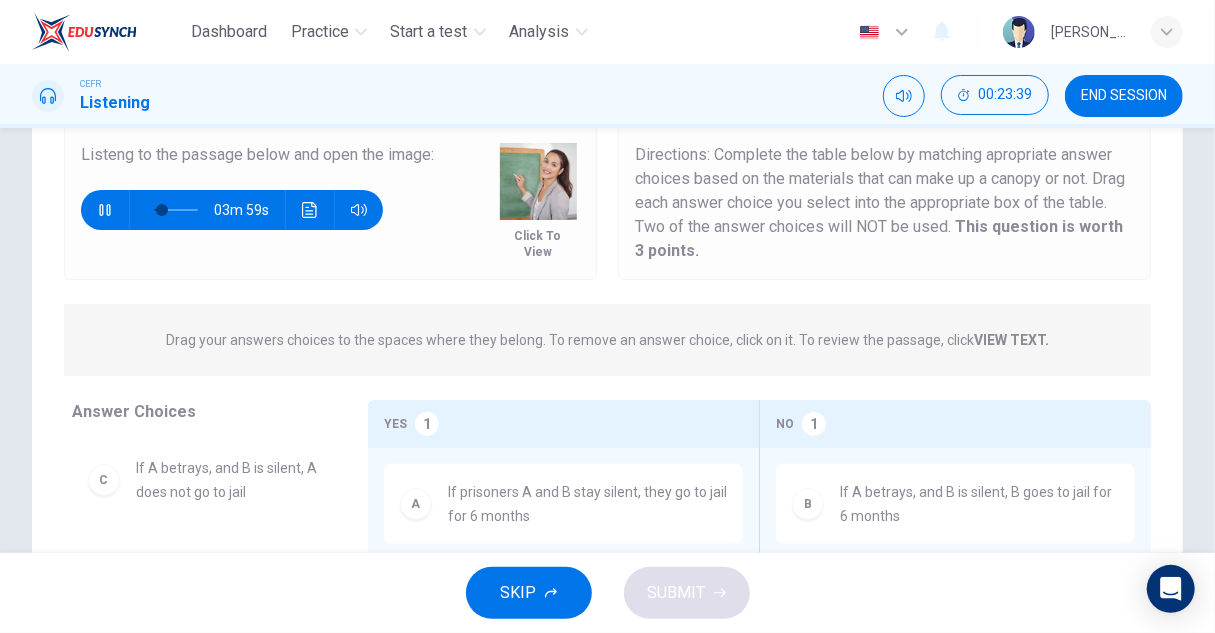 scroll, scrollTop: 120, scrollLeft: 0, axis: vertical 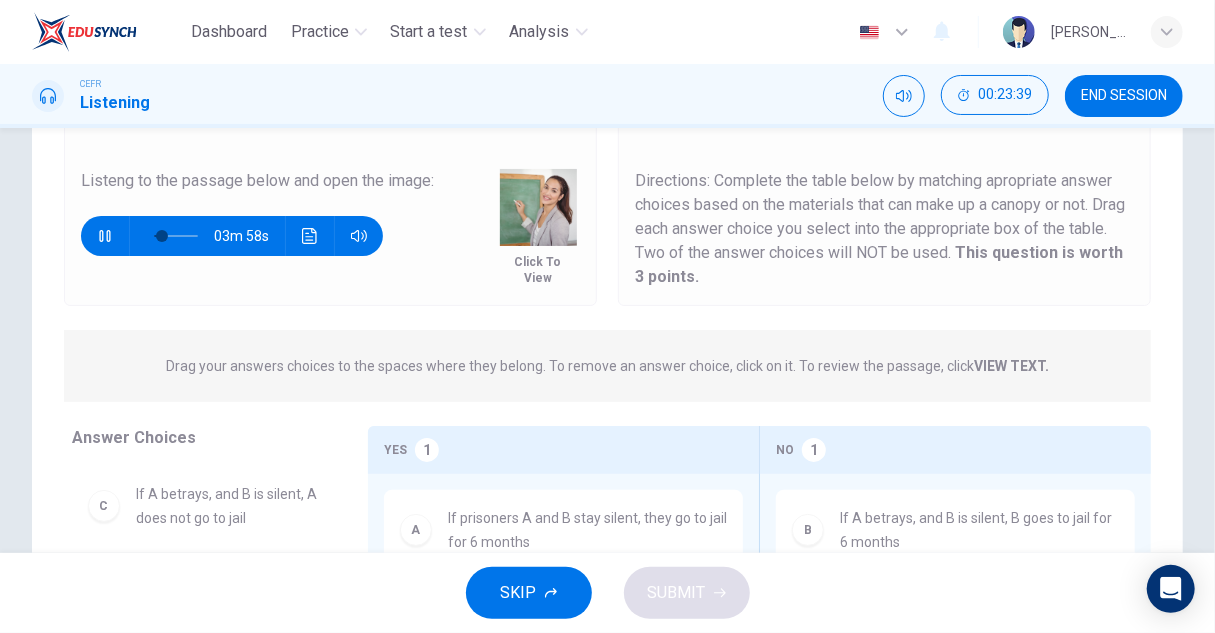 click 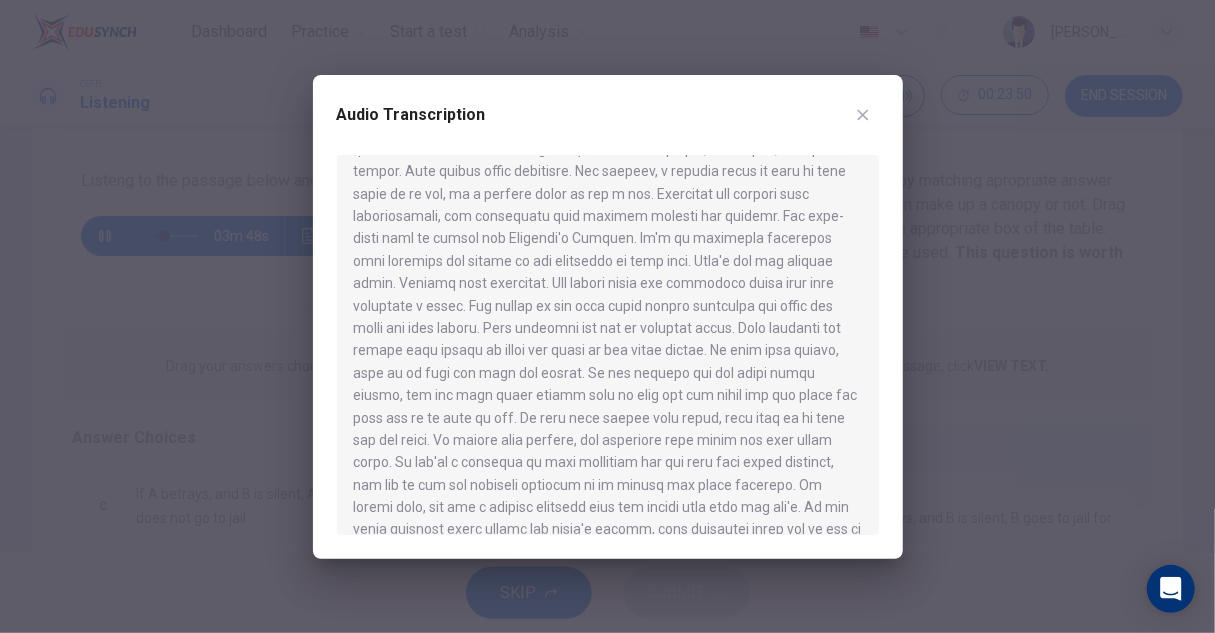 scroll, scrollTop: 200, scrollLeft: 0, axis: vertical 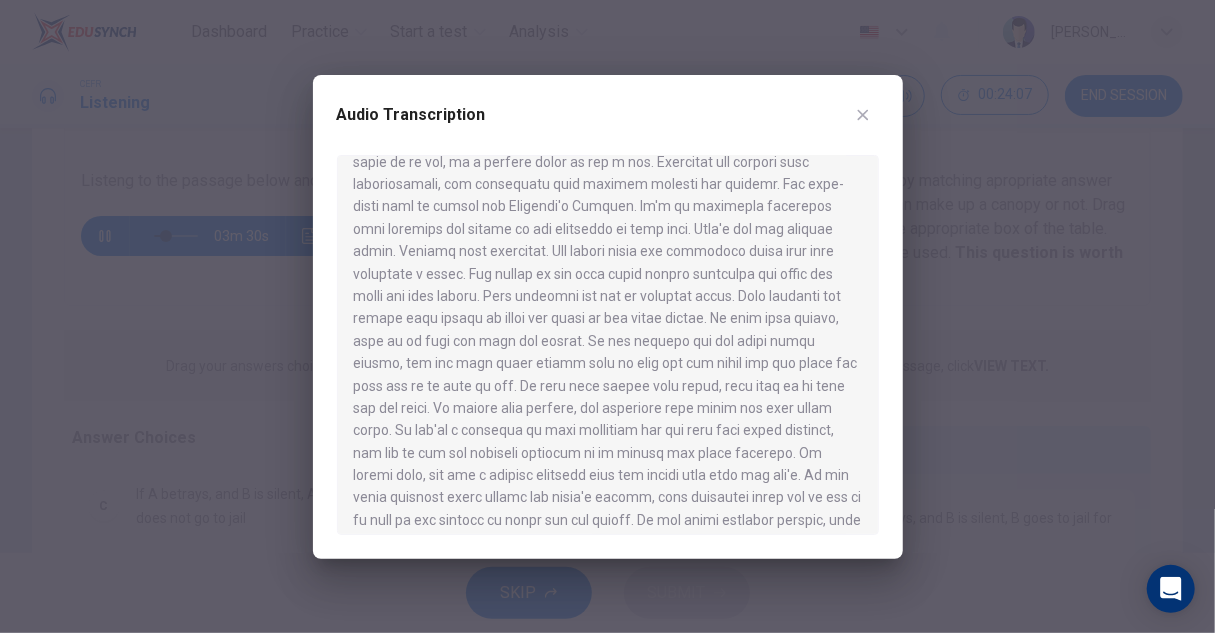 click at bounding box center (607, 316) 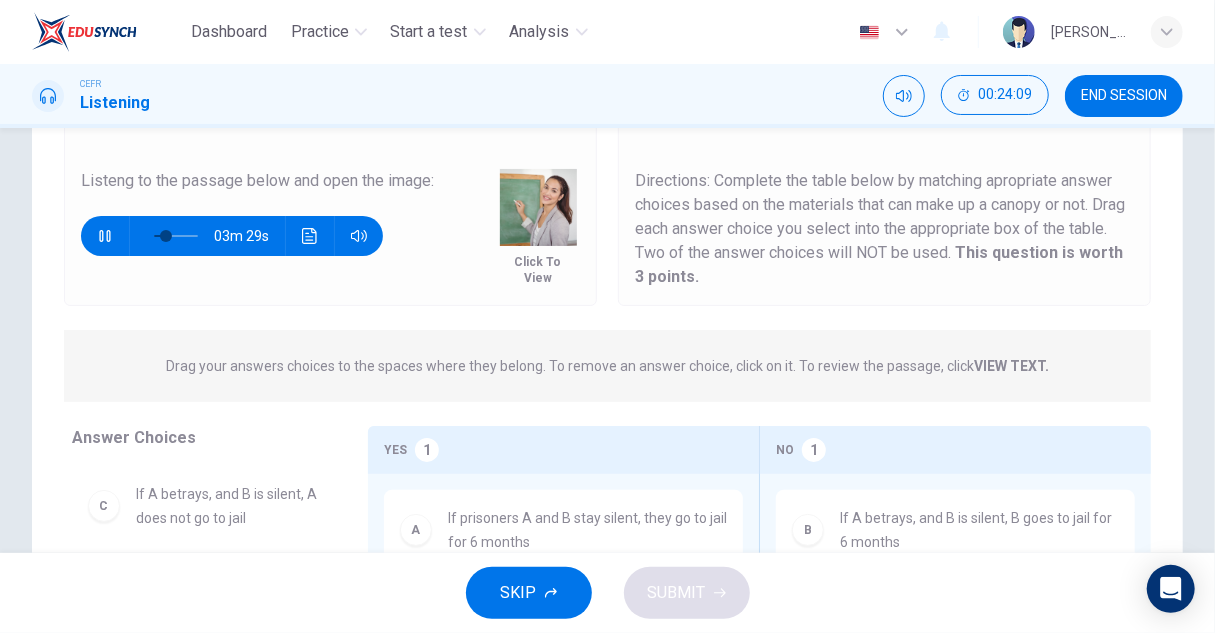 scroll, scrollTop: 220, scrollLeft: 0, axis: vertical 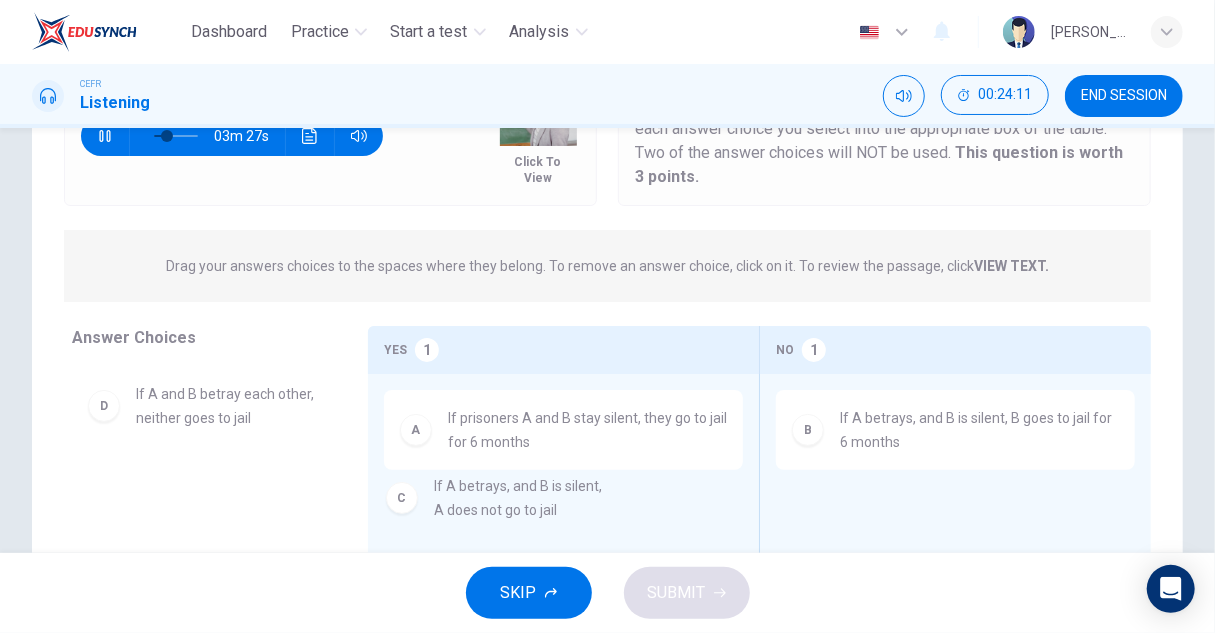 drag, startPoint x: 228, startPoint y: 429, endPoint x: 535, endPoint y: 527, distance: 322.26233 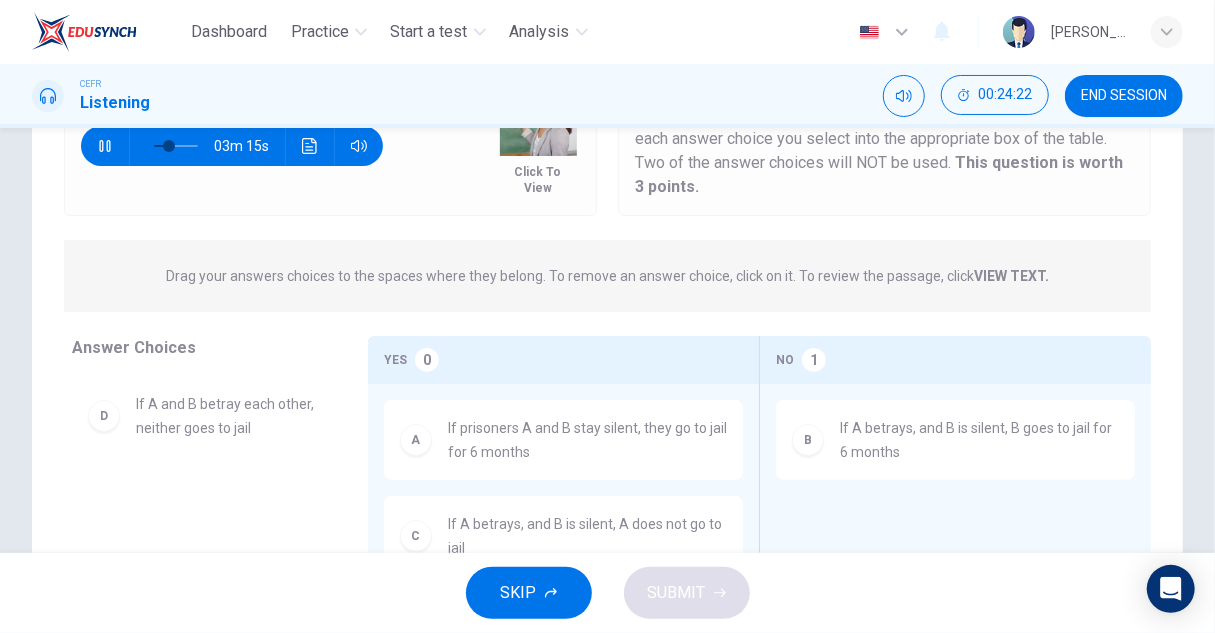 scroll, scrollTop: 310, scrollLeft: 0, axis: vertical 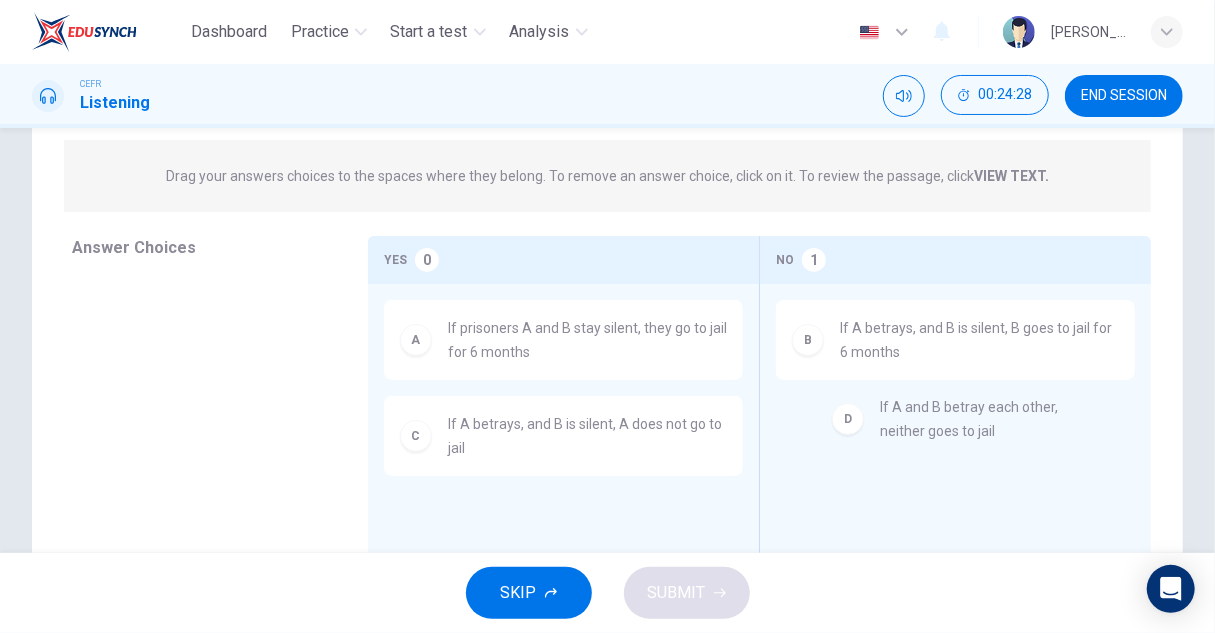 drag, startPoint x: 185, startPoint y: 322, endPoint x: 946, endPoint y: 433, distance: 769.0527 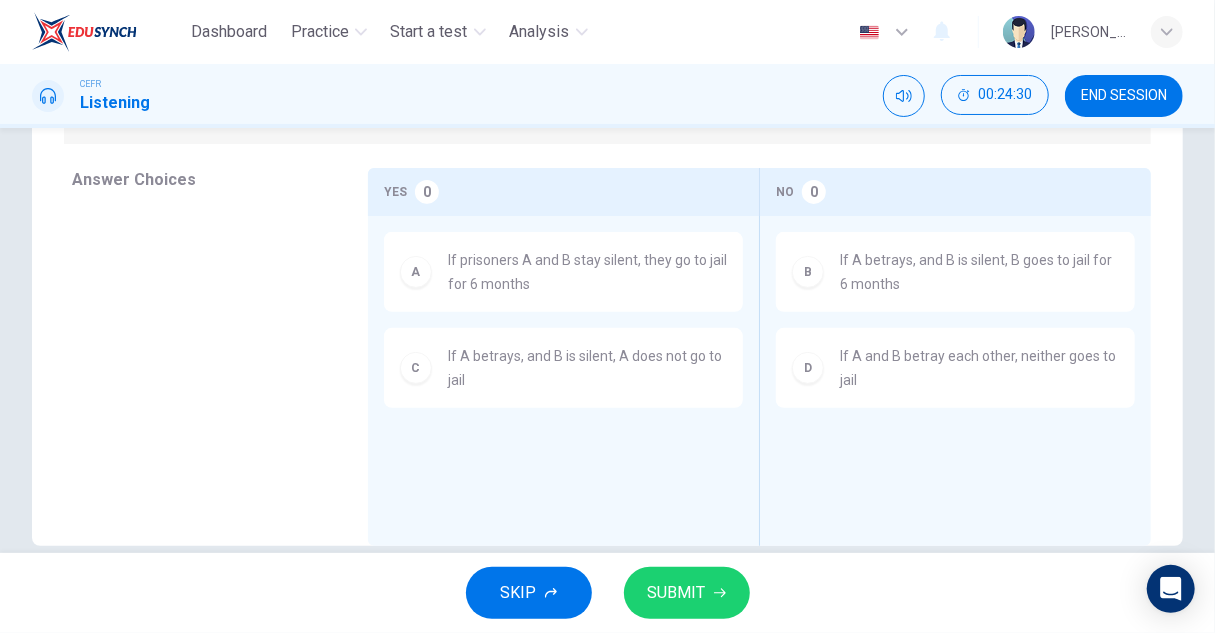 scroll, scrollTop: 410, scrollLeft: 0, axis: vertical 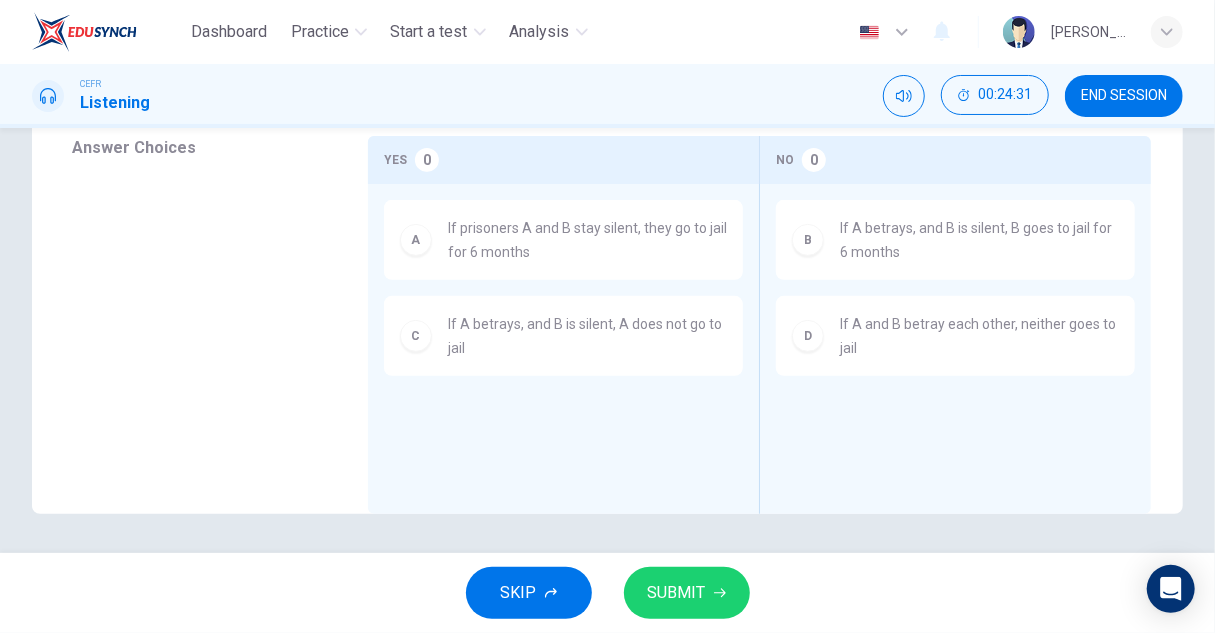 click on "SUBMIT" at bounding box center [677, 593] 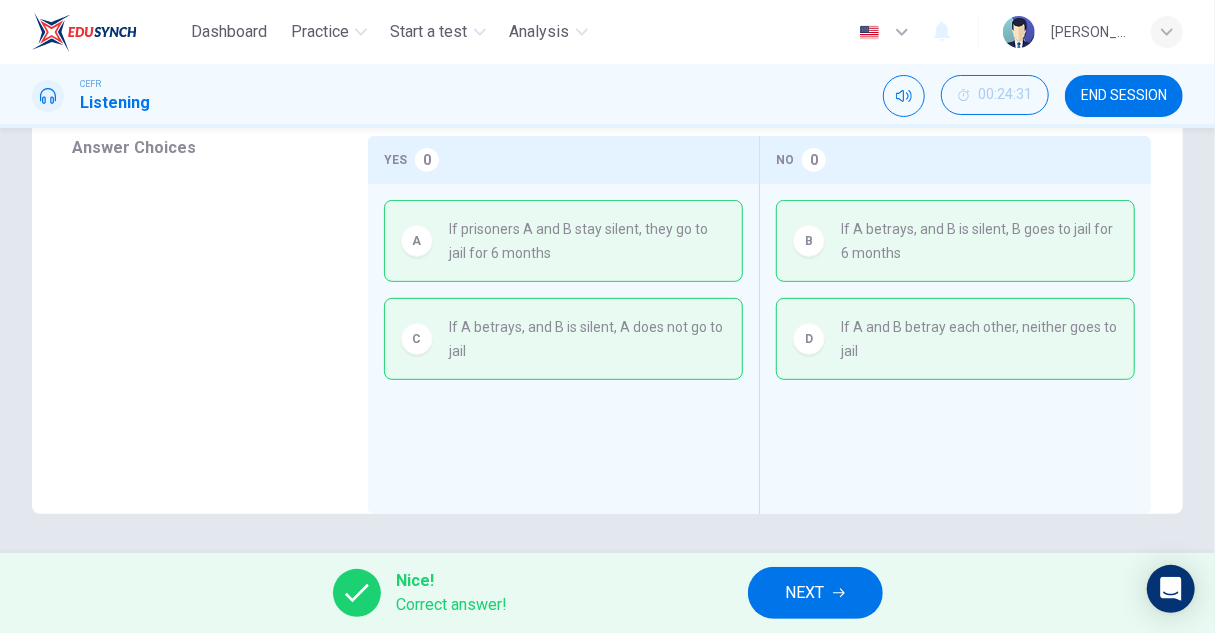 type on "37" 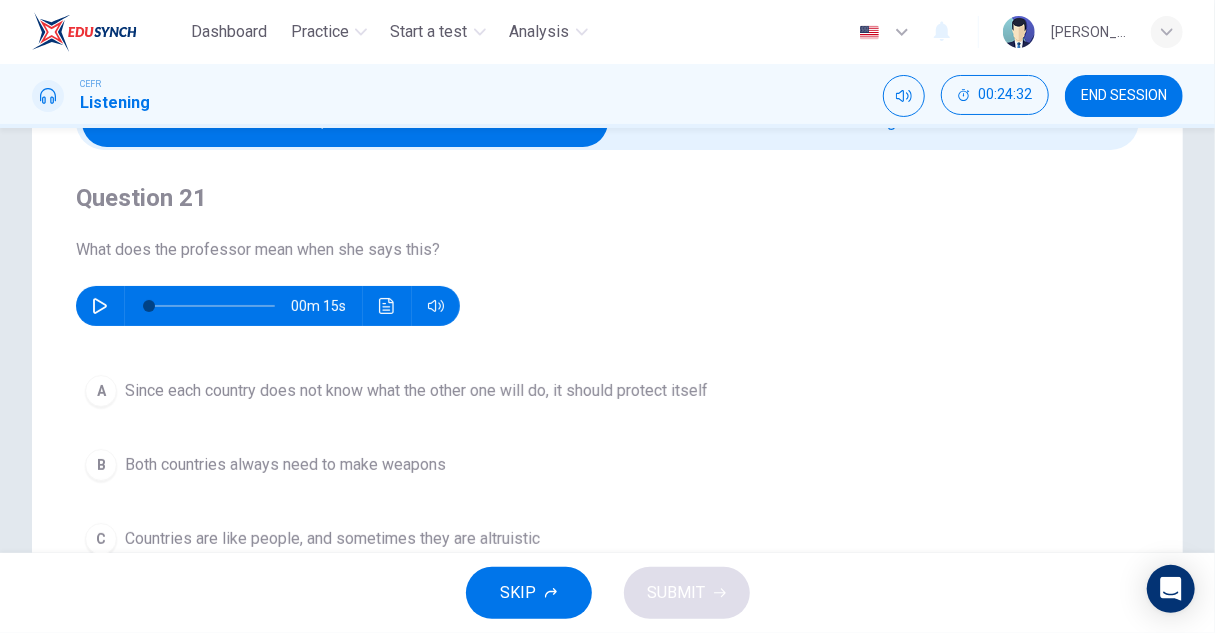 scroll, scrollTop: 110, scrollLeft: 0, axis: vertical 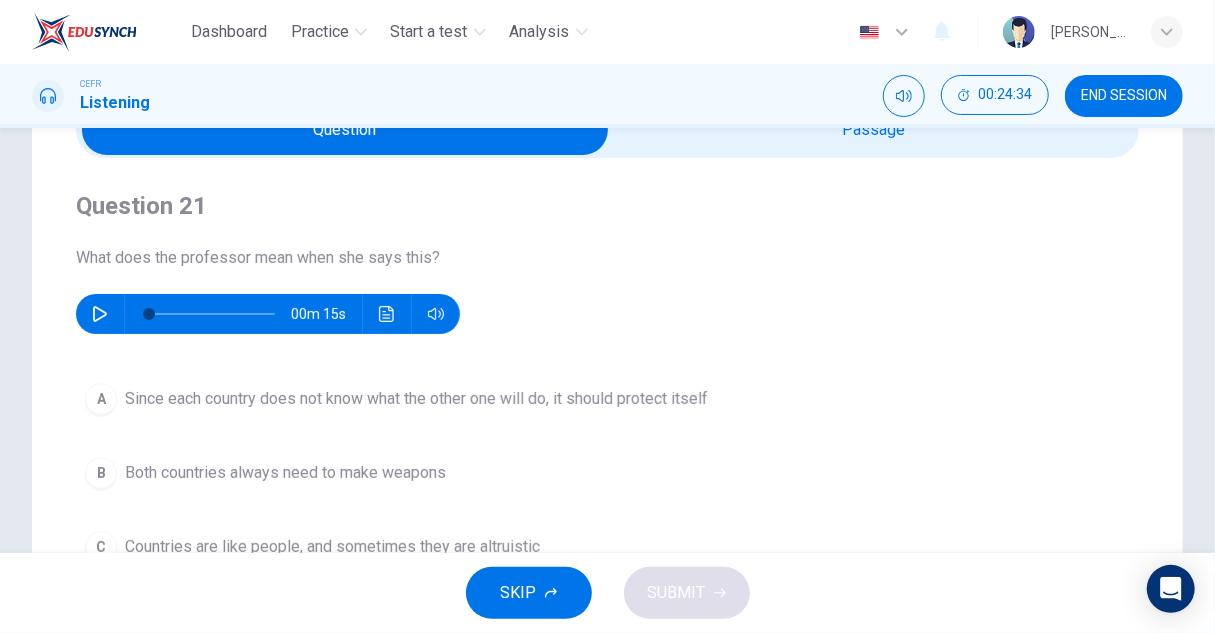 click 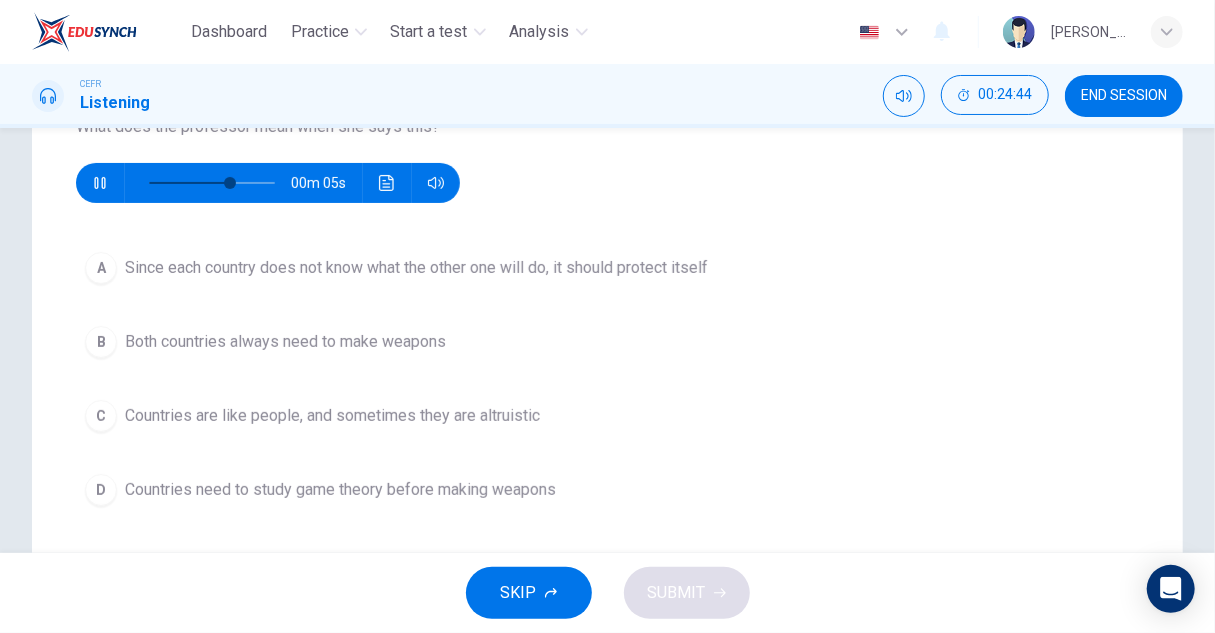 scroll, scrollTop: 210, scrollLeft: 0, axis: vertical 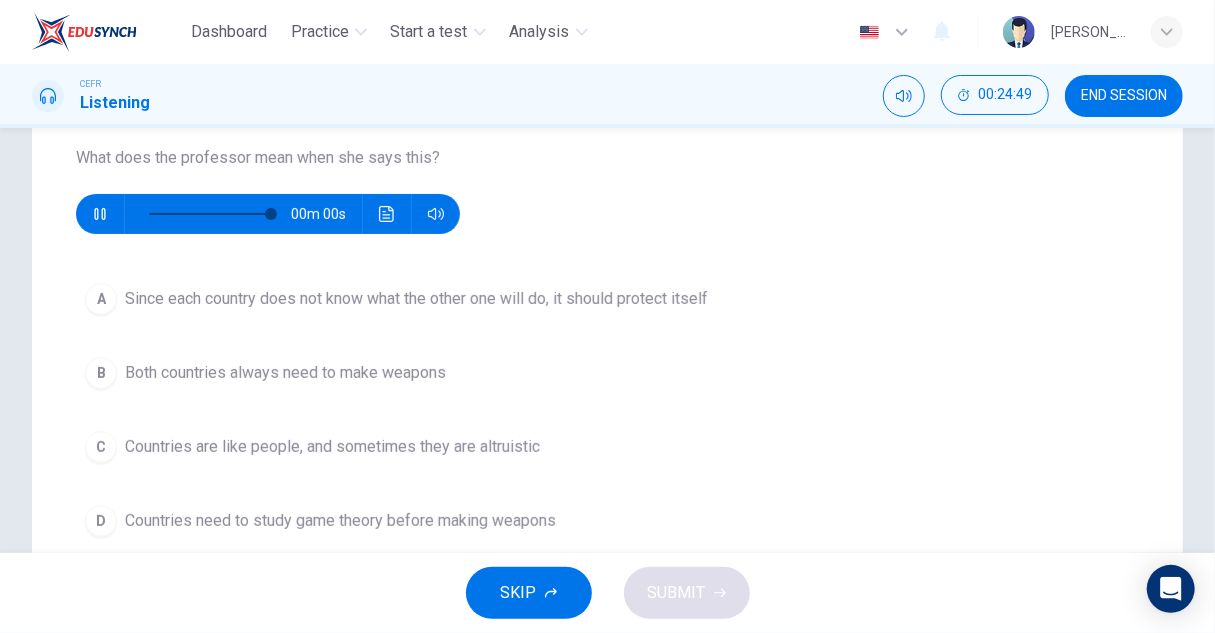 type on "0" 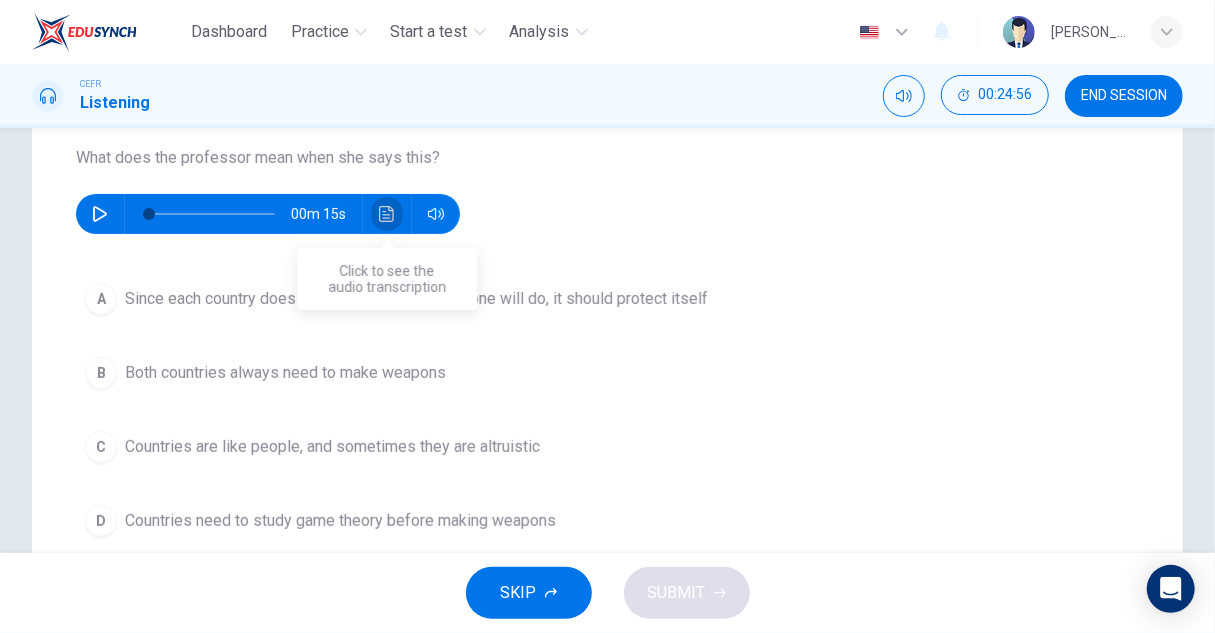 click 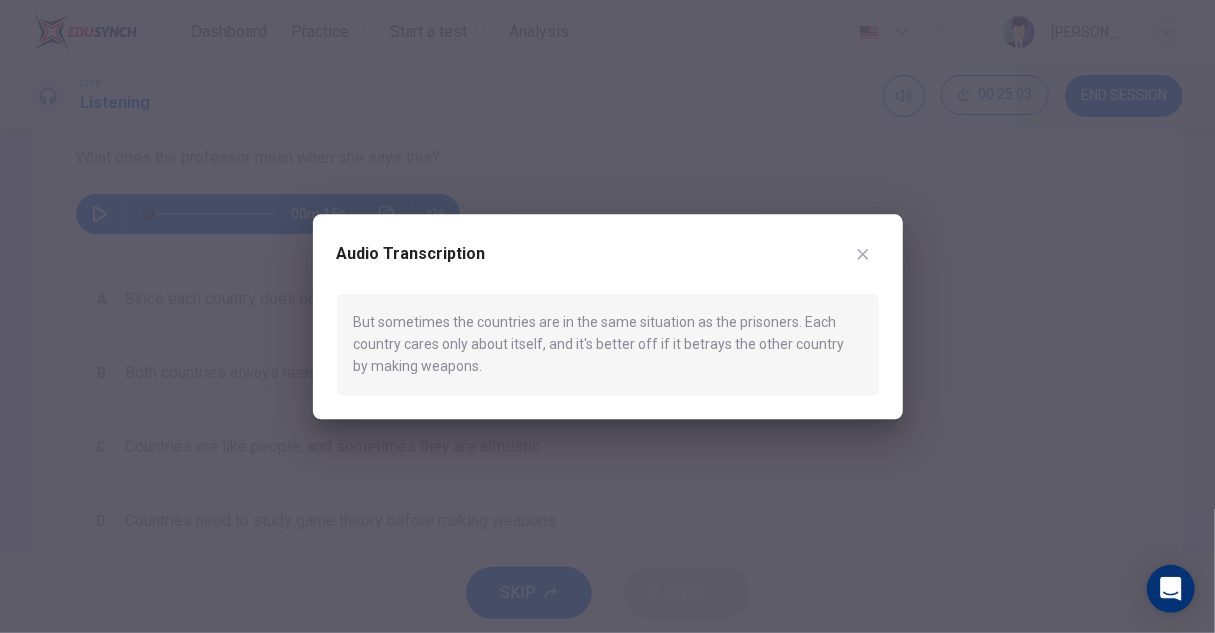 click at bounding box center [607, 316] 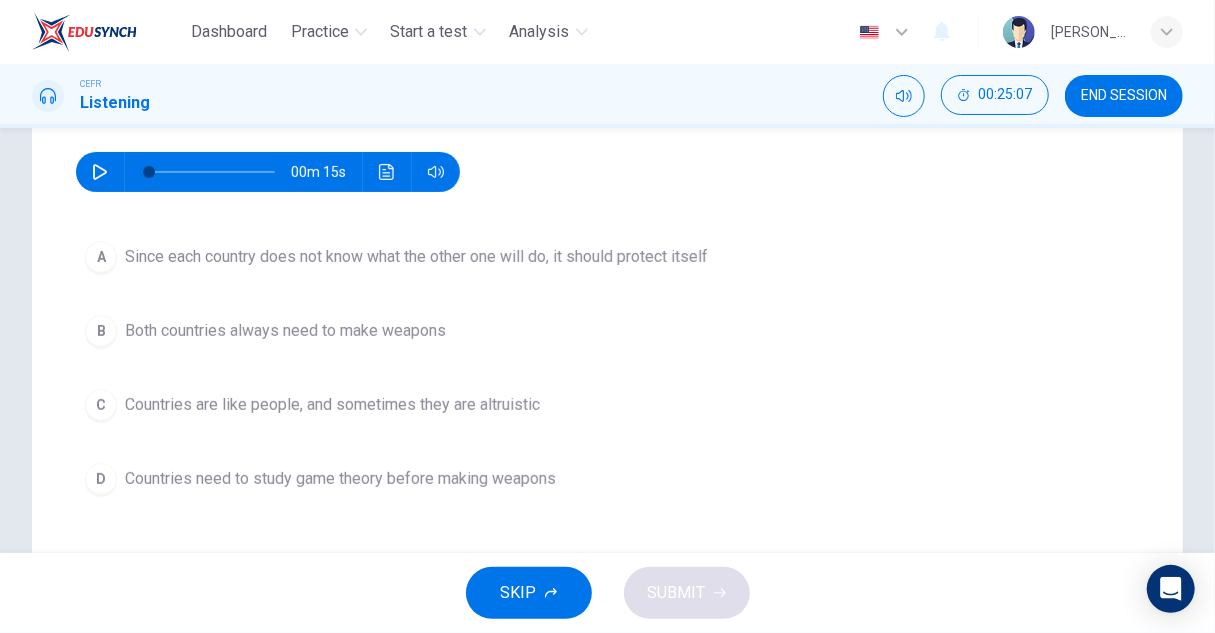 scroll, scrollTop: 210, scrollLeft: 0, axis: vertical 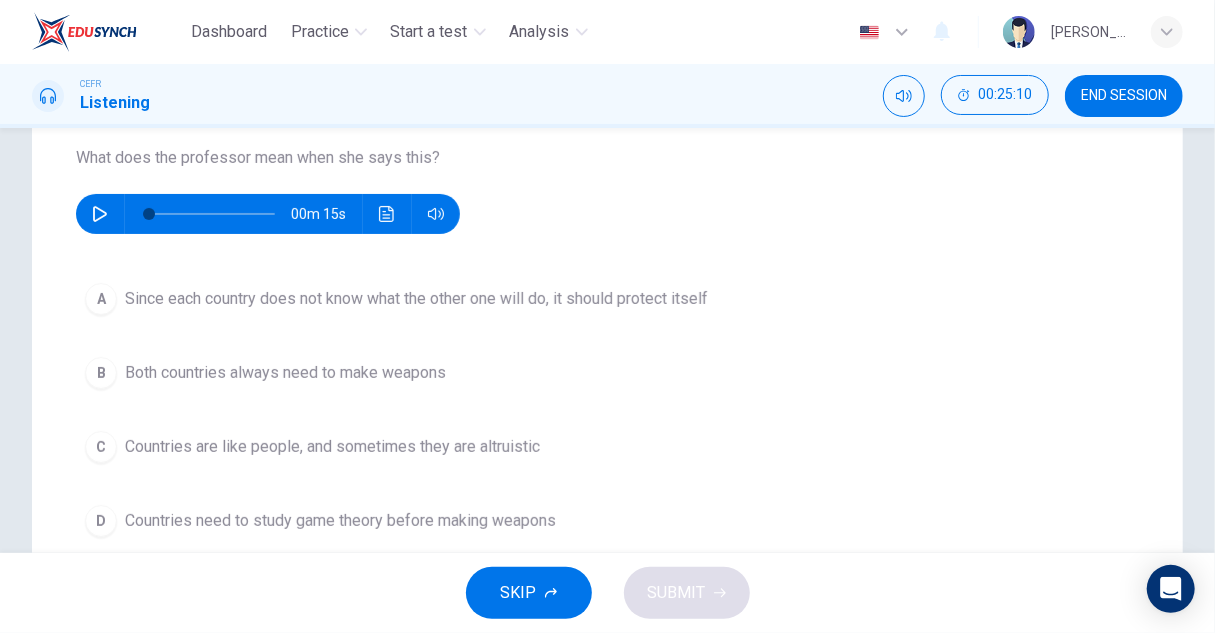 click on "Since each country does not know what the other one will do, it should protect itself" at bounding box center [416, 299] 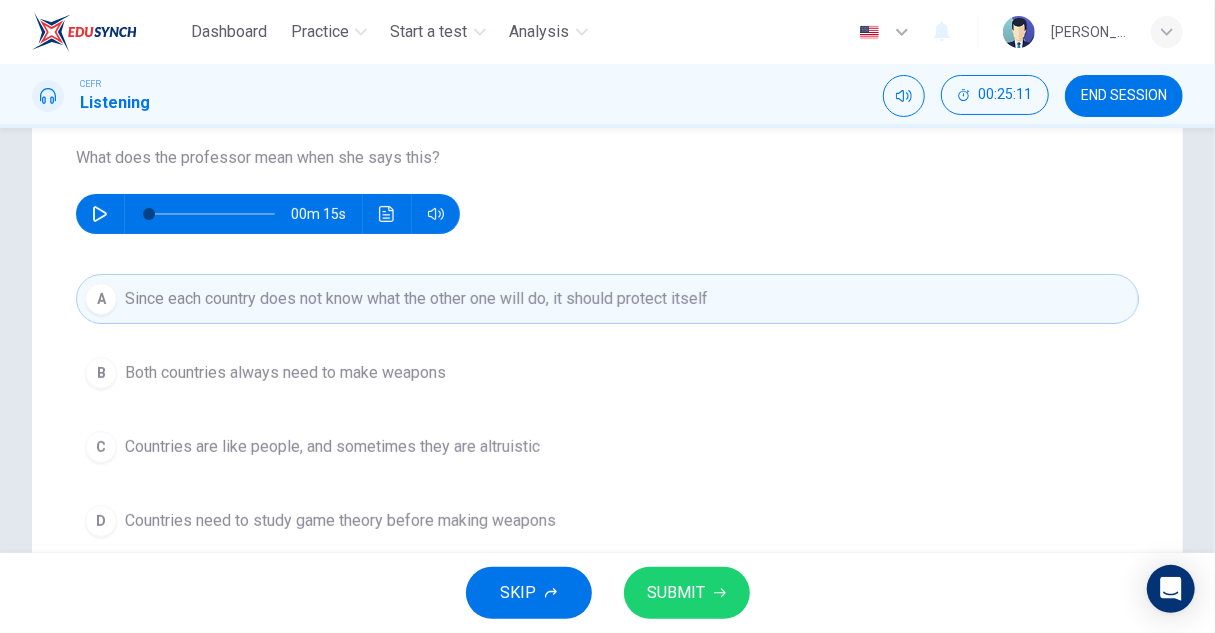 drag, startPoint x: 675, startPoint y: 599, endPoint x: 694, endPoint y: 577, distance: 29.068884 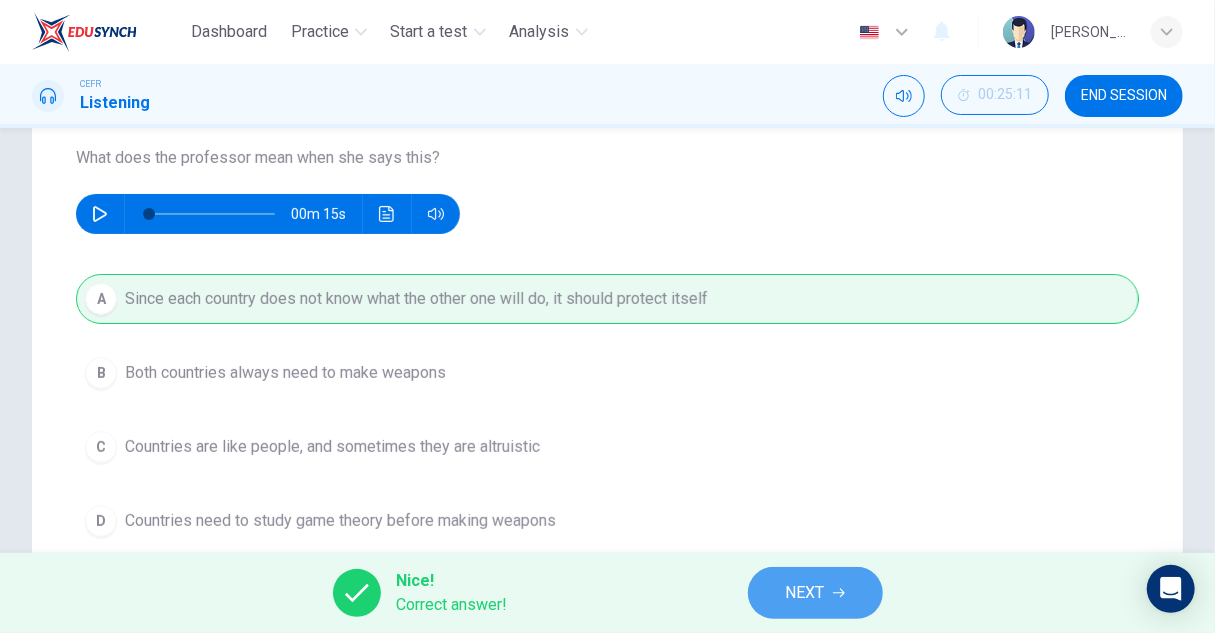 click on "NEXT" at bounding box center [805, 593] 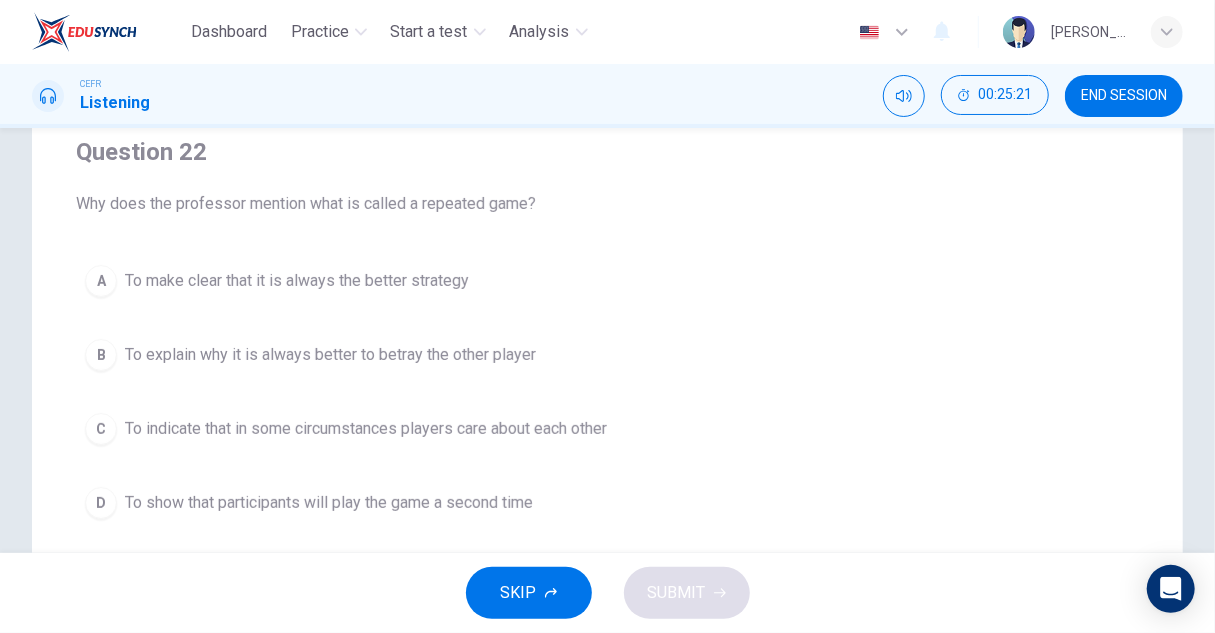 scroll, scrollTop: 210, scrollLeft: 0, axis: vertical 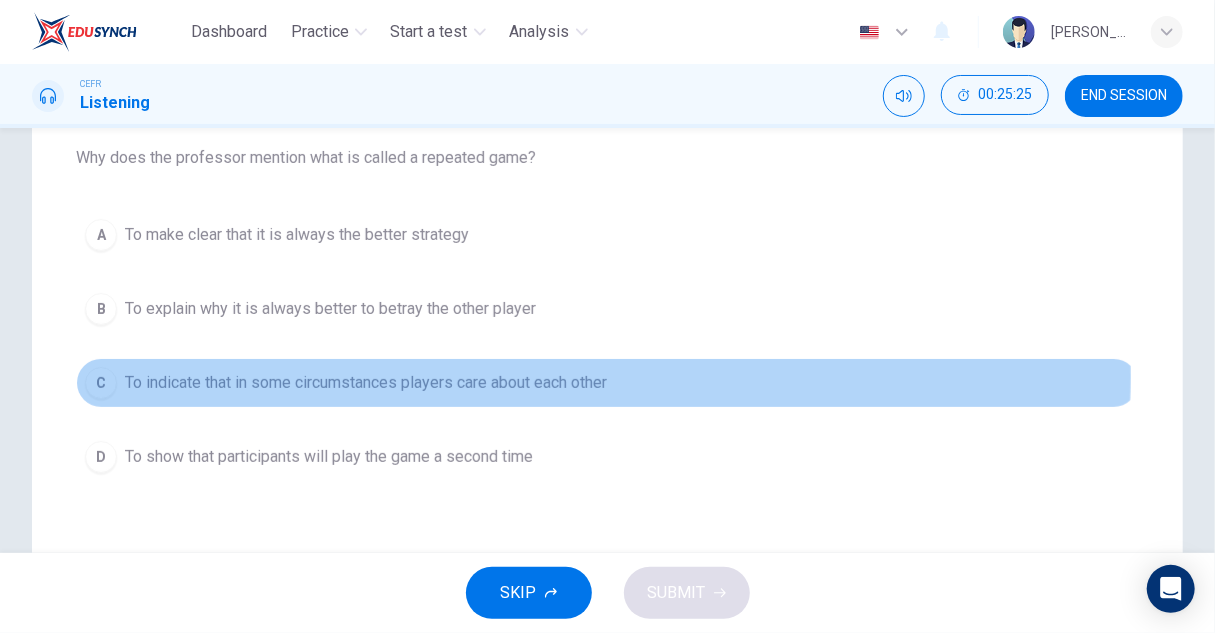 click on "To indicate that in some circumstances players care about each other" at bounding box center (366, 383) 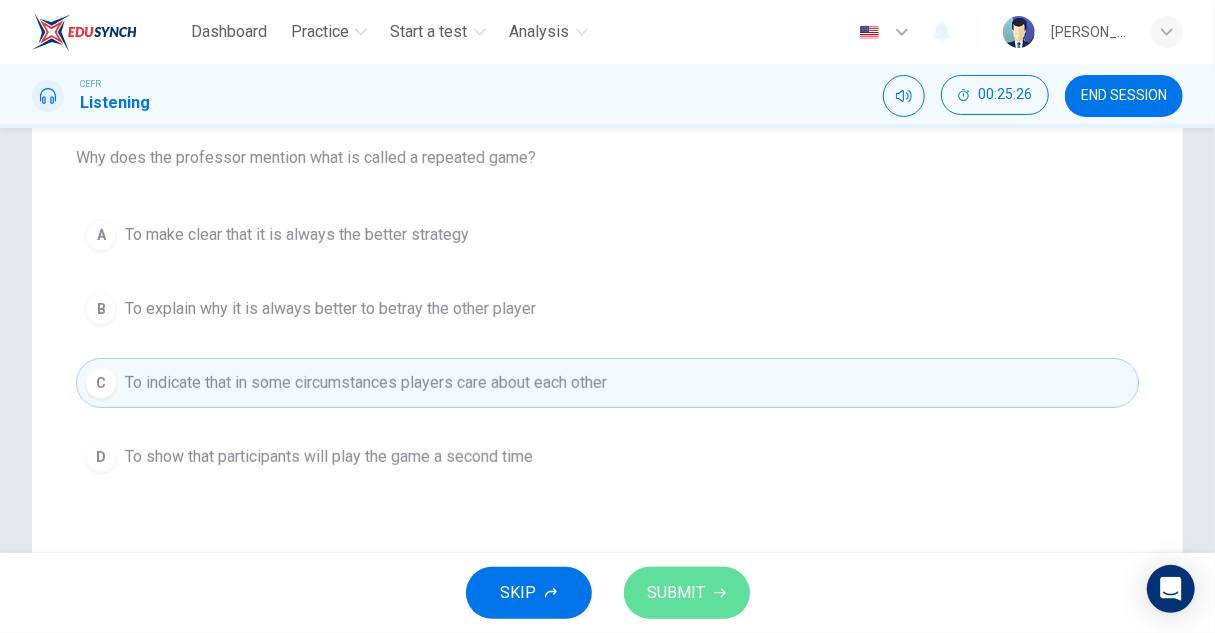 click on "SUBMIT" at bounding box center [677, 593] 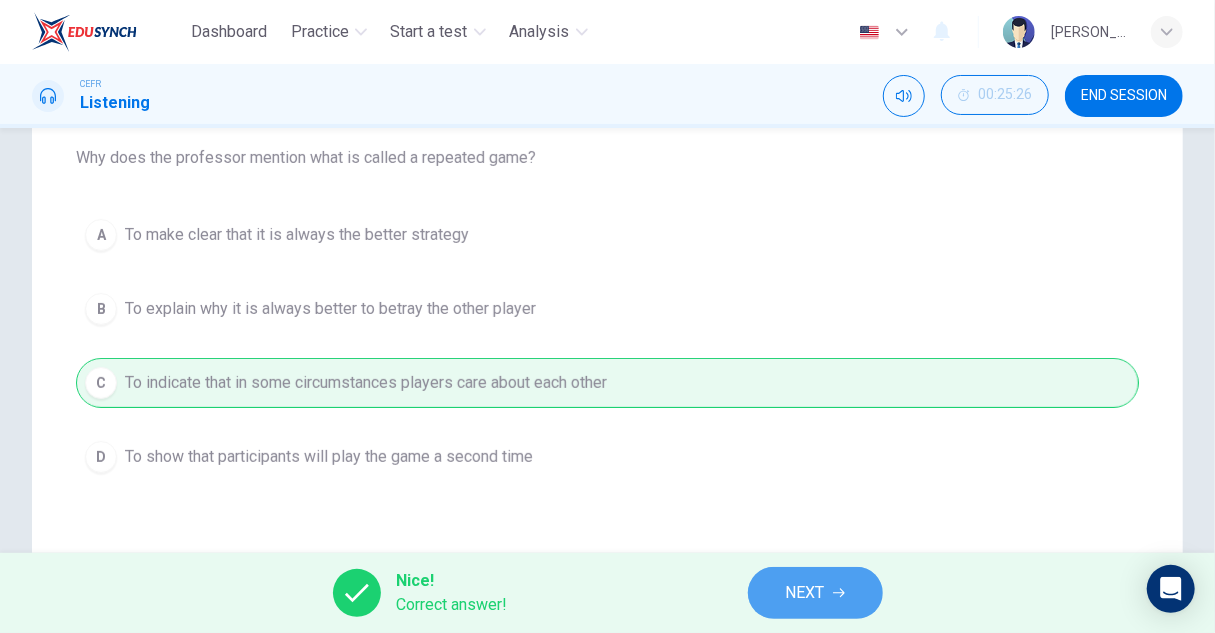 click on "NEXT" at bounding box center (805, 593) 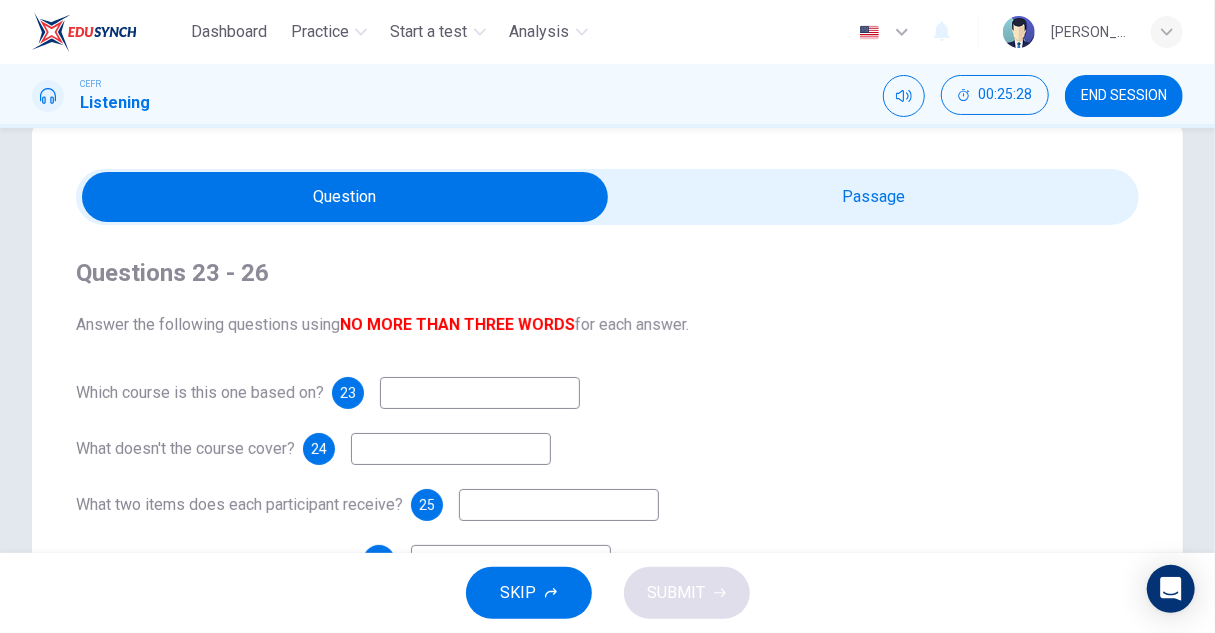 scroll, scrollTop: 0, scrollLeft: 0, axis: both 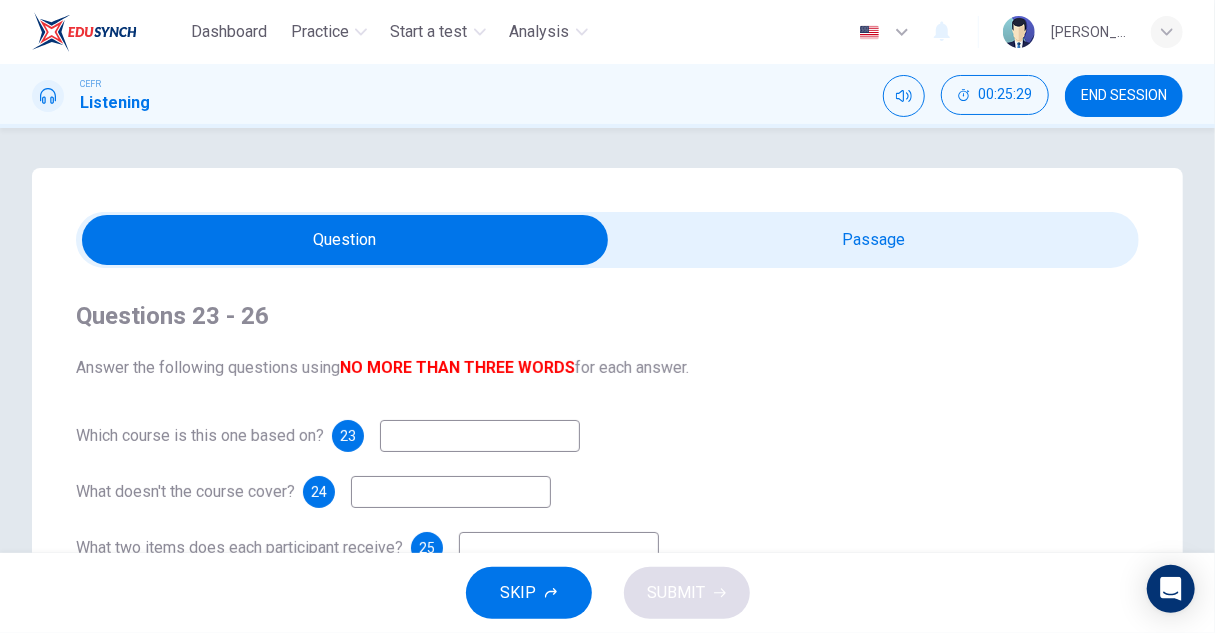 click at bounding box center [345, 240] 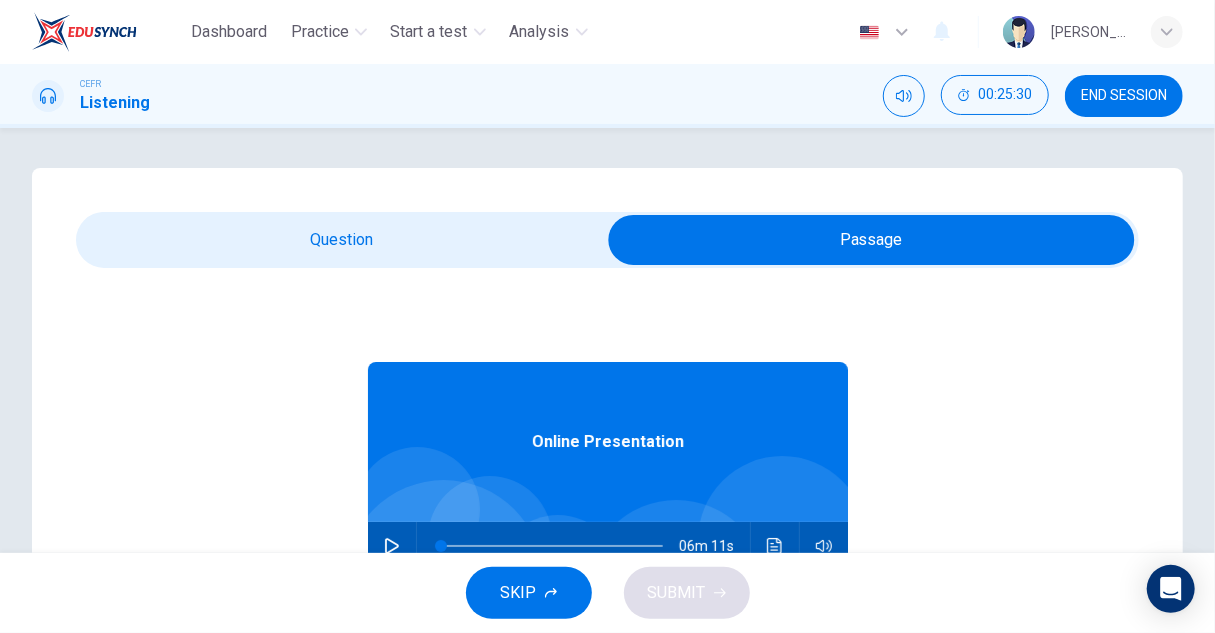 scroll, scrollTop: 100, scrollLeft: 0, axis: vertical 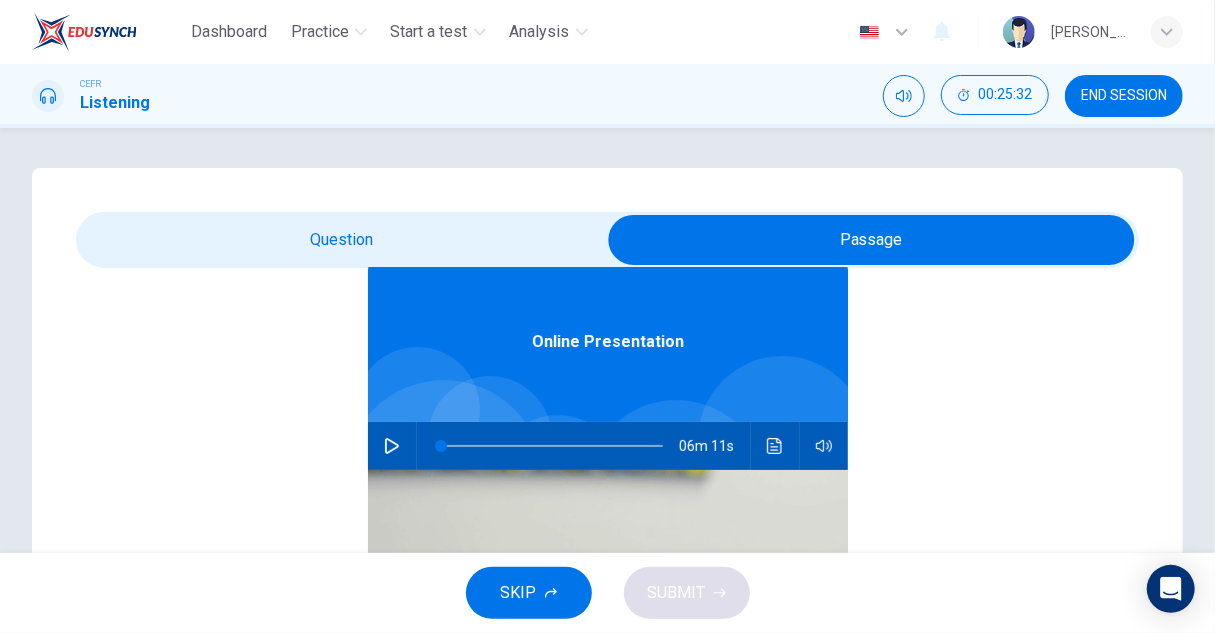 click at bounding box center [392, 446] 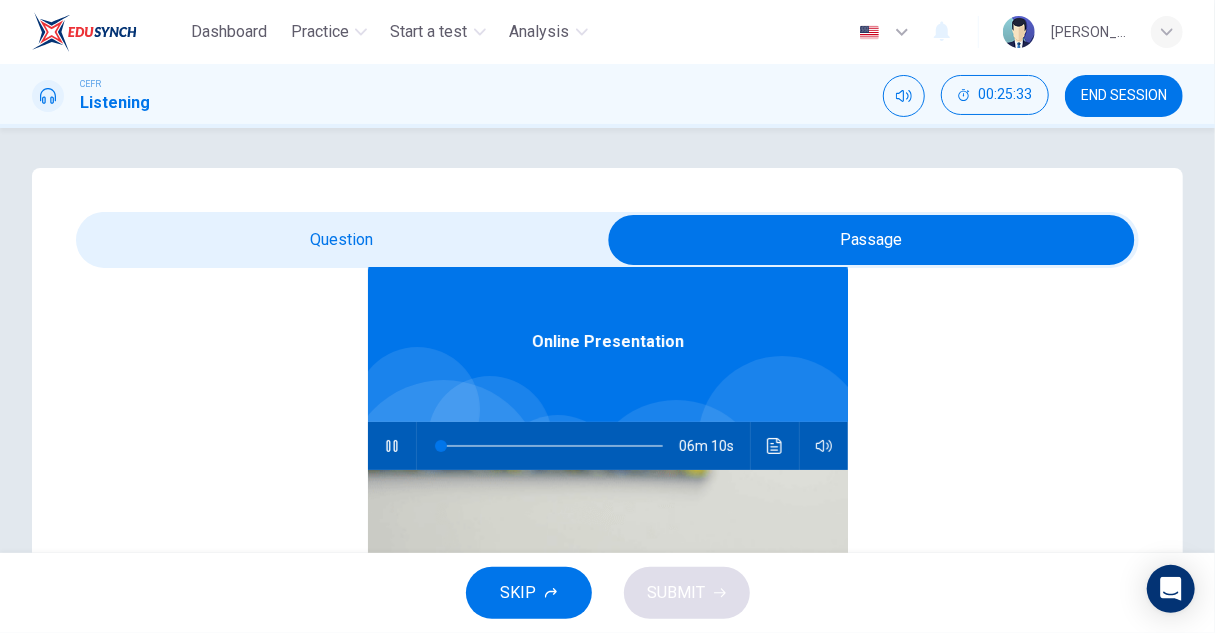 scroll, scrollTop: 0, scrollLeft: 0, axis: both 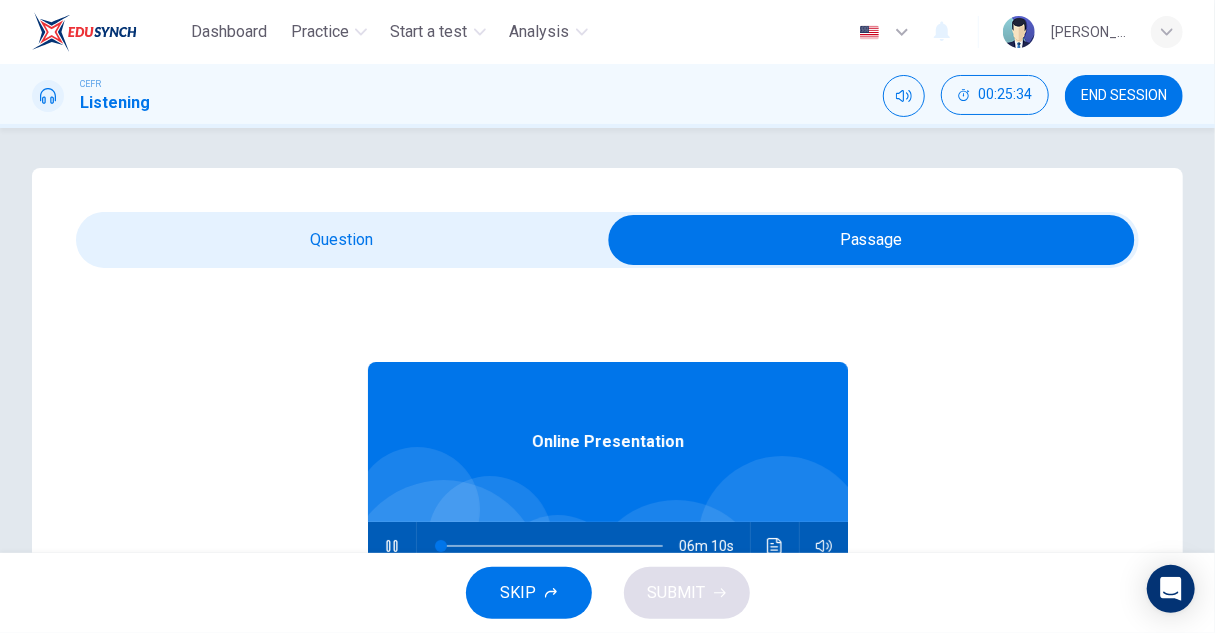 type on "1" 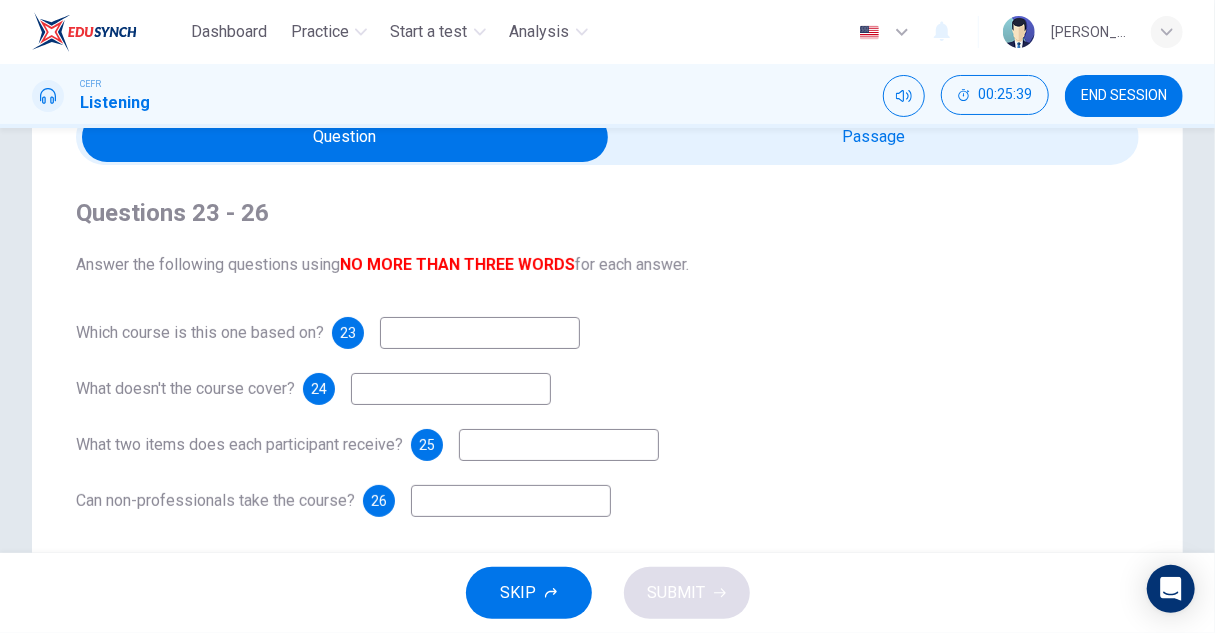 scroll, scrollTop: 100, scrollLeft: 0, axis: vertical 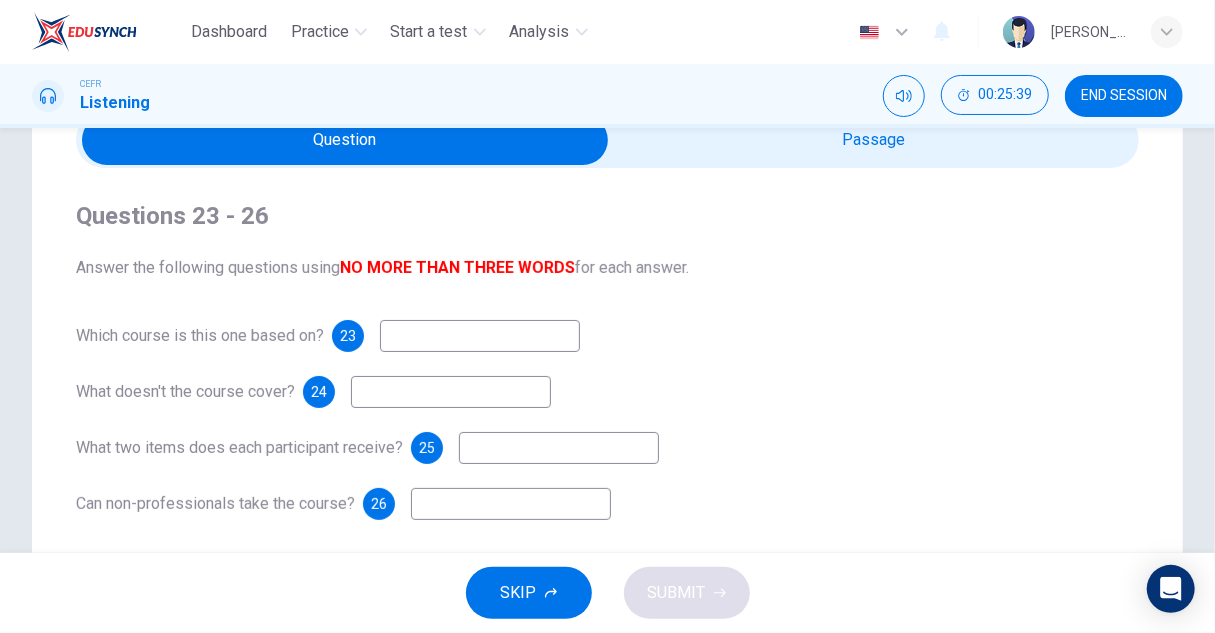 click on "Which course is this one based on?  23" at bounding box center (607, 336) 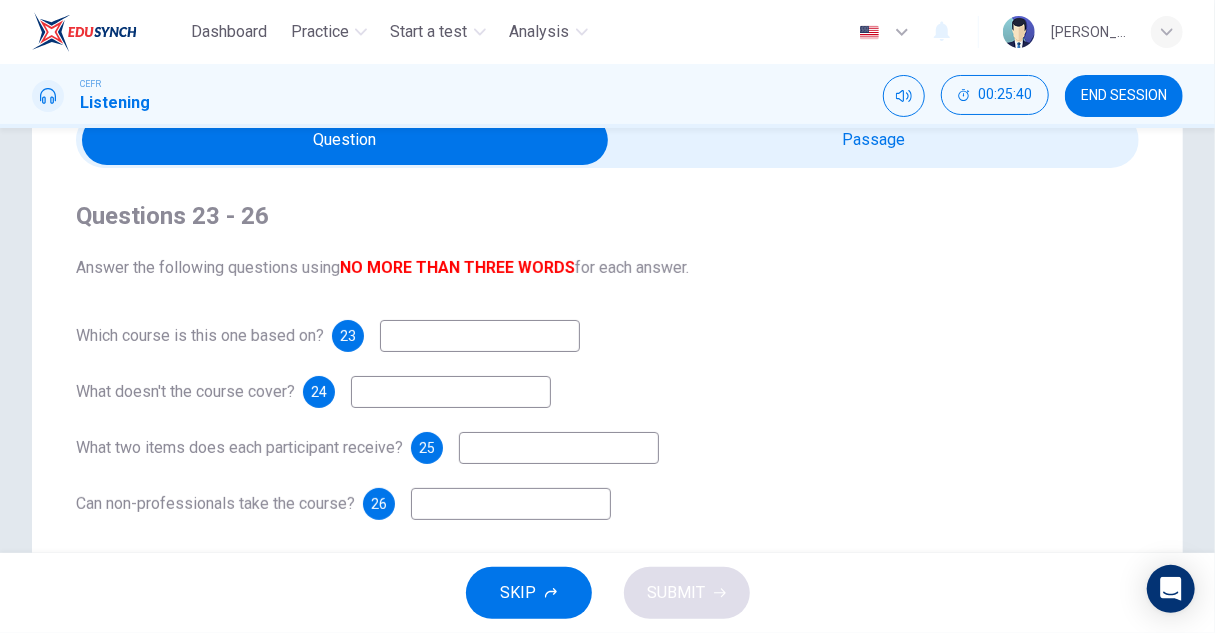 click on "23" at bounding box center [348, 336] 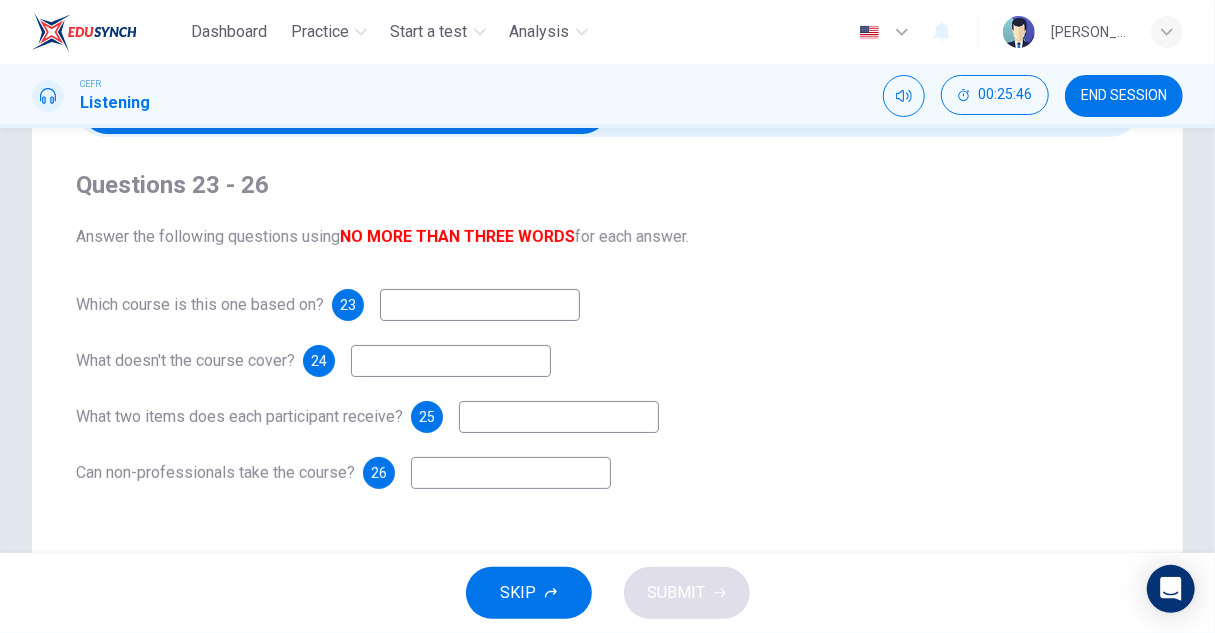 scroll, scrollTop: 100, scrollLeft: 0, axis: vertical 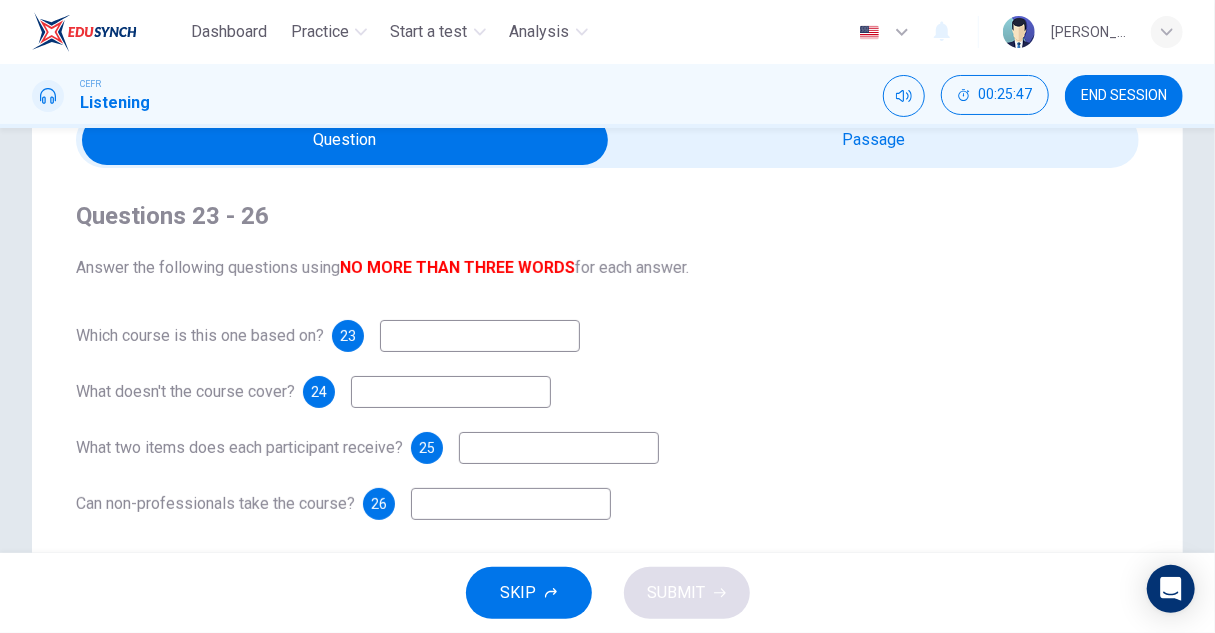 type on "4" 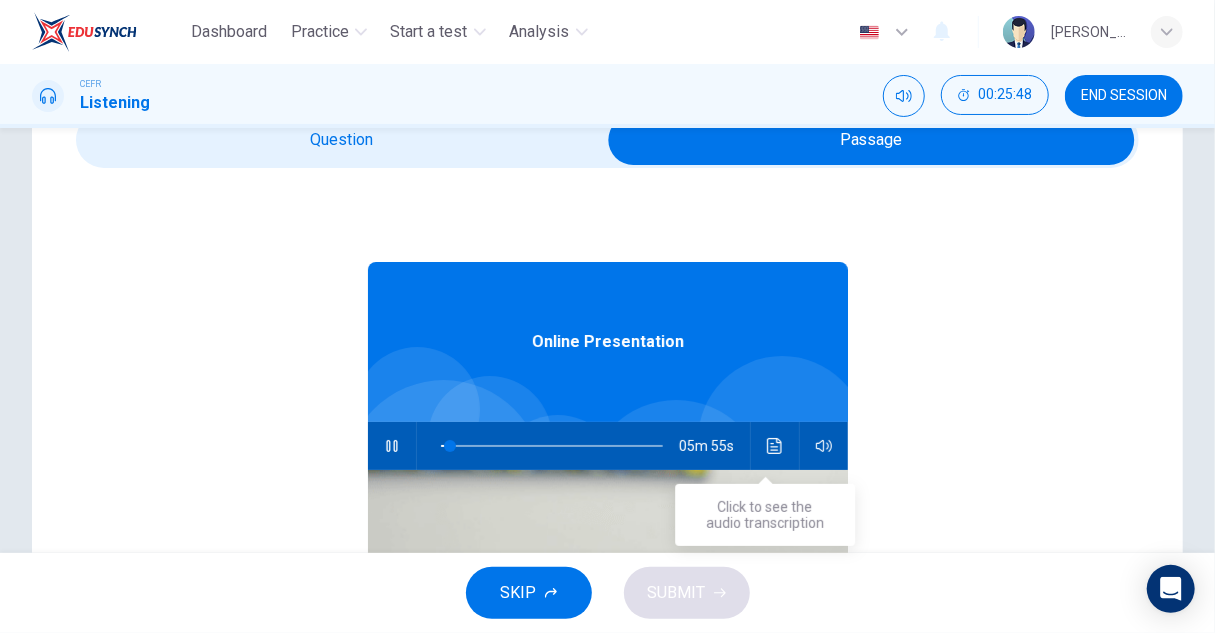 click at bounding box center [775, 446] 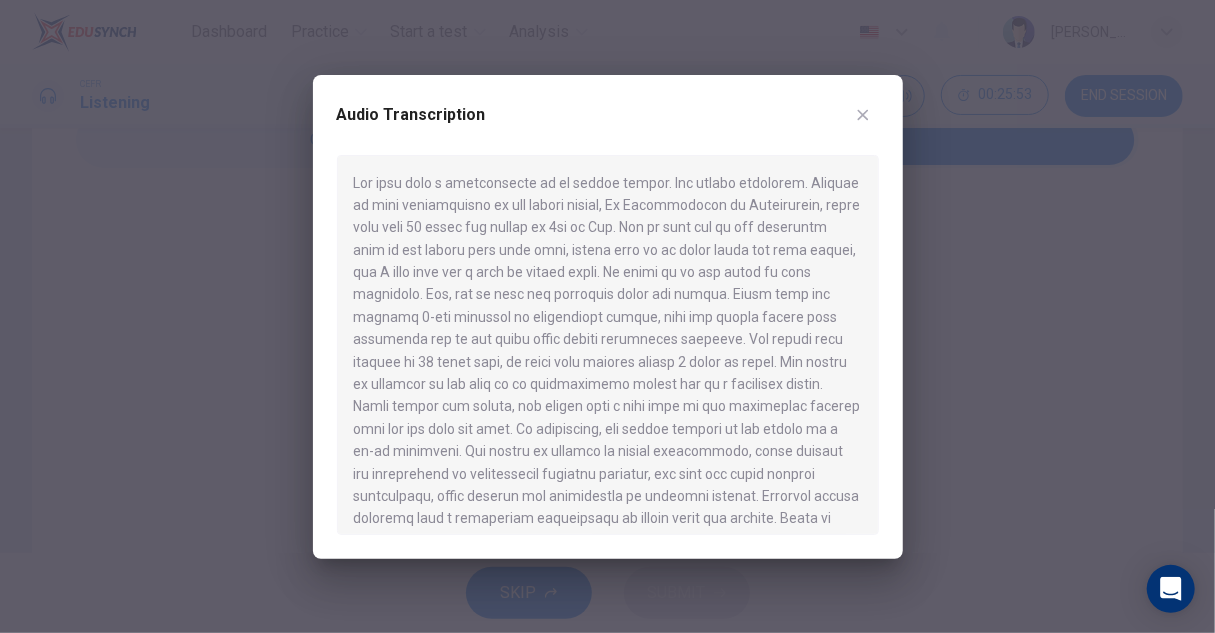 click at bounding box center [607, 316] 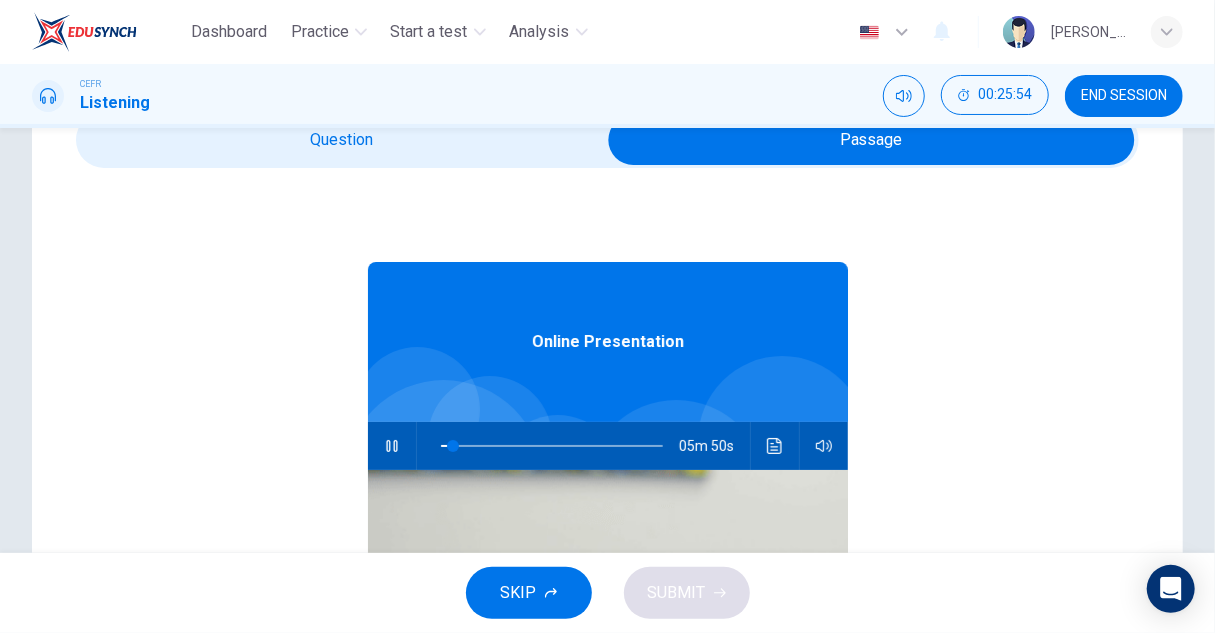 type on "6" 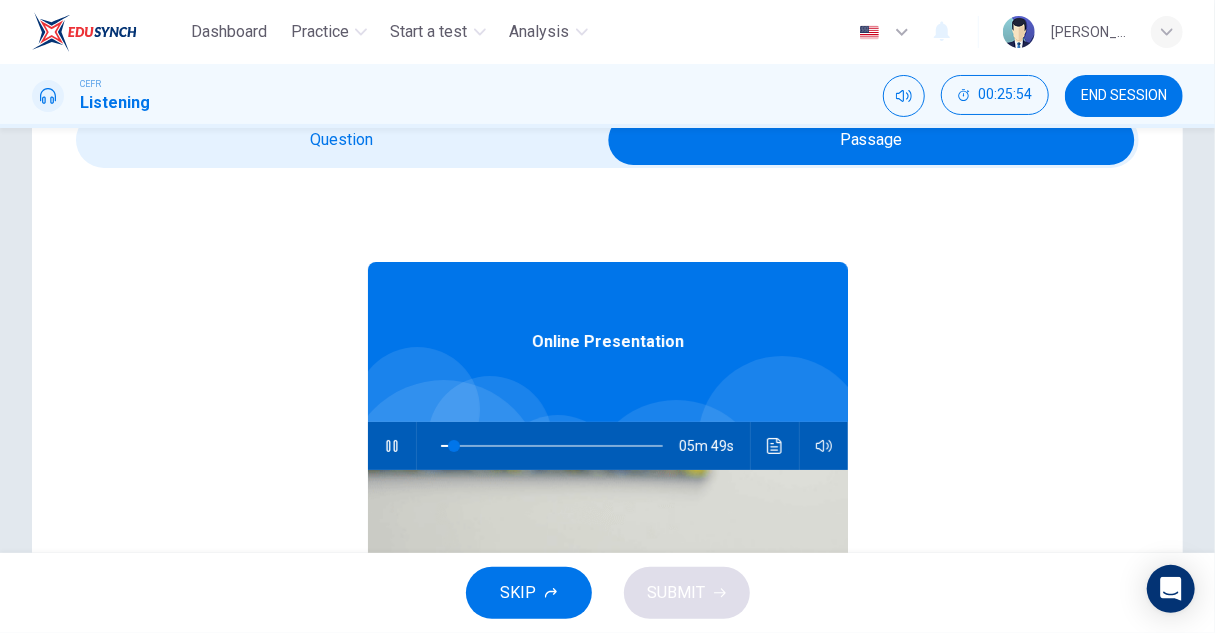click at bounding box center [871, 140] 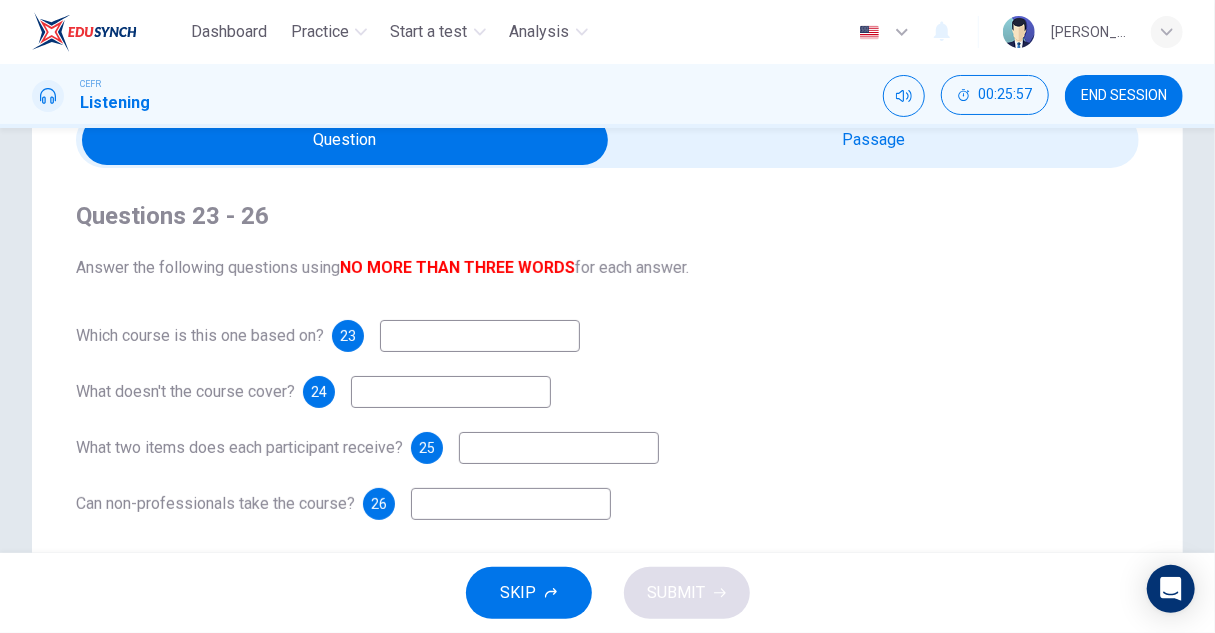 click at bounding box center (480, 336) 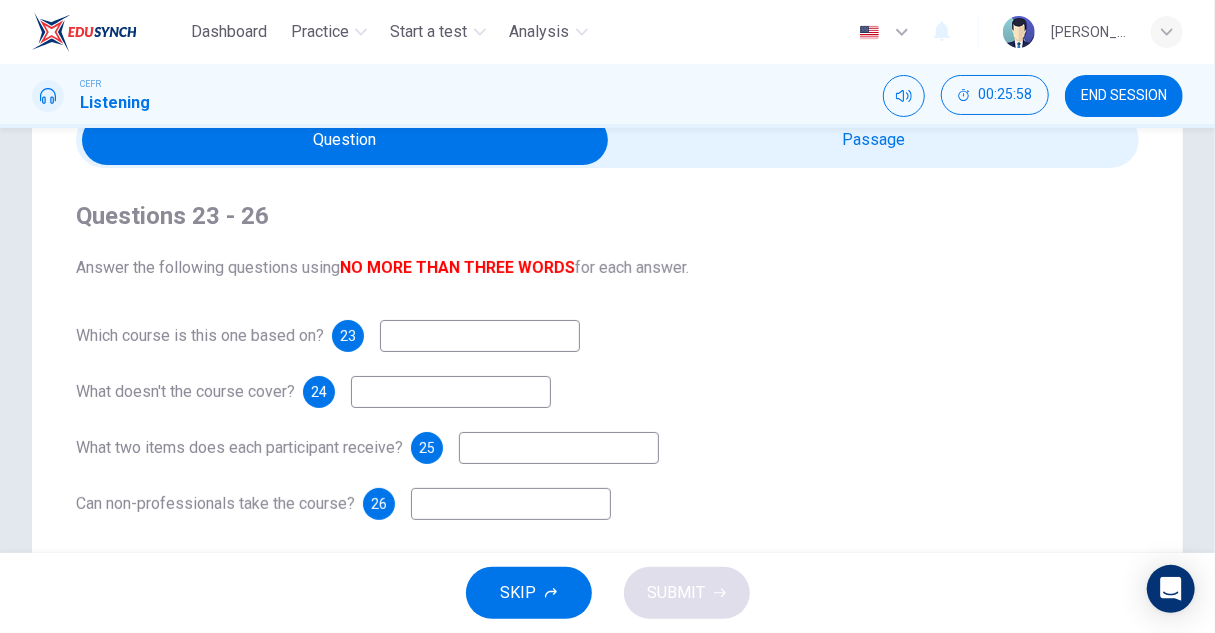 click at bounding box center (345, 140) 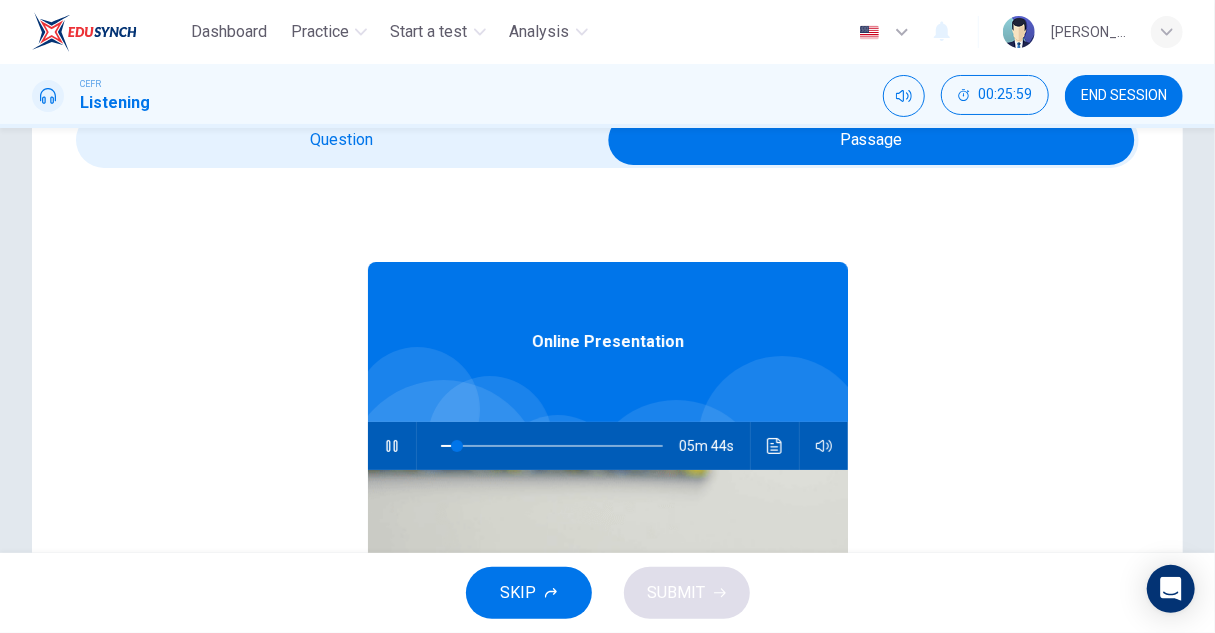 click at bounding box center [775, 446] 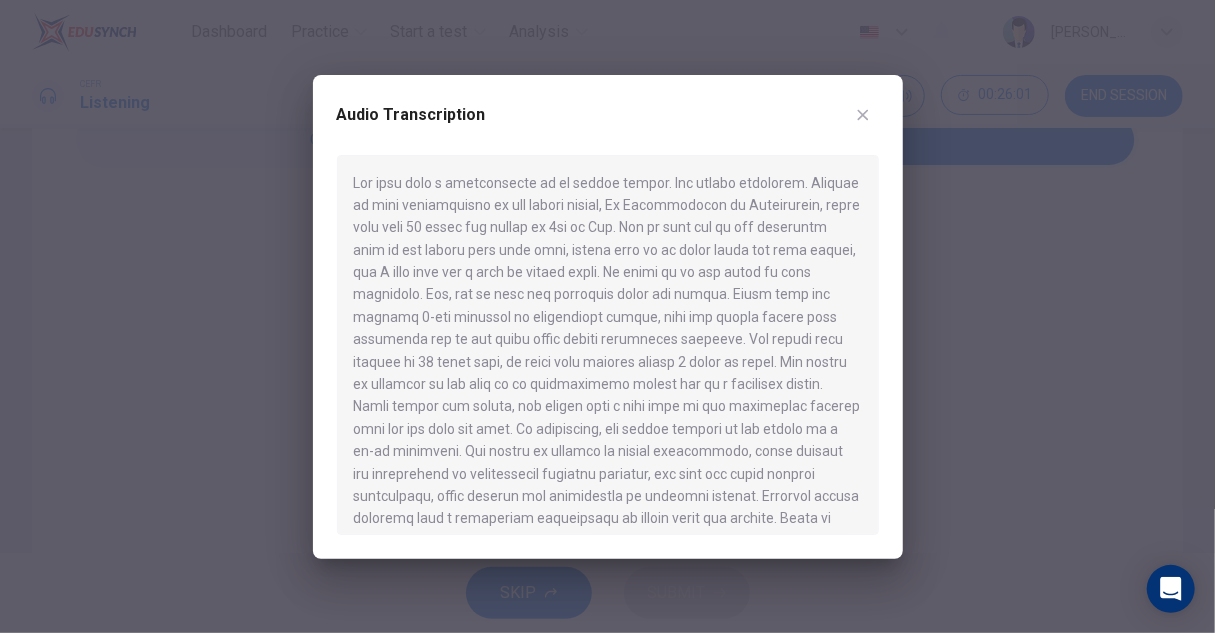 click at bounding box center (607, 316) 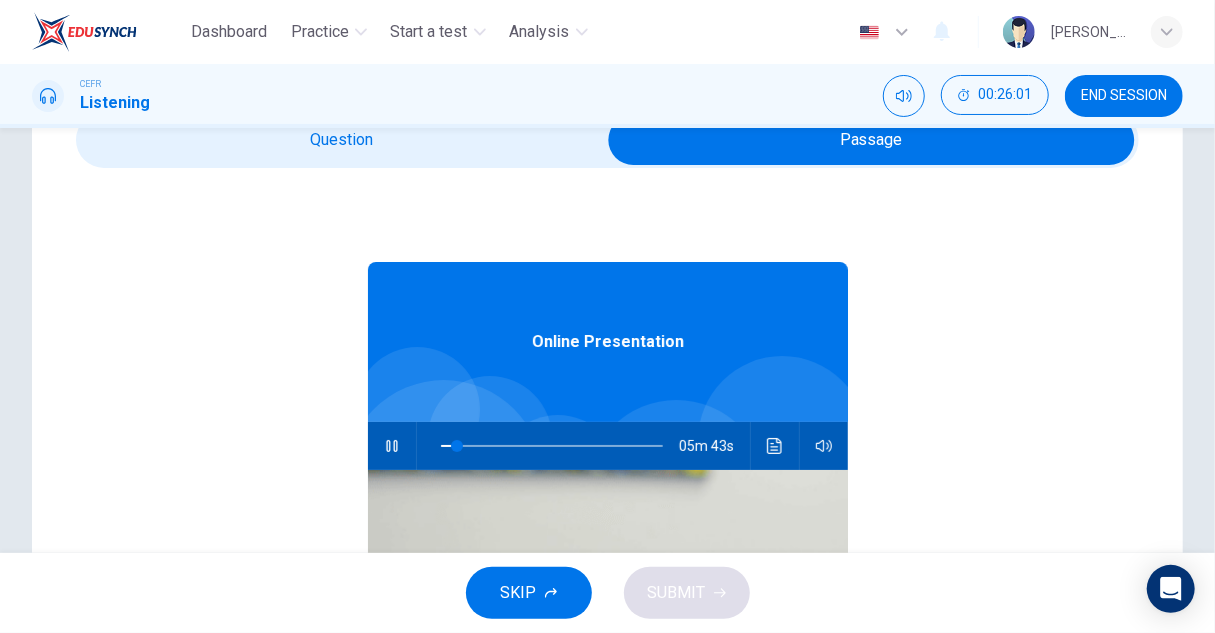 type on "8" 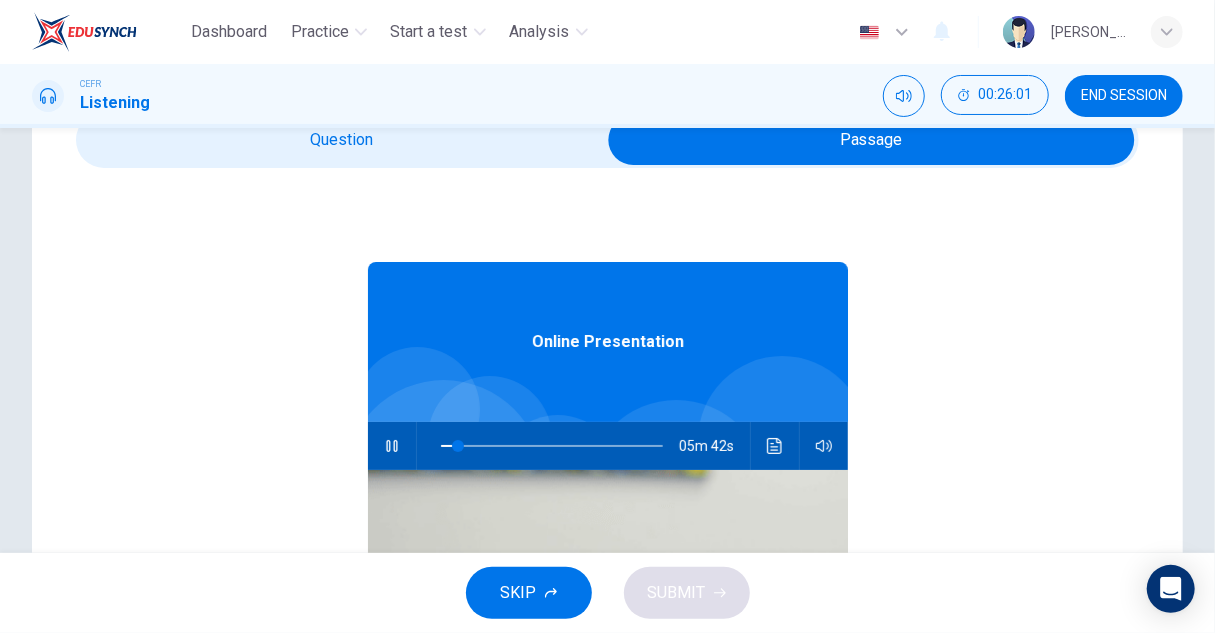 click at bounding box center [871, 140] 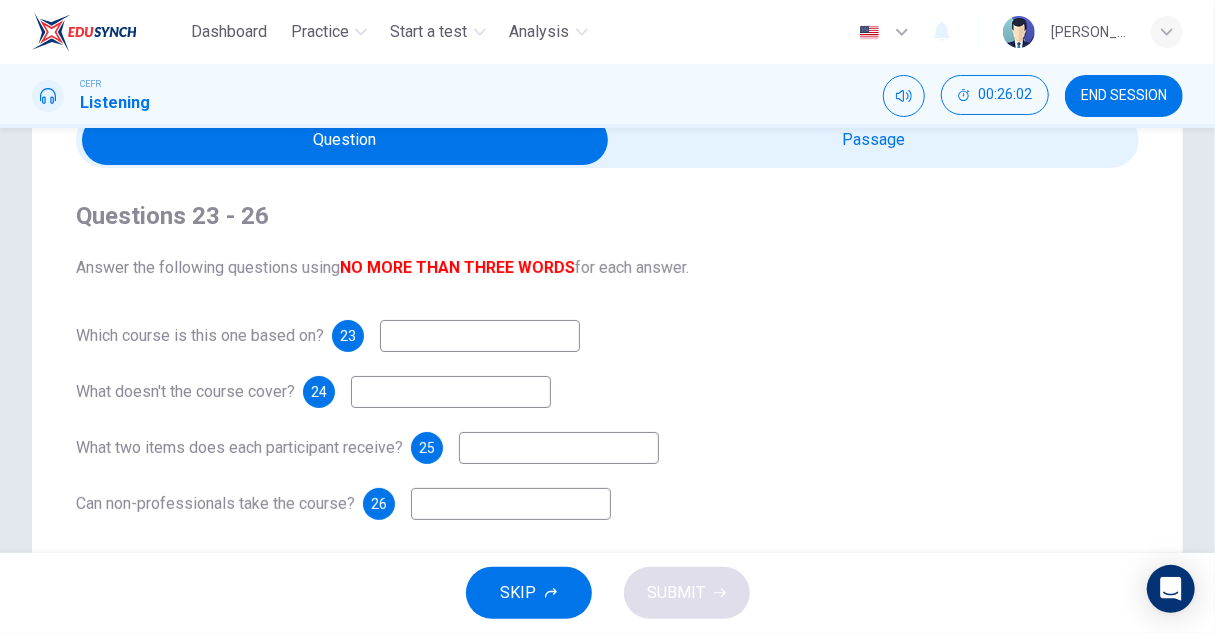 click at bounding box center (480, 336) 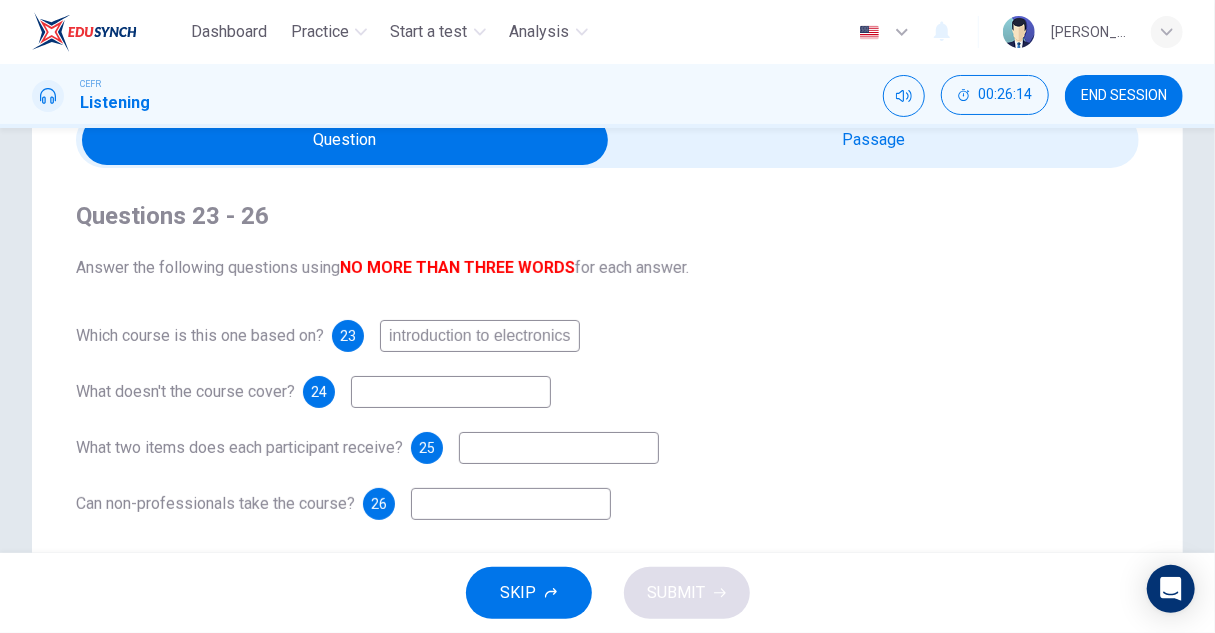 type on "introduction to electronics" 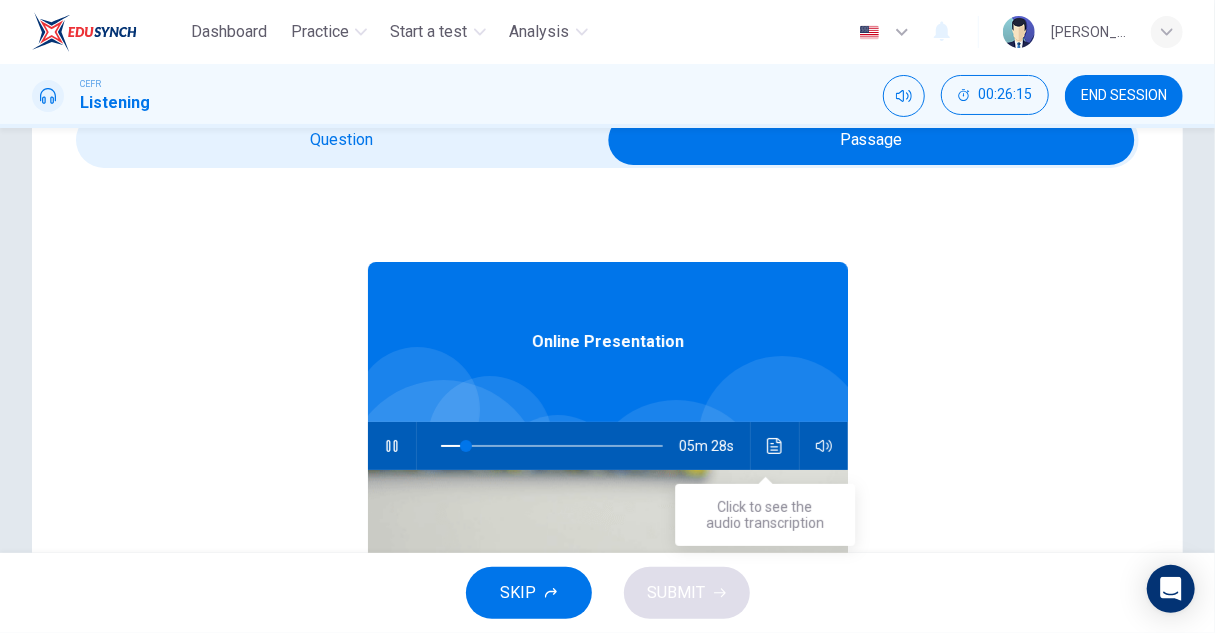 click at bounding box center [775, 446] 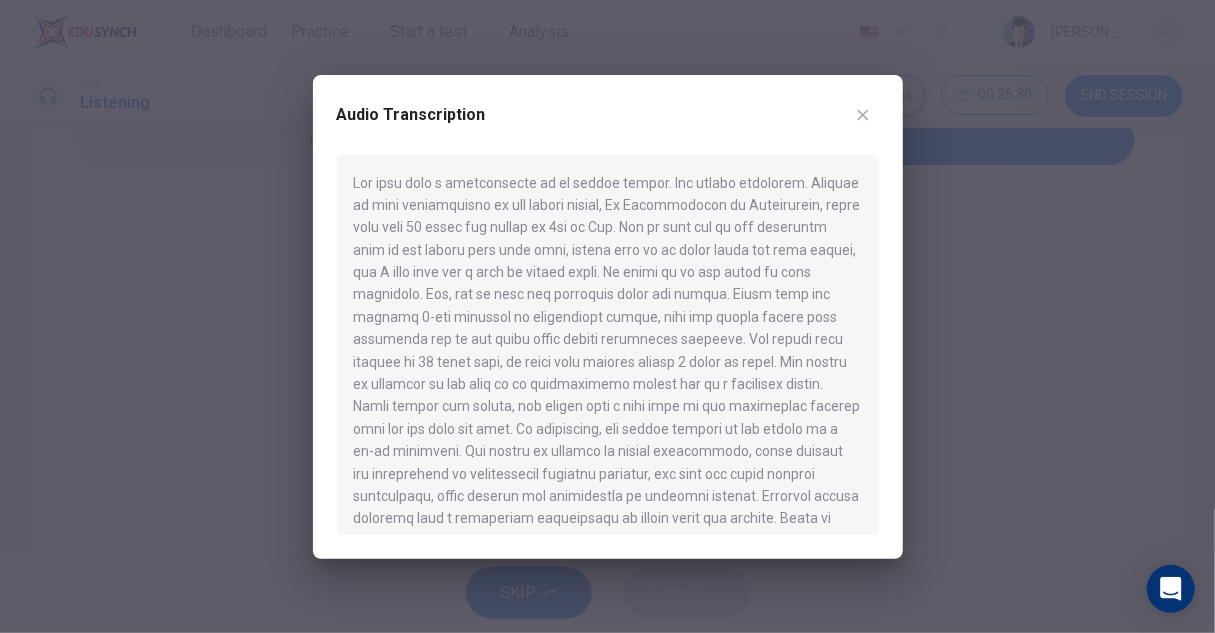 click at bounding box center [607, 316] 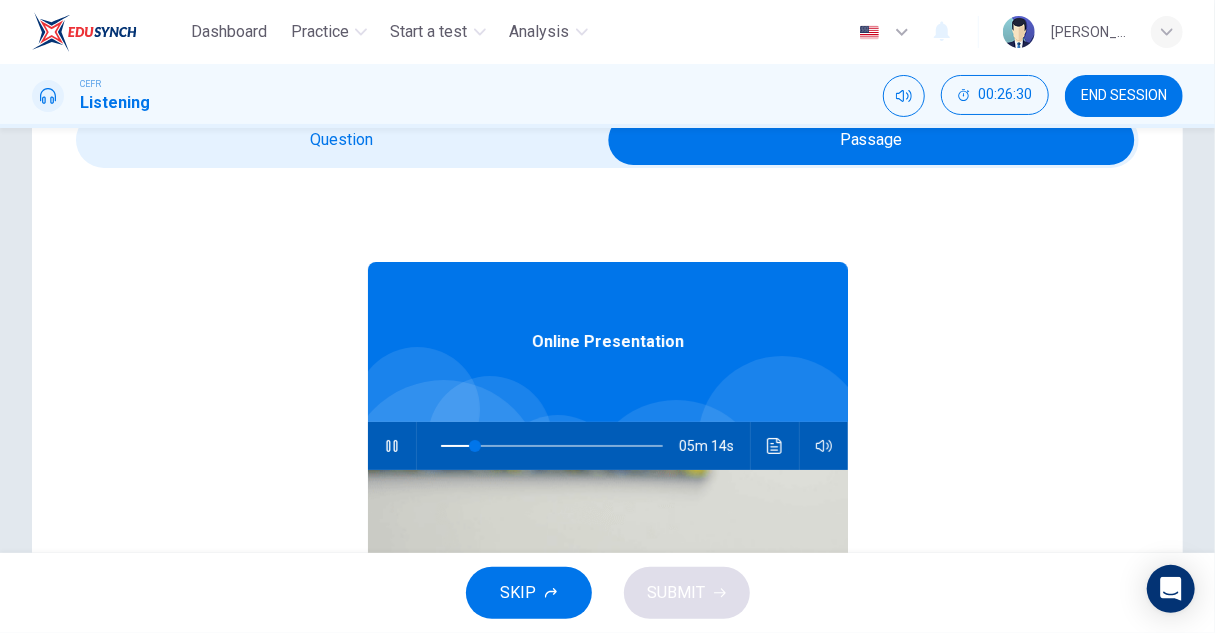 type on "16" 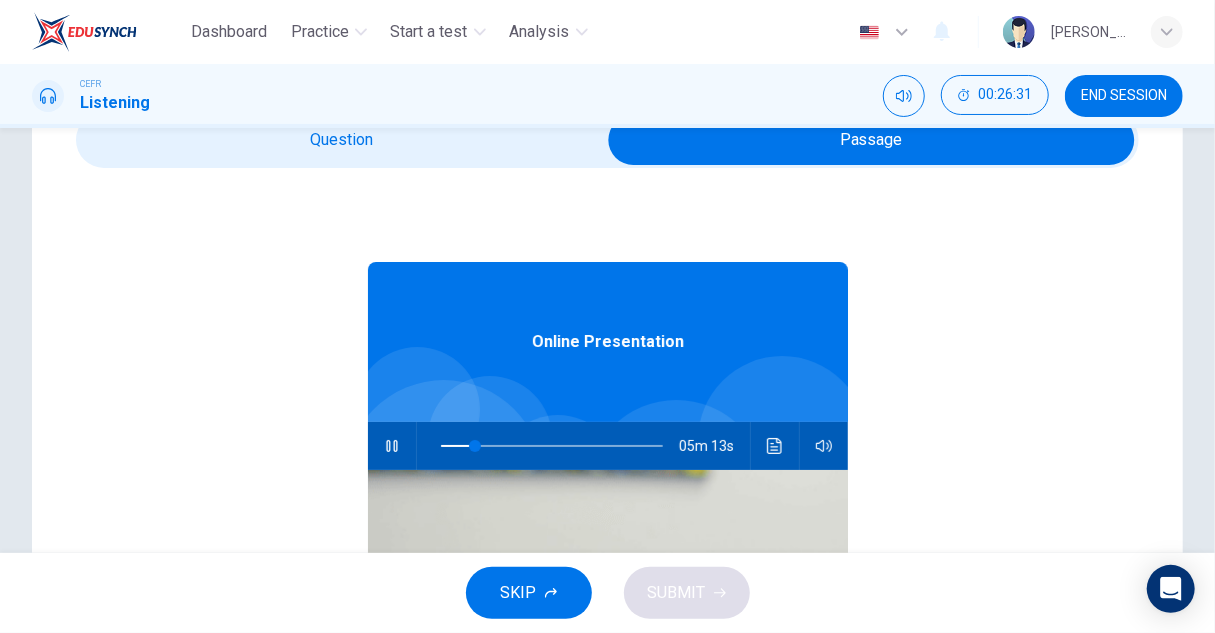 click at bounding box center [871, 140] 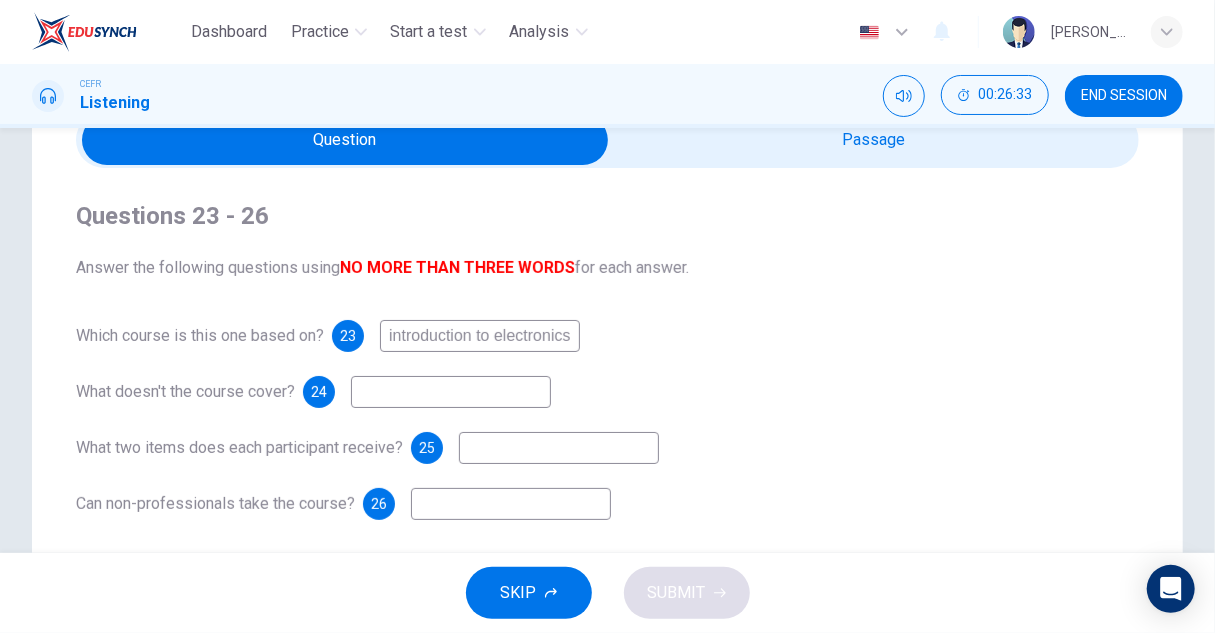 click at bounding box center [451, 392] 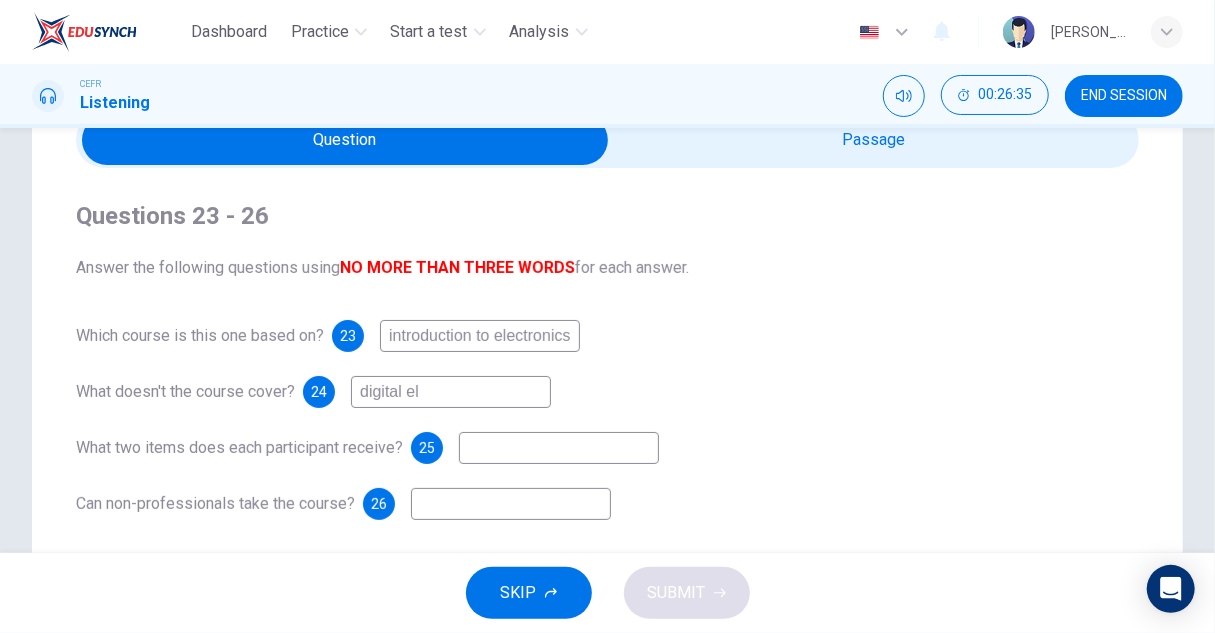 type on "digital ele" 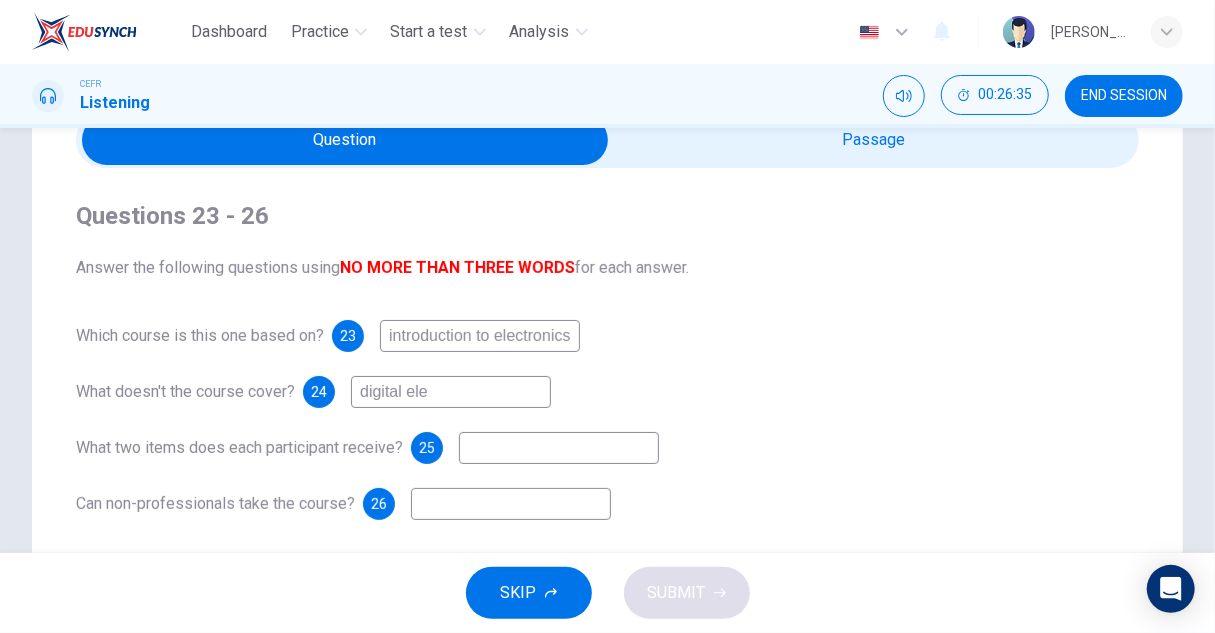 type on "17" 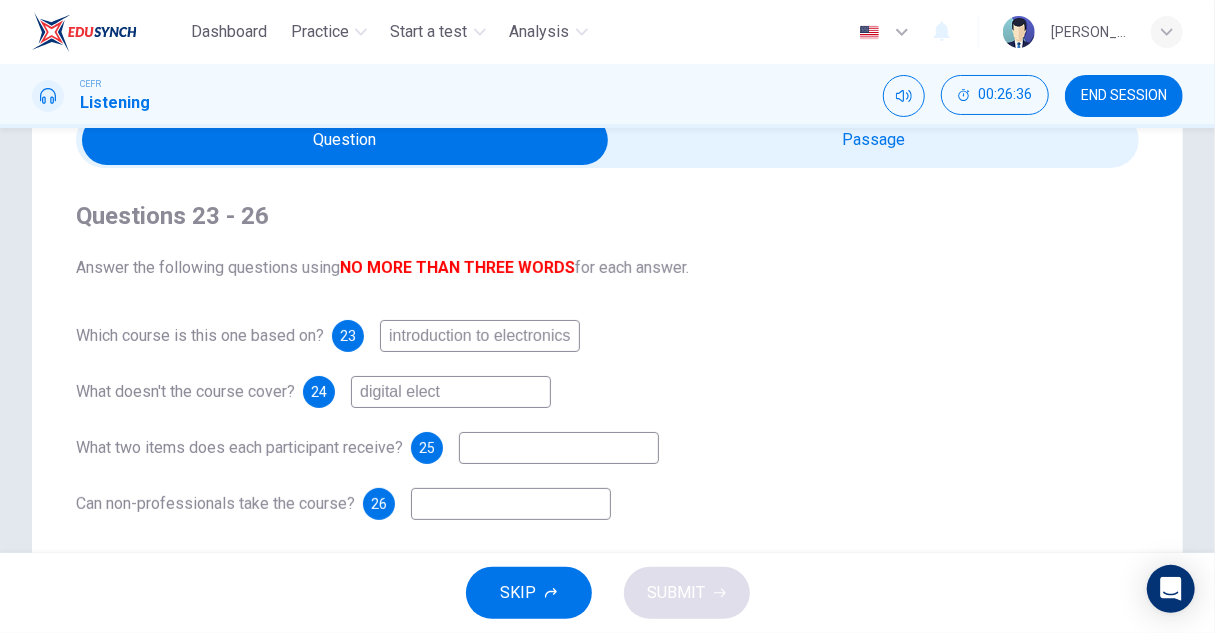 type on "digital electr" 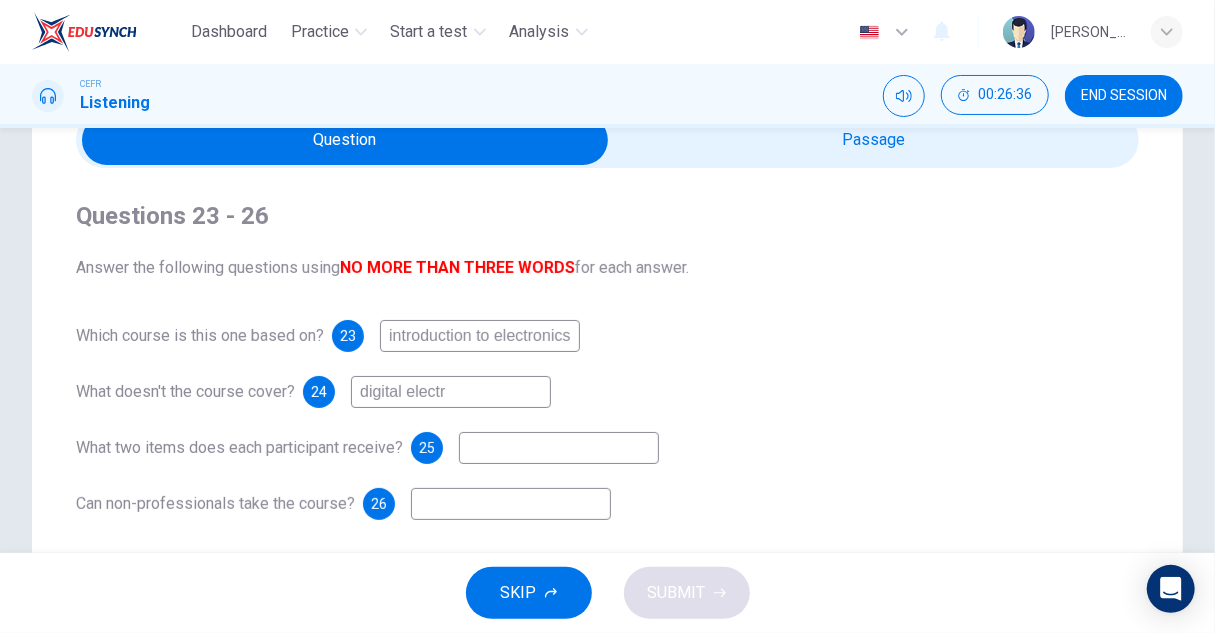 type on "17" 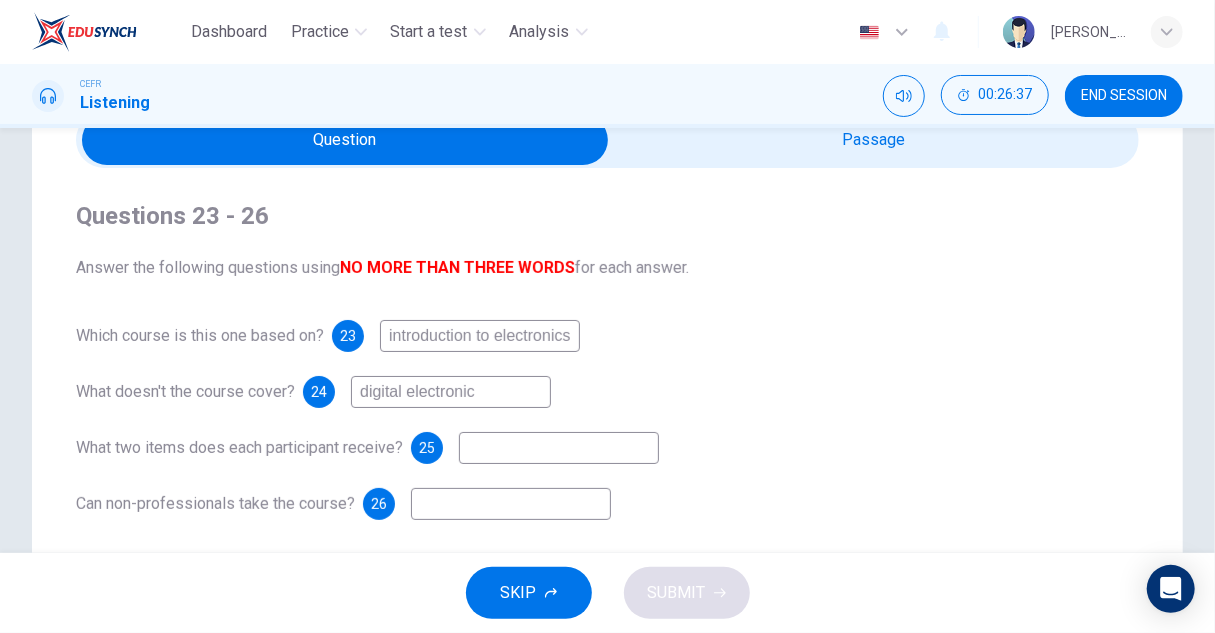 type on "digital electronics" 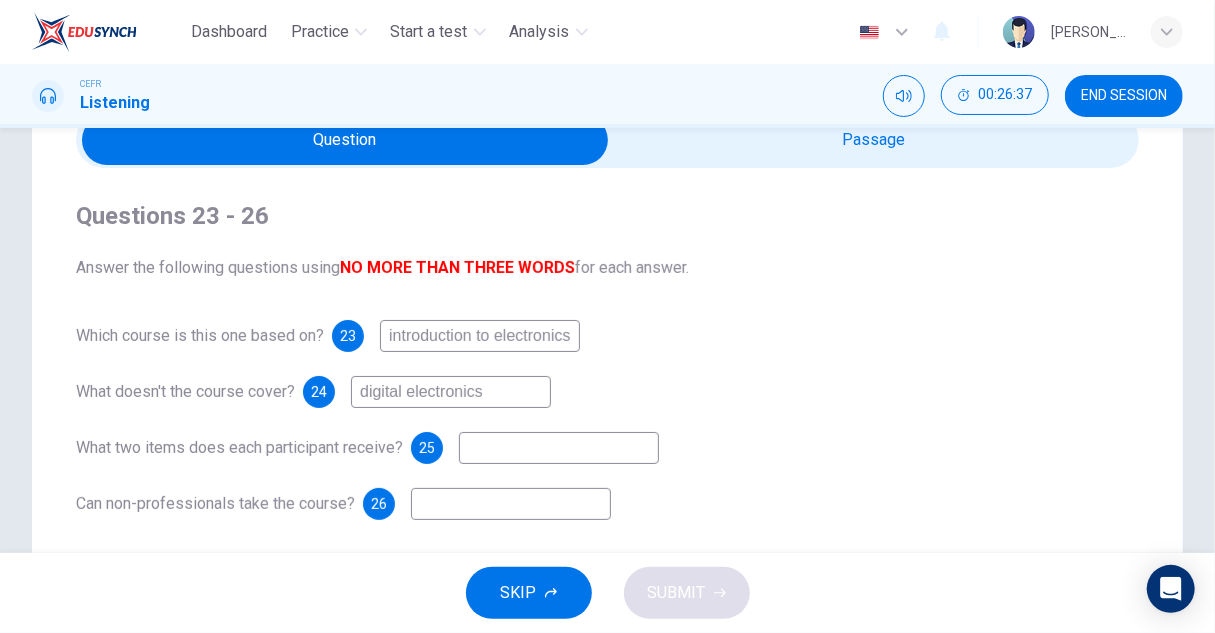 type on "17" 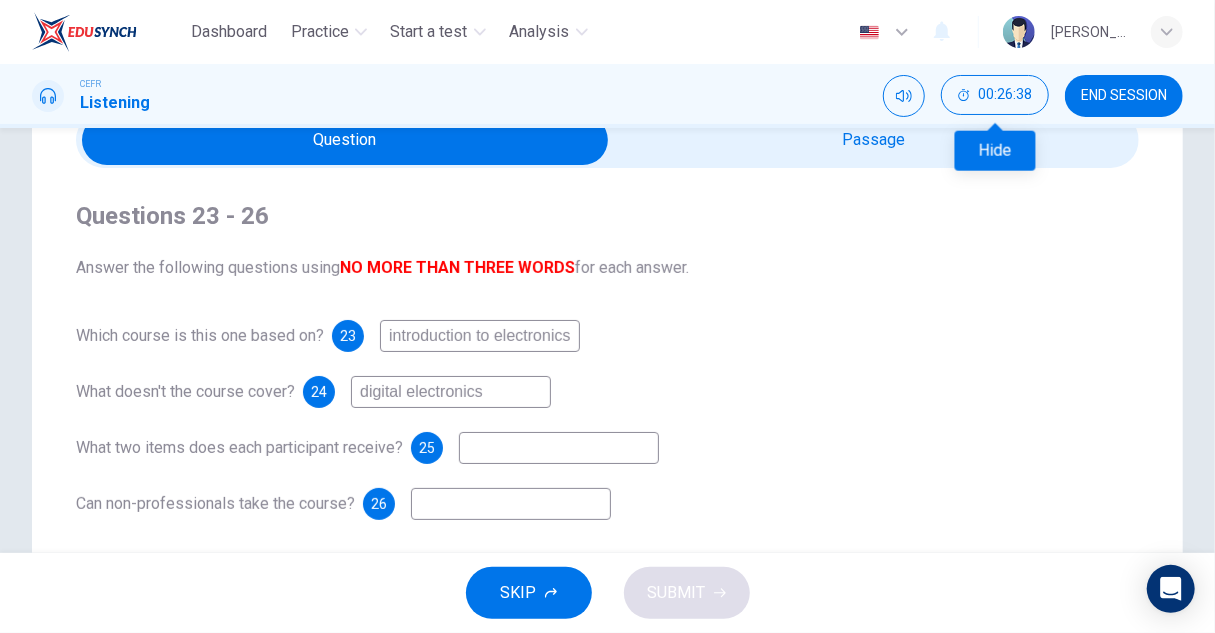 type on "digital electronics" 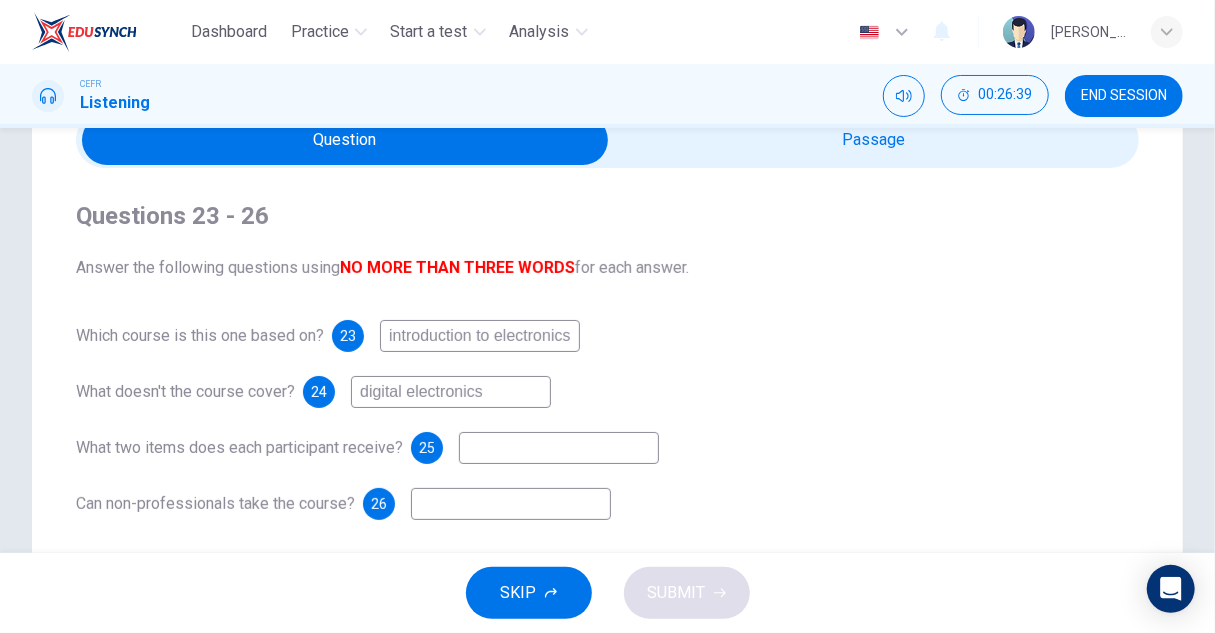 click at bounding box center [345, 140] 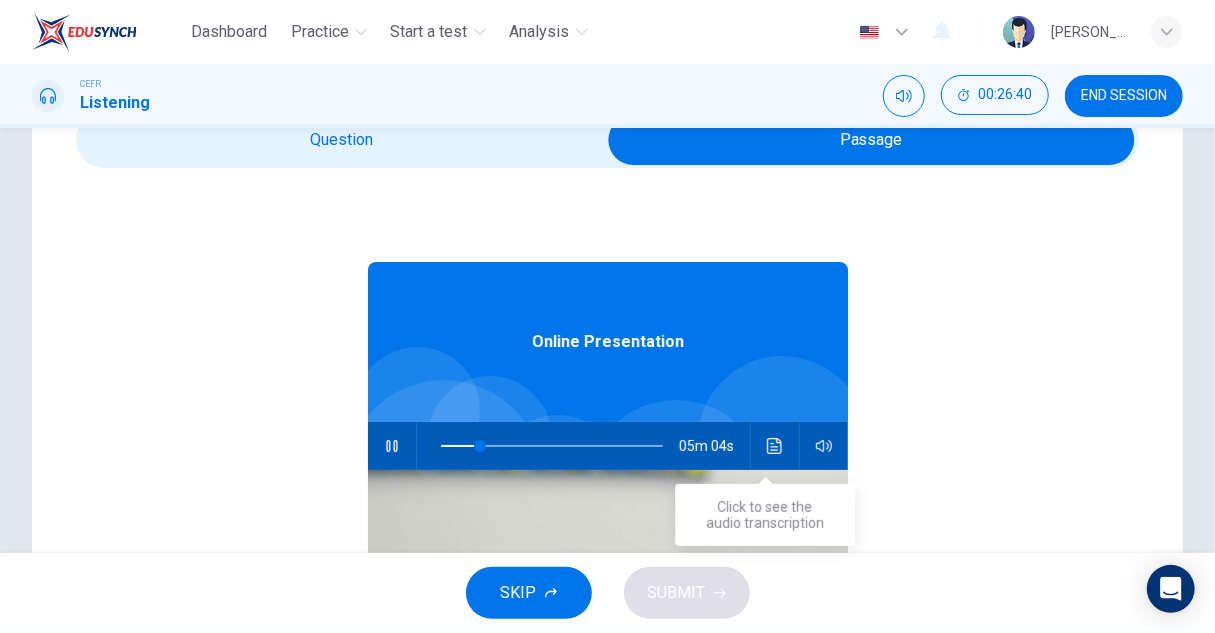 click at bounding box center [775, 446] 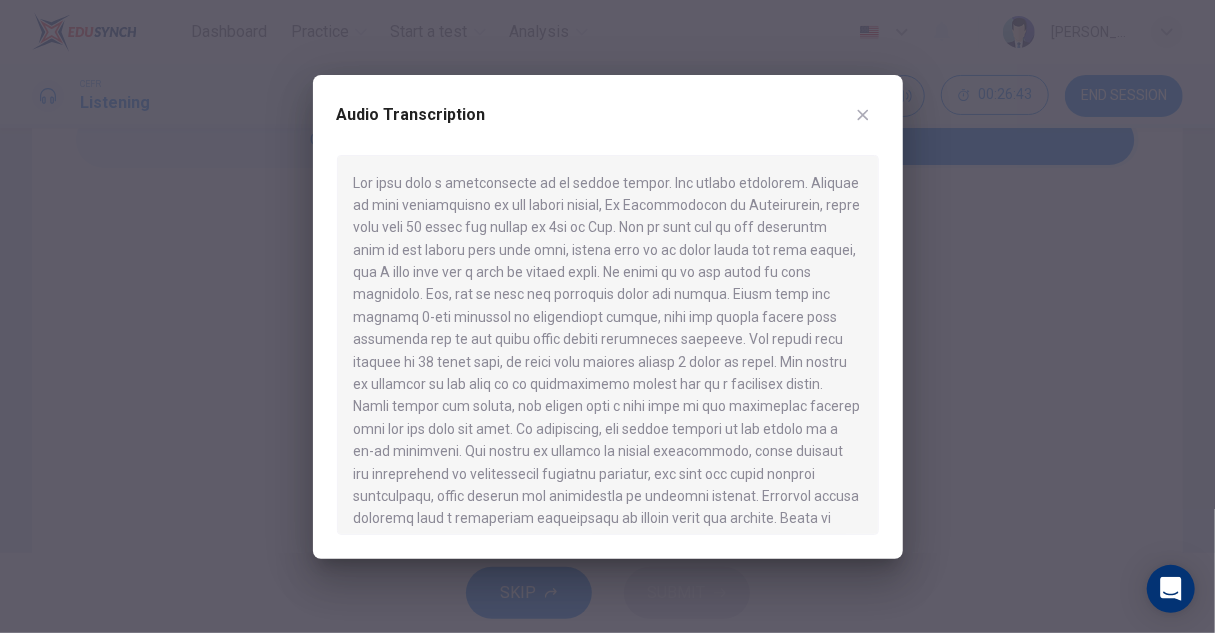 click at bounding box center [607, 316] 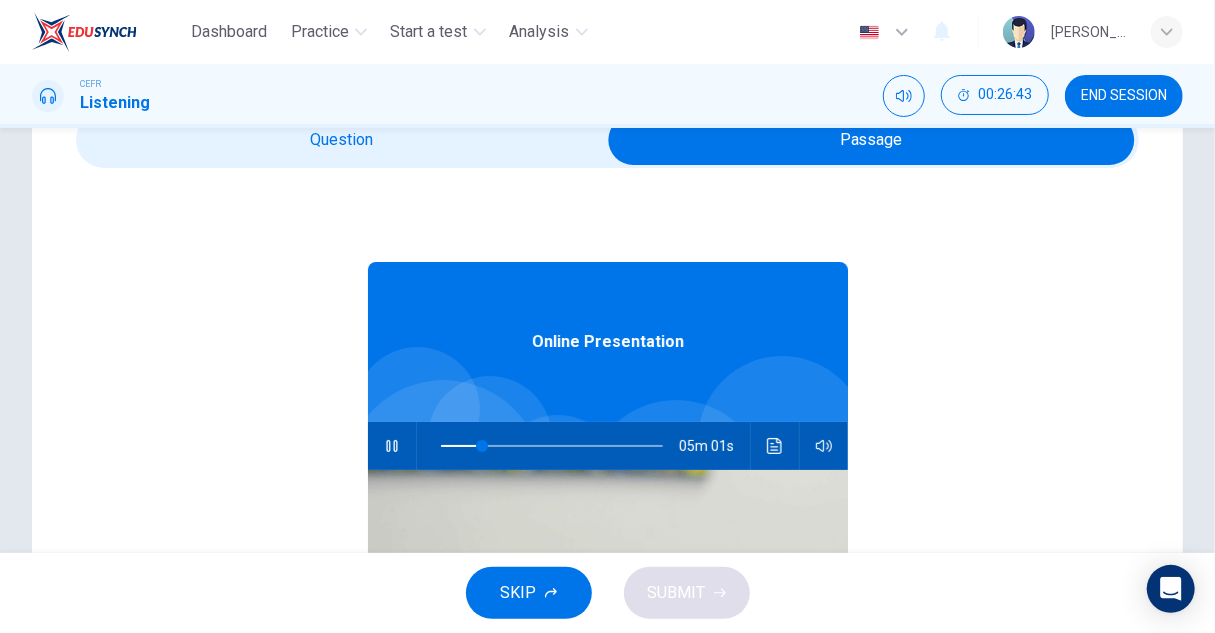 type on "19" 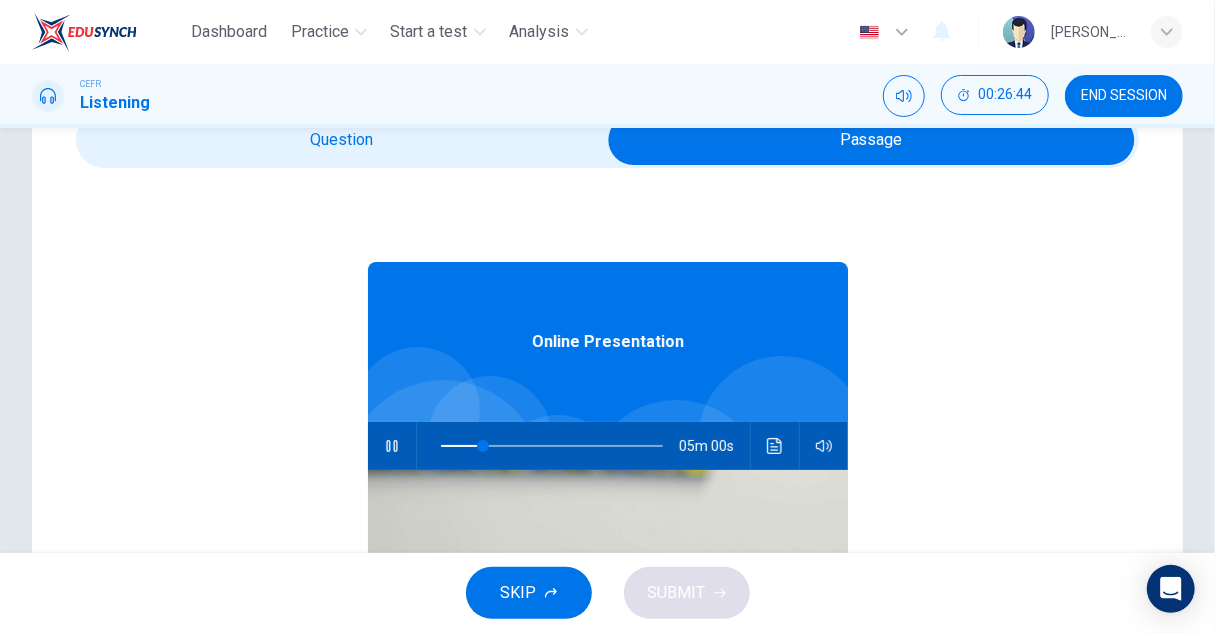 click at bounding box center (871, 140) 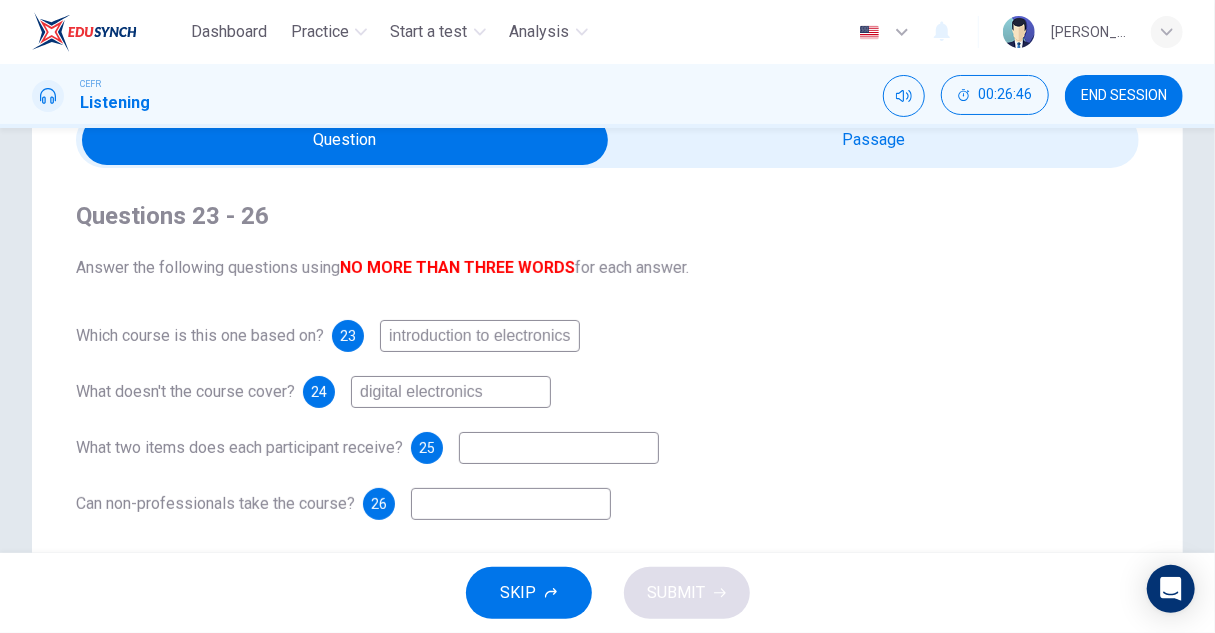 type on "20" 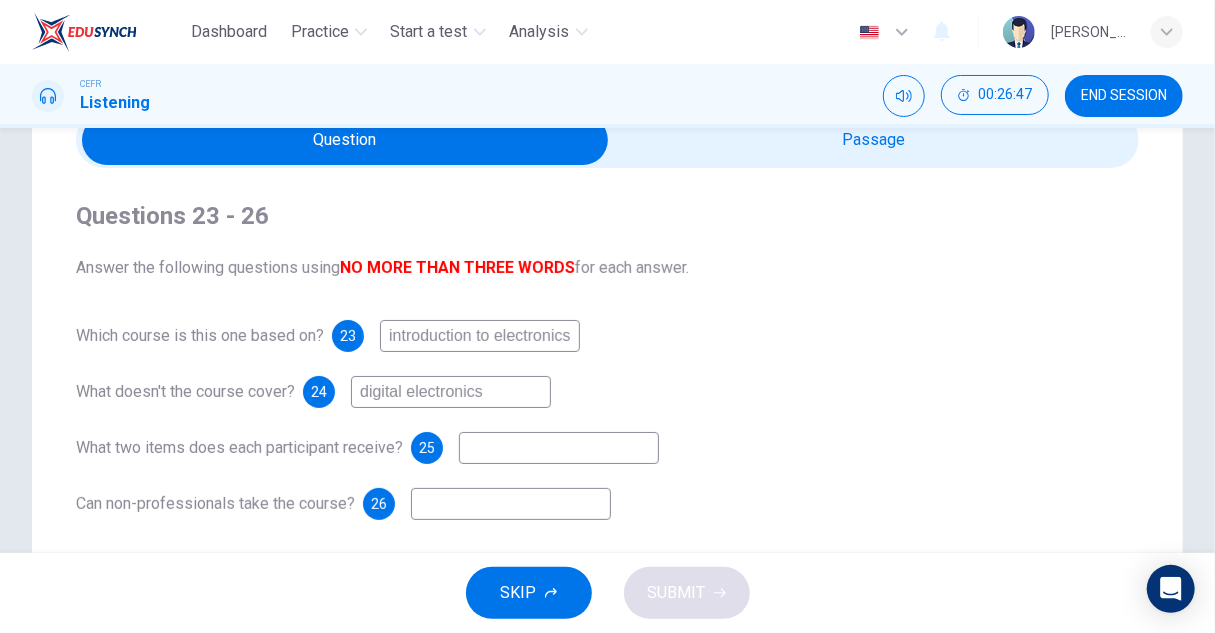 click at bounding box center [345, 140] 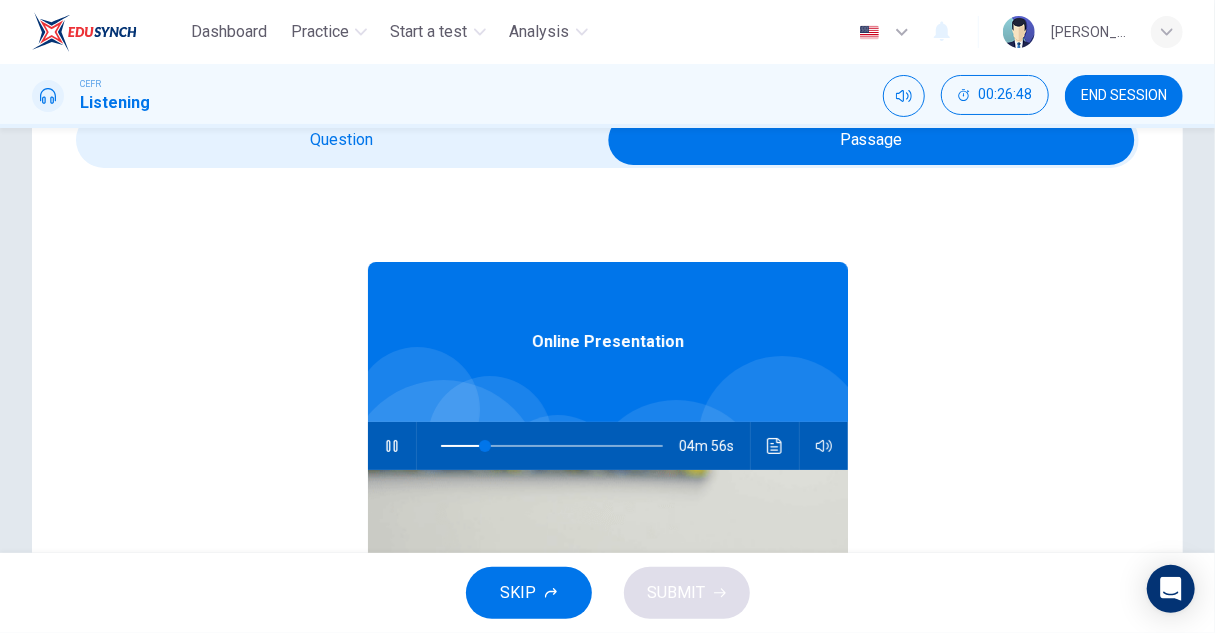click at bounding box center [775, 446] 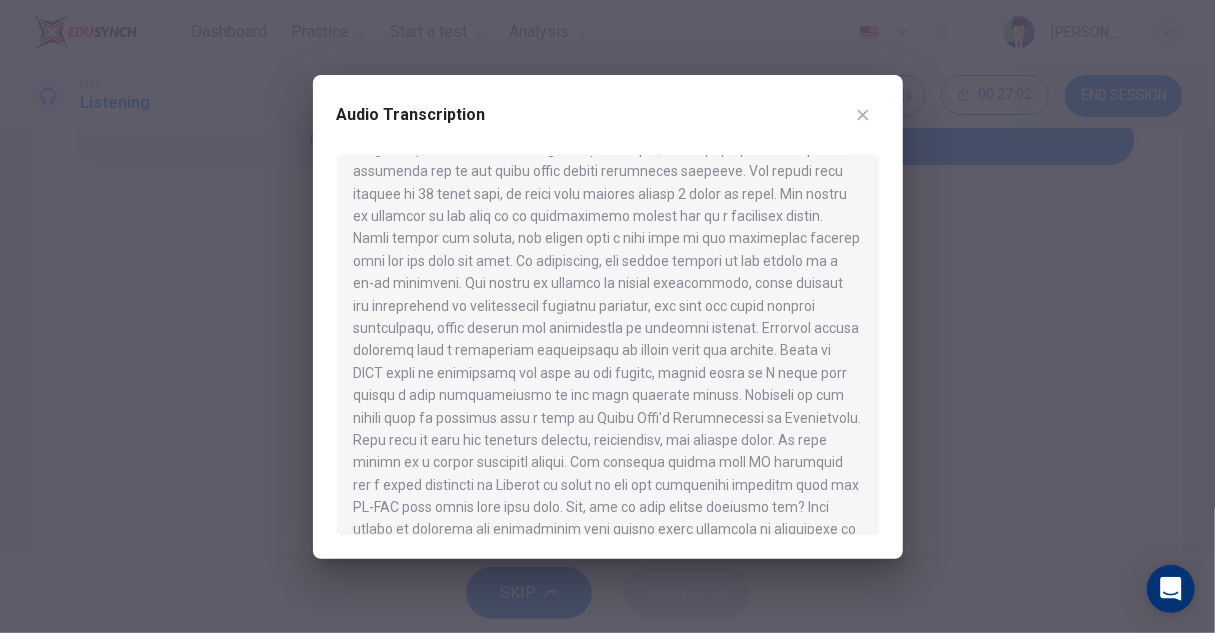scroll, scrollTop: 200, scrollLeft: 0, axis: vertical 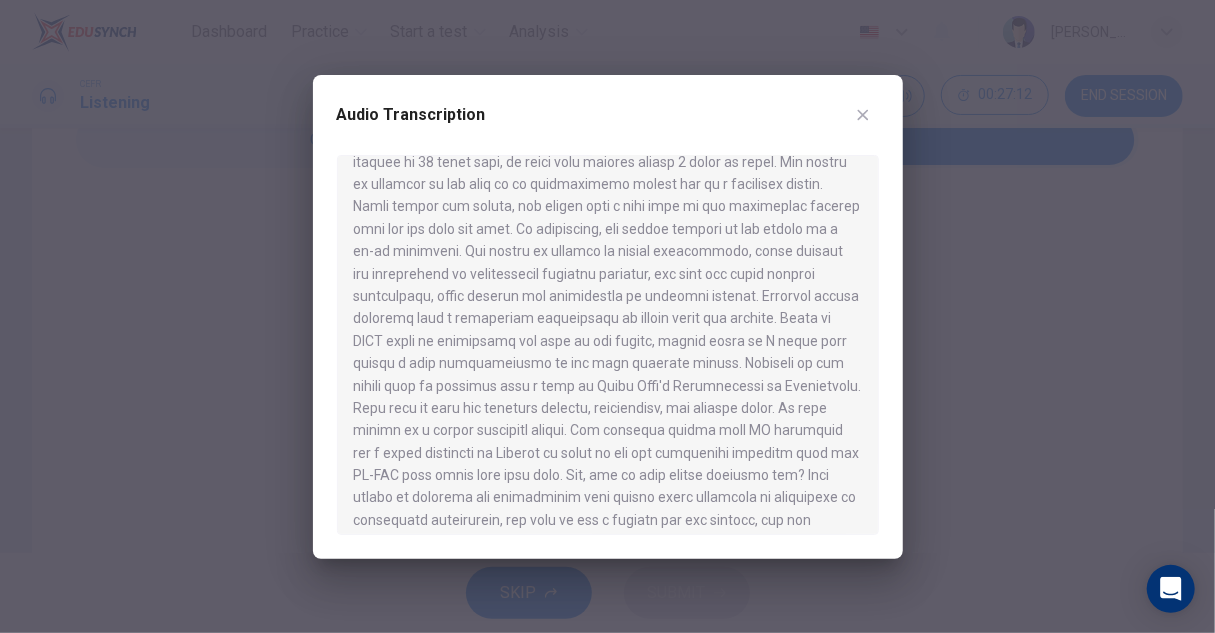 drag, startPoint x: 589, startPoint y: 387, endPoint x: 792, endPoint y: 385, distance: 203.00986 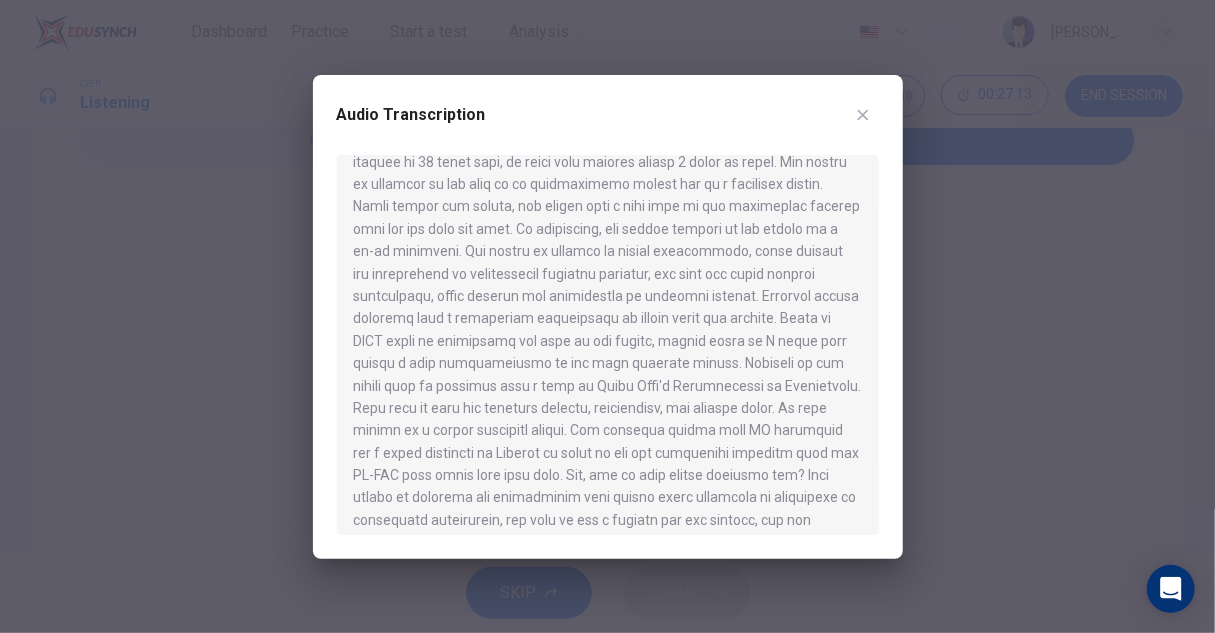 drag, startPoint x: 969, startPoint y: 374, endPoint x: 862, endPoint y: 297, distance: 131.82564 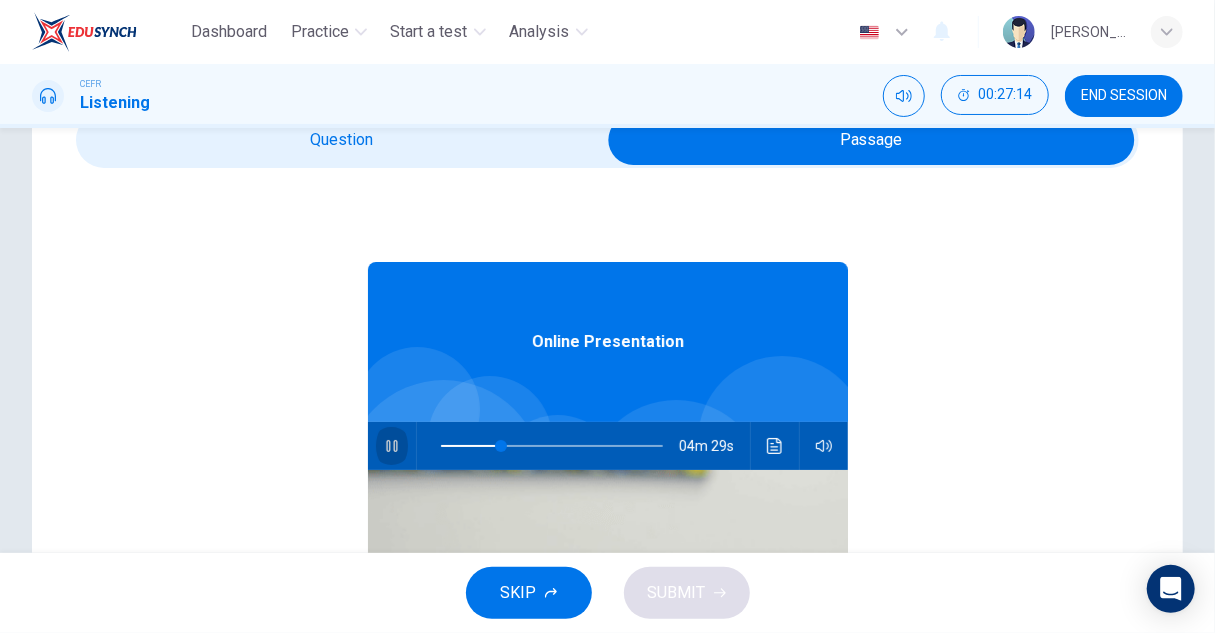 drag, startPoint x: 384, startPoint y: 449, endPoint x: 383, endPoint y: 277, distance: 172.00291 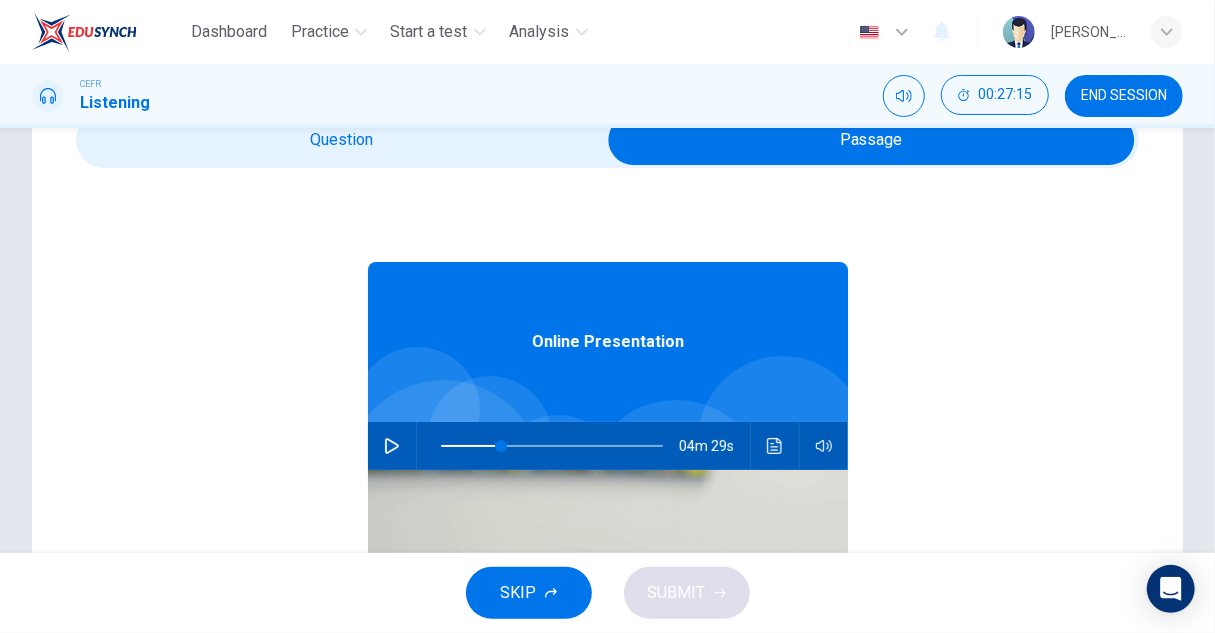 click at bounding box center [871, 140] 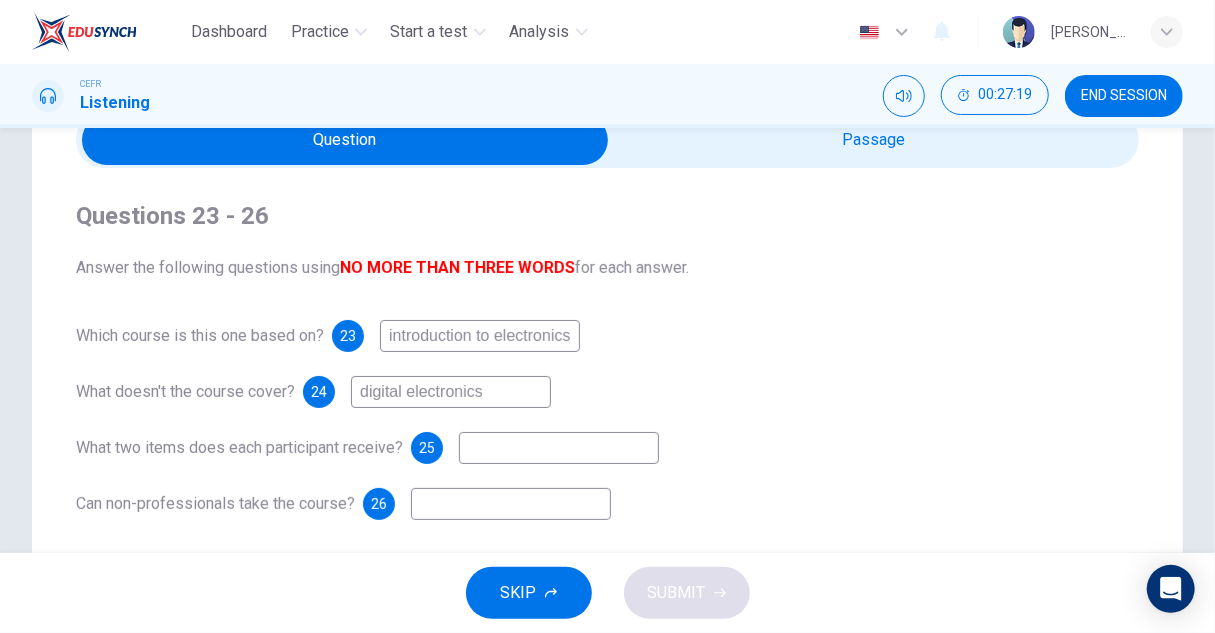 click at bounding box center (345, 140) 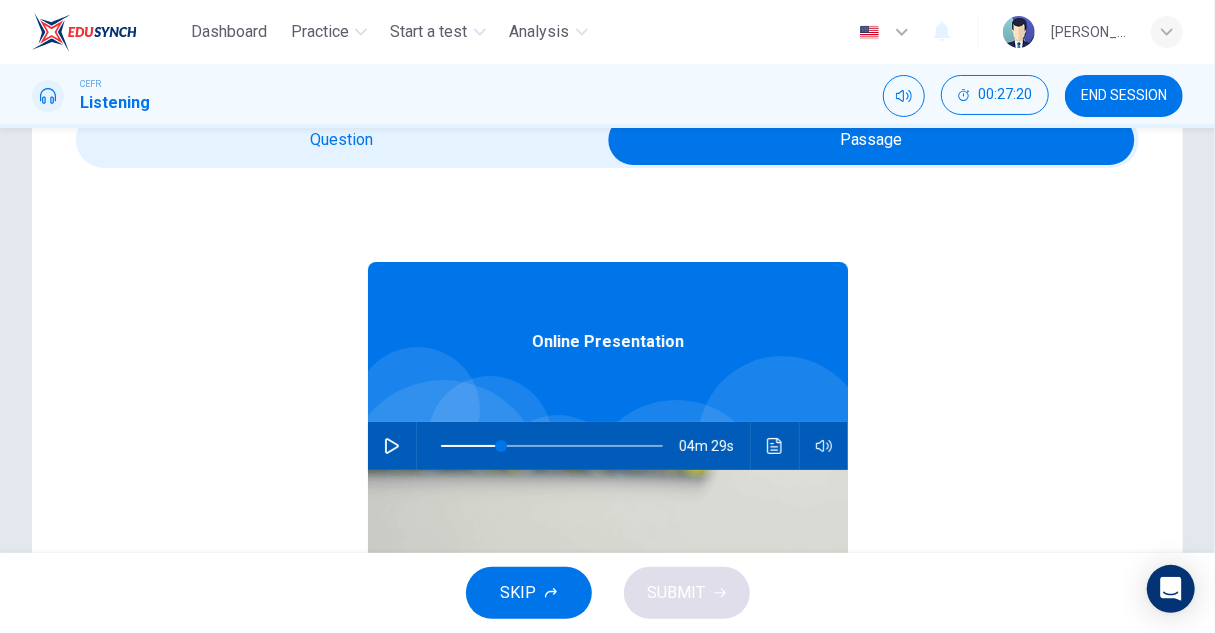 click 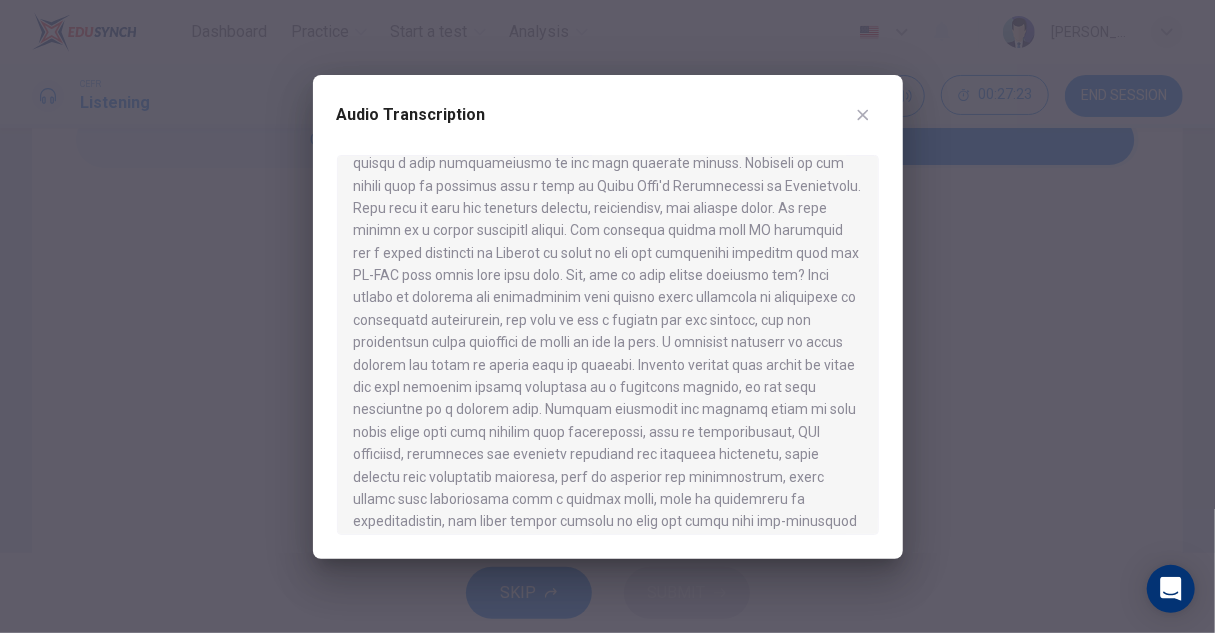 scroll, scrollTop: 300, scrollLeft: 0, axis: vertical 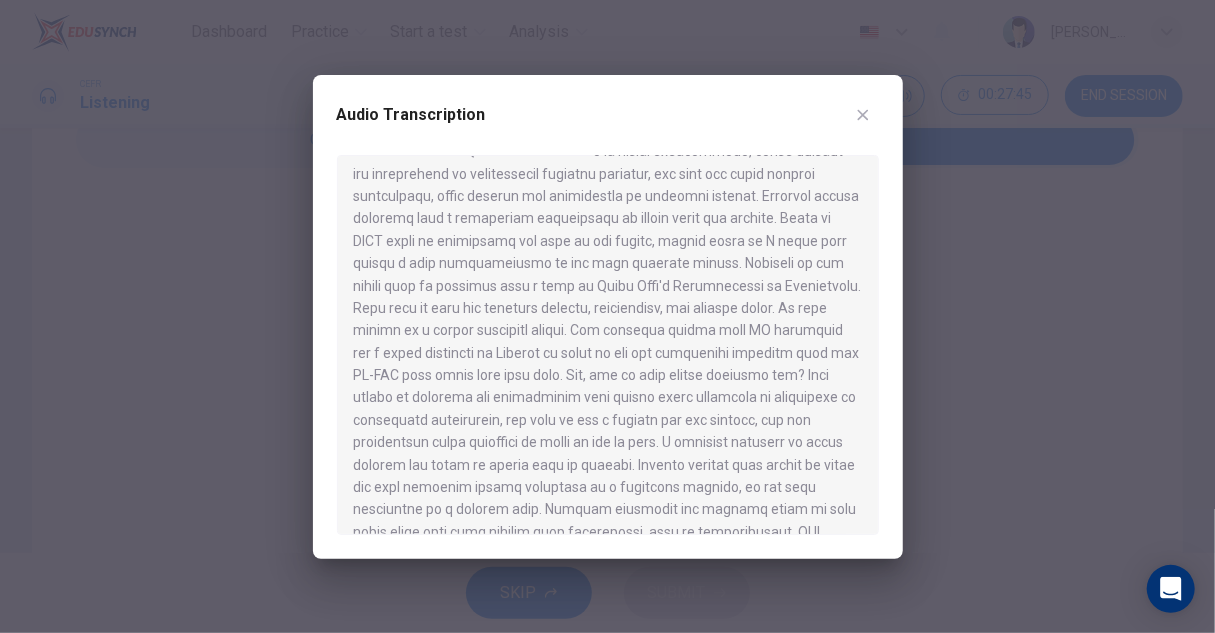 click at bounding box center (607, 316) 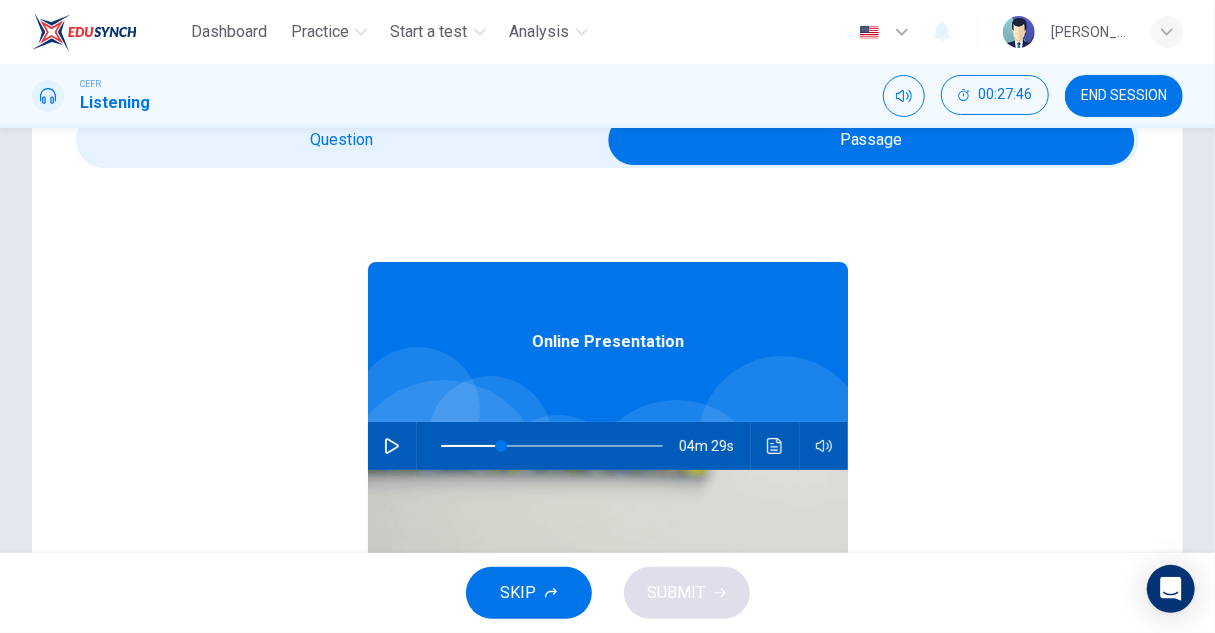click at bounding box center (871, 140) 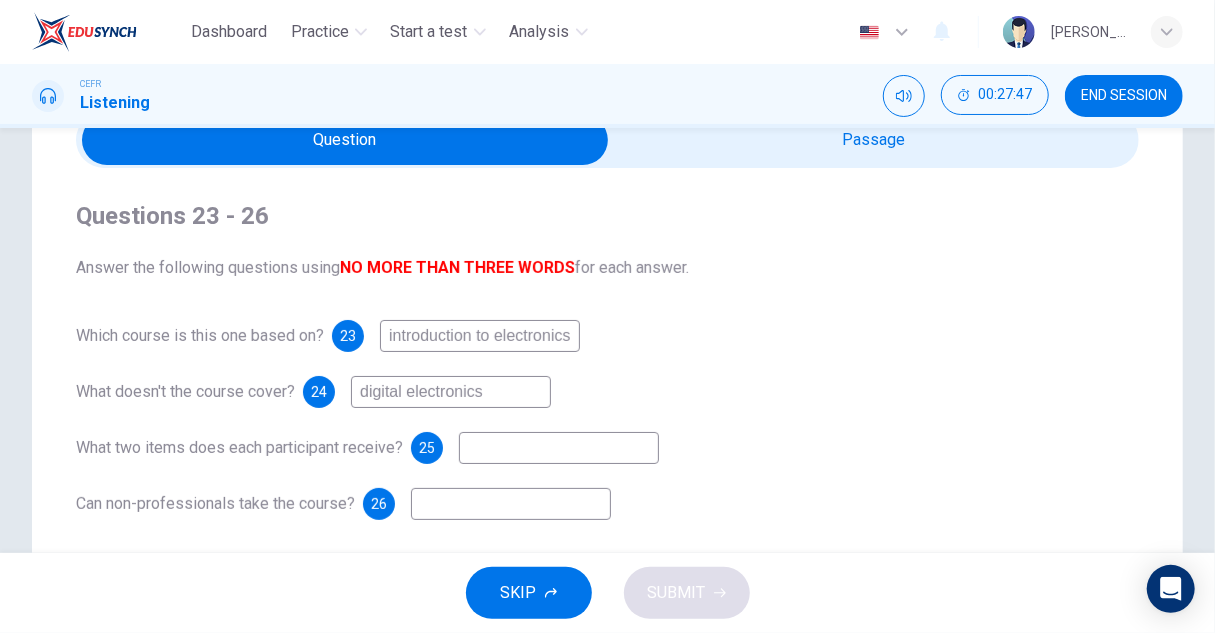 click at bounding box center (559, 448) 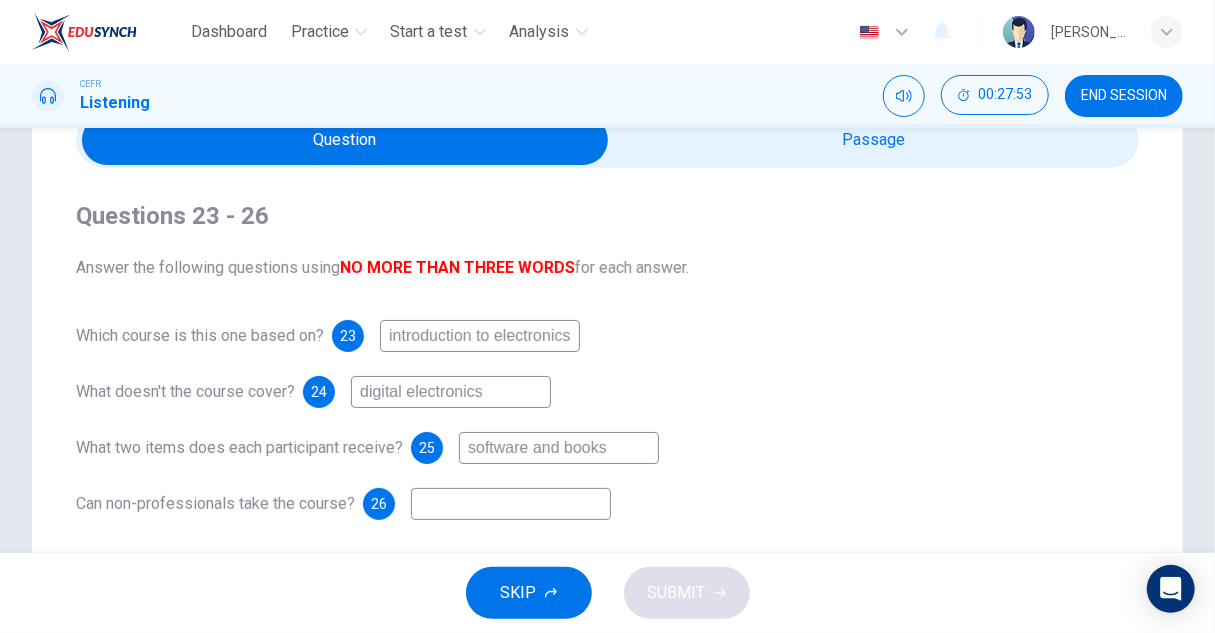 type on "software and books" 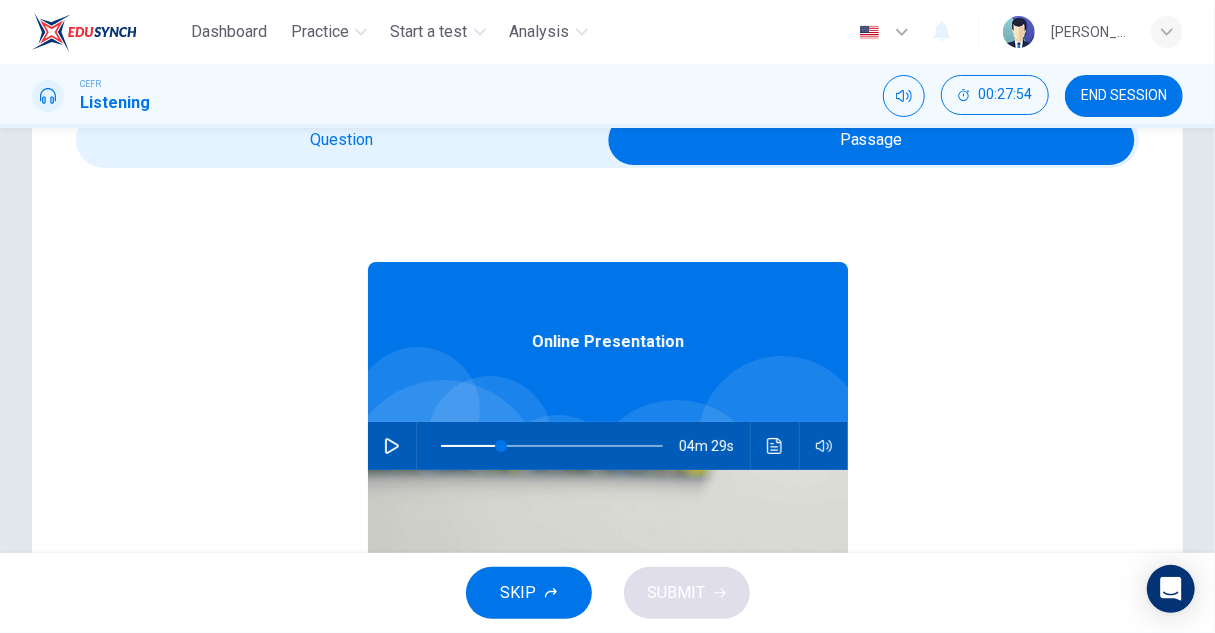 click 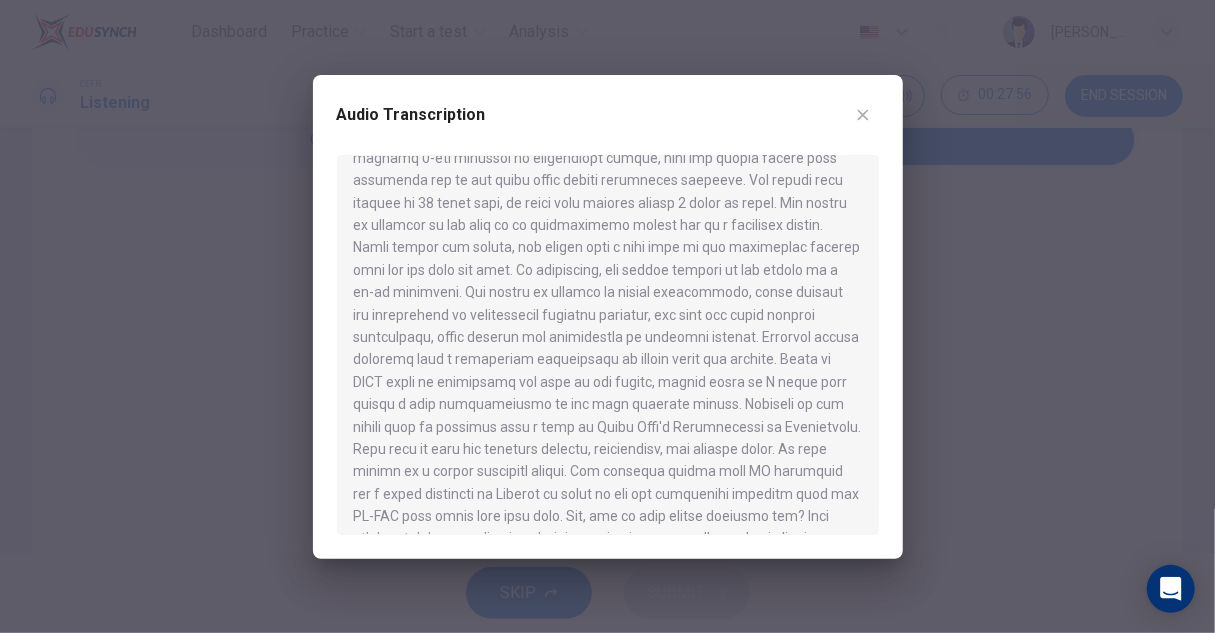 scroll, scrollTop: 200, scrollLeft: 0, axis: vertical 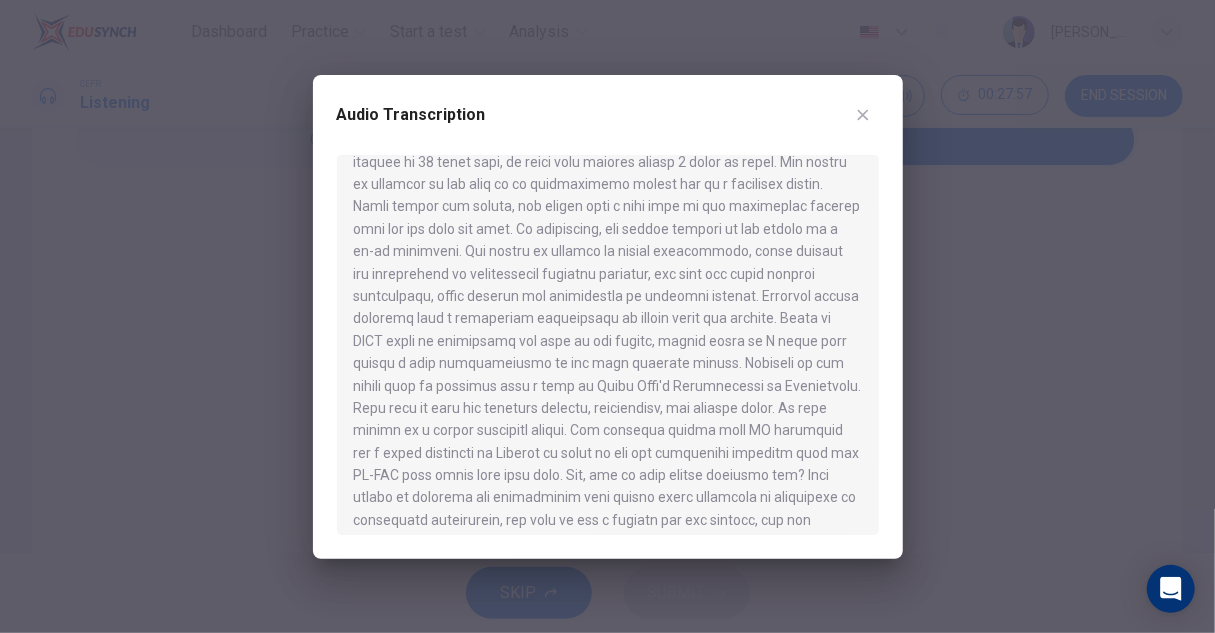 click at bounding box center (607, 316) 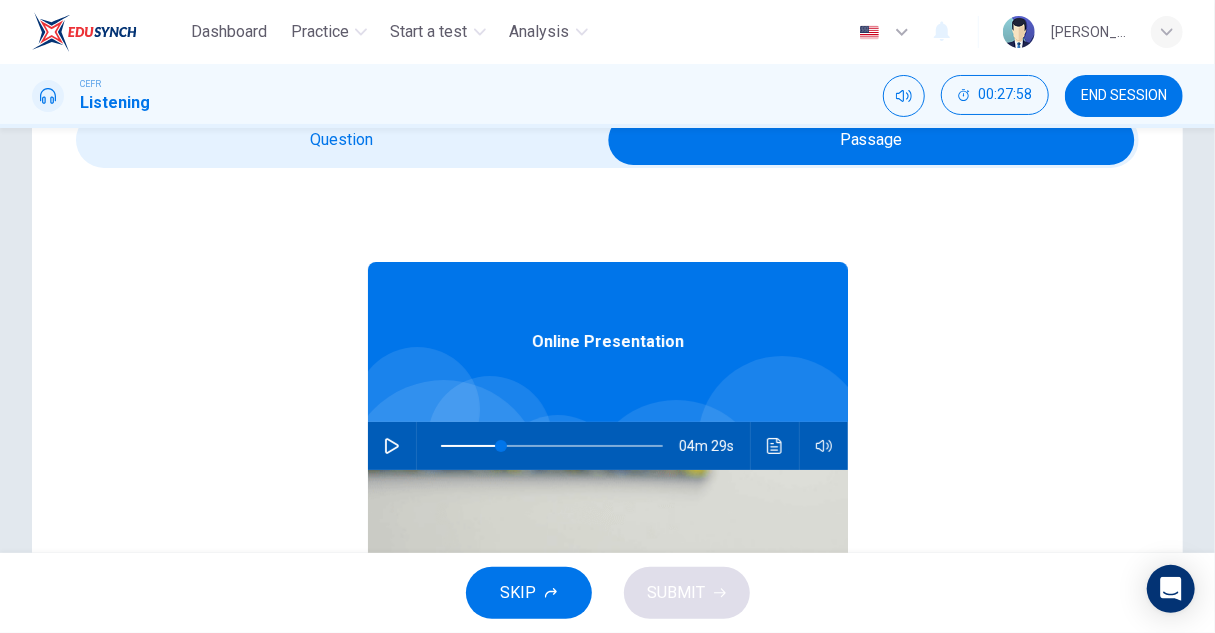click at bounding box center (871, 140) 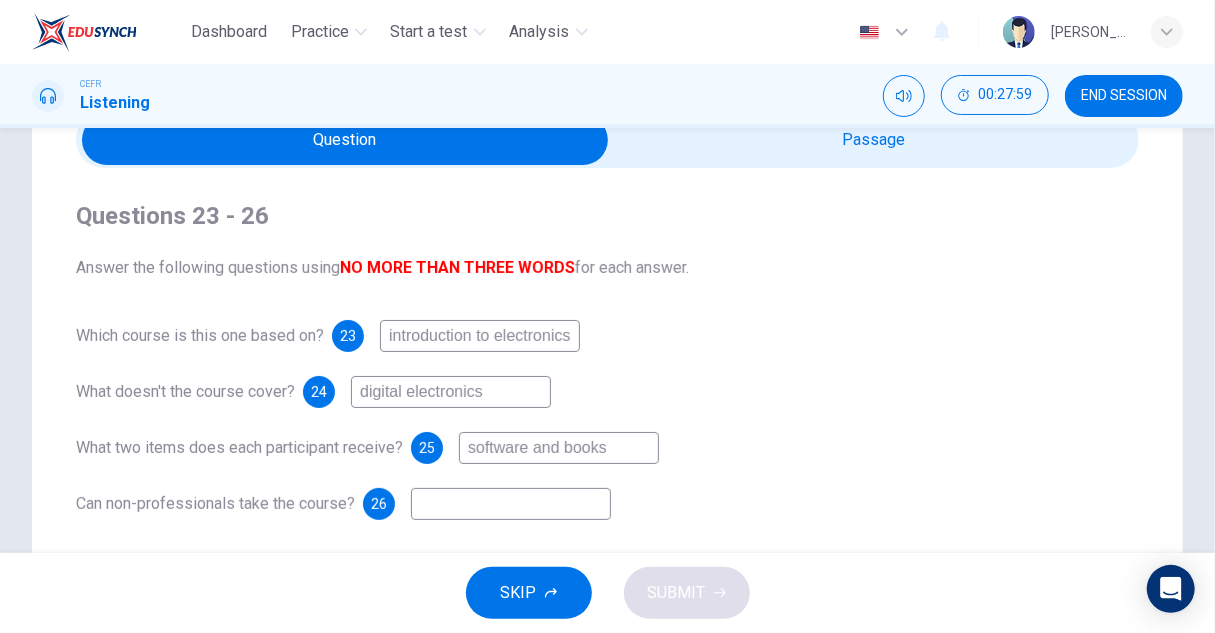 click on "software and books" at bounding box center [559, 448] 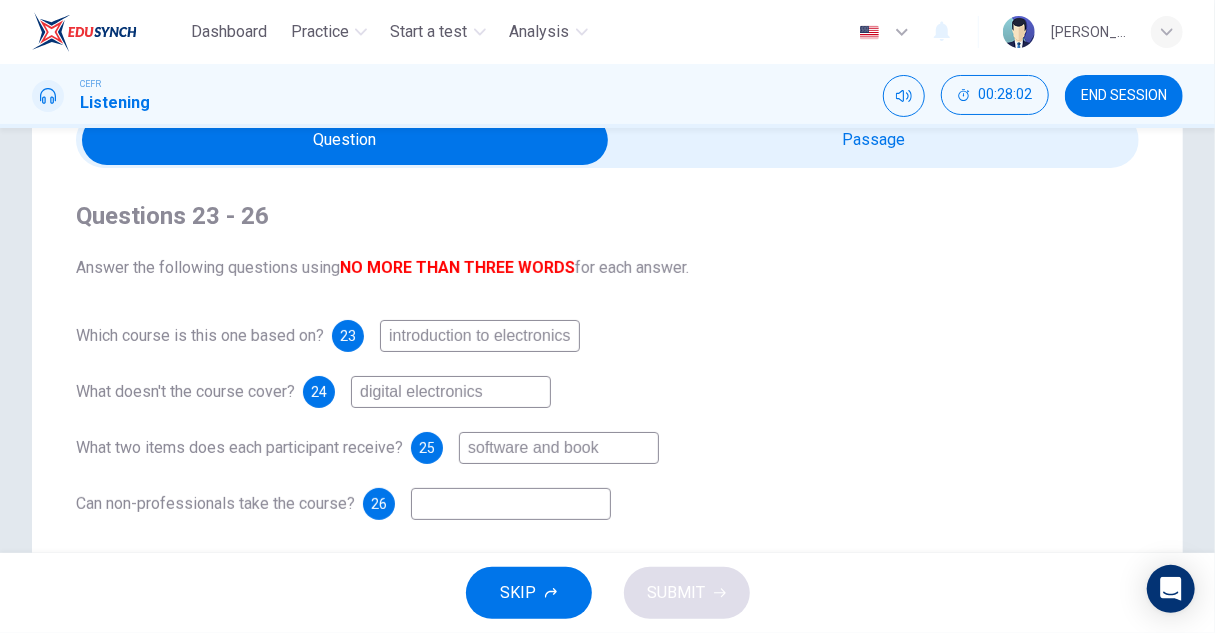 type on "software and book" 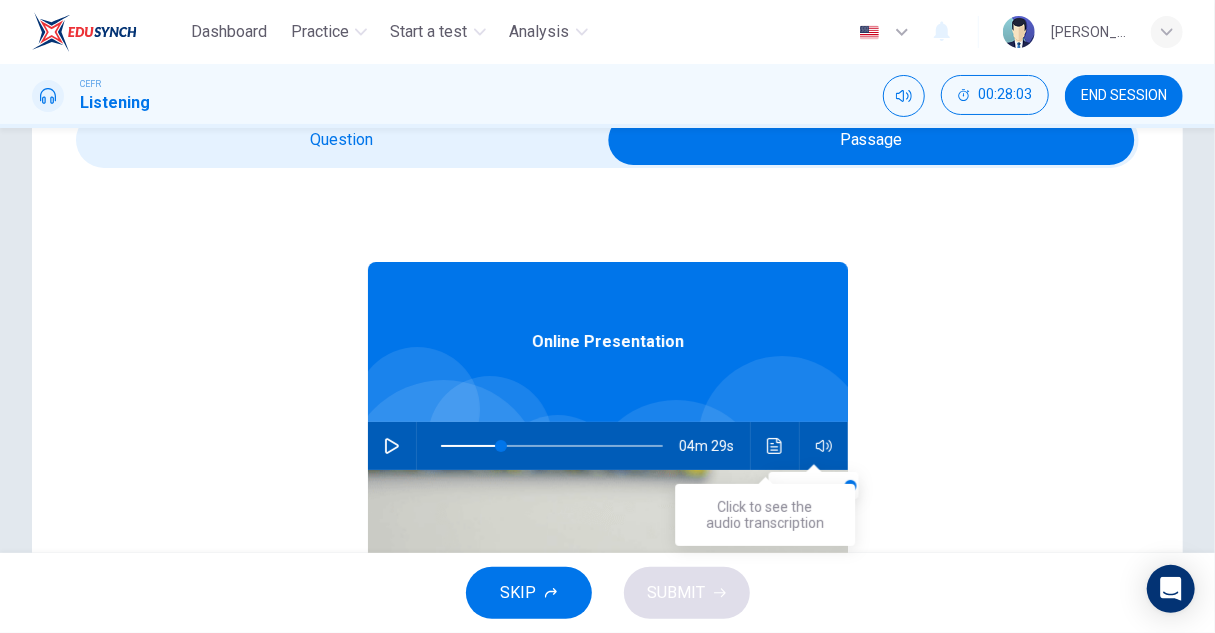 click 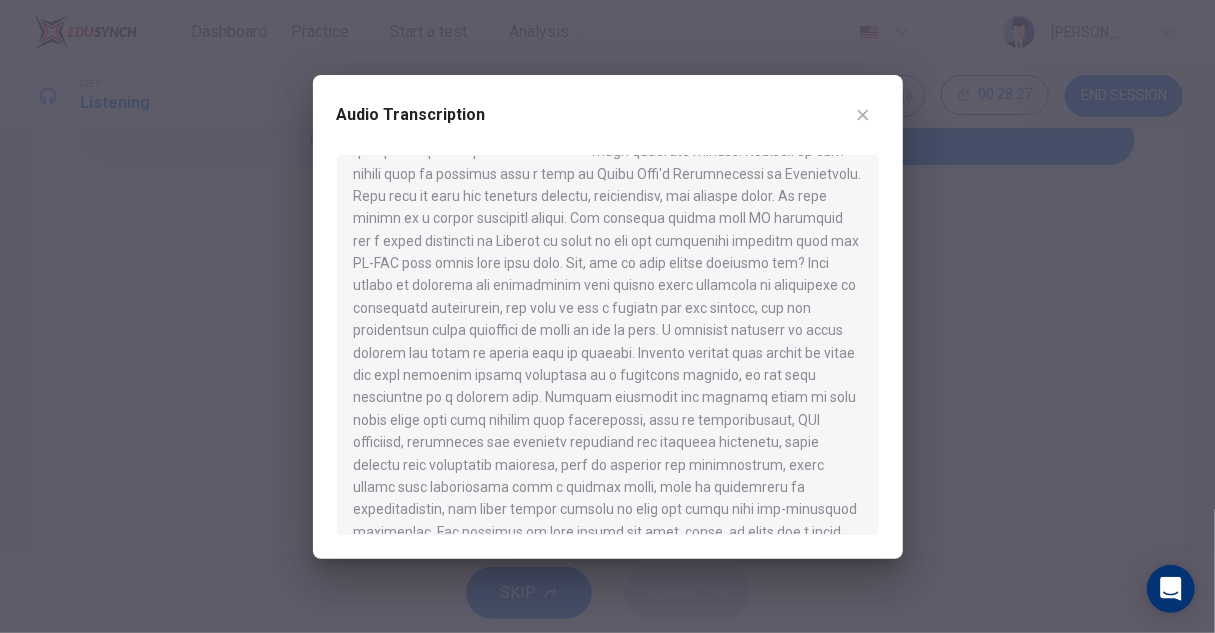 scroll, scrollTop: 409, scrollLeft: 0, axis: vertical 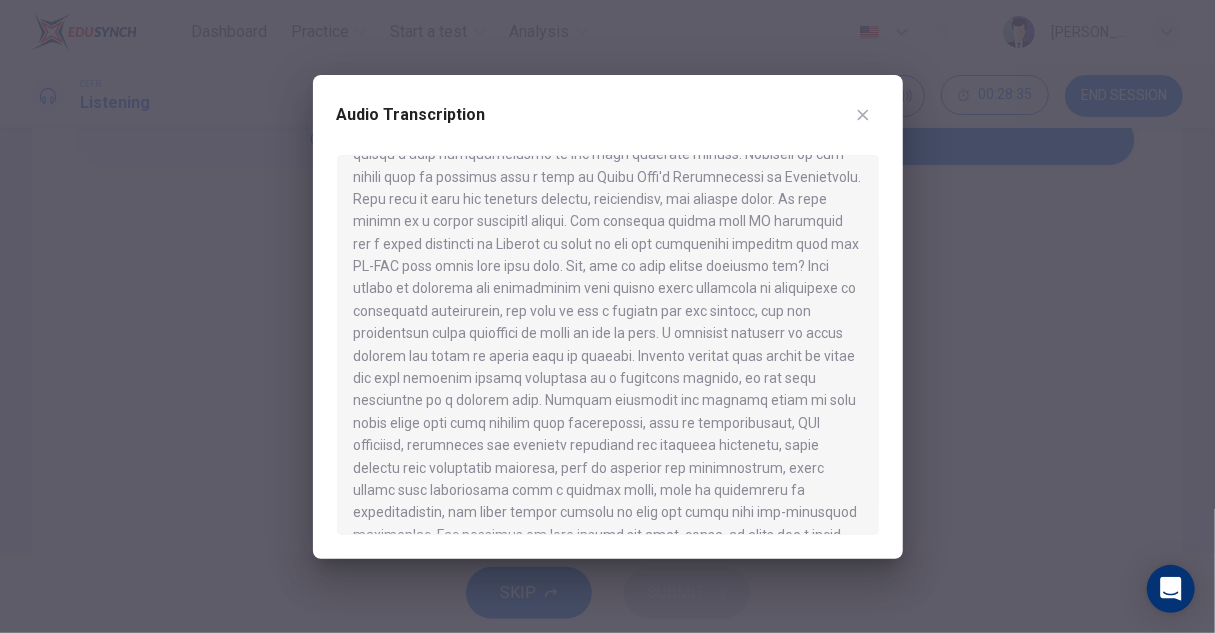 drag, startPoint x: 1028, startPoint y: 357, endPoint x: 729, endPoint y: 211, distance: 332.74164 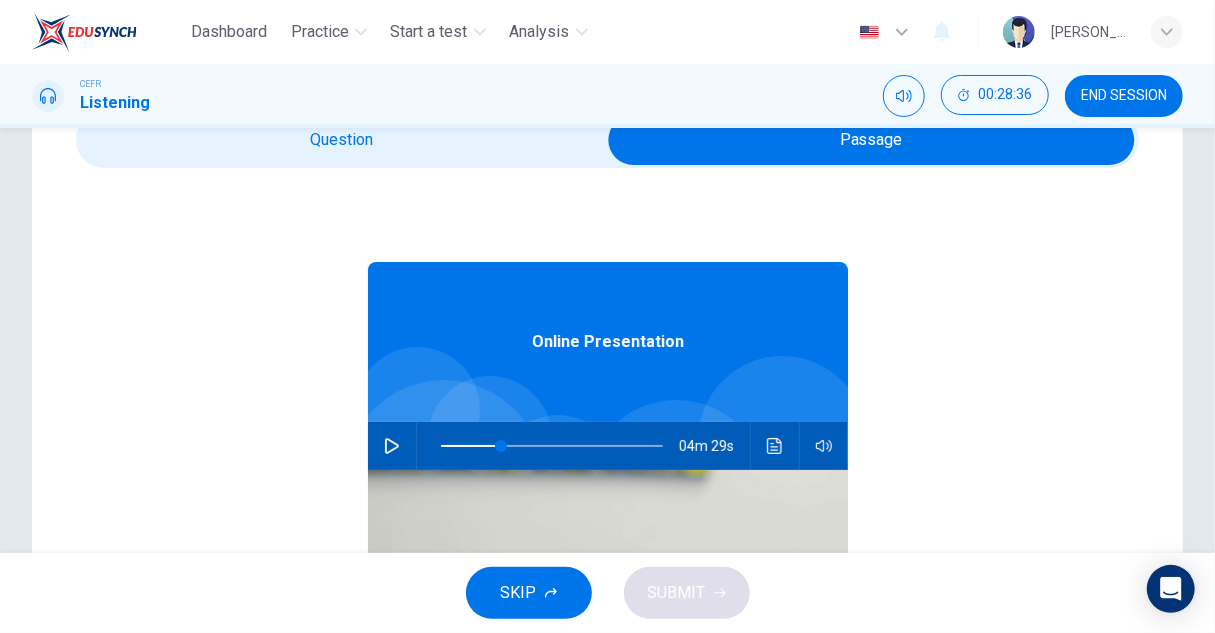 click at bounding box center (871, 140) 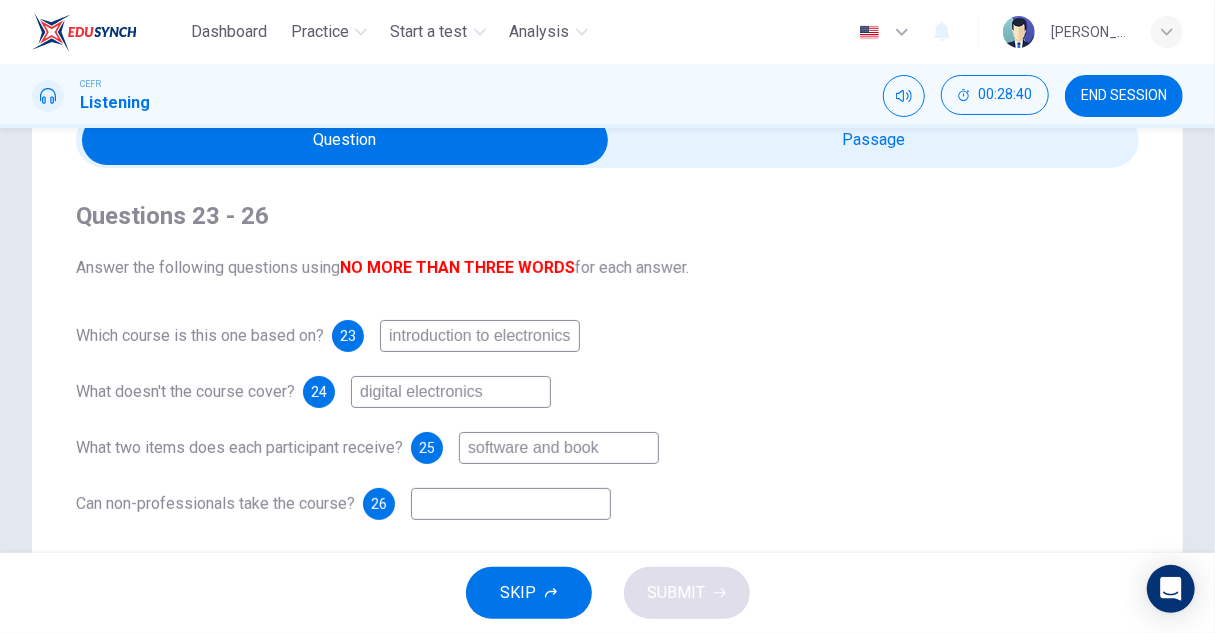 click at bounding box center [511, 504] 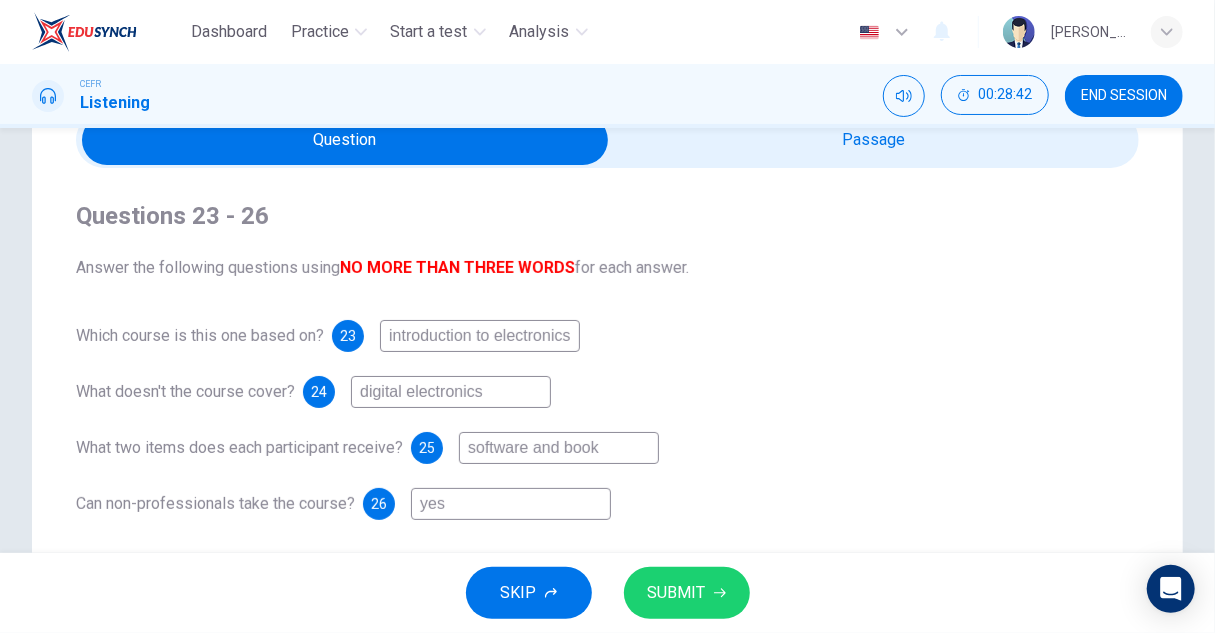 type on "yes" 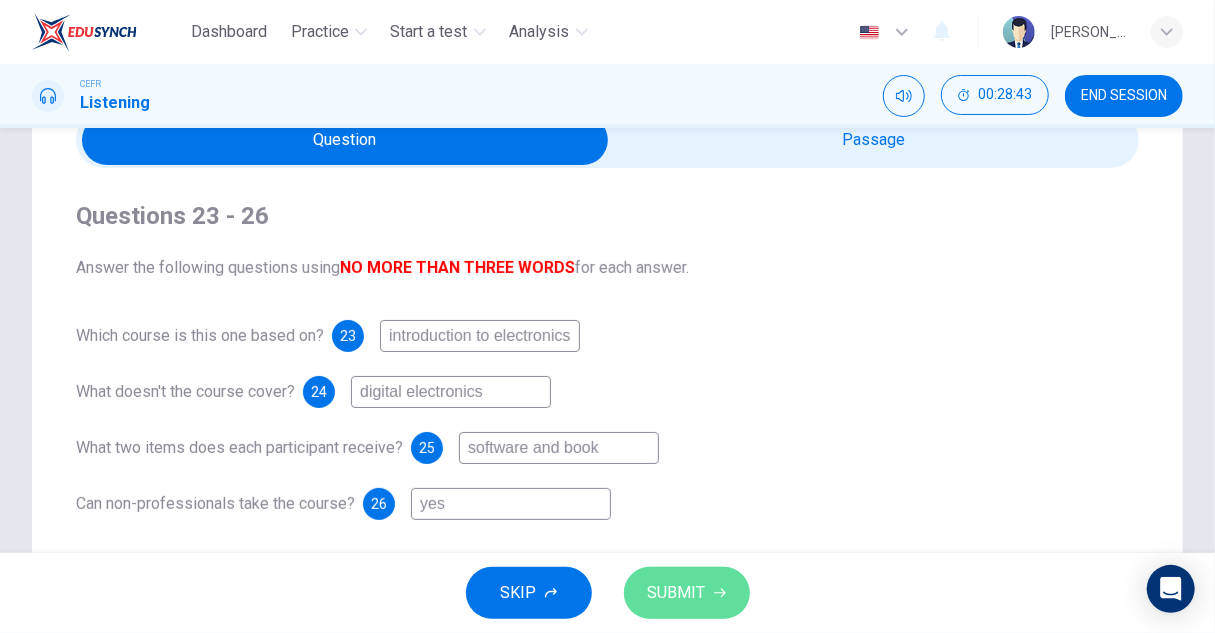click on "SUBMIT" at bounding box center (677, 593) 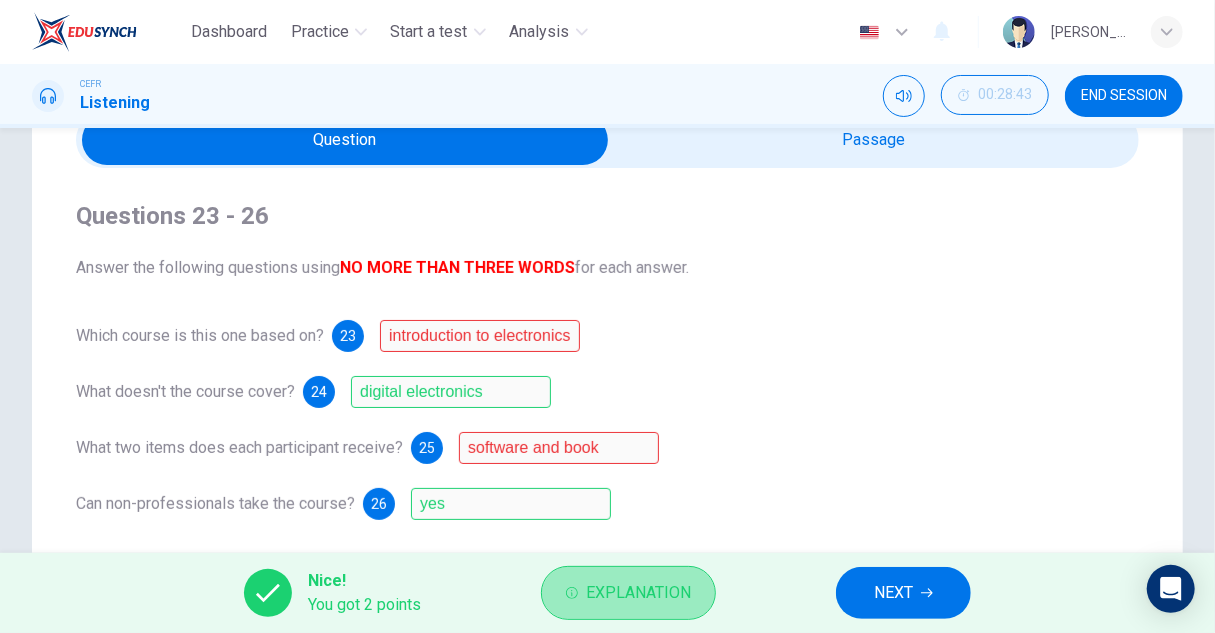 click on "Explanation" at bounding box center [638, 593] 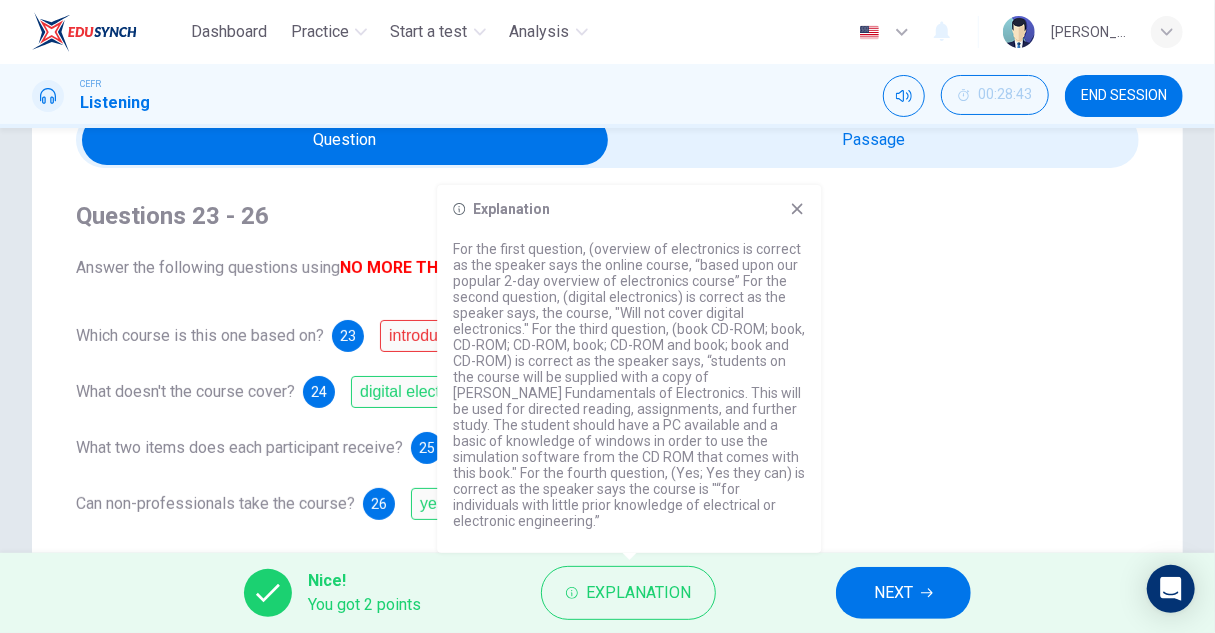 click on "What two items does each participant receive?  25 software and book" at bounding box center (607, 448) 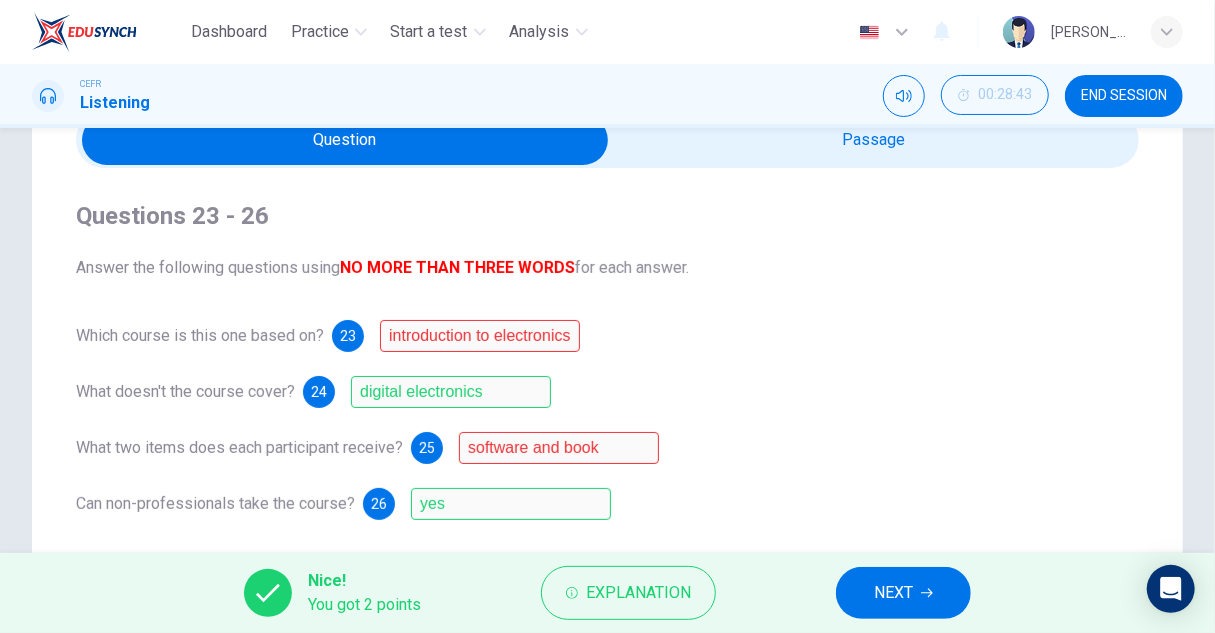 click on "NEXT" at bounding box center [893, 593] 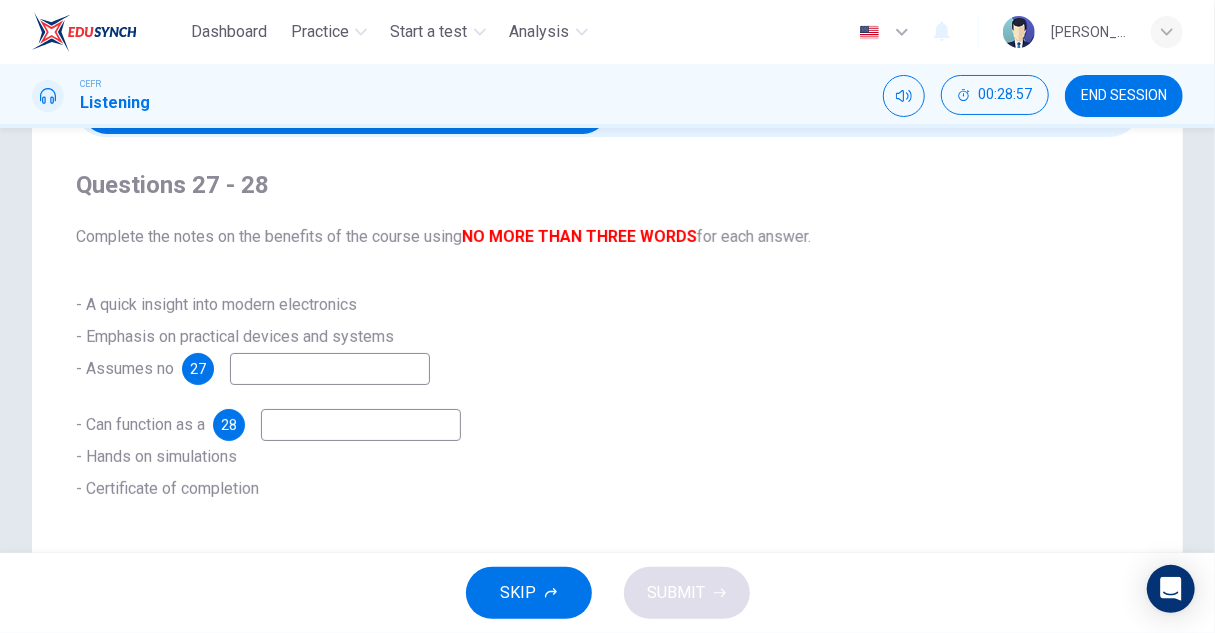 scroll, scrollTop: 100, scrollLeft: 0, axis: vertical 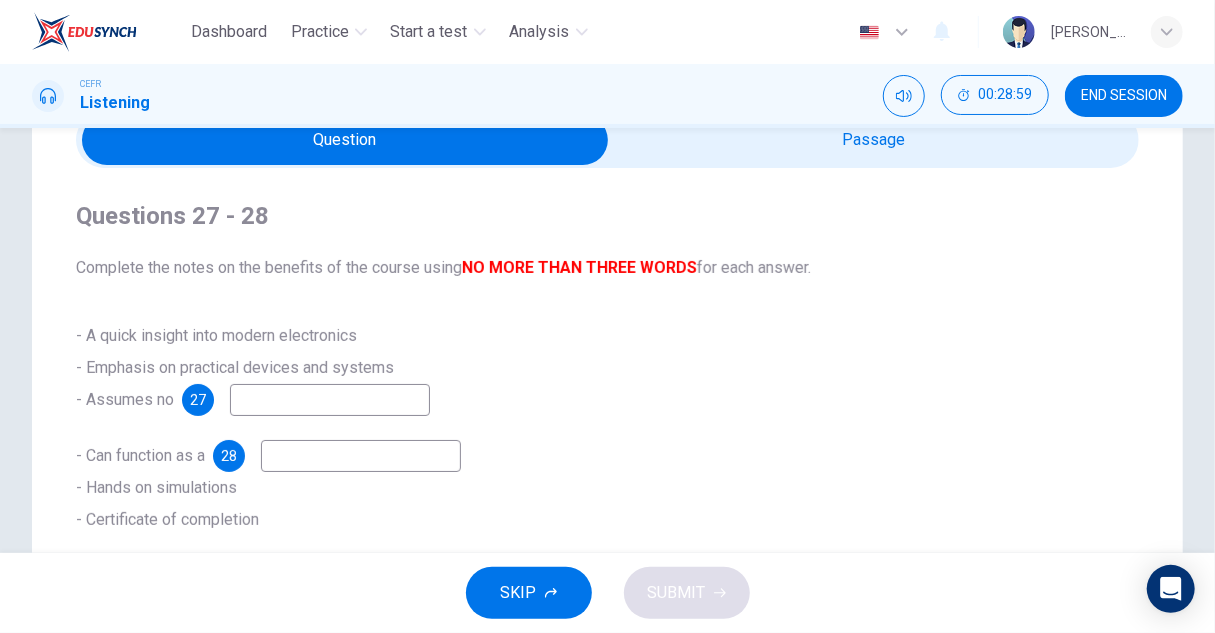 click at bounding box center (345, 140) 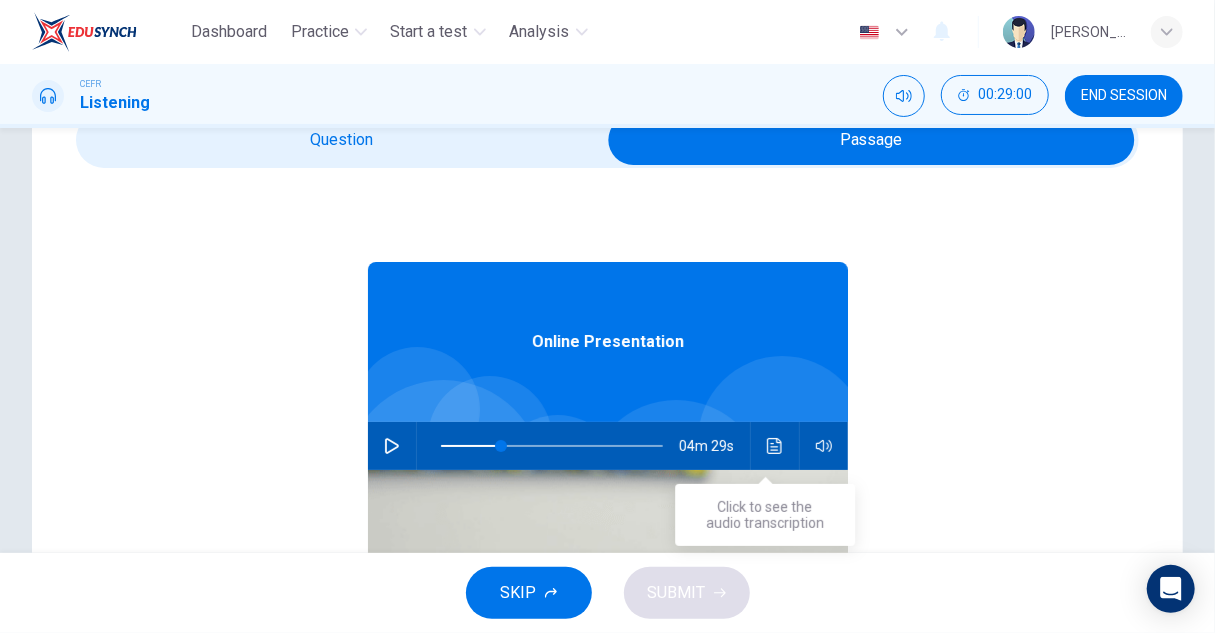 click 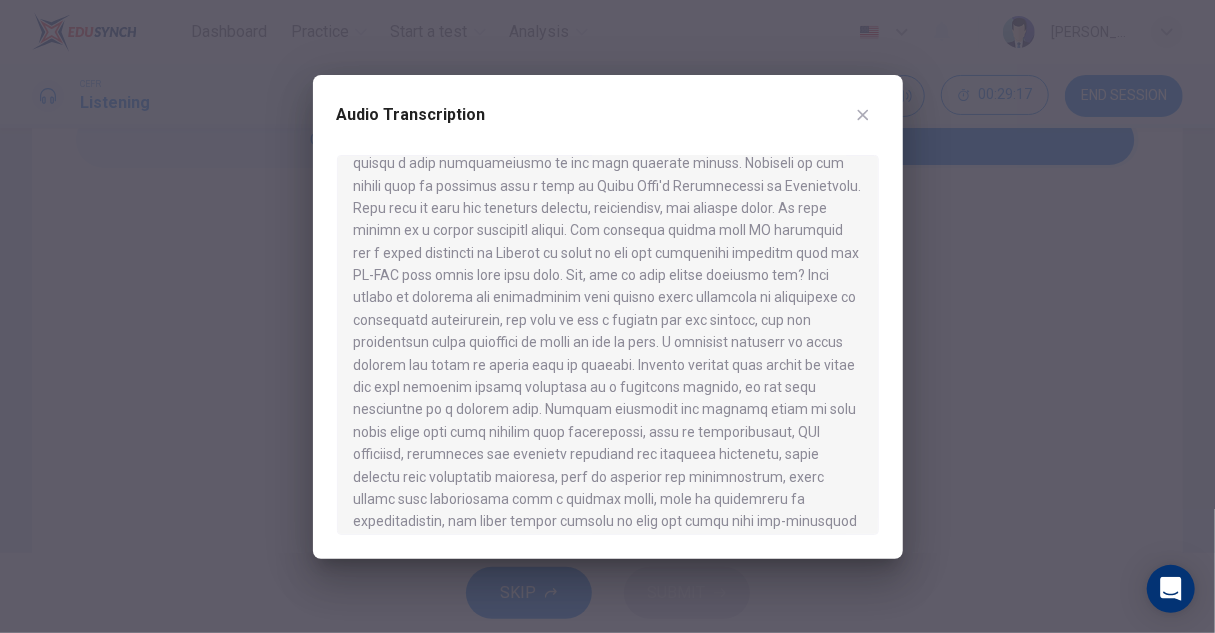 scroll, scrollTop: 500, scrollLeft: 0, axis: vertical 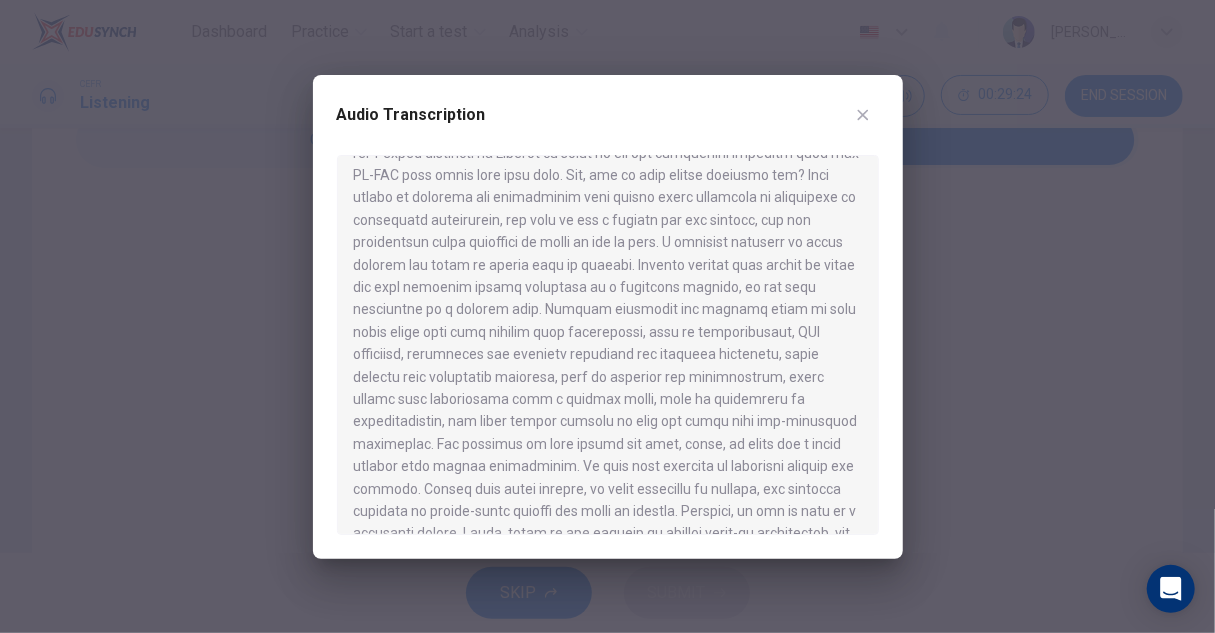 click at bounding box center (607, 316) 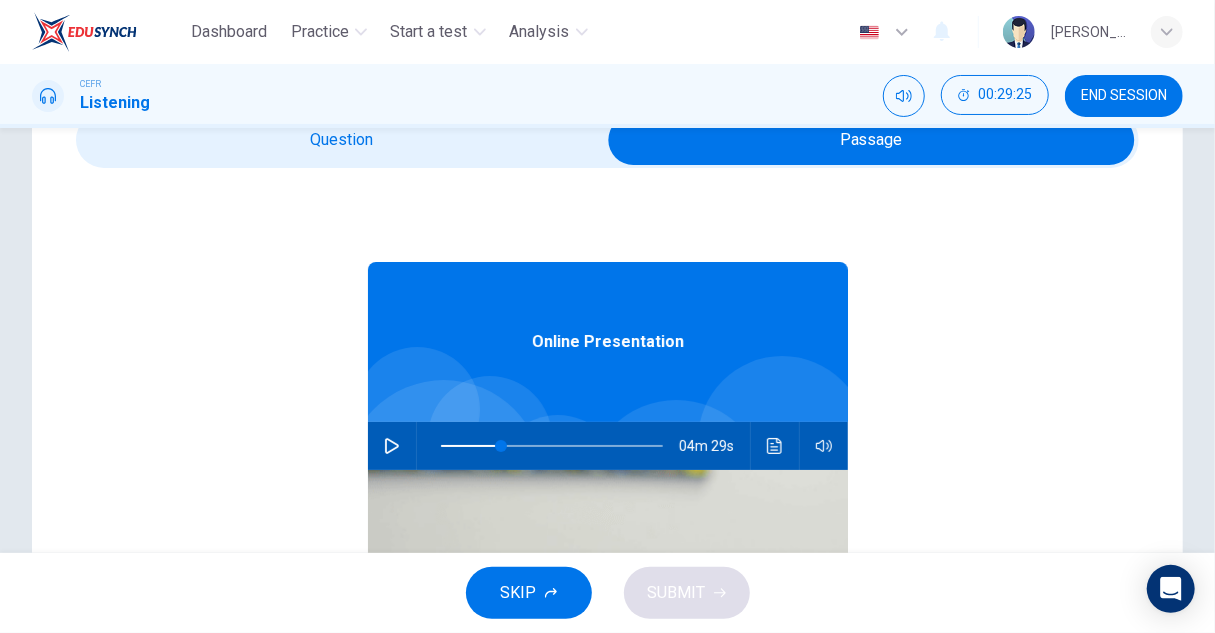 click at bounding box center (871, 140) 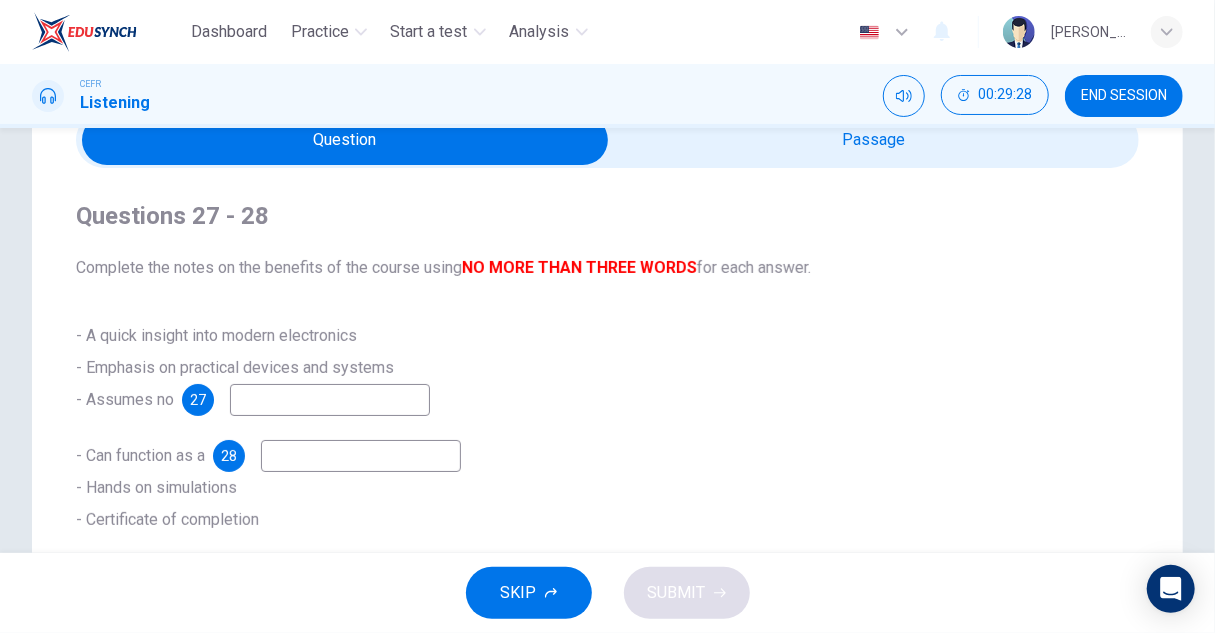 click at bounding box center [345, 140] 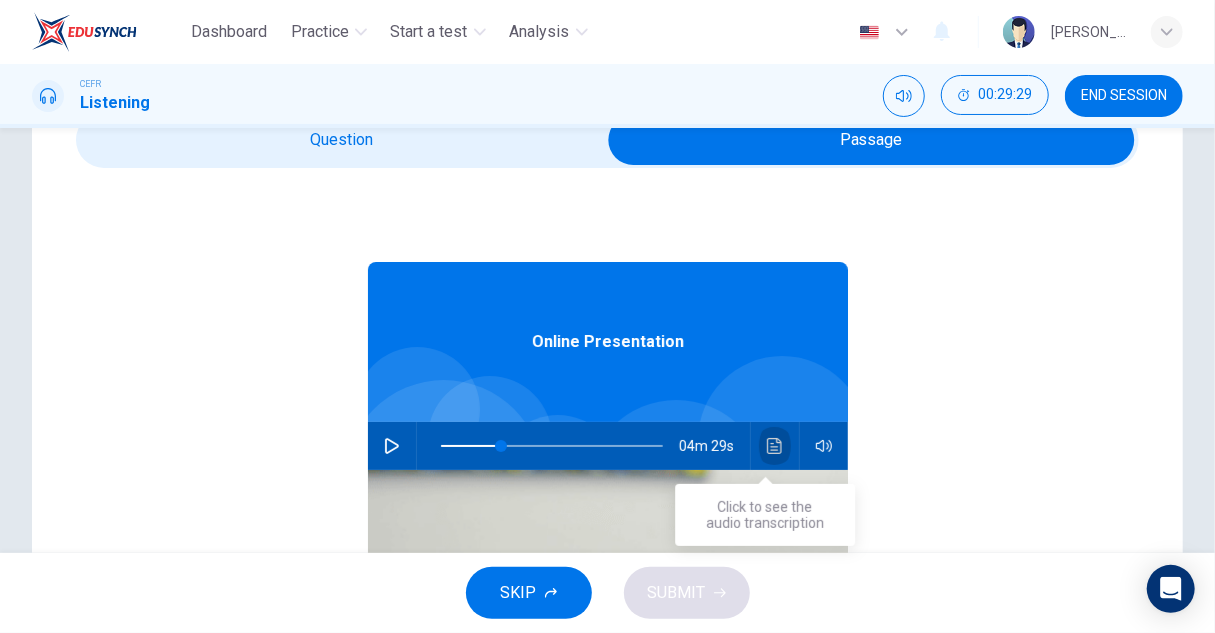 click 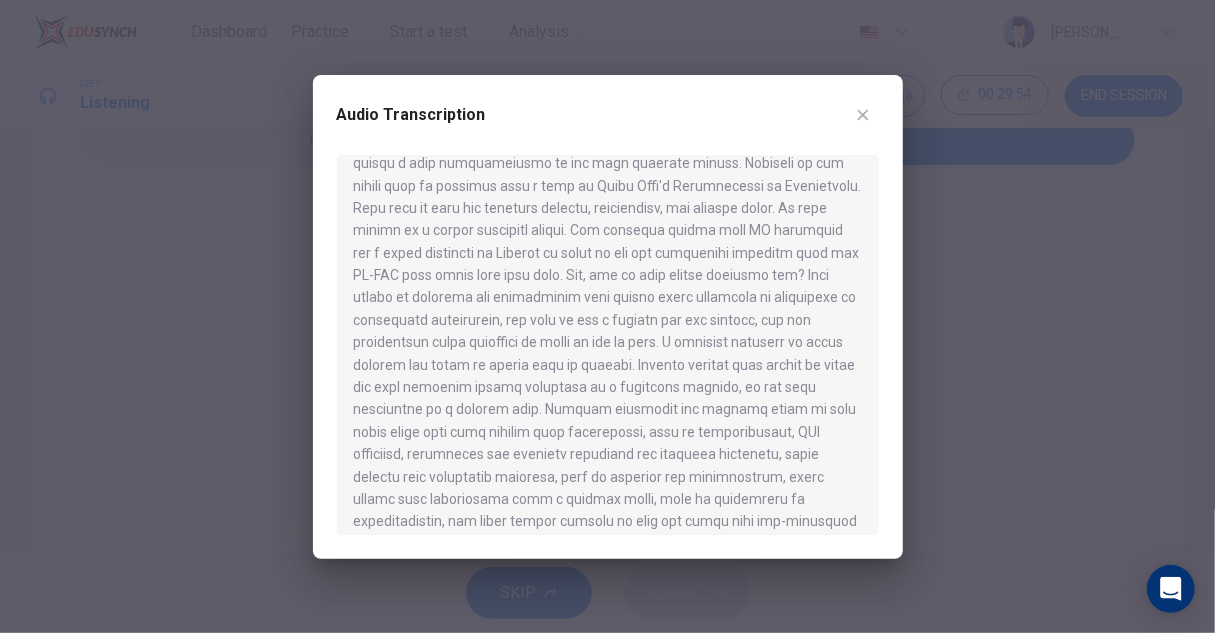 scroll, scrollTop: 500, scrollLeft: 0, axis: vertical 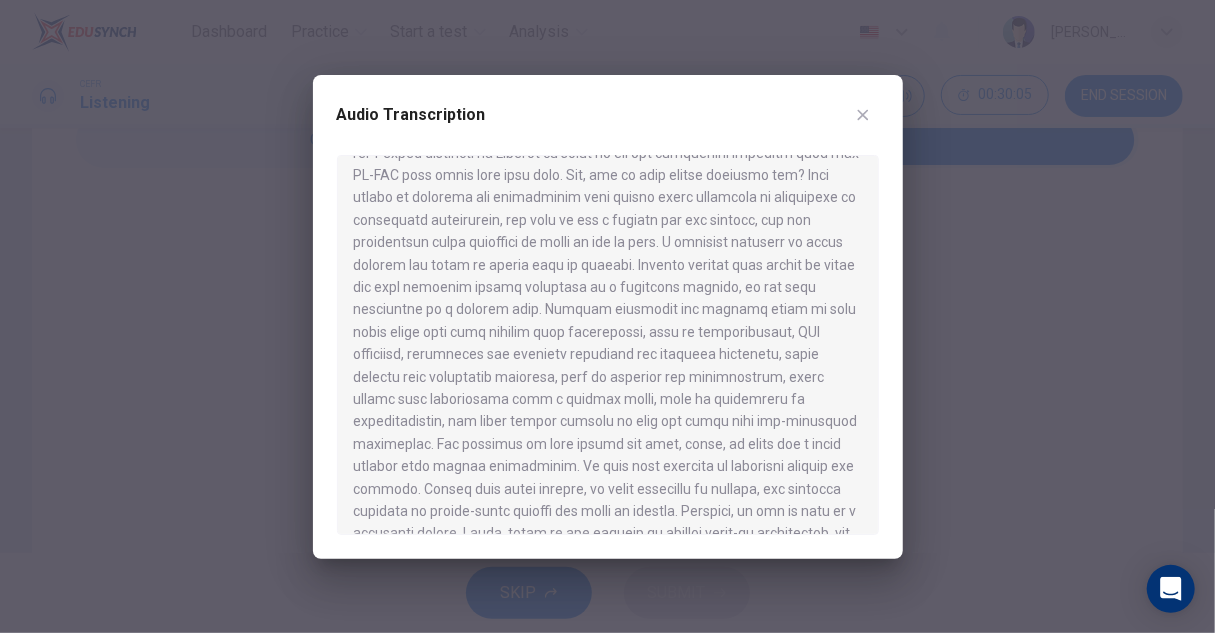 click at bounding box center [607, 316] 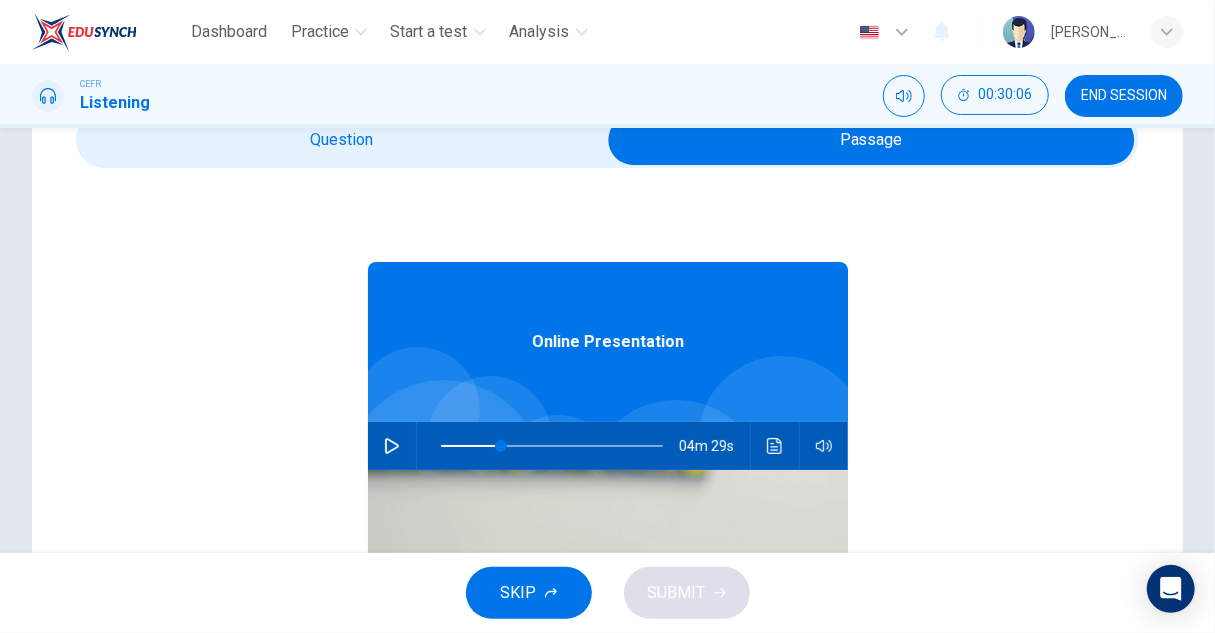 click at bounding box center [871, 140] 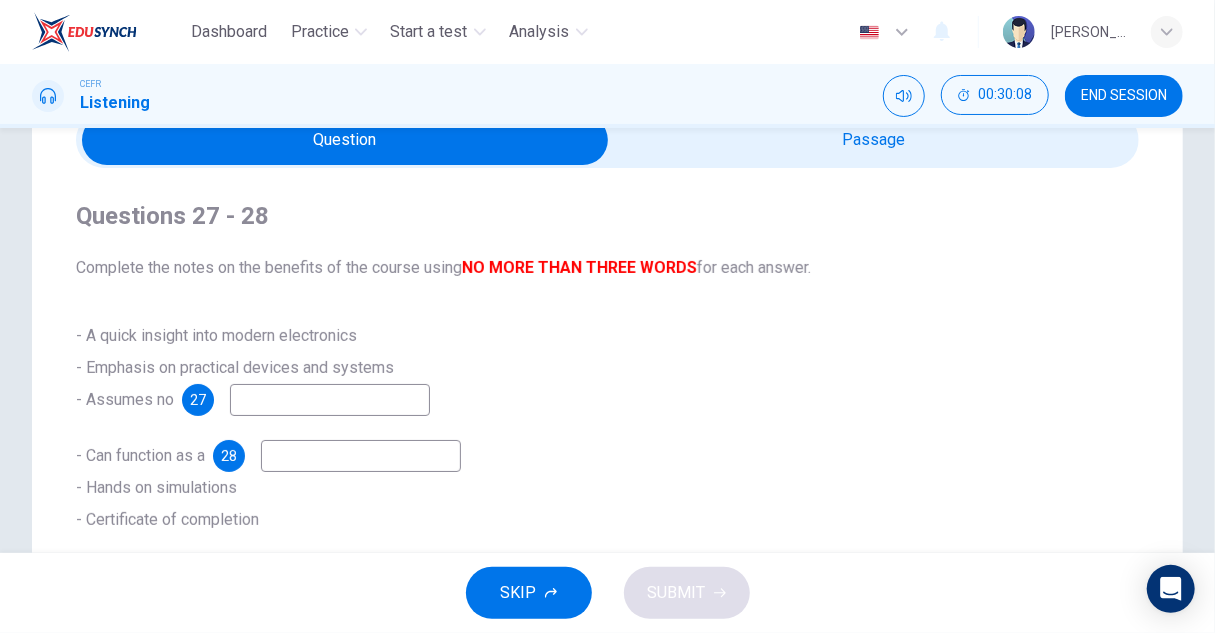 click at bounding box center [330, 400] 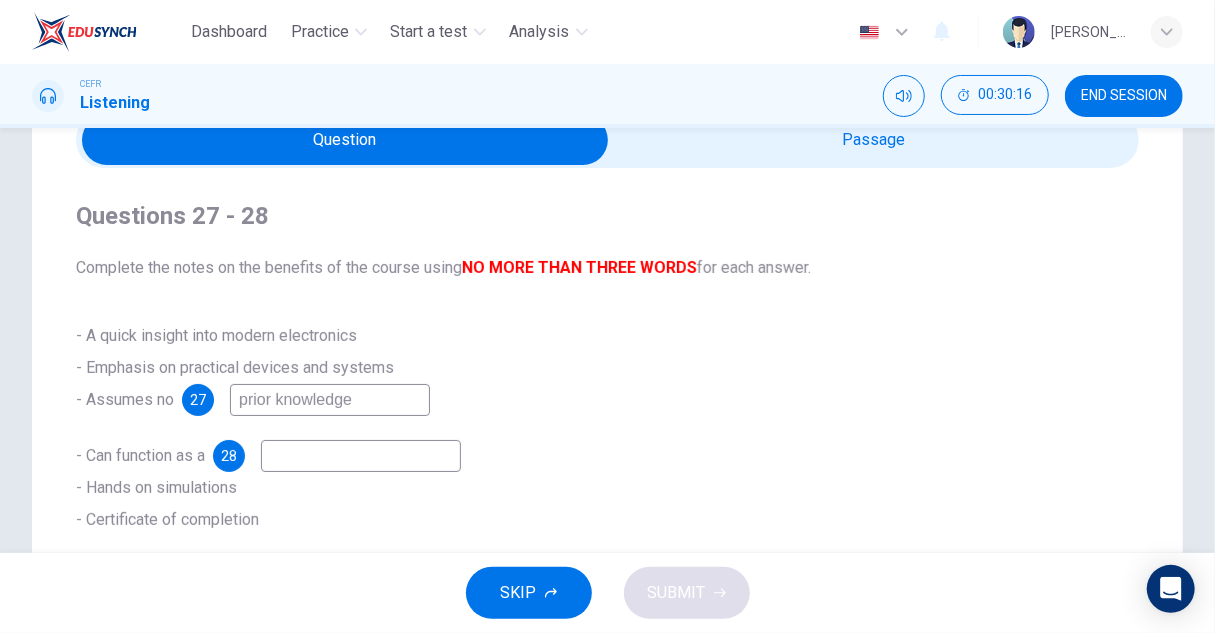 type on "prior knowledge" 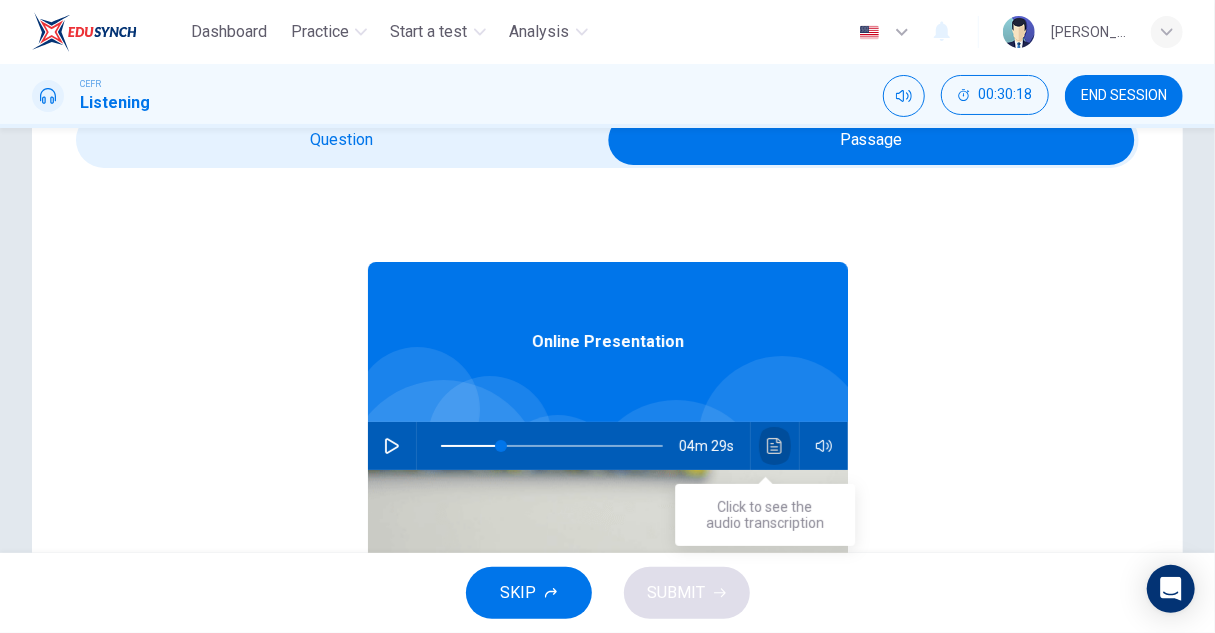 click 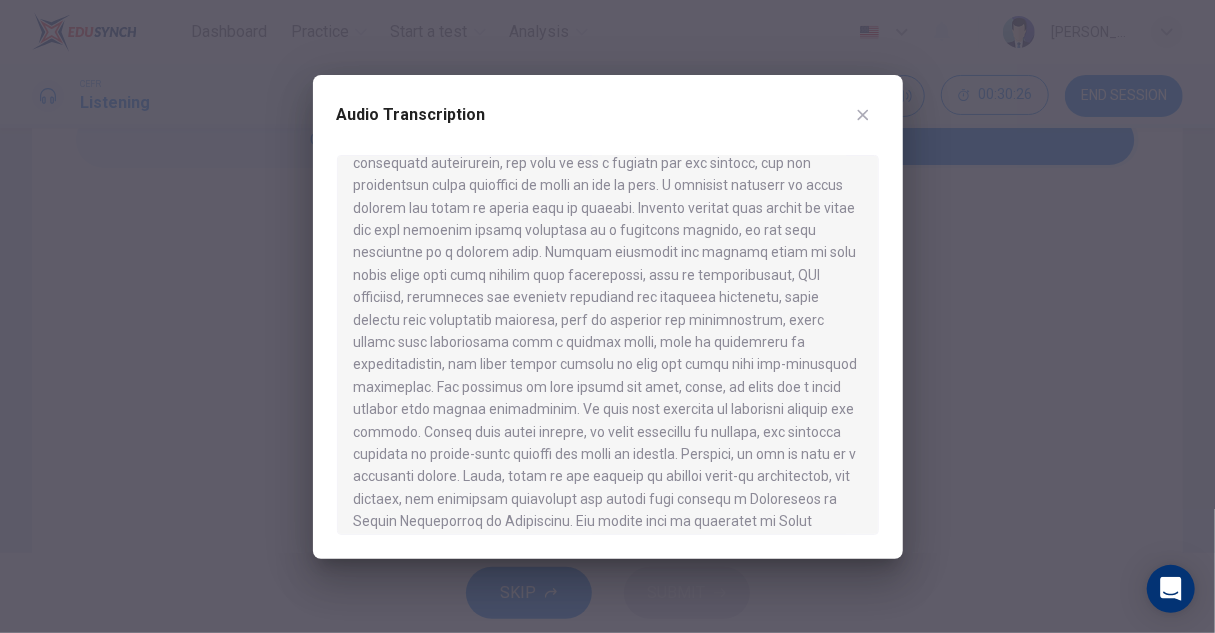 scroll, scrollTop: 600, scrollLeft: 0, axis: vertical 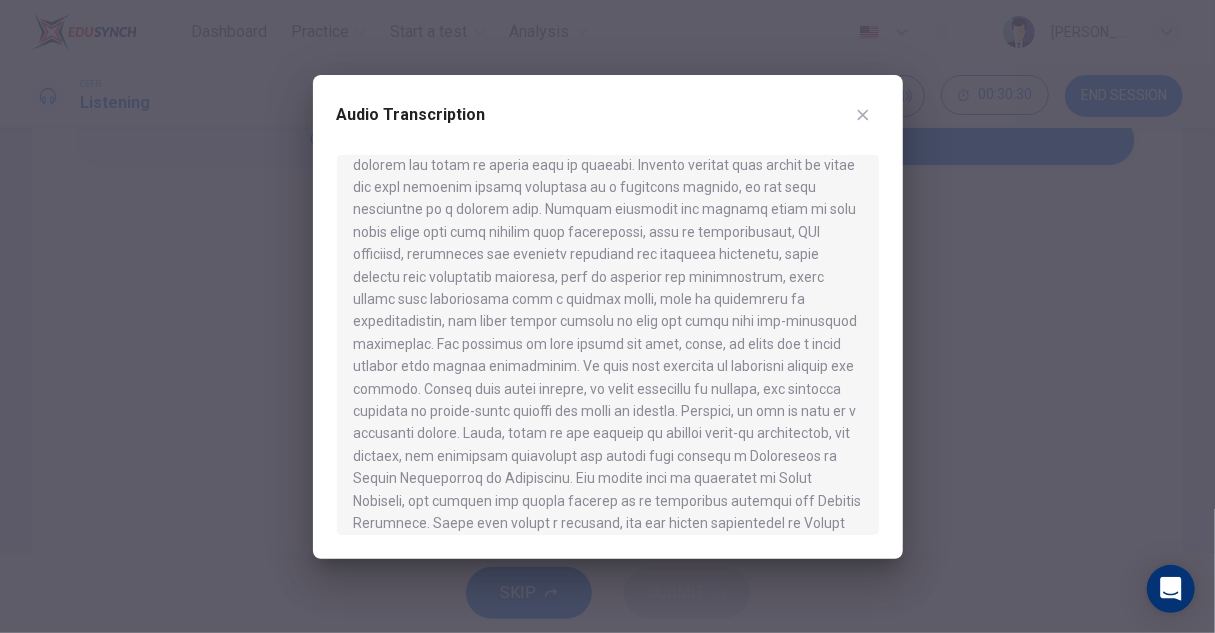 click at bounding box center (607, 316) 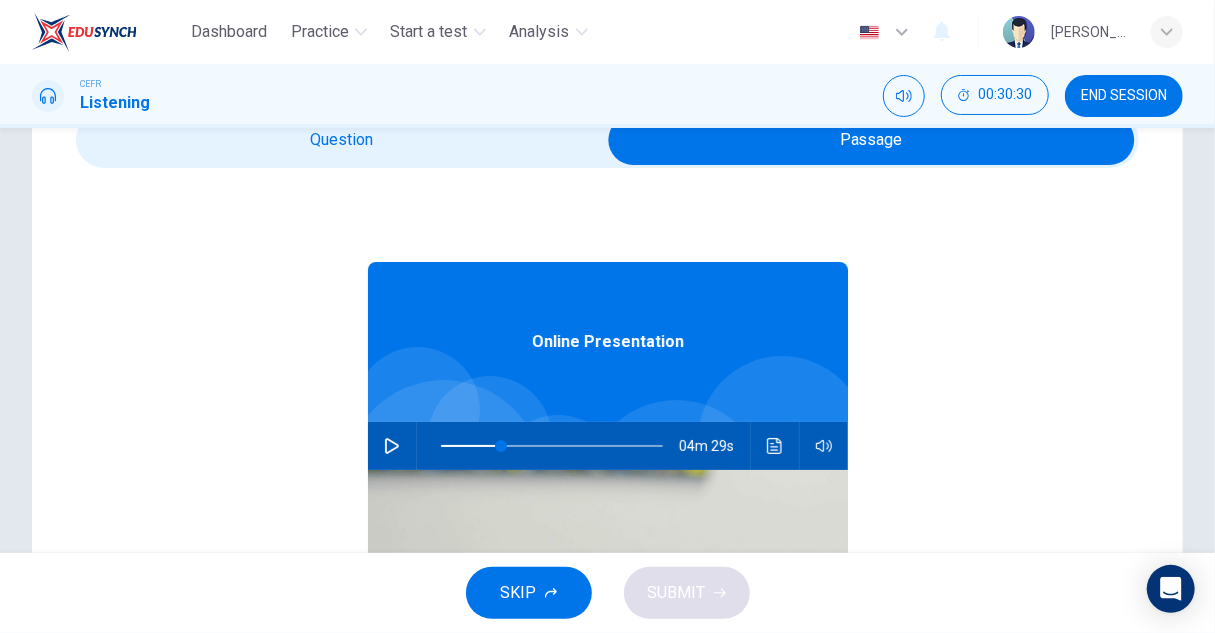 click at bounding box center (871, 140) 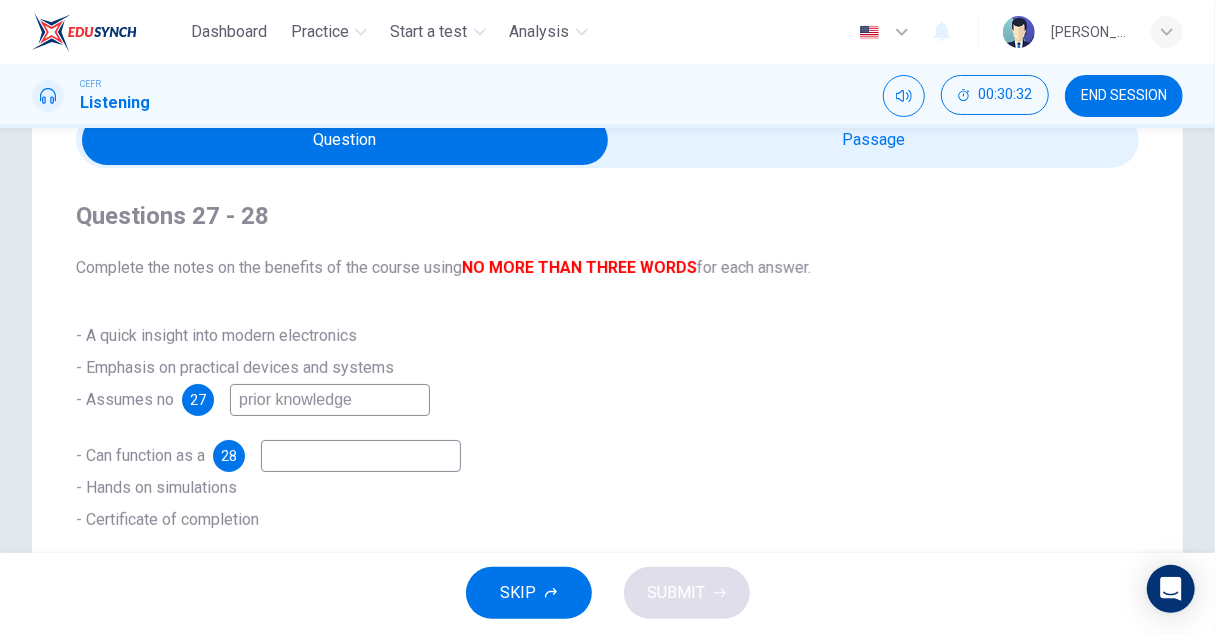 click at bounding box center [361, 456] 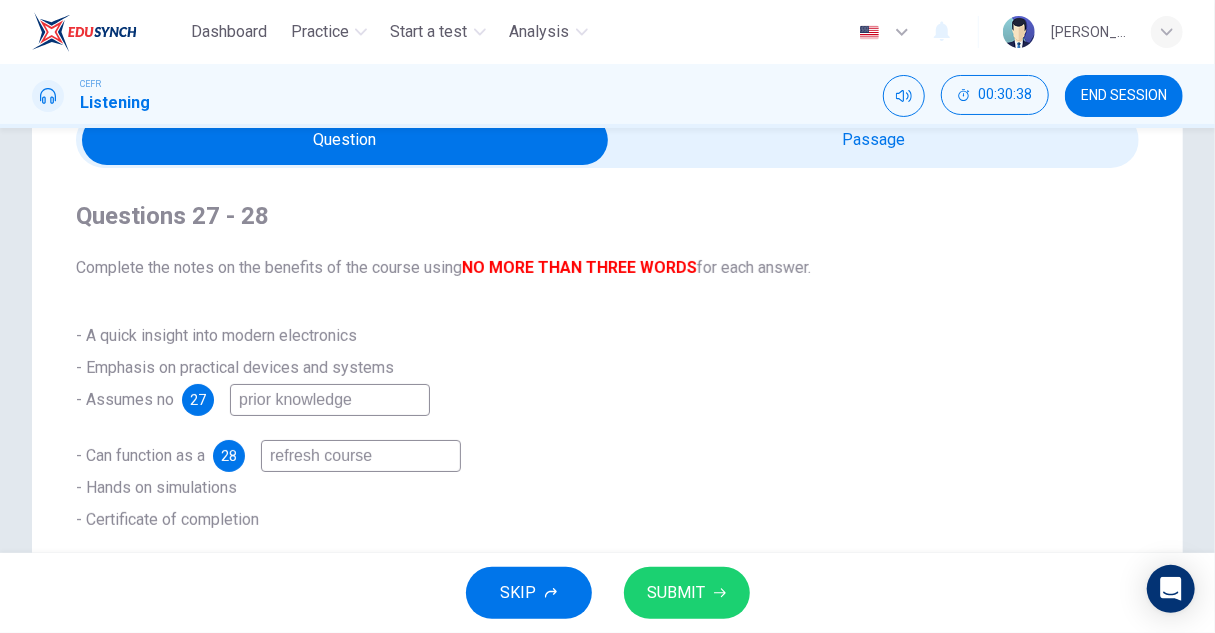 type on "refresh course" 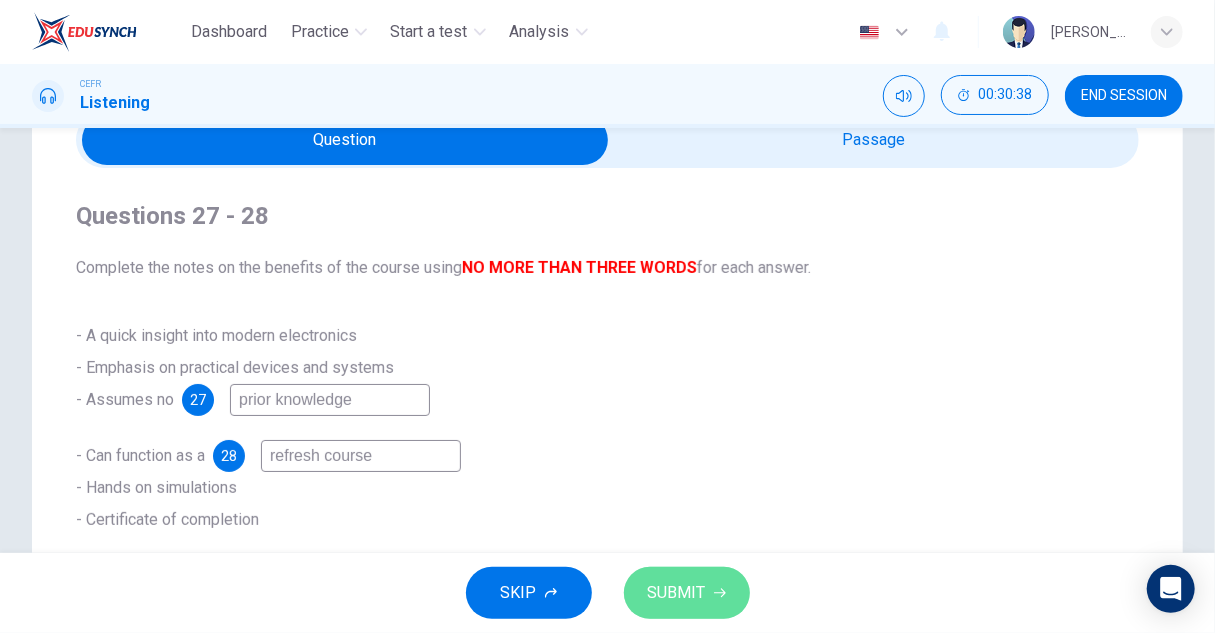 click on "SUBMIT" at bounding box center [677, 593] 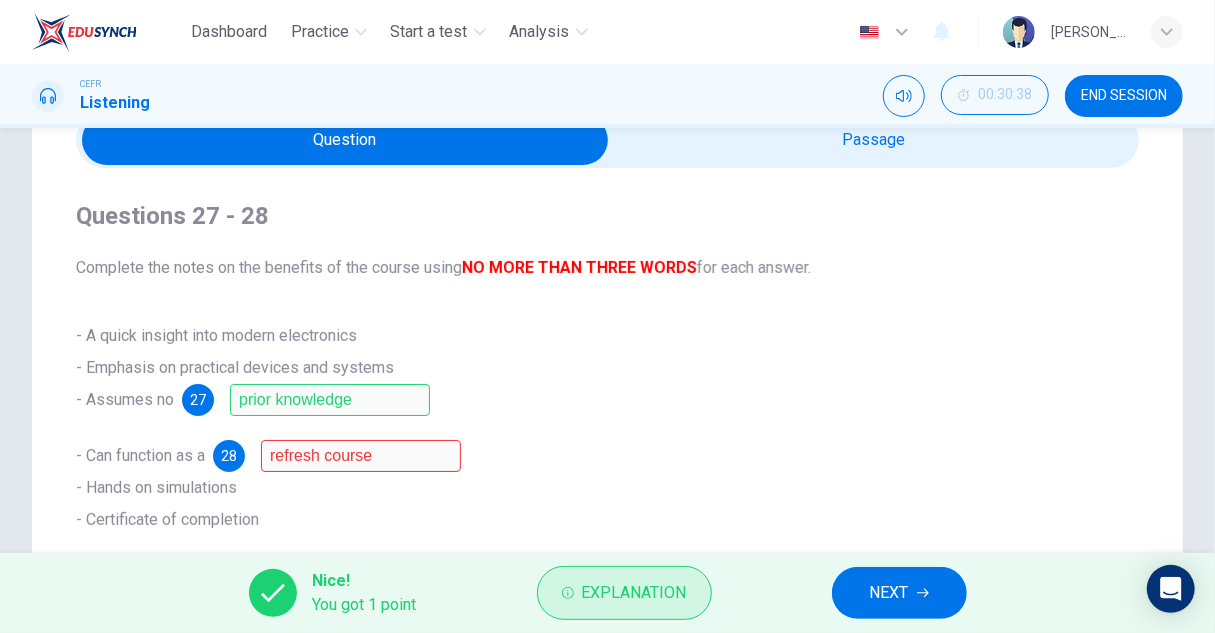 click on "Explanation" at bounding box center (634, 593) 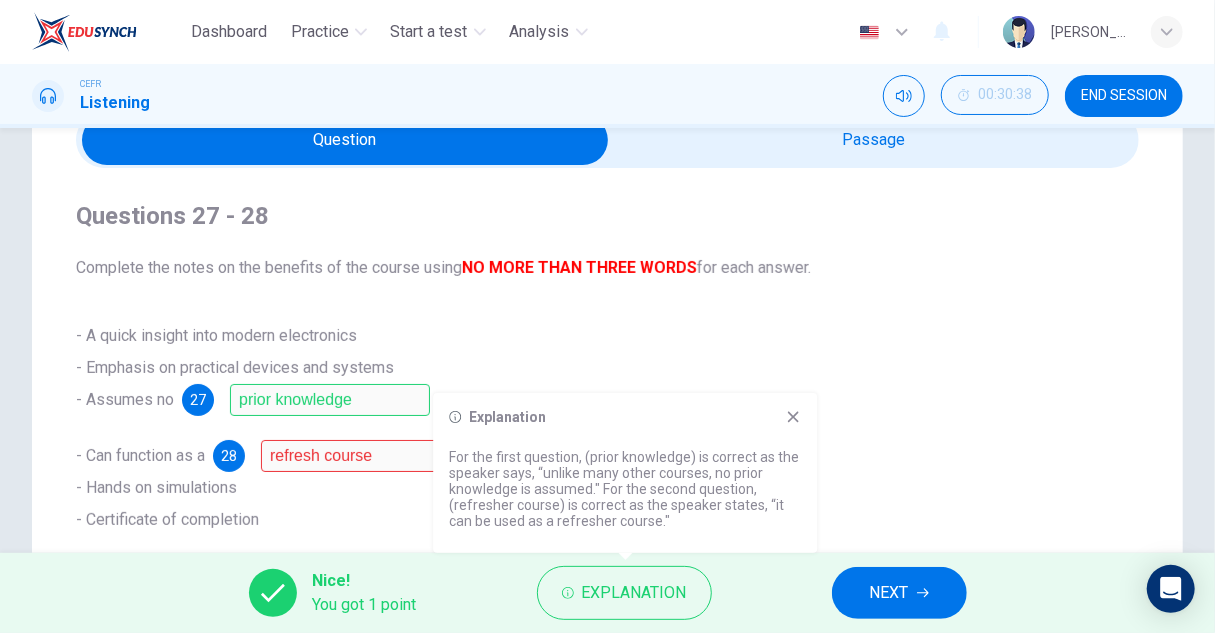 click 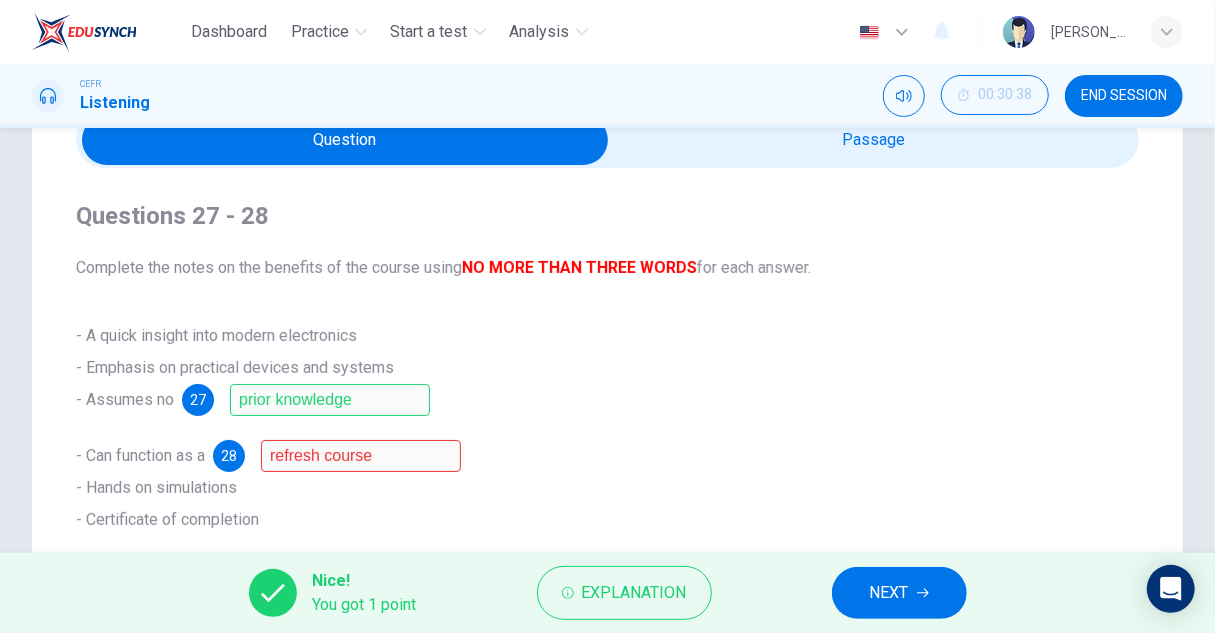 click on "NEXT" at bounding box center [899, 593] 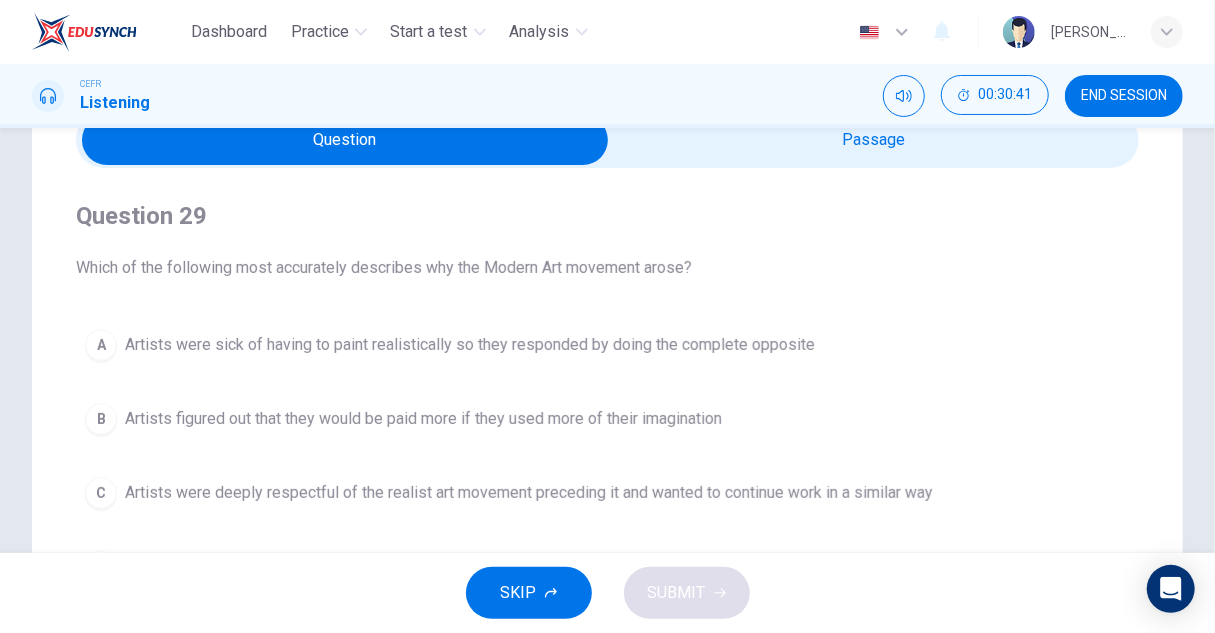 scroll, scrollTop: 0, scrollLeft: 0, axis: both 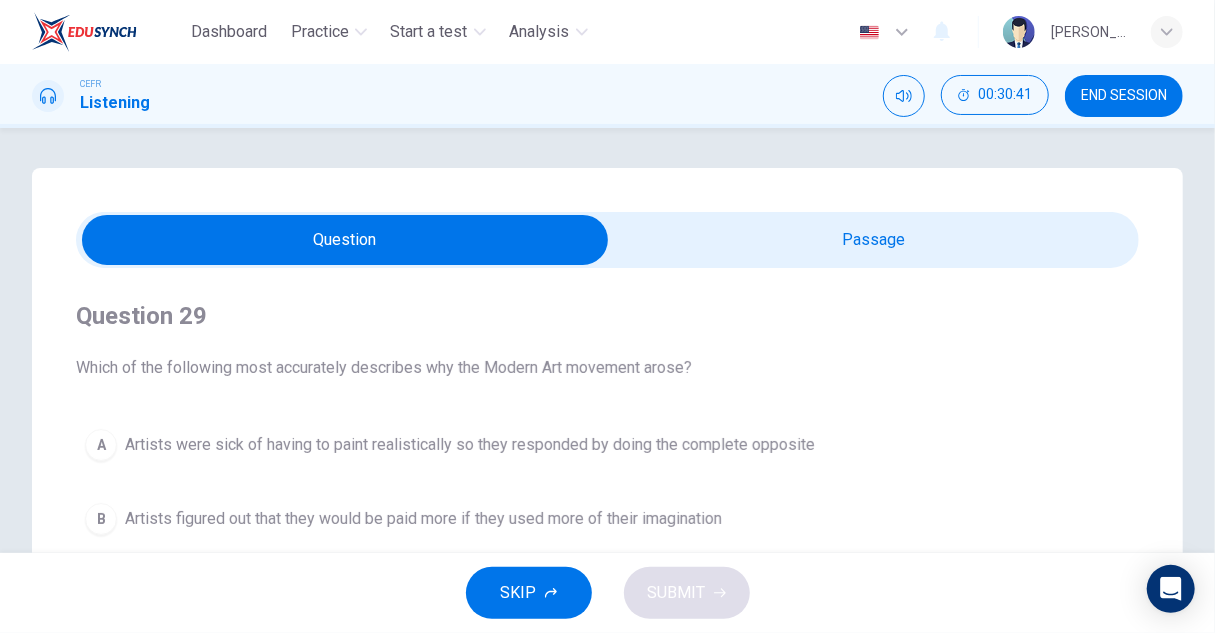 click at bounding box center (345, 240) 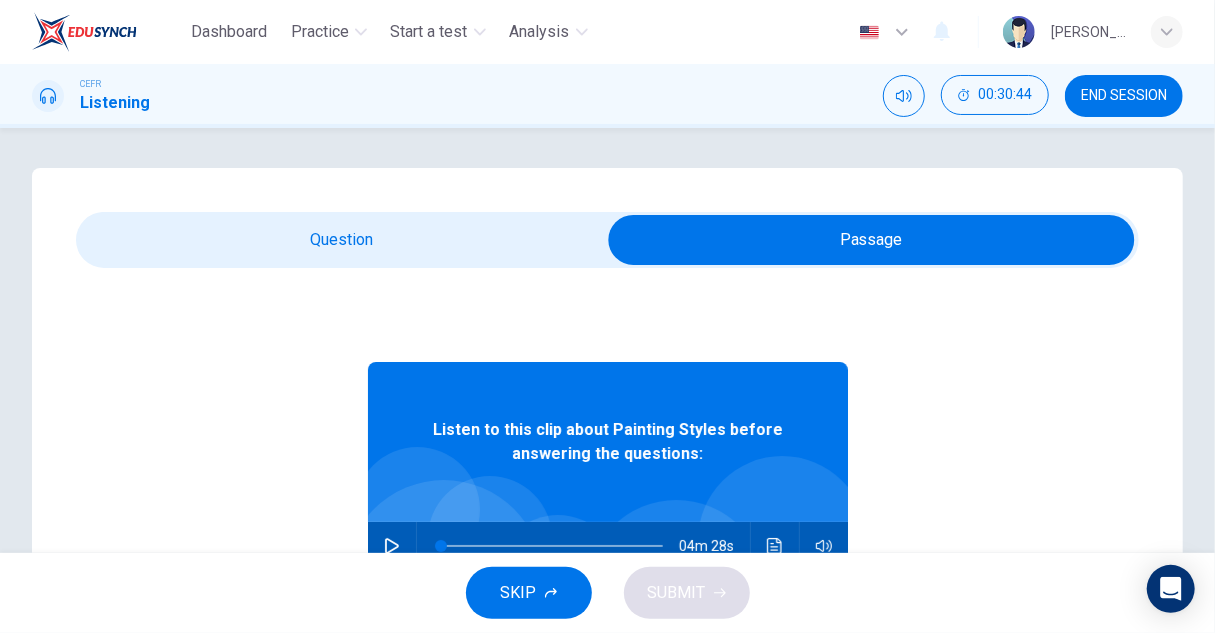 click at bounding box center (392, 546) 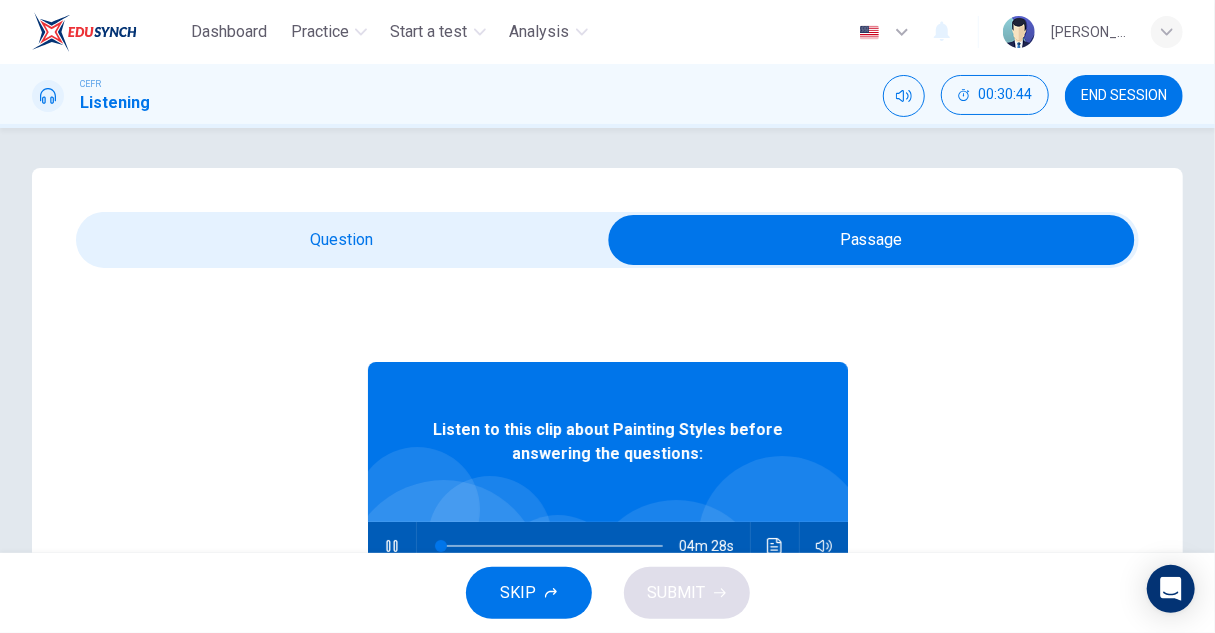 click at bounding box center (871, 240) 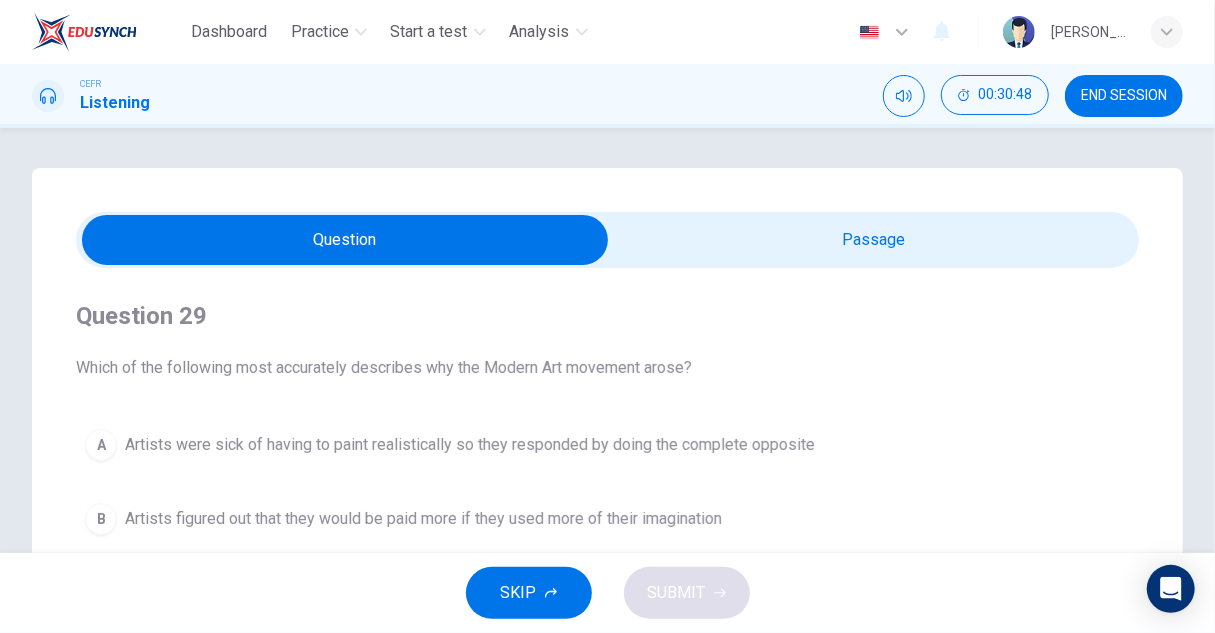 type on "1" 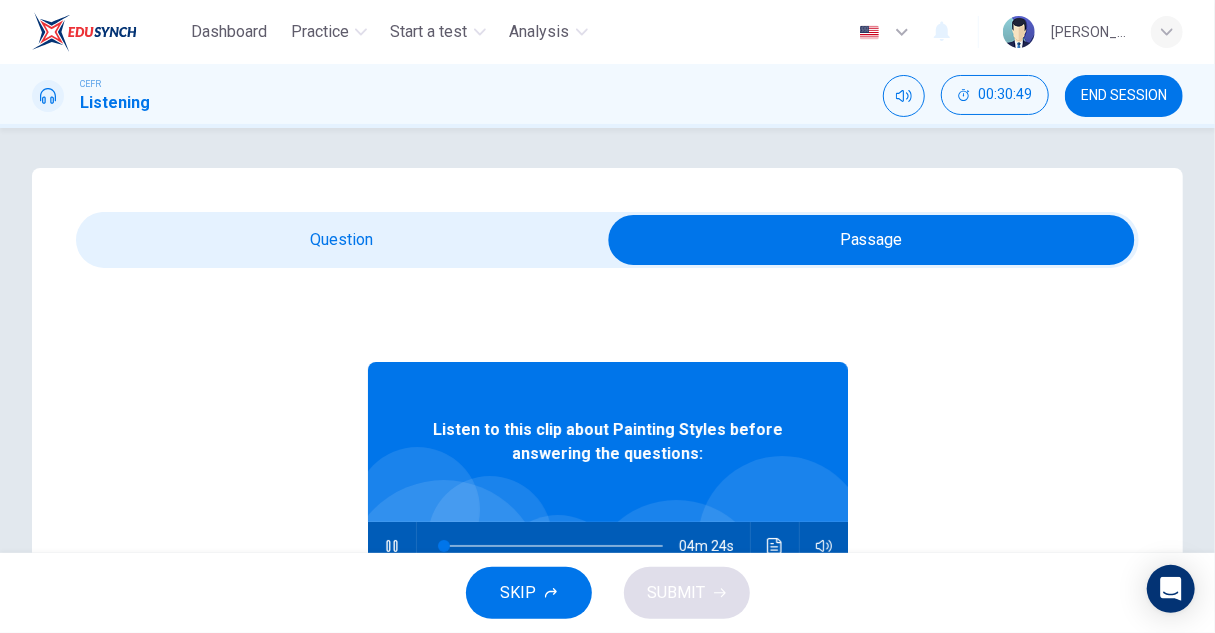 click 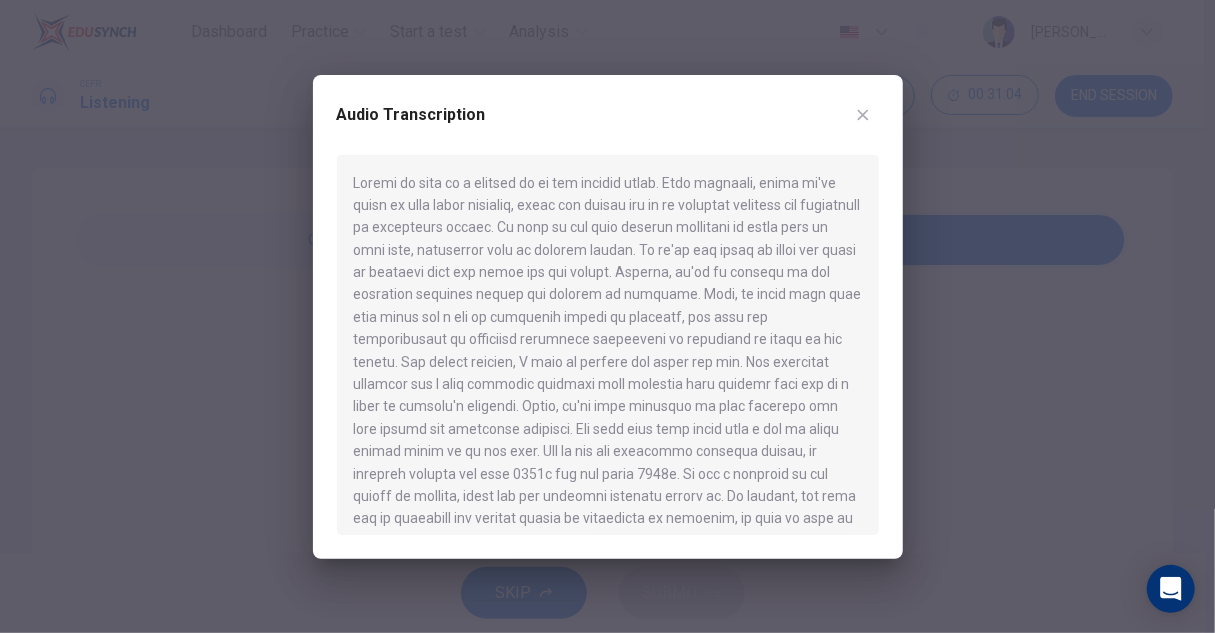 click at bounding box center (607, 316) 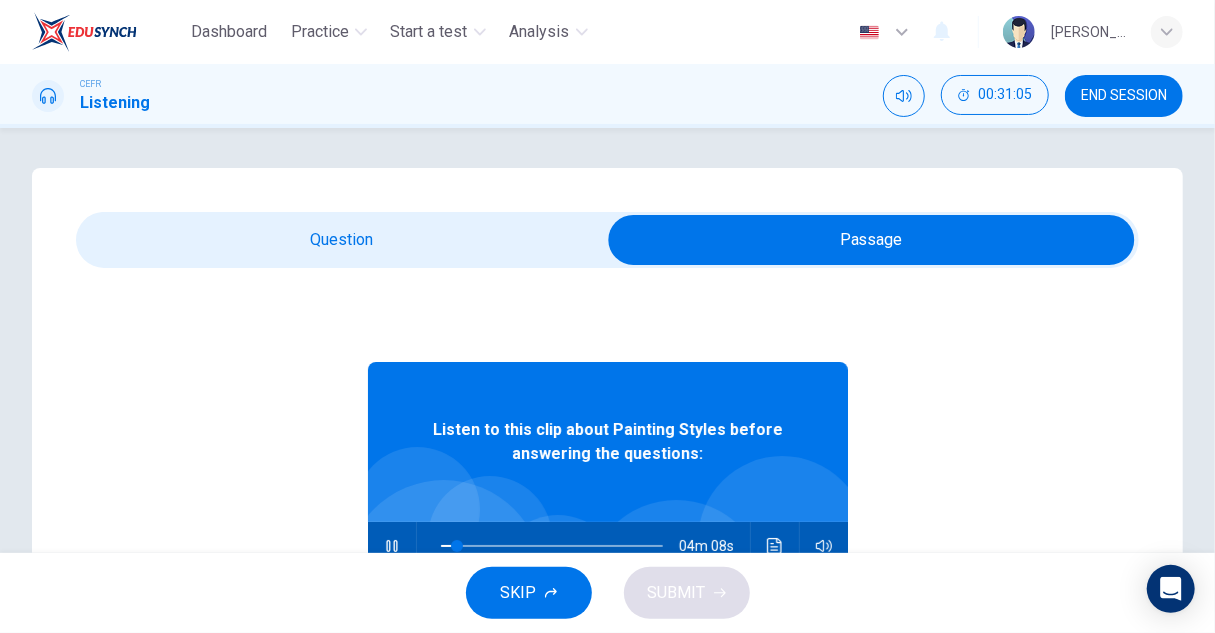 type on "8" 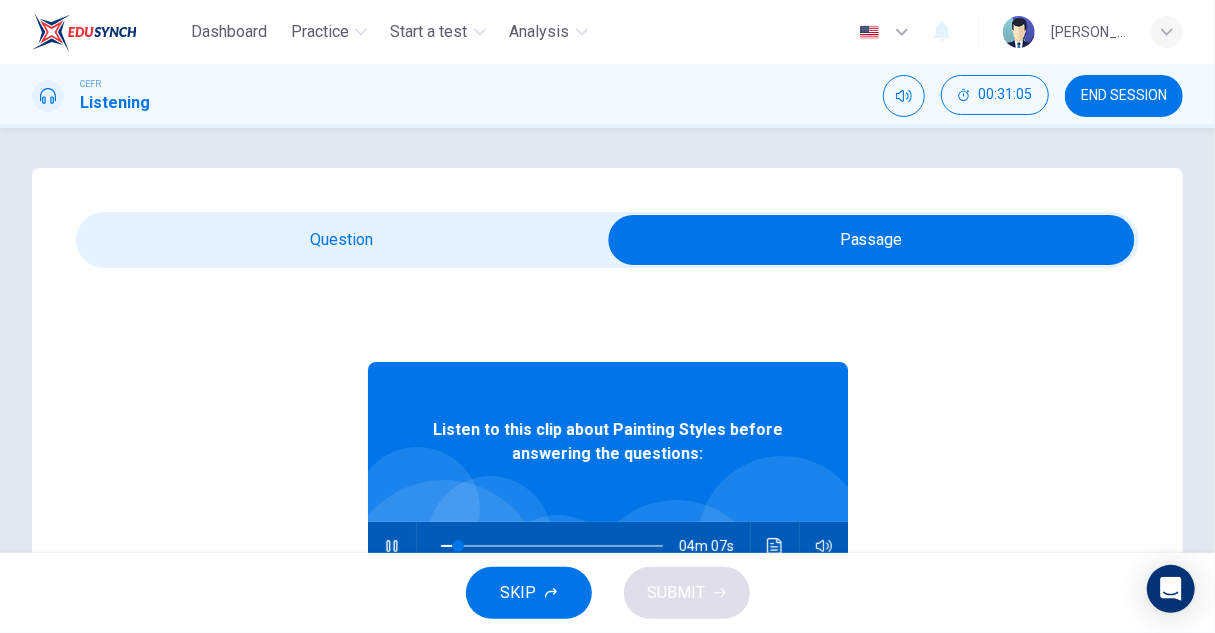 click on "Listen to this clip about Painting Styles before answering the questions:  04m 07s" at bounding box center (608, 654) 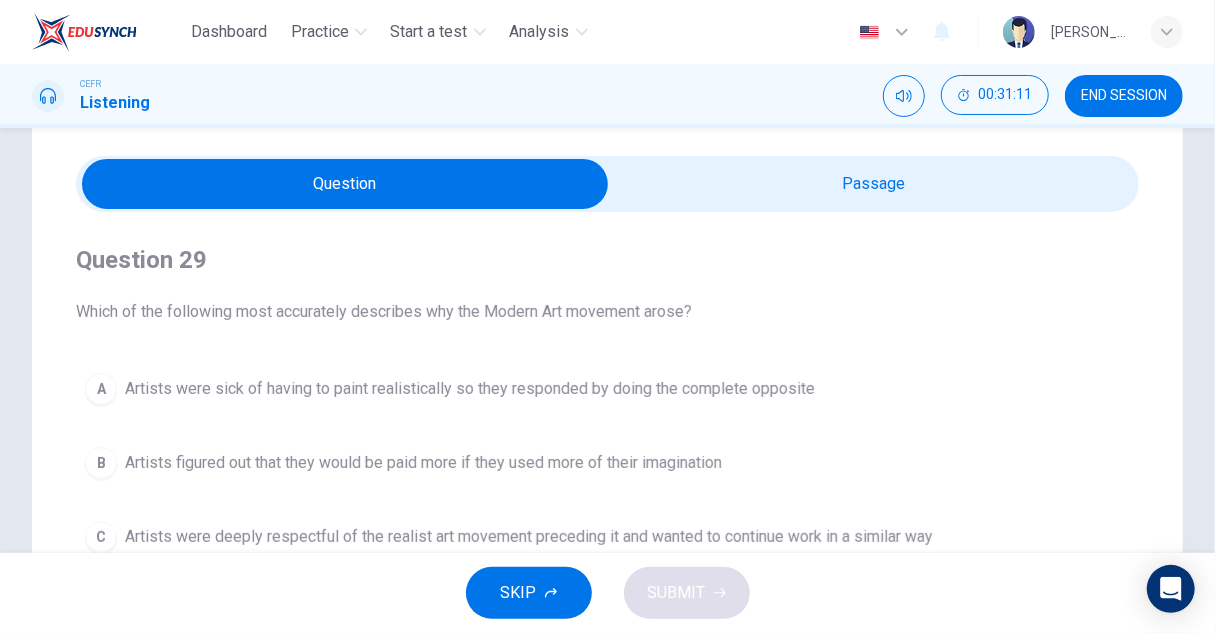 scroll, scrollTop: 100, scrollLeft: 0, axis: vertical 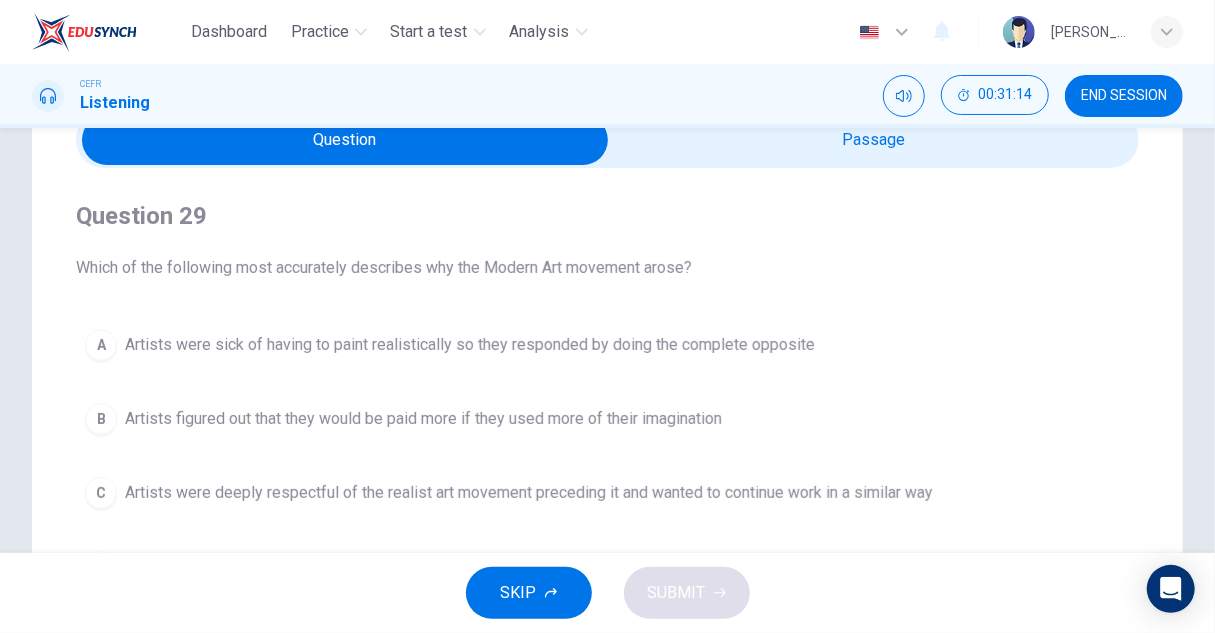 type on "11" 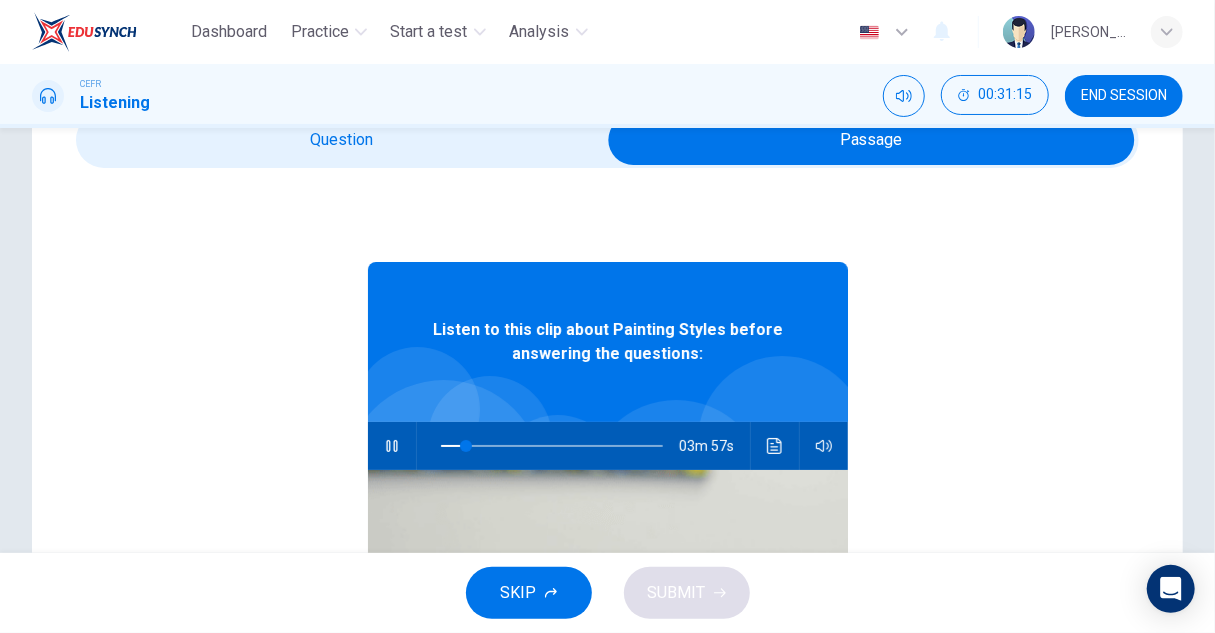 click at bounding box center (775, 446) 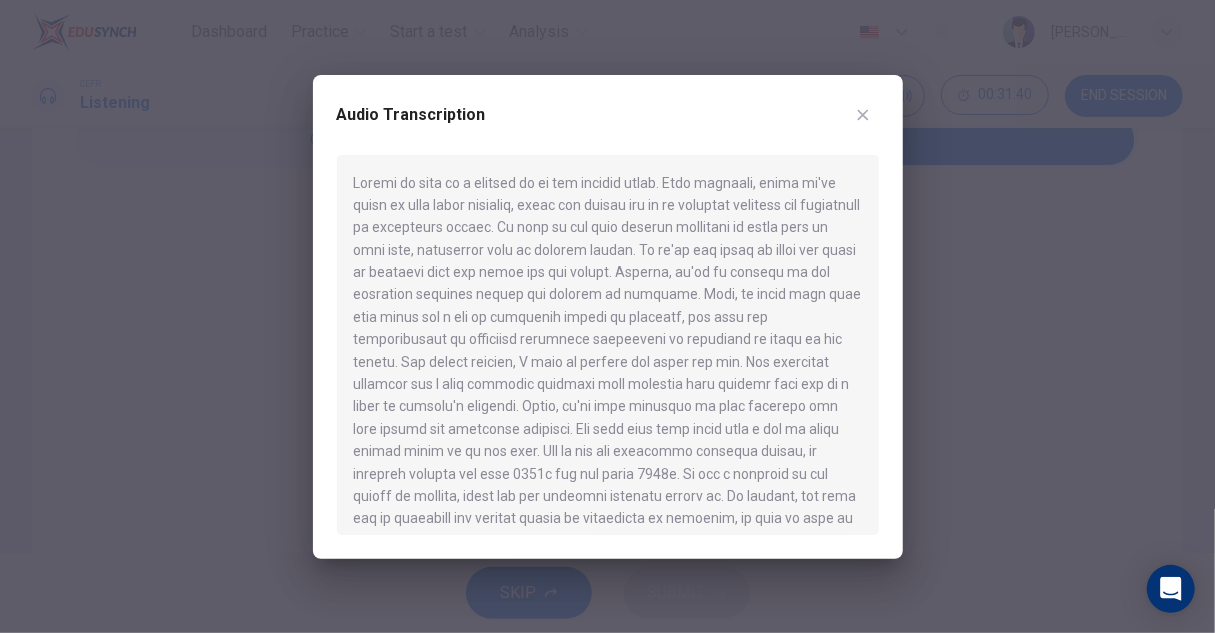 scroll, scrollTop: 100, scrollLeft: 0, axis: vertical 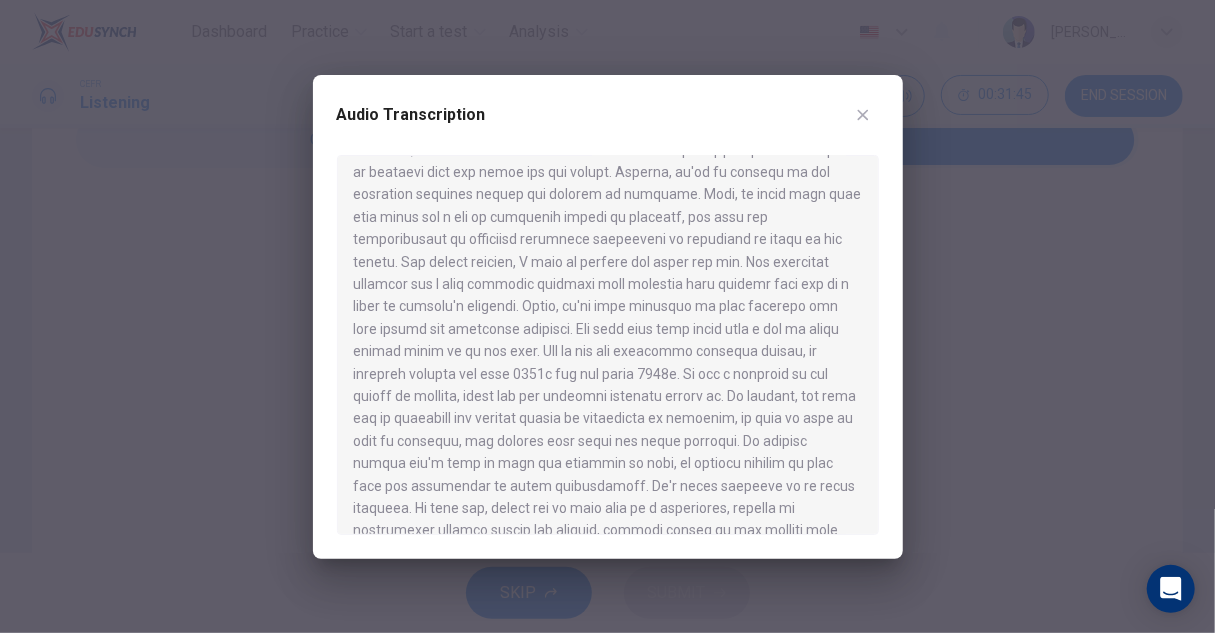click at bounding box center [607, 316] 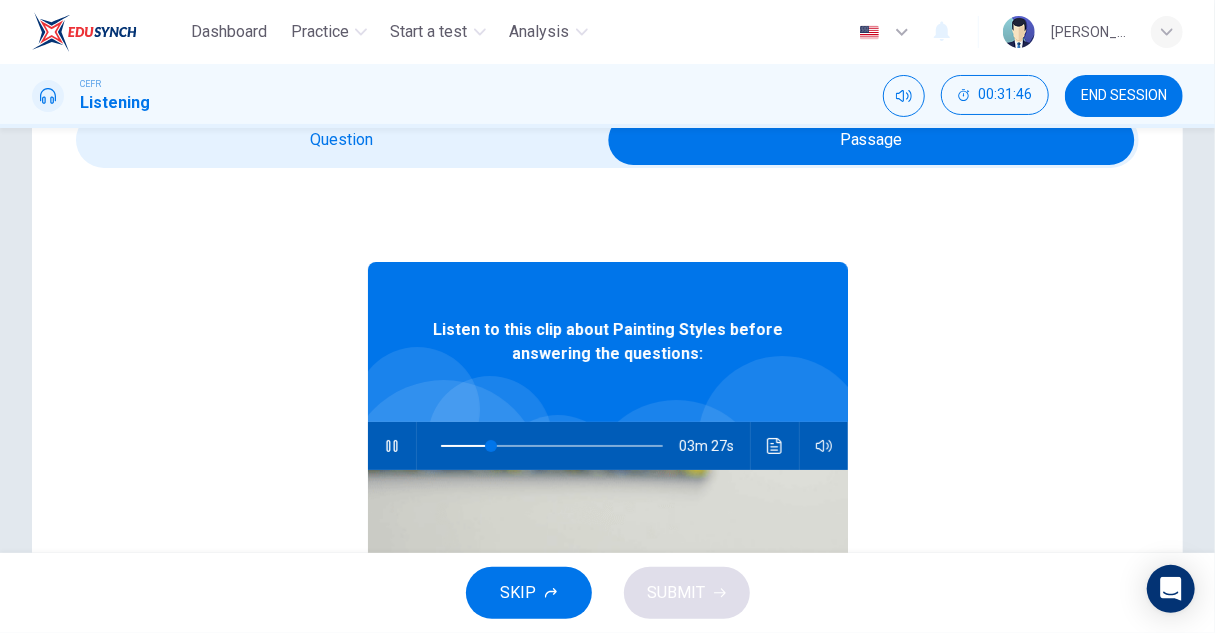 type on "23" 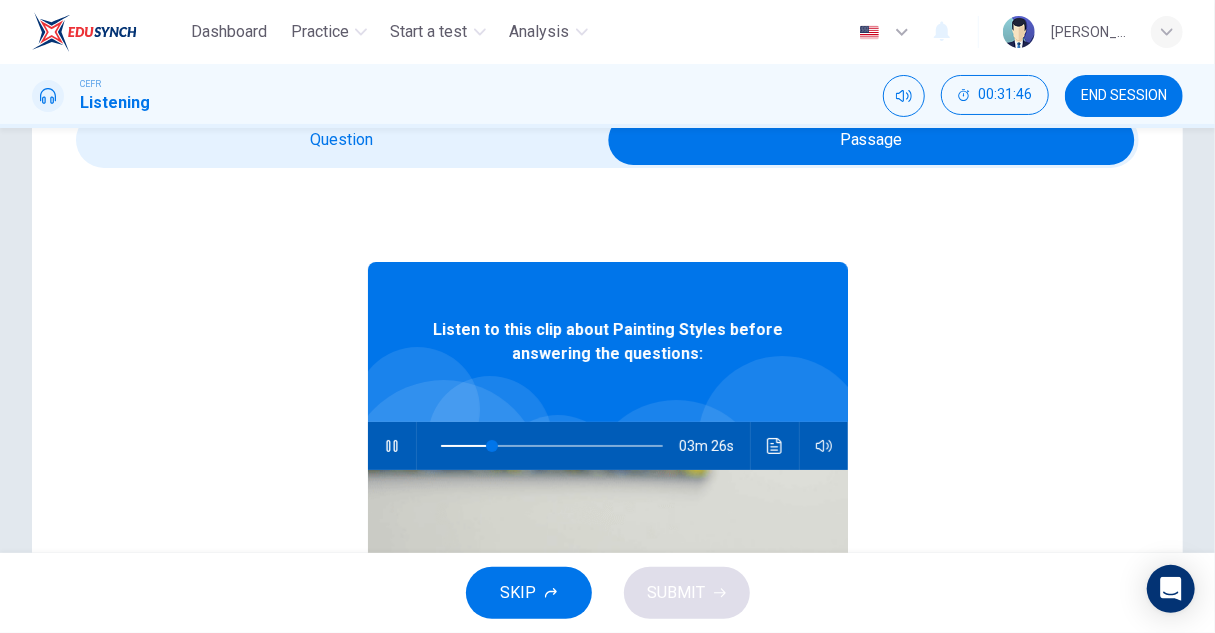 drag, startPoint x: 458, startPoint y: 169, endPoint x: 492, endPoint y: 147, distance: 40.496914 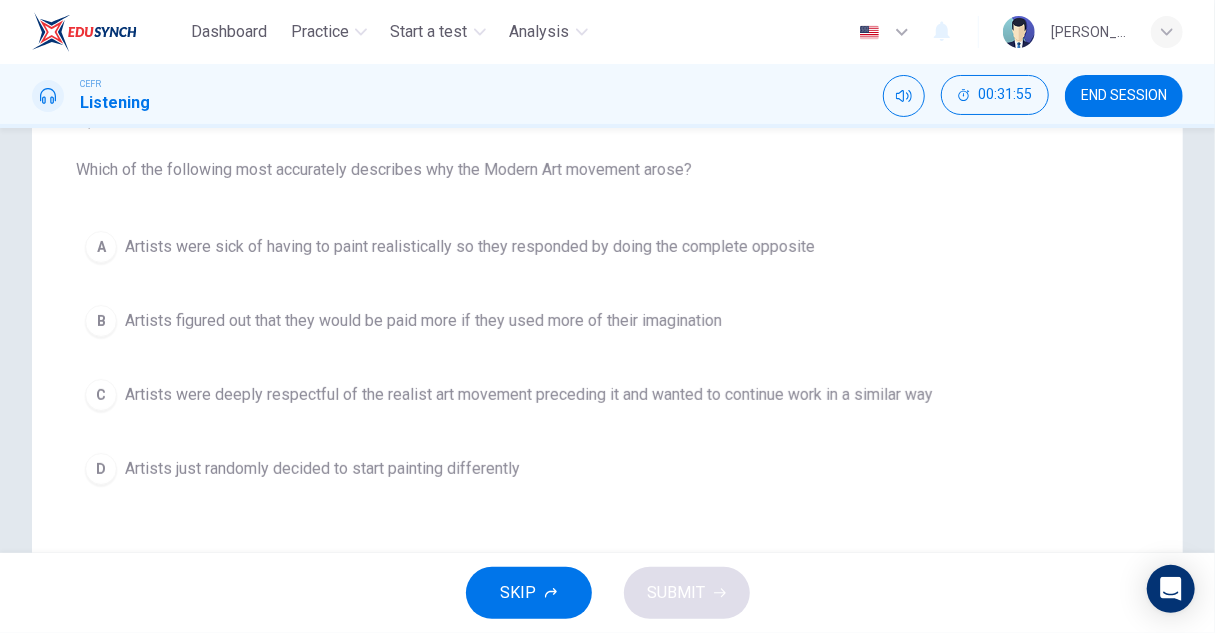 scroll, scrollTop: 200, scrollLeft: 0, axis: vertical 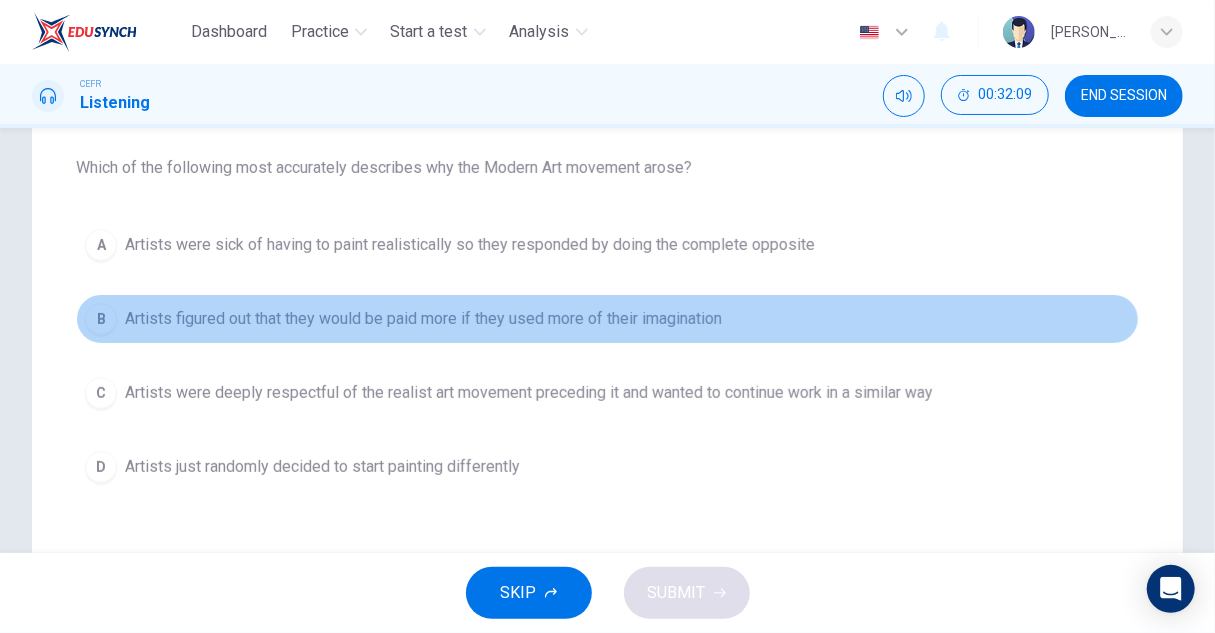 click on "Artists figured out that they would be paid more if they used more of their imagination" at bounding box center [423, 319] 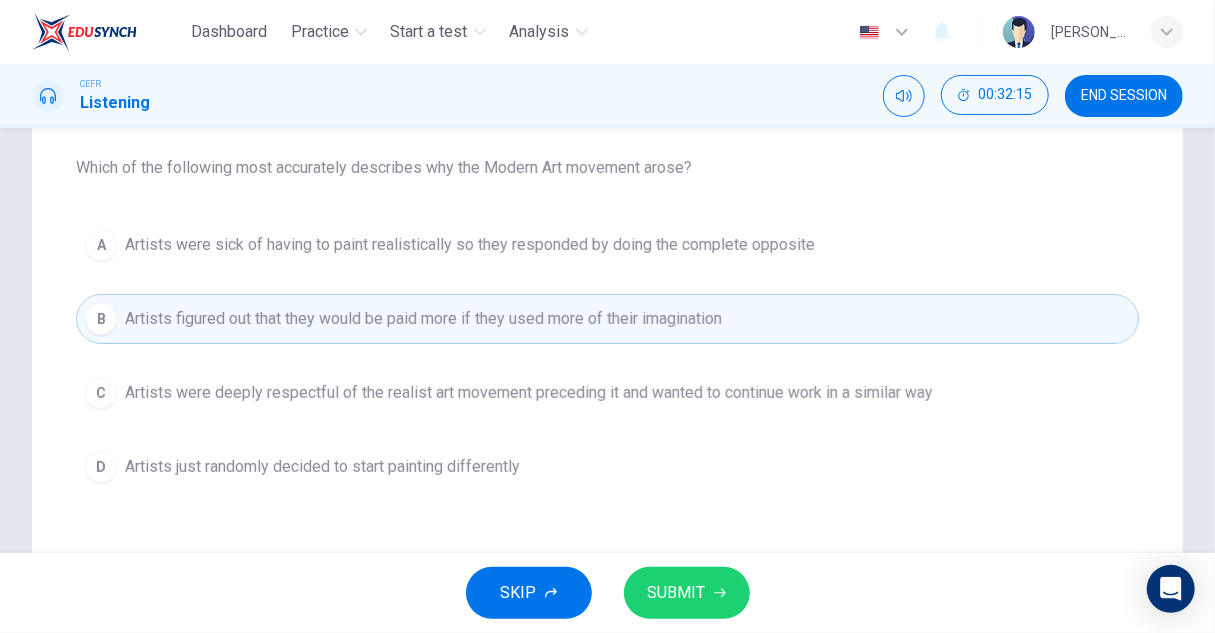 click on "SUBMIT" at bounding box center (687, 593) 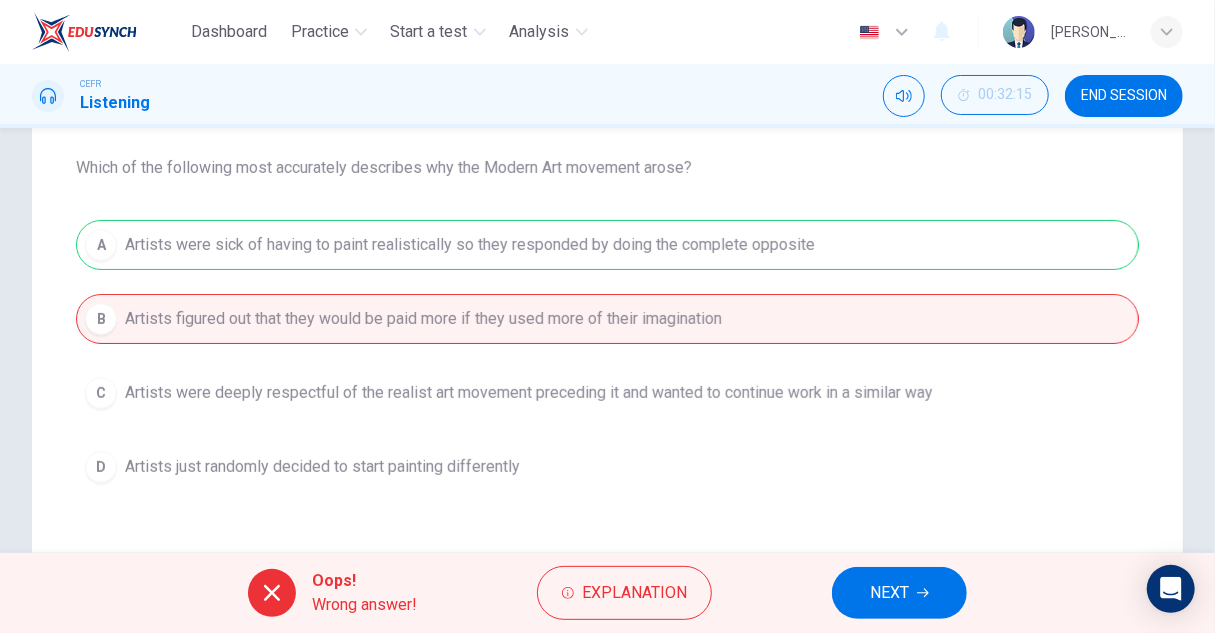 click on "NEXT" at bounding box center [889, 593] 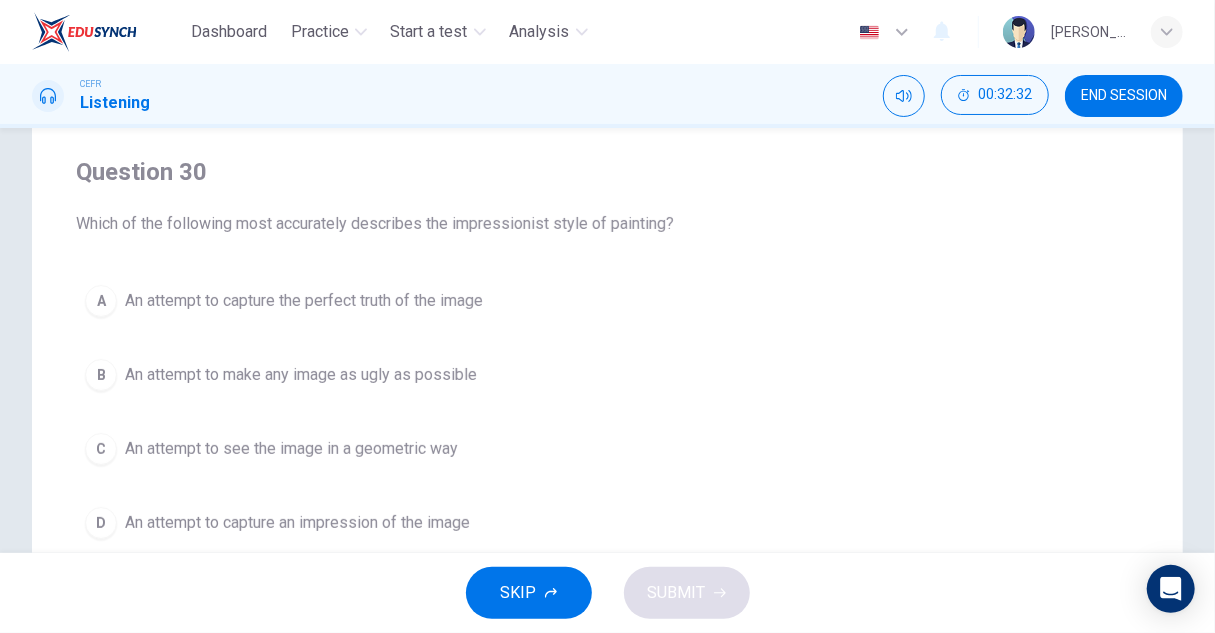 scroll, scrollTop: 200, scrollLeft: 0, axis: vertical 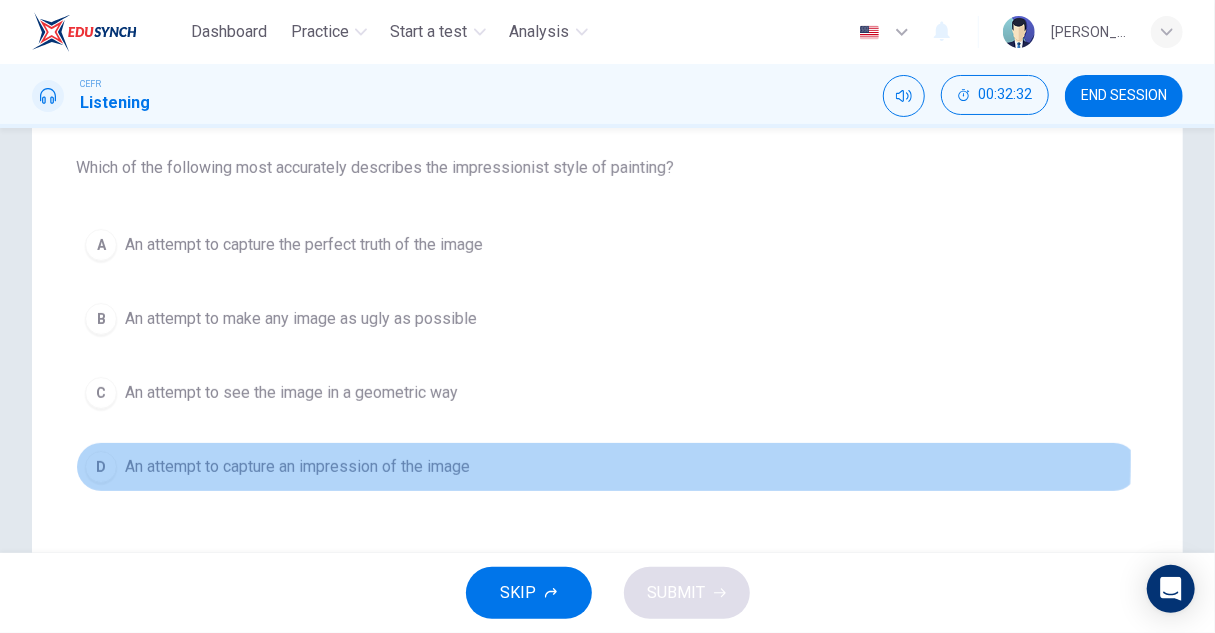 click on "An attempt to capture an impression of the image" at bounding box center [297, 467] 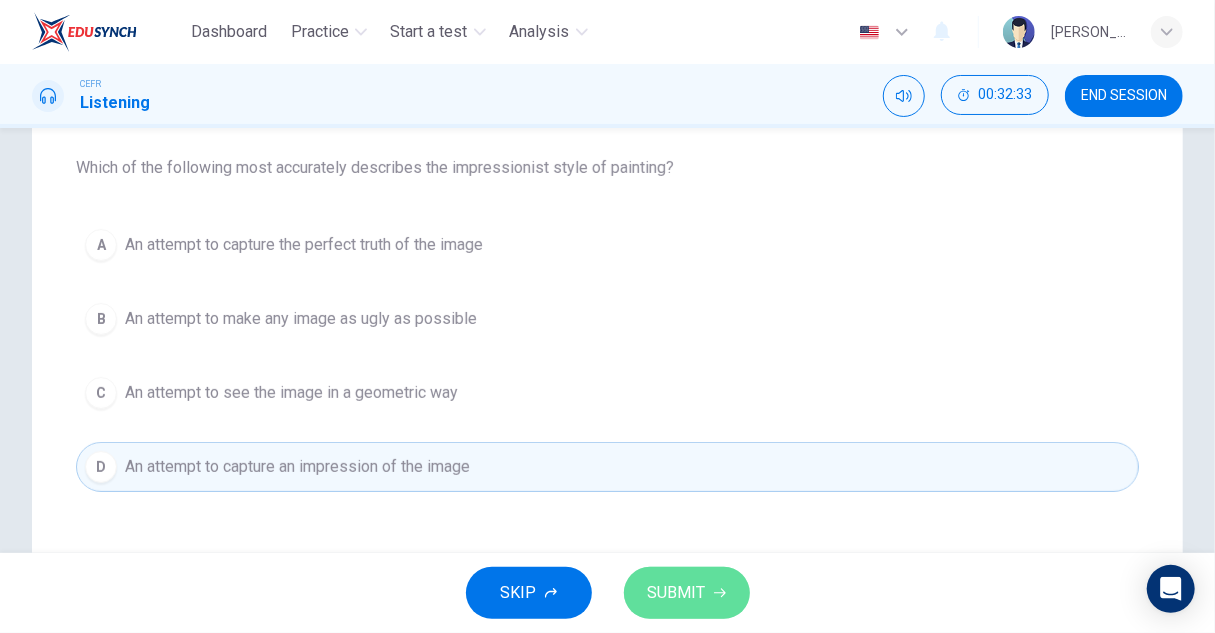 click on "SUBMIT" at bounding box center [687, 593] 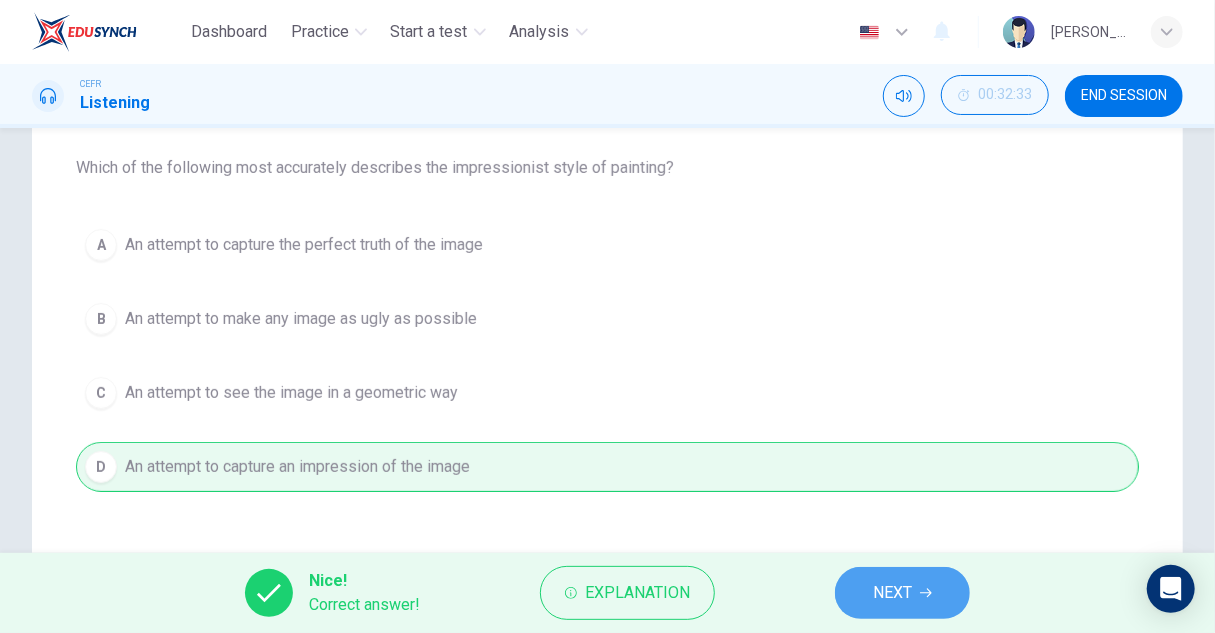 click on "NEXT" at bounding box center [902, 593] 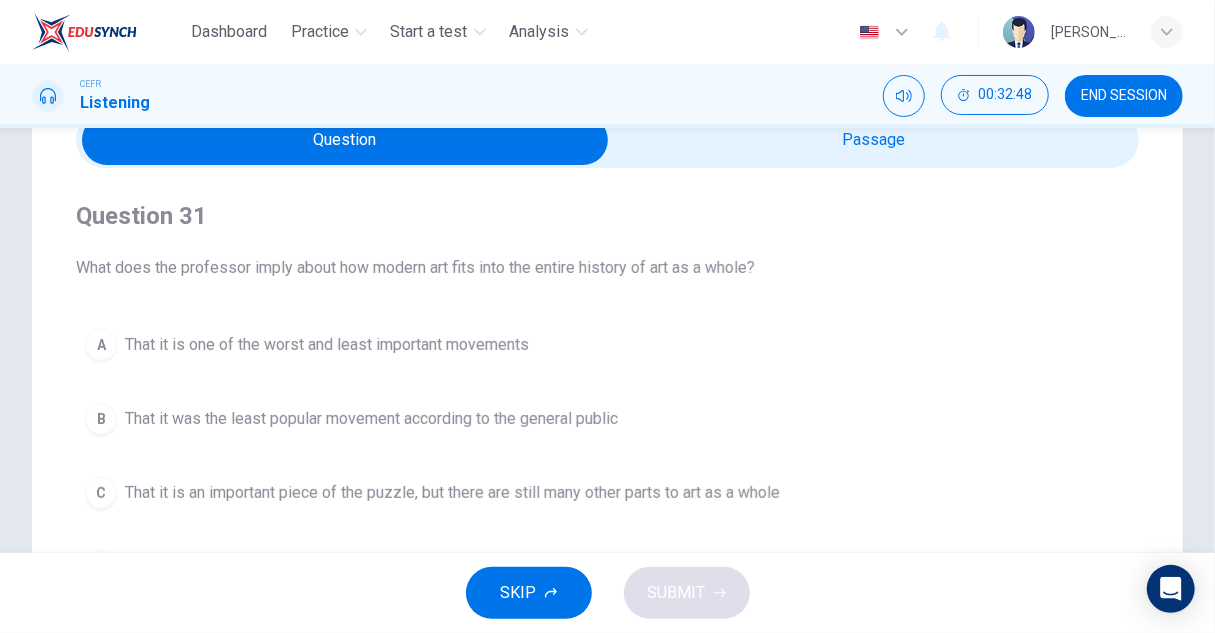 scroll, scrollTop: 200, scrollLeft: 0, axis: vertical 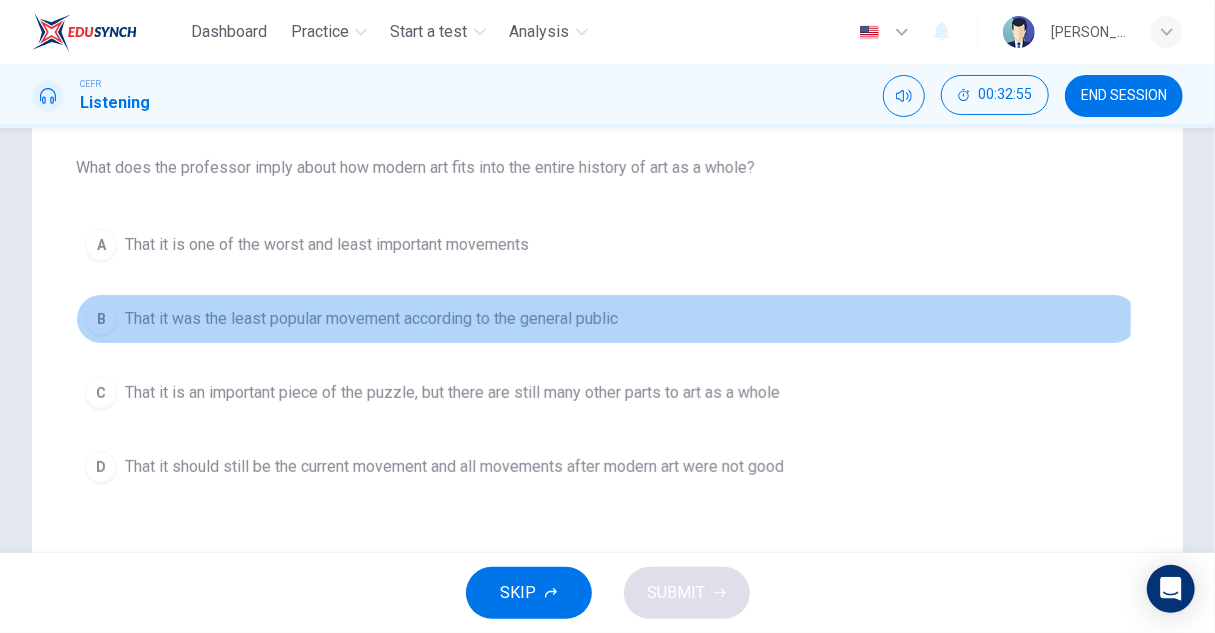 click on "That it was the least popular movement according to the general public" at bounding box center [371, 319] 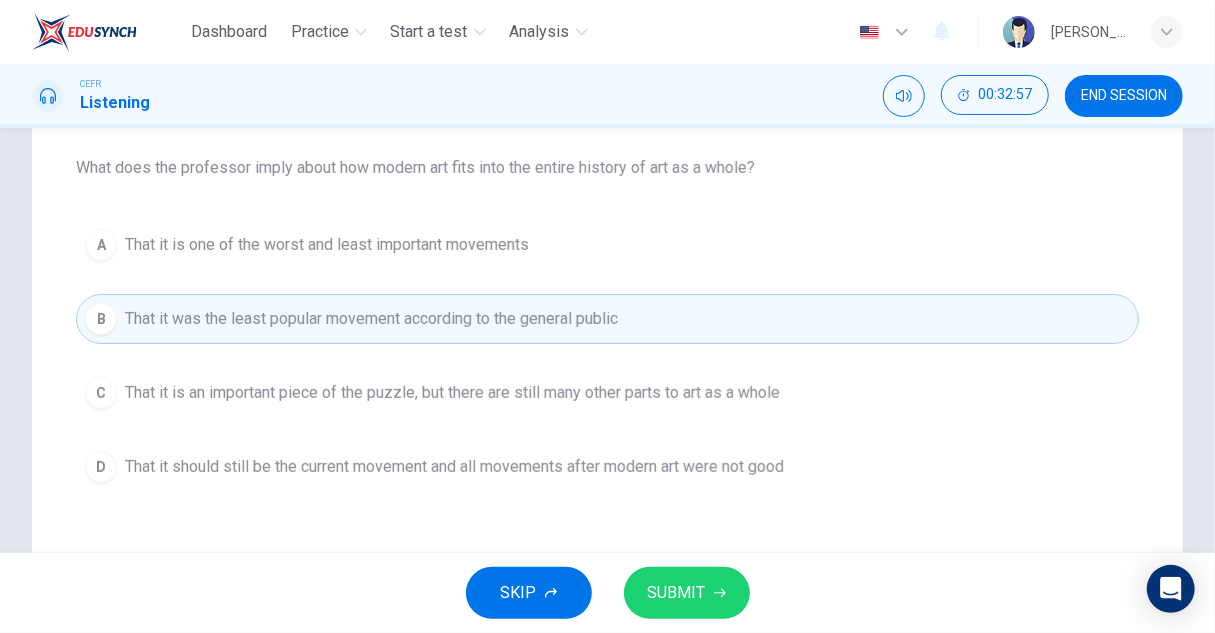 click on "SUBMIT" at bounding box center (677, 593) 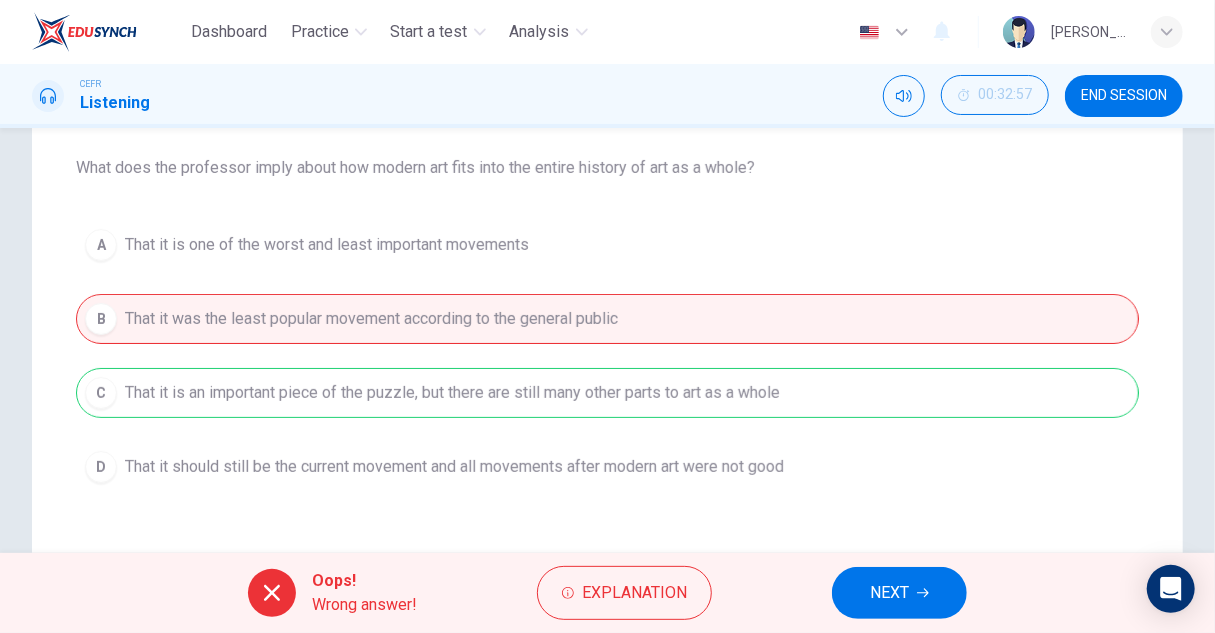 click on "NEXT" at bounding box center (889, 593) 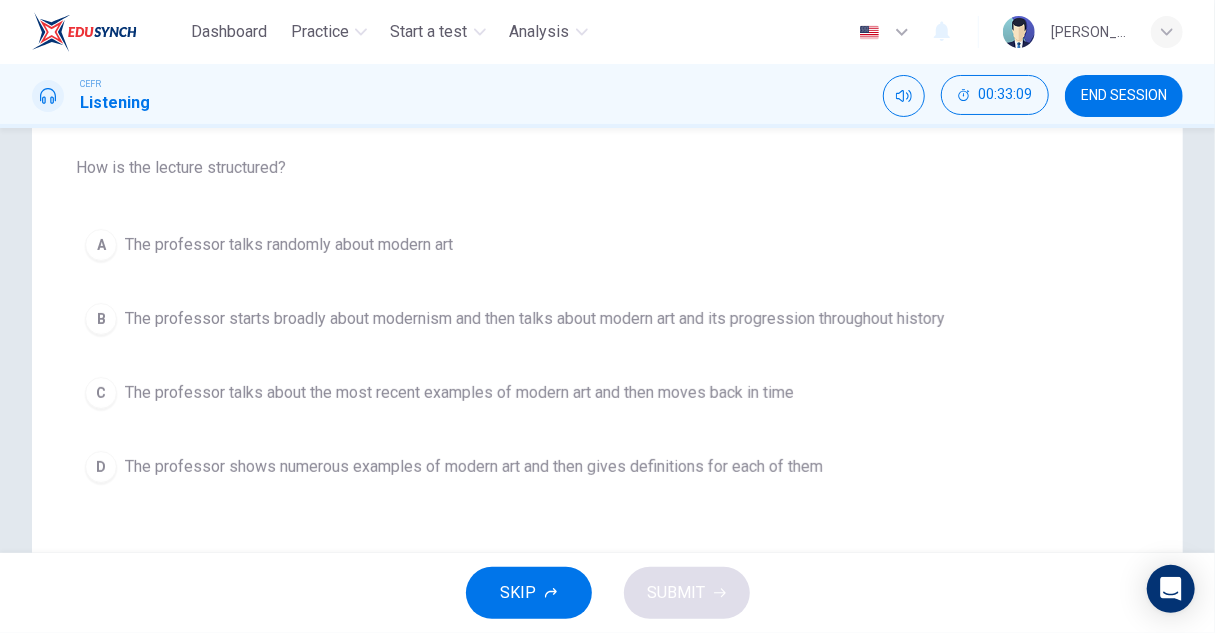 click on "The professor starts broadly about modernism and then talks about modern art and its progression throughout history" at bounding box center [535, 319] 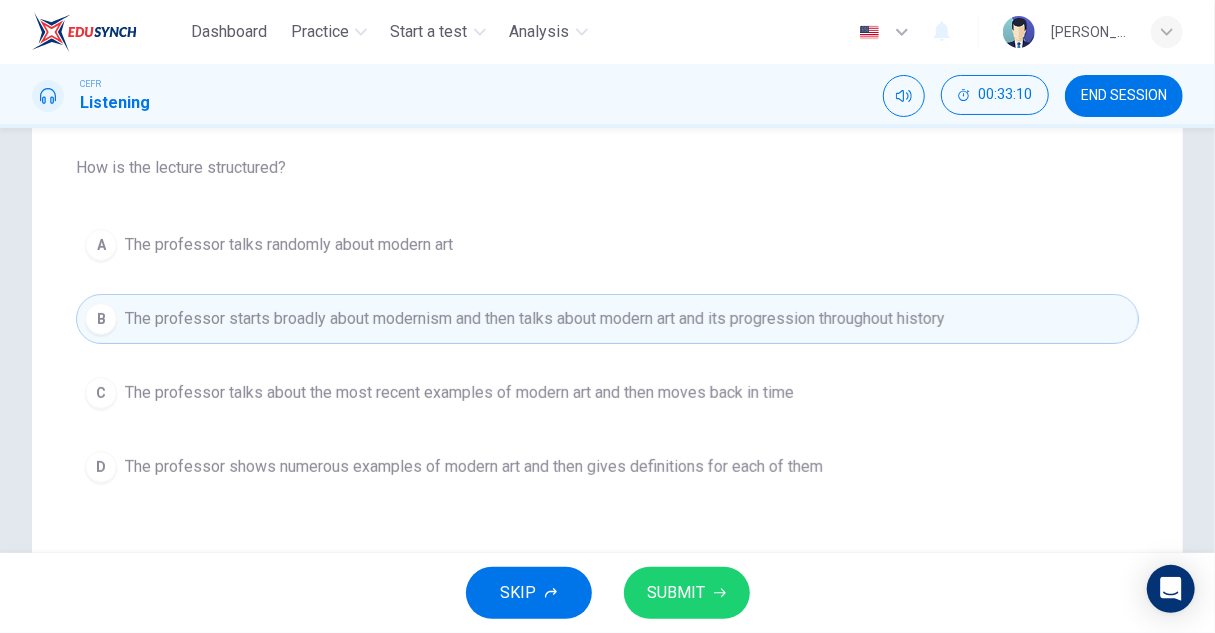 click on "SUBMIT" at bounding box center [677, 593] 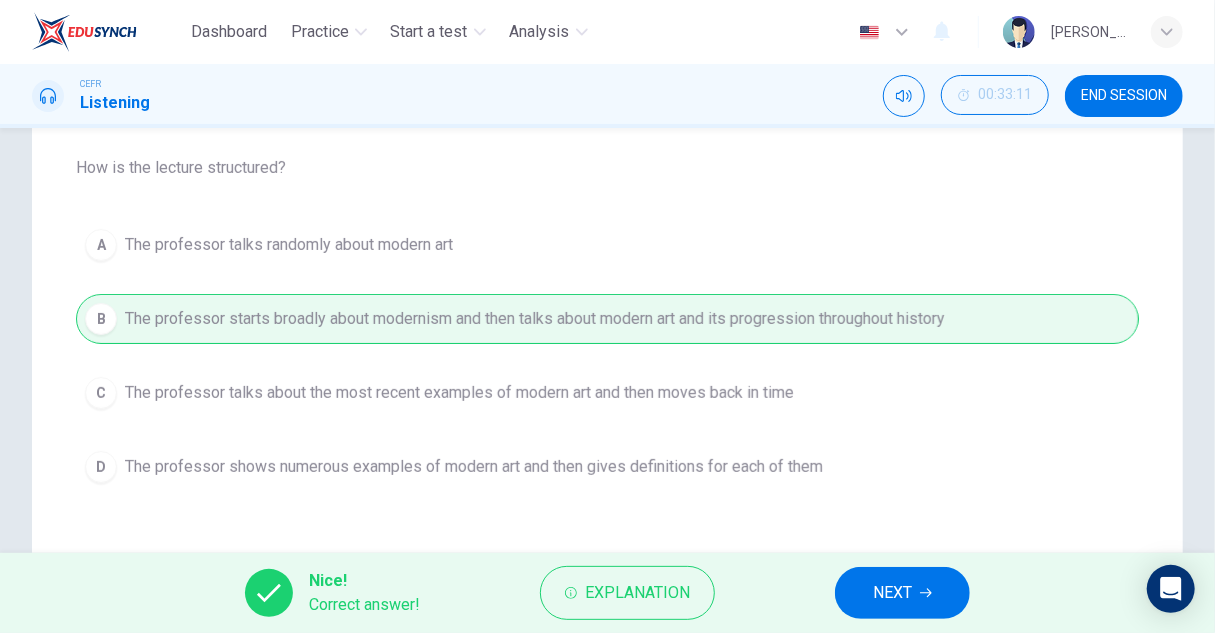 click on "NEXT" at bounding box center (892, 593) 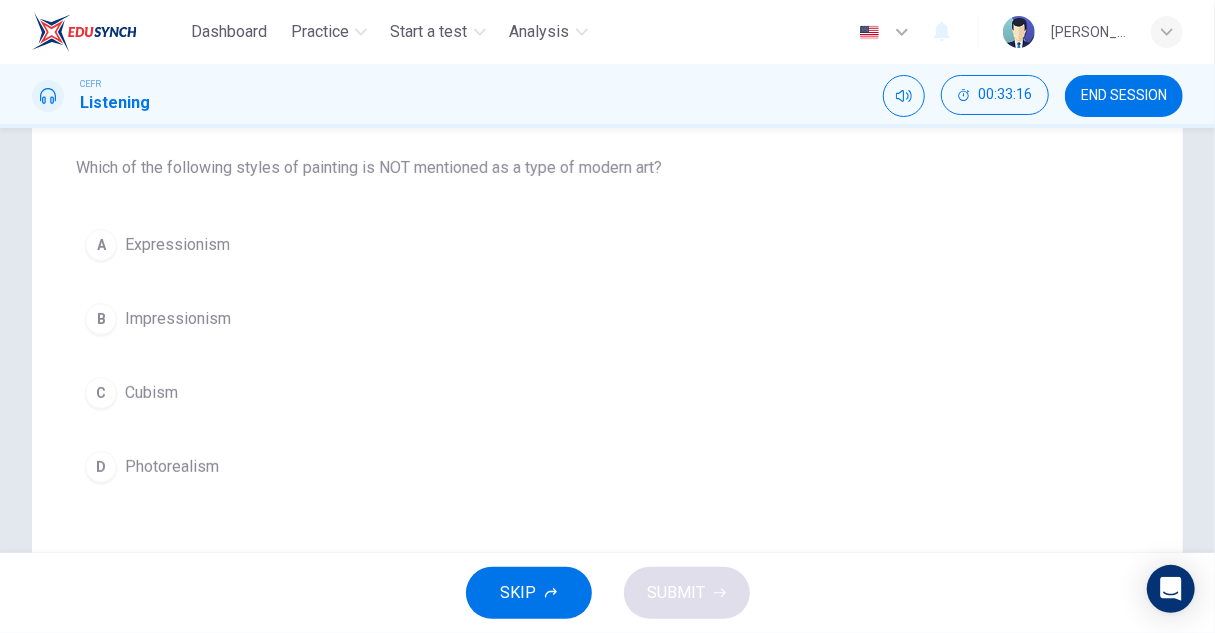scroll, scrollTop: 100, scrollLeft: 0, axis: vertical 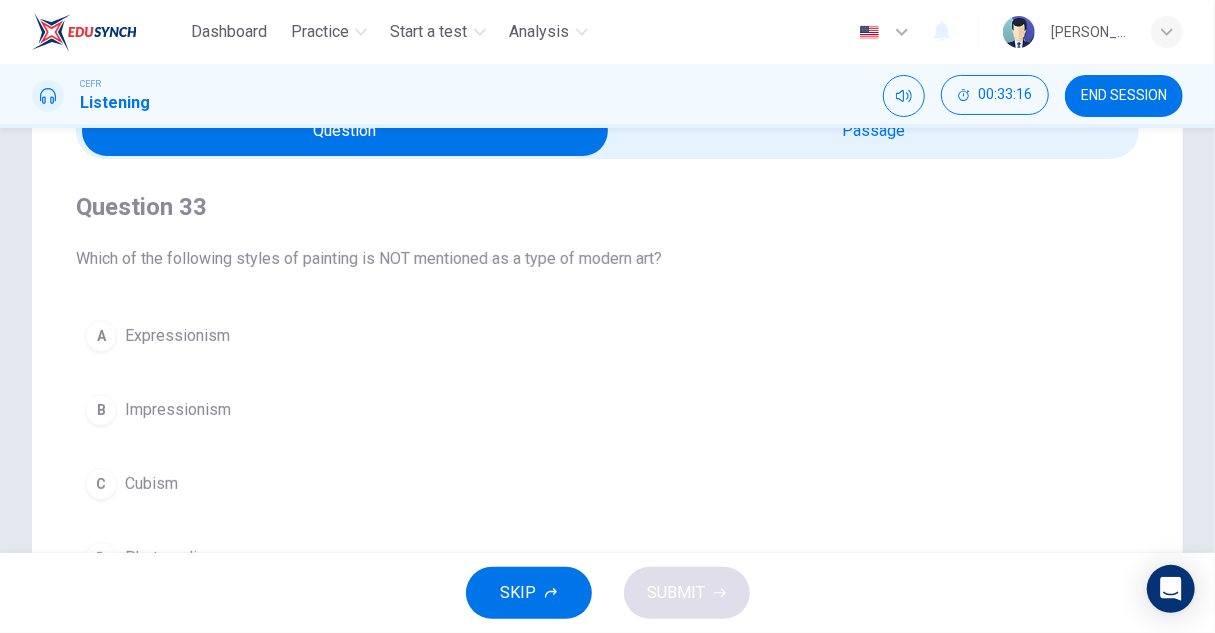 type on "61" 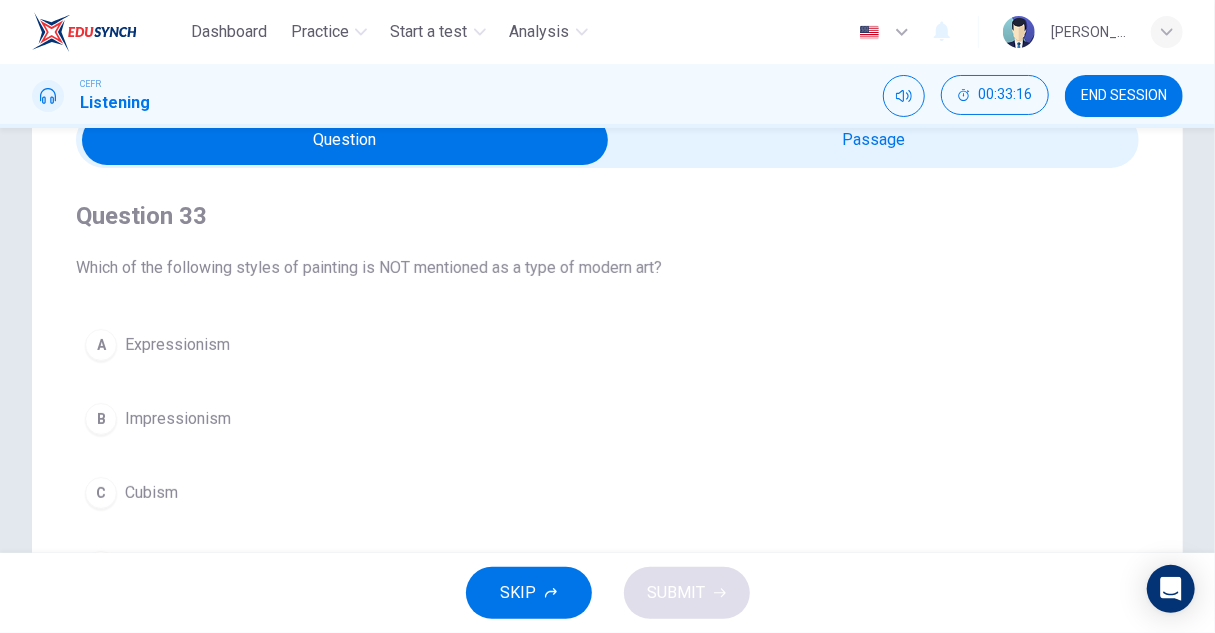 click at bounding box center (345, 140) 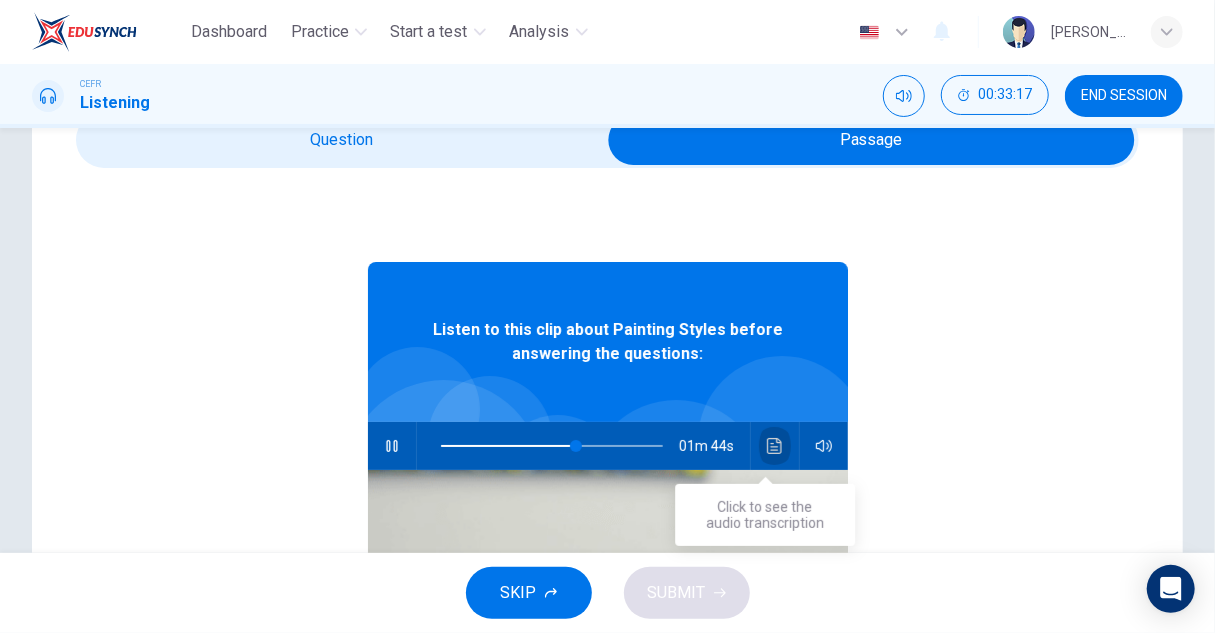 click 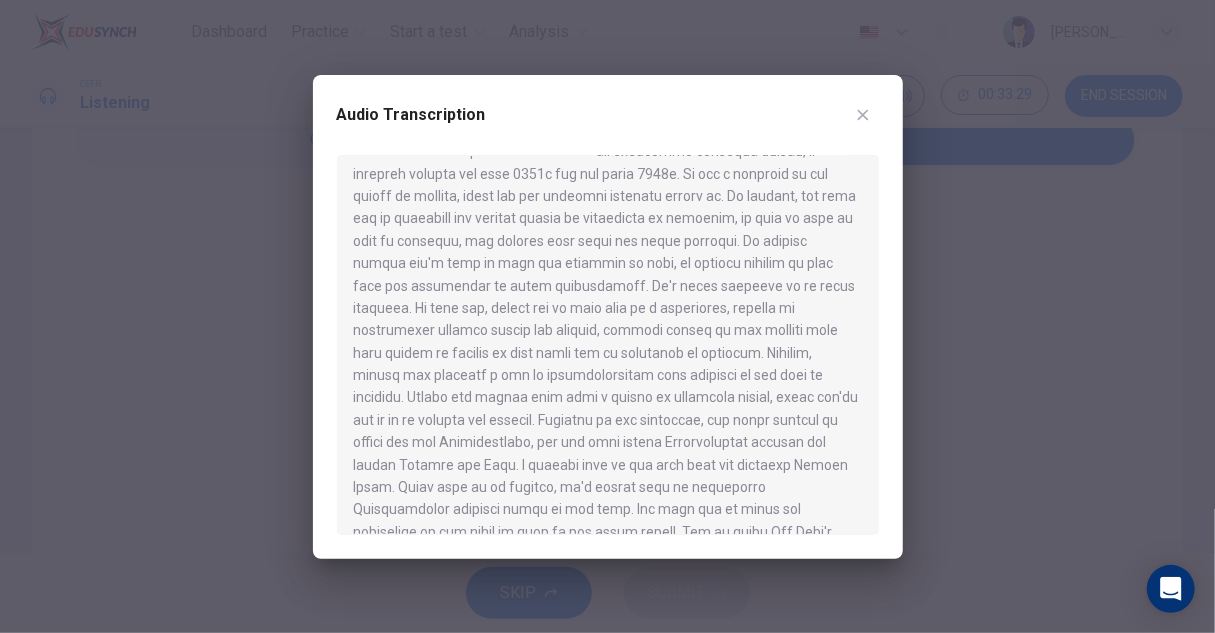 scroll, scrollTop: 400, scrollLeft: 0, axis: vertical 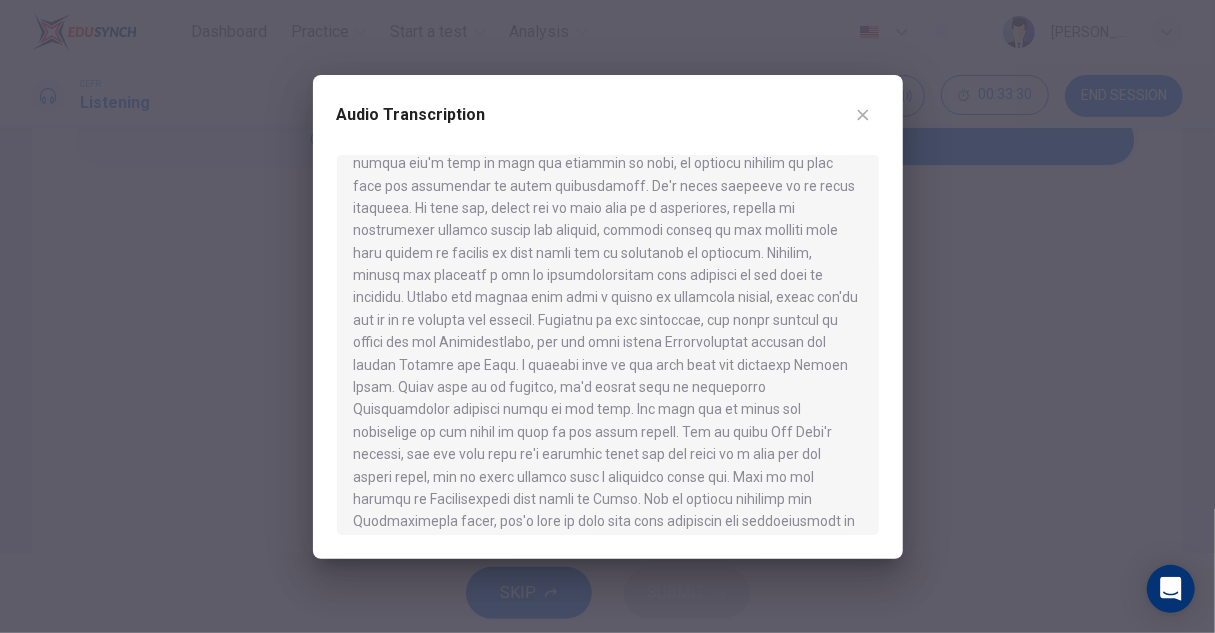 click at bounding box center [607, 316] 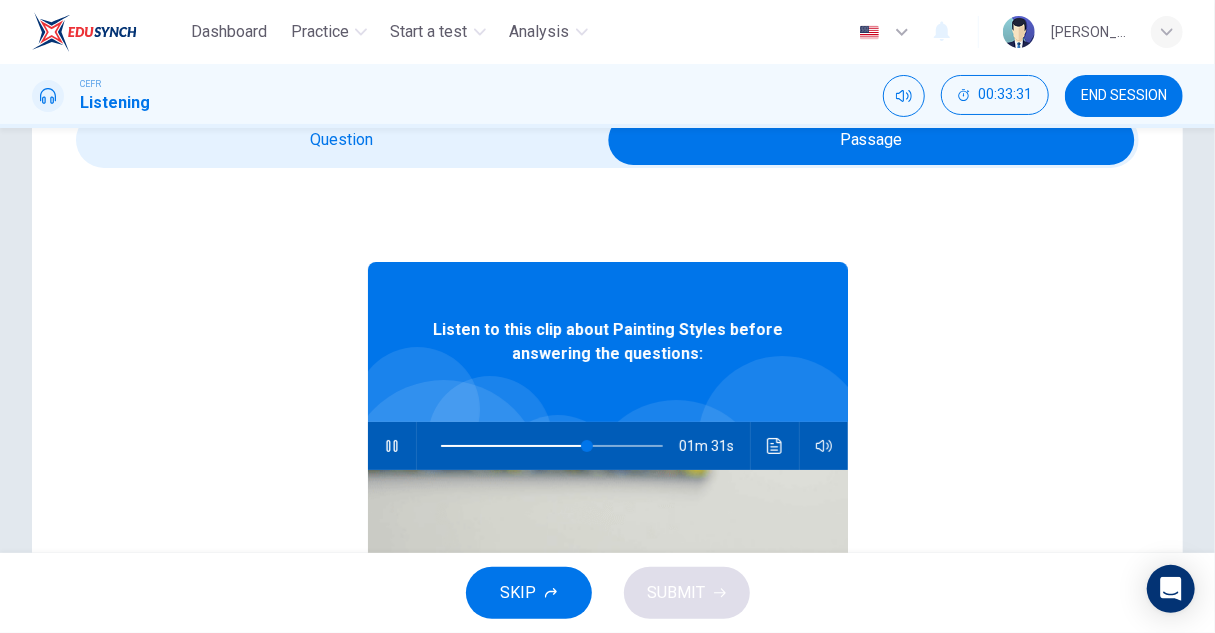 type on "66" 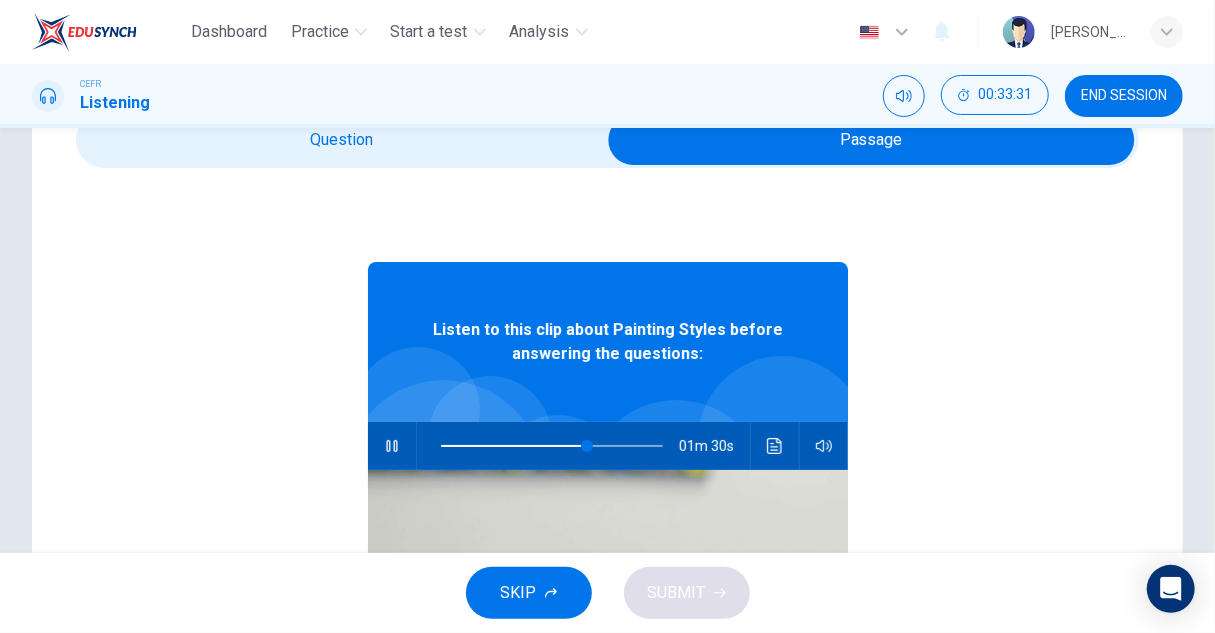 click at bounding box center [871, 140] 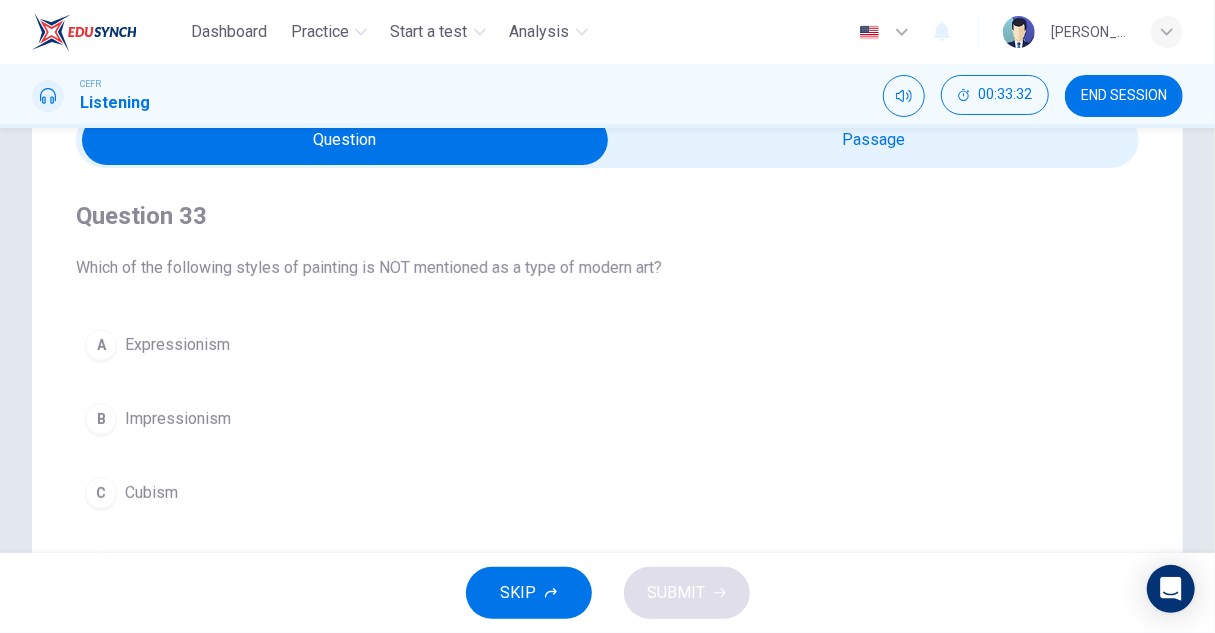 scroll, scrollTop: 200, scrollLeft: 0, axis: vertical 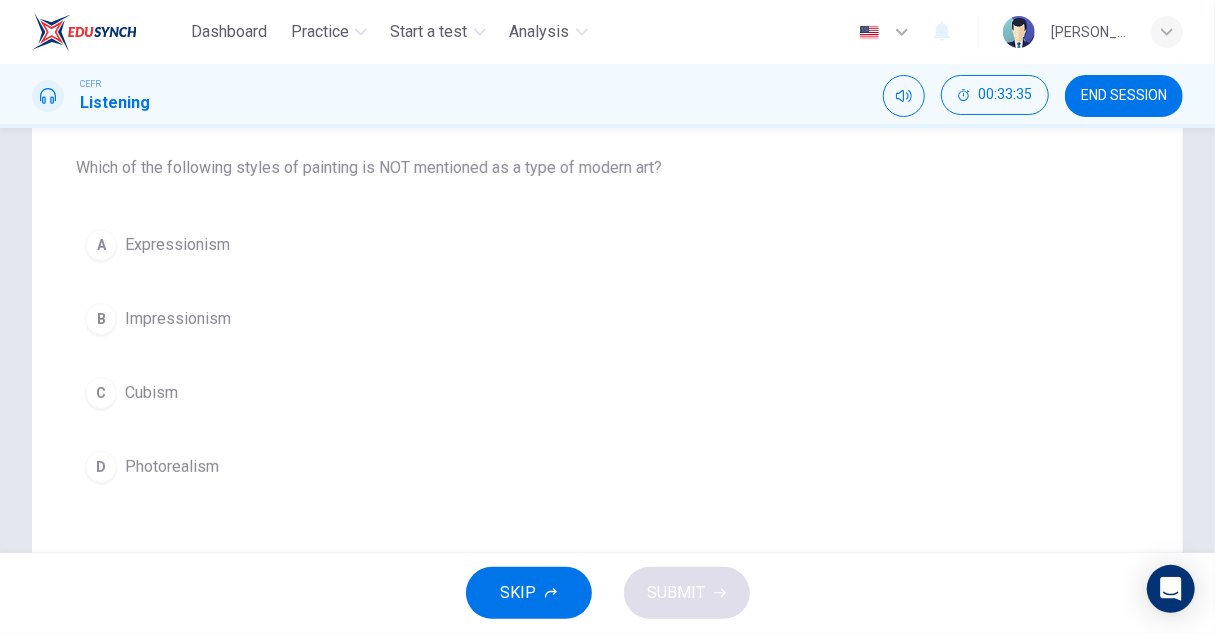 click on "Photorealism" at bounding box center (172, 467) 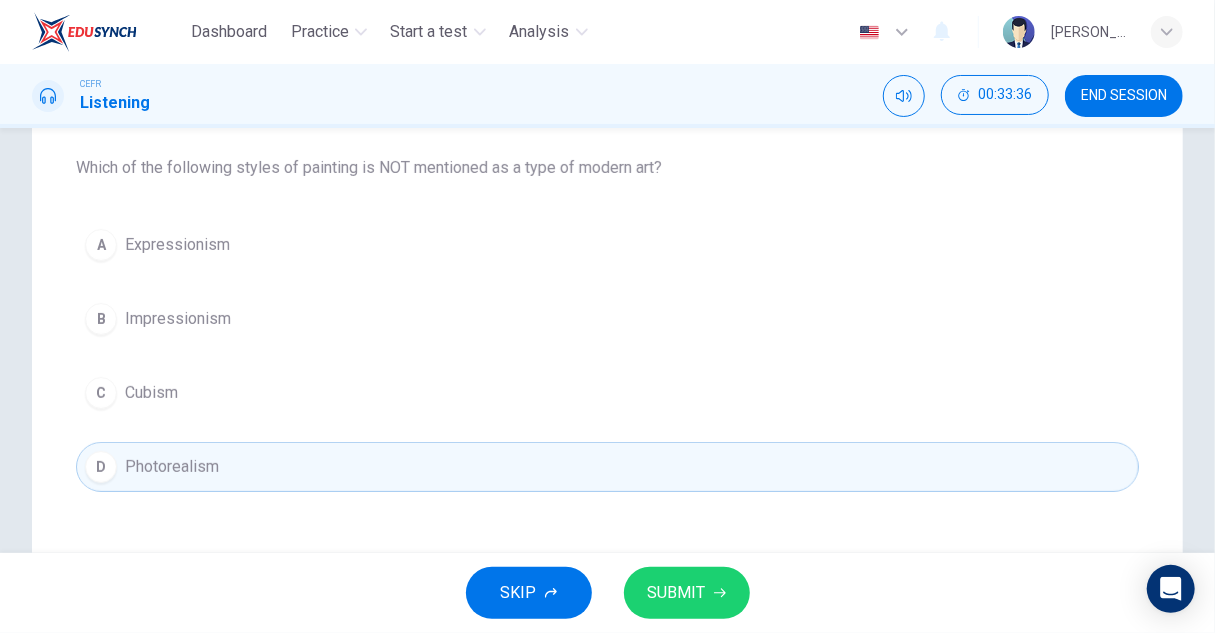 click on "SUBMIT" at bounding box center [677, 593] 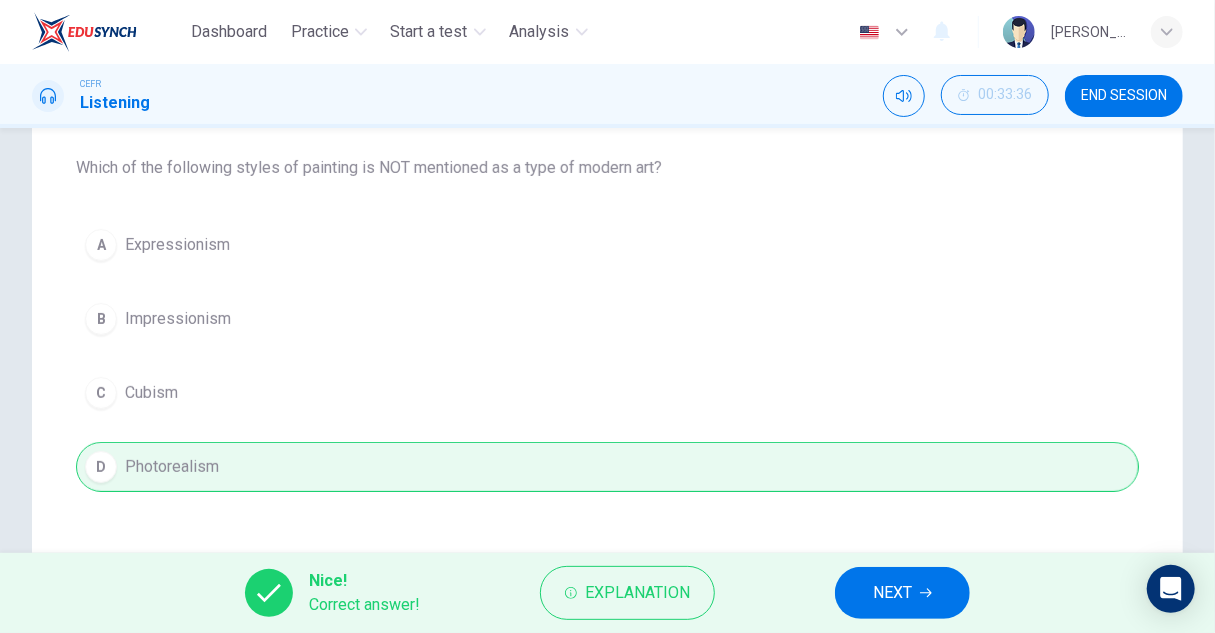 click on "NEXT" at bounding box center [902, 593] 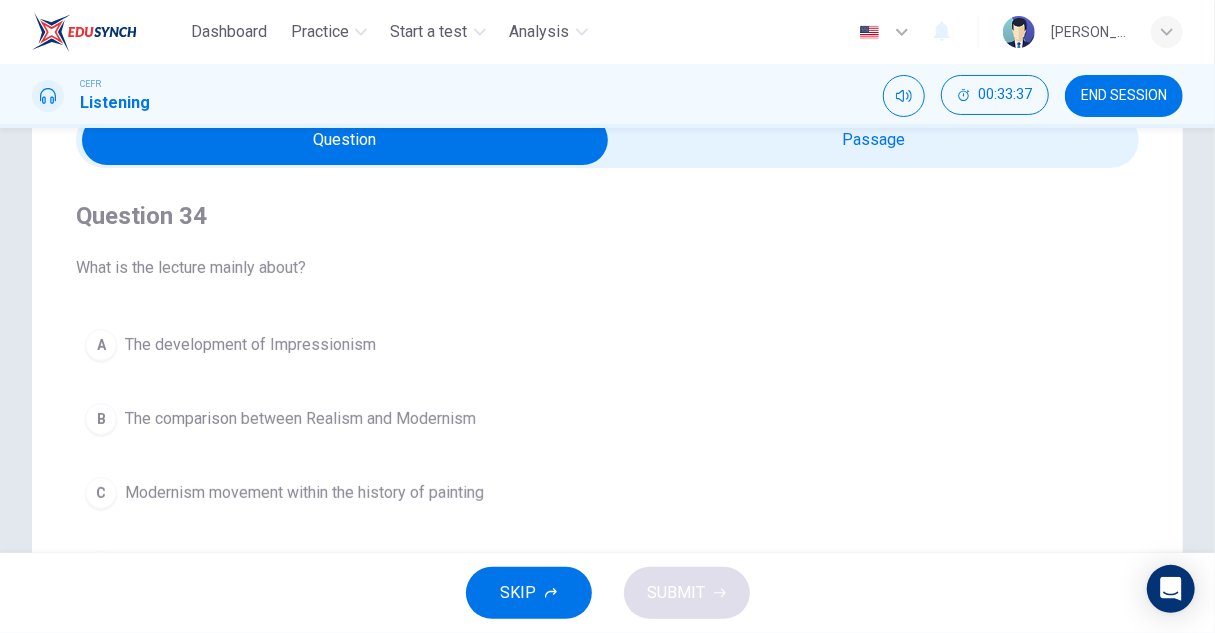 scroll, scrollTop: 200, scrollLeft: 0, axis: vertical 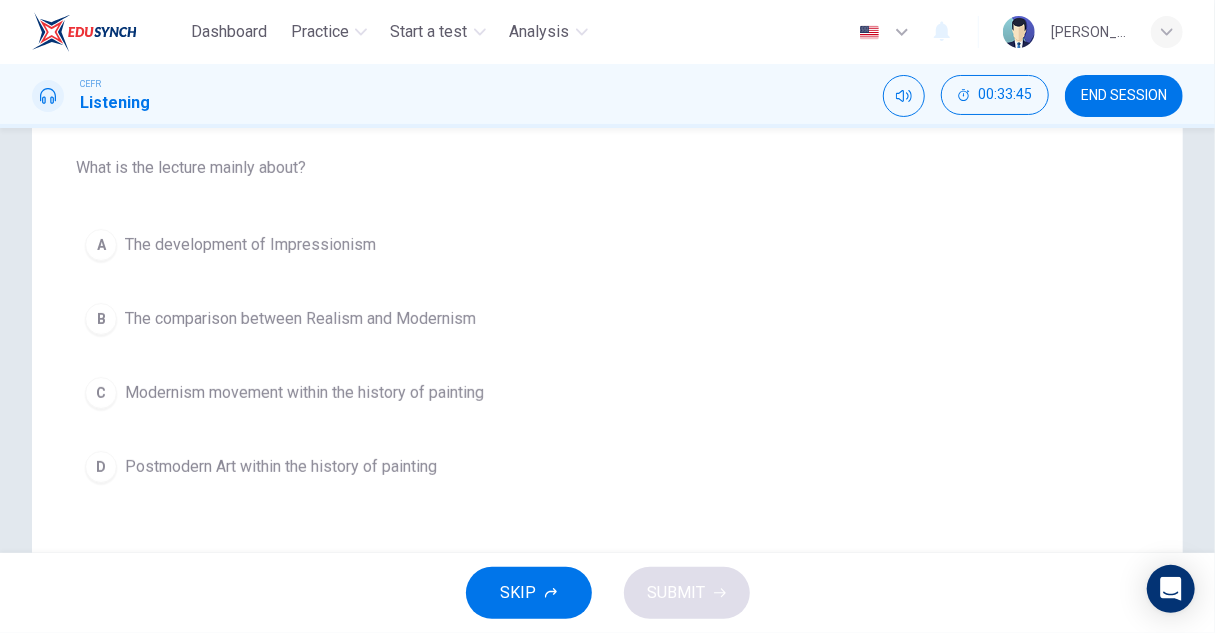 click on "The comparison between Realism and Modernism" at bounding box center (300, 319) 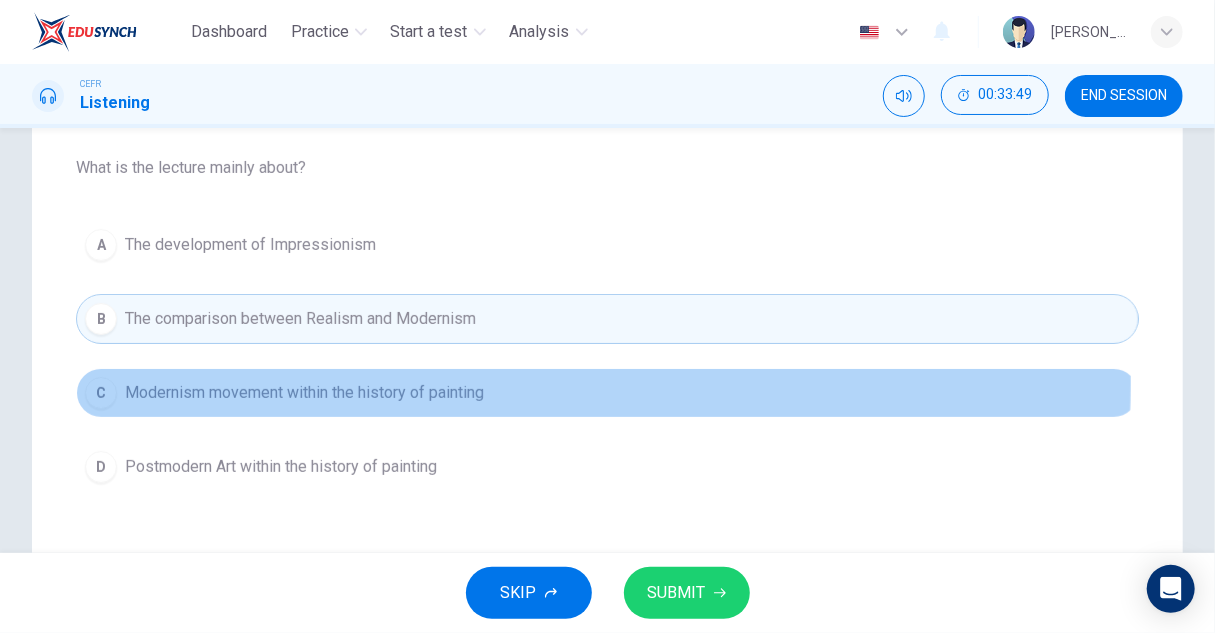 click on "Modernism movement within the history of painting" at bounding box center [304, 393] 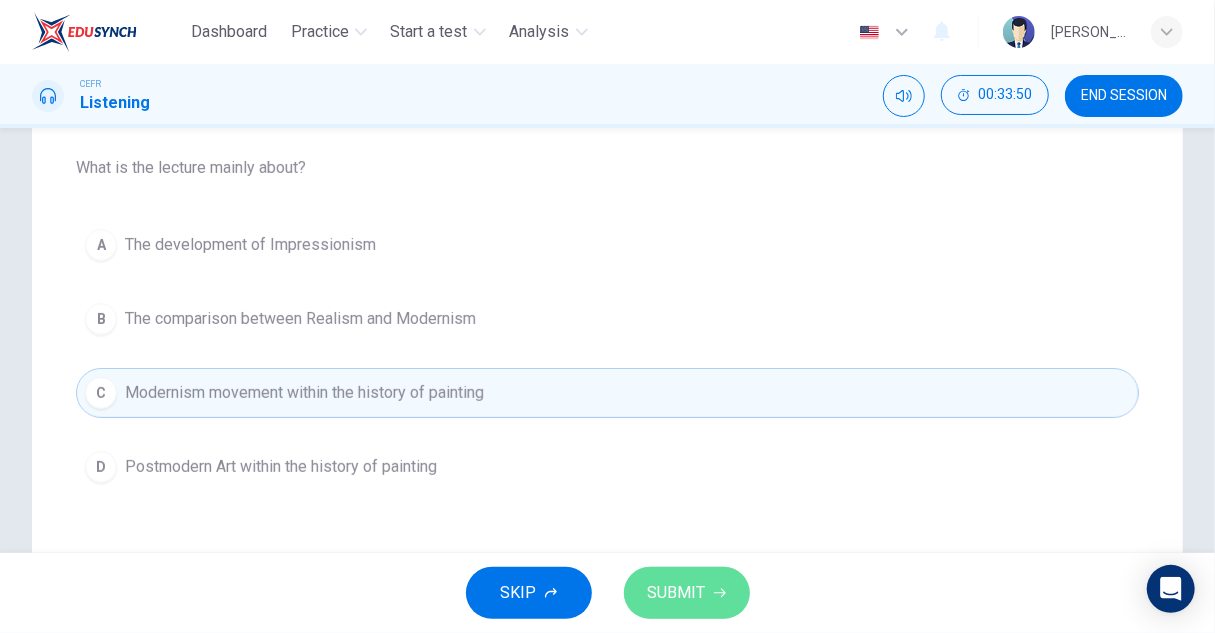 drag, startPoint x: 664, startPoint y: 595, endPoint x: 707, endPoint y: 563, distance: 53.600372 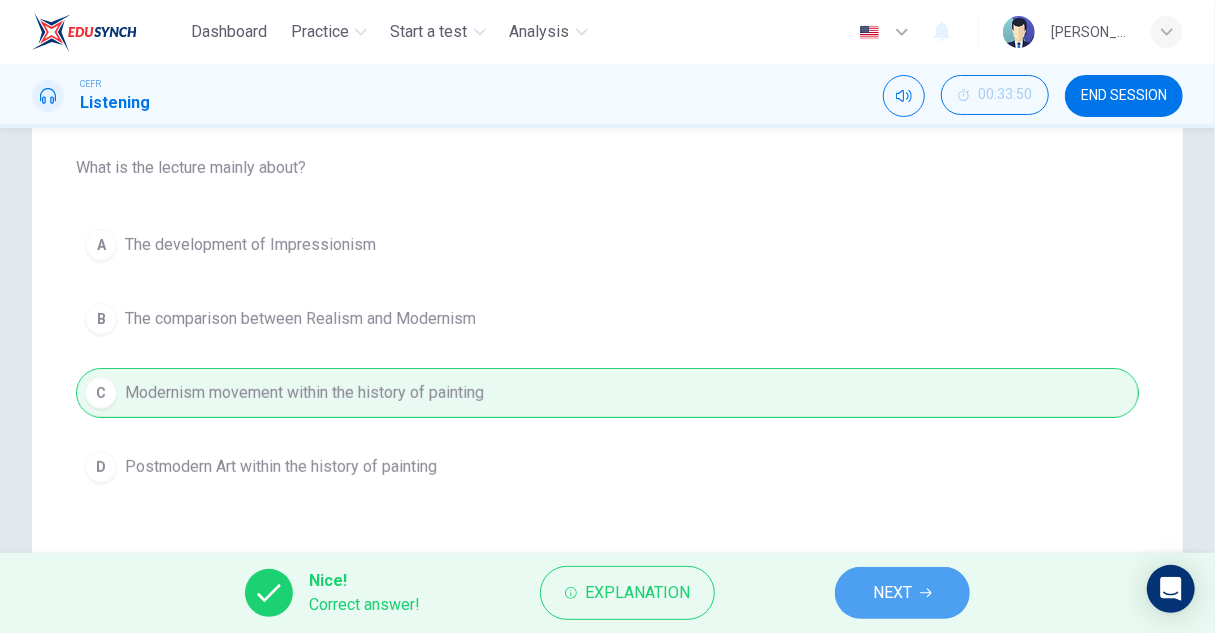 click on "NEXT" at bounding box center (902, 593) 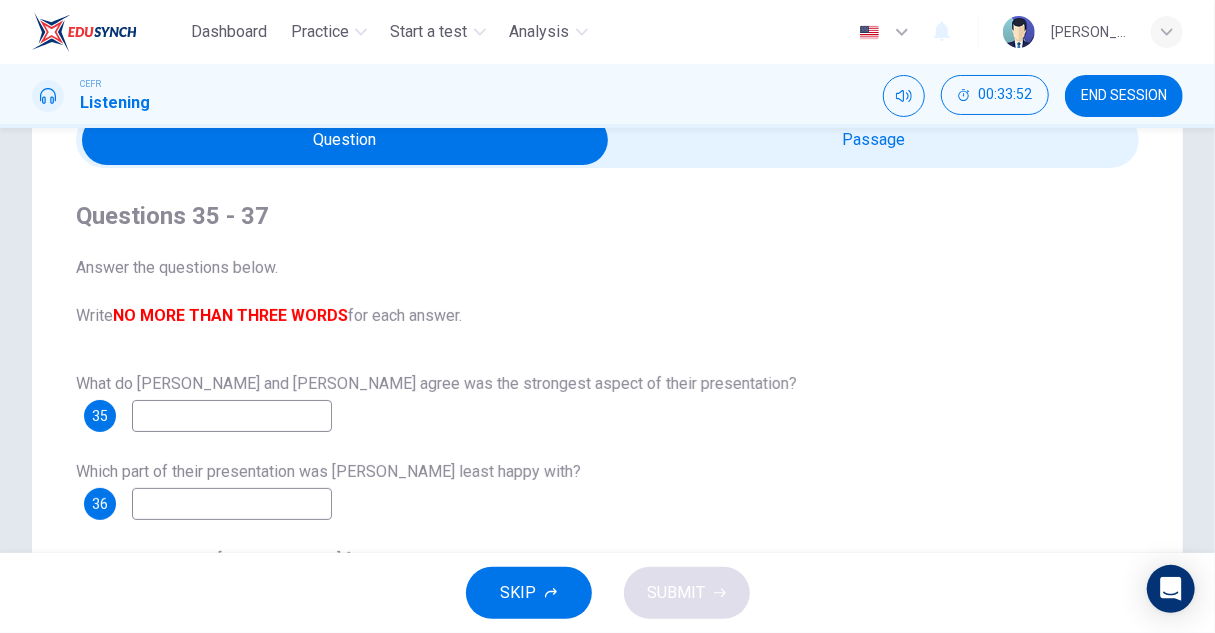 scroll, scrollTop: 0, scrollLeft: 0, axis: both 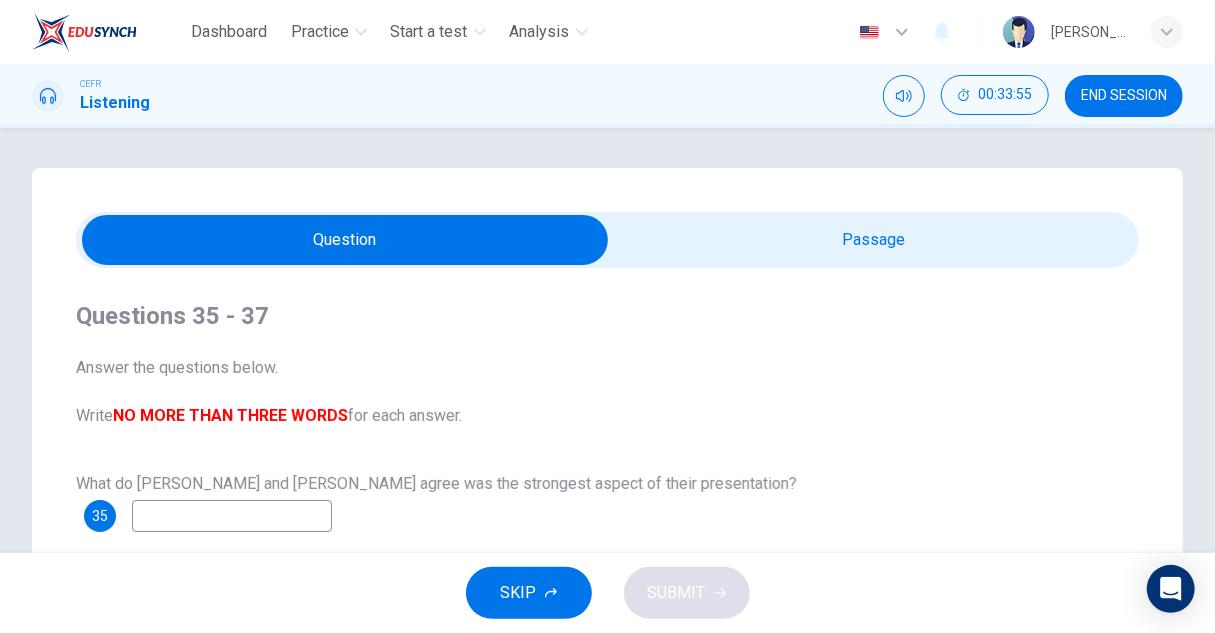 click on "END SESSION" at bounding box center (1124, 96) 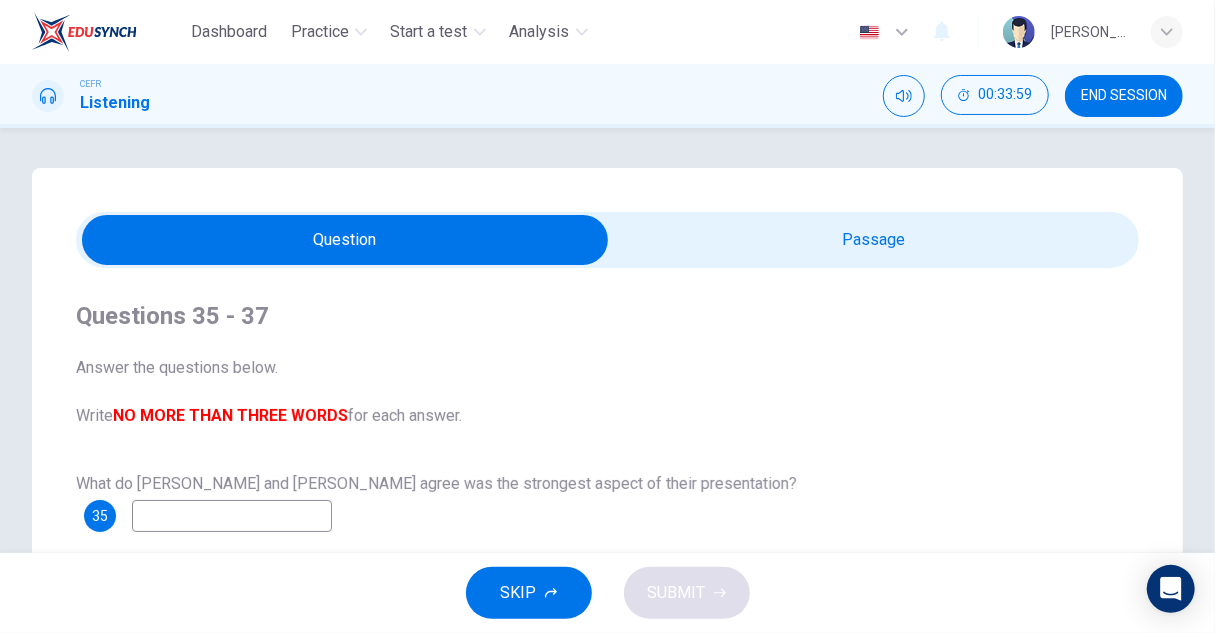 click at bounding box center [345, 240] 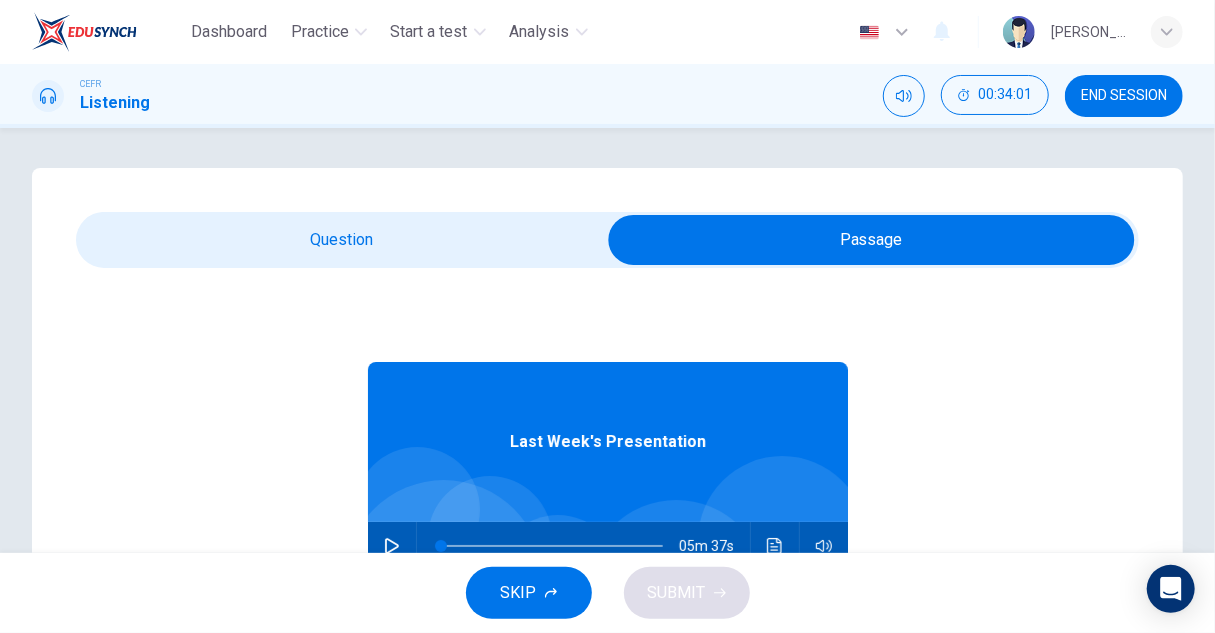 click at bounding box center (392, 546) 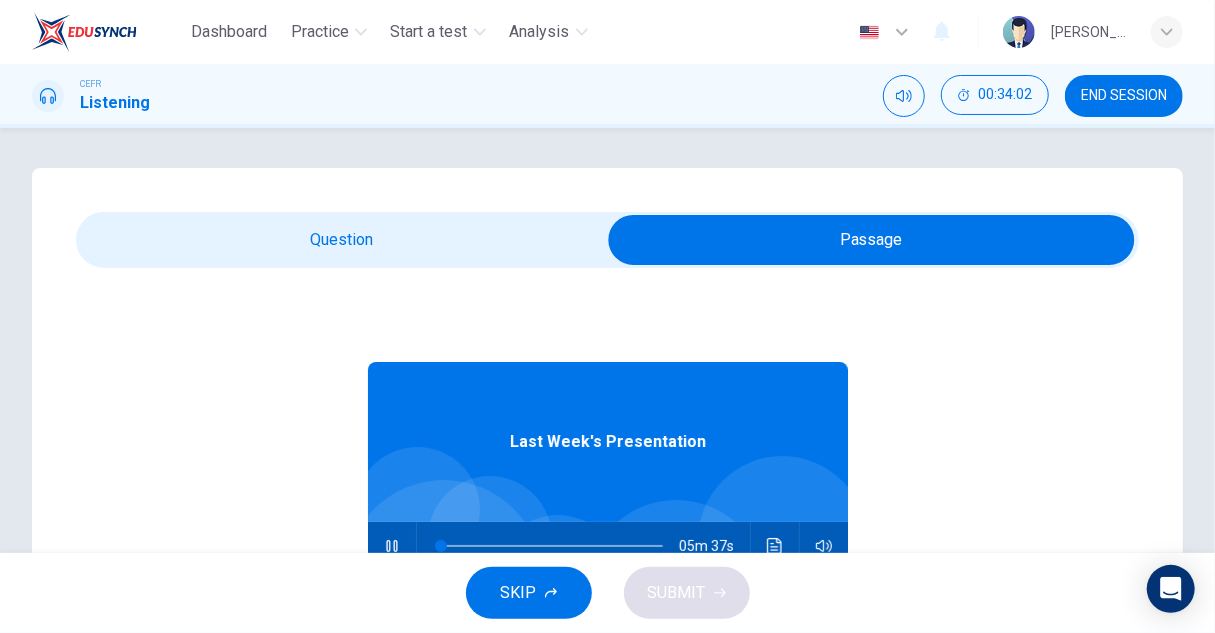 click at bounding box center (871, 240) 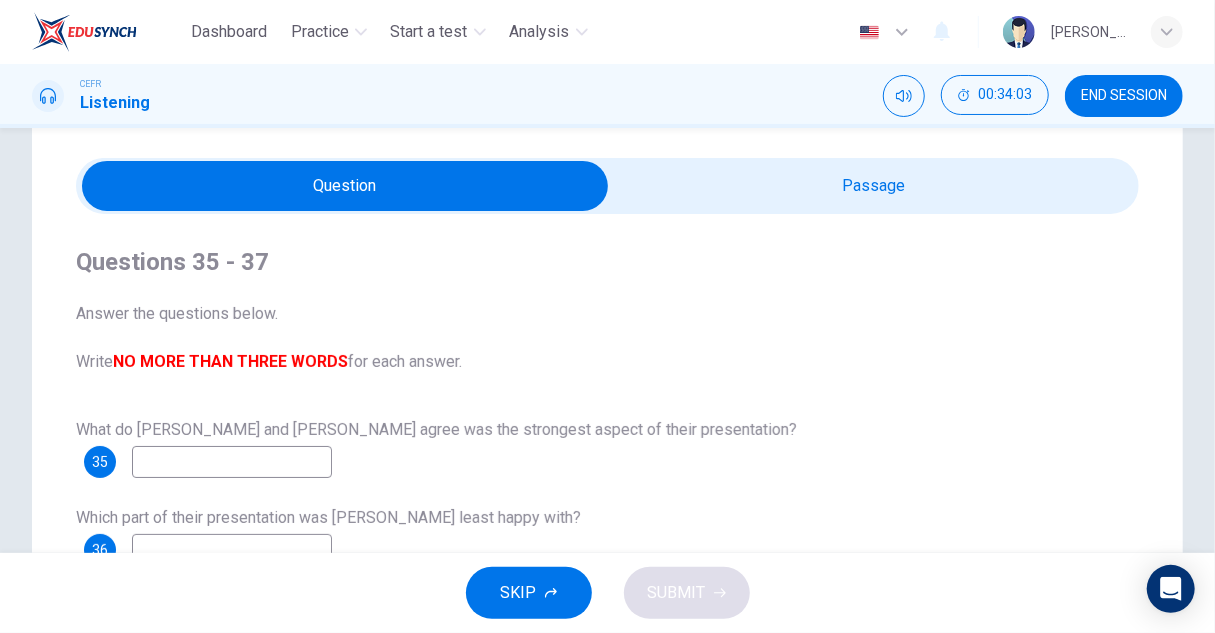 scroll, scrollTop: 100, scrollLeft: 0, axis: vertical 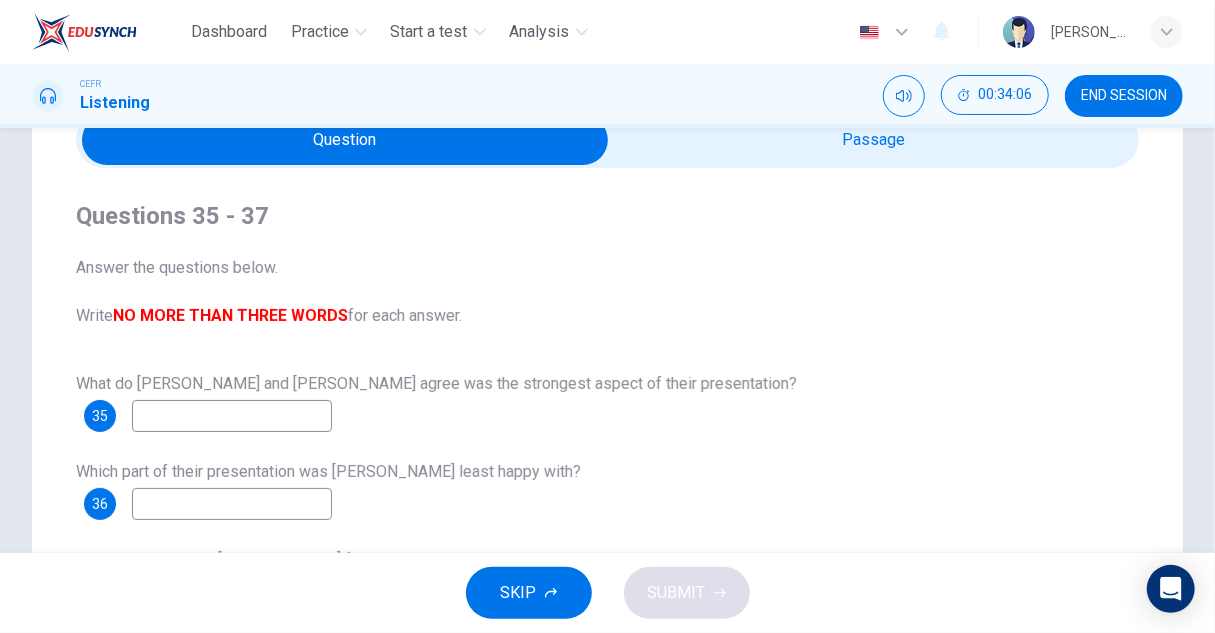 type 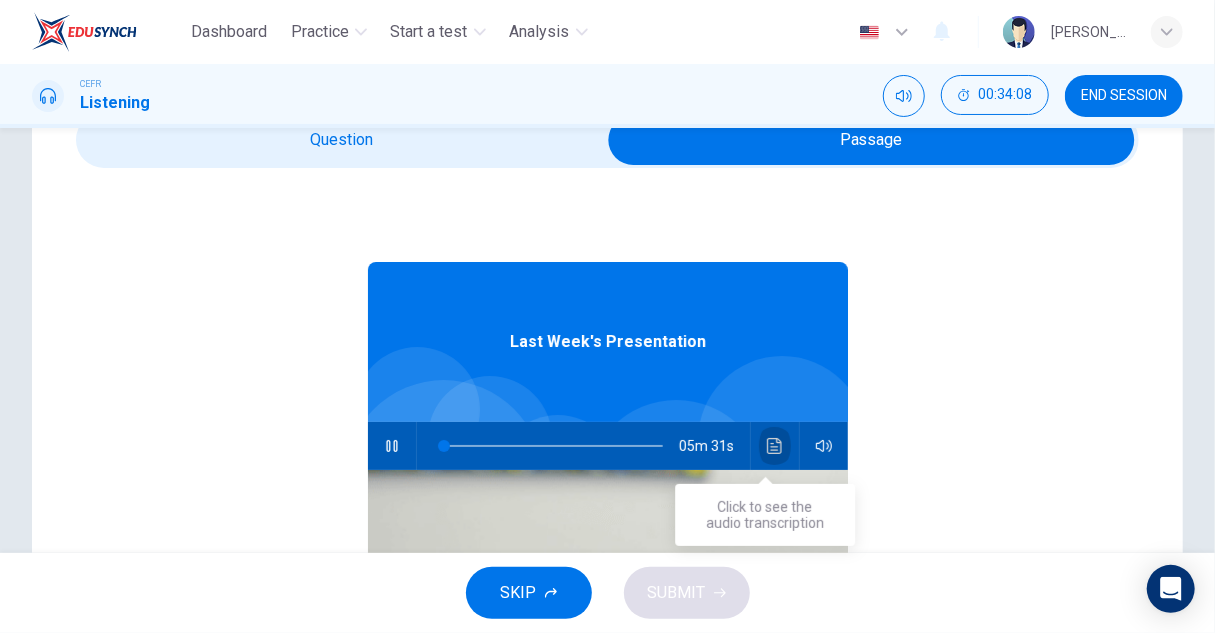 click 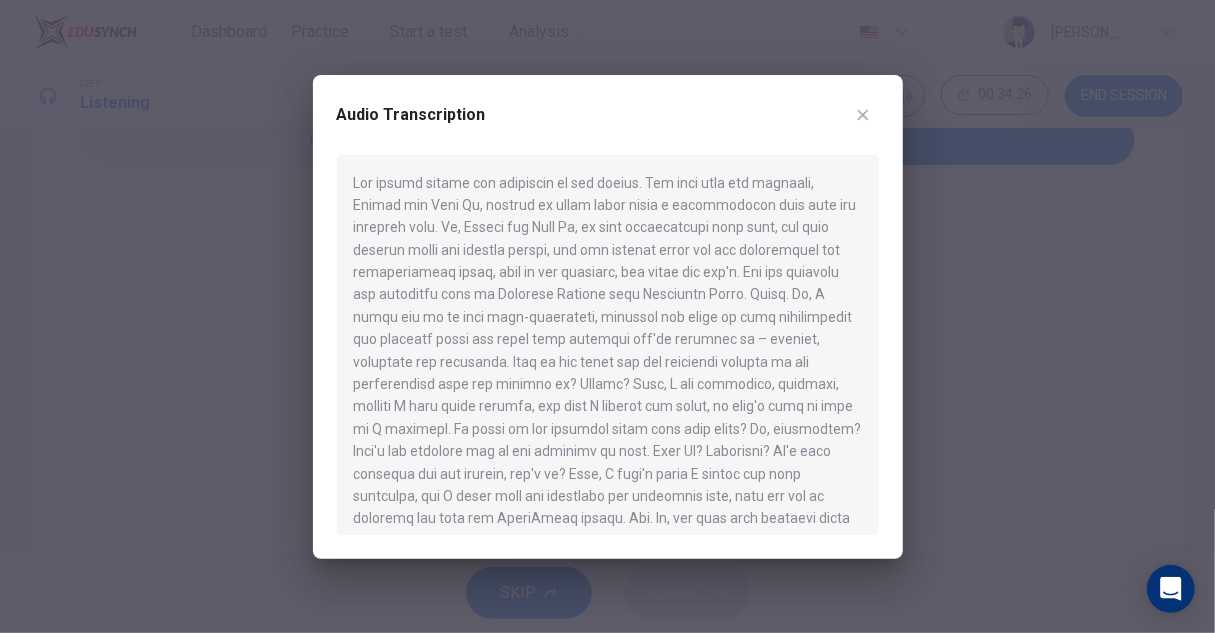 click at bounding box center [607, 316] 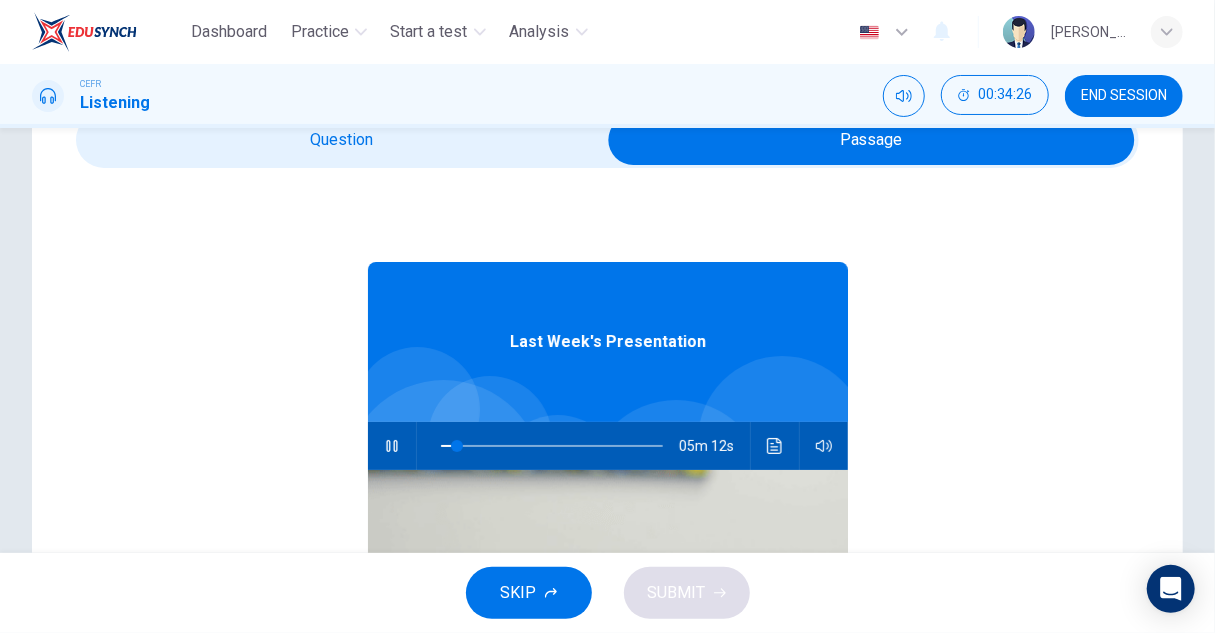 click at bounding box center [871, 140] 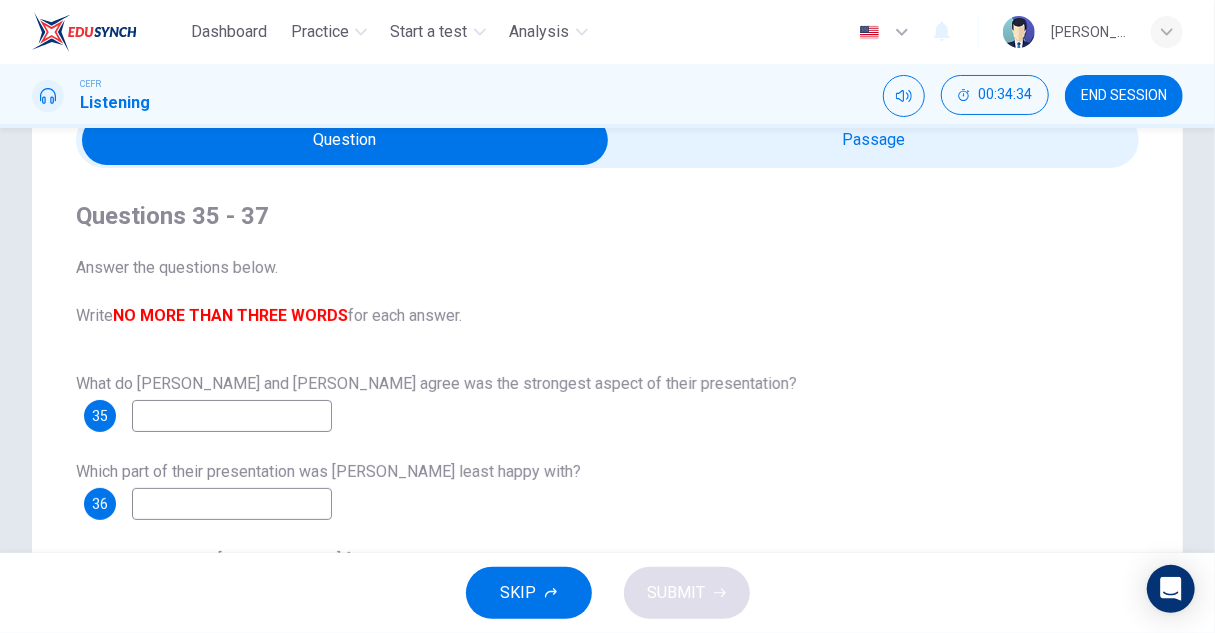 click at bounding box center (345, 140) 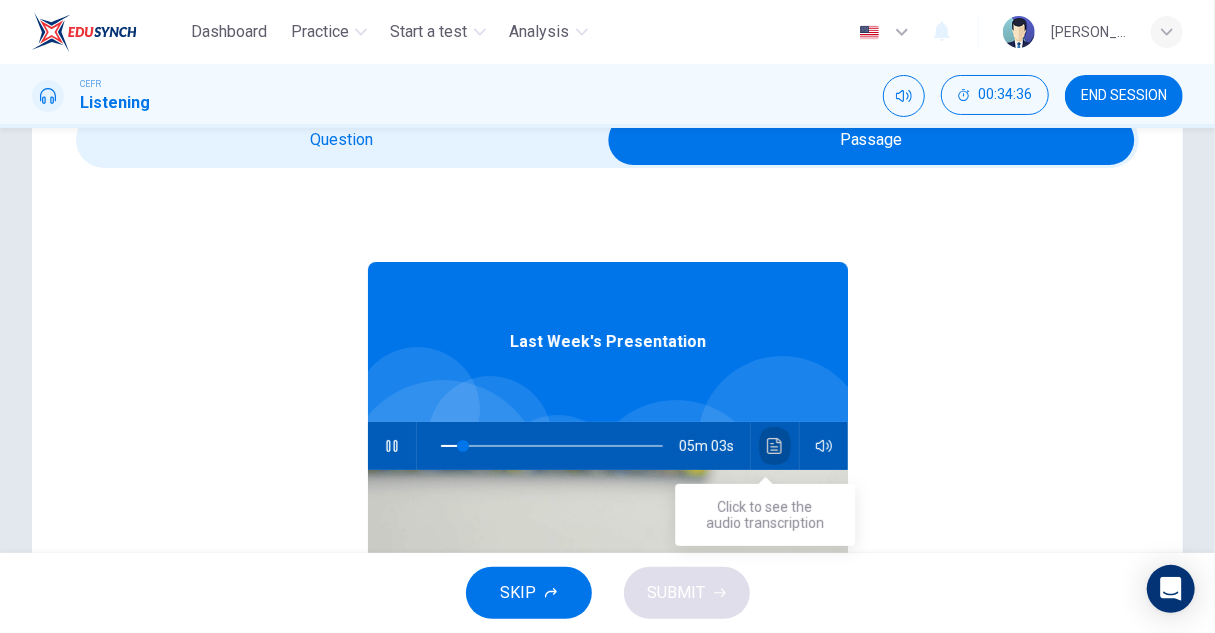 click 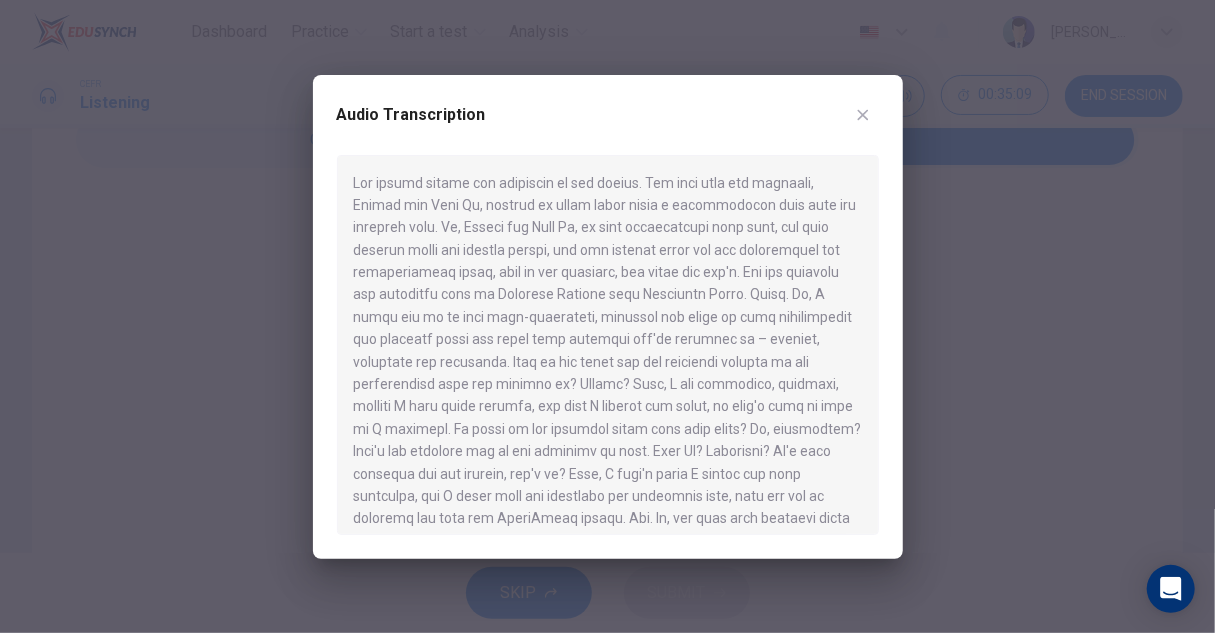 click at bounding box center [863, 115] 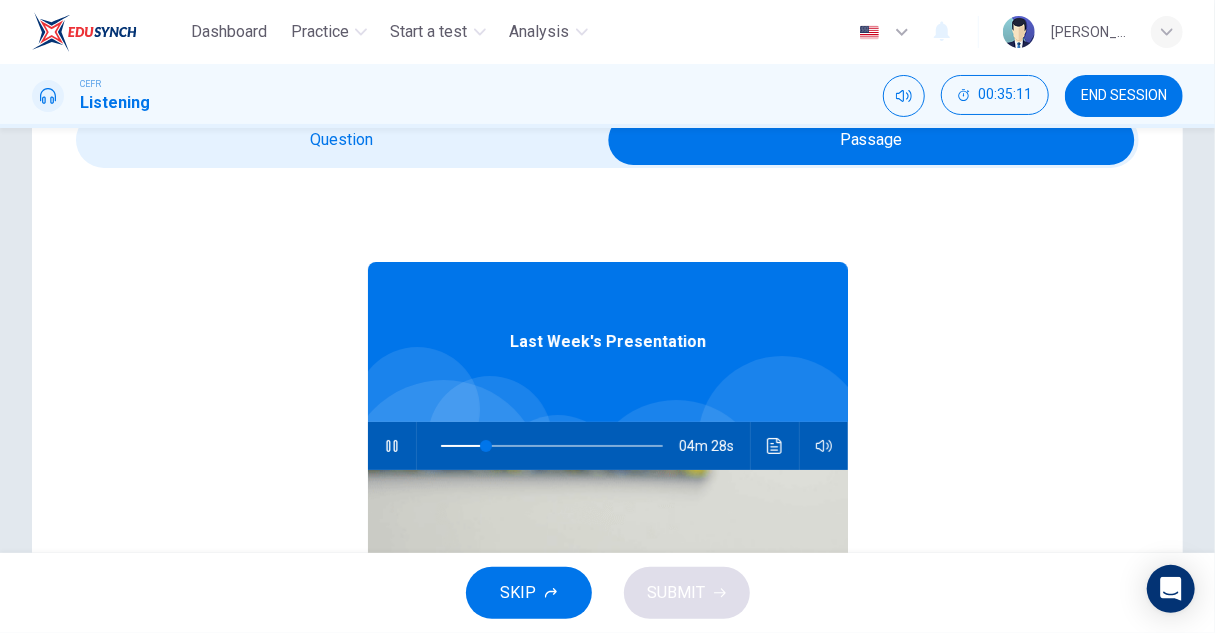 drag, startPoint x: 384, startPoint y: 441, endPoint x: 388, endPoint y: 384, distance: 57.14018 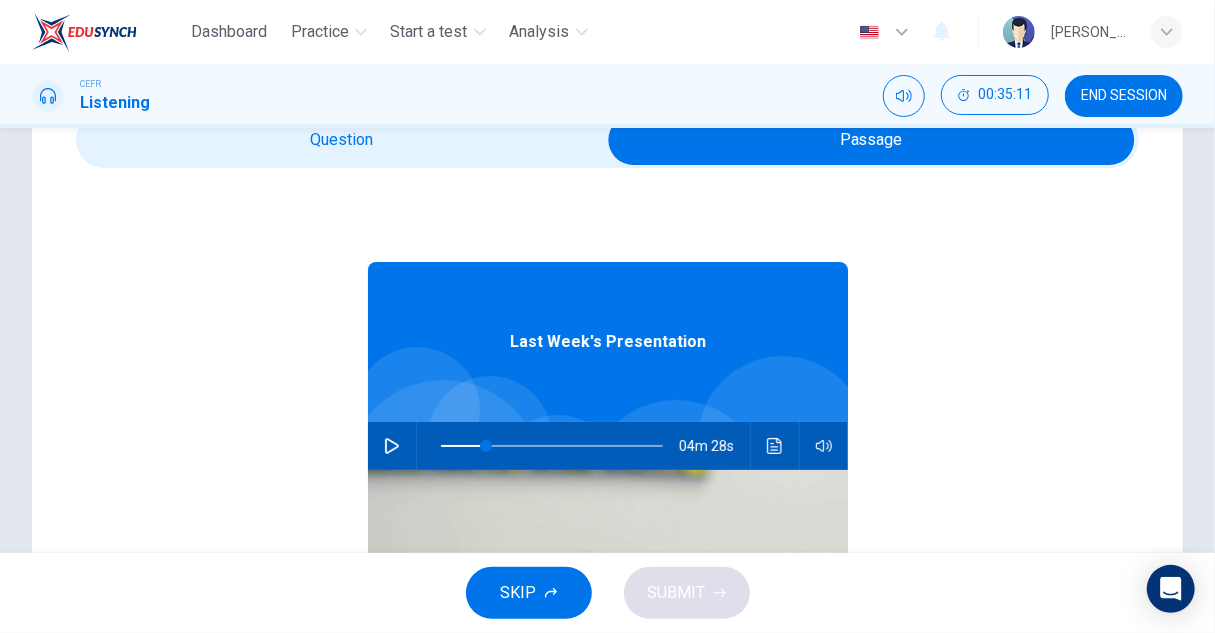 click at bounding box center (871, 140) 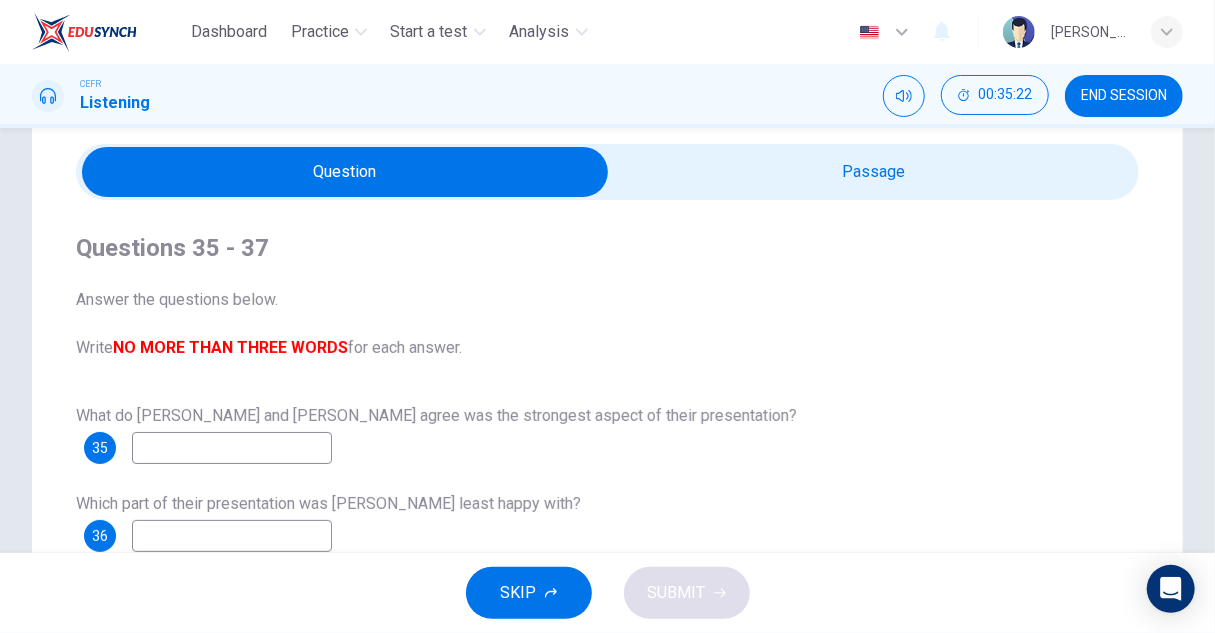 scroll, scrollTop: 0, scrollLeft: 0, axis: both 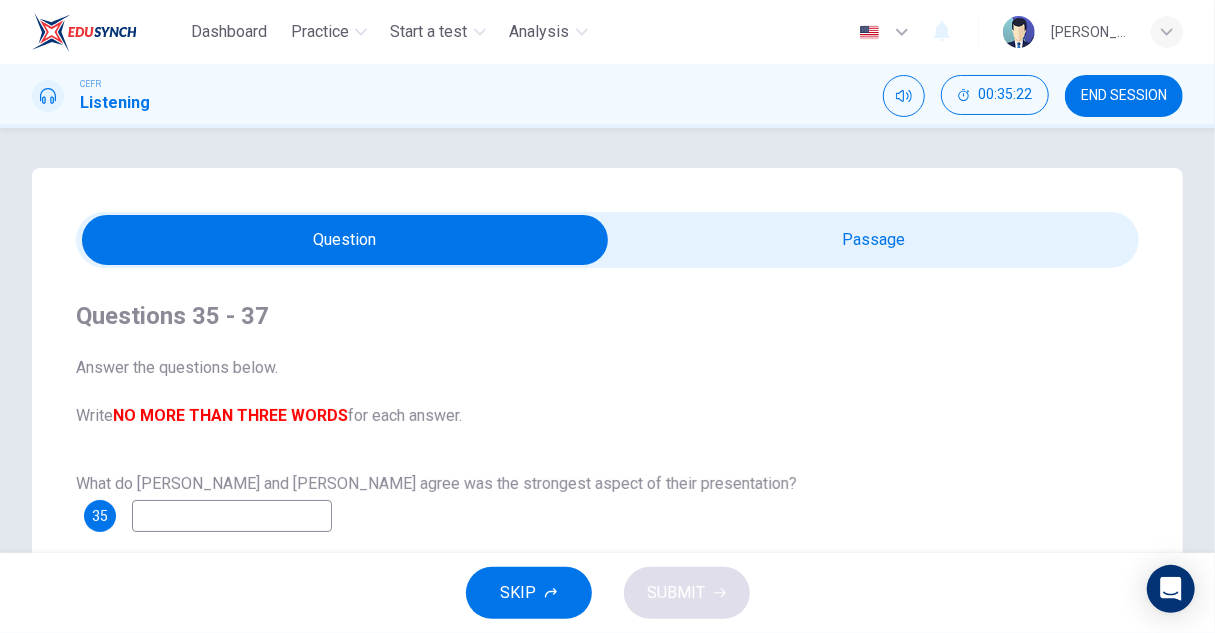 click at bounding box center [345, 240] 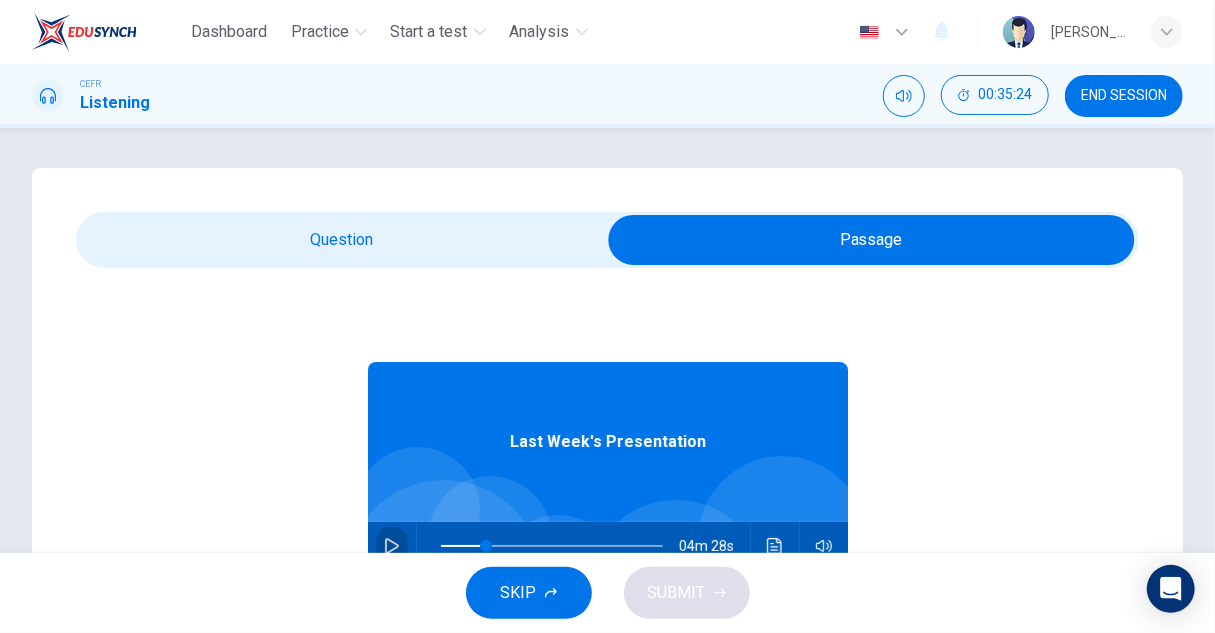 click at bounding box center (392, 546) 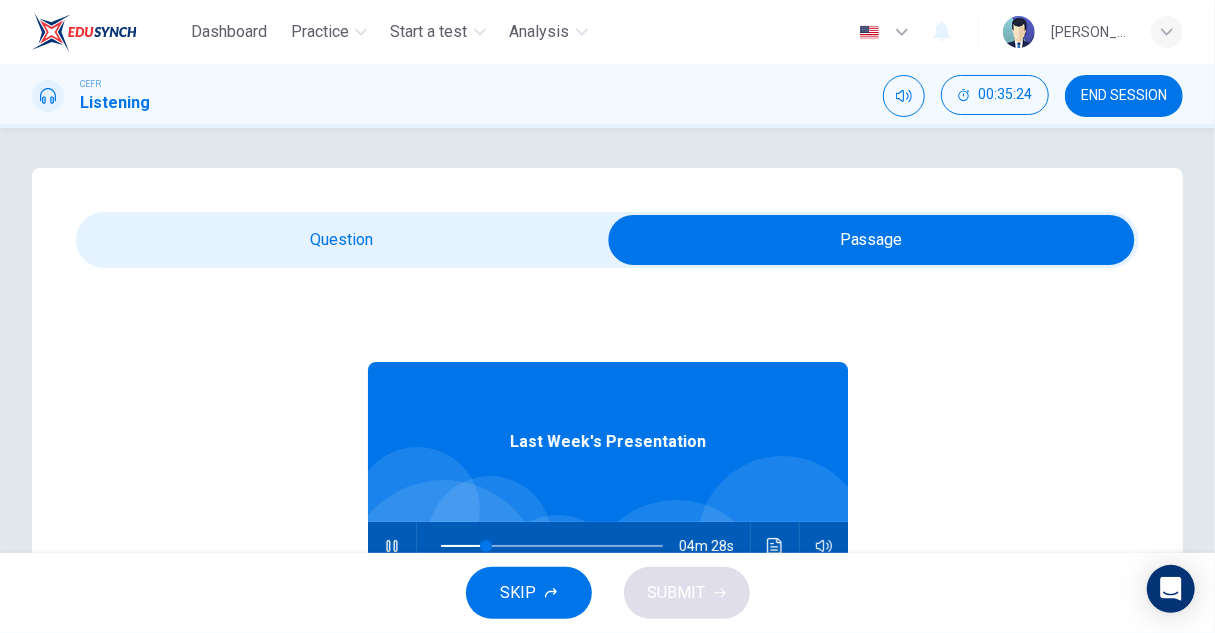 click 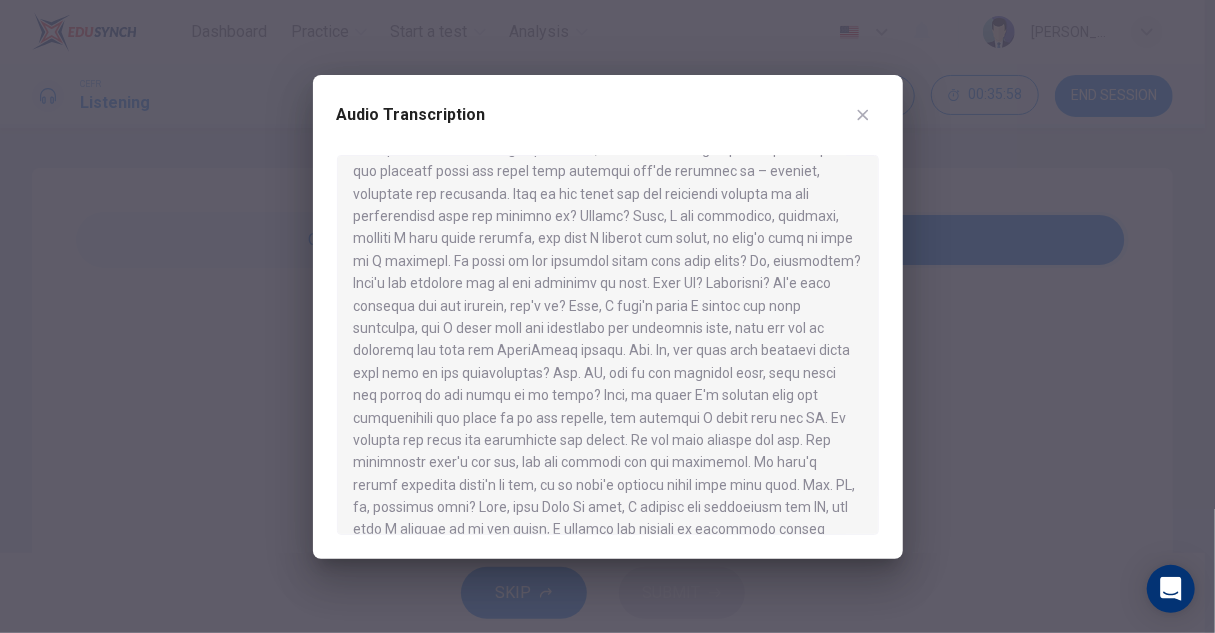 scroll, scrollTop: 200, scrollLeft: 0, axis: vertical 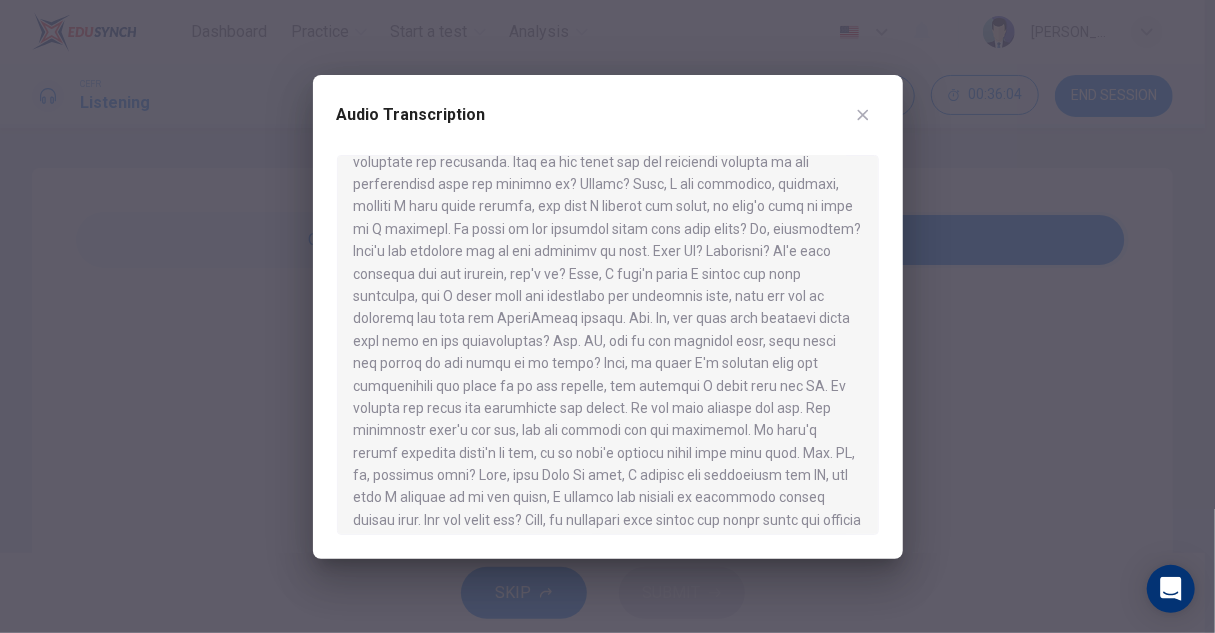 click at bounding box center [607, 316] 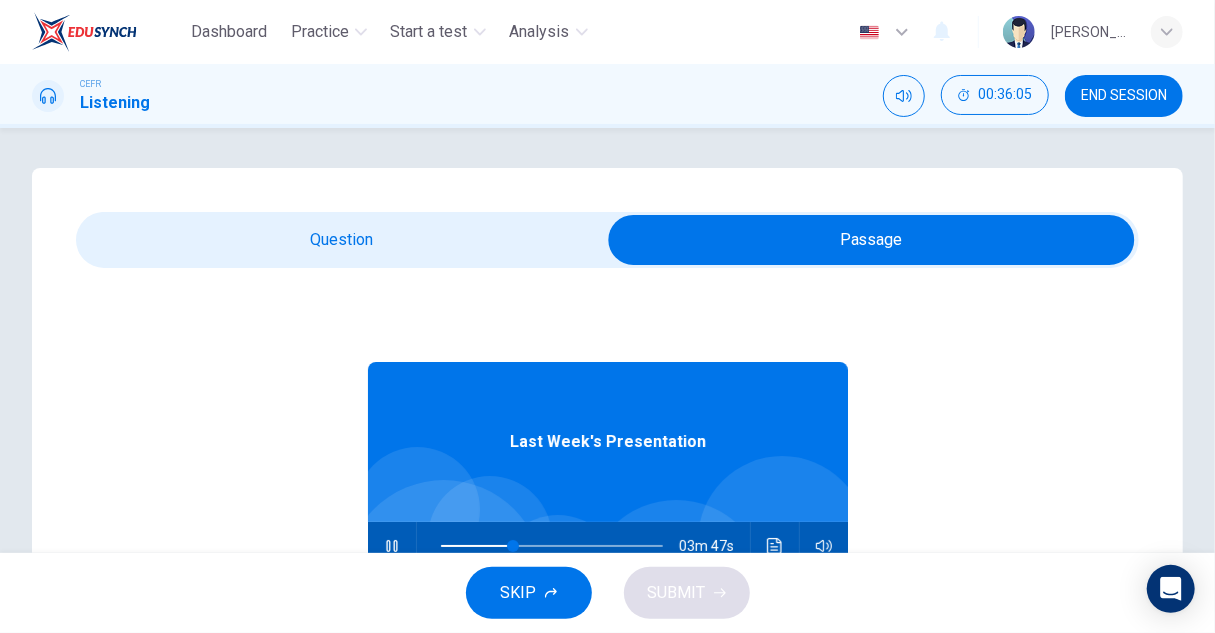 click 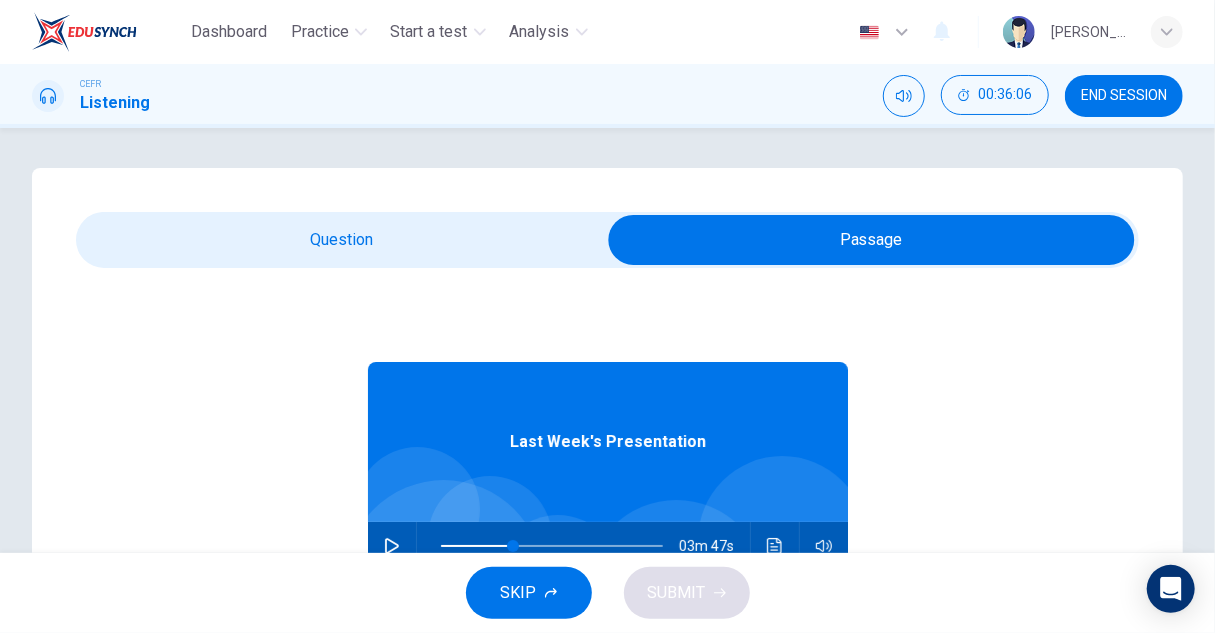 click at bounding box center (871, 240) 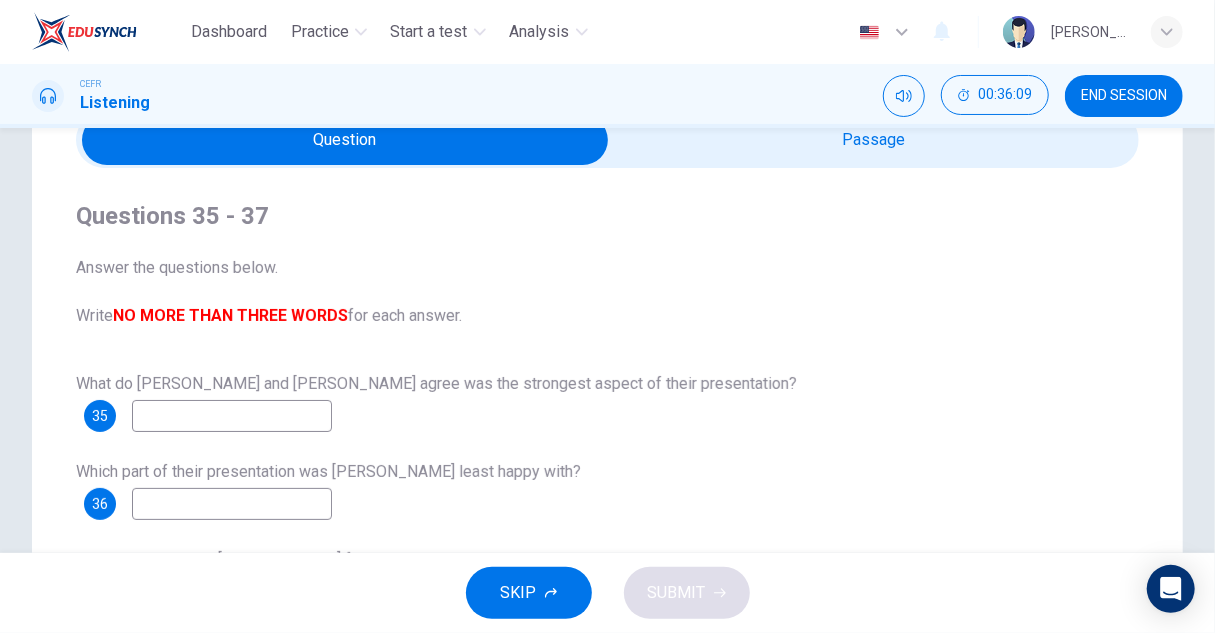 scroll, scrollTop: 200, scrollLeft: 0, axis: vertical 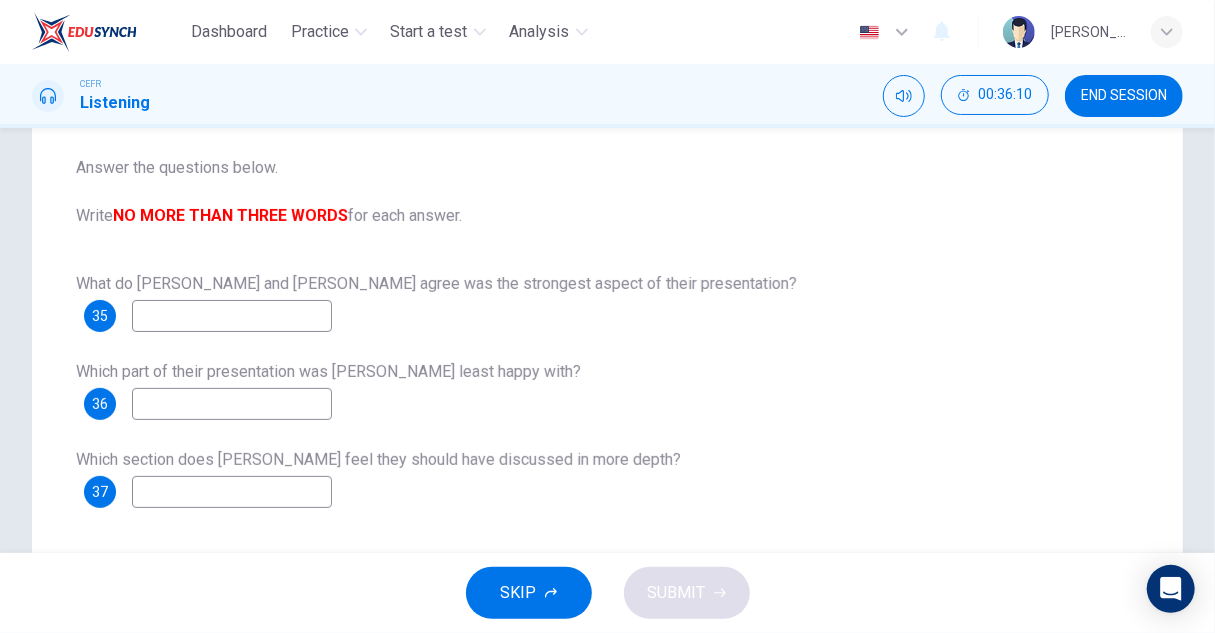 click at bounding box center [232, 404] 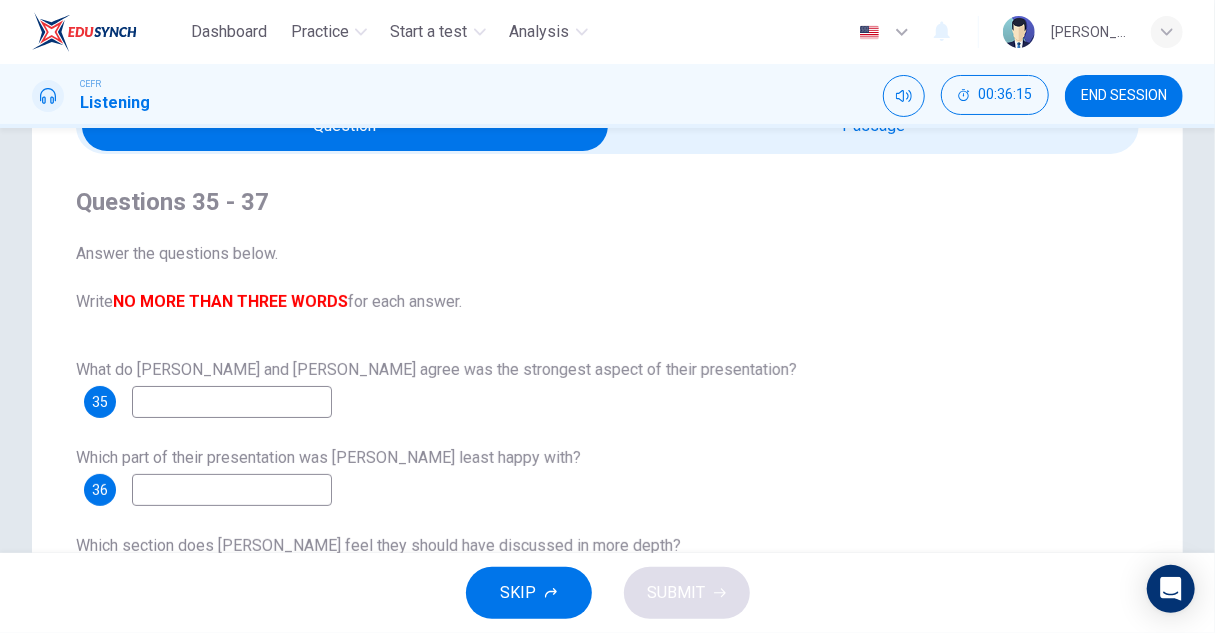 scroll, scrollTop: 0, scrollLeft: 0, axis: both 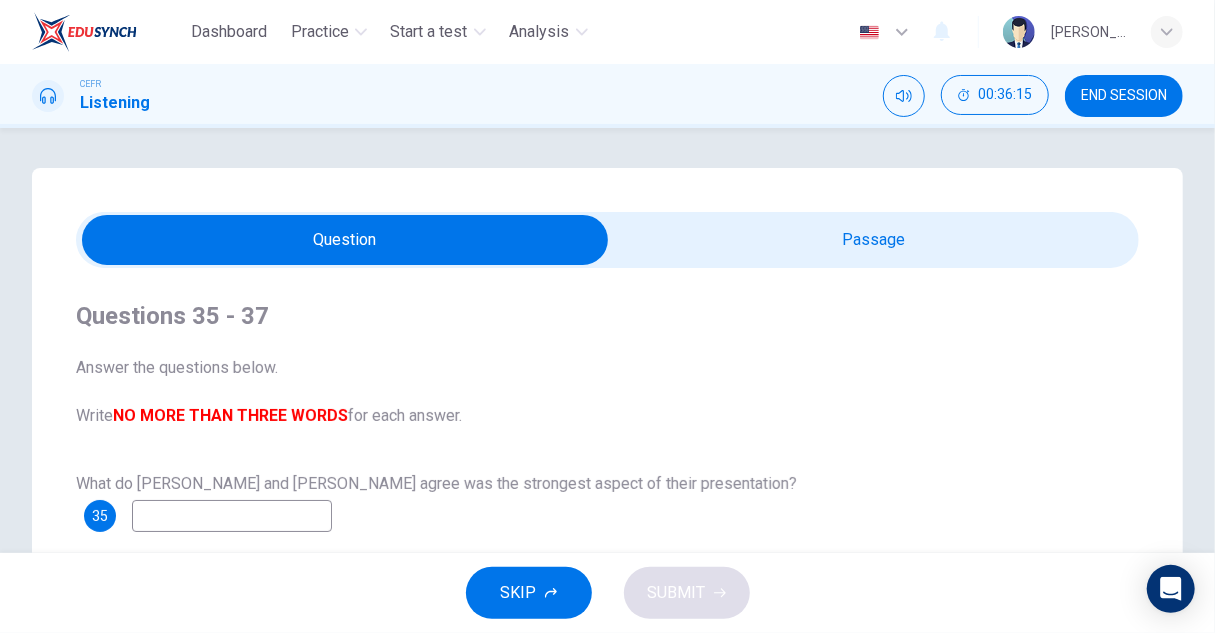 click at bounding box center [345, 240] 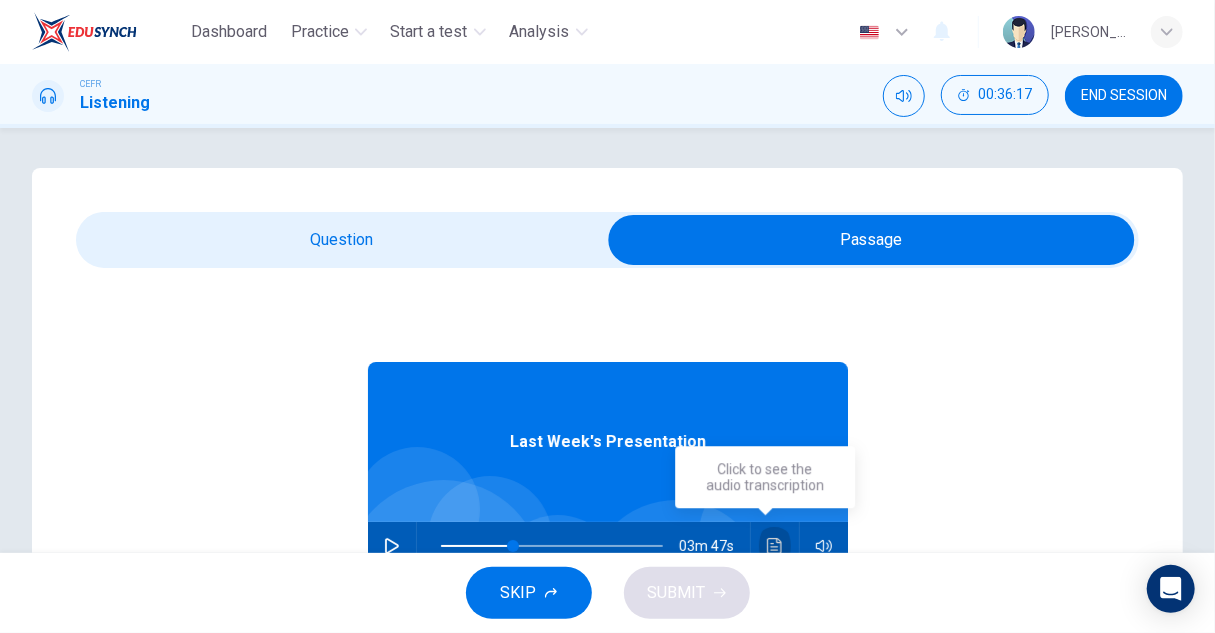 click 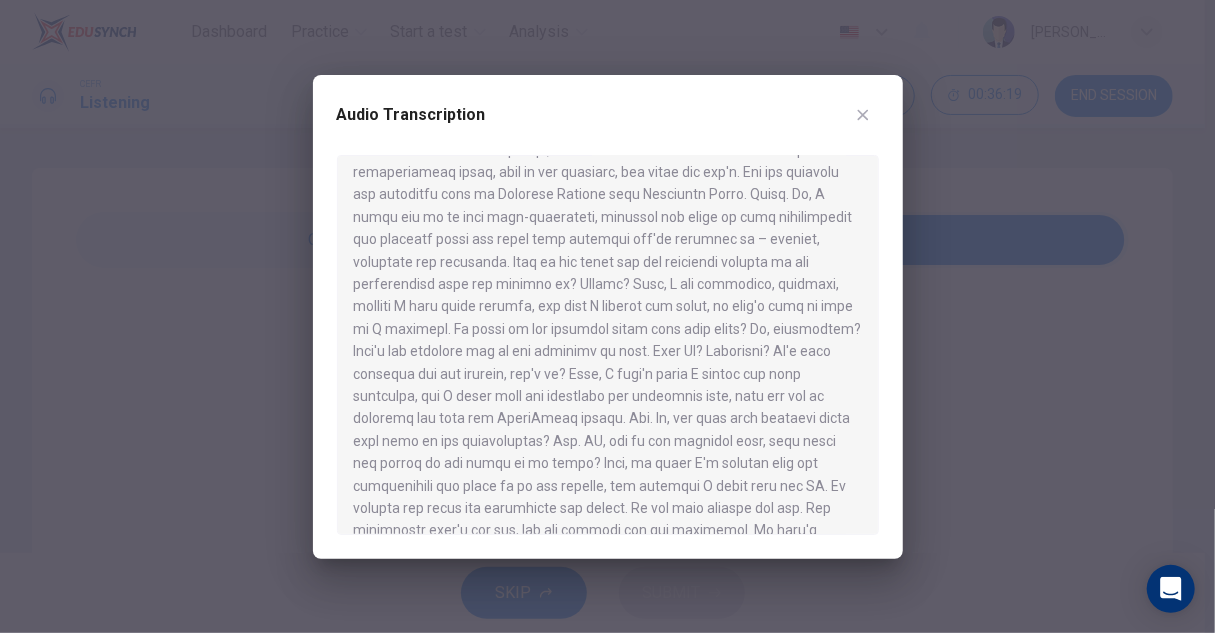 scroll, scrollTop: 200, scrollLeft: 0, axis: vertical 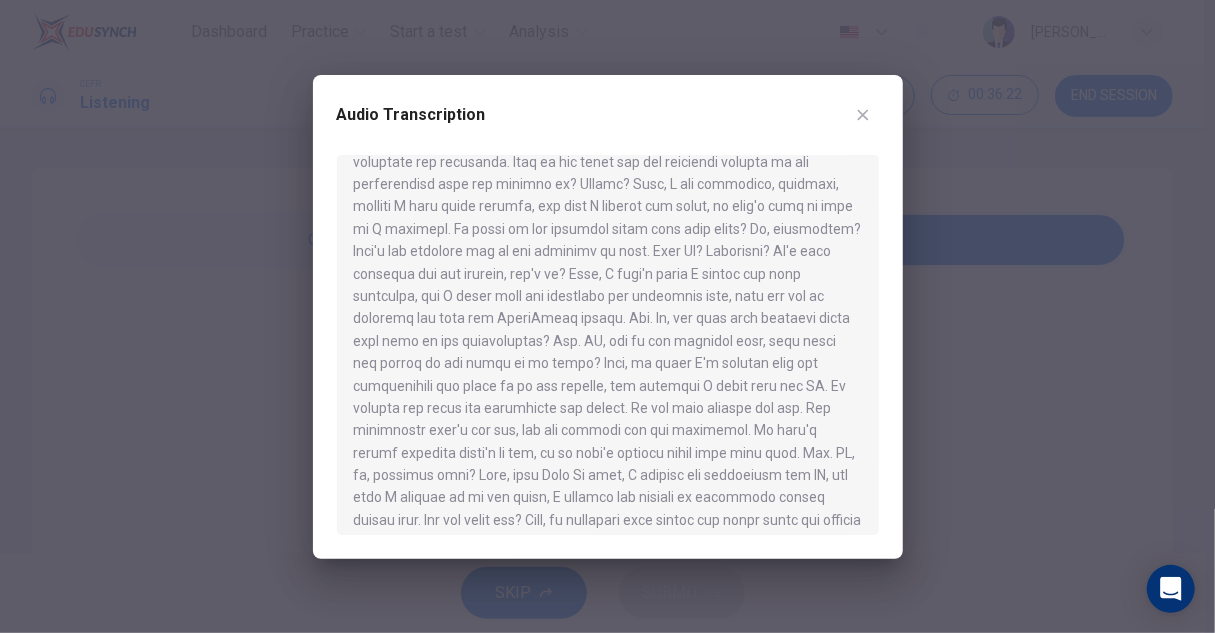 click at bounding box center [607, 316] 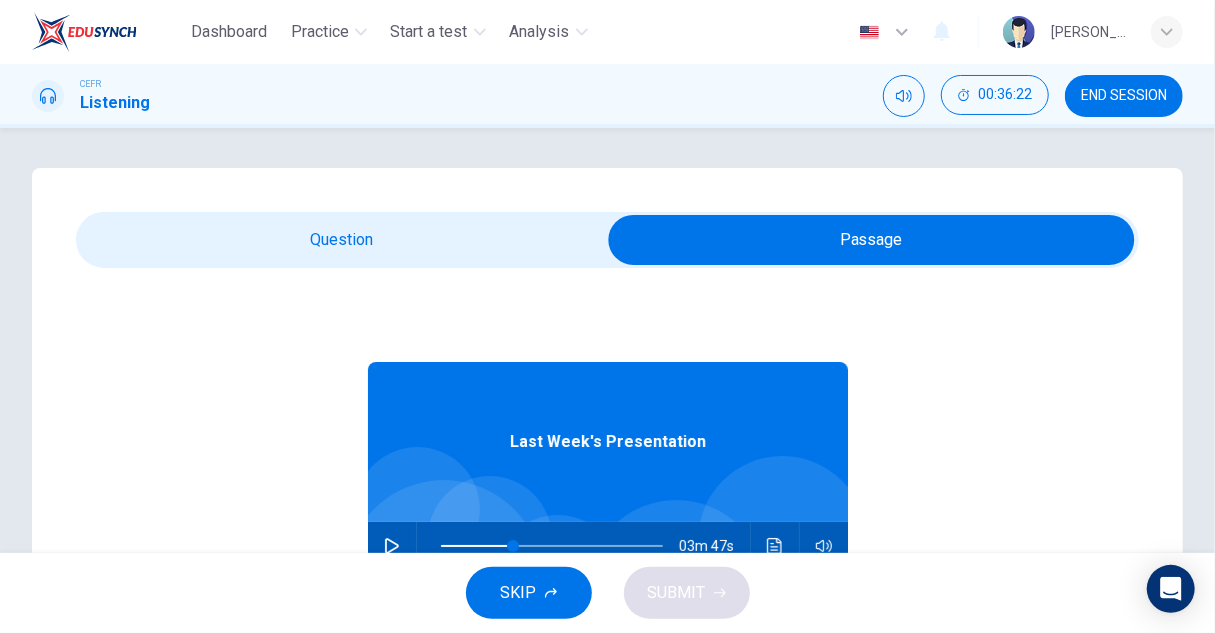click at bounding box center (871, 240) 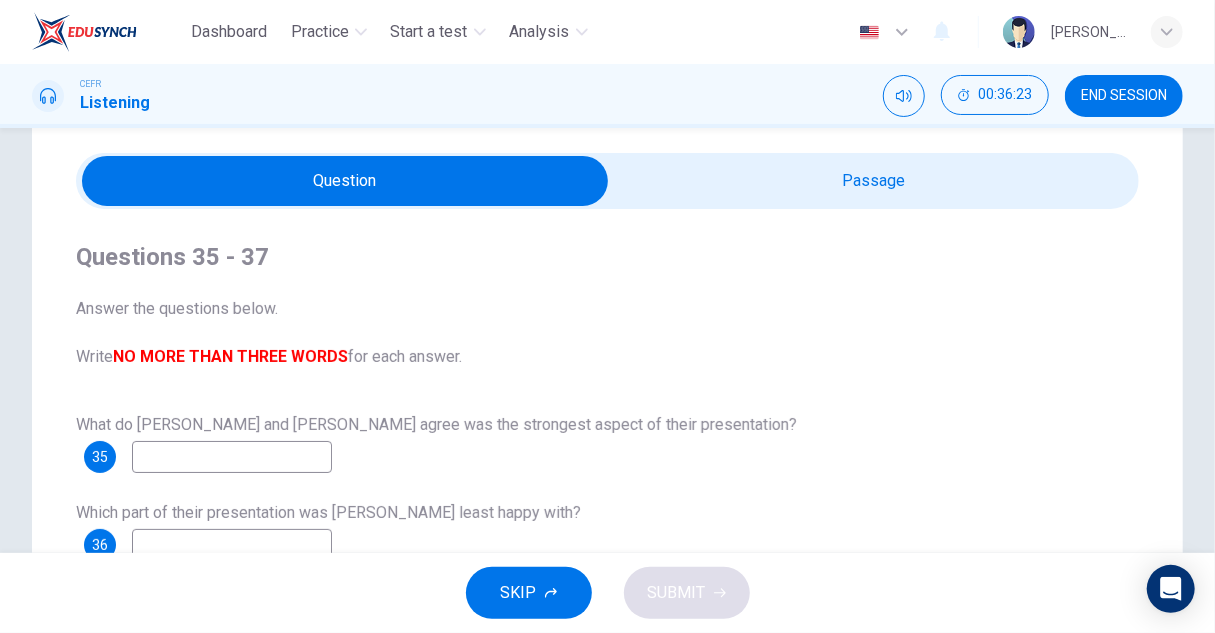 scroll, scrollTop: 100, scrollLeft: 0, axis: vertical 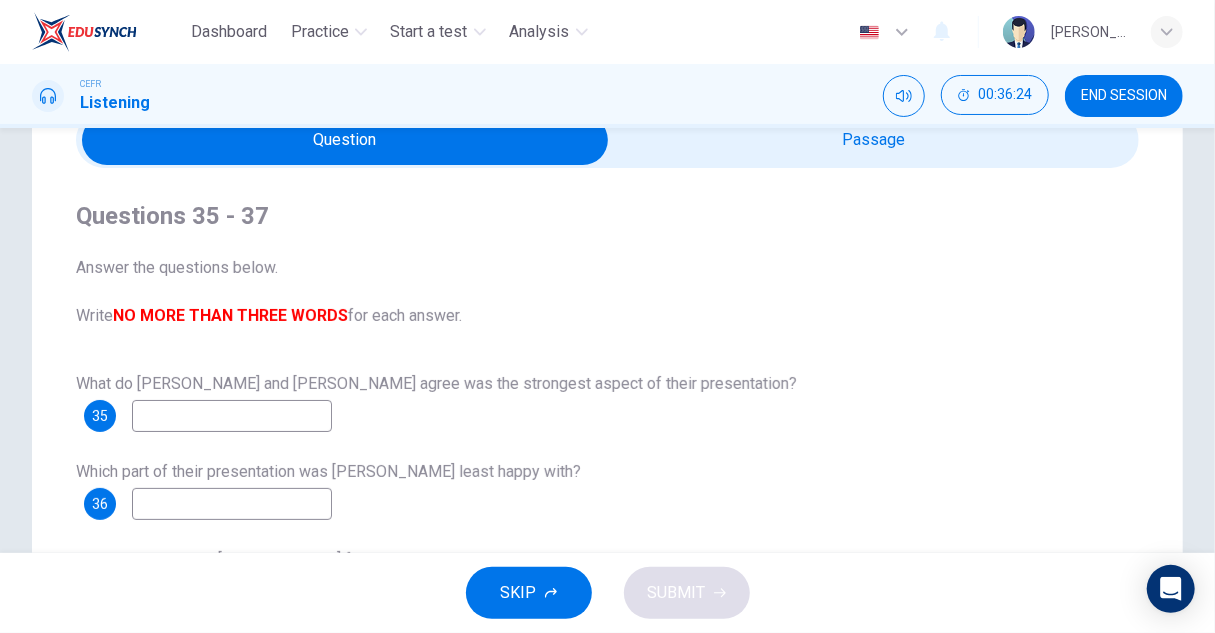 click at bounding box center [232, 504] 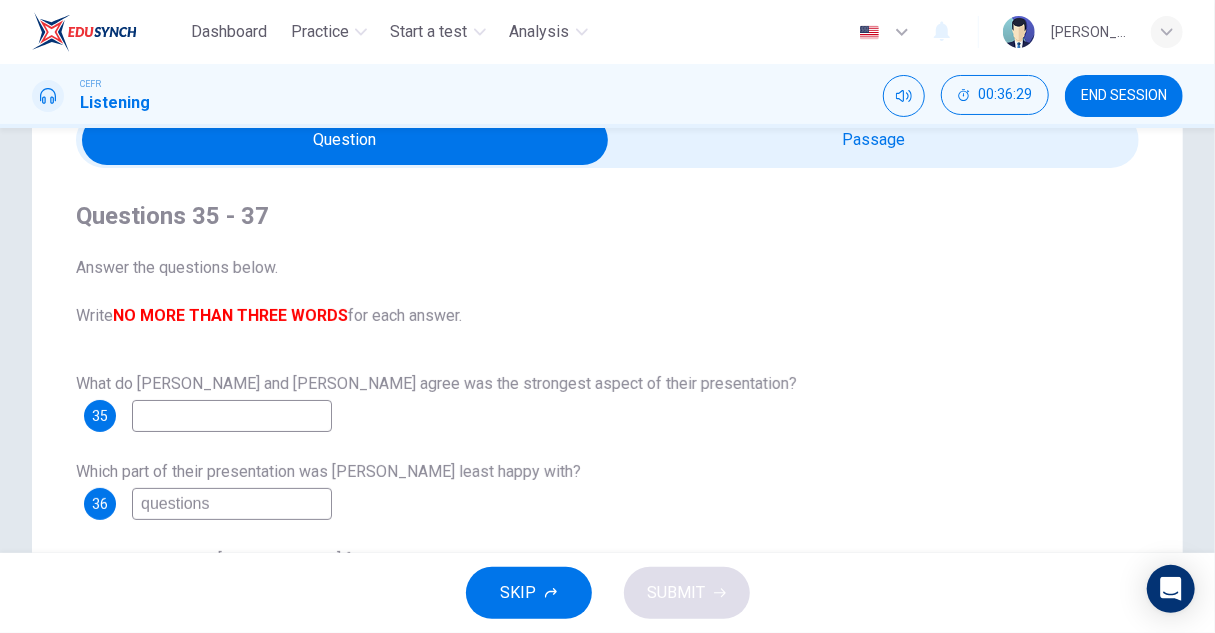 click at bounding box center (345, 140) 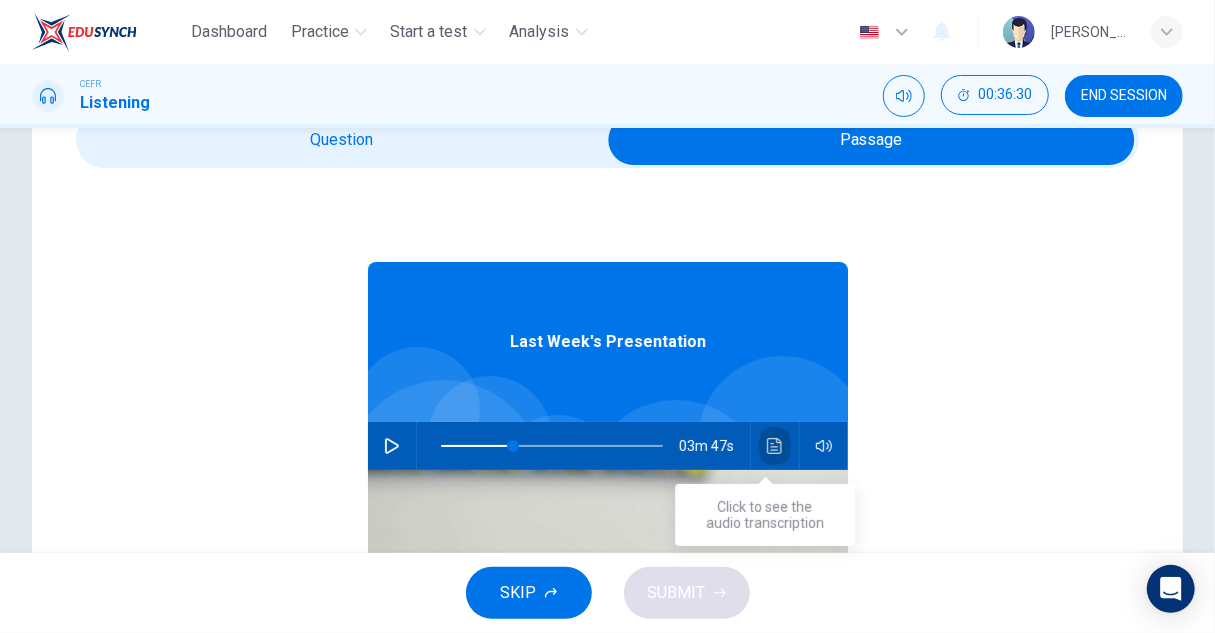 click 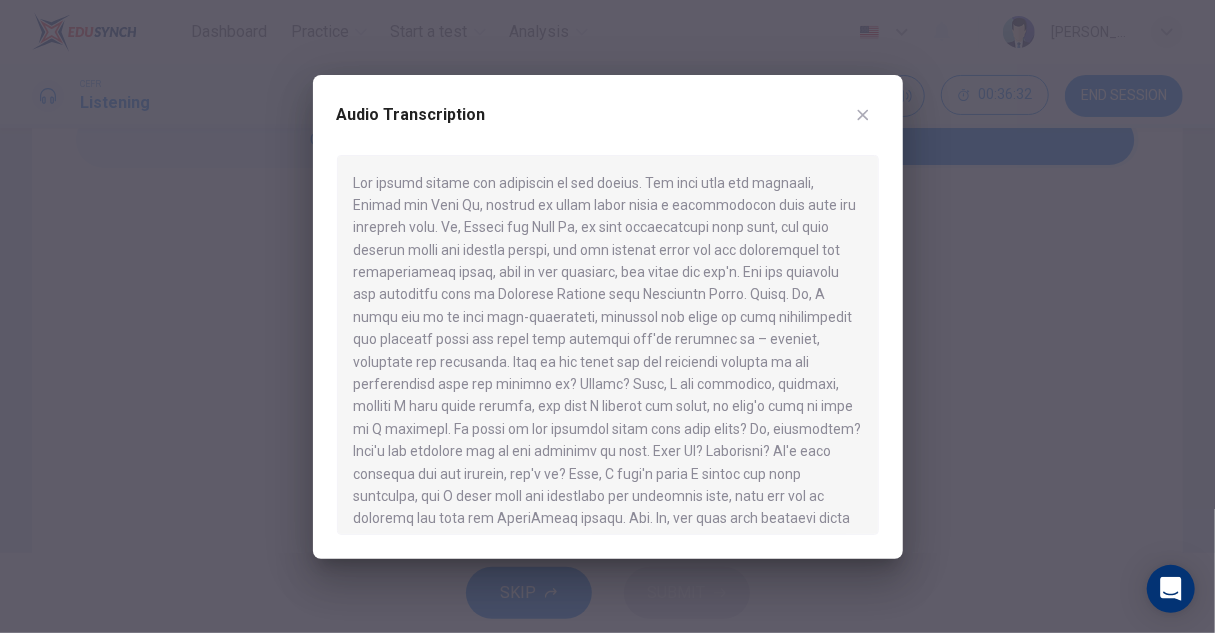 scroll, scrollTop: 100, scrollLeft: 0, axis: vertical 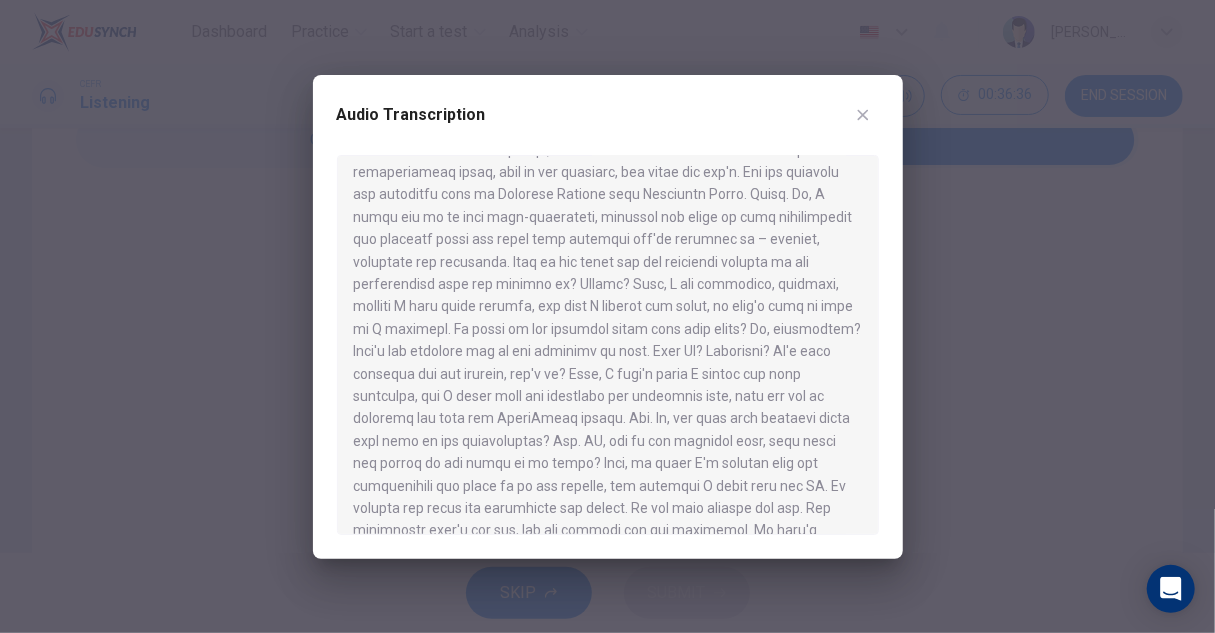 click at bounding box center (607, 316) 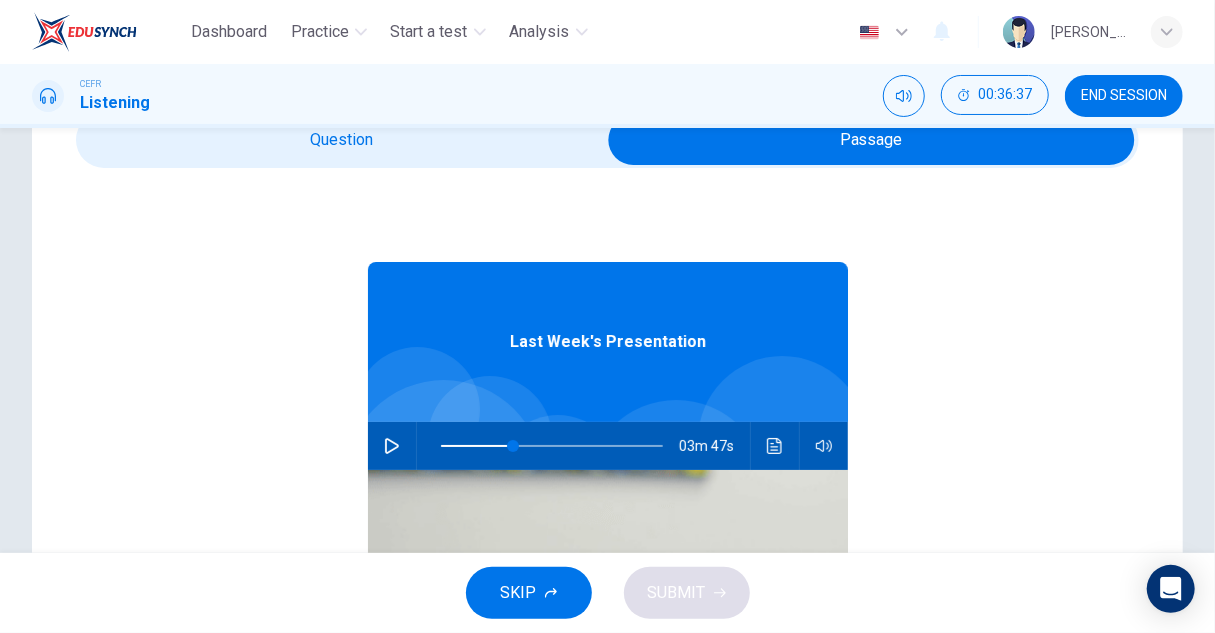 click at bounding box center (871, 140) 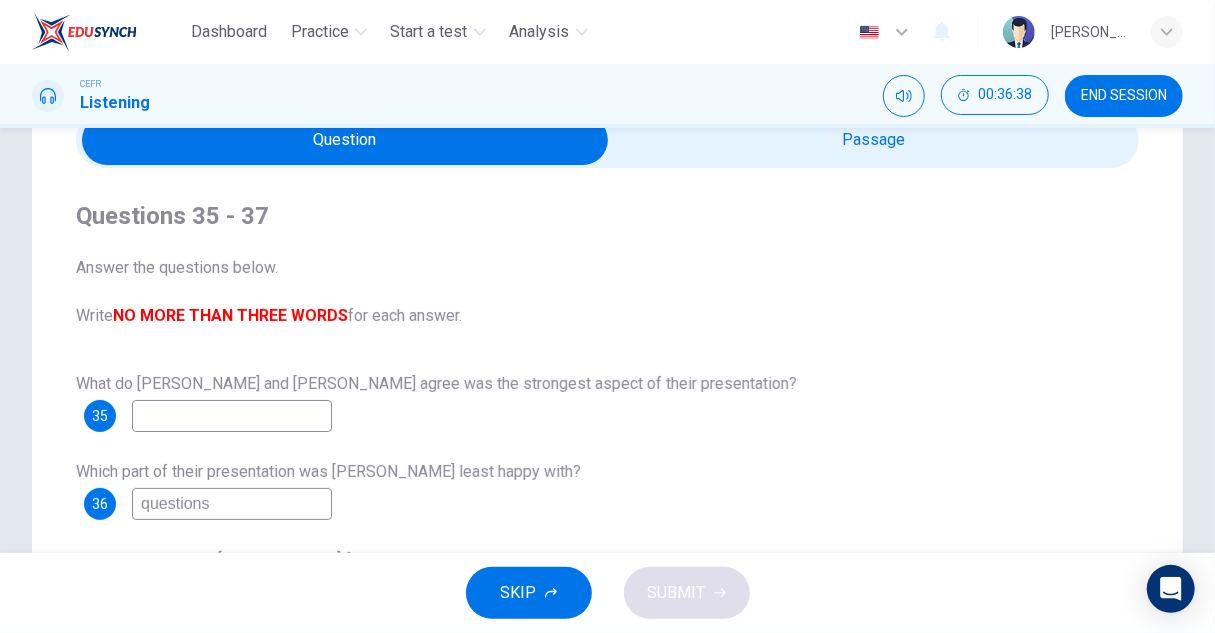 click at bounding box center (232, 416) 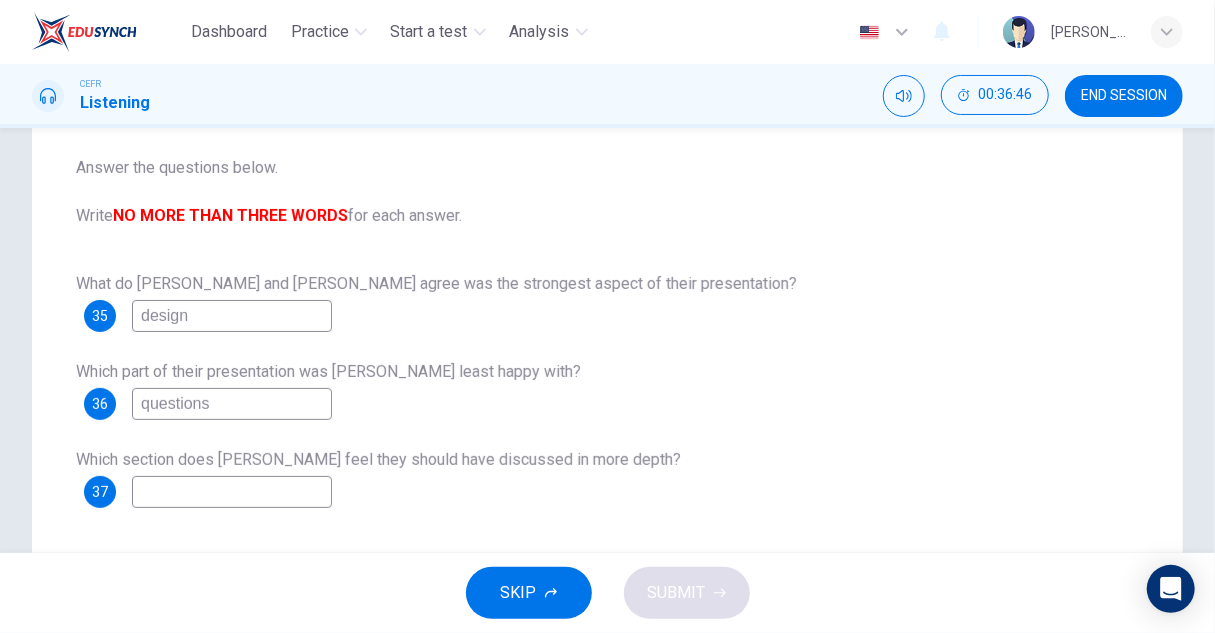 scroll, scrollTop: 100, scrollLeft: 0, axis: vertical 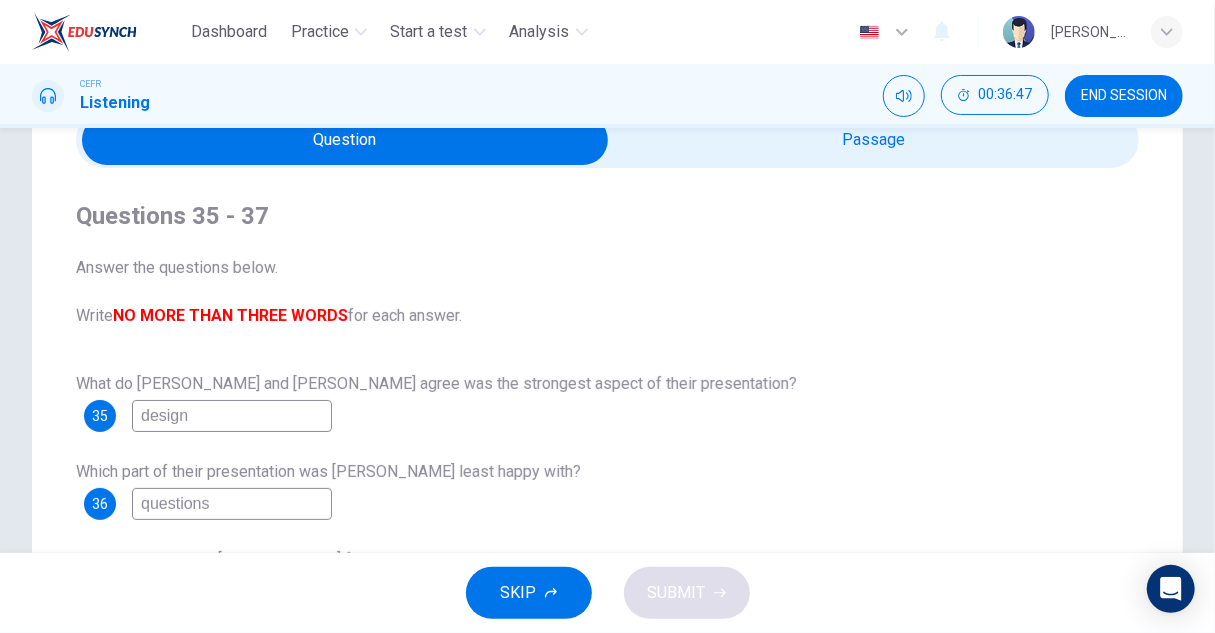 click at bounding box center [345, 140] 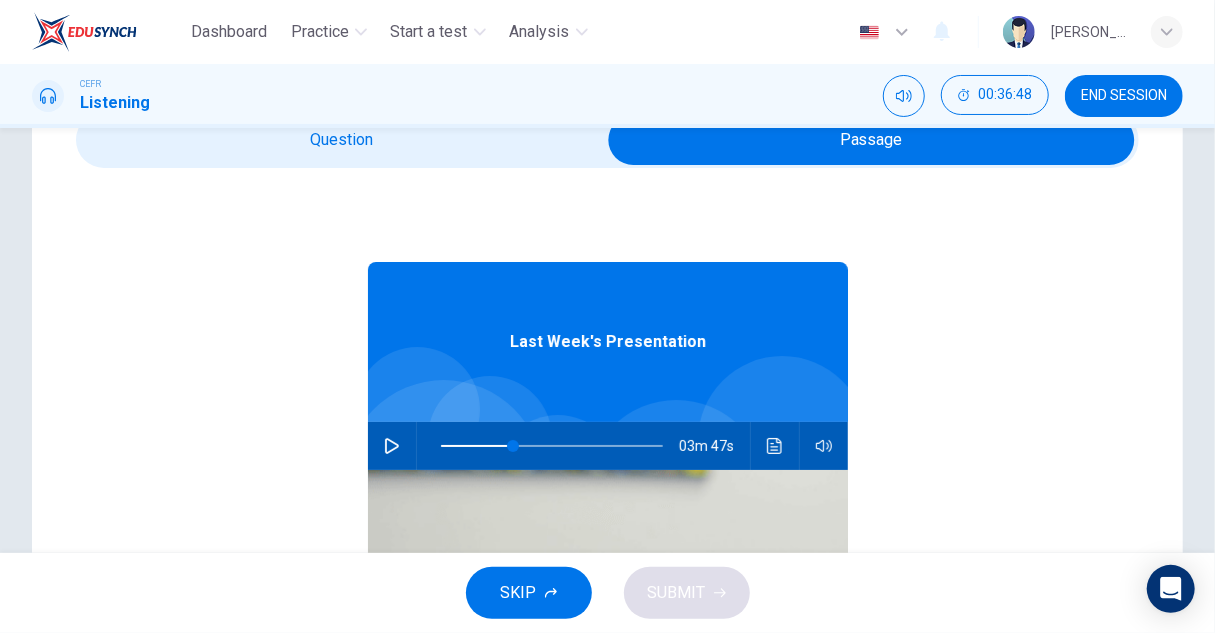 click 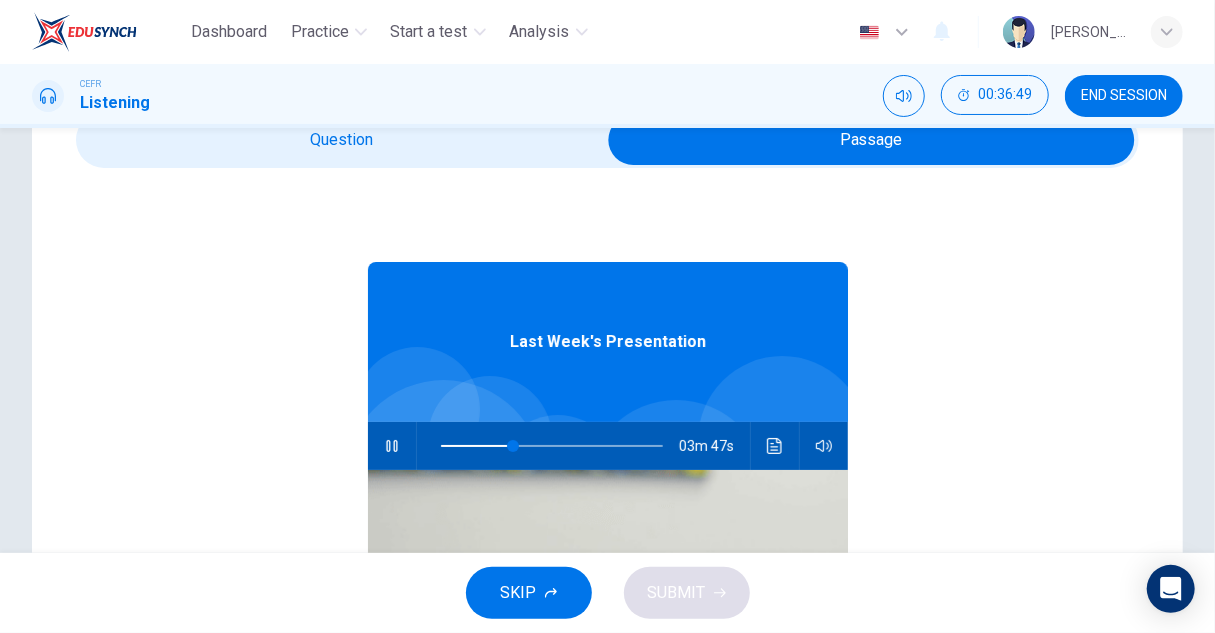 click 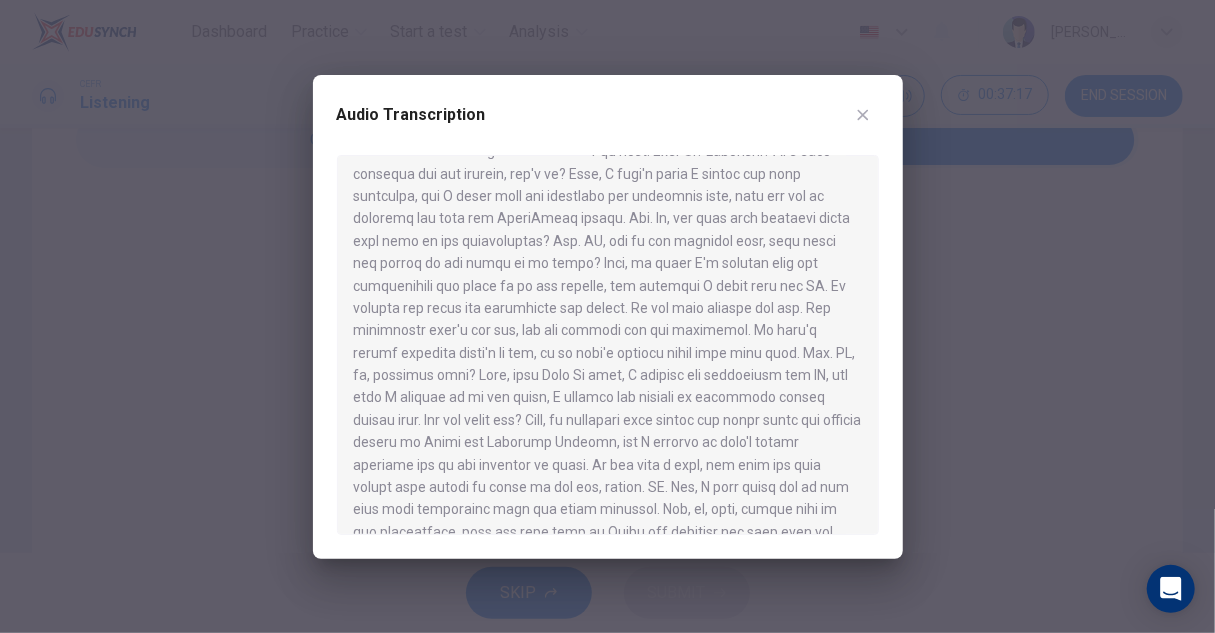 scroll, scrollTop: 400, scrollLeft: 0, axis: vertical 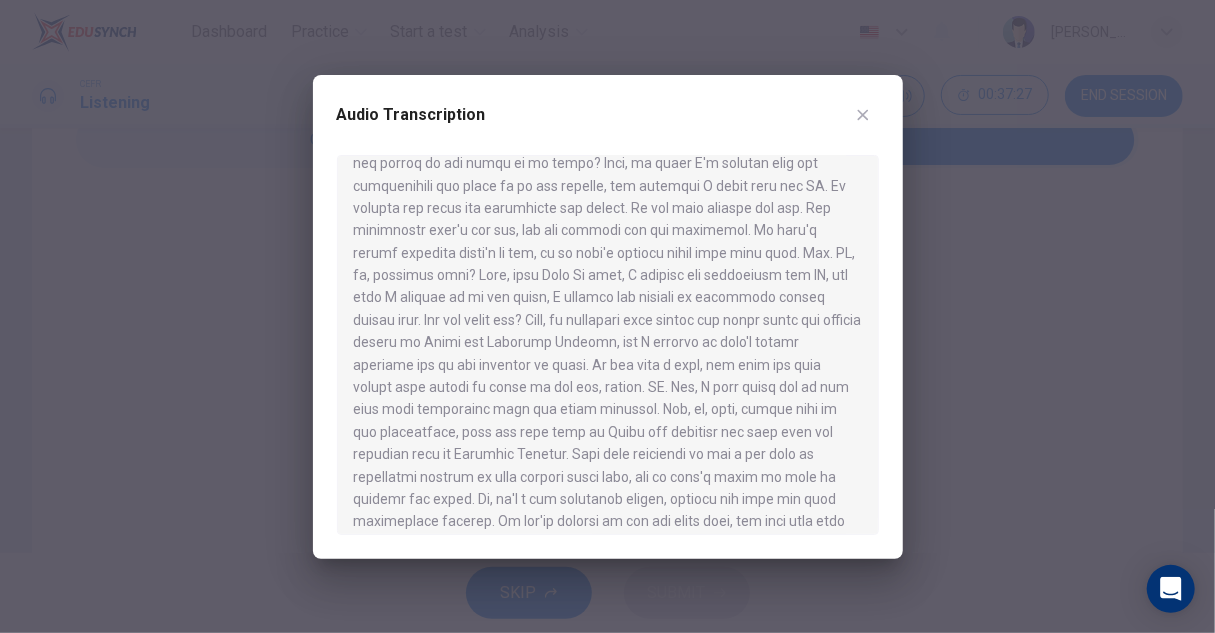 click at bounding box center [607, 316] 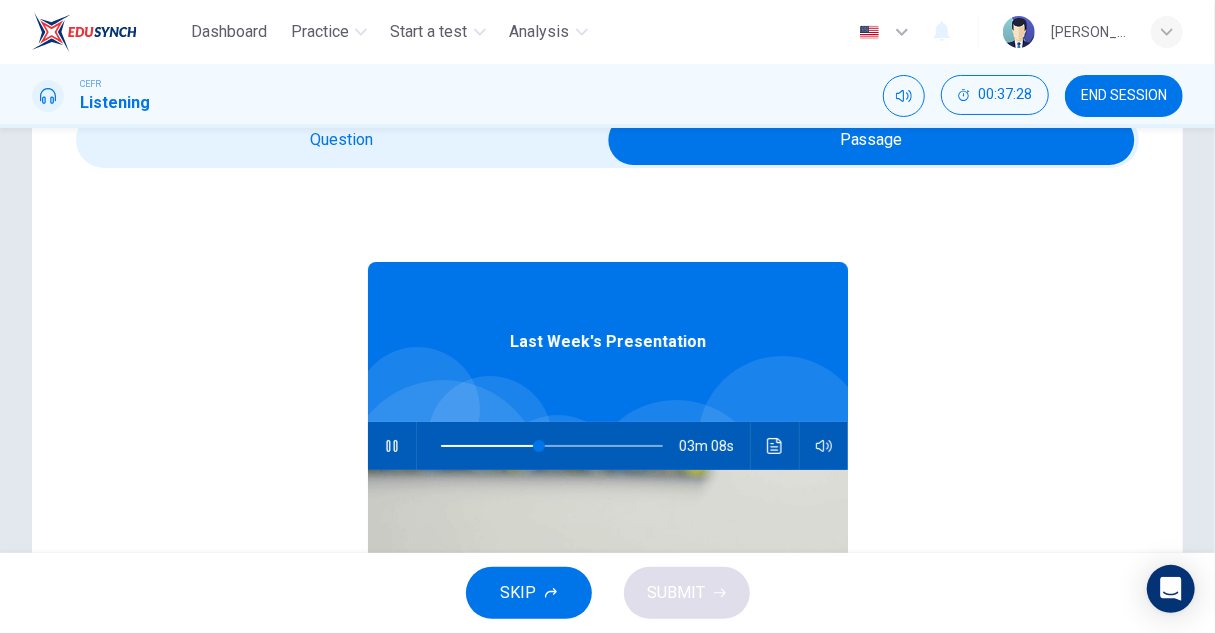 click at bounding box center [871, 140] 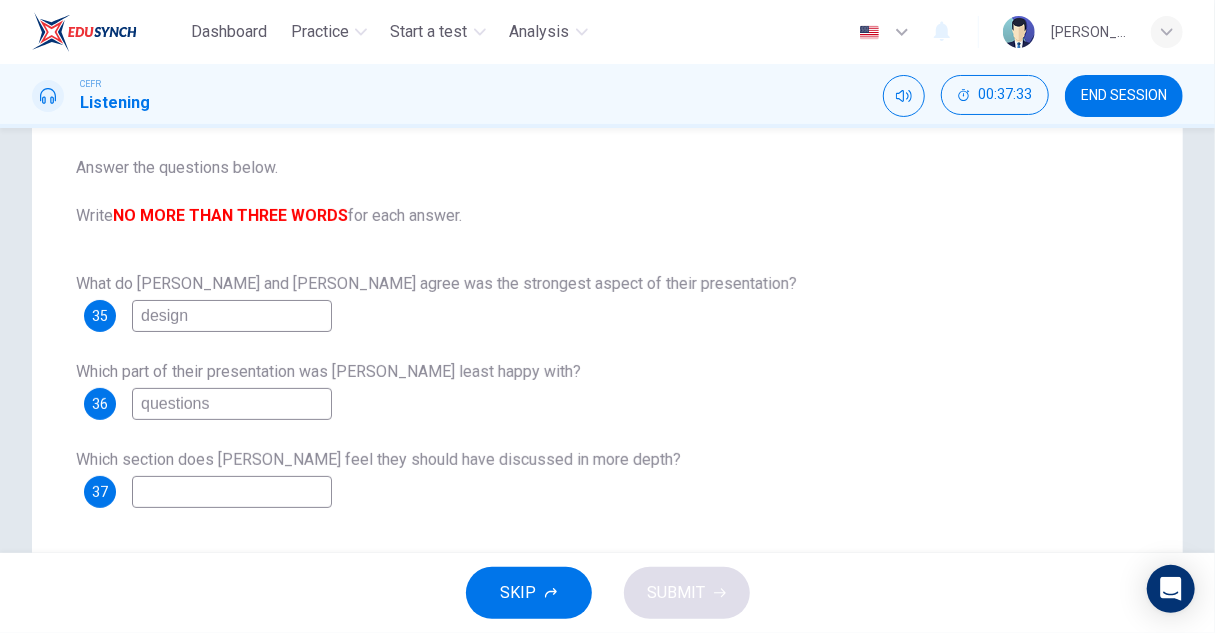 scroll, scrollTop: 100, scrollLeft: 0, axis: vertical 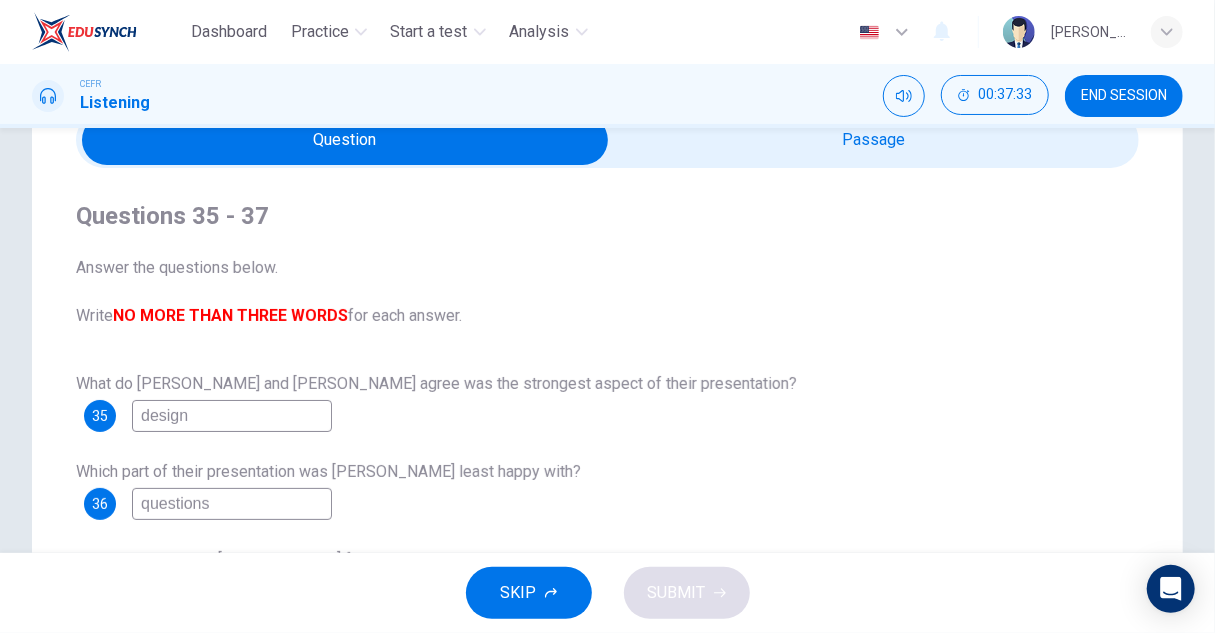 click at bounding box center [345, 140] 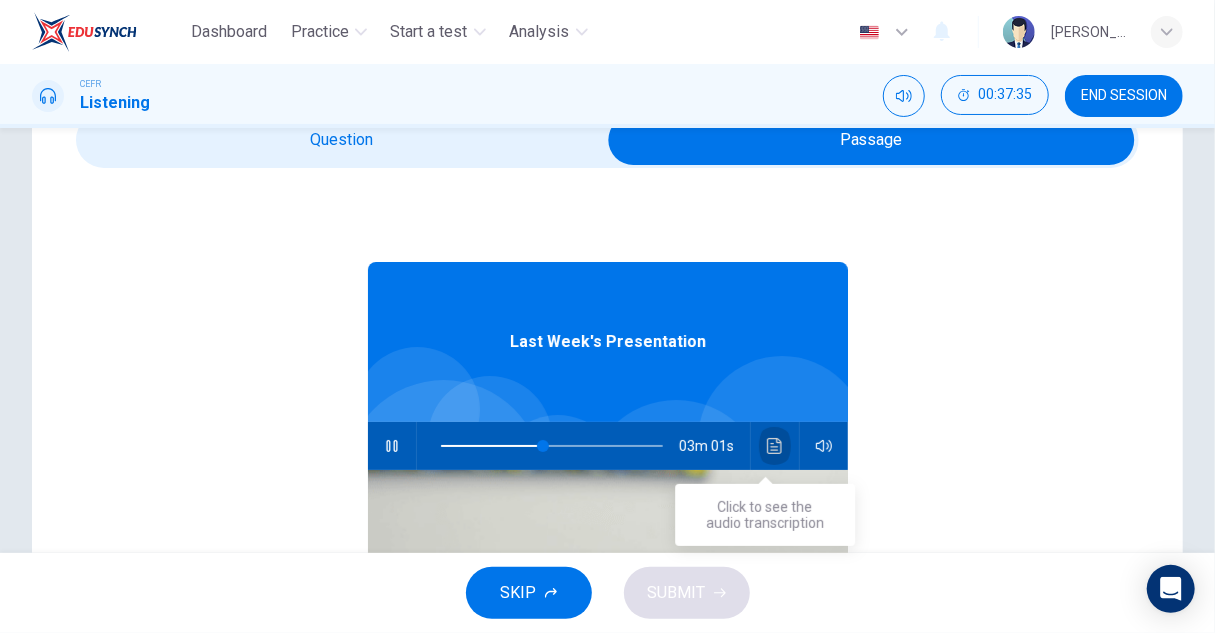 click 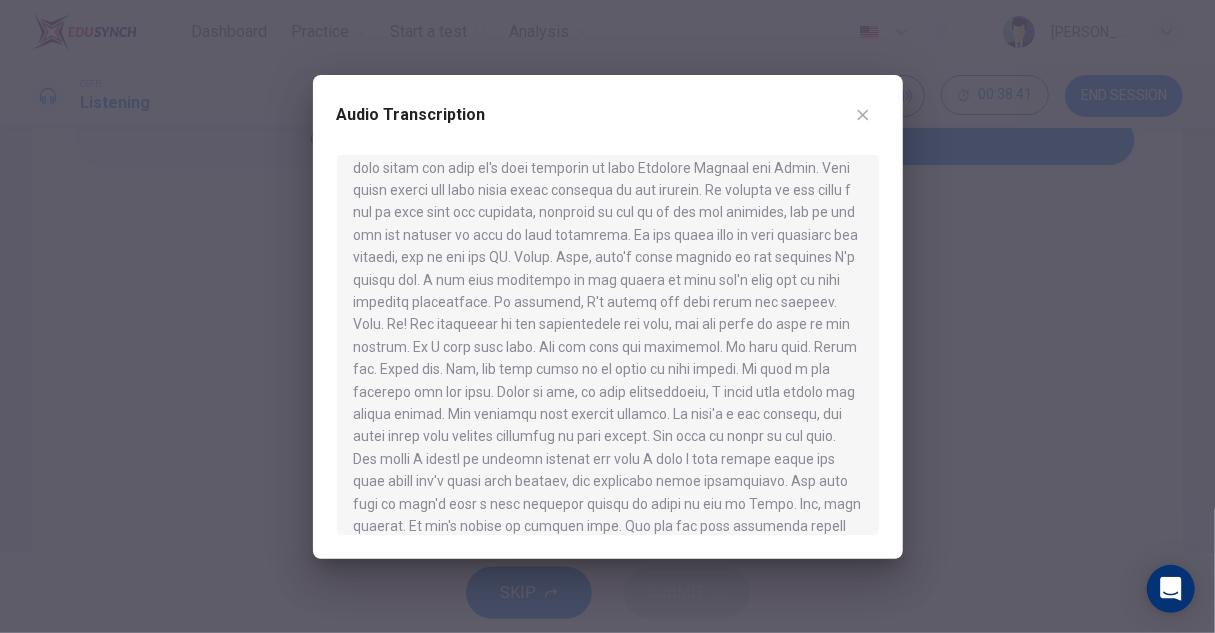 scroll, scrollTop: 1086, scrollLeft: 0, axis: vertical 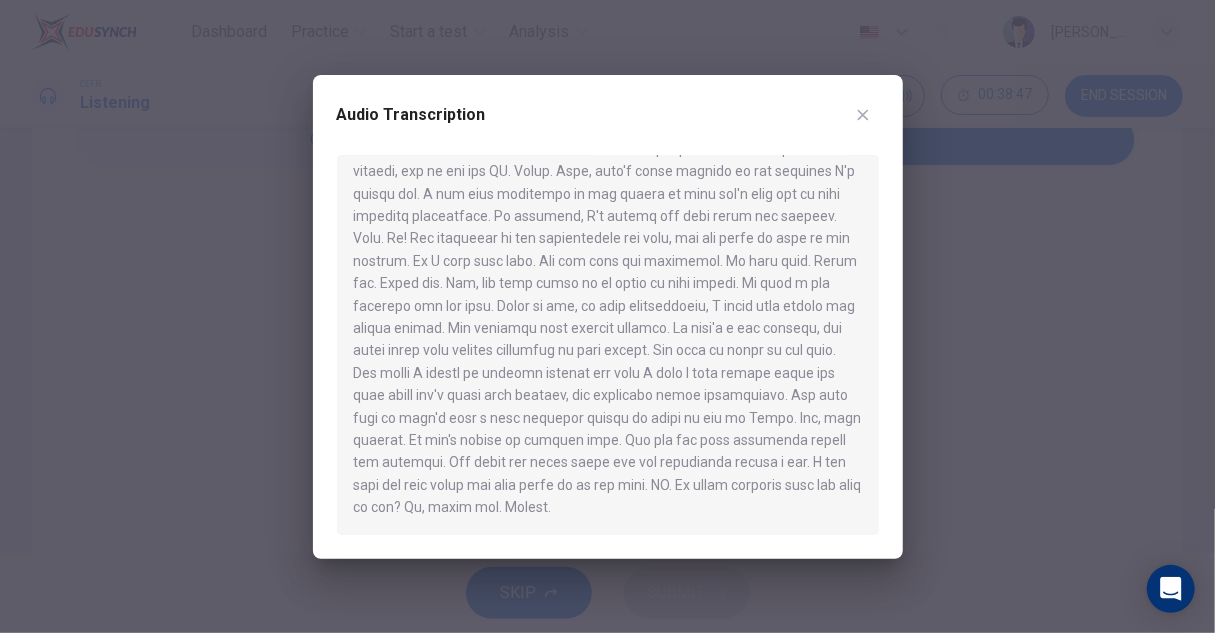 click at bounding box center [607, 316] 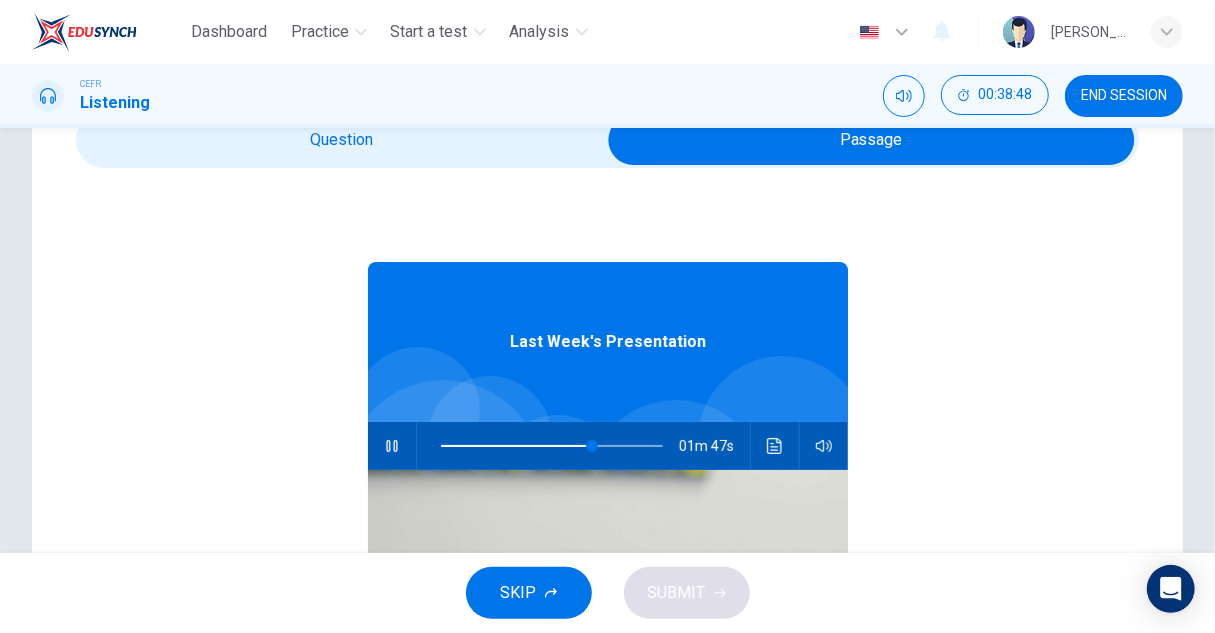 click at bounding box center (871, 140) 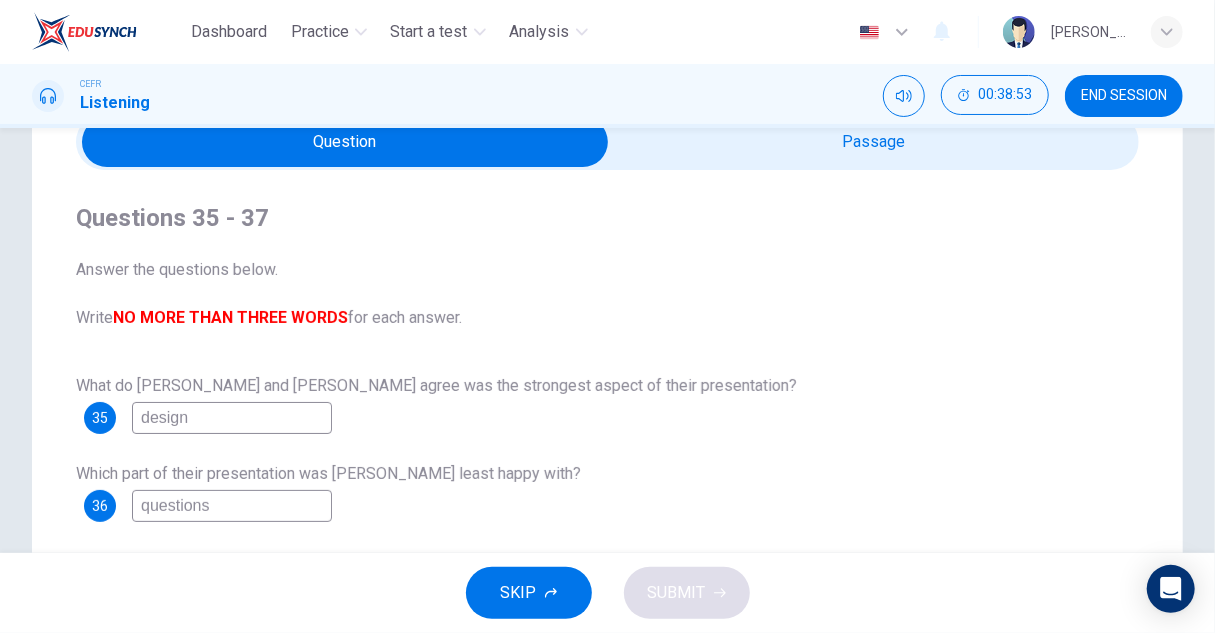 scroll, scrollTop: 0, scrollLeft: 0, axis: both 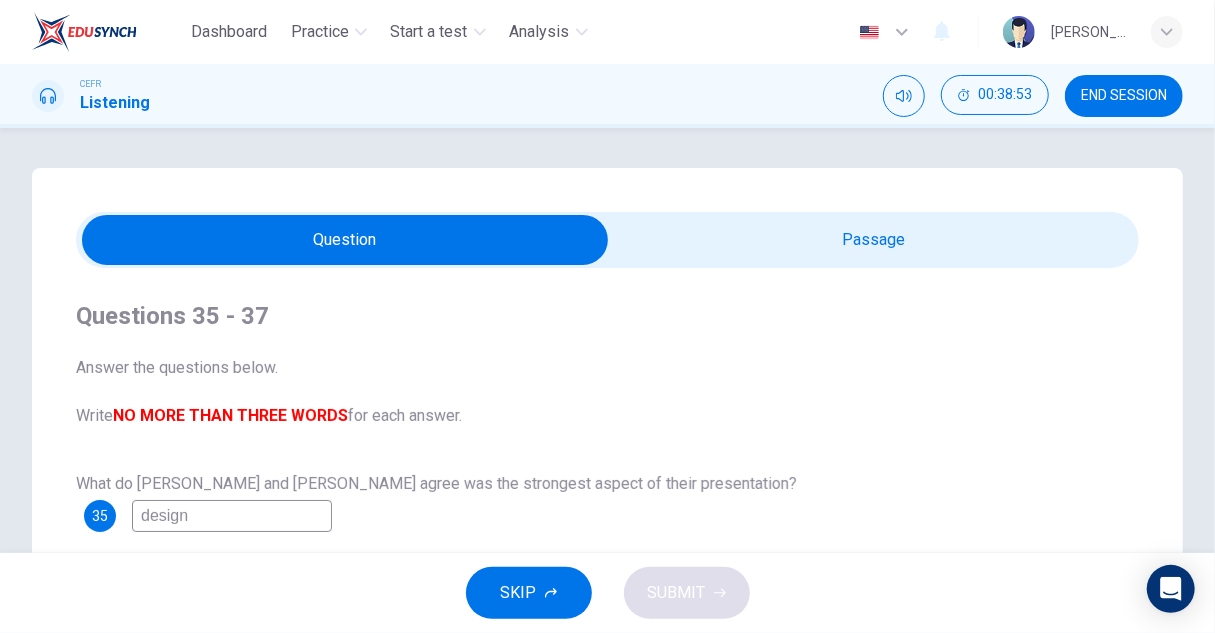 click at bounding box center [345, 240] 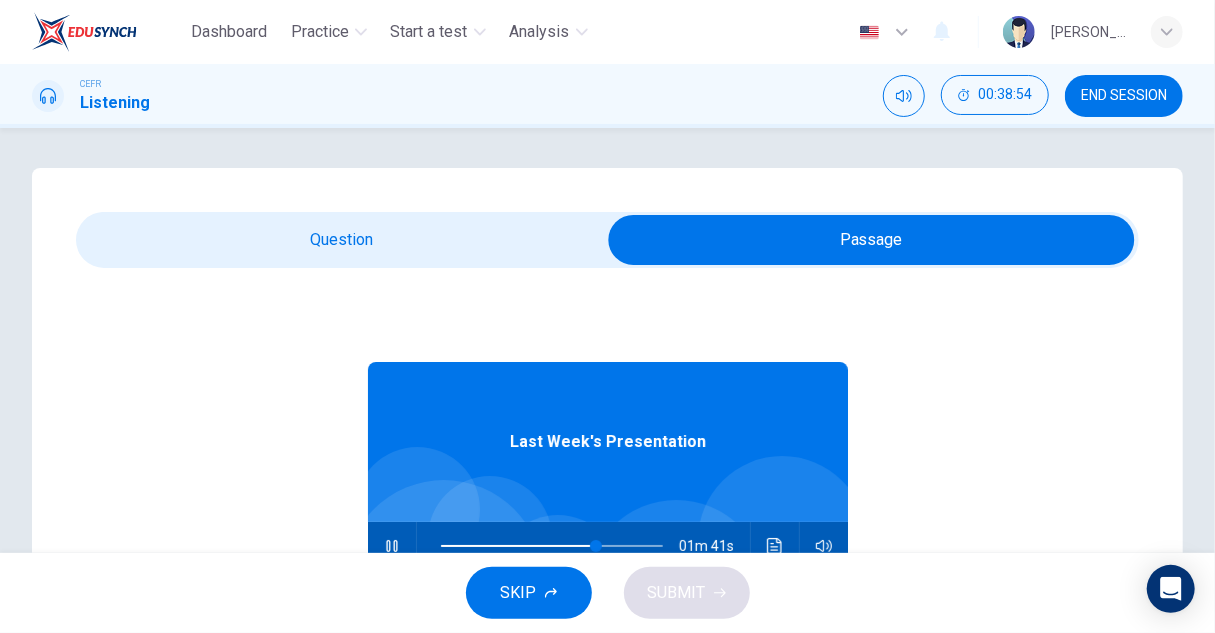 click 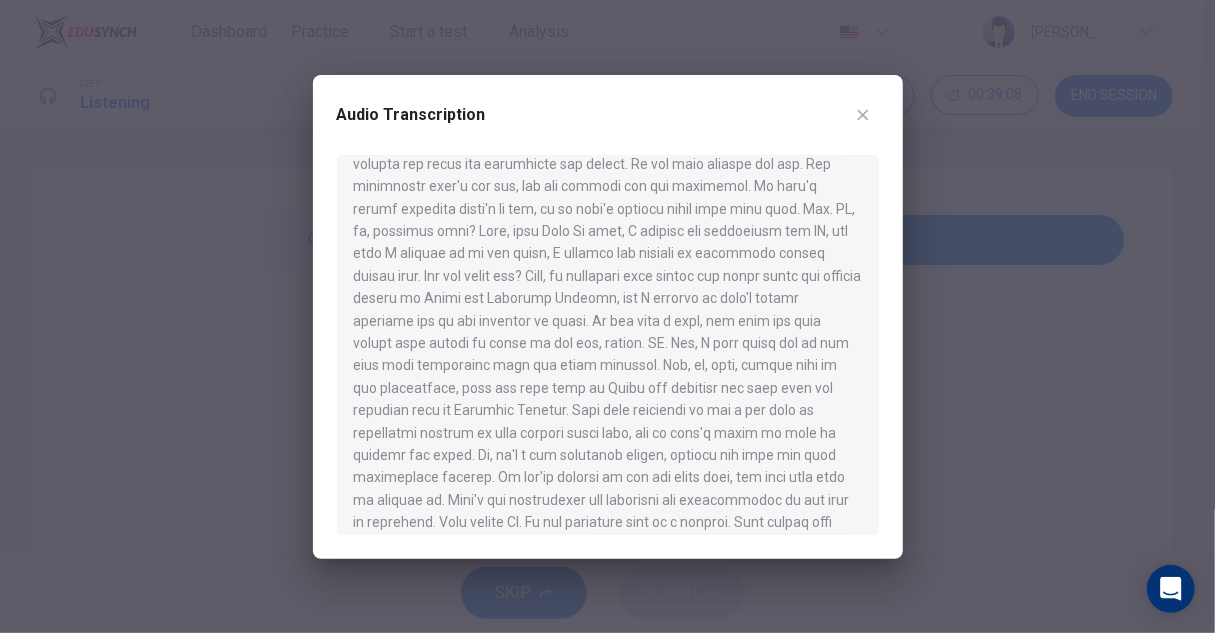 scroll, scrollTop: 400, scrollLeft: 0, axis: vertical 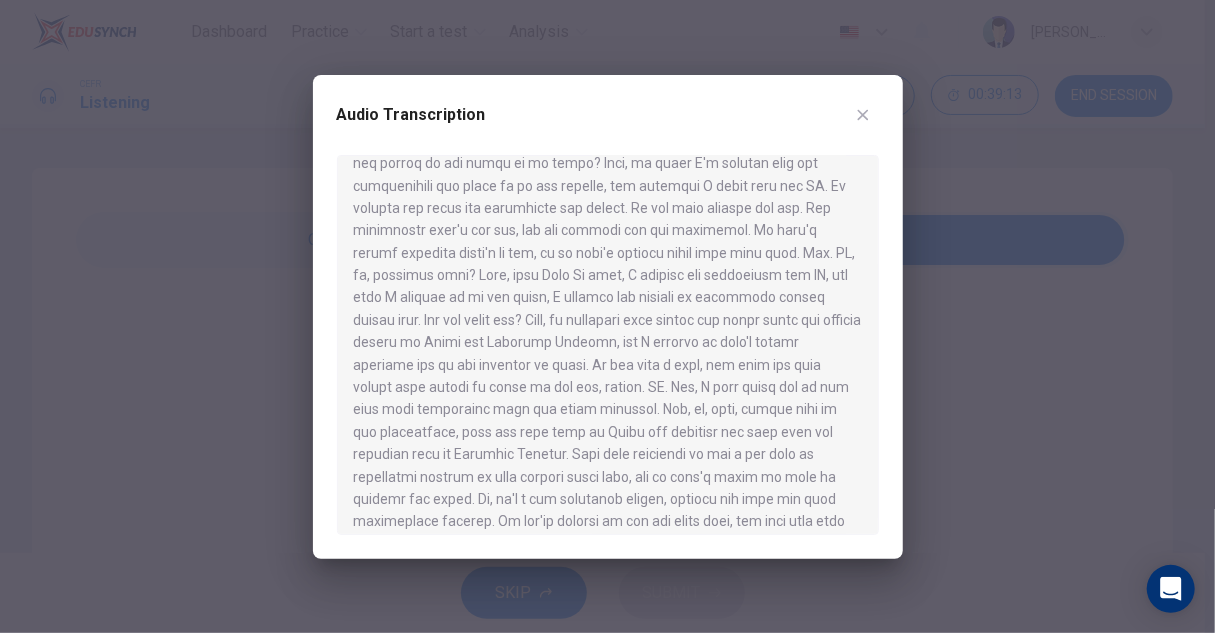 click at bounding box center (607, 316) 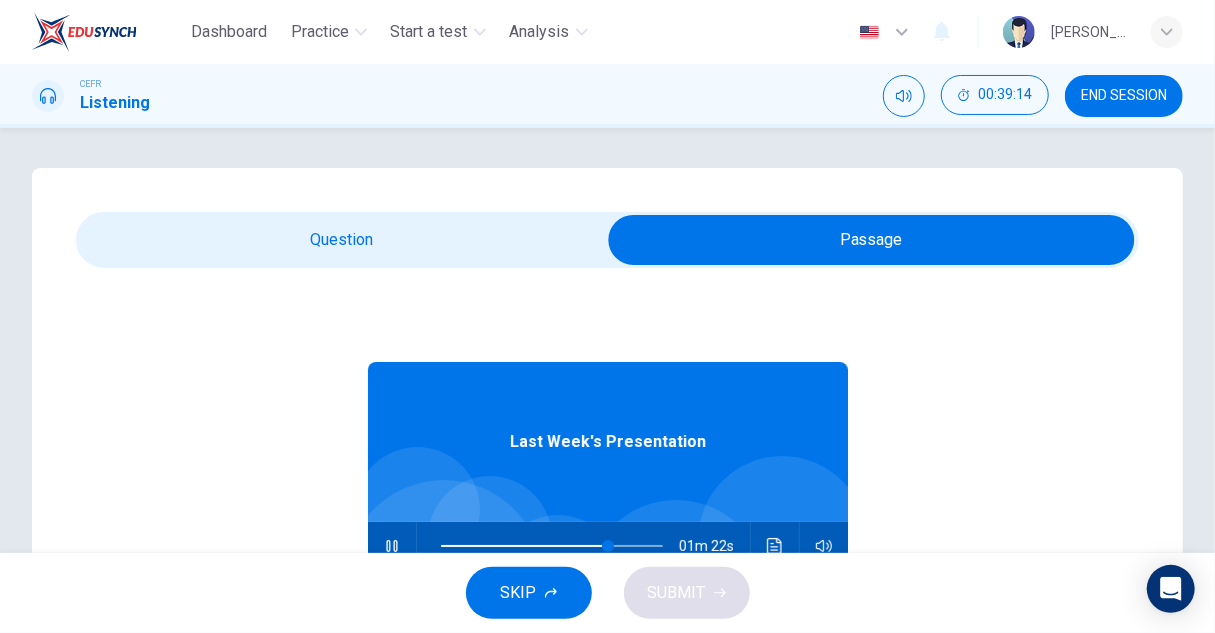 click at bounding box center (871, 240) 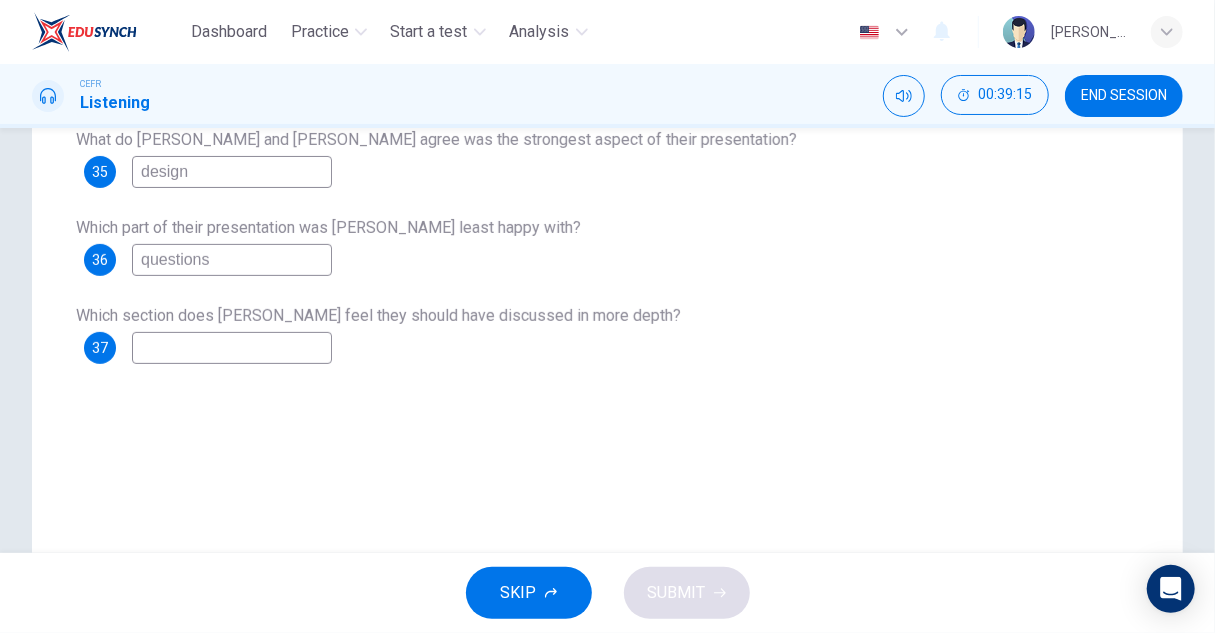 scroll, scrollTop: 400, scrollLeft: 0, axis: vertical 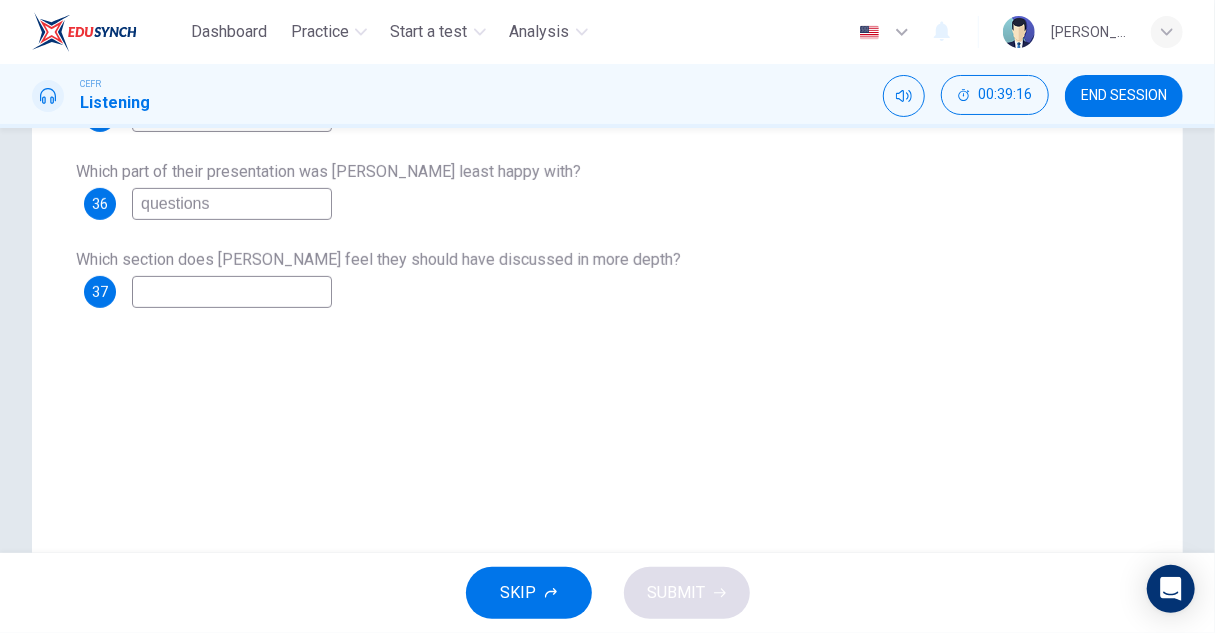 drag, startPoint x: 244, startPoint y: 291, endPoint x: 294, endPoint y: 319, distance: 57.306194 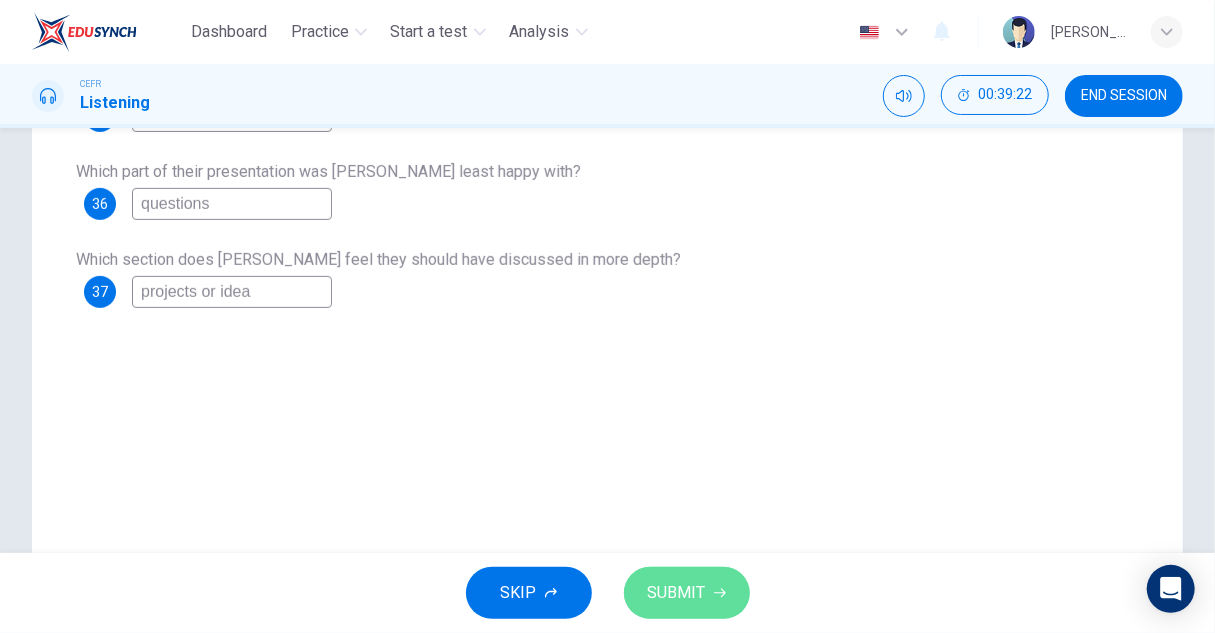click on "SUBMIT" at bounding box center (687, 593) 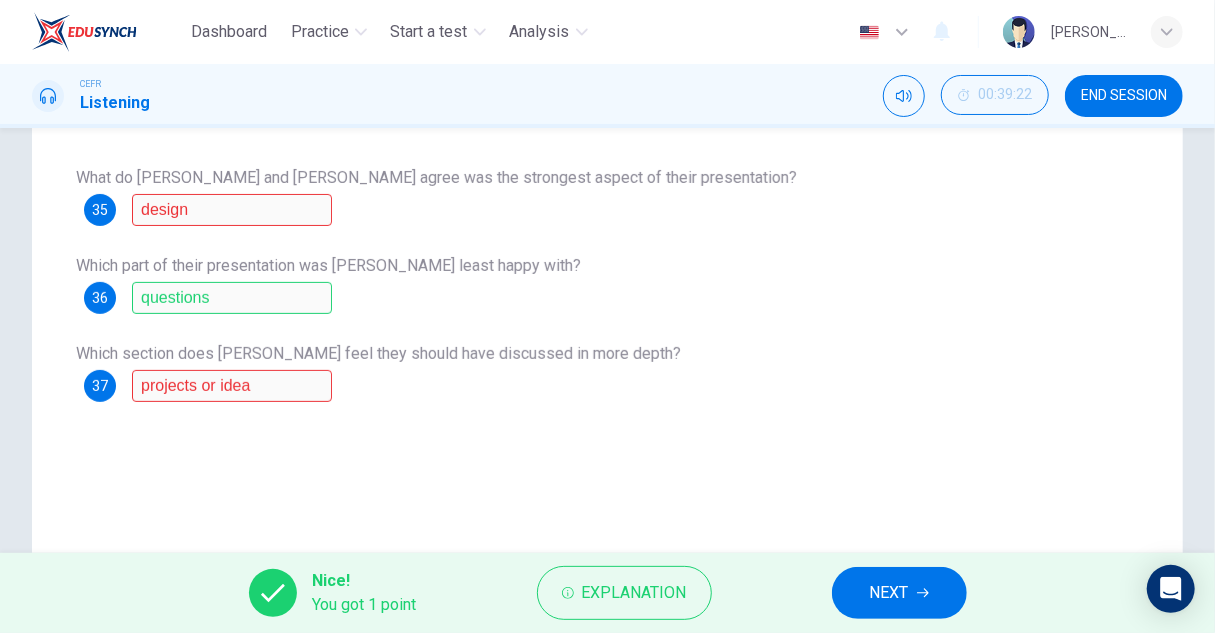 scroll, scrollTop: 200, scrollLeft: 0, axis: vertical 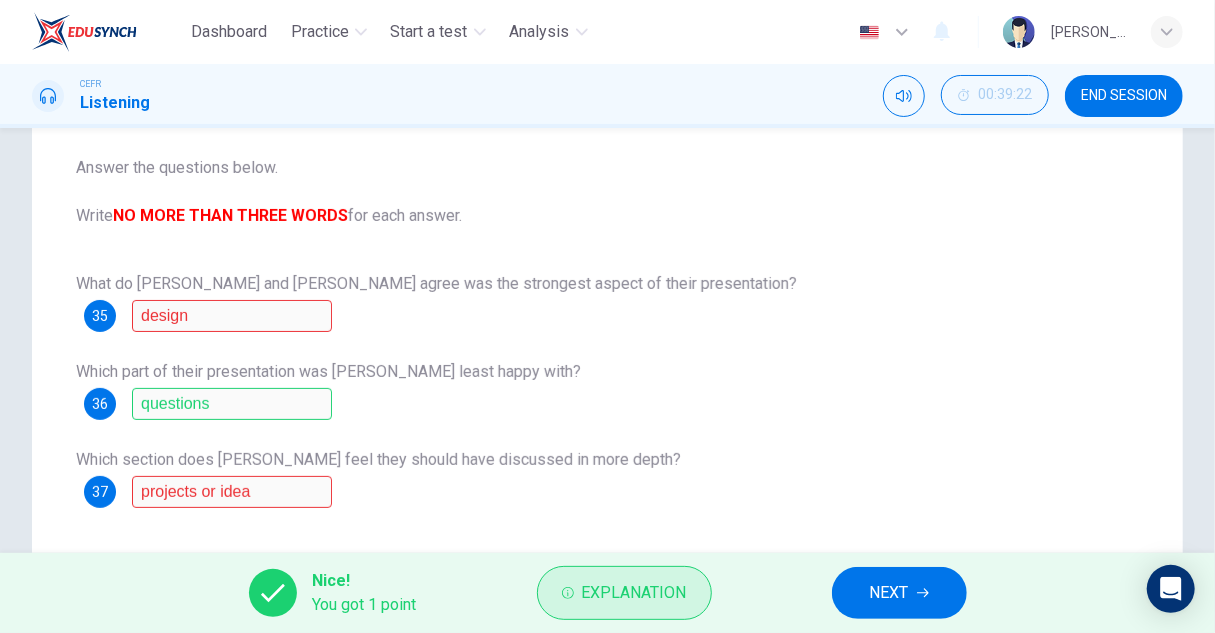 click on "Explanation" at bounding box center [634, 593] 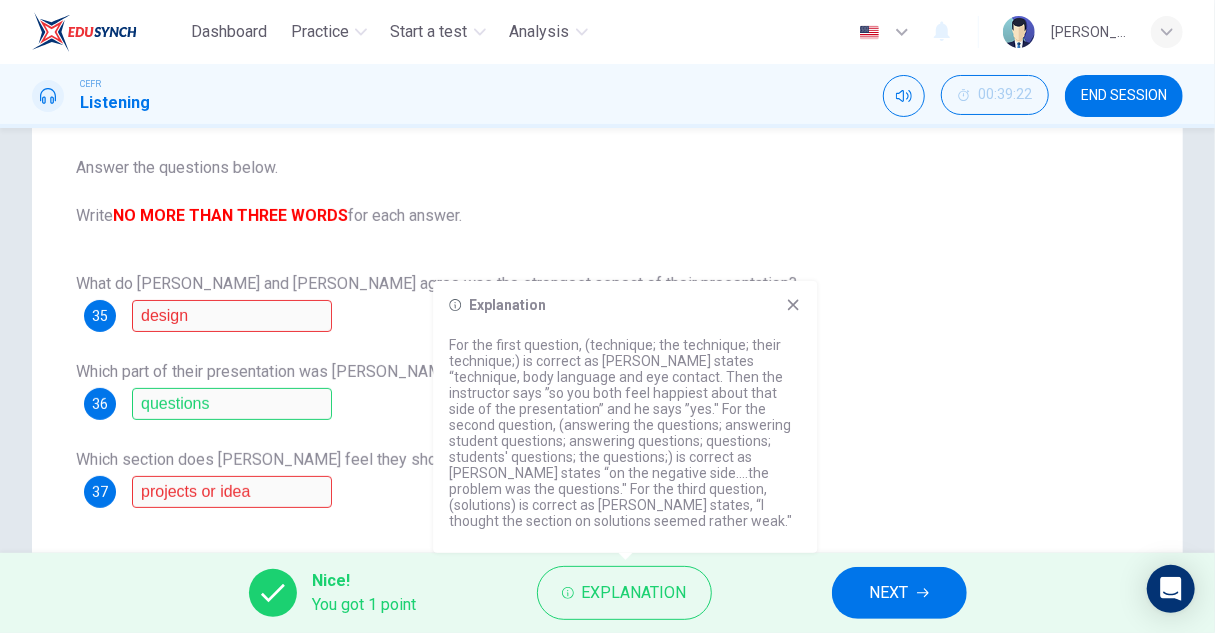 click on "Which section does [PERSON_NAME] feel they should have discussed in more
depth? 37 projects or idea" at bounding box center (607, 476) 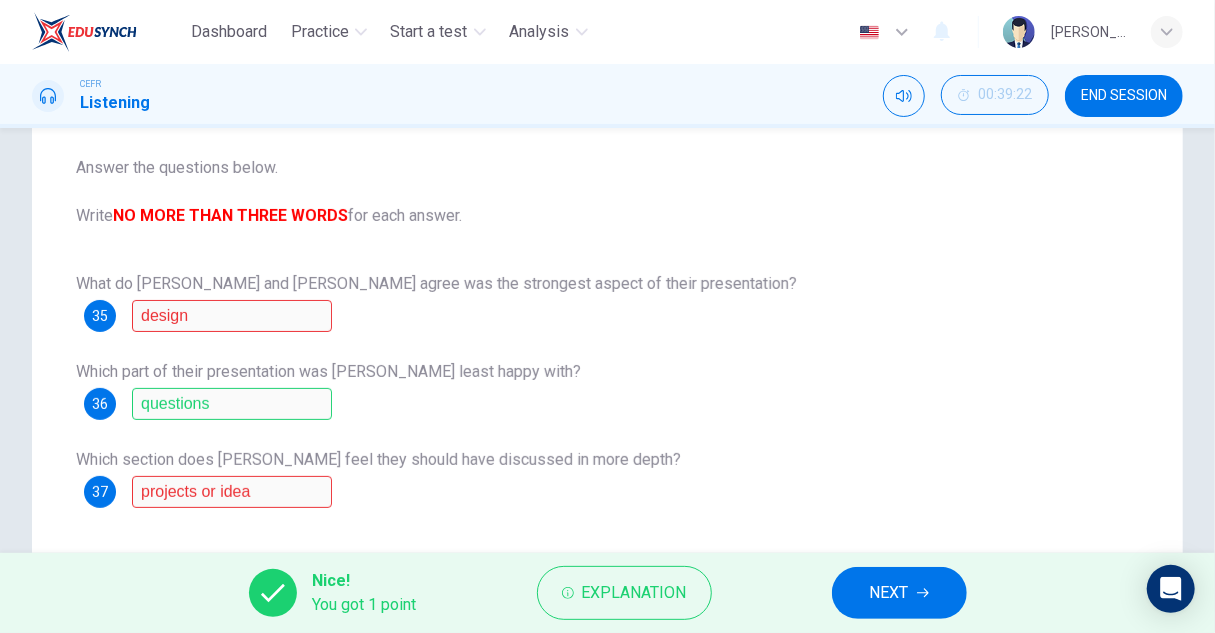 click 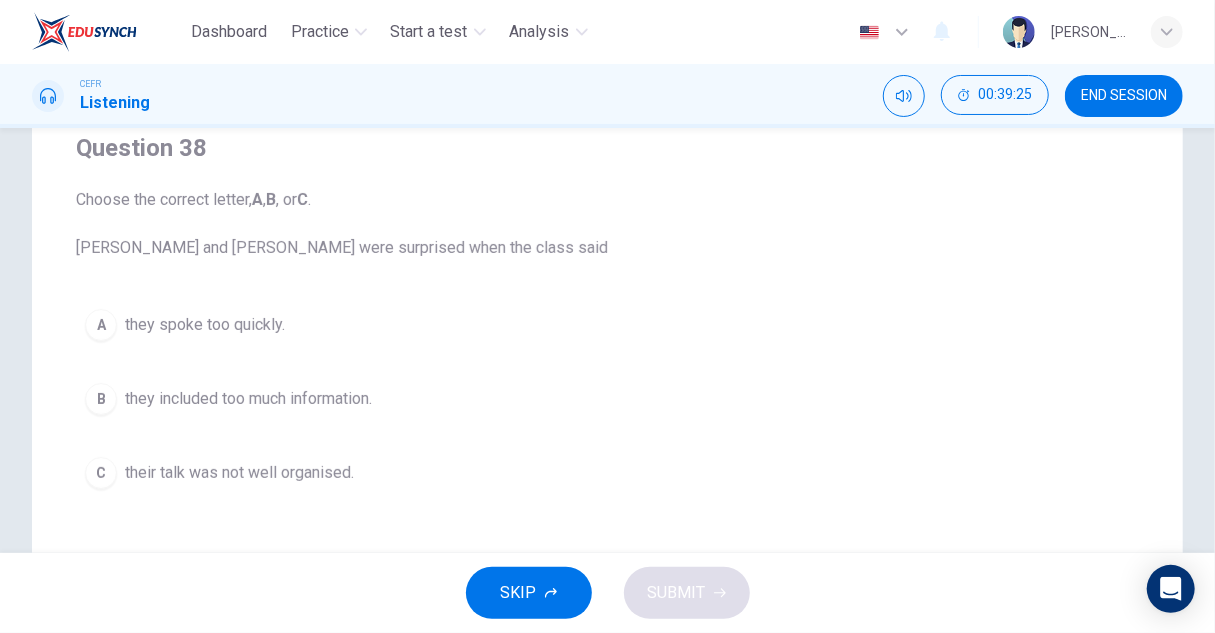 scroll, scrollTop: 200, scrollLeft: 0, axis: vertical 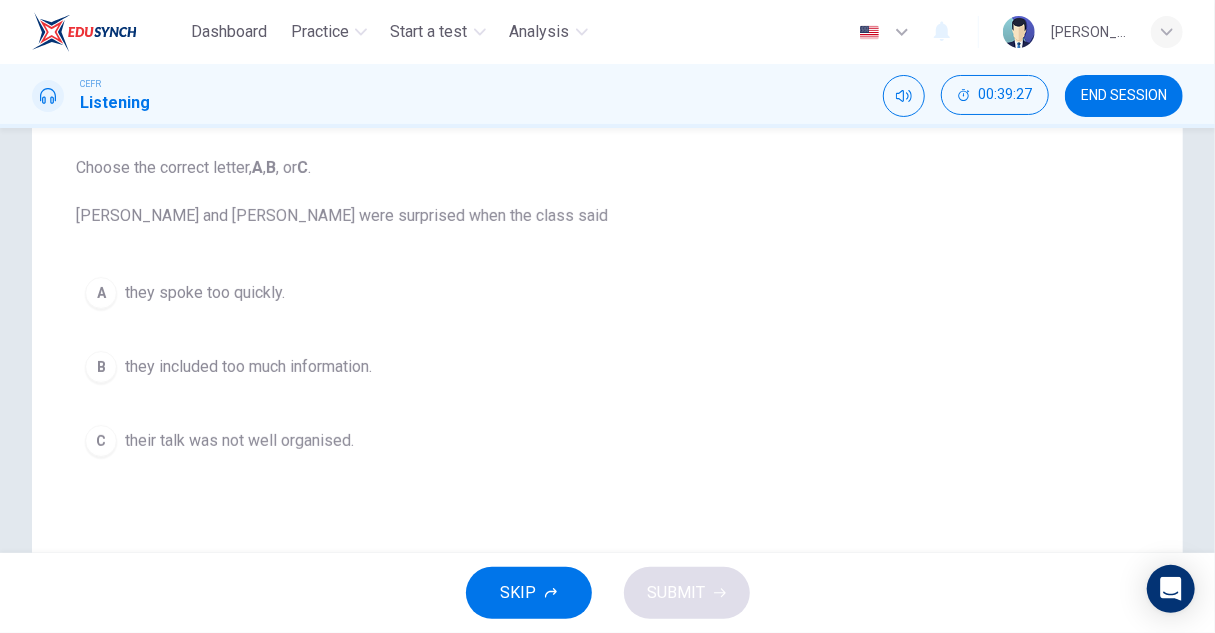 click on "A they spoke too quickly." at bounding box center [607, 293] 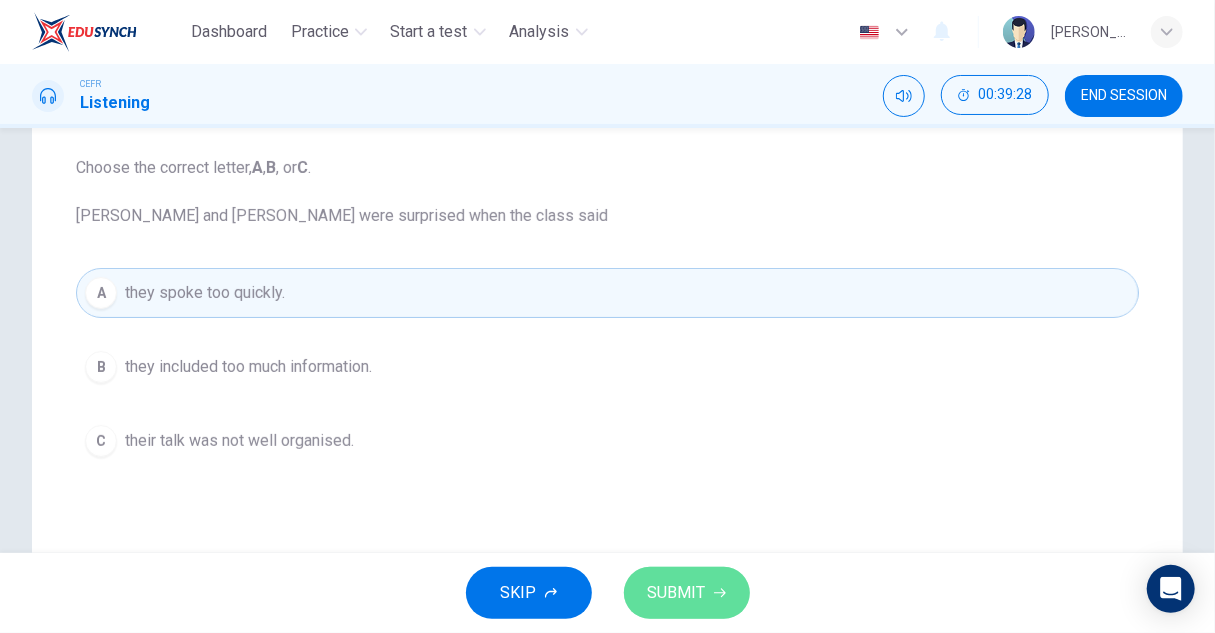 click on "SUBMIT" at bounding box center (677, 593) 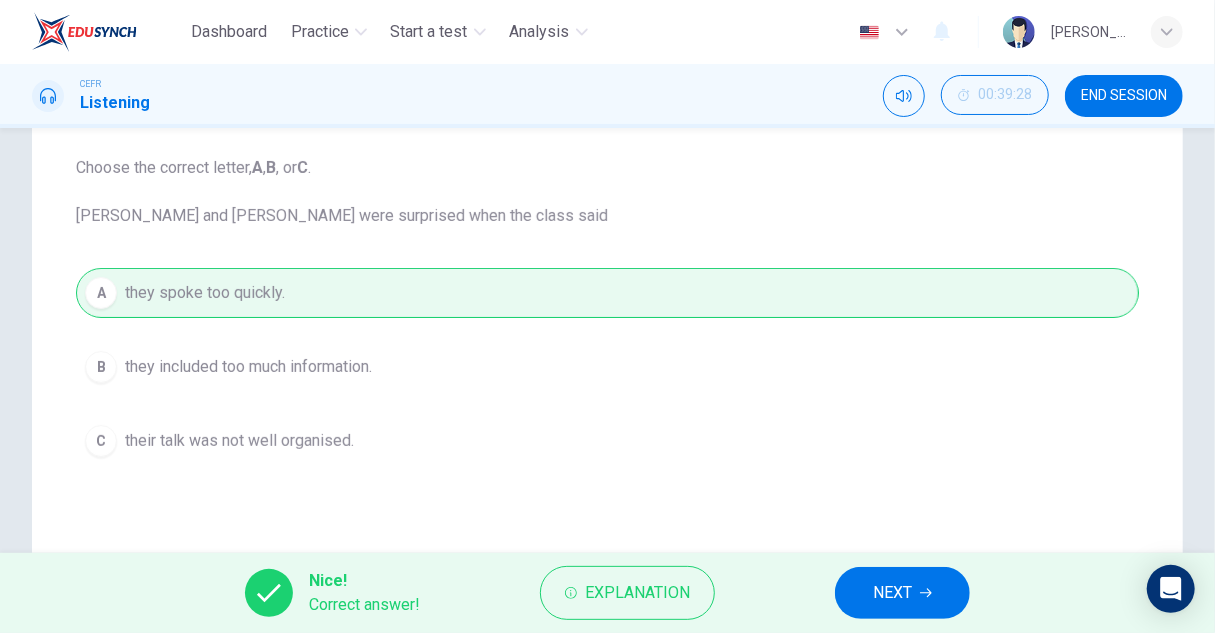 click on "NEXT" at bounding box center [902, 593] 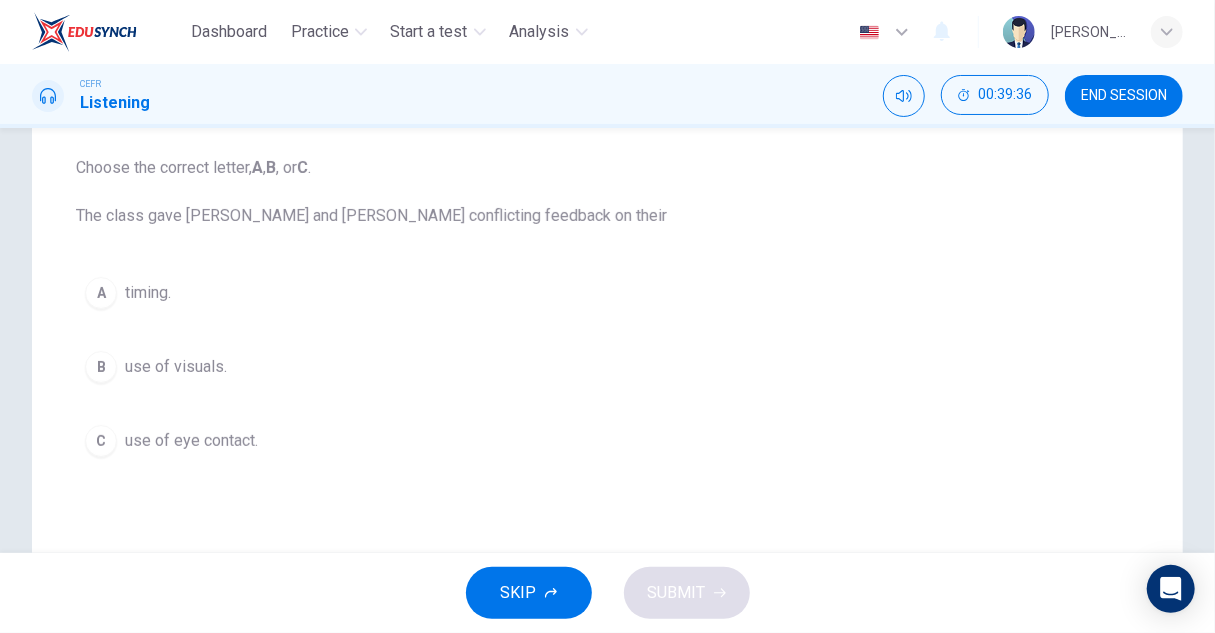 click on "timing." at bounding box center (148, 293) 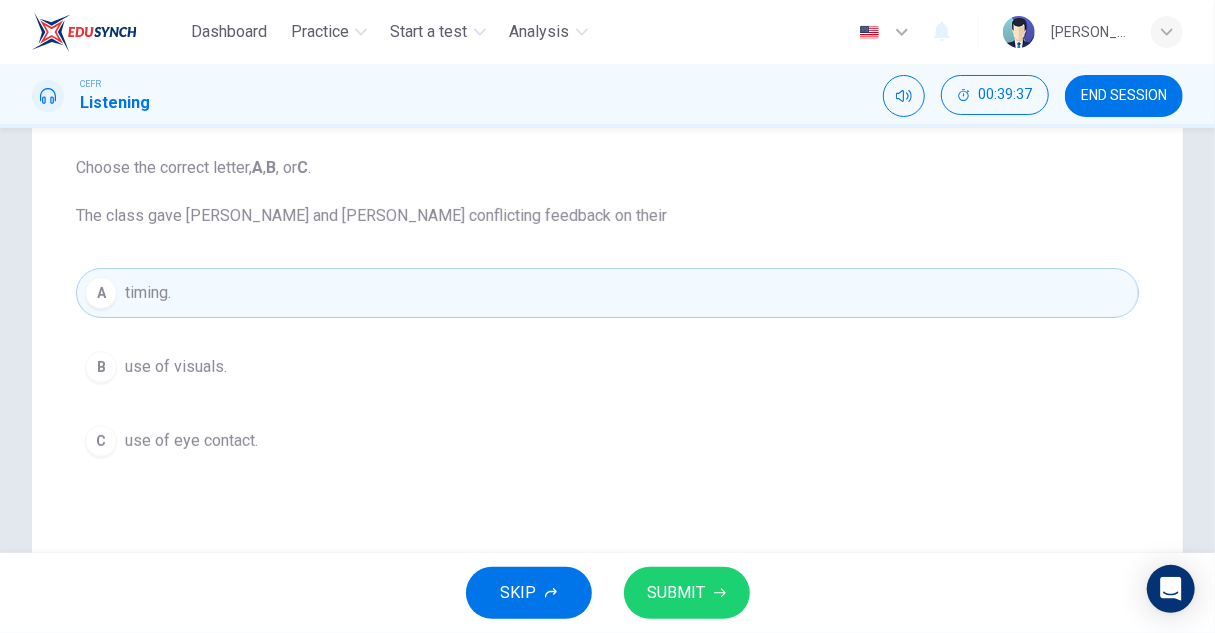 drag, startPoint x: 676, startPoint y: 597, endPoint x: 679, endPoint y: 575, distance: 22.203604 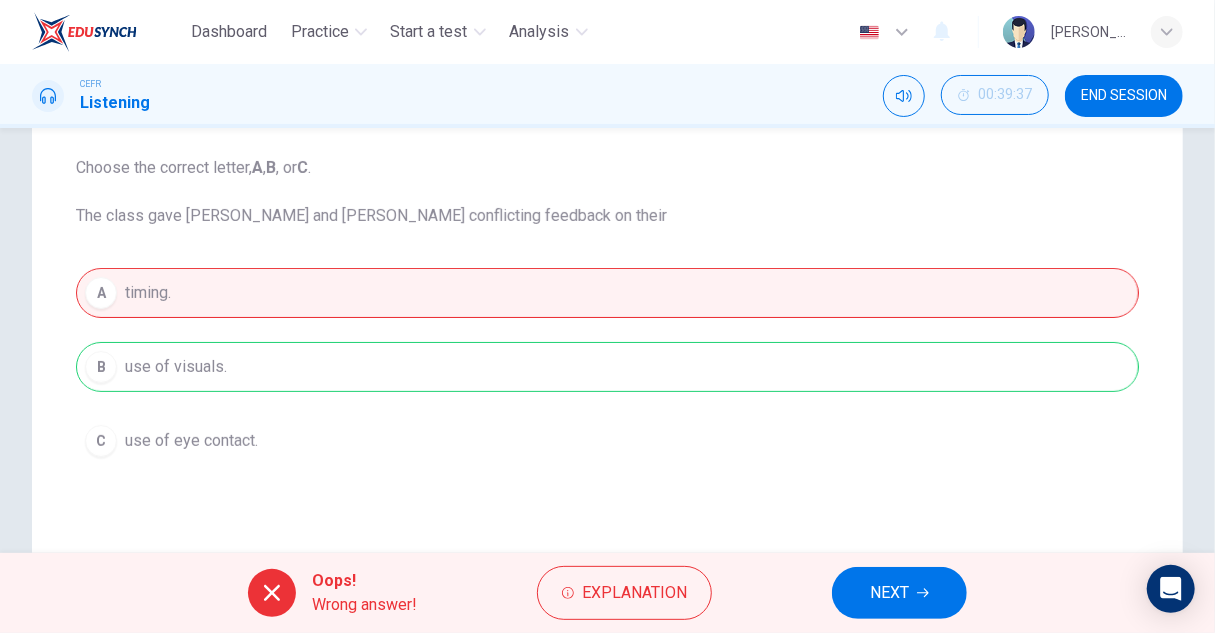 click on "NEXT" at bounding box center [889, 593] 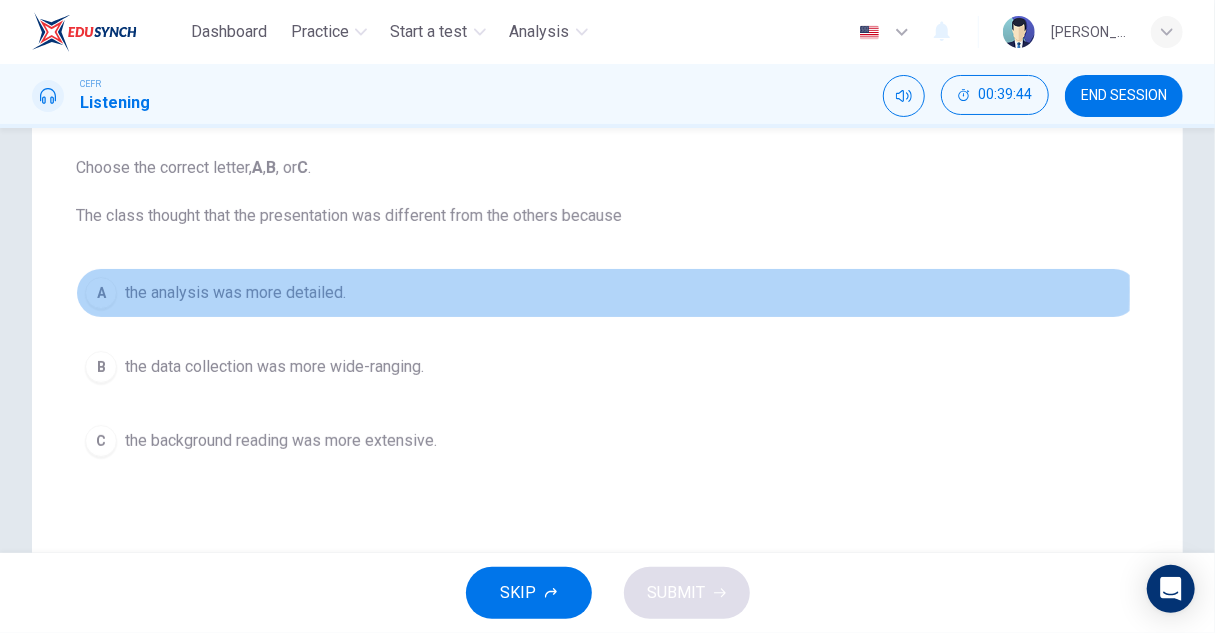 click on "the analysis was more detailed." at bounding box center (235, 293) 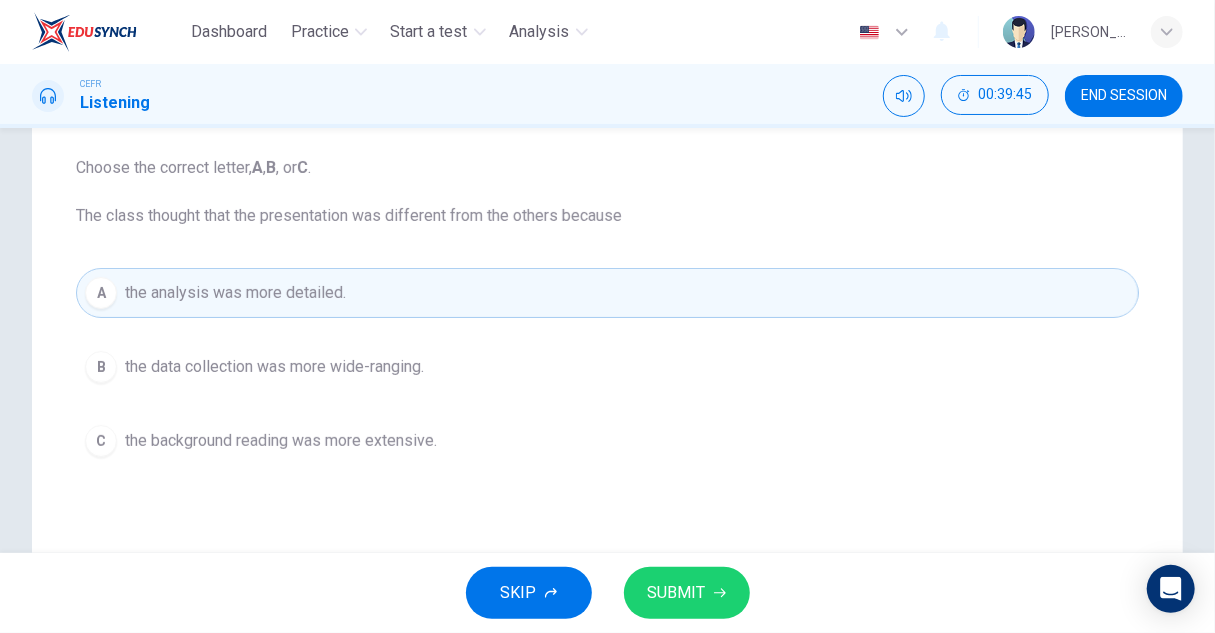 drag, startPoint x: 661, startPoint y: 587, endPoint x: 672, endPoint y: 529, distance: 59.03389 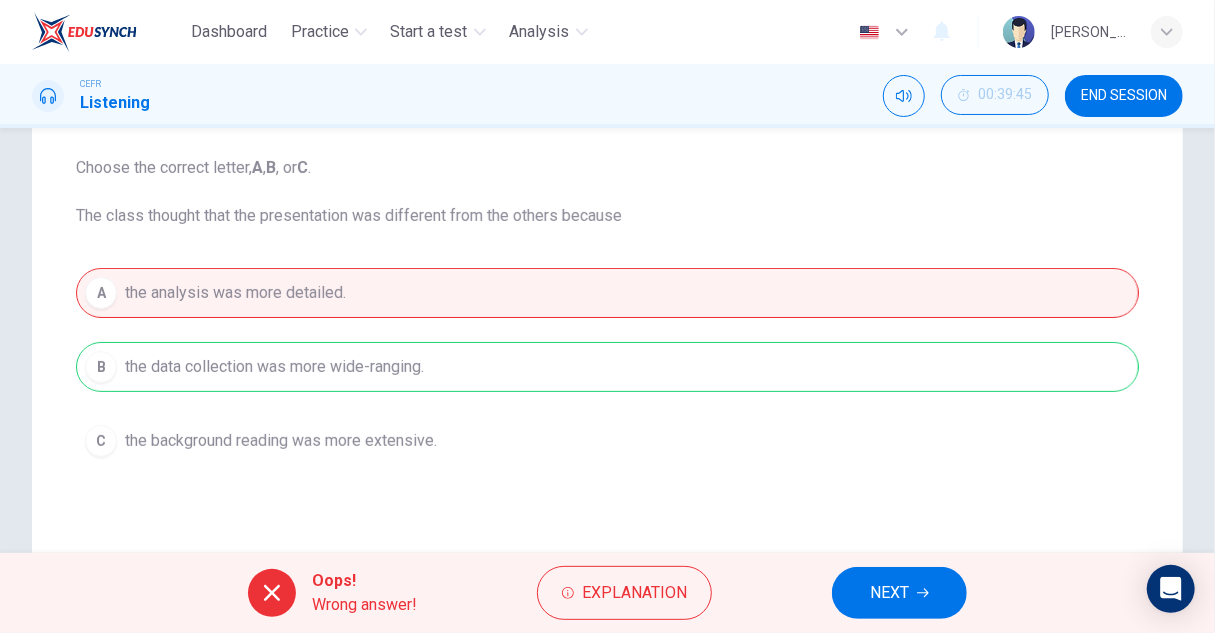 click on "NEXT" at bounding box center [899, 593] 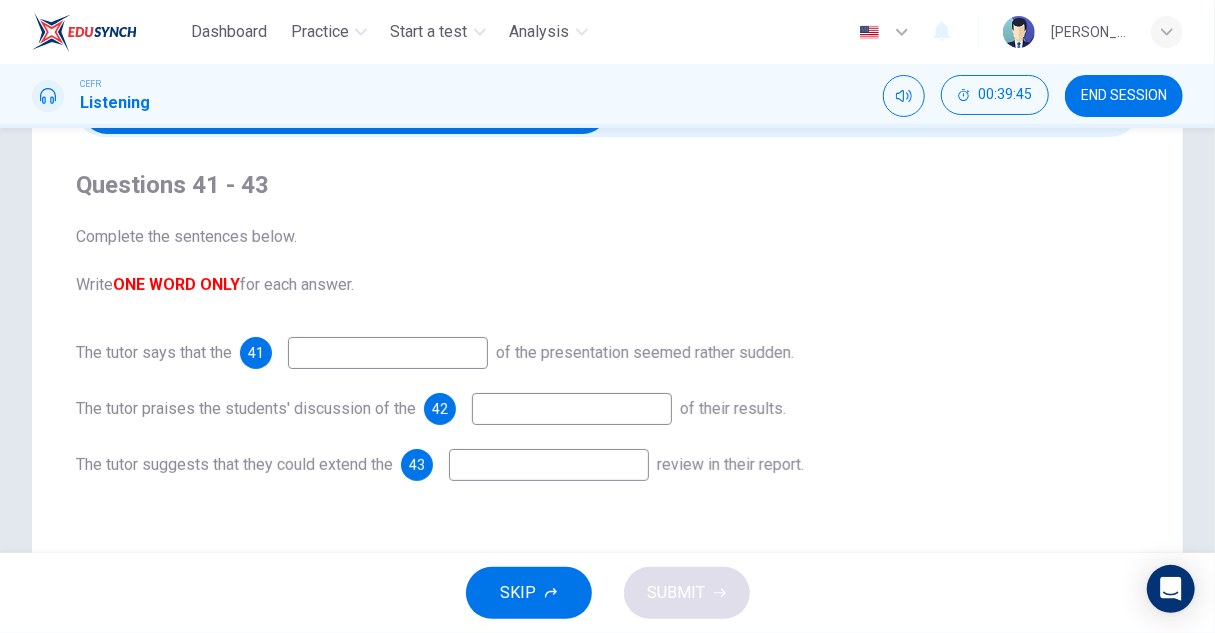 scroll, scrollTop: 100, scrollLeft: 0, axis: vertical 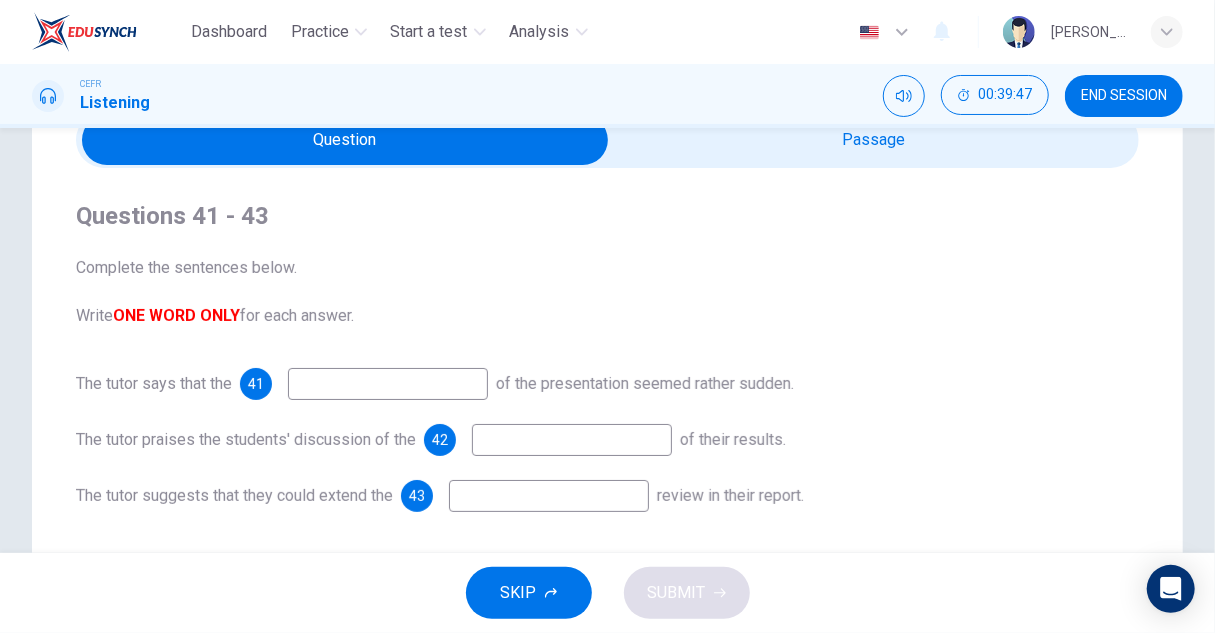 click at bounding box center (345, 140) 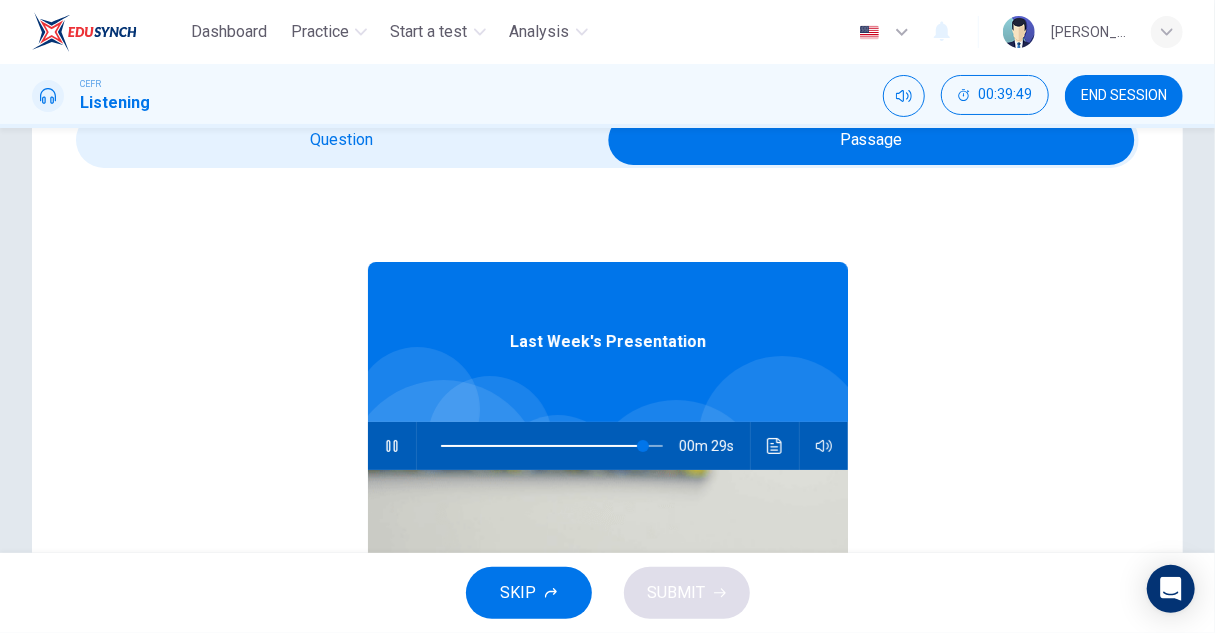 click at bounding box center [552, 446] 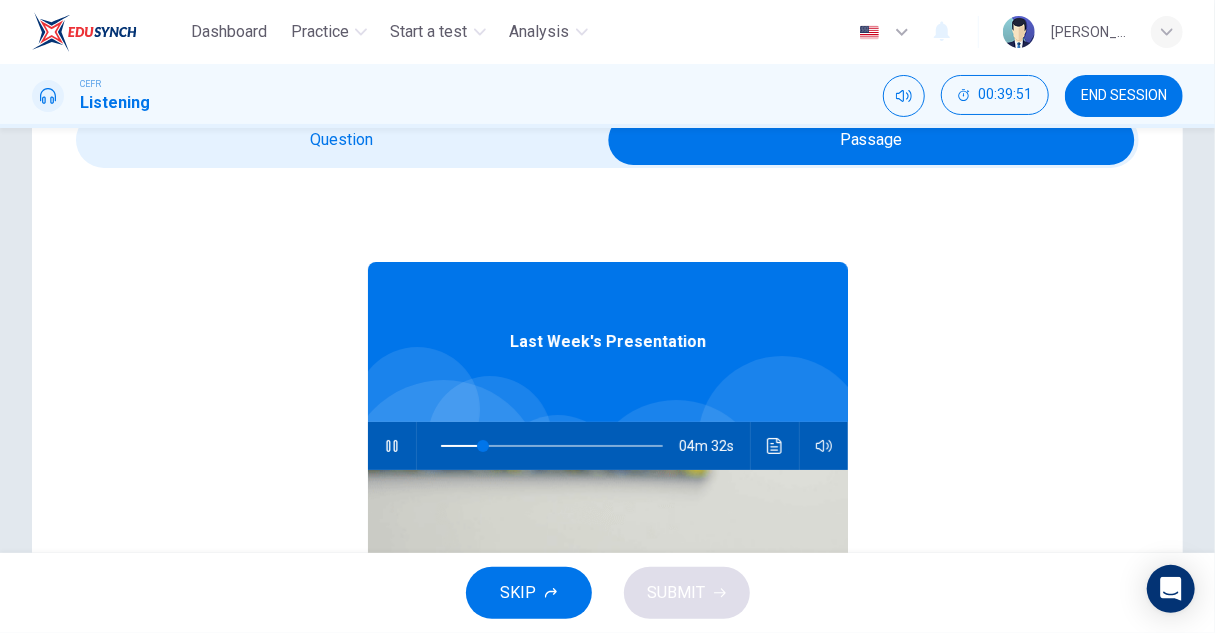 click at bounding box center [871, 140] 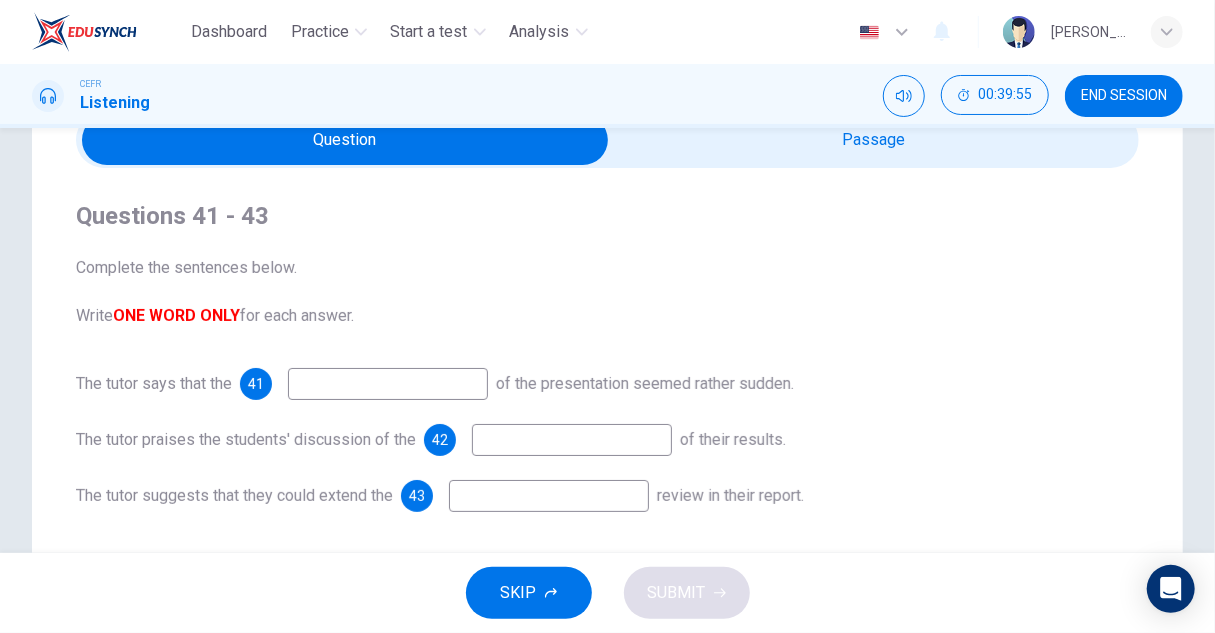 click at bounding box center (388, 384) 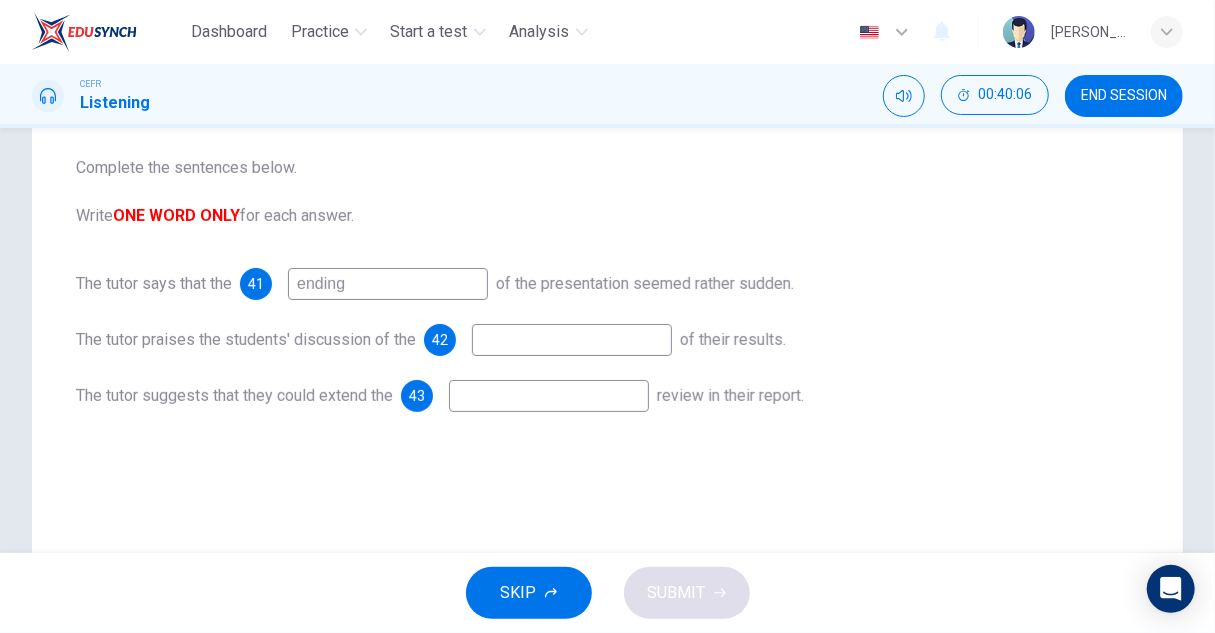 scroll, scrollTop: 100, scrollLeft: 0, axis: vertical 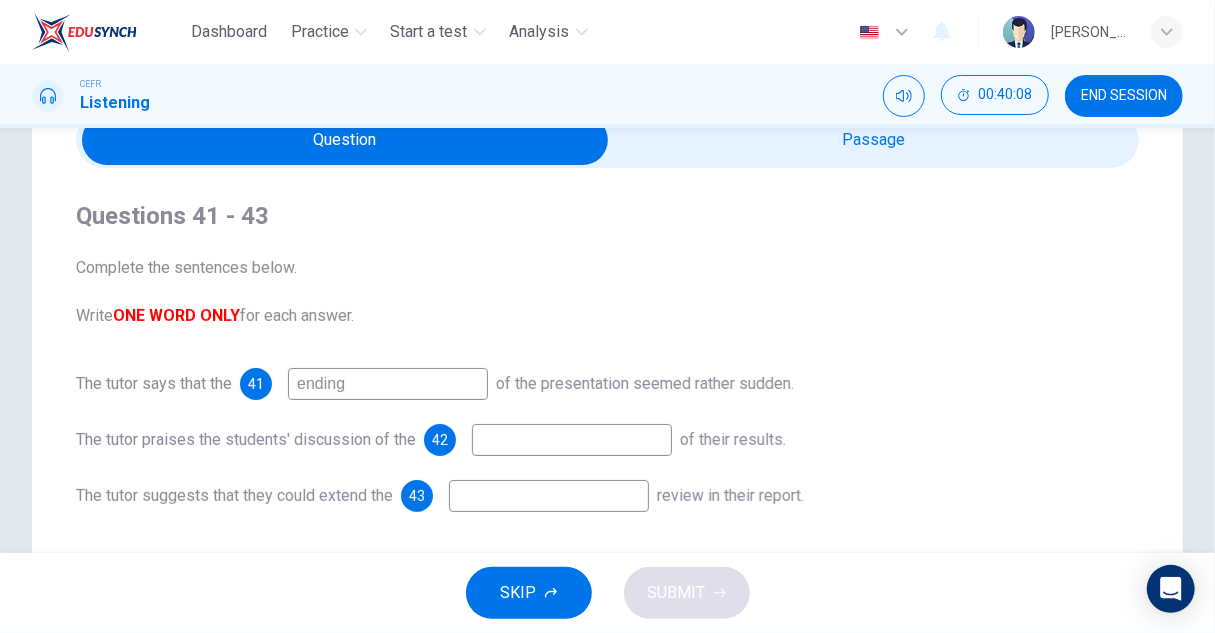 click at bounding box center (345, 140) 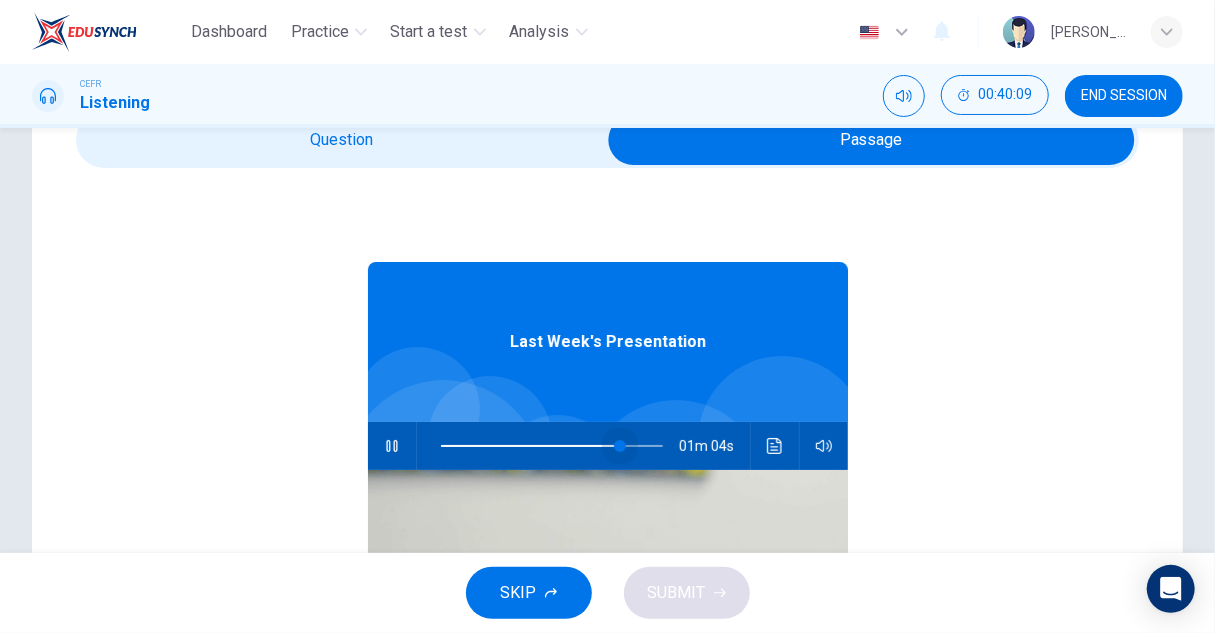 click at bounding box center (552, 446) 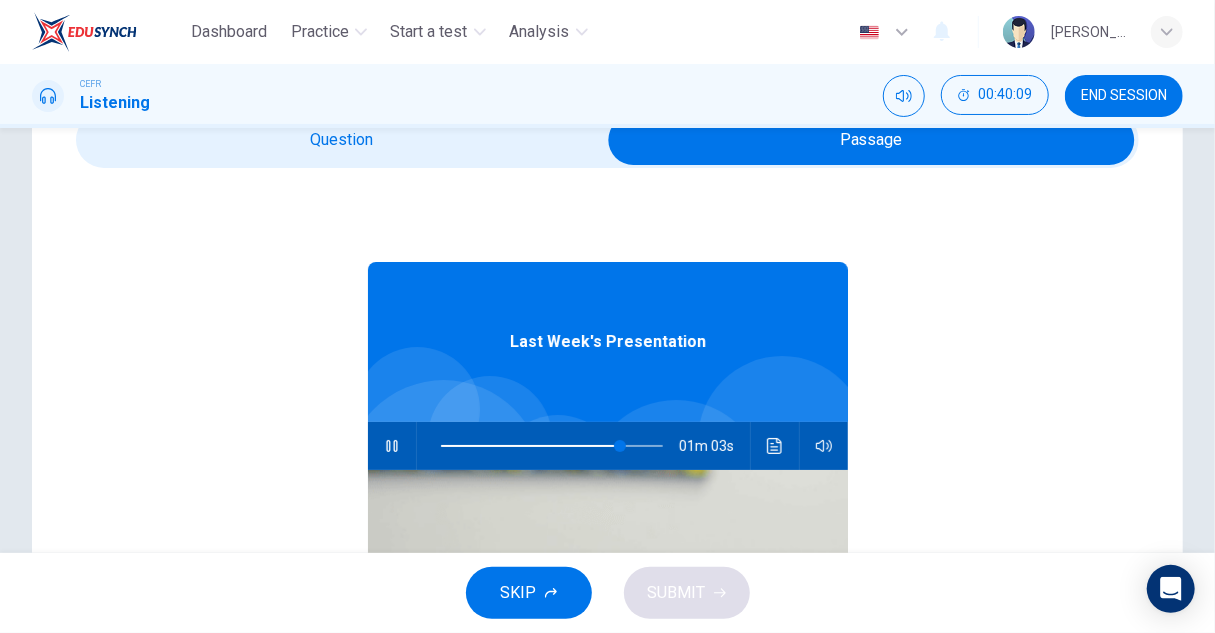 click at bounding box center (775, 446) 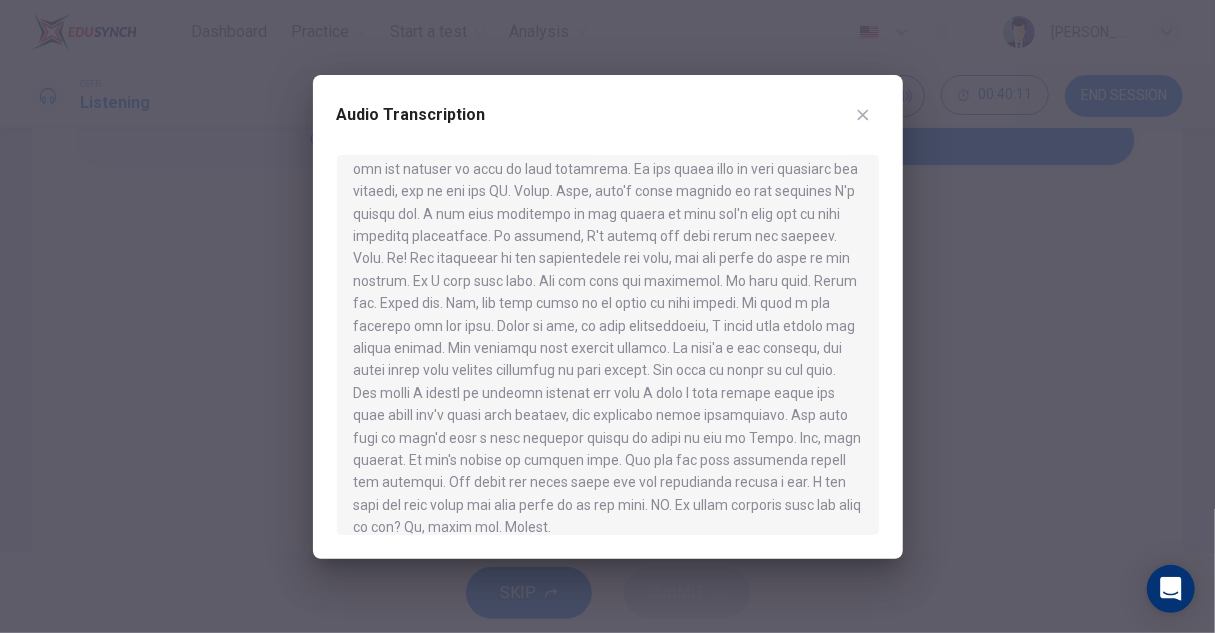 scroll, scrollTop: 1086, scrollLeft: 0, axis: vertical 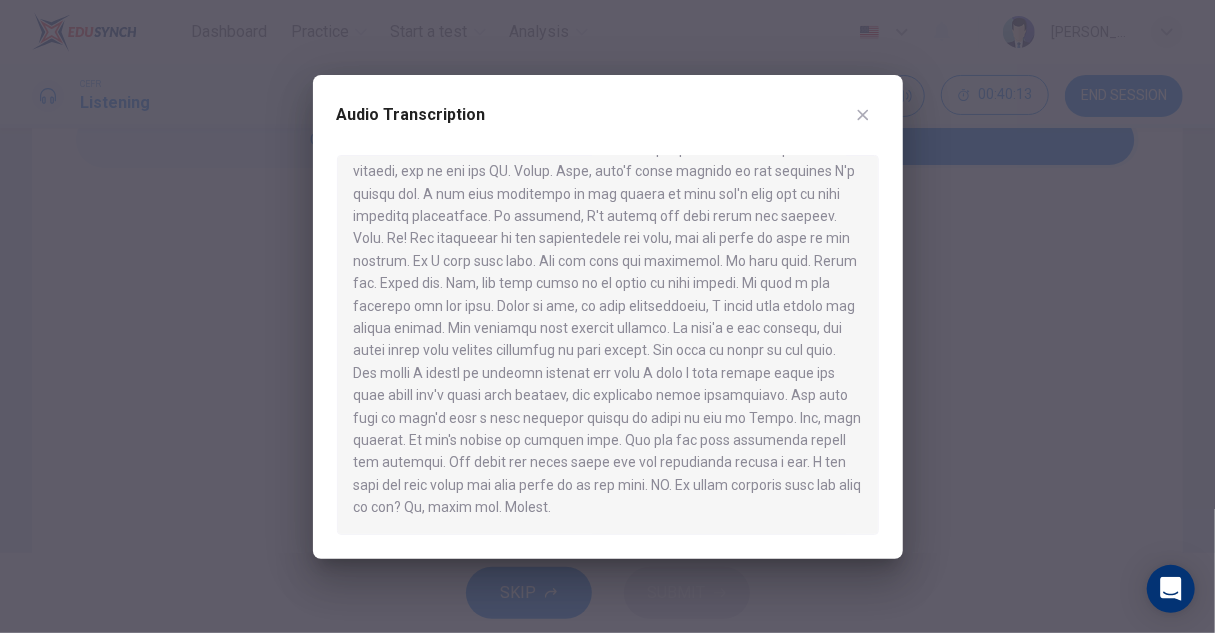 click at bounding box center [607, 316] 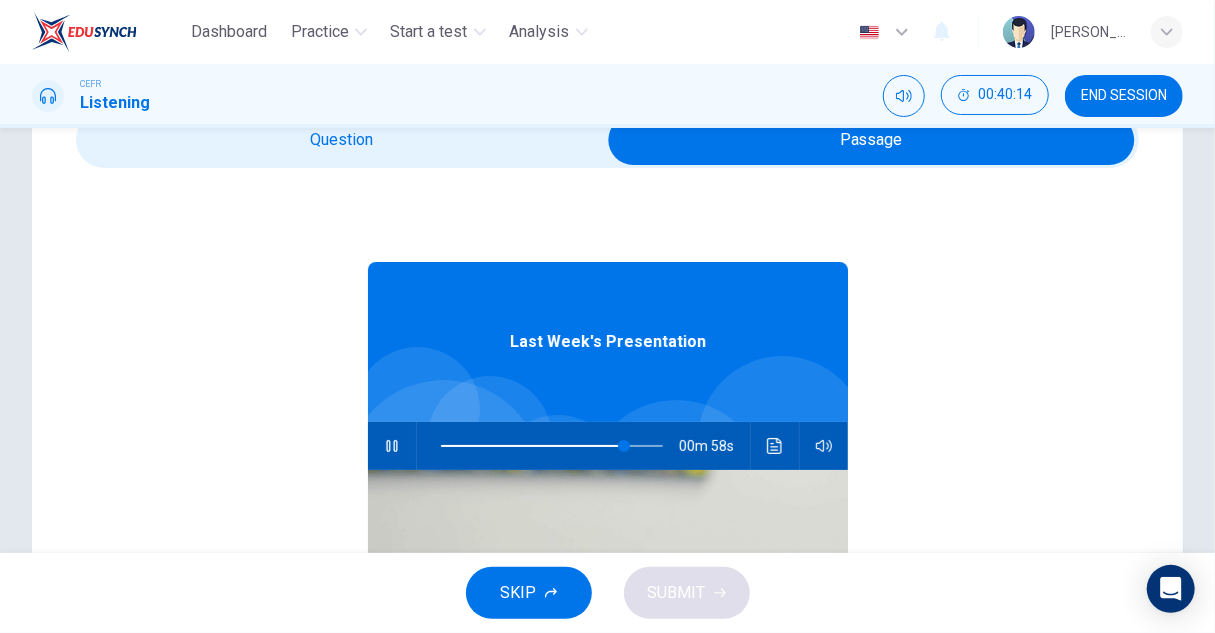 click at bounding box center [871, 140] 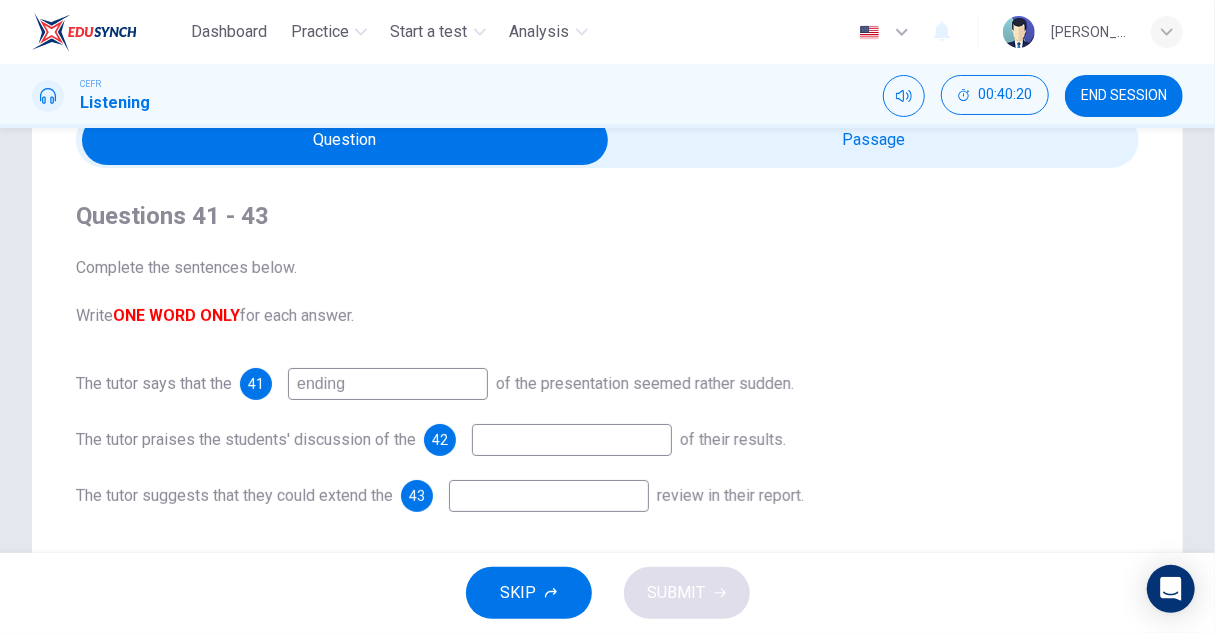 click at bounding box center [572, 440] 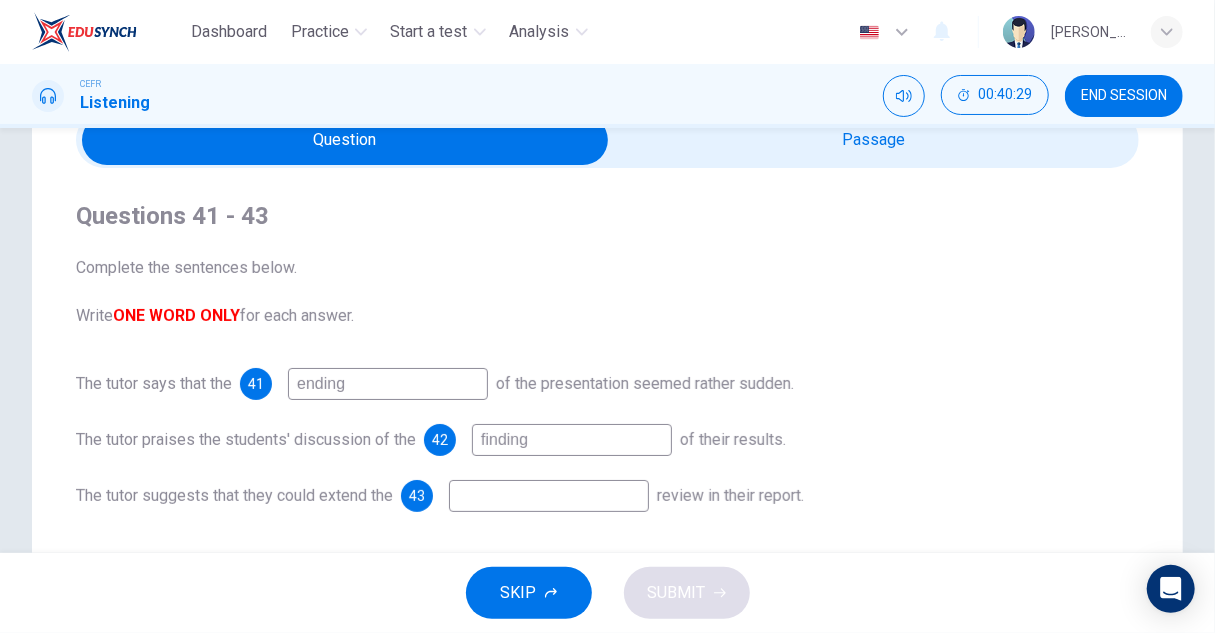 click at bounding box center (549, 496) 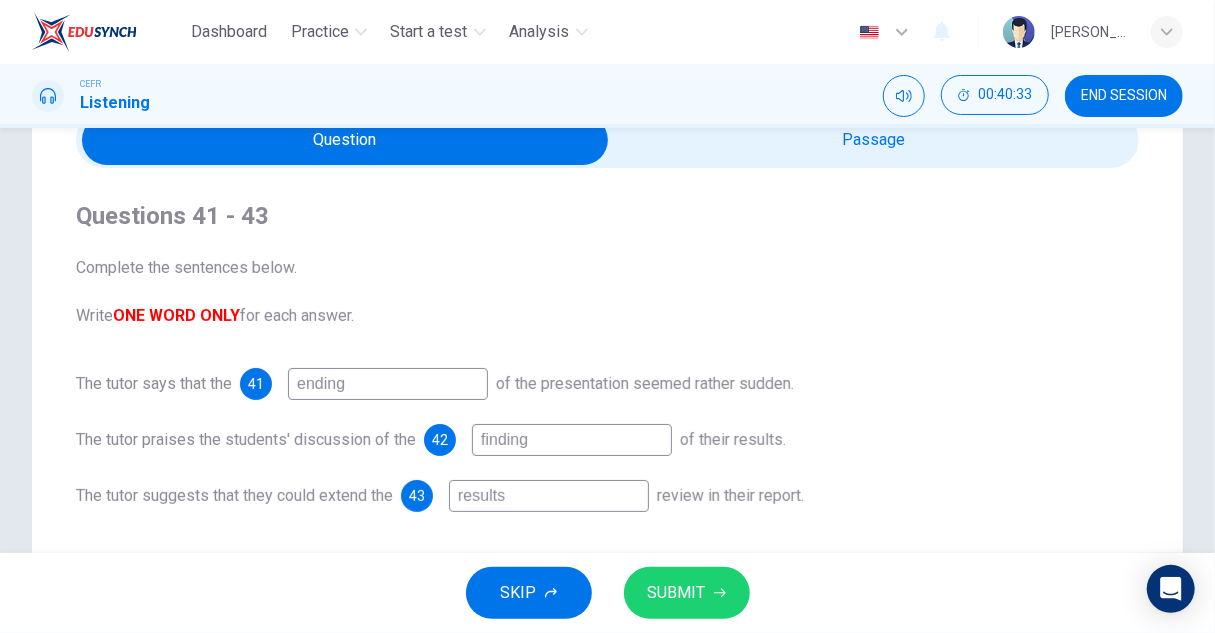 click on "SUBMIT" at bounding box center [677, 593] 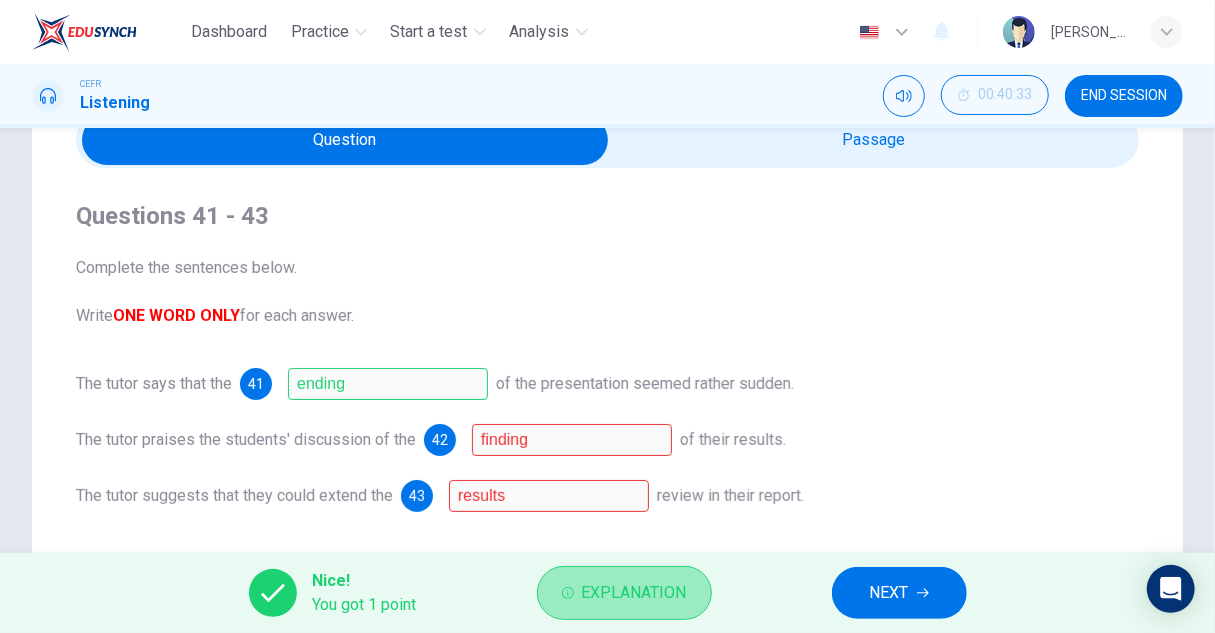 click on "Explanation" at bounding box center (634, 593) 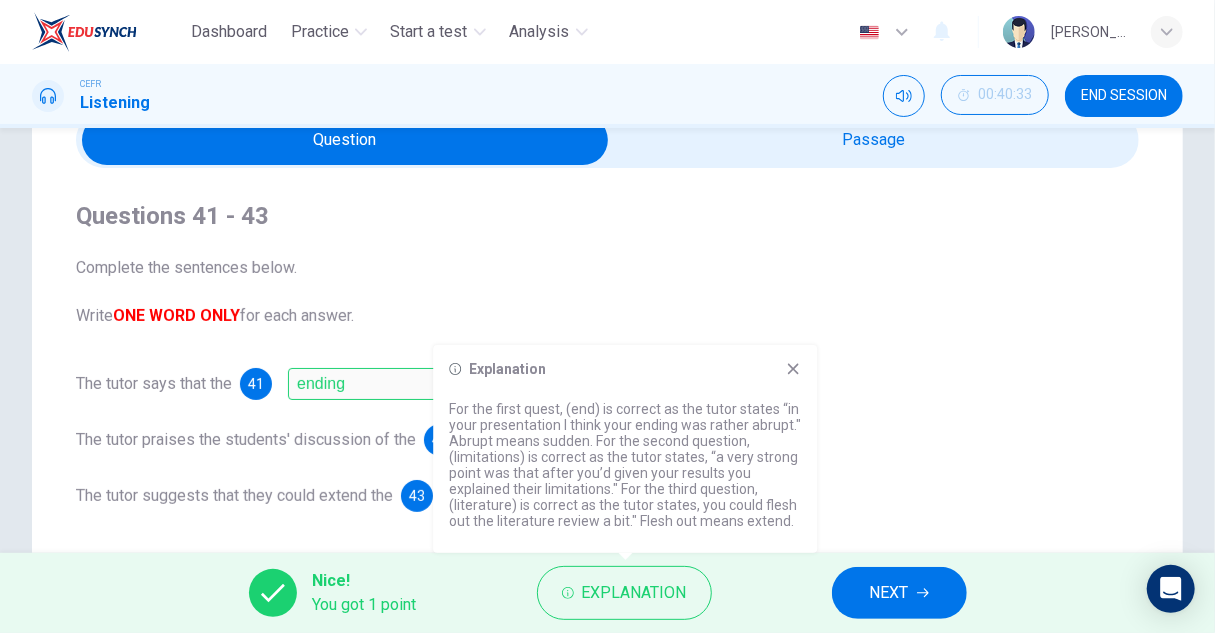 click on "The tutor praises the students' discussion of the  42 finding  of their results." at bounding box center (607, 440) 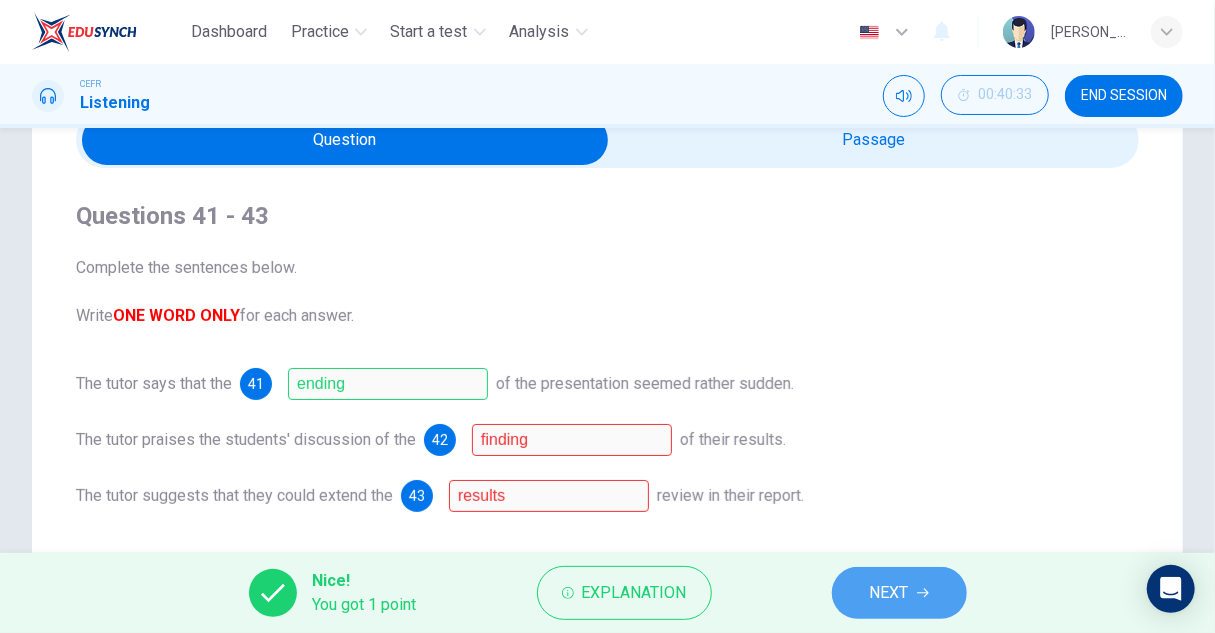 click on "NEXT" at bounding box center (899, 593) 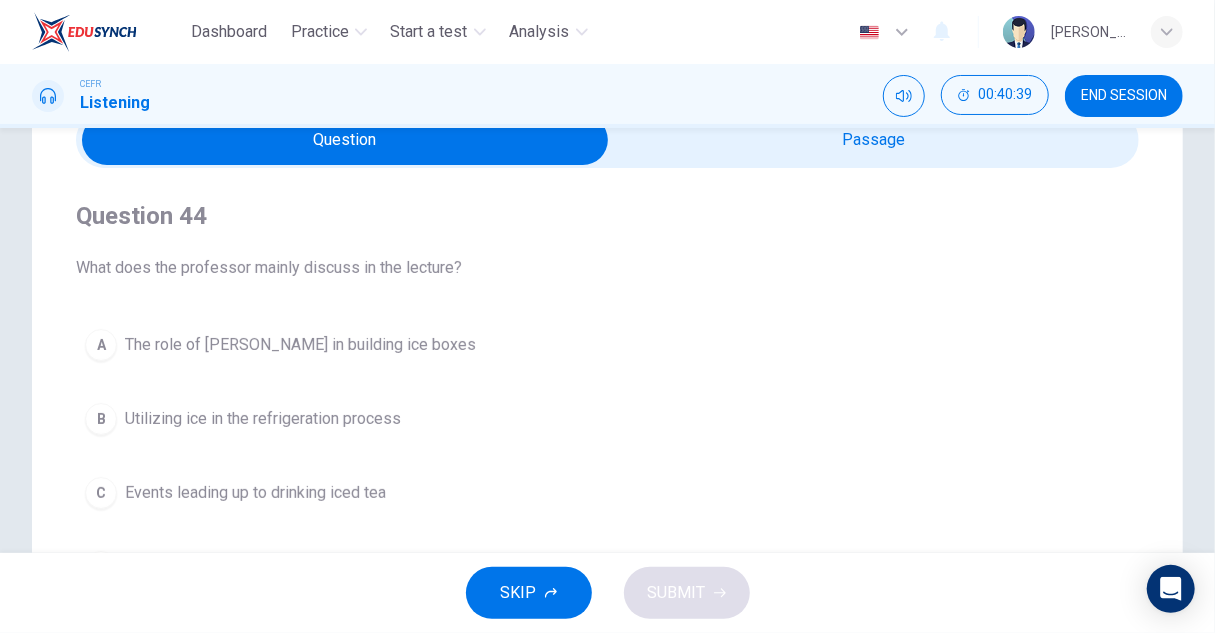 scroll, scrollTop: 0, scrollLeft: 0, axis: both 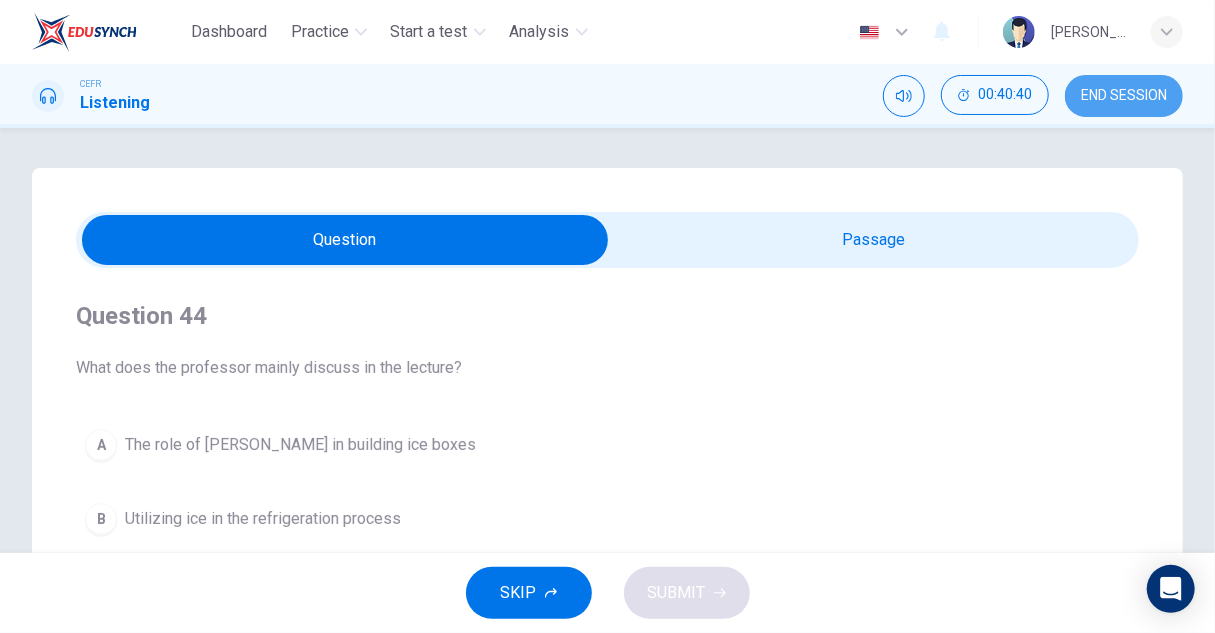 click on "END SESSION" at bounding box center [1124, 96] 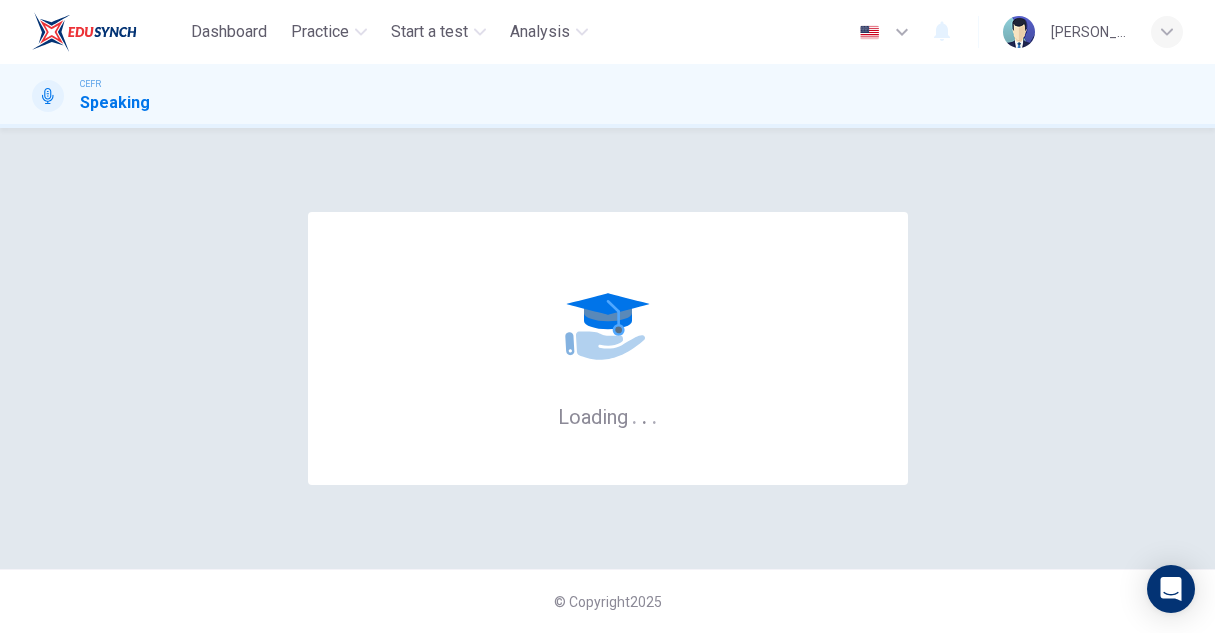 scroll, scrollTop: 0, scrollLeft: 0, axis: both 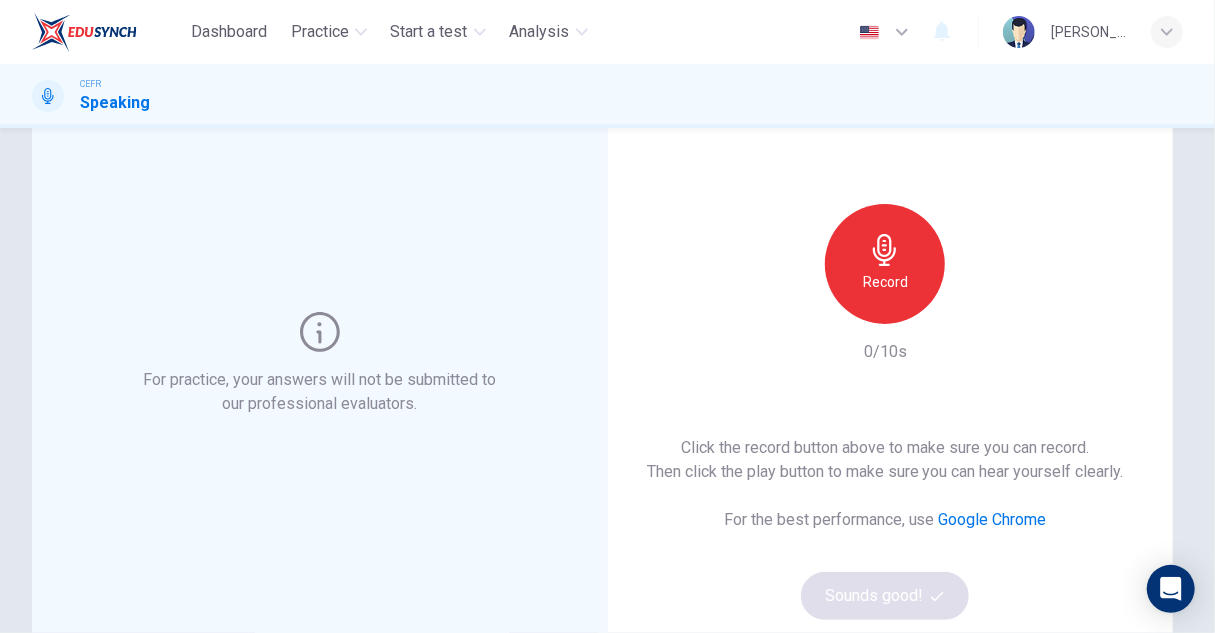 click 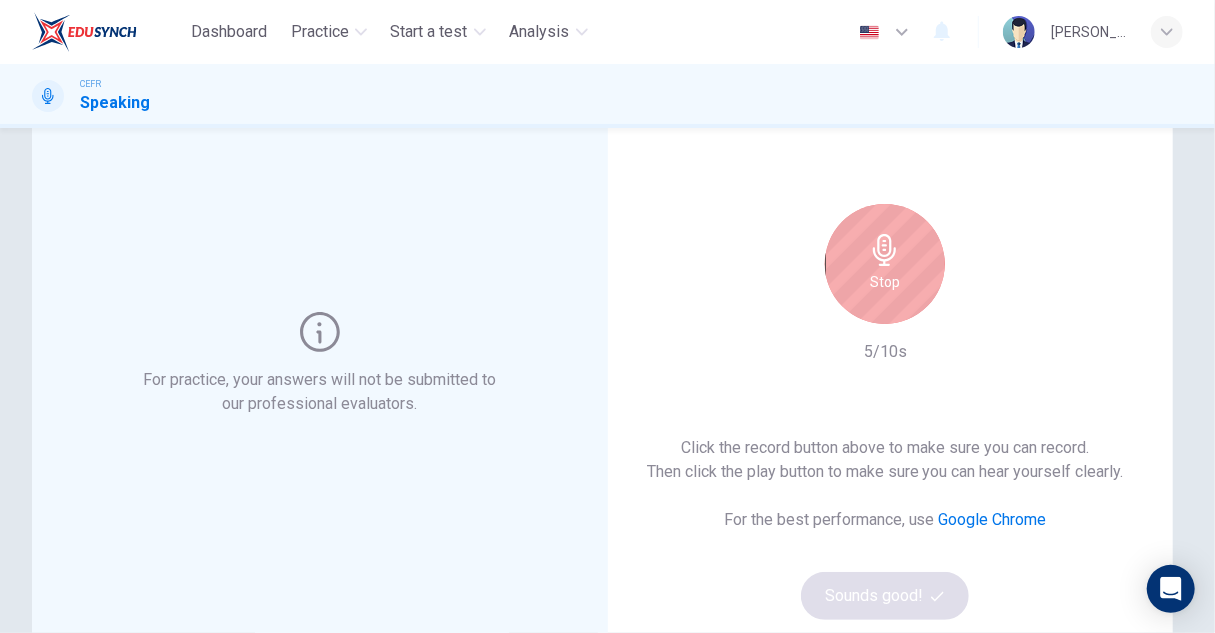 click 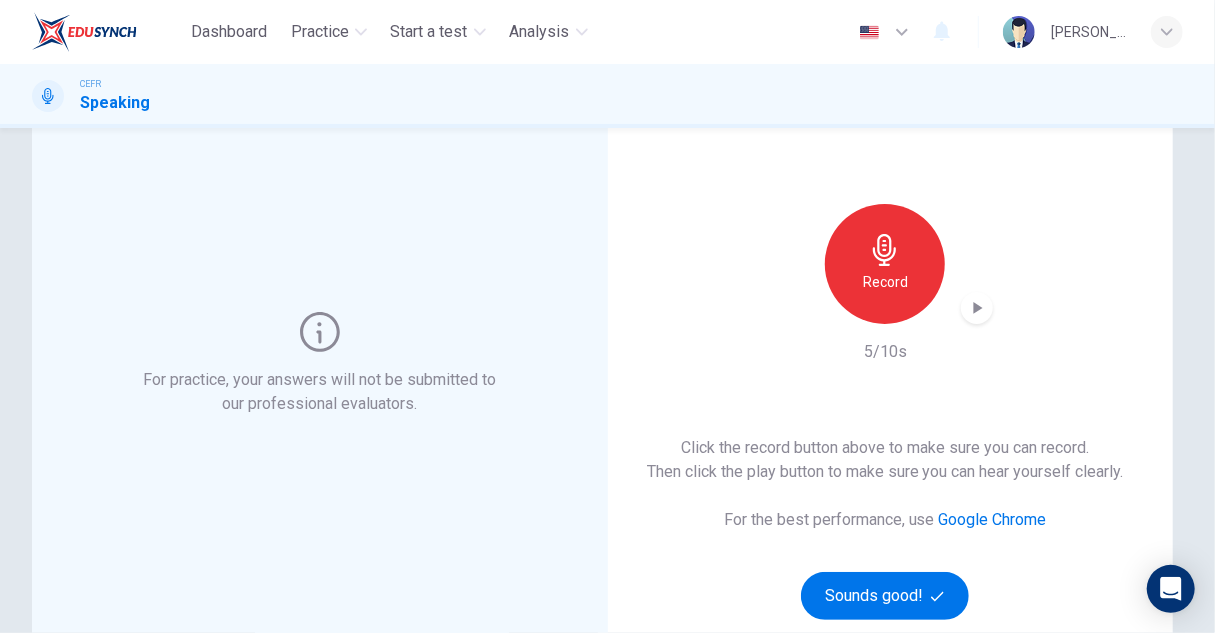 click 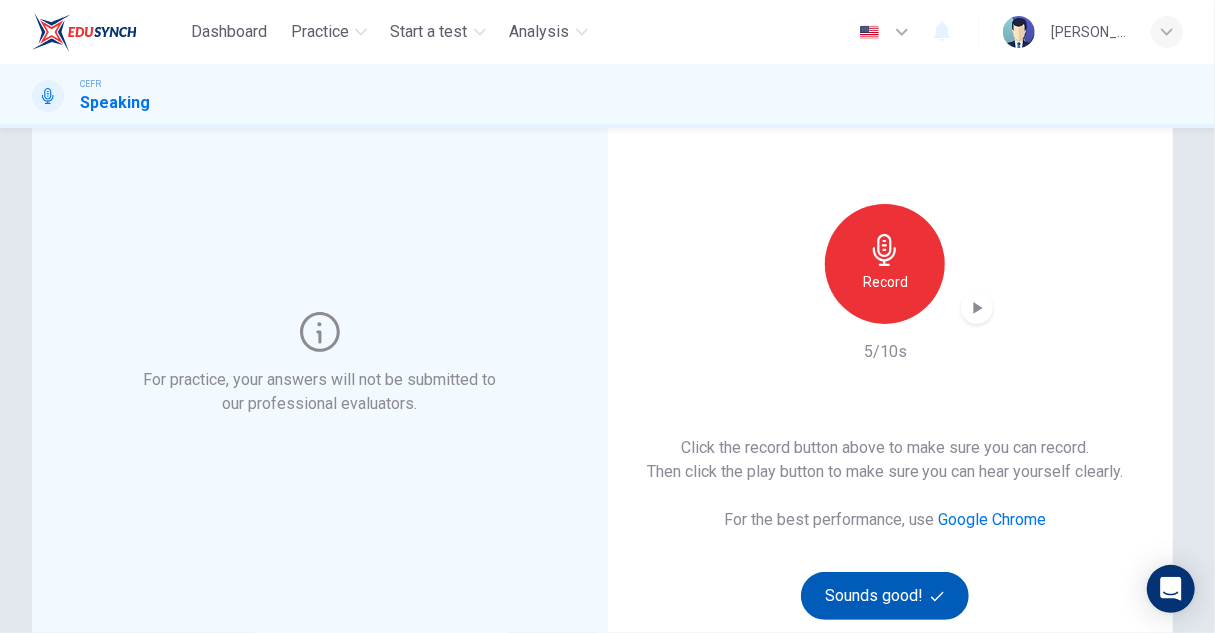 click on "Sounds good!" at bounding box center [885, 596] 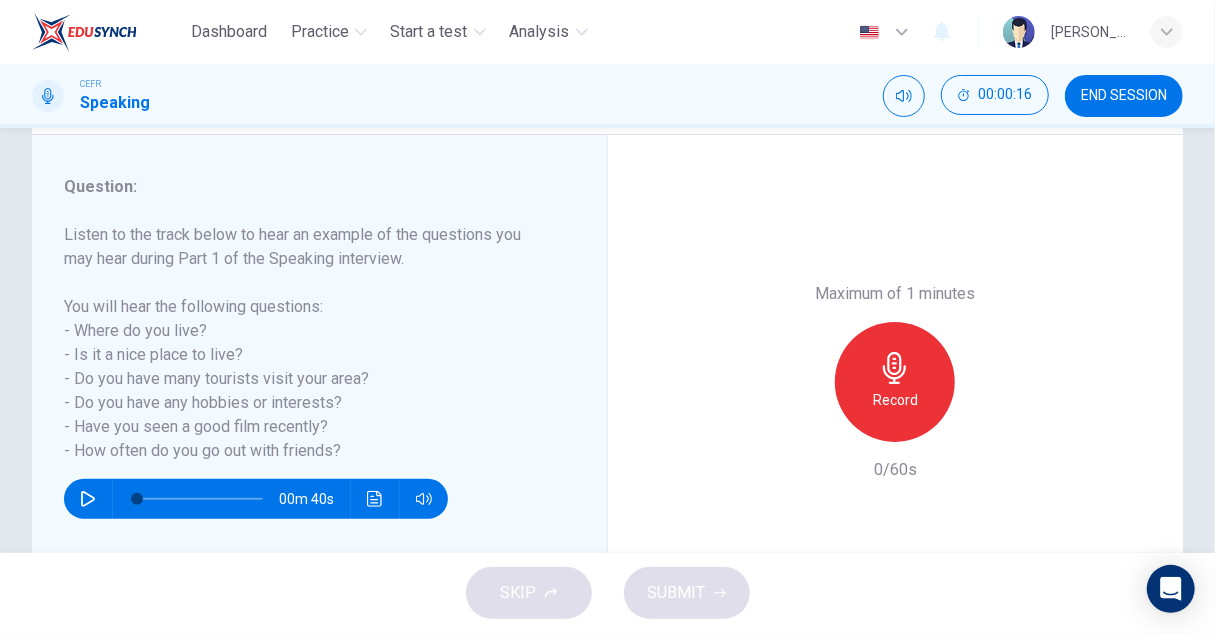 scroll, scrollTop: 300, scrollLeft: 0, axis: vertical 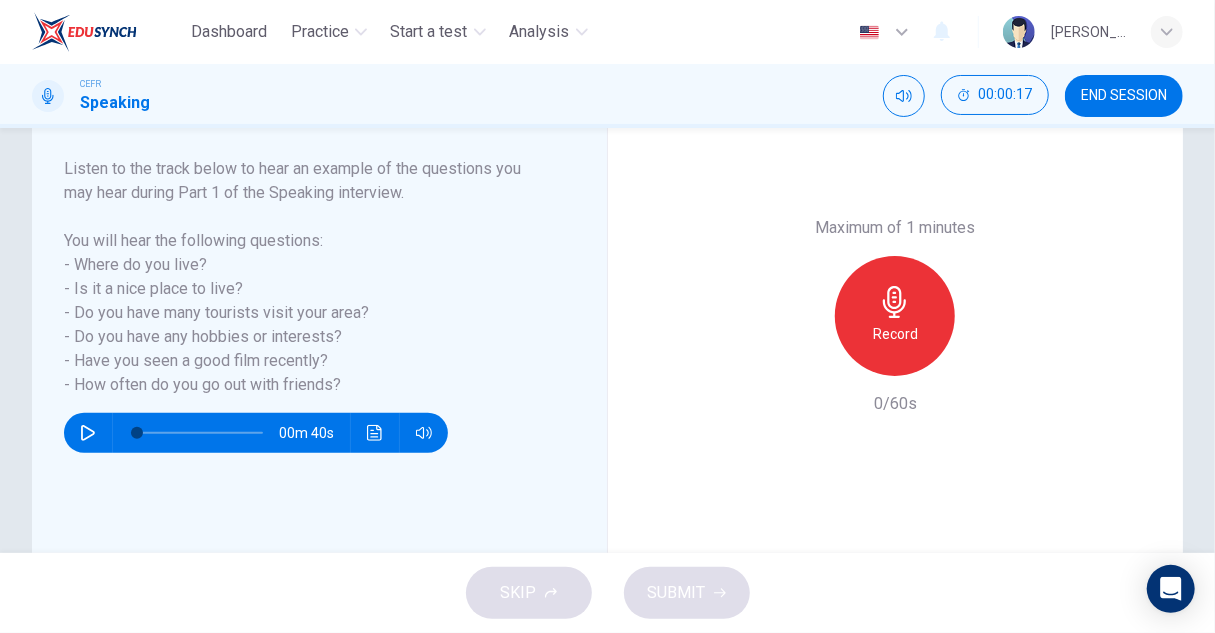 click 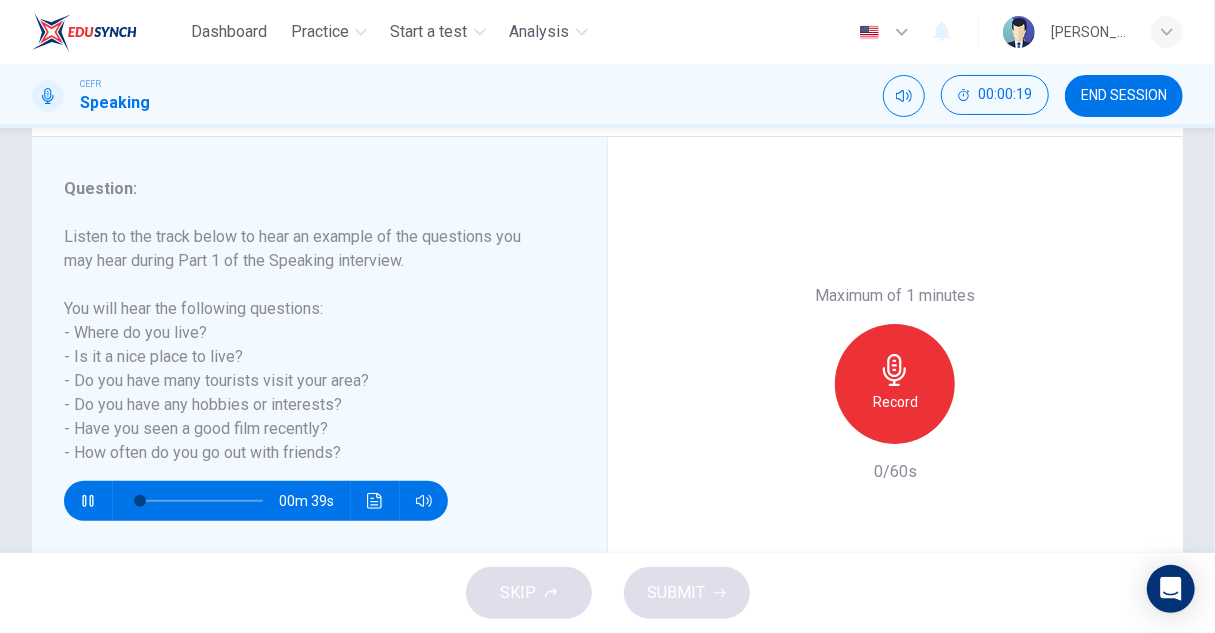 scroll, scrollTop: 200, scrollLeft: 0, axis: vertical 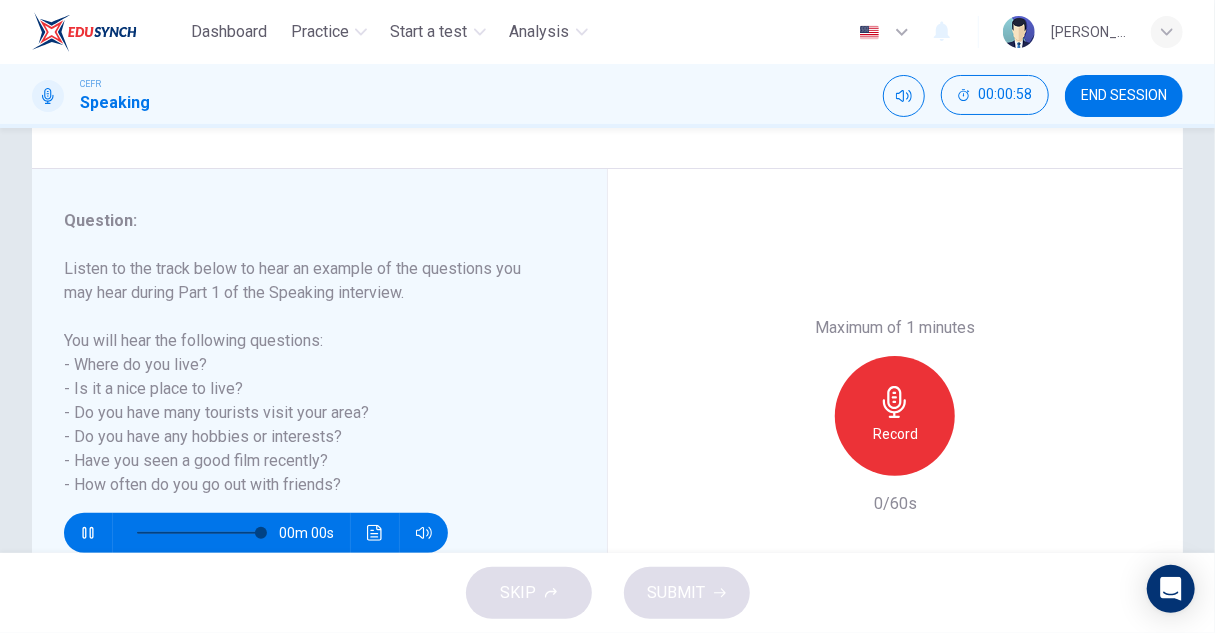 type on "0" 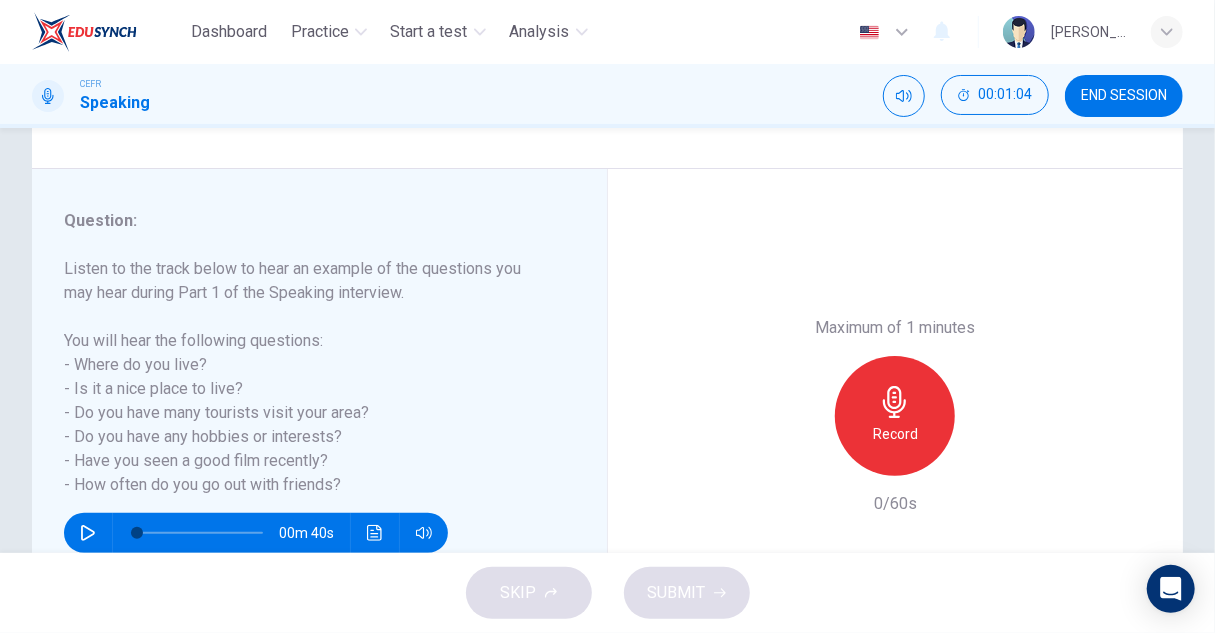click 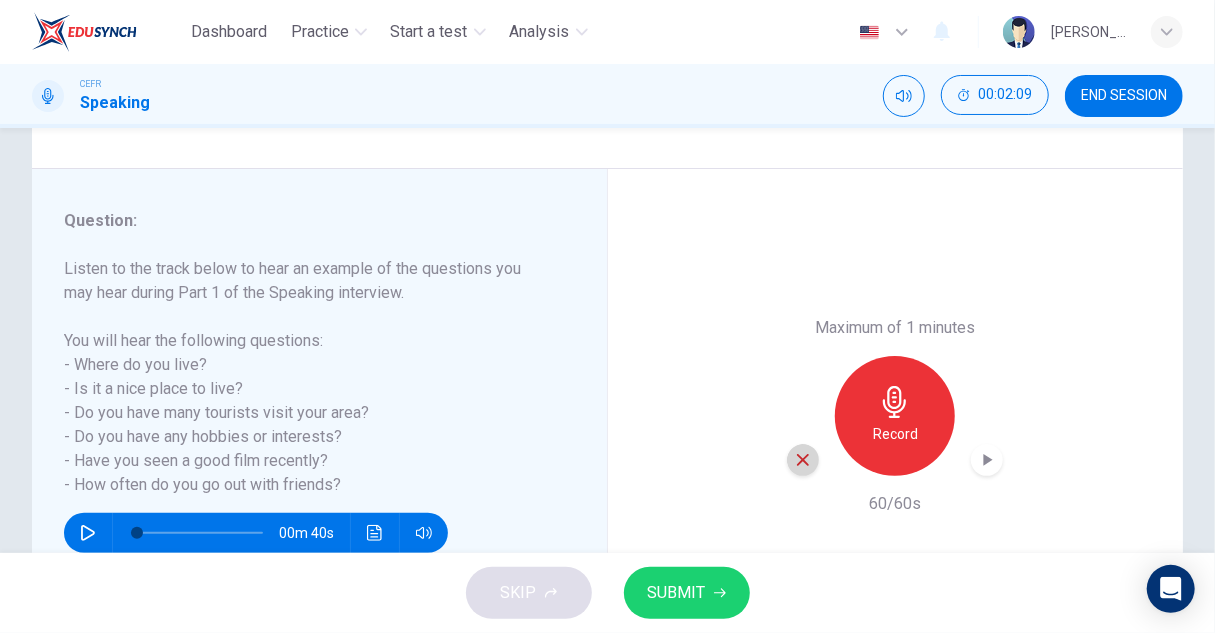 click at bounding box center [803, 460] 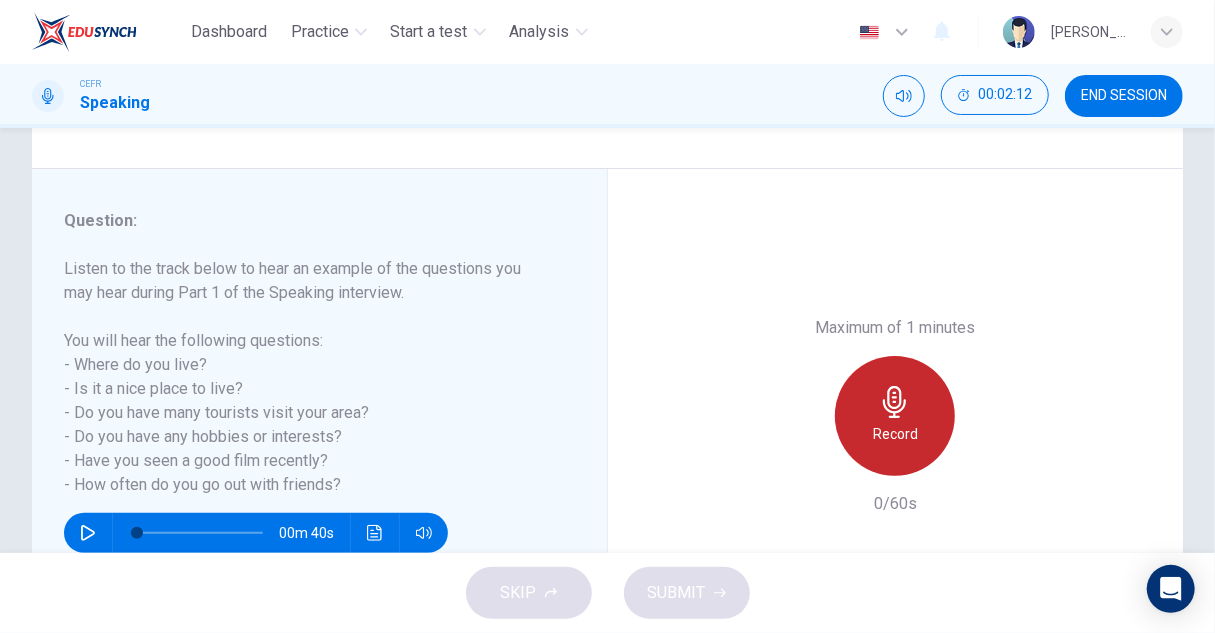 click 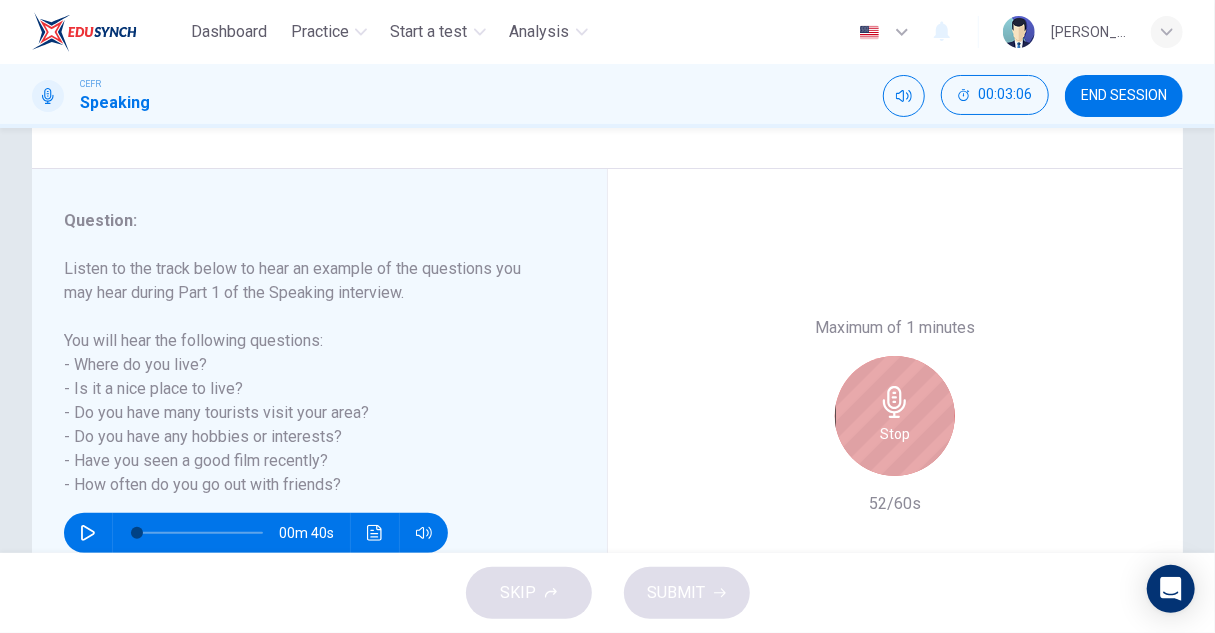 click 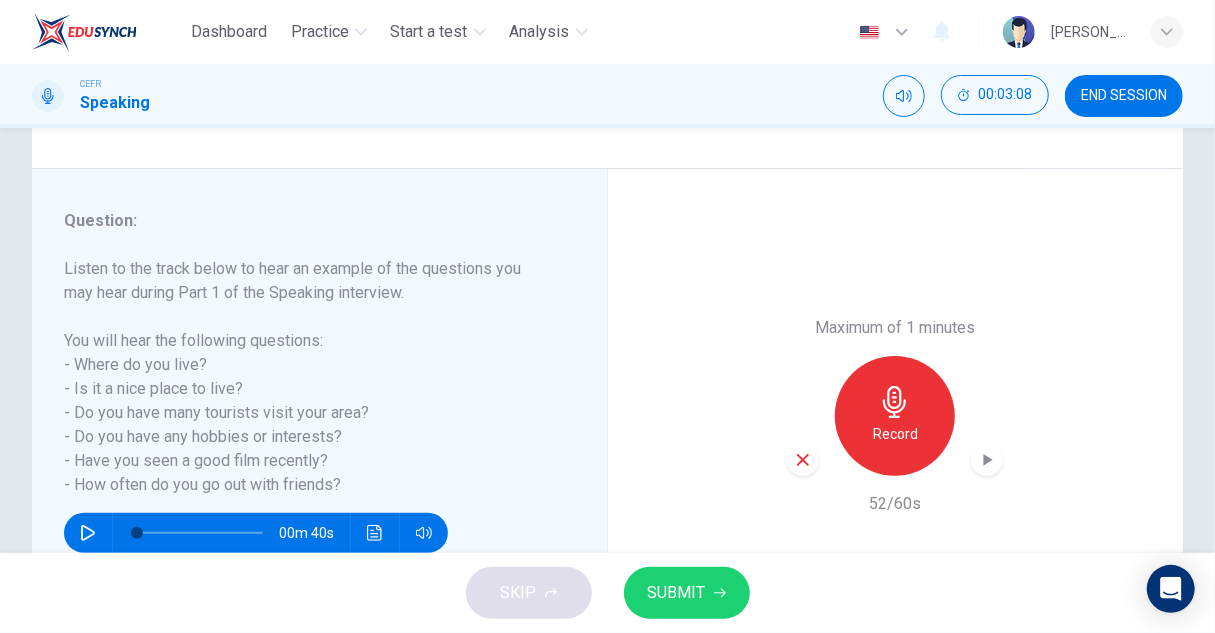 click on "SUBMIT" at bounding box center [677, 593] 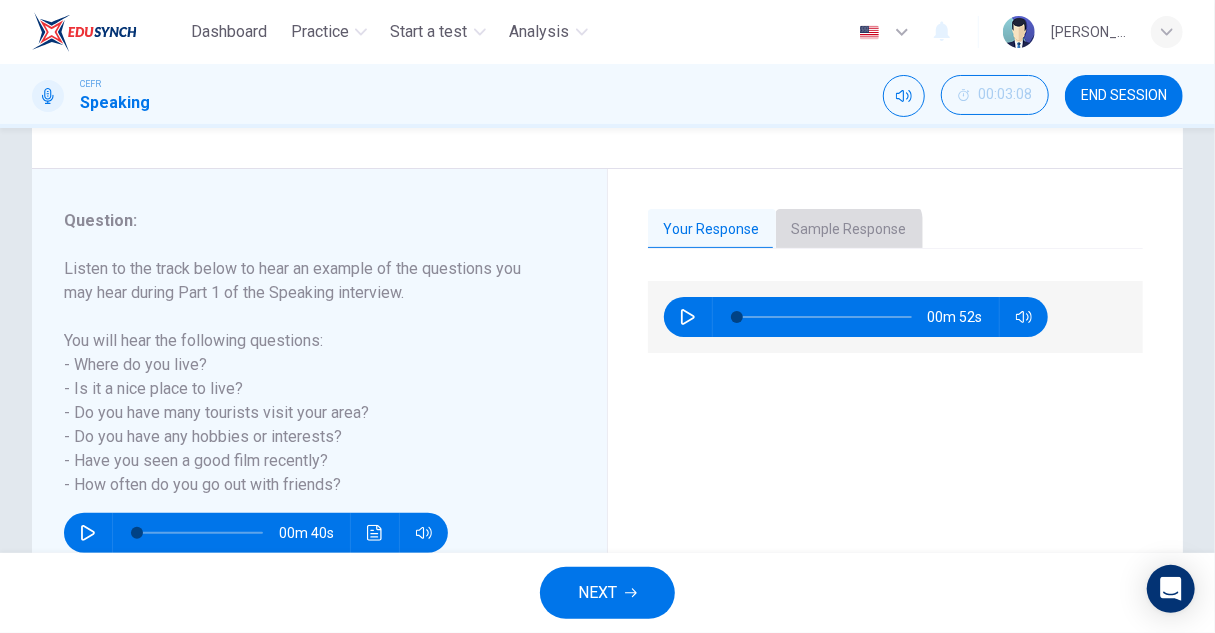 click on "Sample Response" at bounding box center [849, 230] 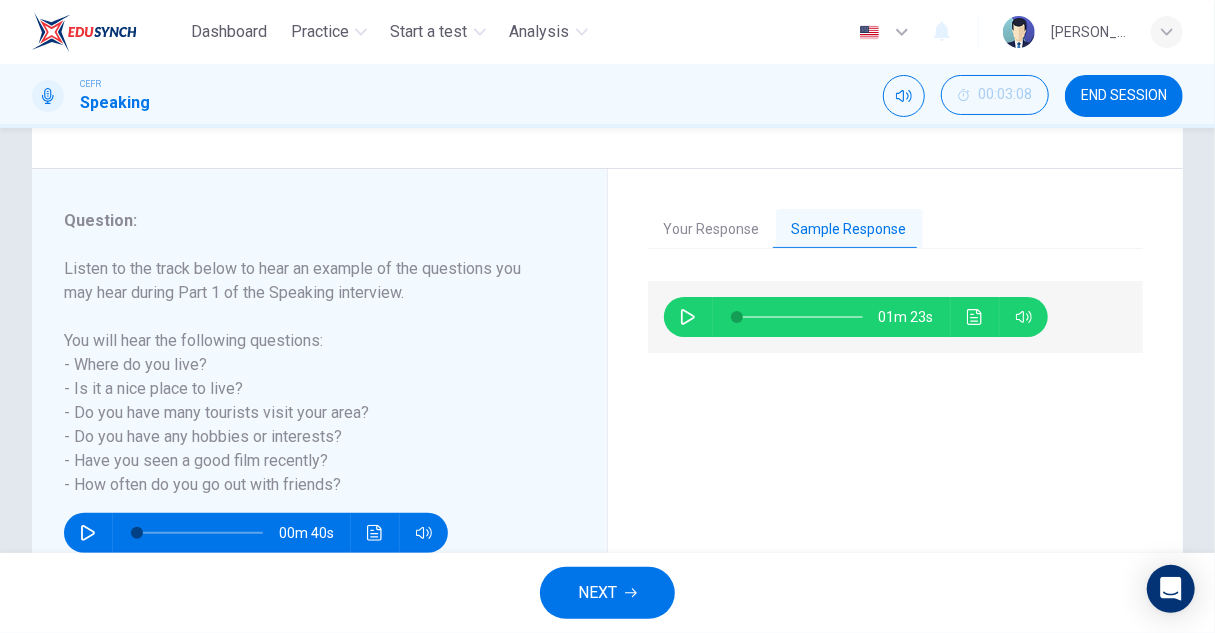 click 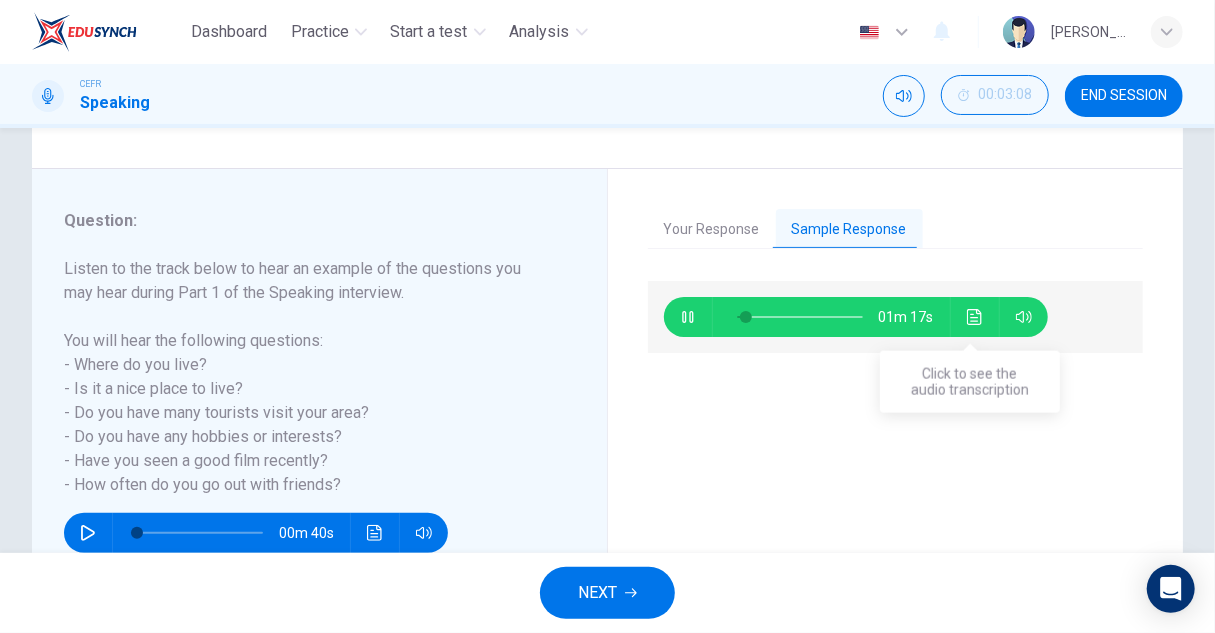 click 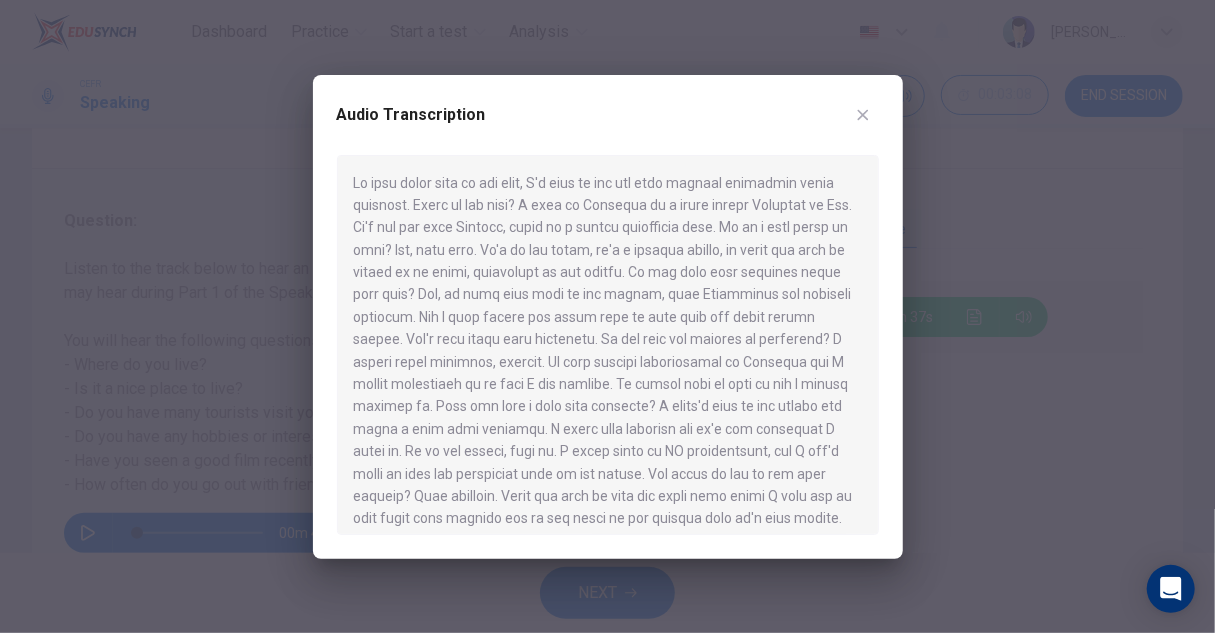 scroll, scrollTop: 12, scrollLeft: 0, axis: vertical 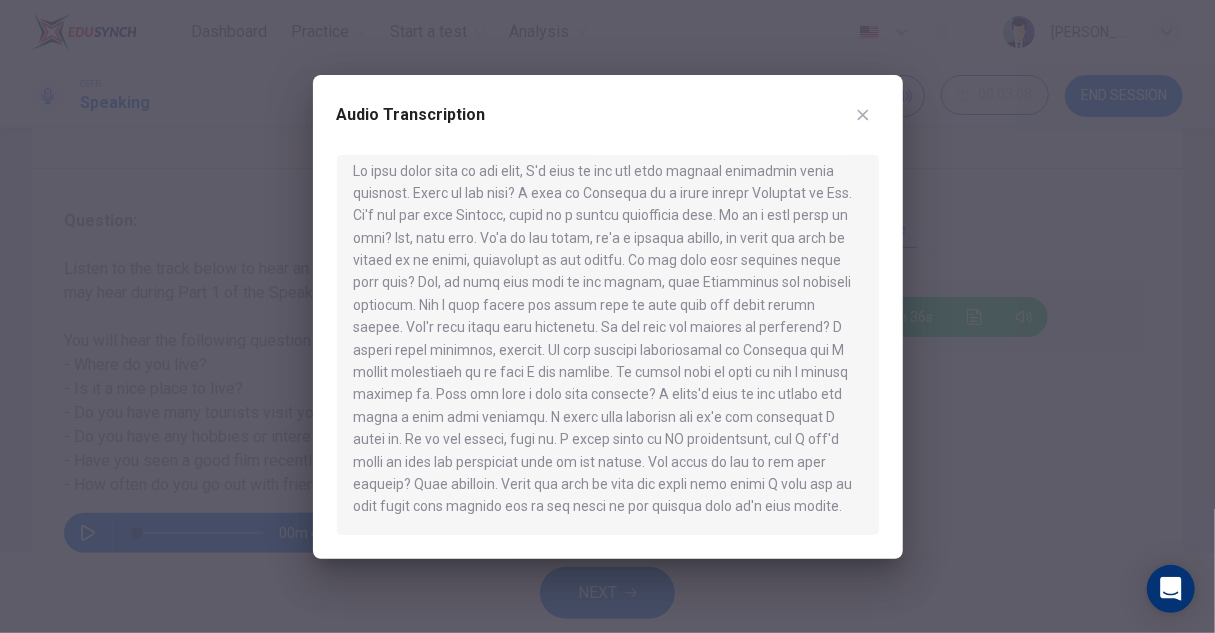 drag, startPoint x: 1084, startPoint y: 551, endPoint x: 864, endPoint y: 560, distance: 220.18402 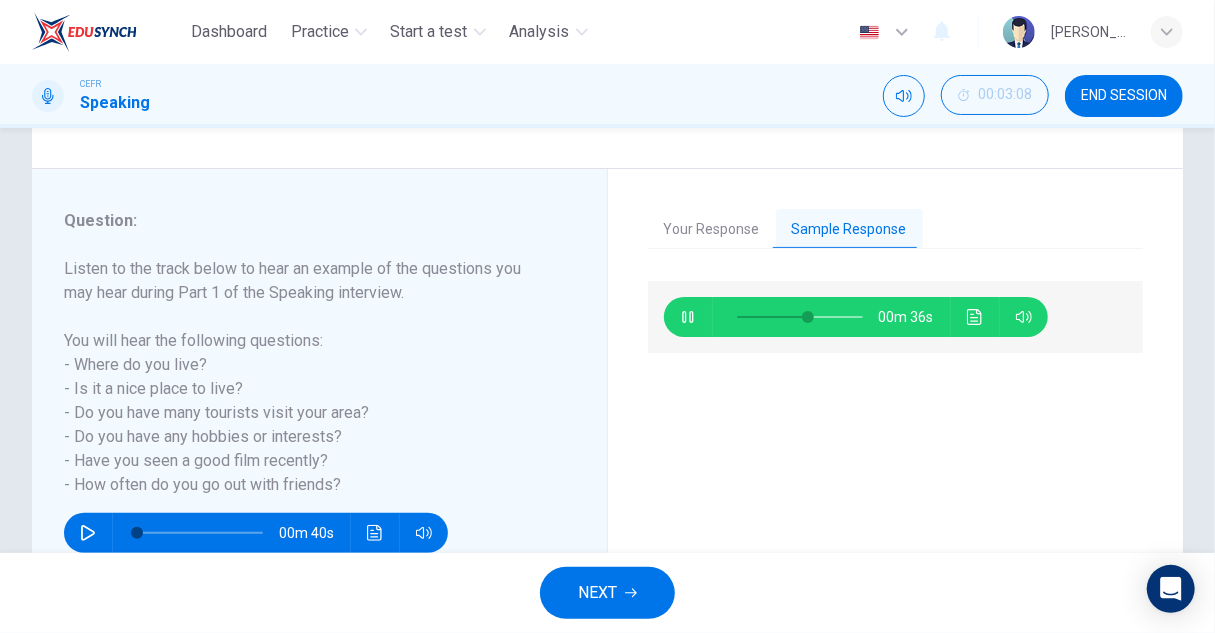 type on "58" 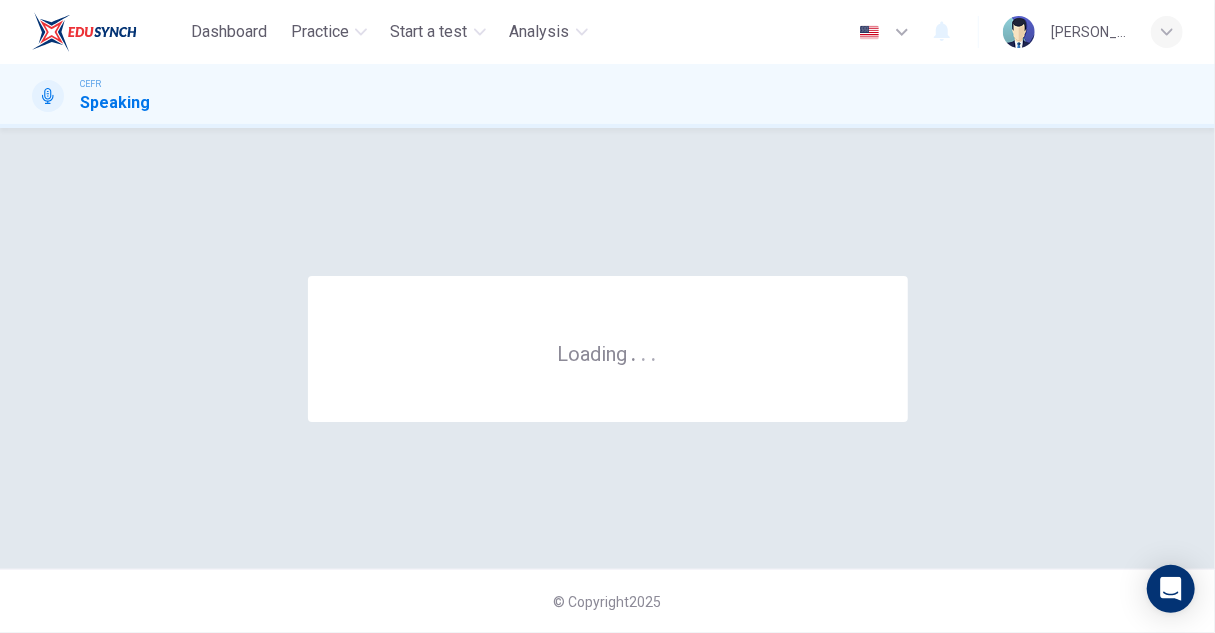 scroll, scrollTop: 0, scrollLeft: 0, axis: both 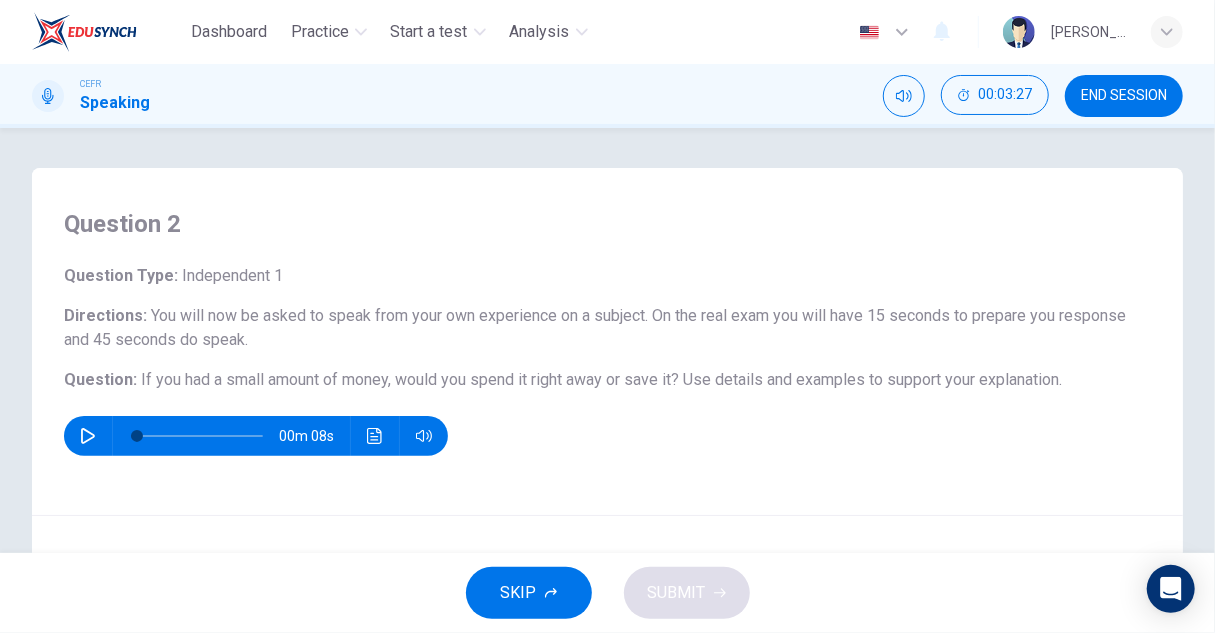 click 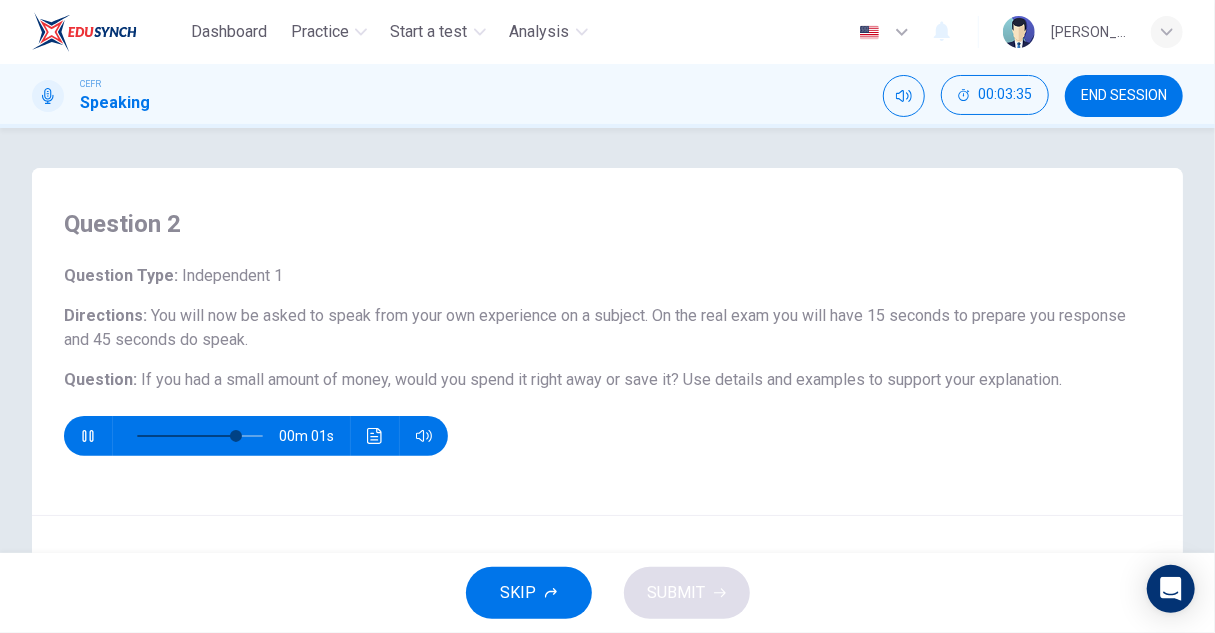 scroll, scrollTop: 350, scrollLeft: 0, axis: vertical 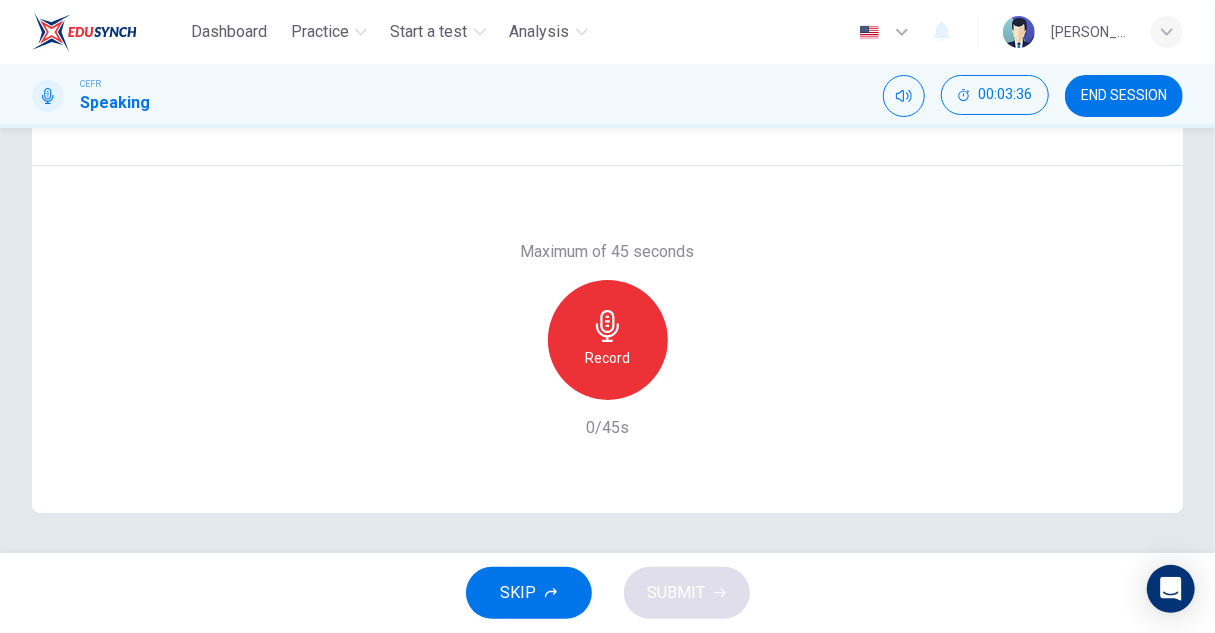 type on "0" 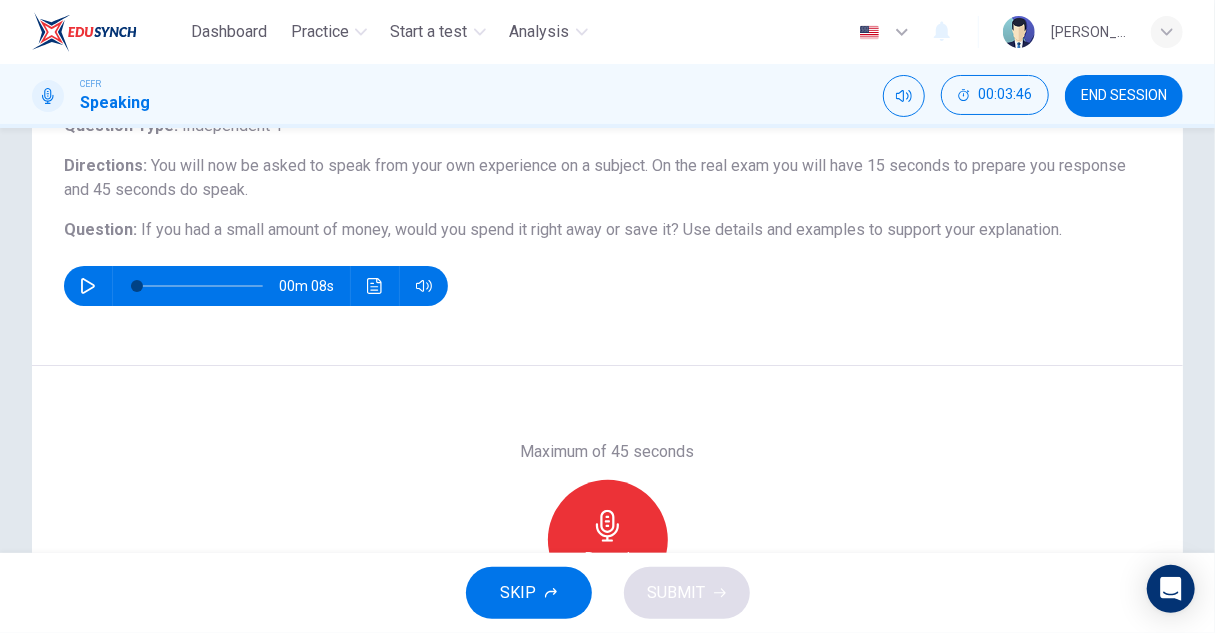 scroll, scrollTop: 350, scrollLeft: 0, axis: vertical 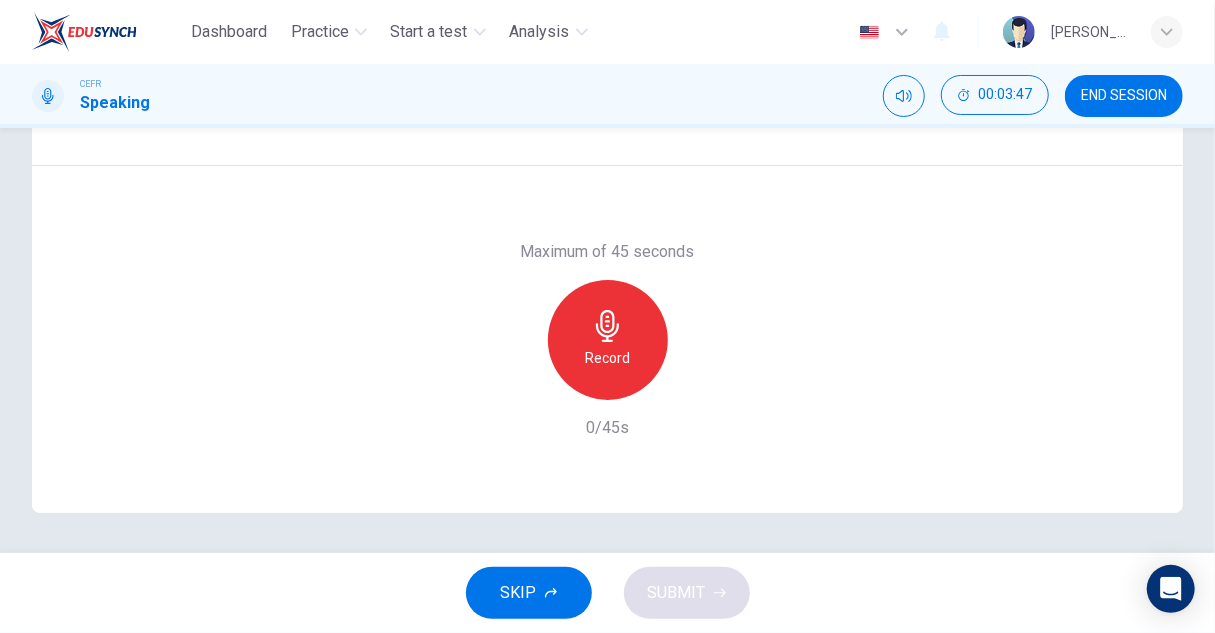 click on "Record" at bounding box center (607, 358) 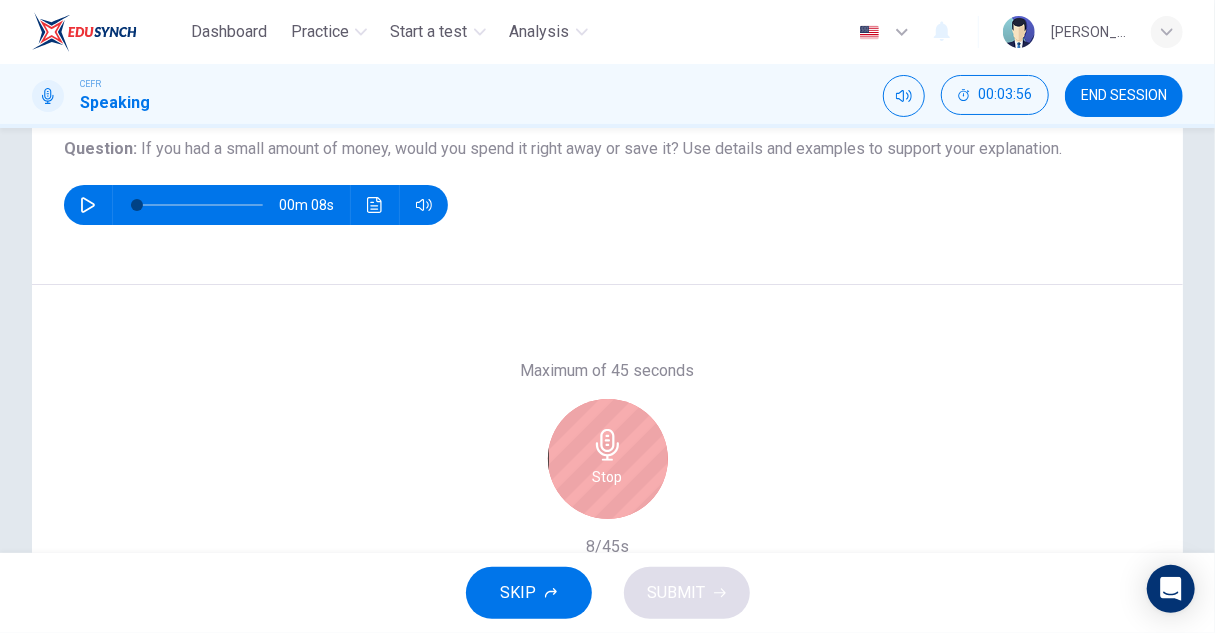 scroll, scrollTop: 250, scrollLeft: 0, axis: vertical 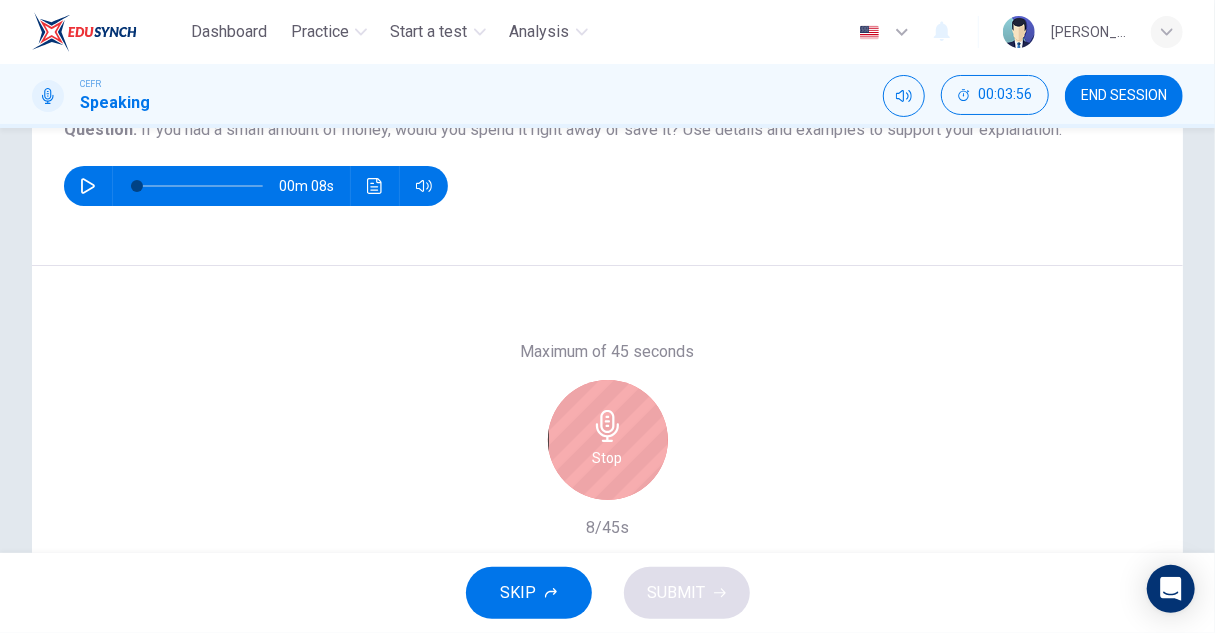 click on "Stop" at bounding box center (608, 440) 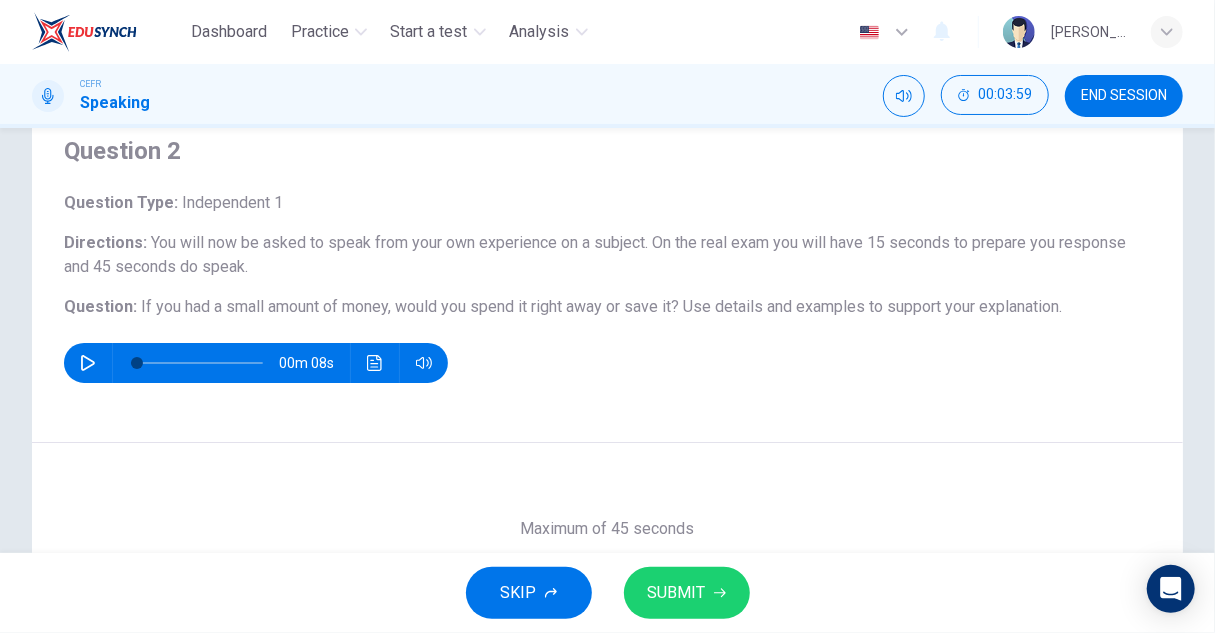 scroll, scrollTop: 350, scrollLeft: 0, axis: vertical 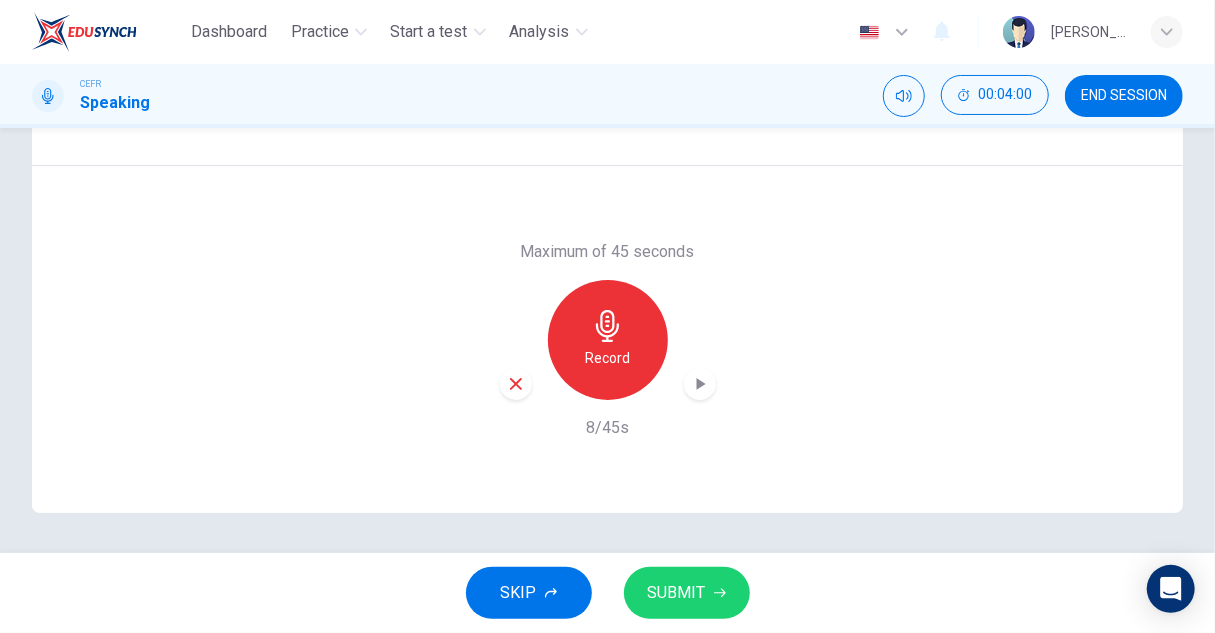click 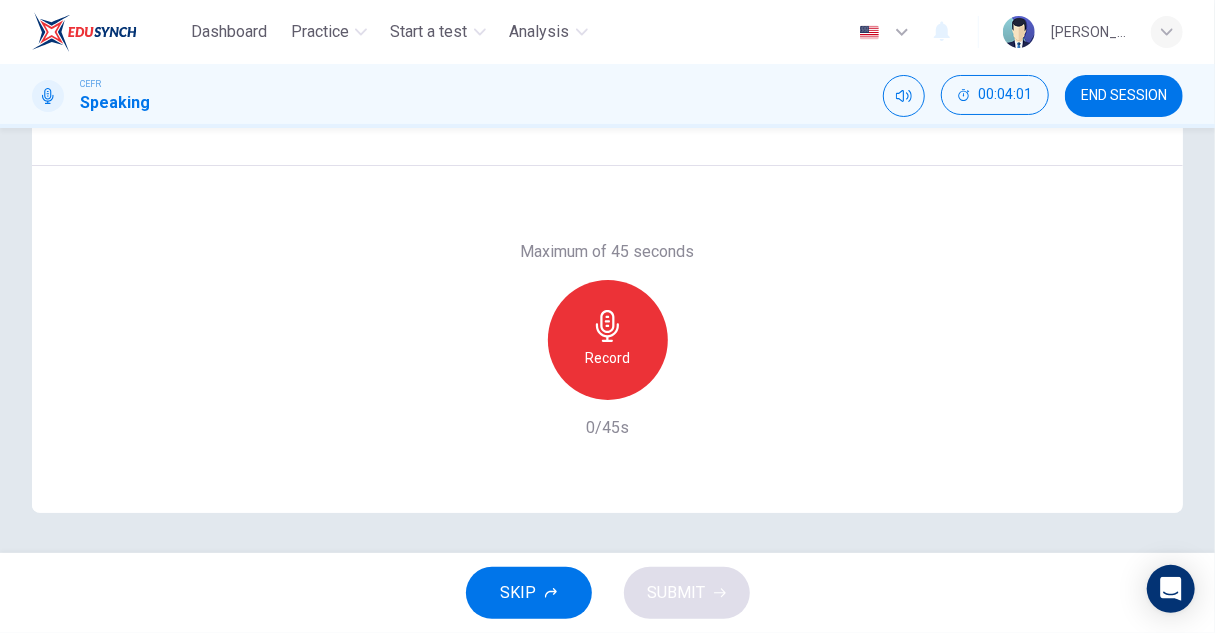 click 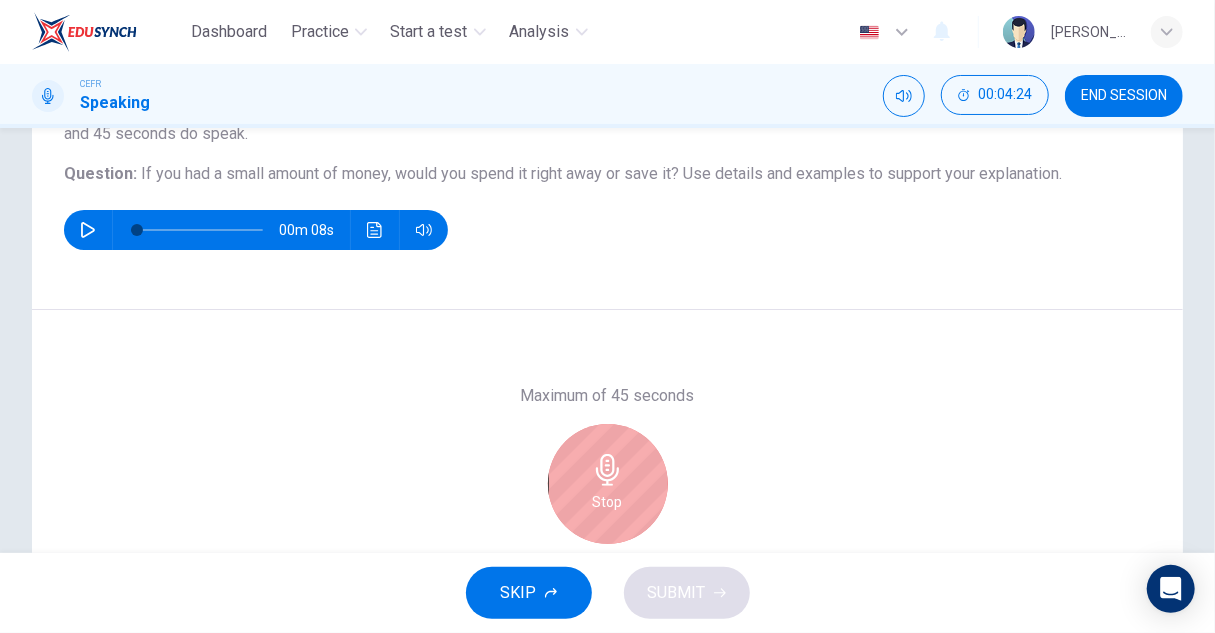 scroll, scrollTop: 250, scrollLeft: 0, axis: vertical 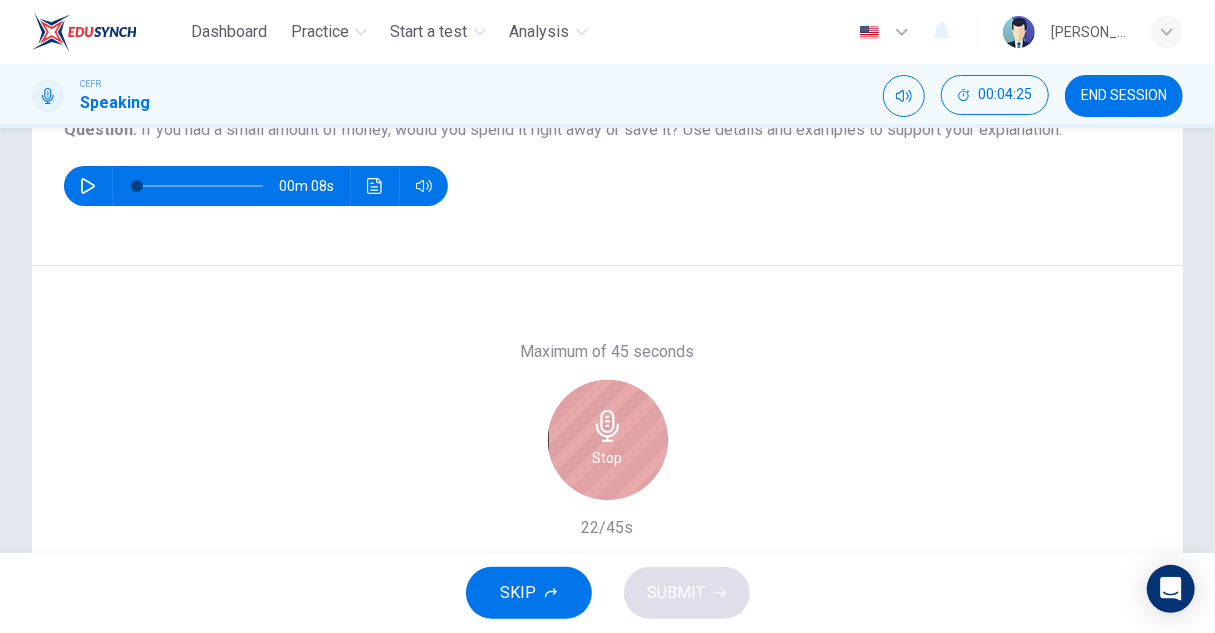 click on "Stop" at bounding box center [608, 458] 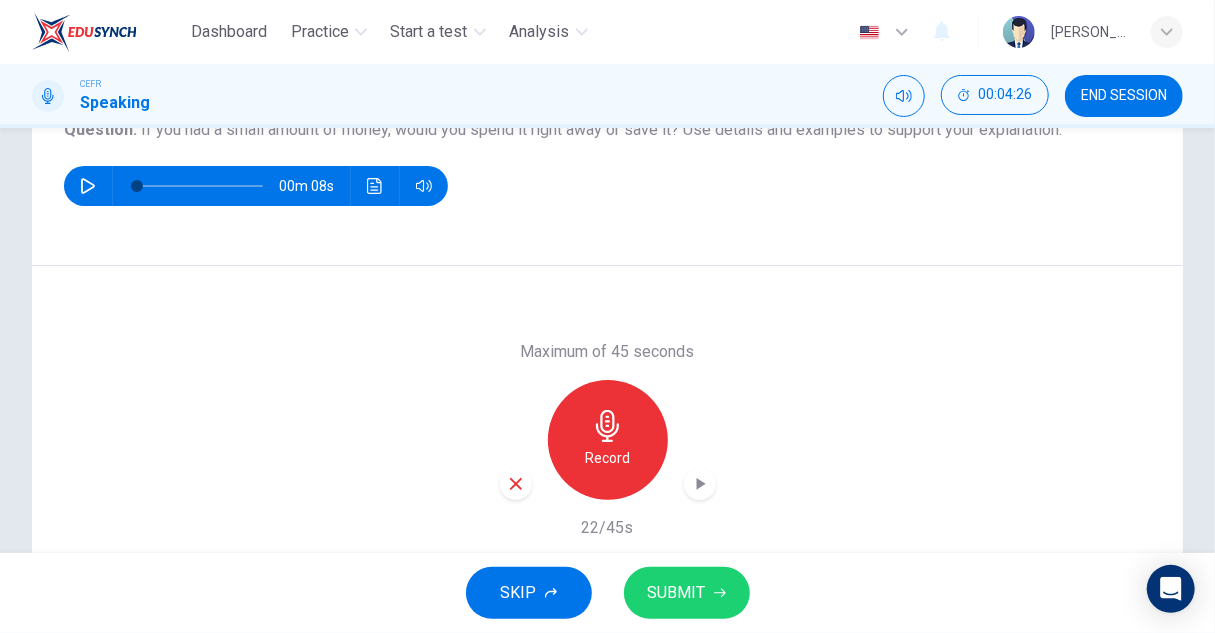 click on "SUBMIT" at bounding box center (677, 593) 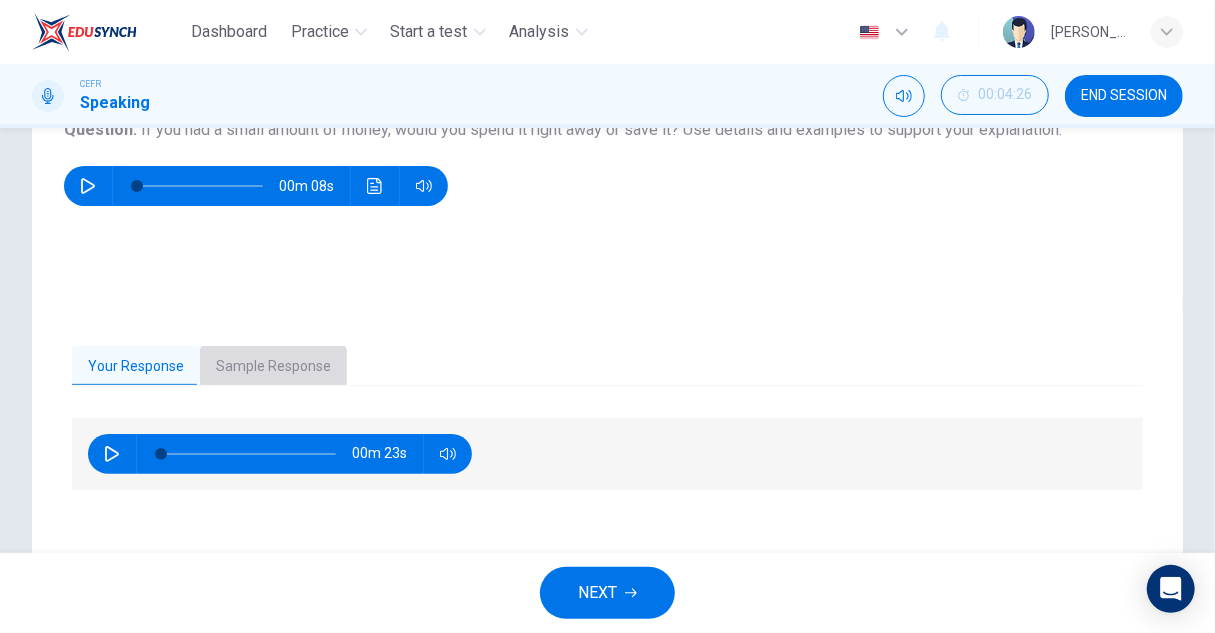 click on "Sample Response" at bounding box center [273, 367] 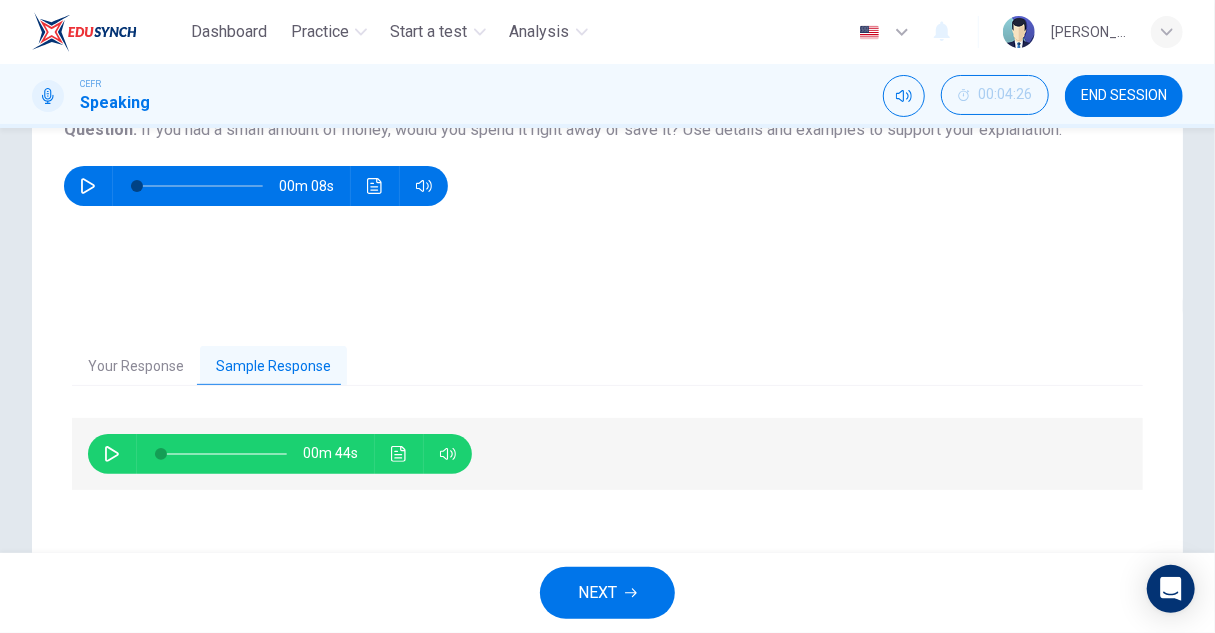 click on "00m 44s" at bounding box center [280, 454] 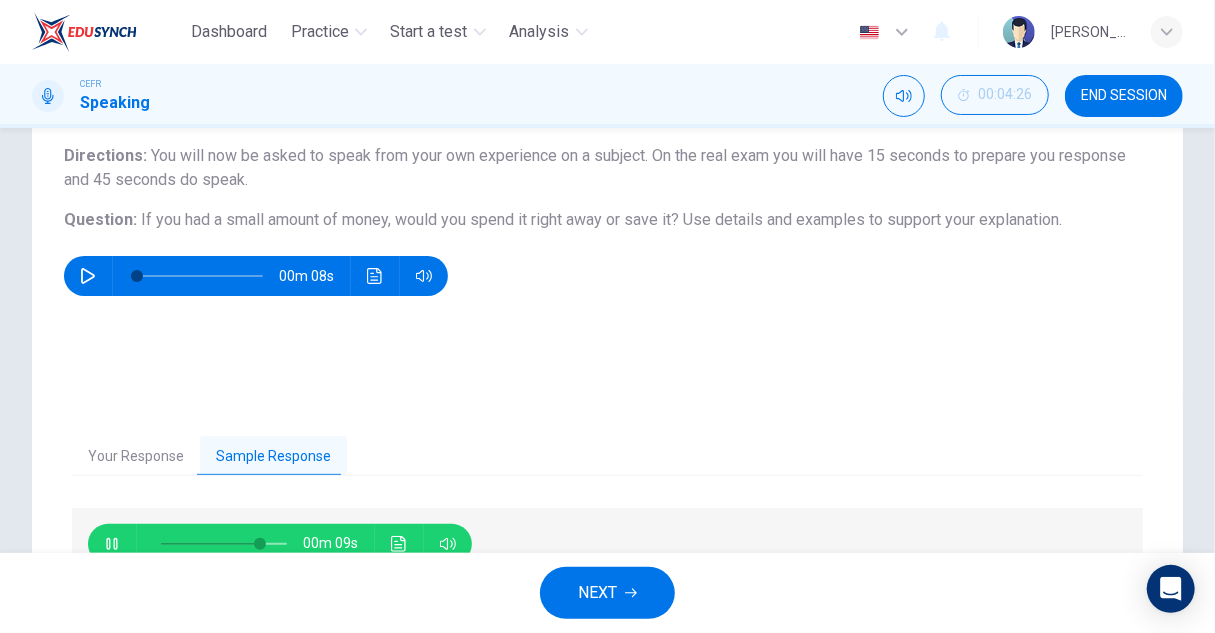 scroll, scrollTop: 350, scrollLeft: 0, axis: vertical 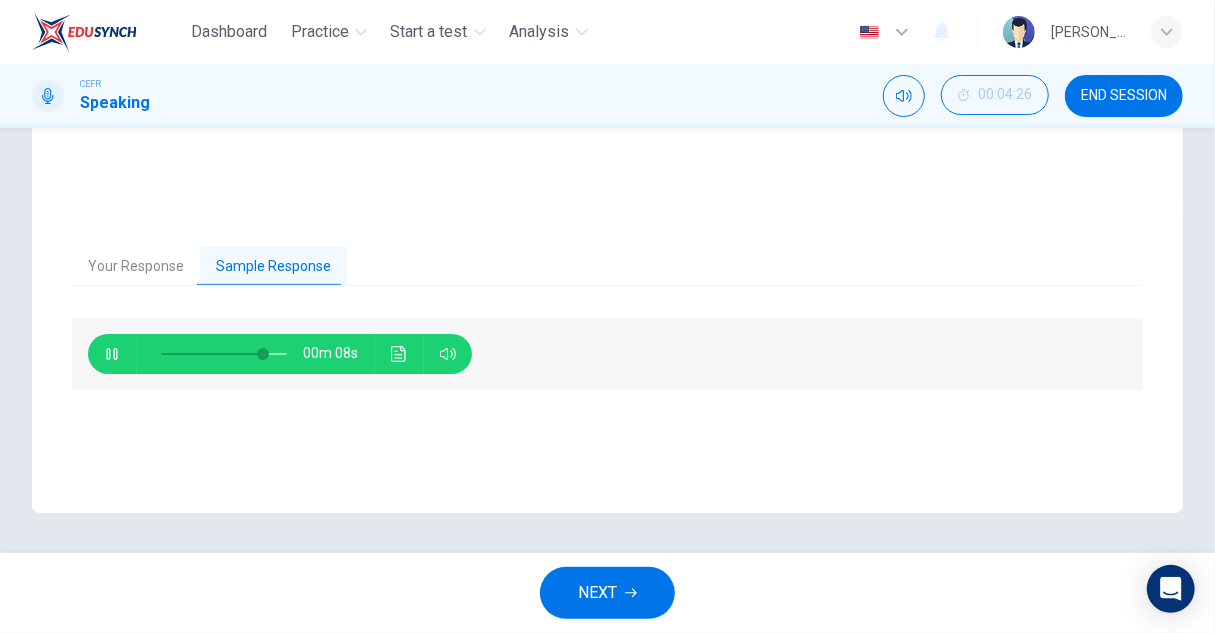 type on "83" 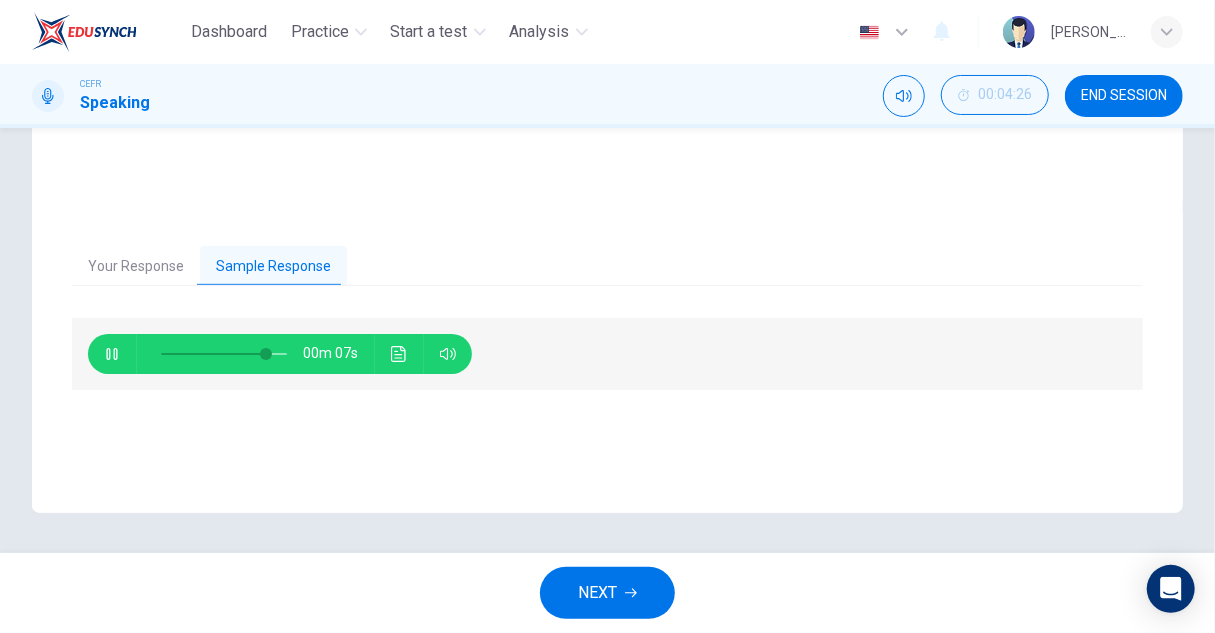 click on "NEXT" at bounding box center [597, 593] 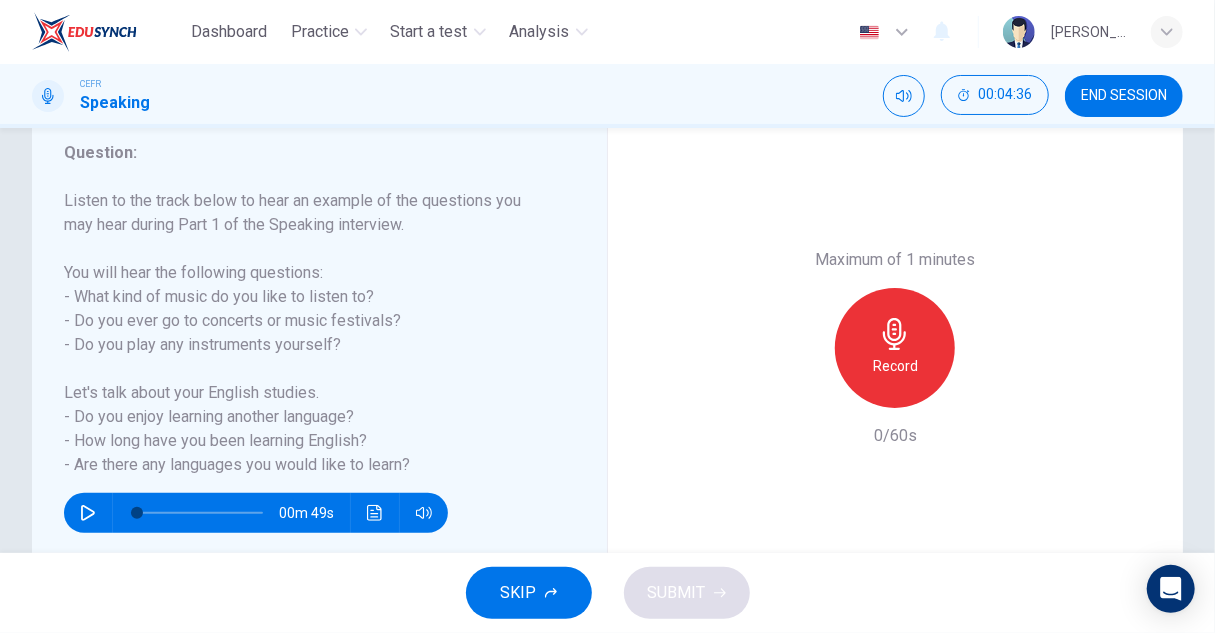 scroll, scrollTop: 300, scrollLeft: 0, axis: vertical 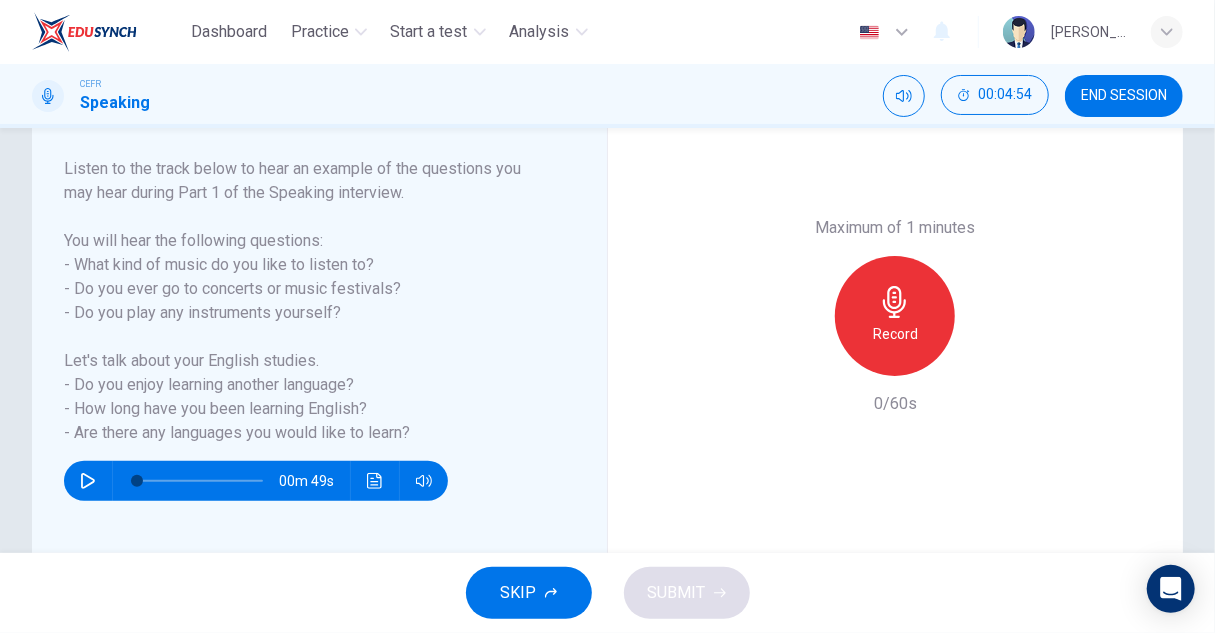 click on "Record" at bounding box center [895, 316] 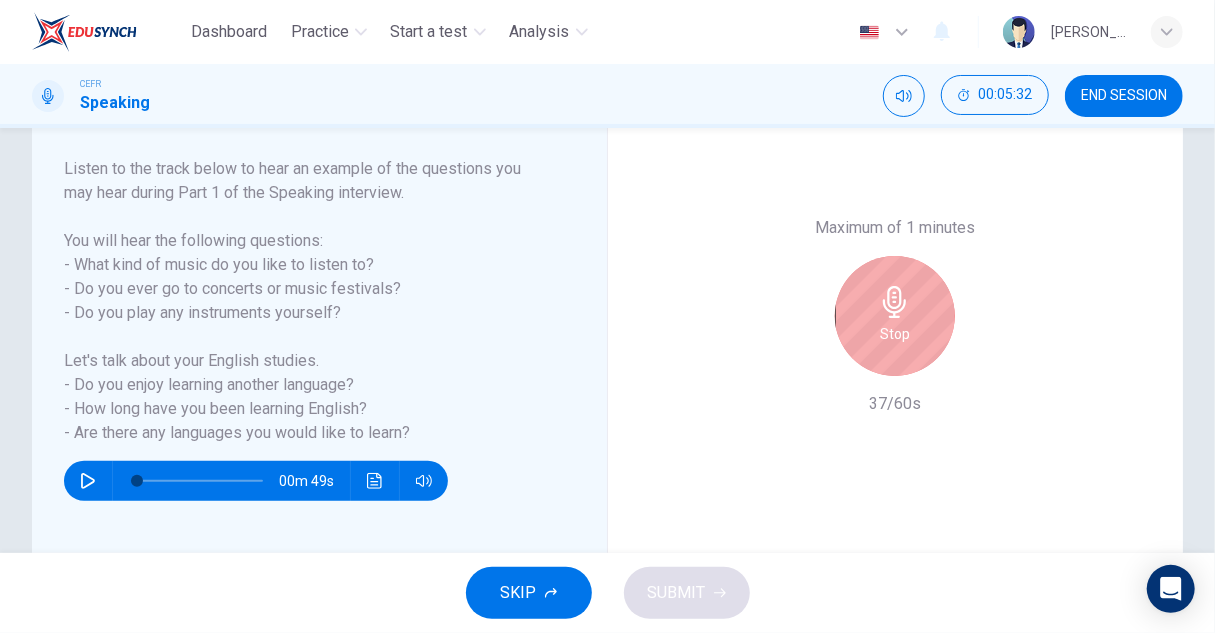 click 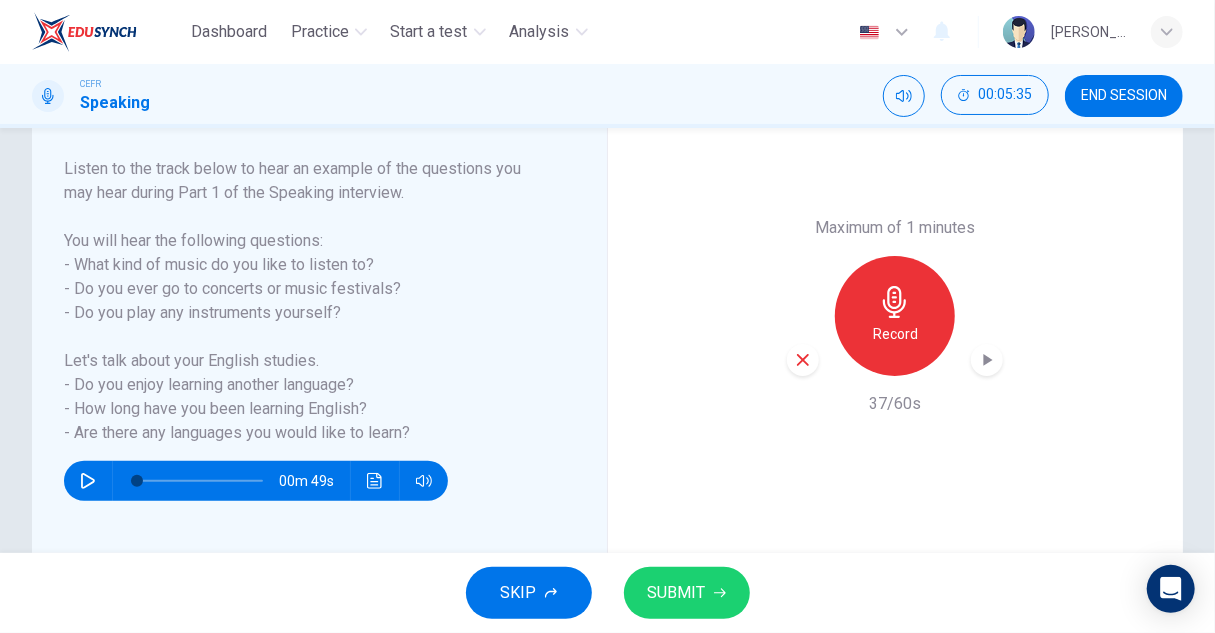 click 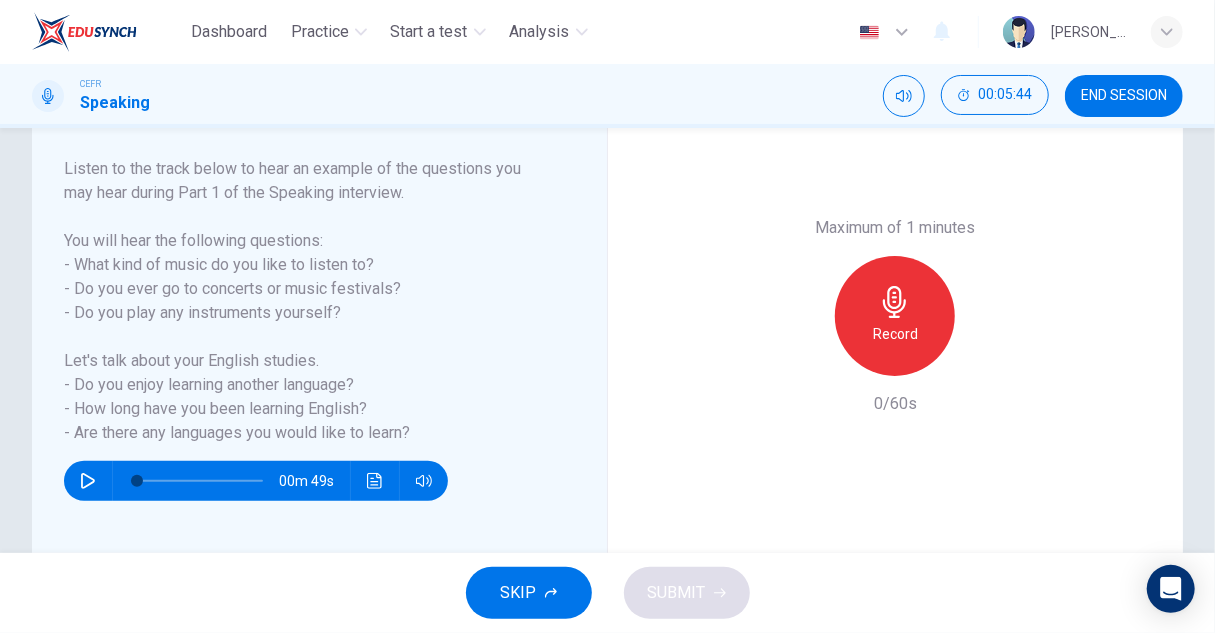 click 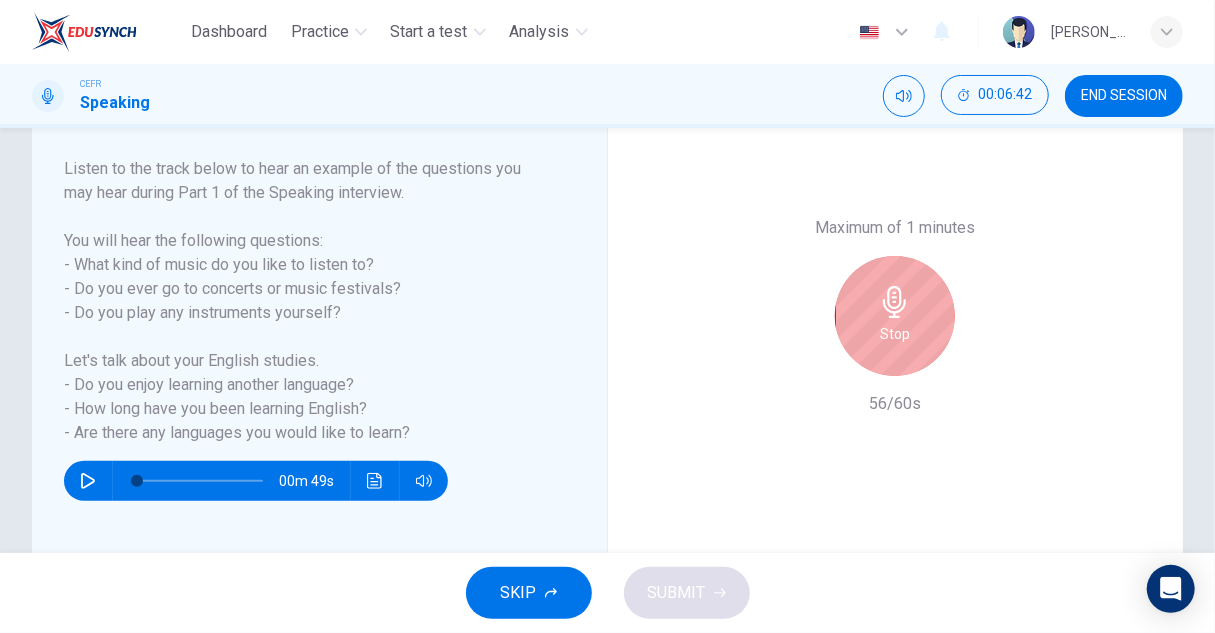 click 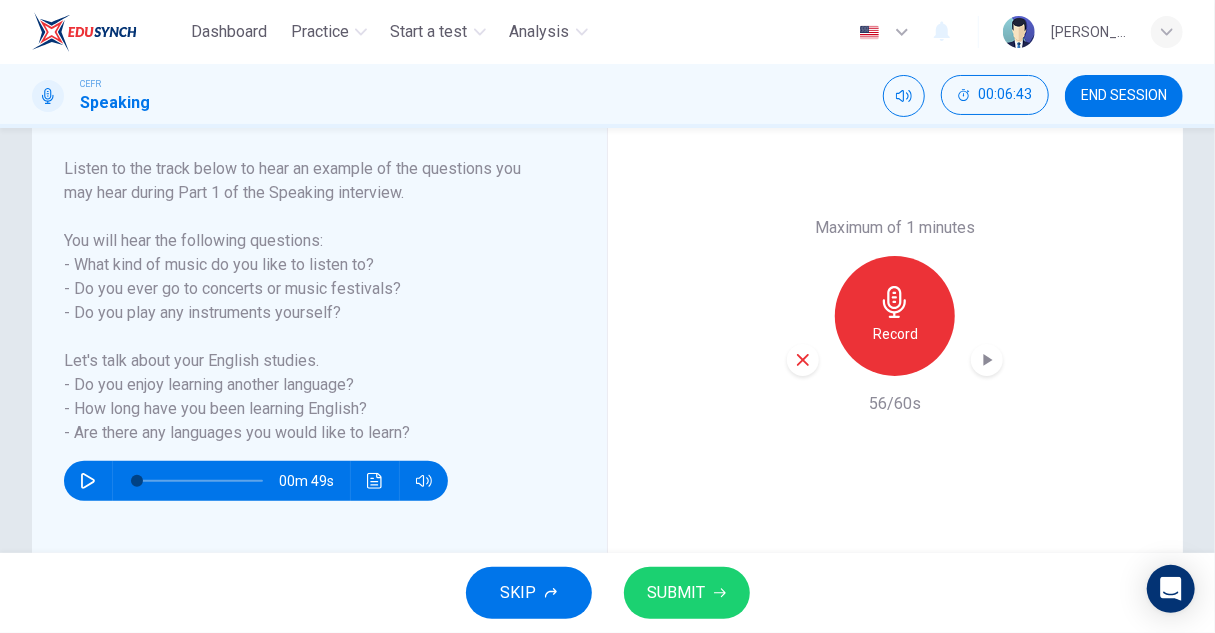 click 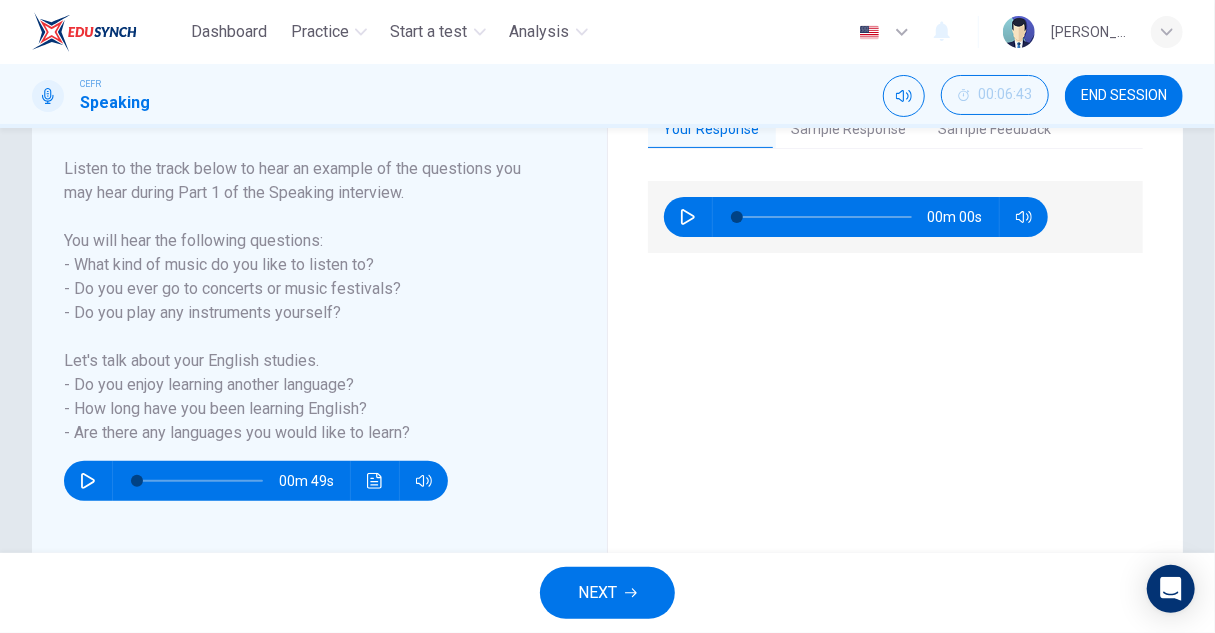 scroll, scrollTop: 200, scrollLeft: 0, axis: vertical 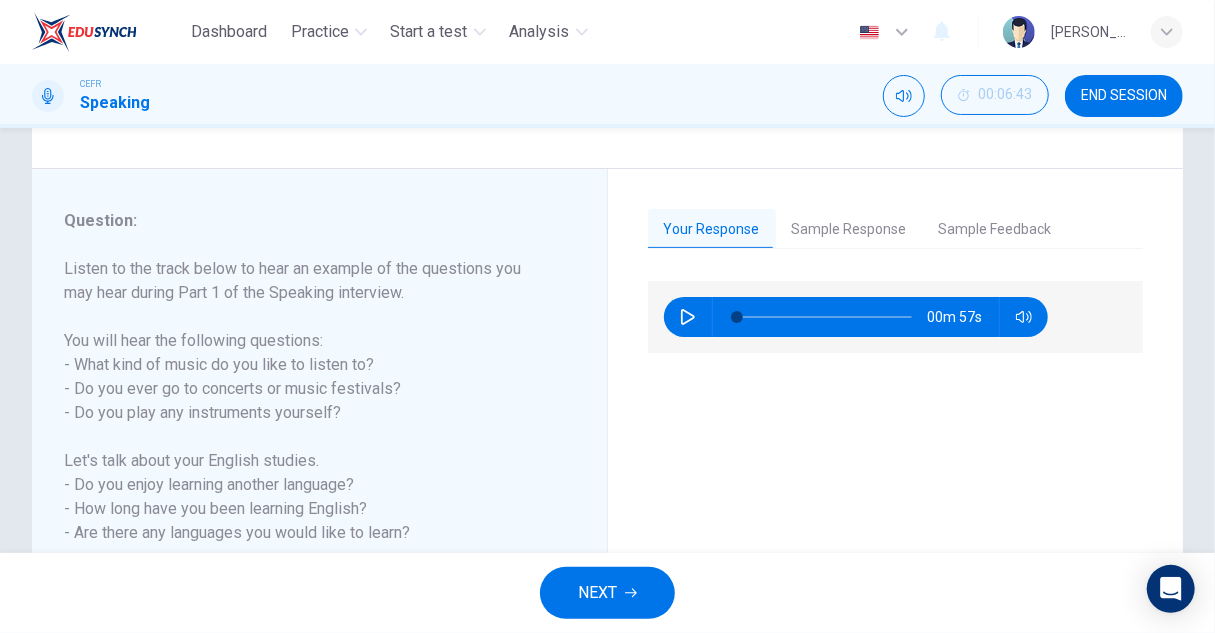 click on "Sample Feedback" at bounding box center [995, 230] 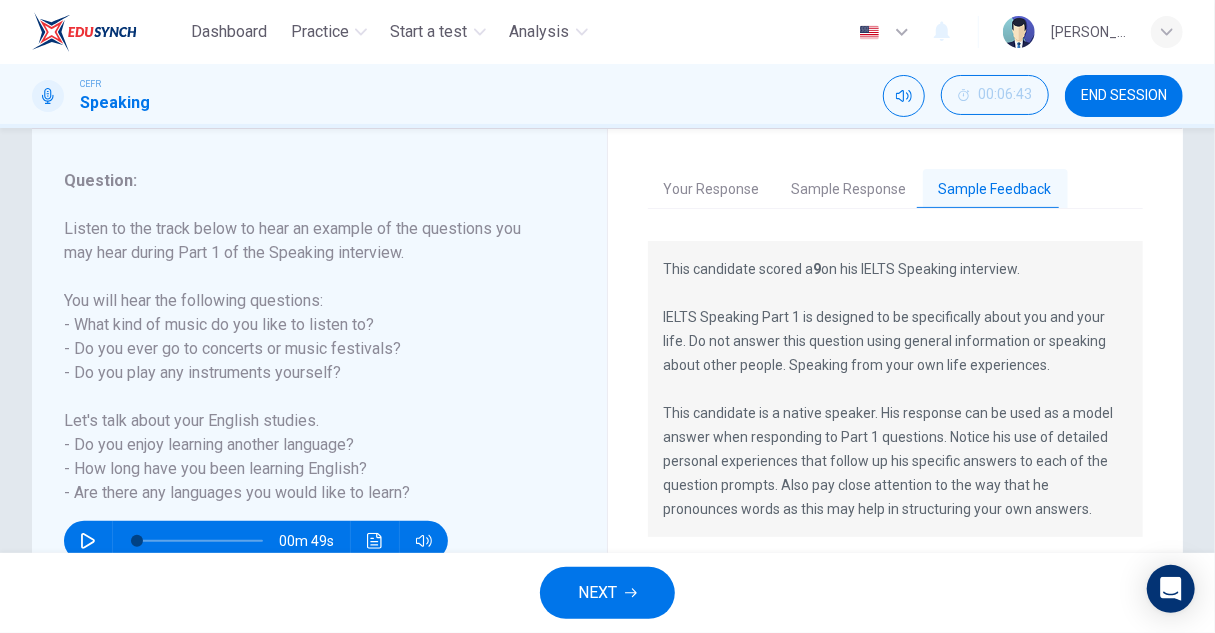 scroll, scrollTop: 200, scrollLeft: 0, axis: vertical 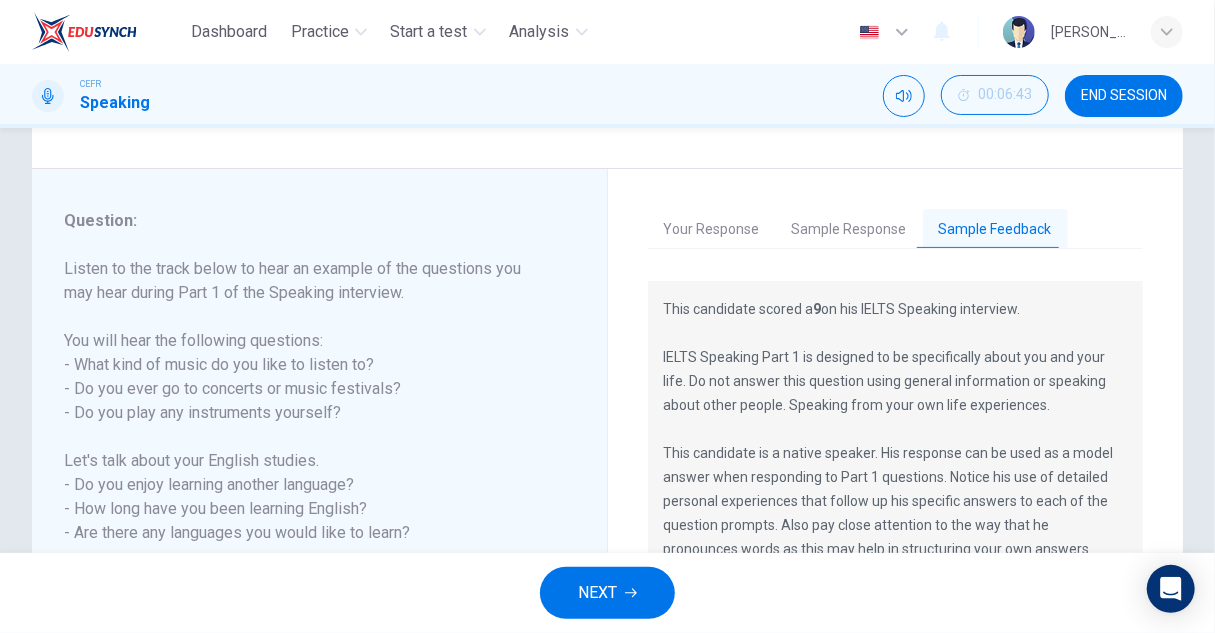 click on "Sample Response" at bounding box center (849, 230) 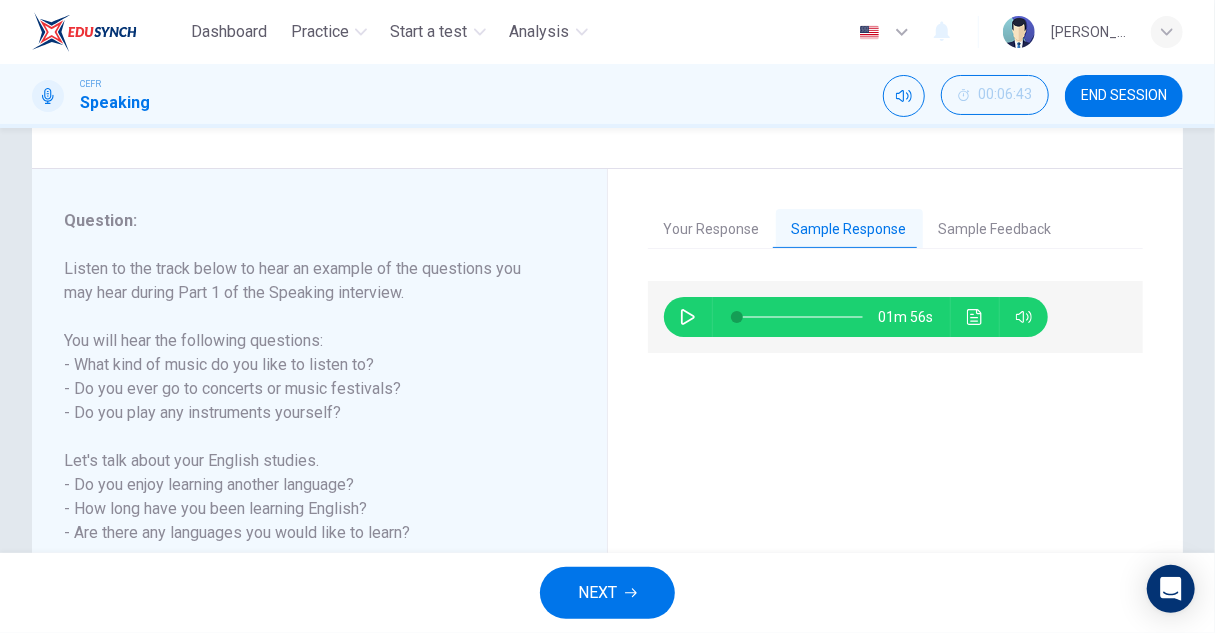 click at bounding box center (688, 317) 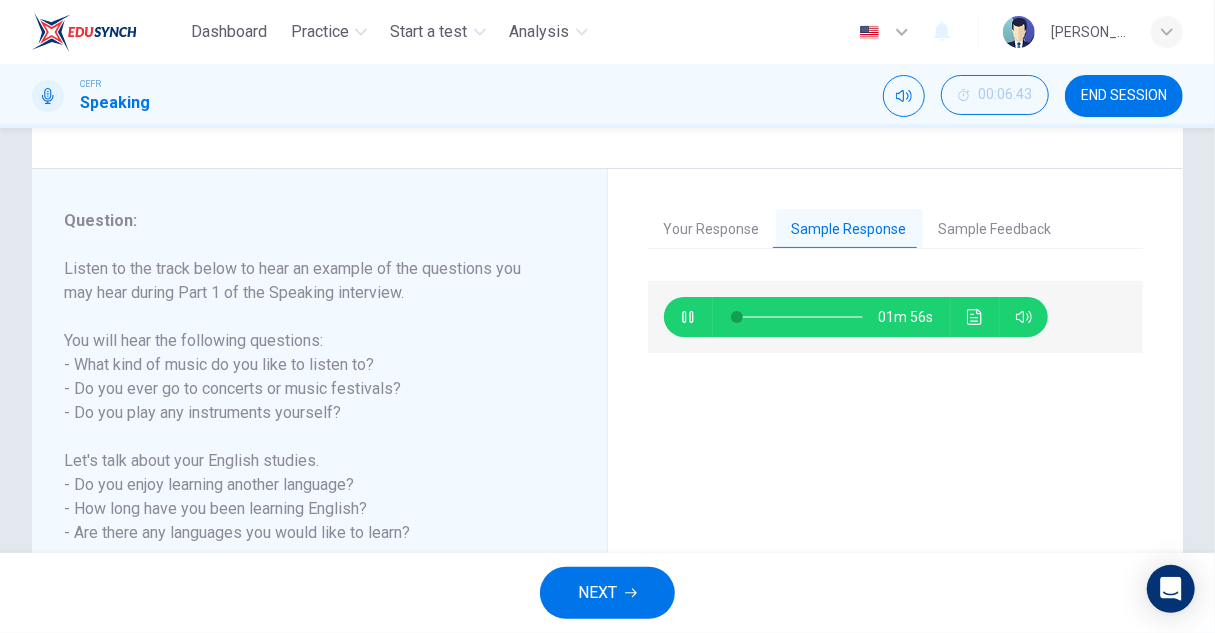 click on "Sample Feedback" at bounding box center (995, 230) 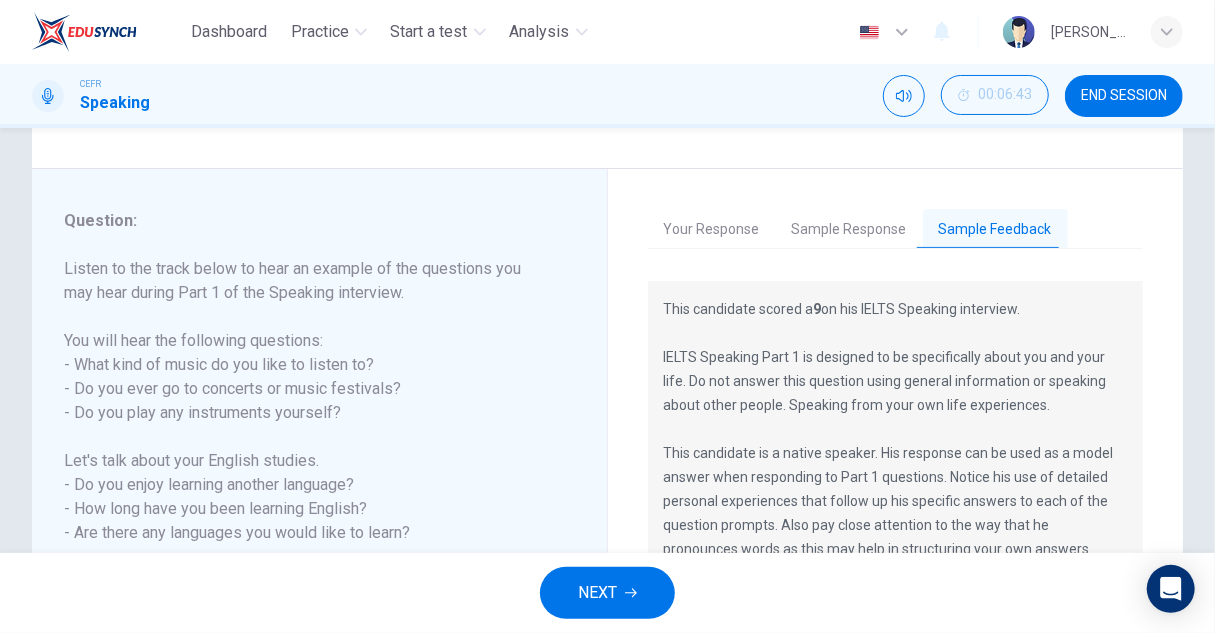 scroll, scrollTop: 300, scrollLeft: 0, axis: vertical 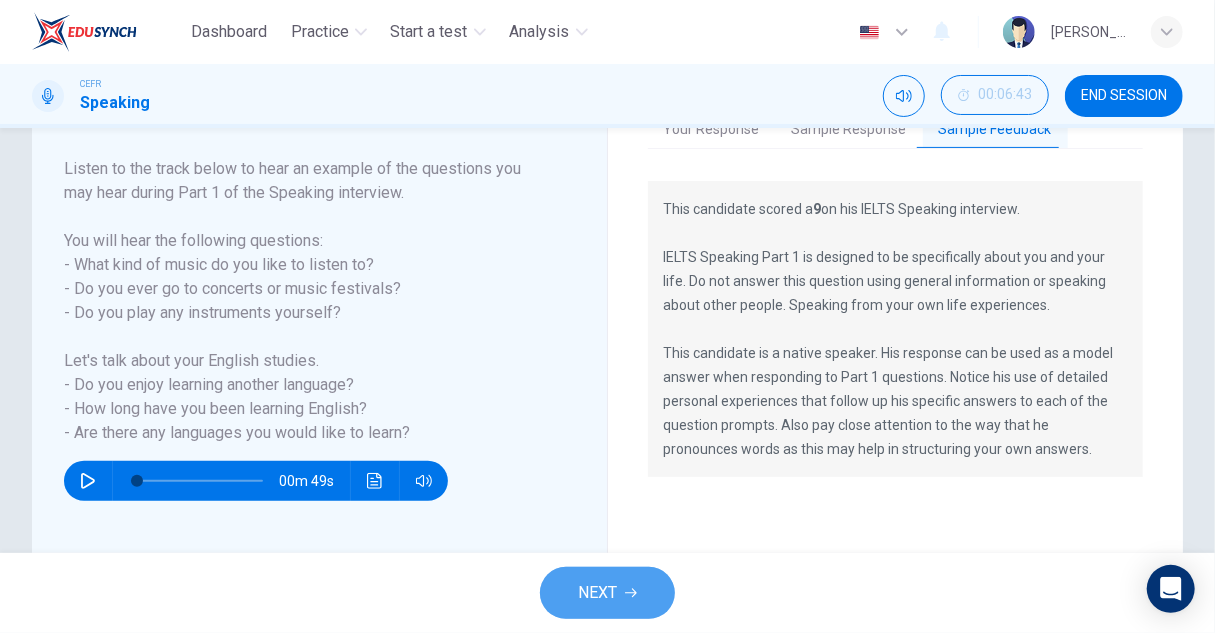 click on "NEXT" at bounding box center (597, 593) 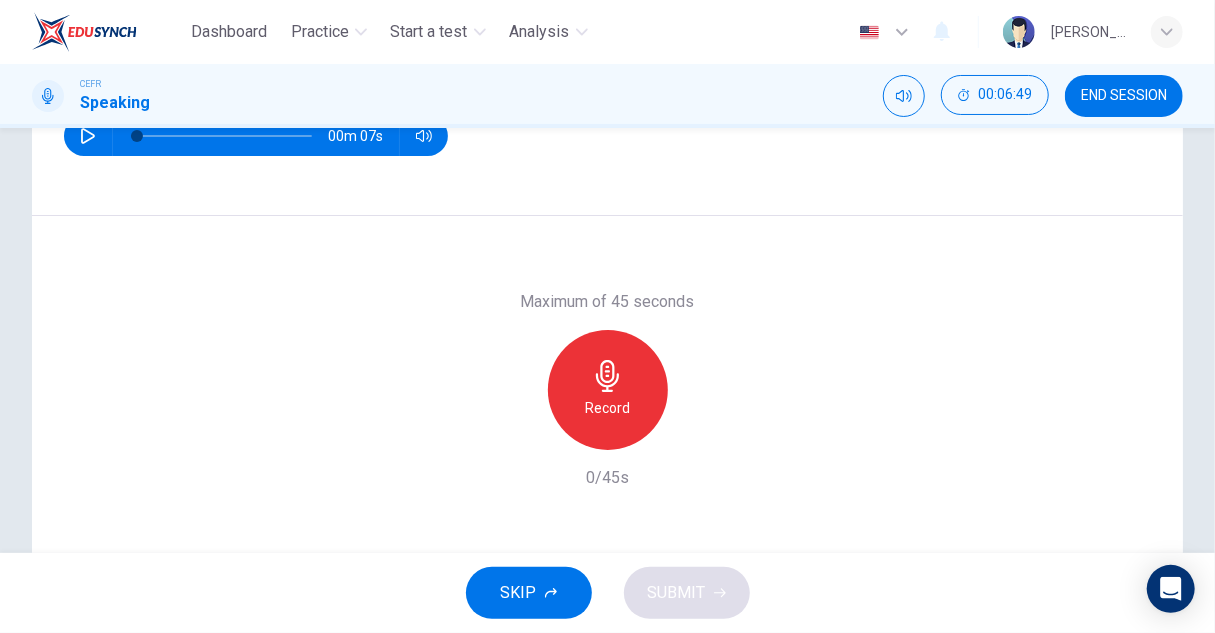 scroll, scrollTop: 200, scrollLeft: 0, axis: vertical 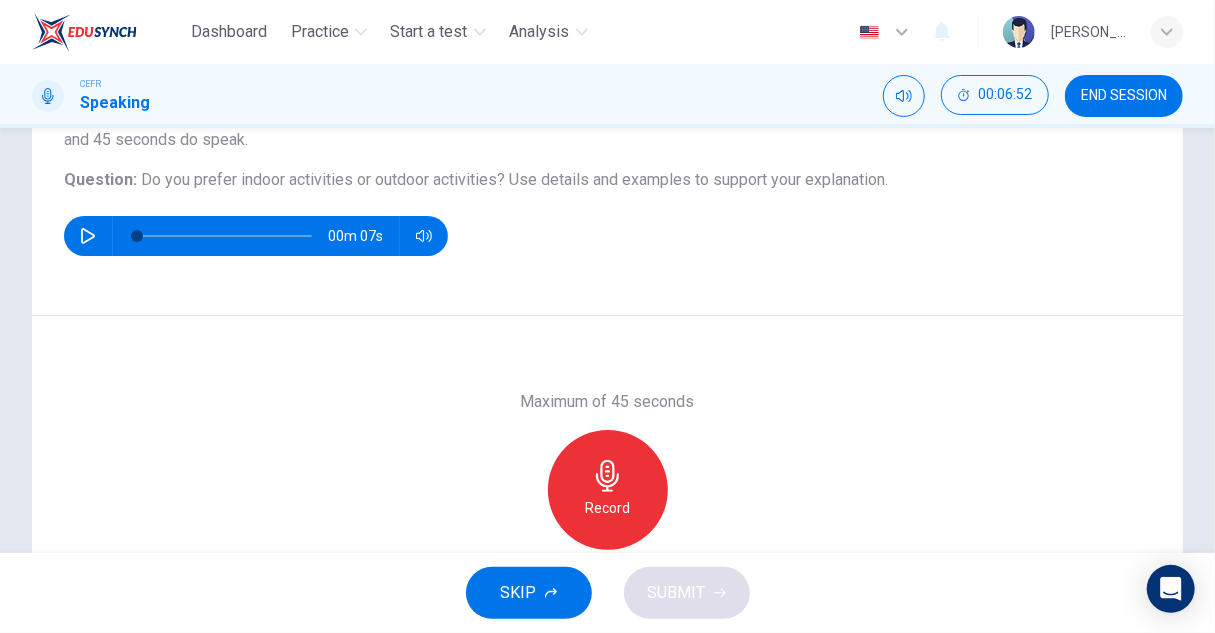 click 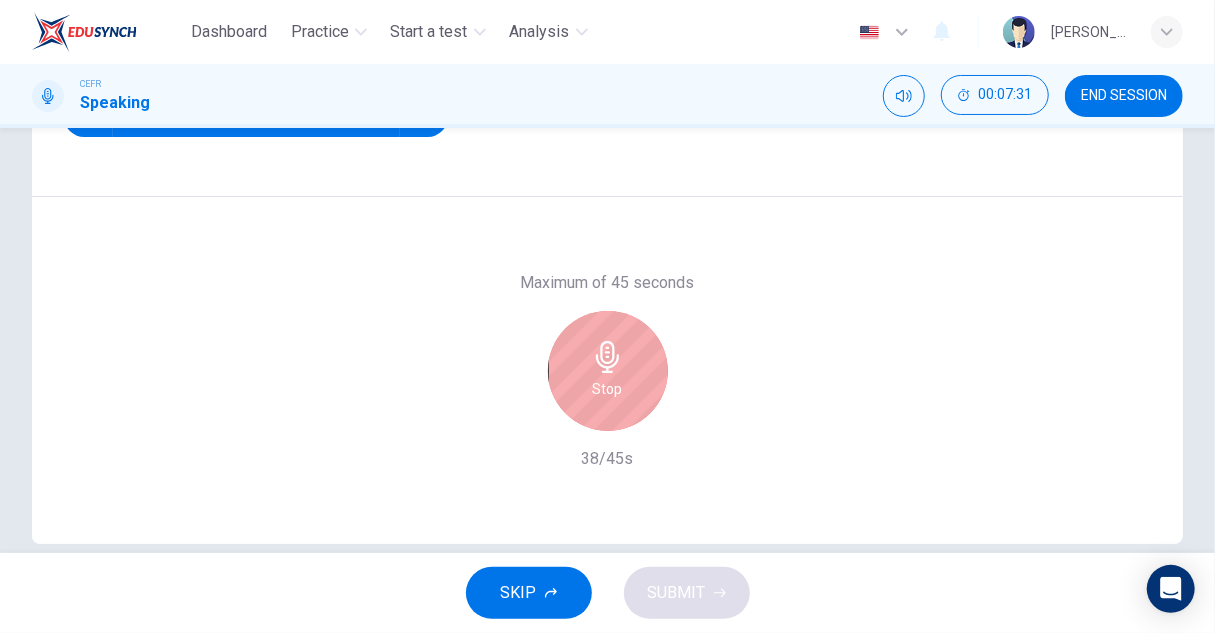 scroll, scrollTop: 350, scrollLeft: 0, axis: vertical 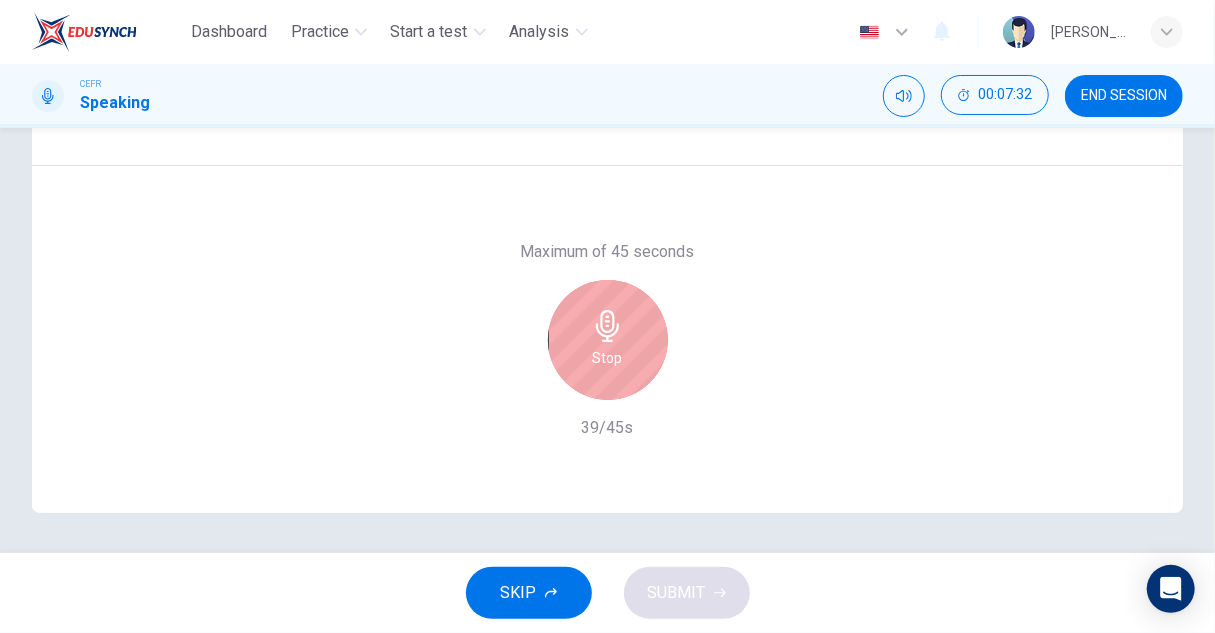 click 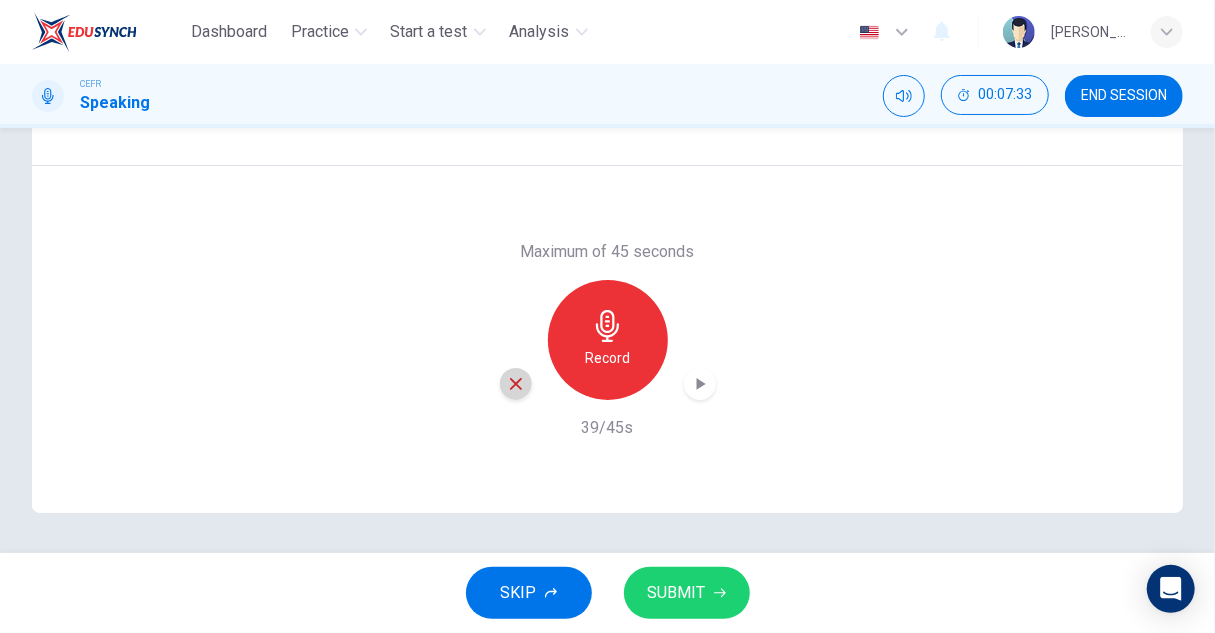 click 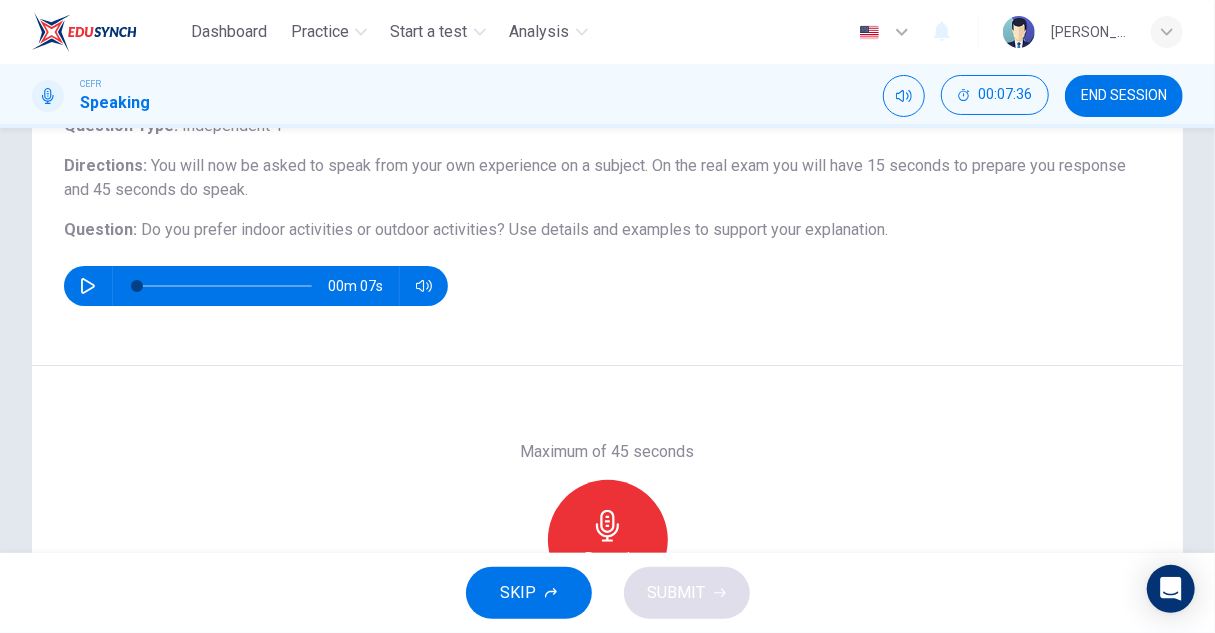 scroll, scrollTop: 250, scrollLeft: 0, axis: vertical 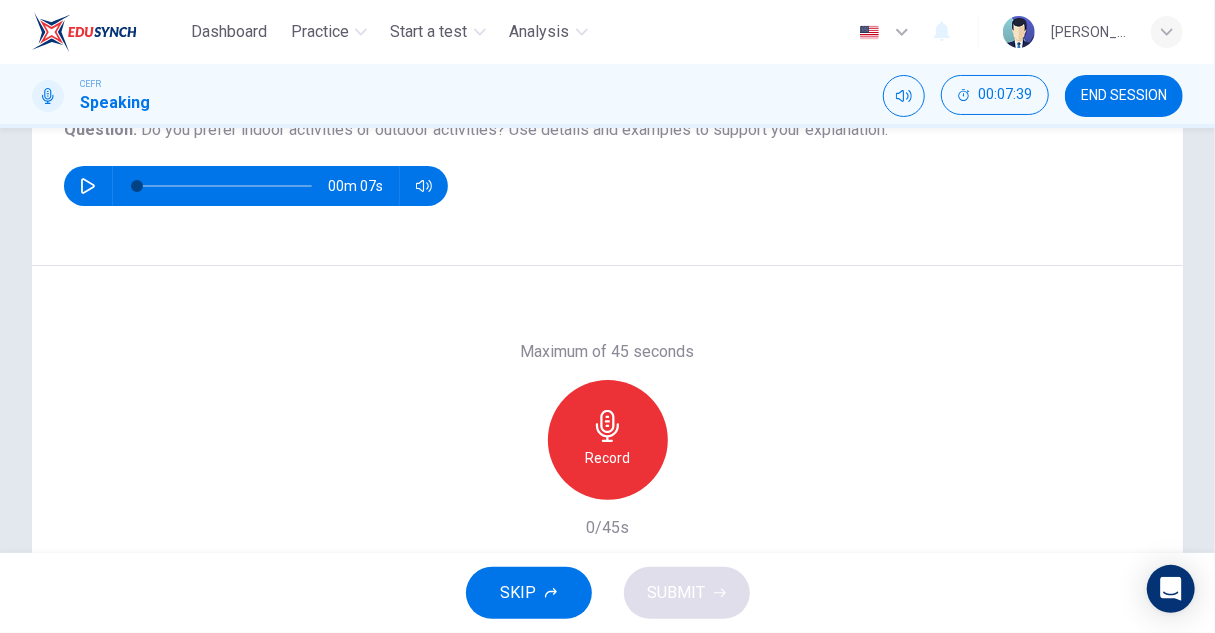 click 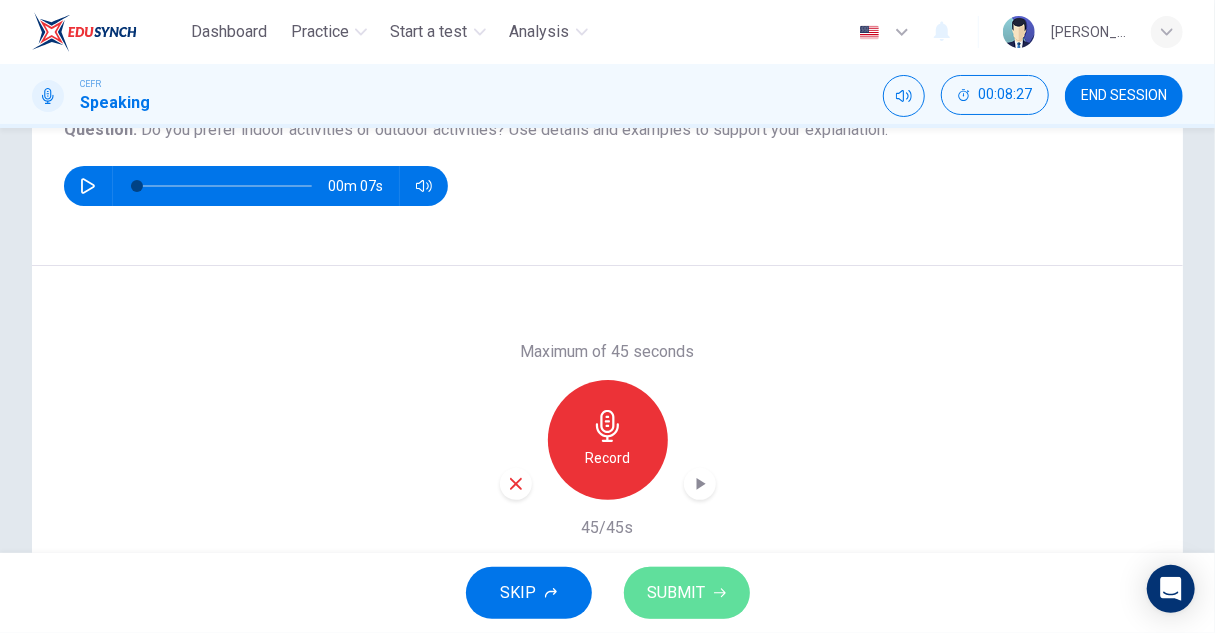 click on "SUBMIT" at bounding box center [677, 593] 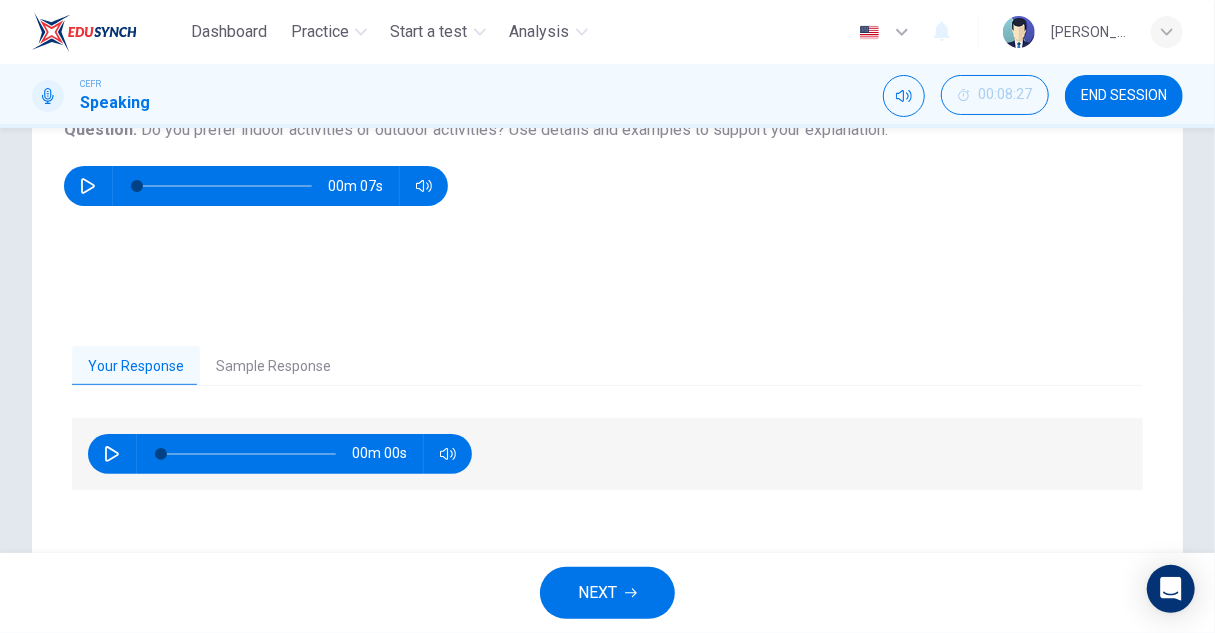 click on "Sample Response" at bounding box center (273, 367) 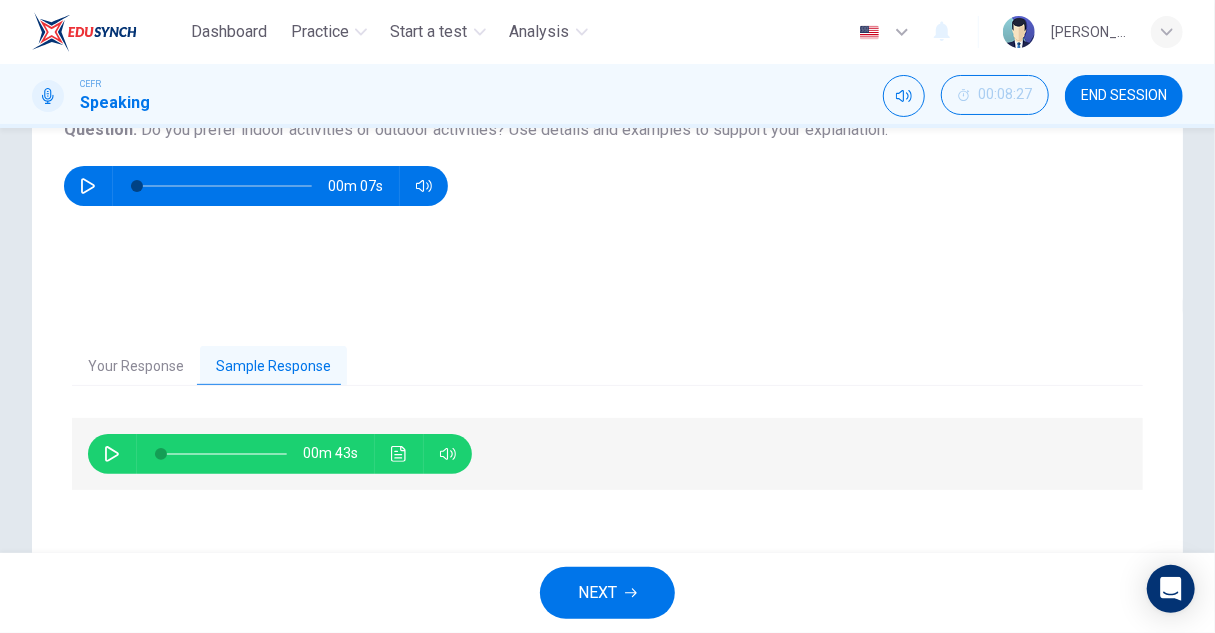 scroll, scrollTop: 350, scrollLeft: 0, axis: vertical 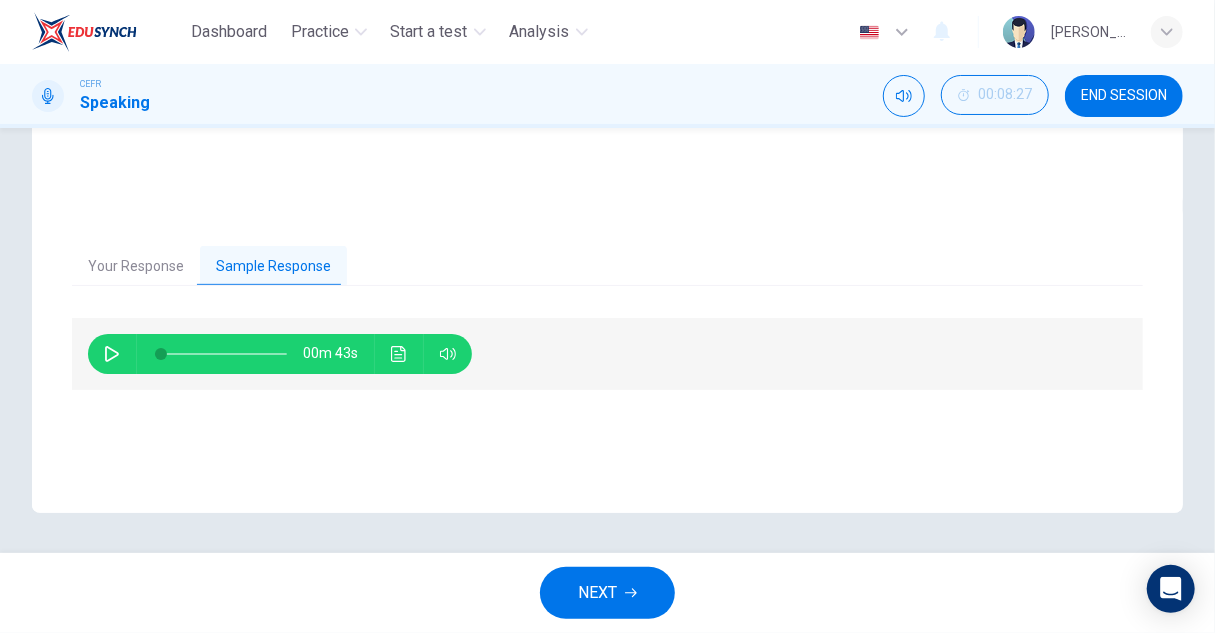 click 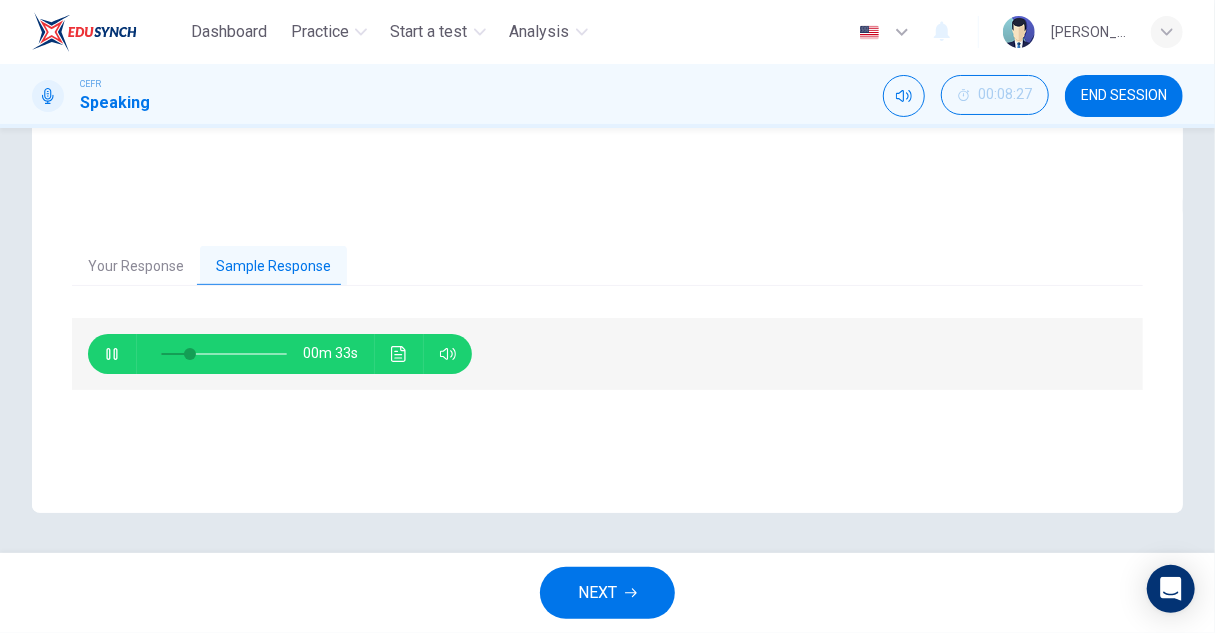 click 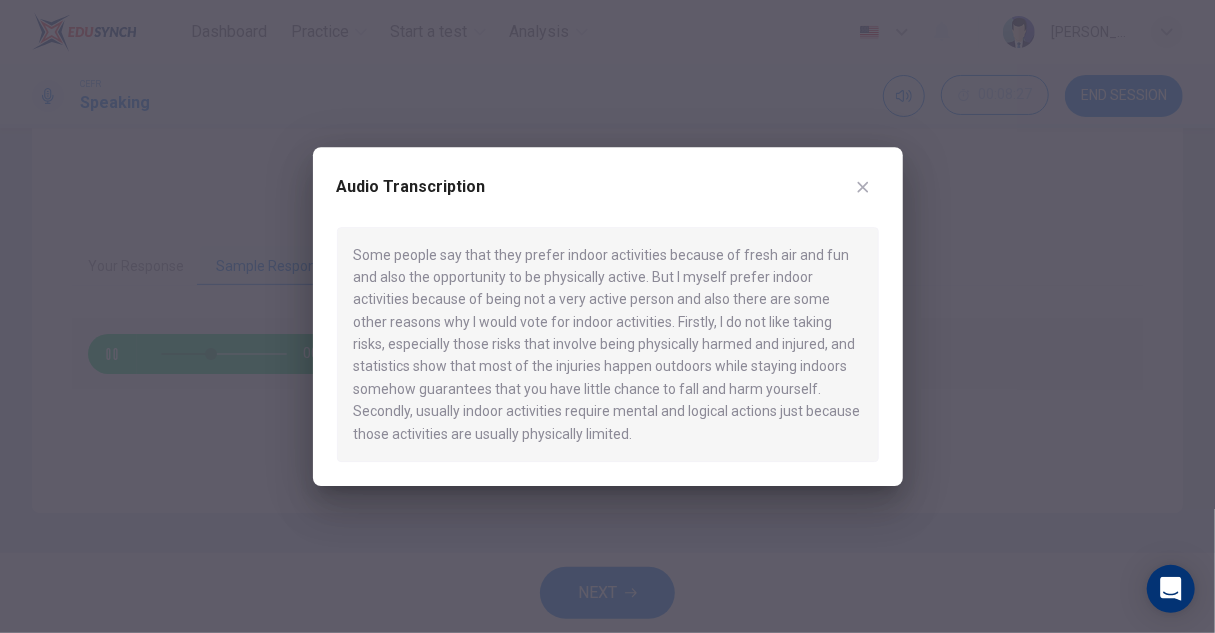click at bounding box center [607, 316] 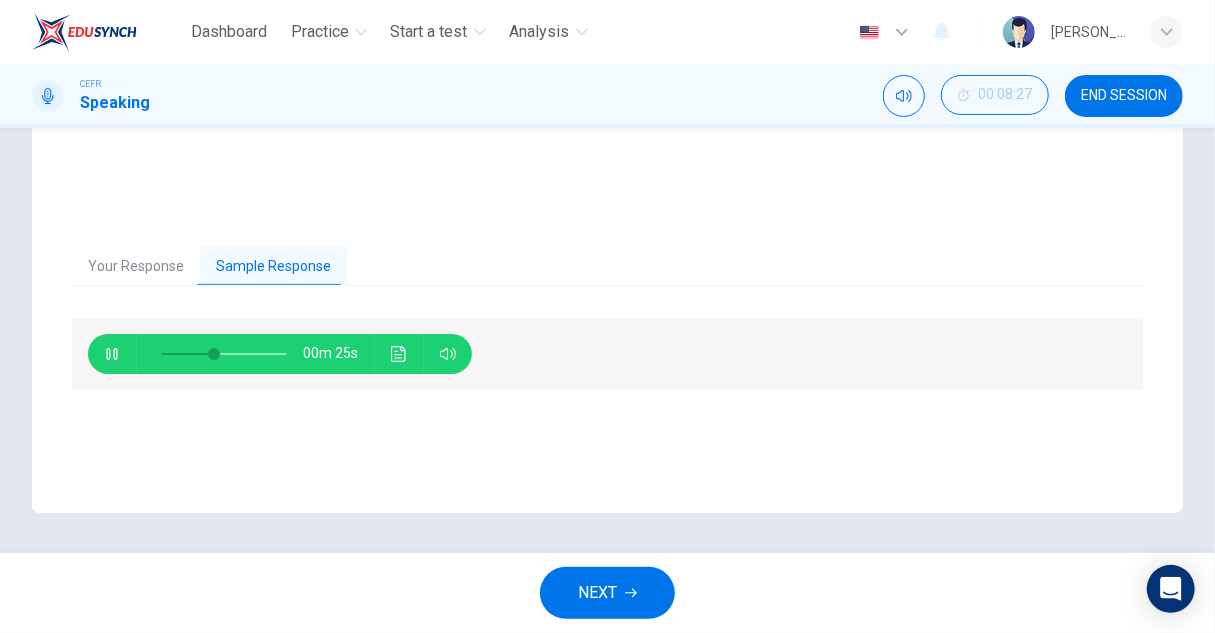 click on "NEXT" at bounding box center [607, 593] 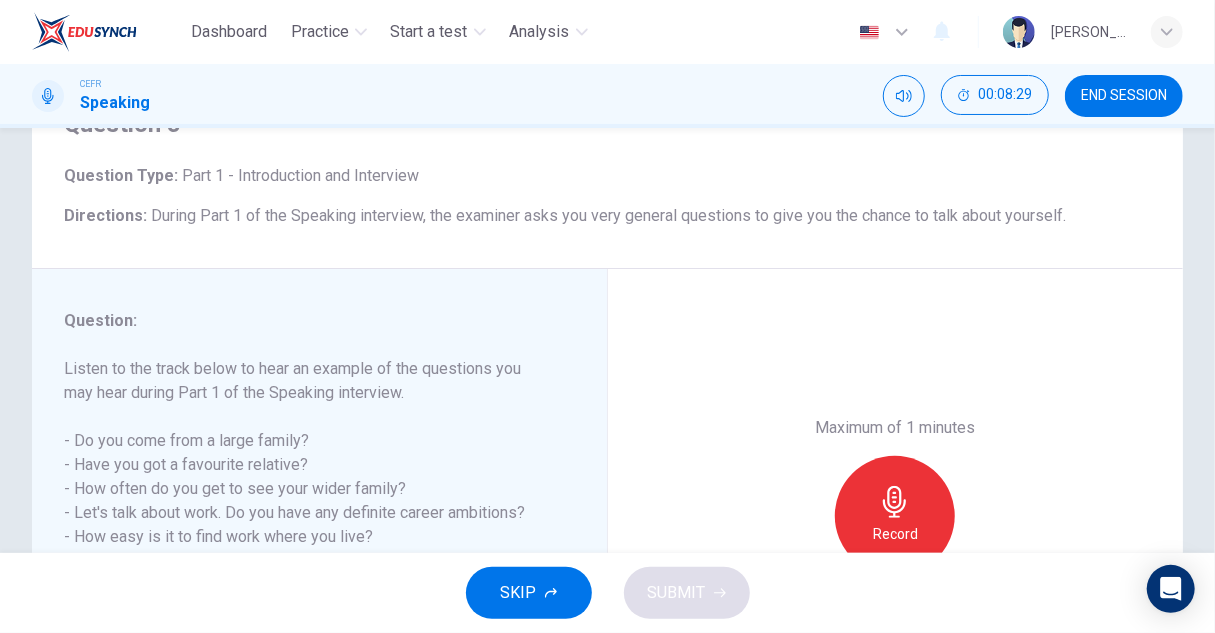 scroll, scrollTop: 200, scrollLeft: 0, axis: vertical 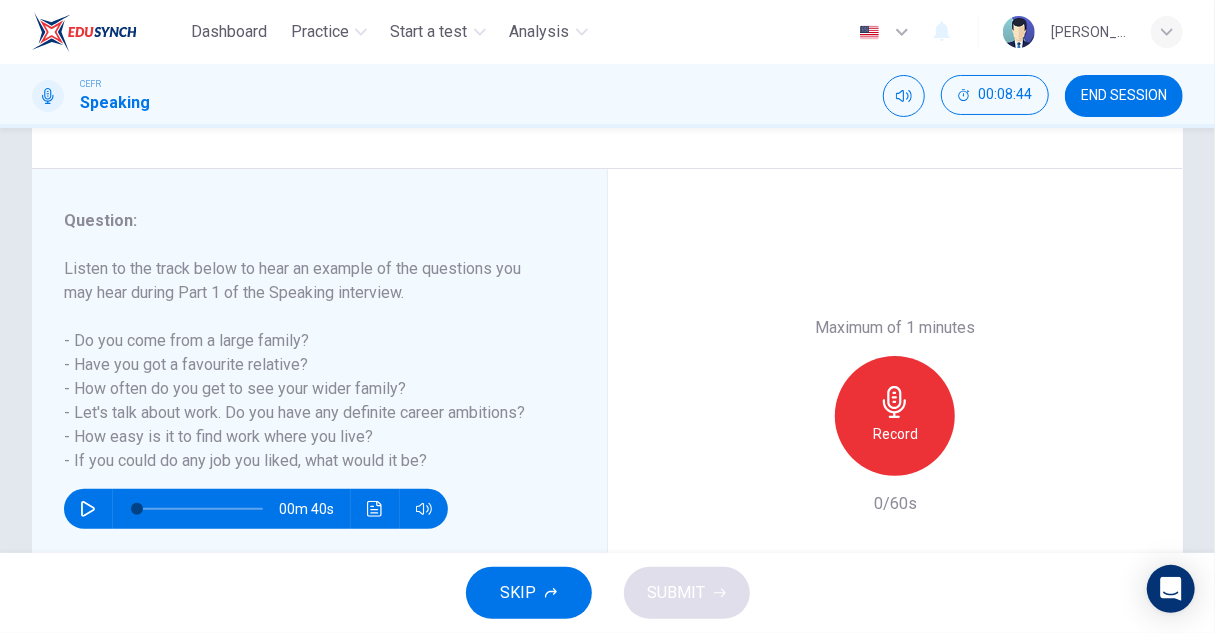 click on "Record" at bounding box center [895, 416] 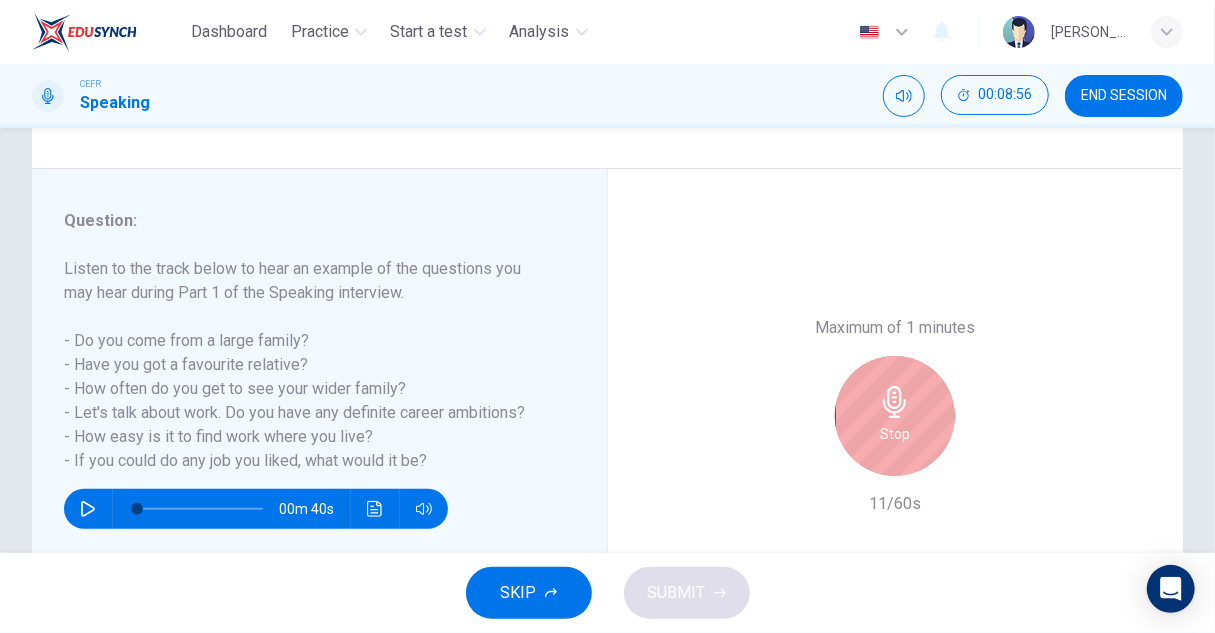 click on "Stop" at bounding box center (895, 434) 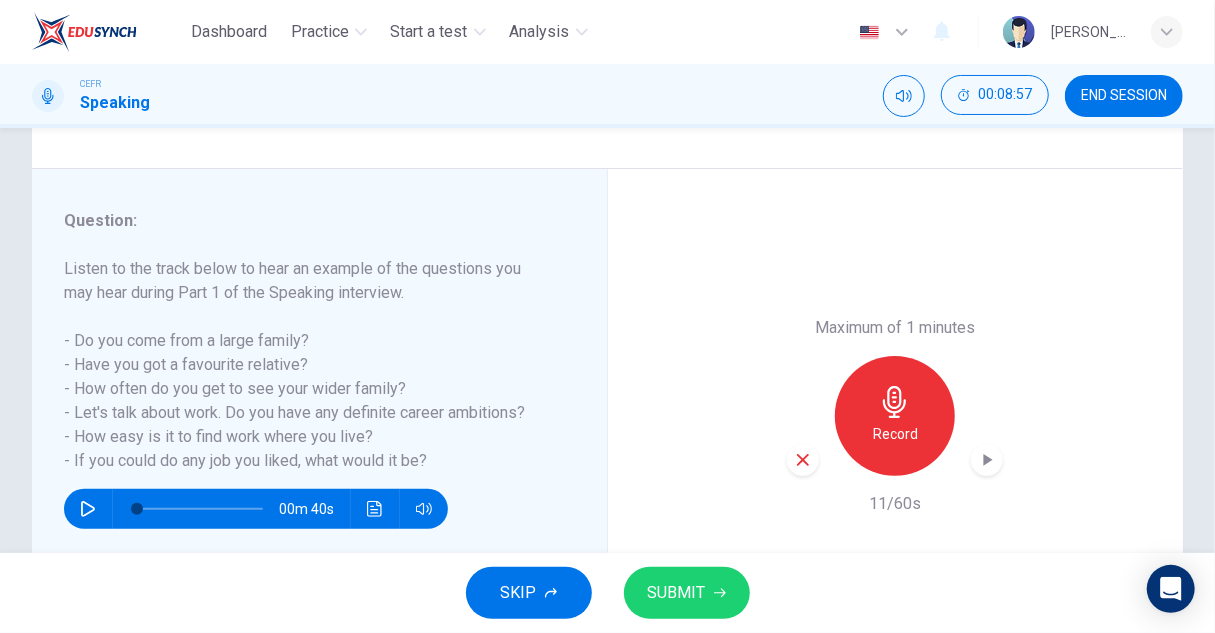 click 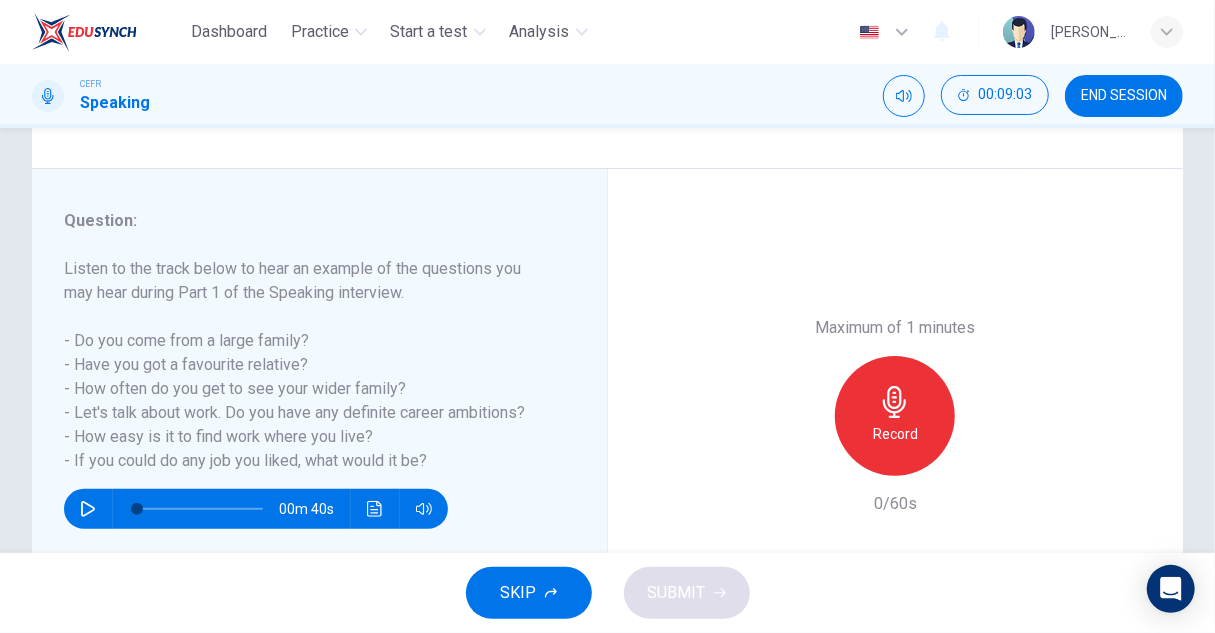 click on "Record" at bounding box center (895, 416) 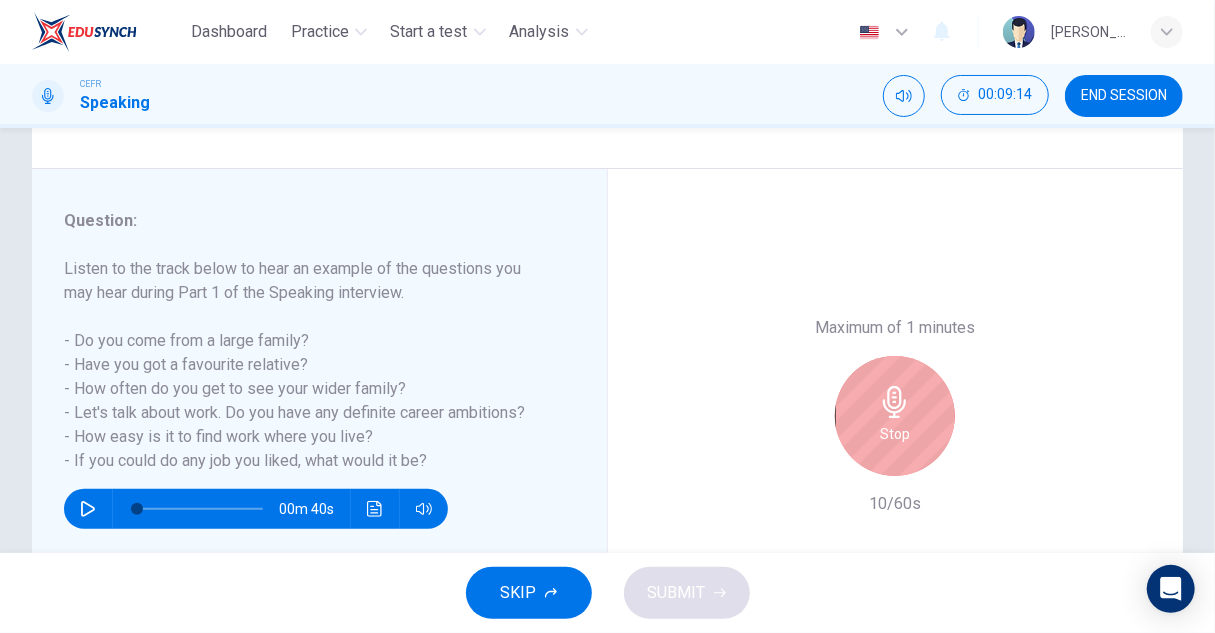 click 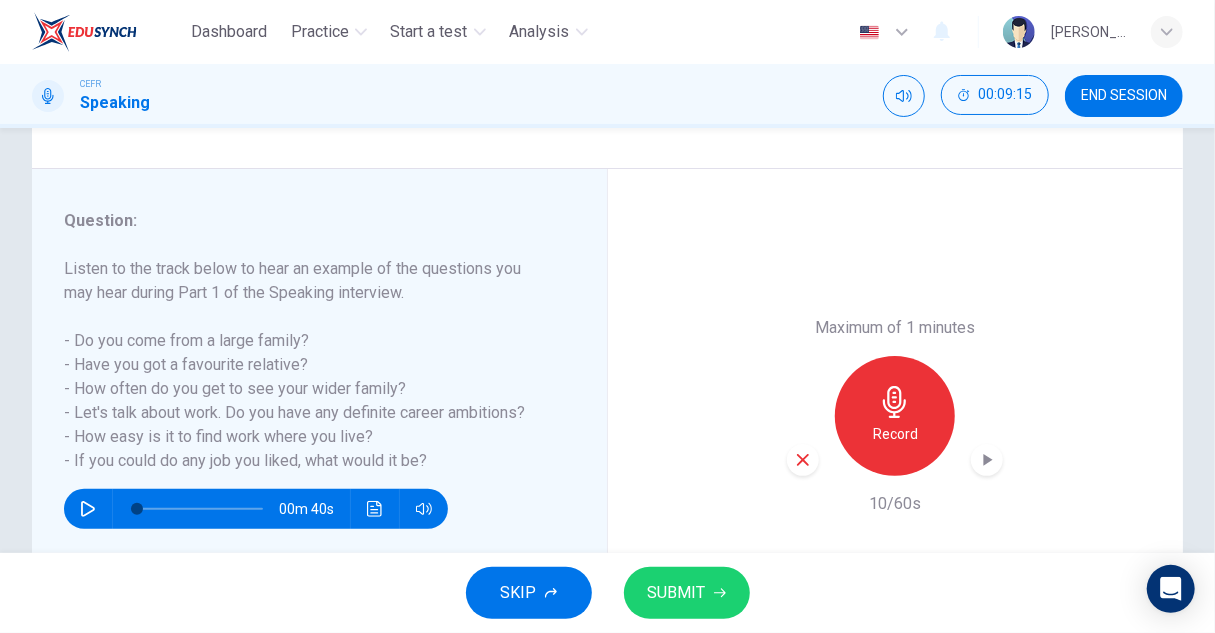 click 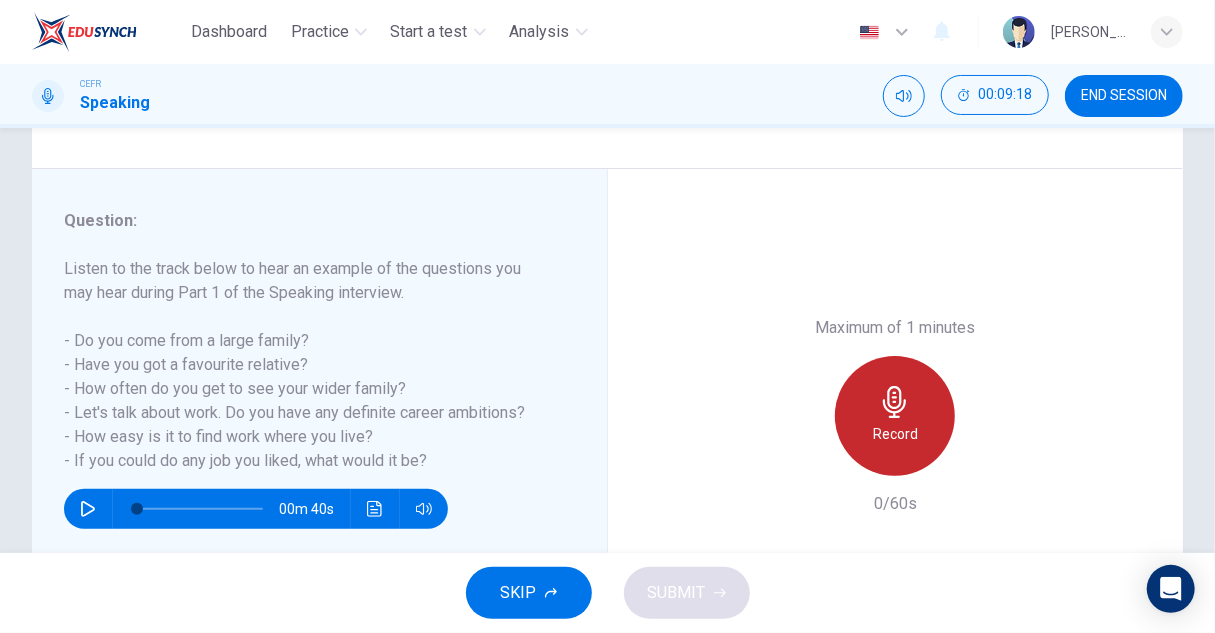 click 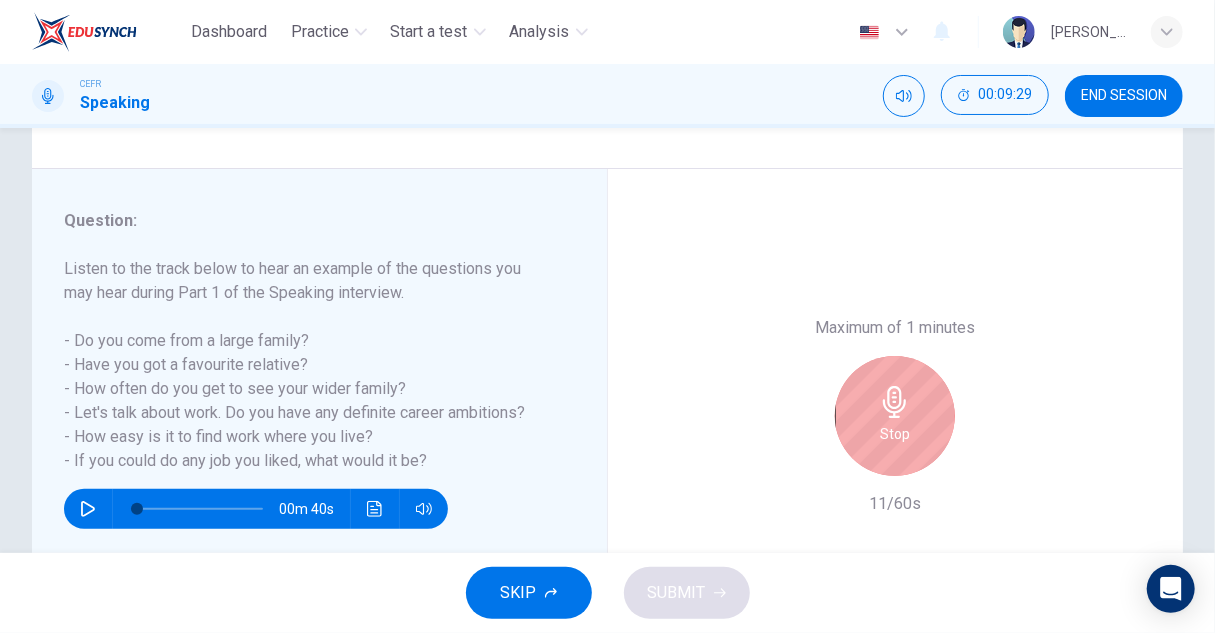 click 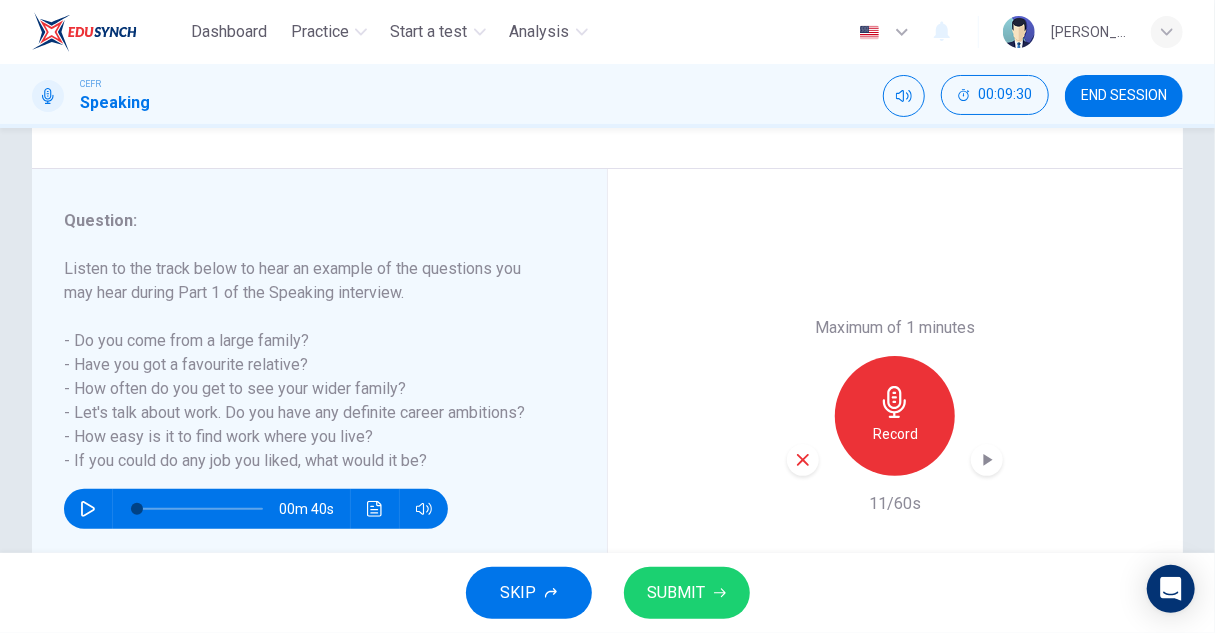 click 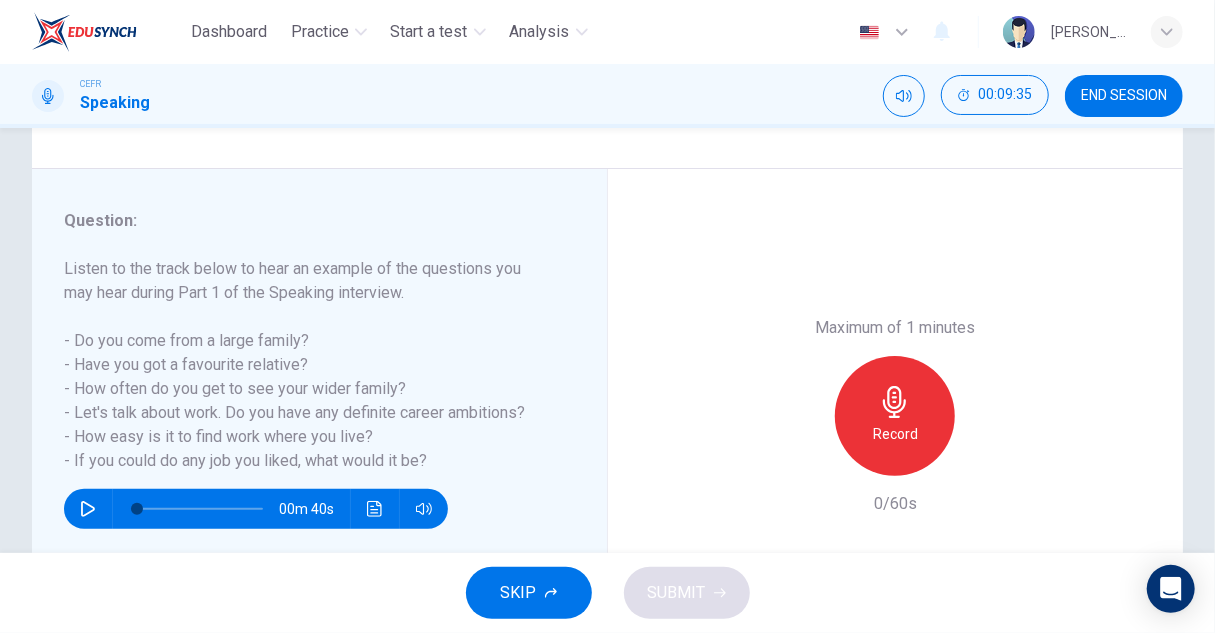 click 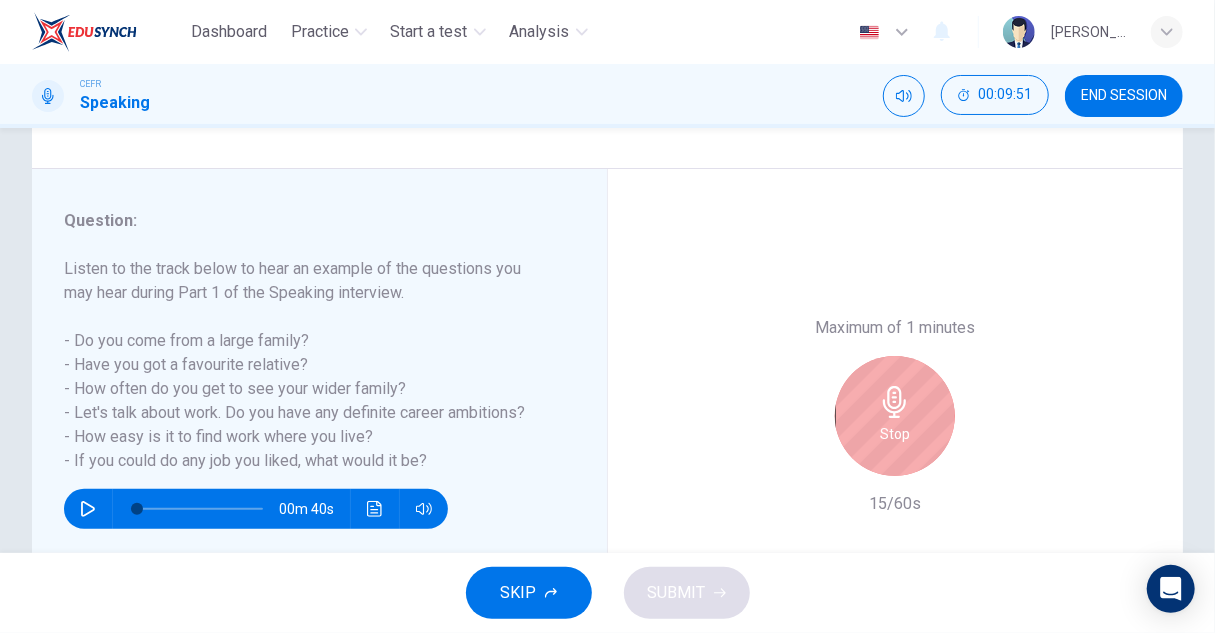 click 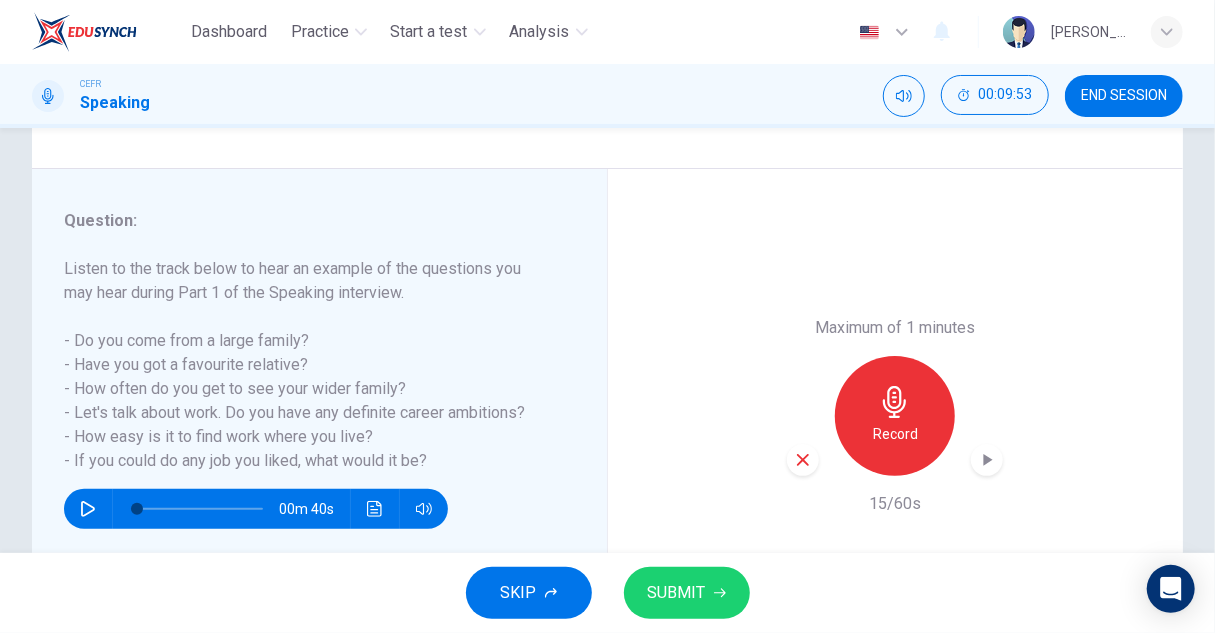 click 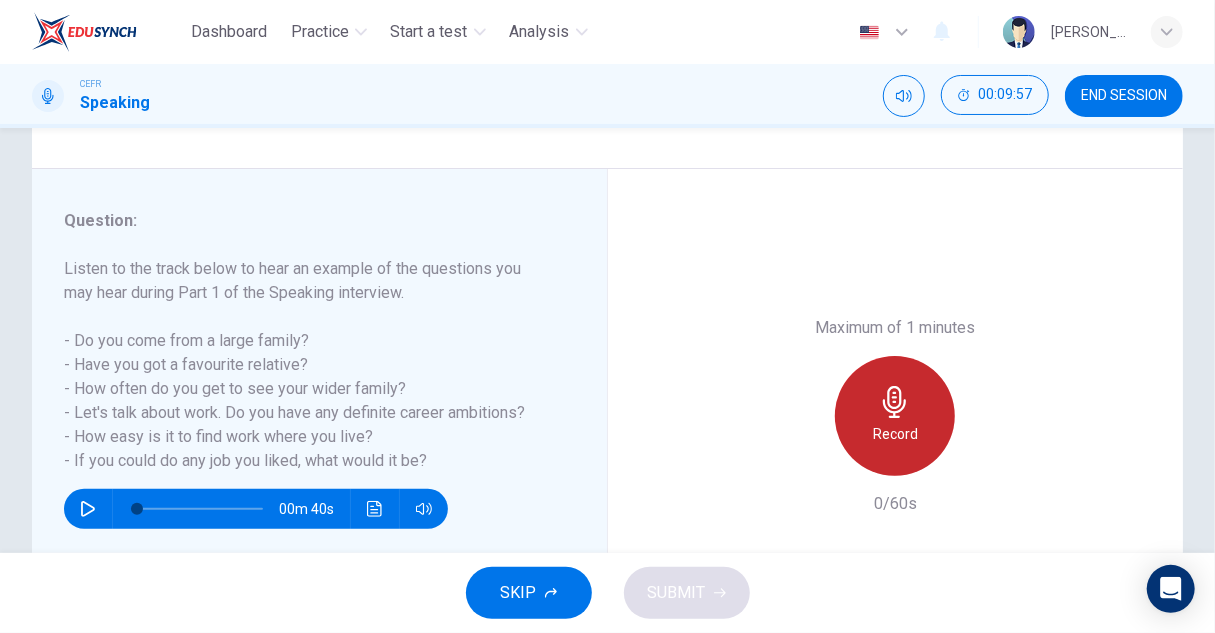 click 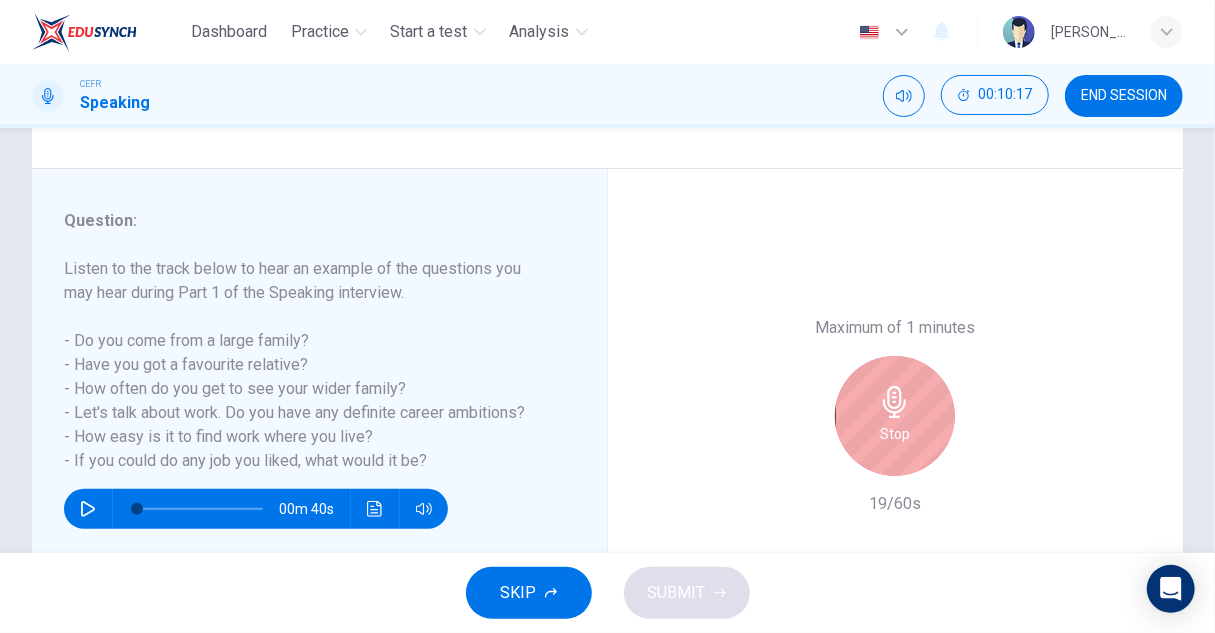 click on "Stop" at bounding box center [895, 416] 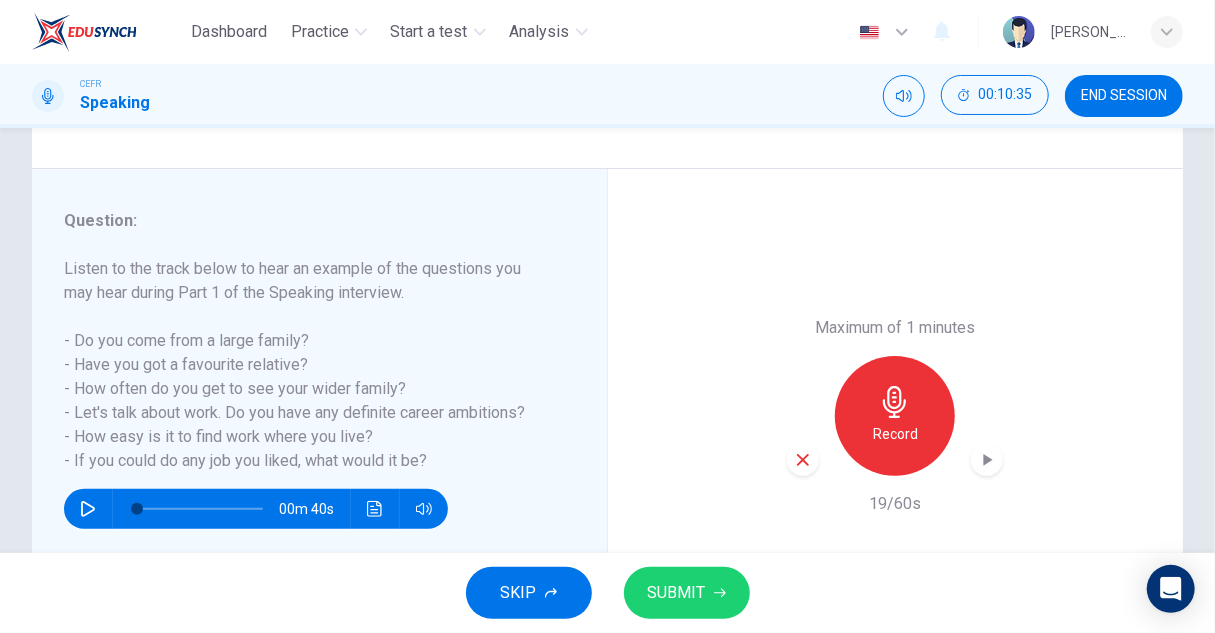 click at bounding box center [803, 460] 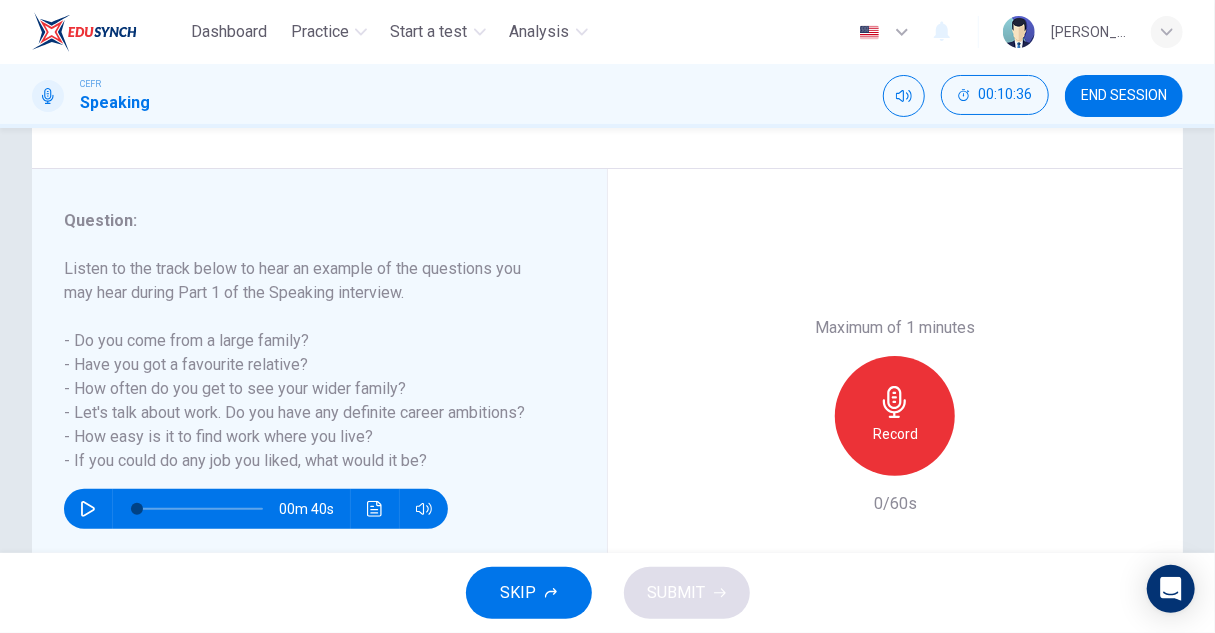 click on "Record" at bounding box center [895, 434] 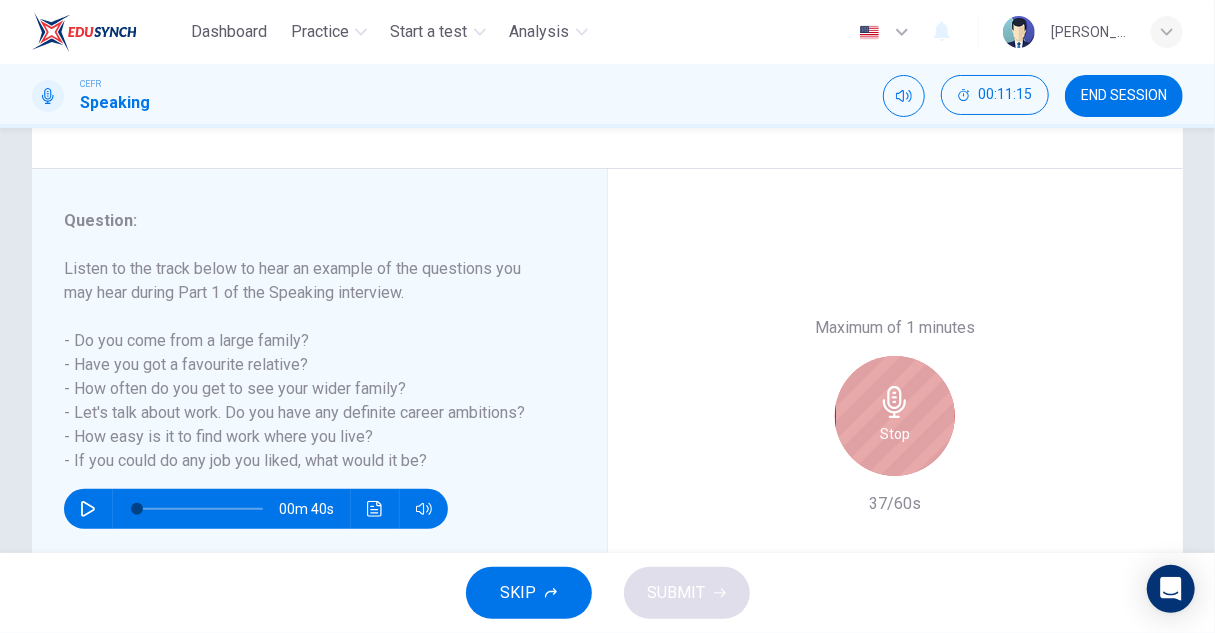 click on "Stop" at bounding box center [895, 416] 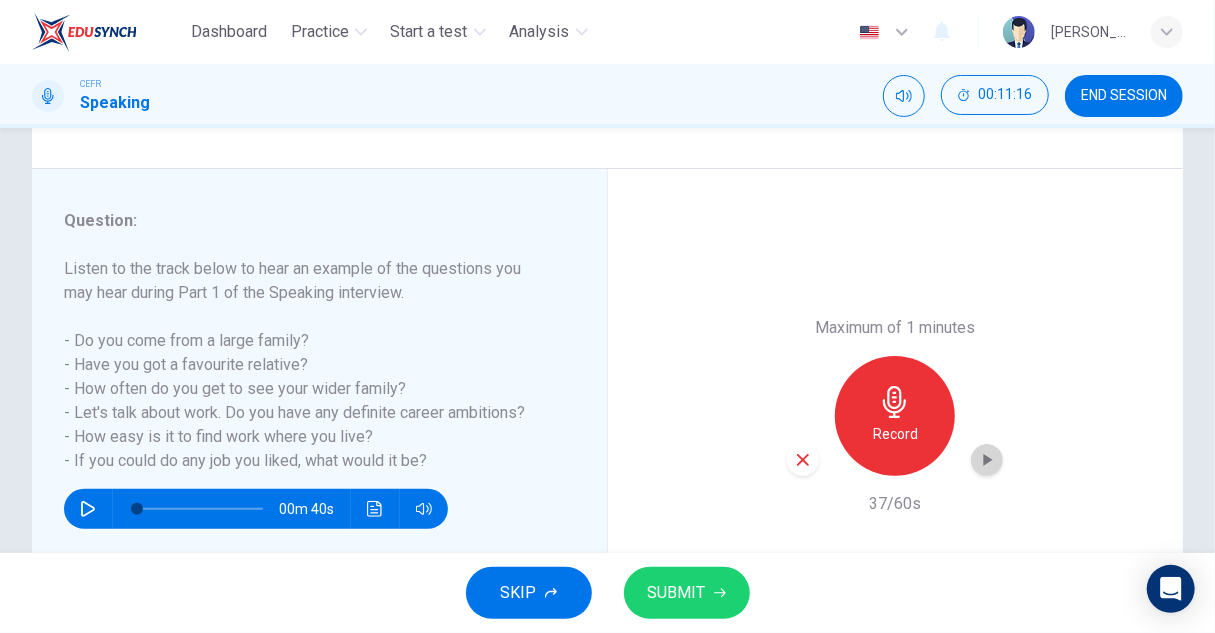 click at bounding box center (987, 460) 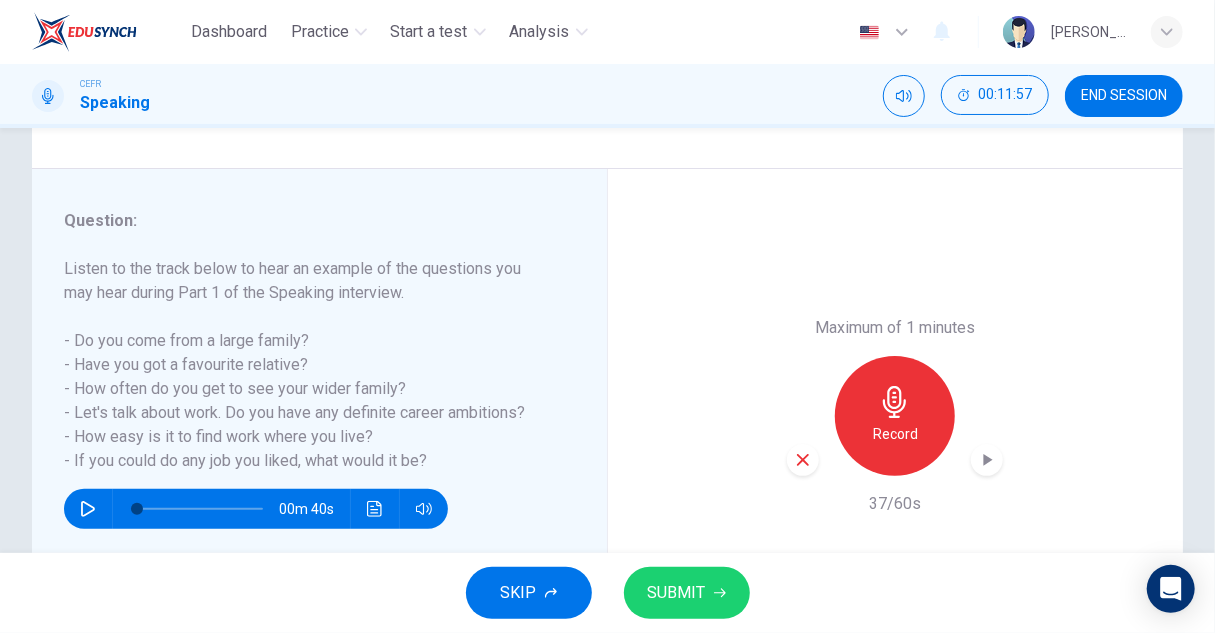 click 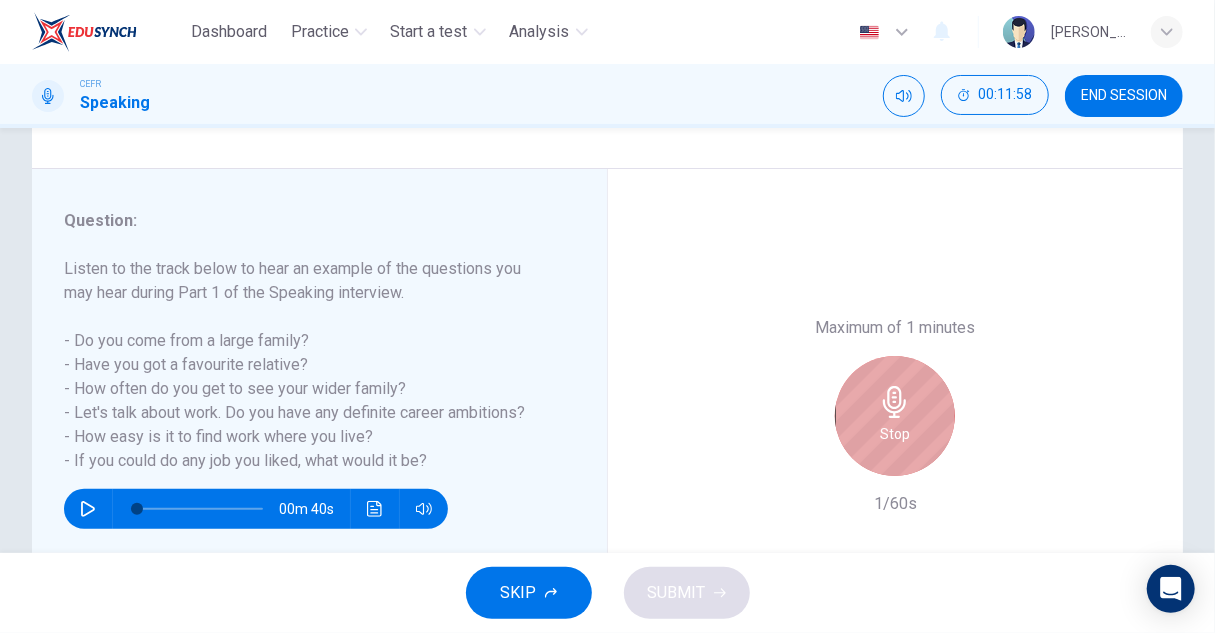 click 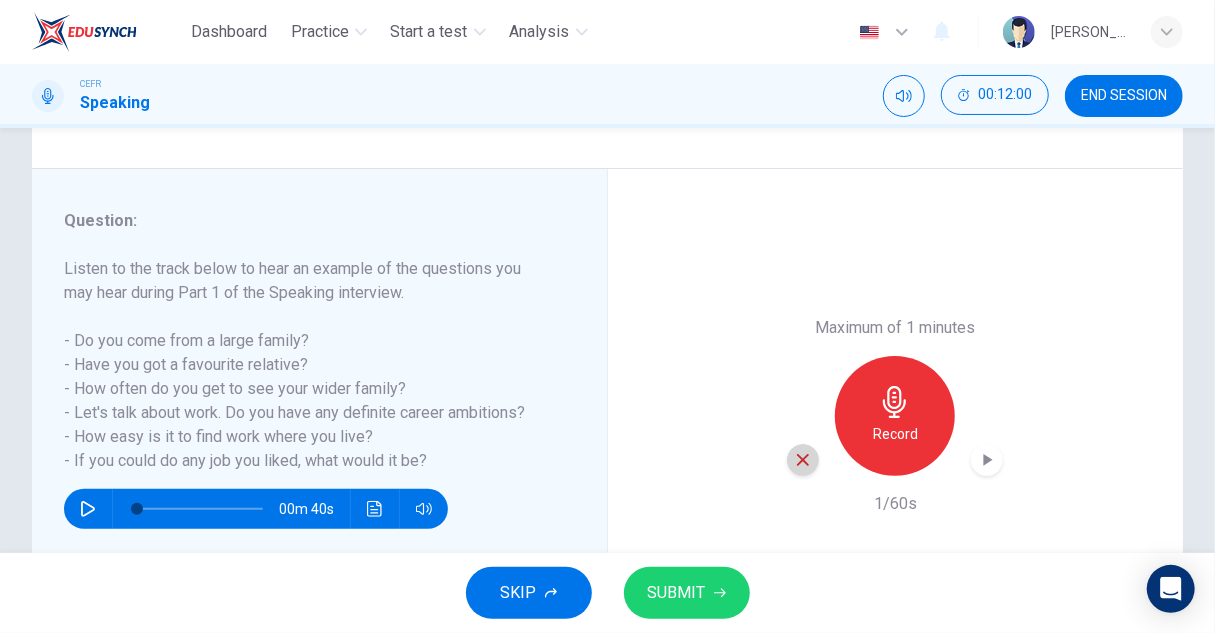click 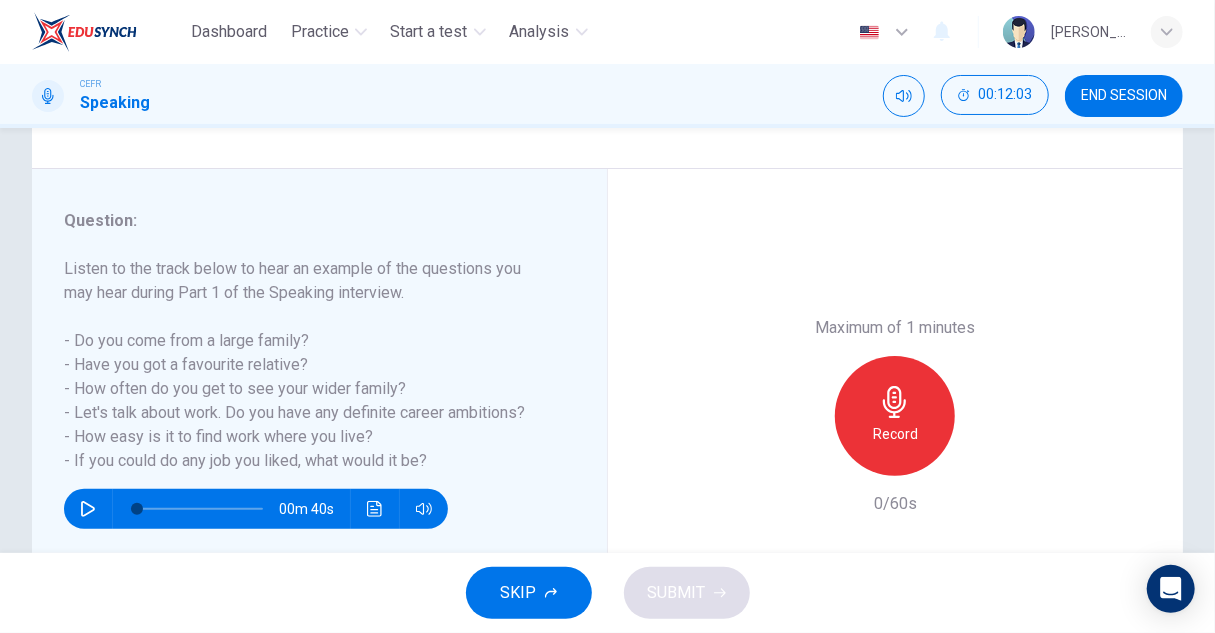 click 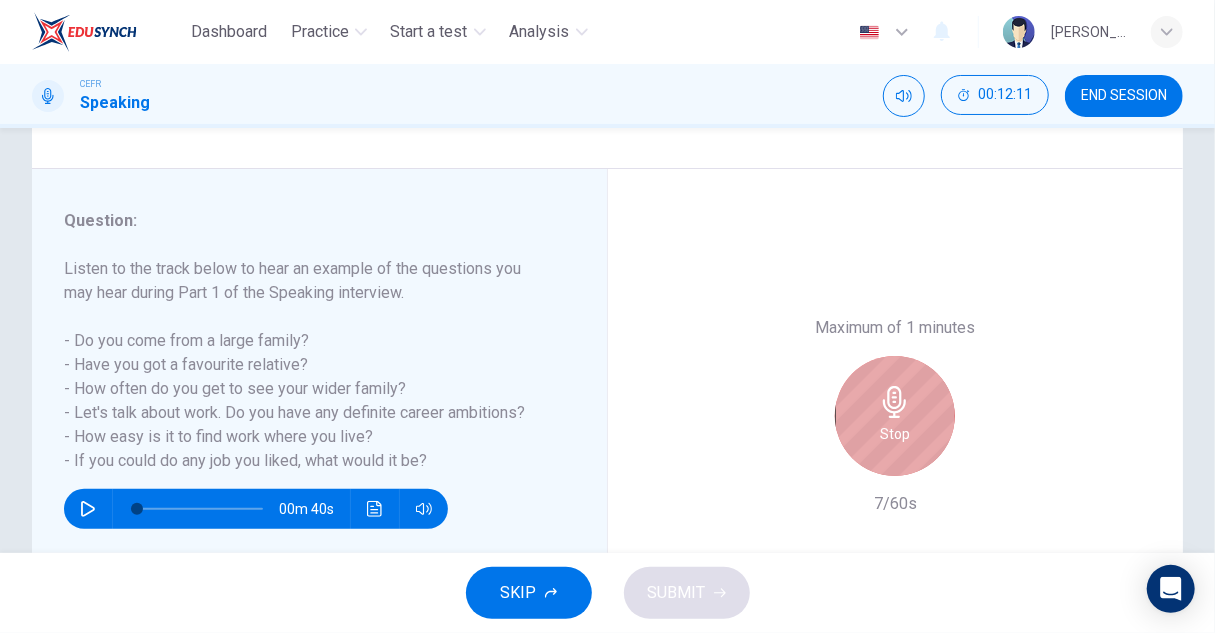 click 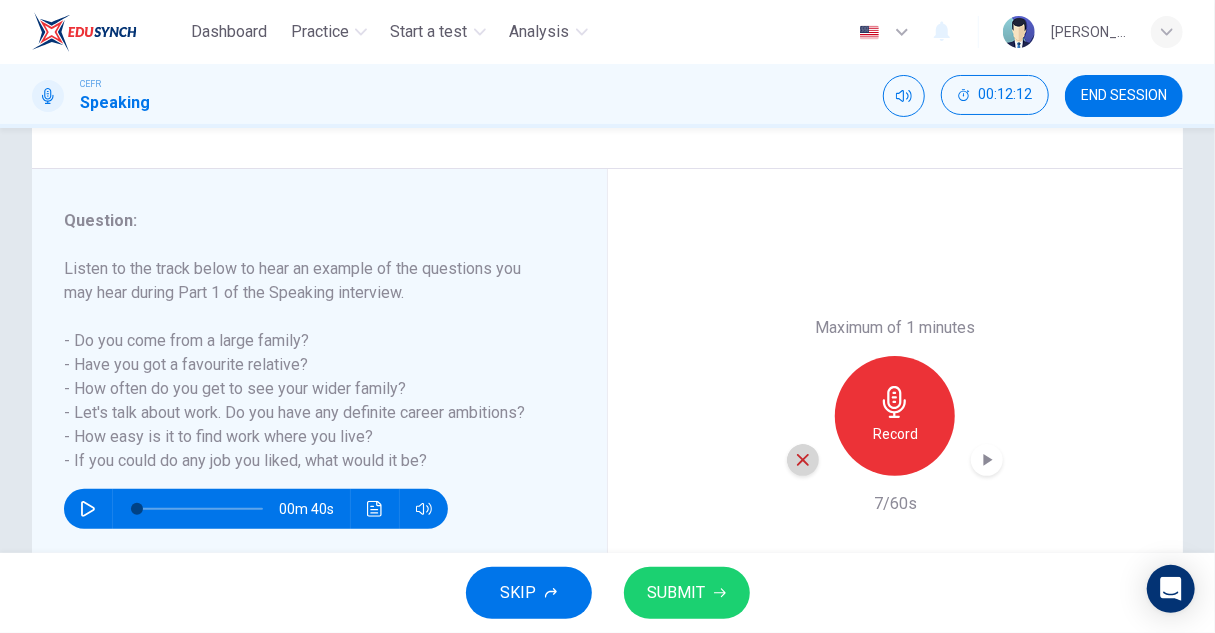click 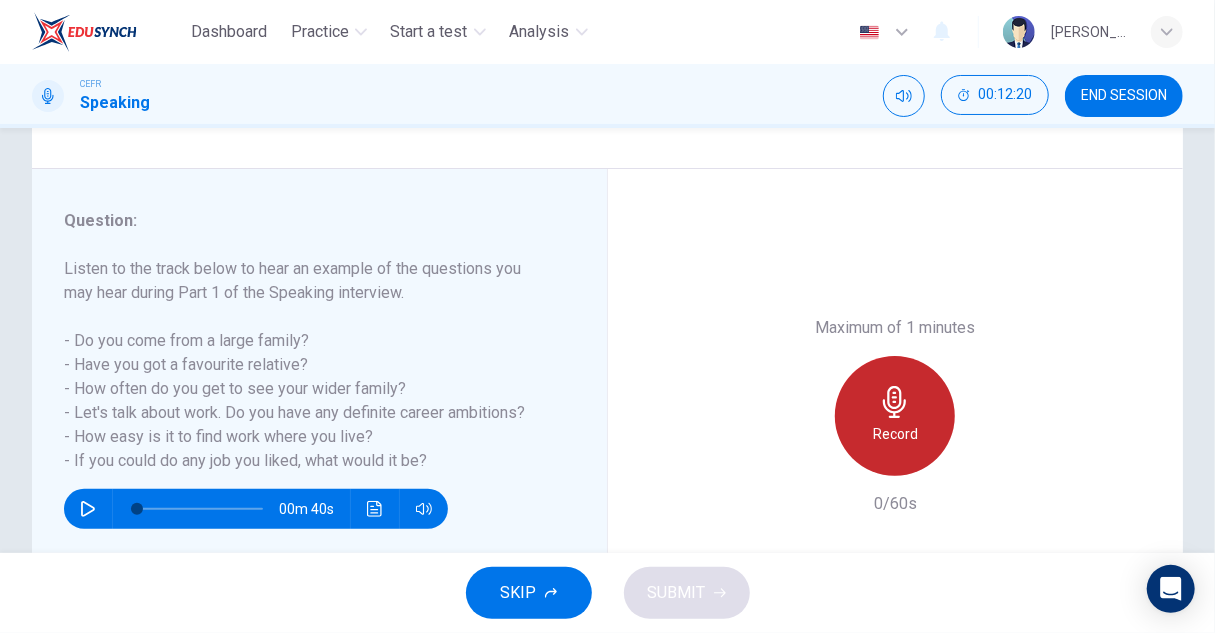 click 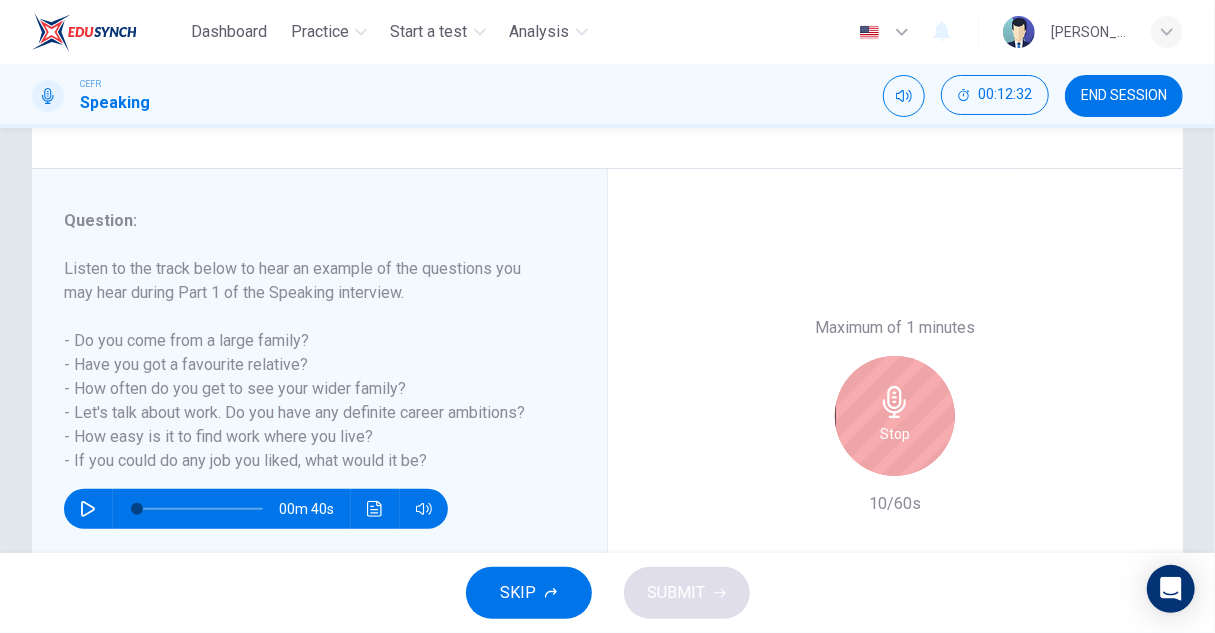 click 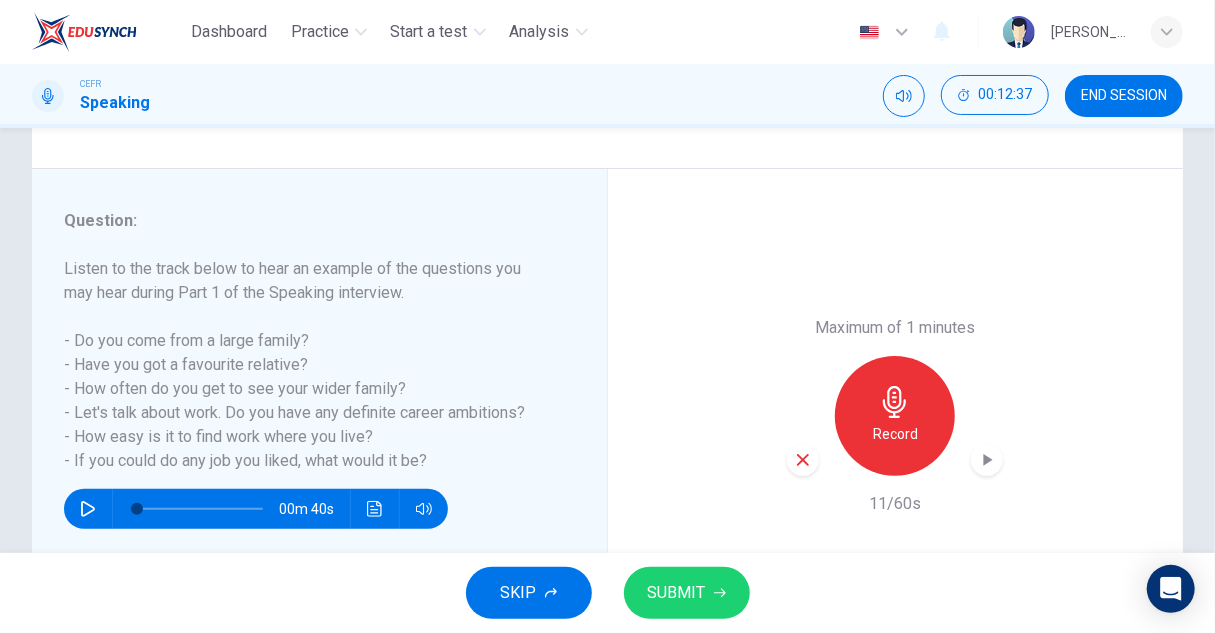 click 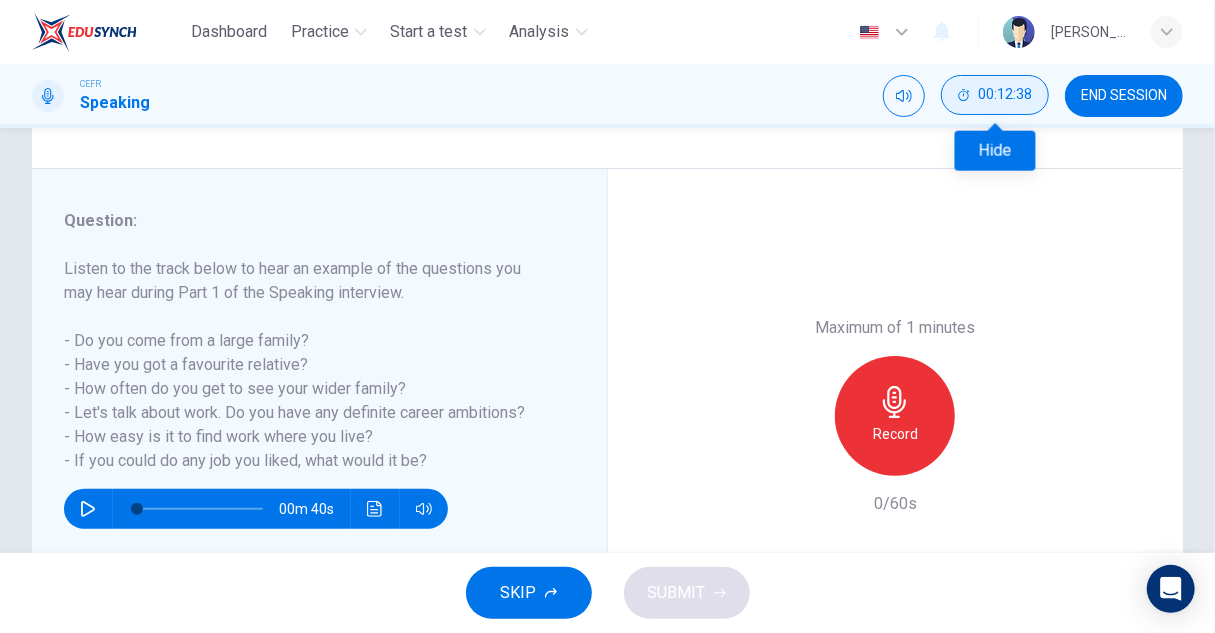 click on "00:12:38" at bounding box center (1005, 95) 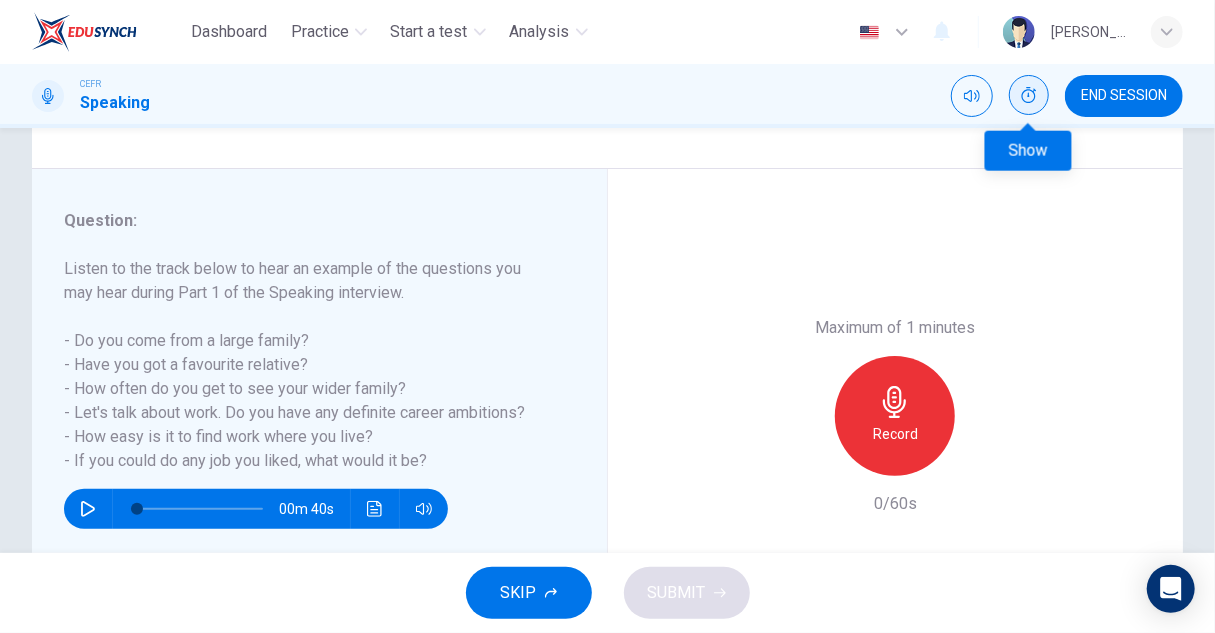 click 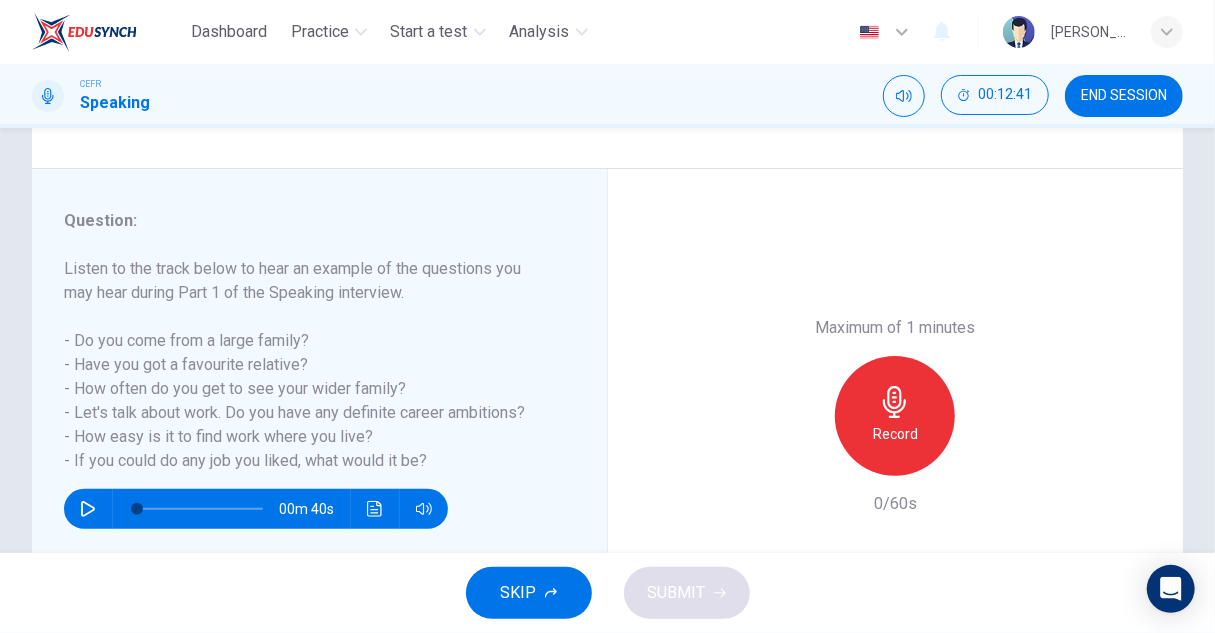 drag, startPoint x: 1102, startPoint y: 92, endPoint x: 781, endPoint y: 147, distance: 325.67776 